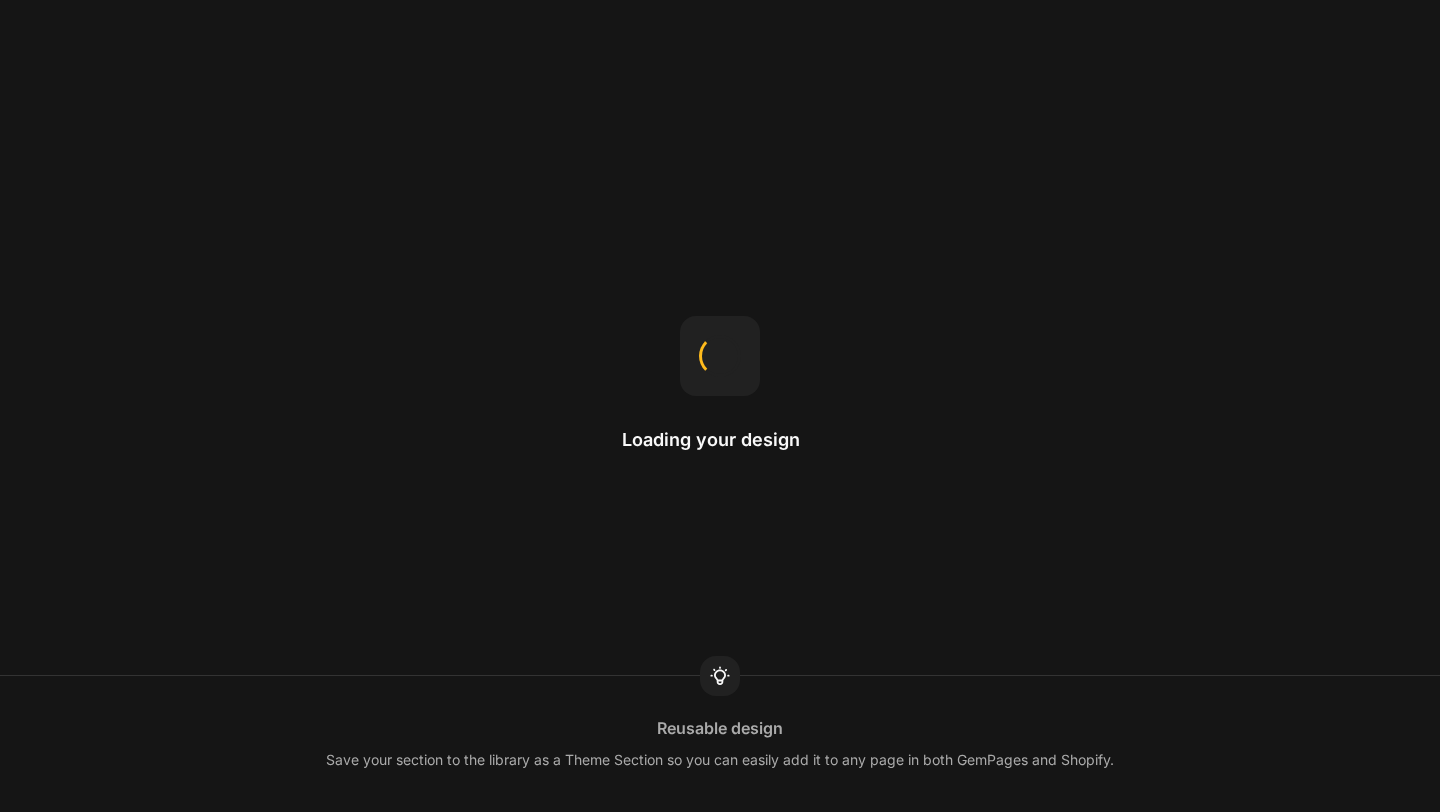 scroll, scrollTop: 0, scrollLeft: 0, axis: both 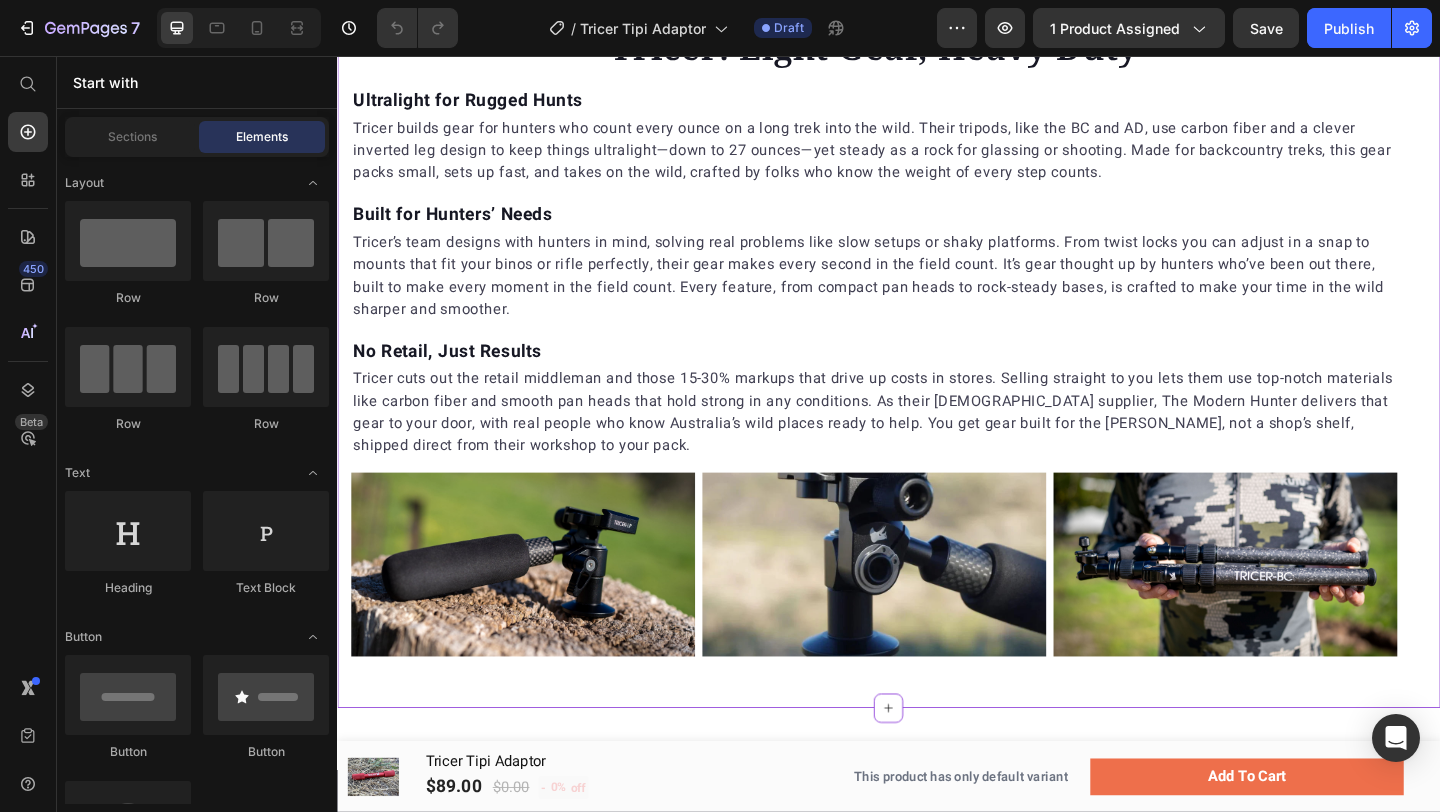 click on "No Retail, Just Results" at bounding box center [921, 377] 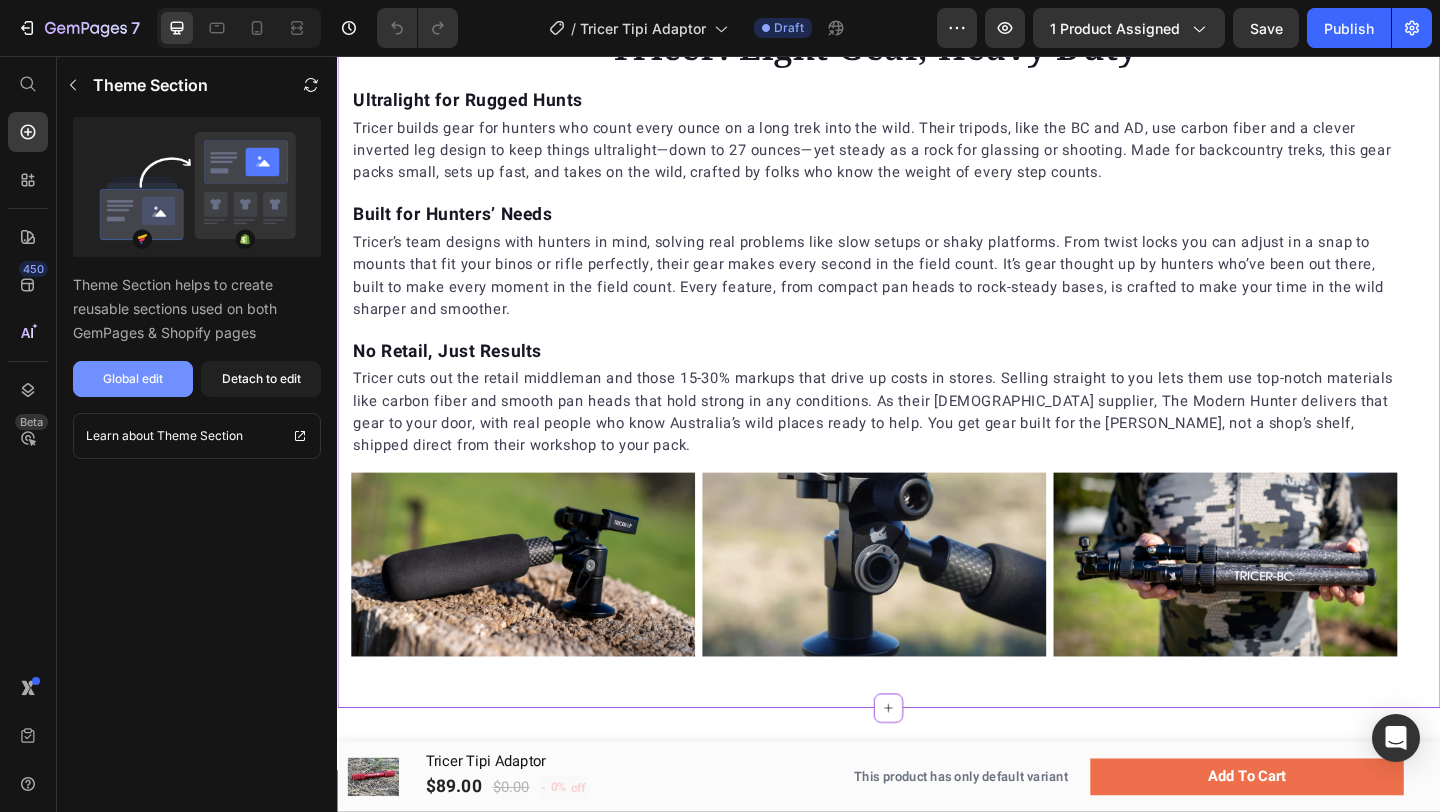 click on "Global edit" at bounding box center (133, 379) 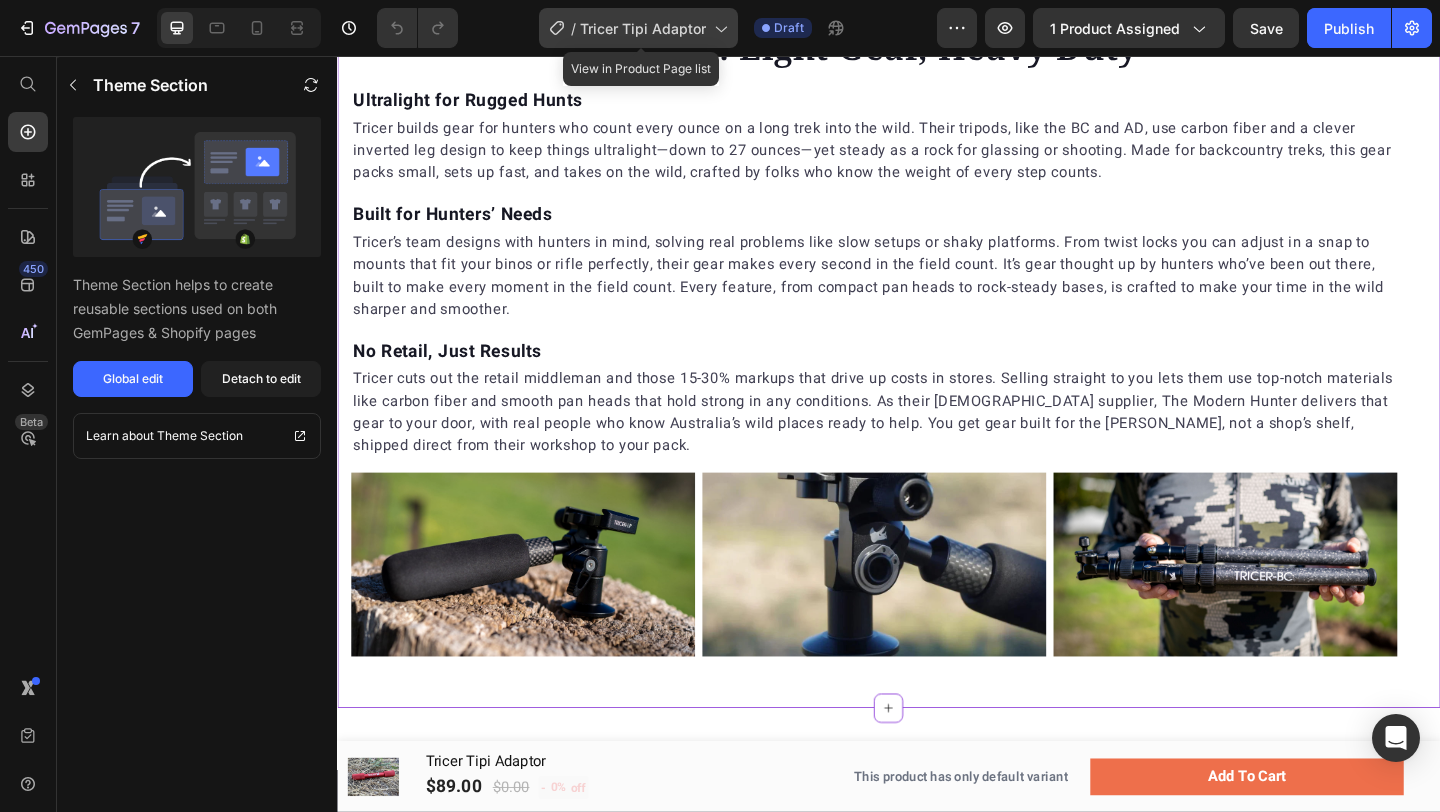 click on "Tricer Tipi Adaptor" at bounding box center (643, 28) 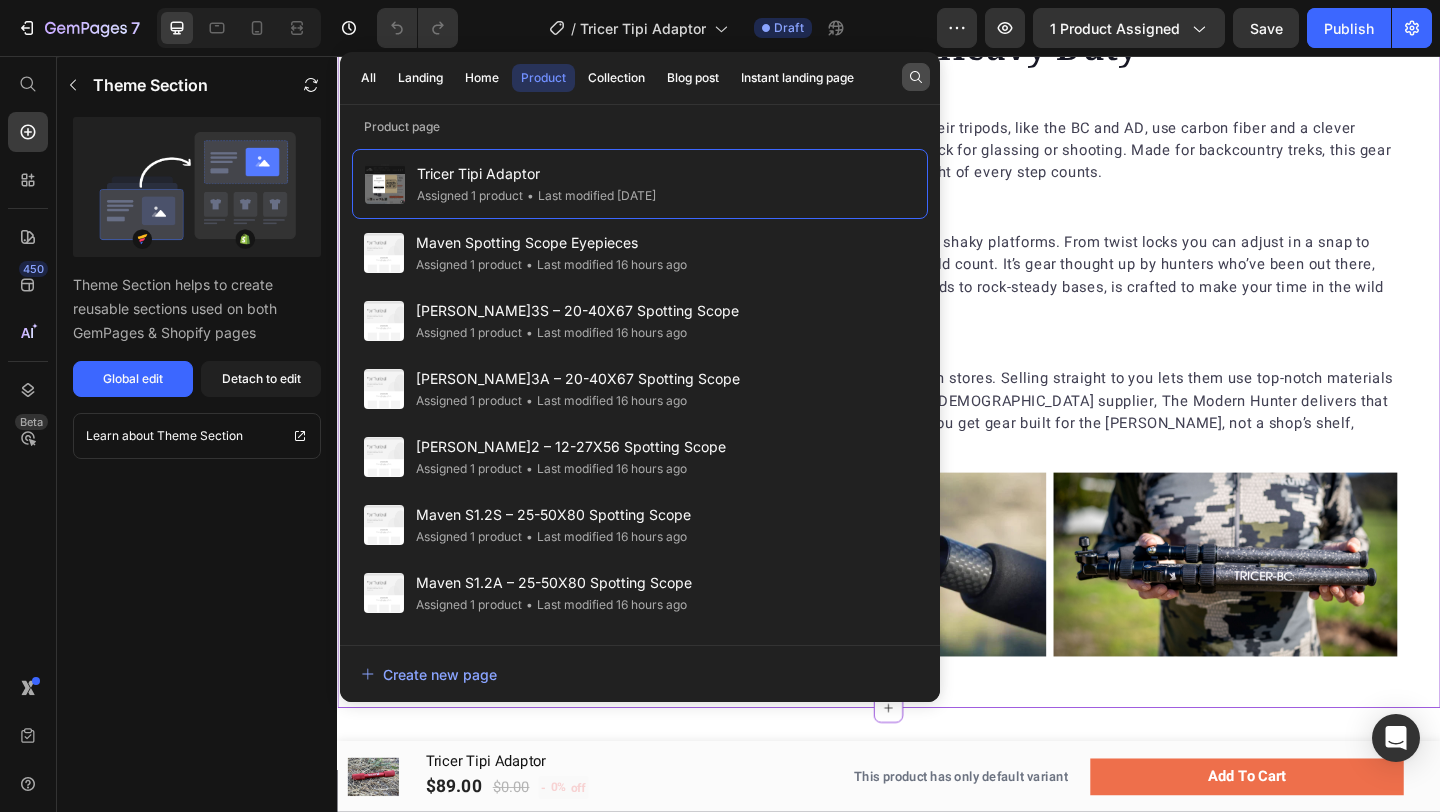 click at bounding box center [916, 77] 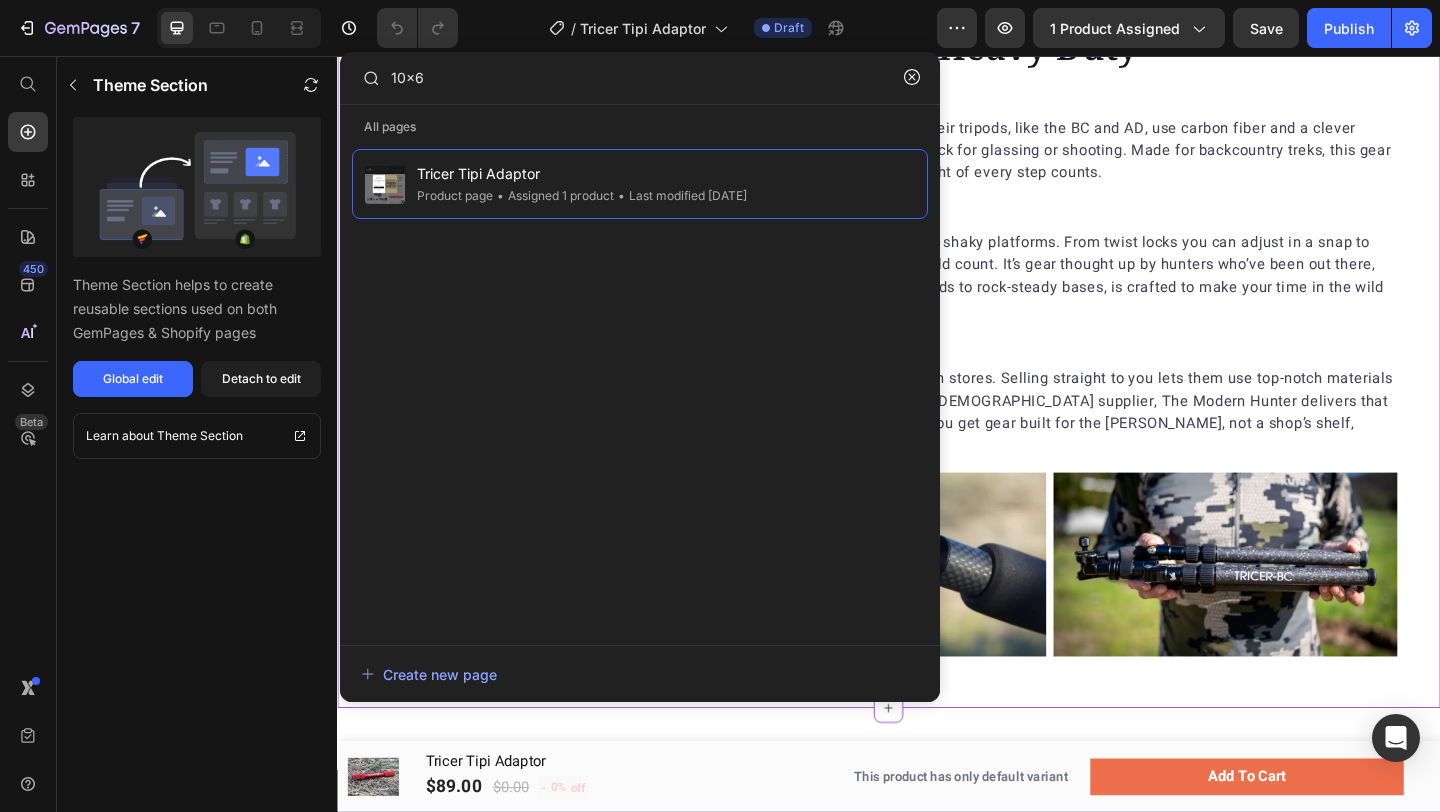 type on "10x67" 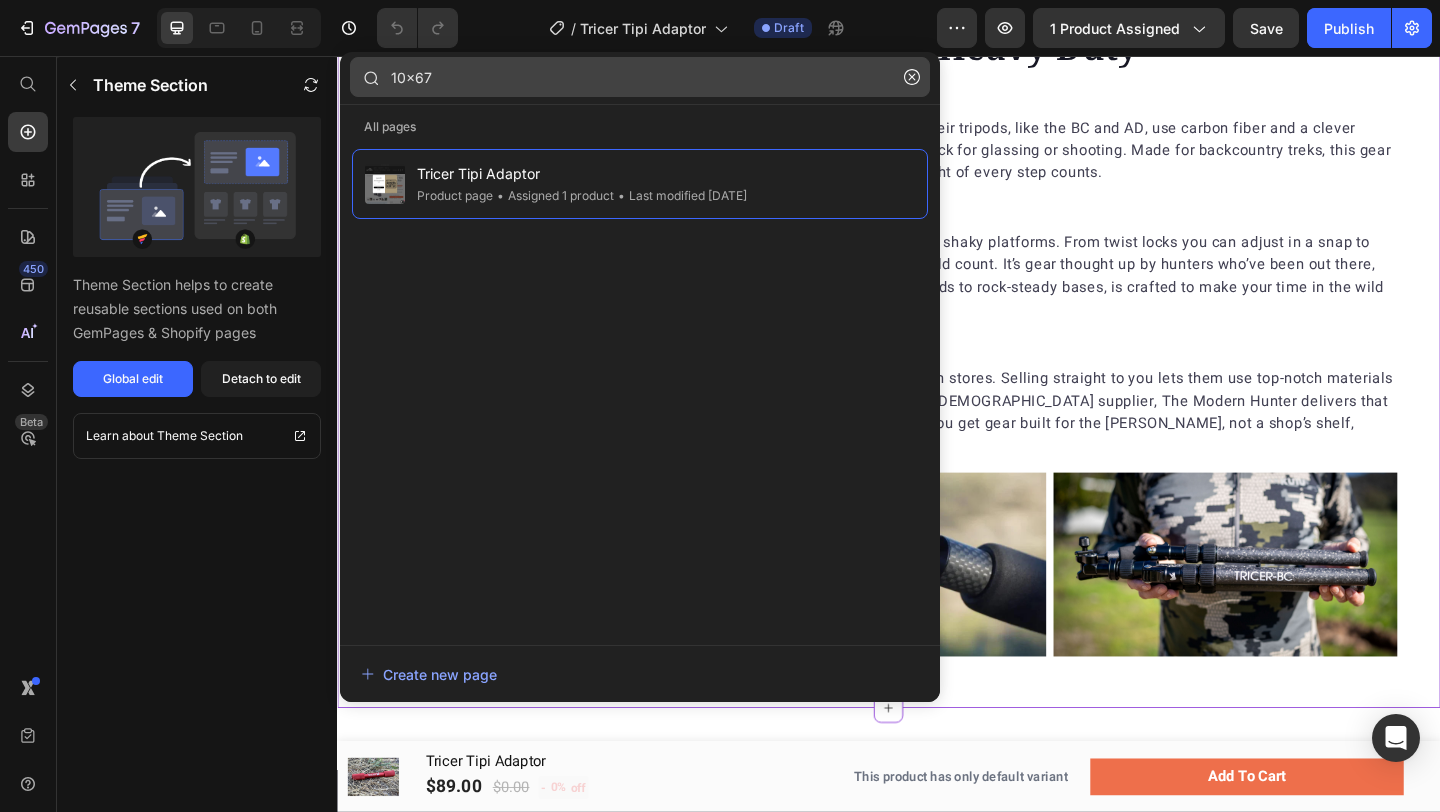 click on "10x67" 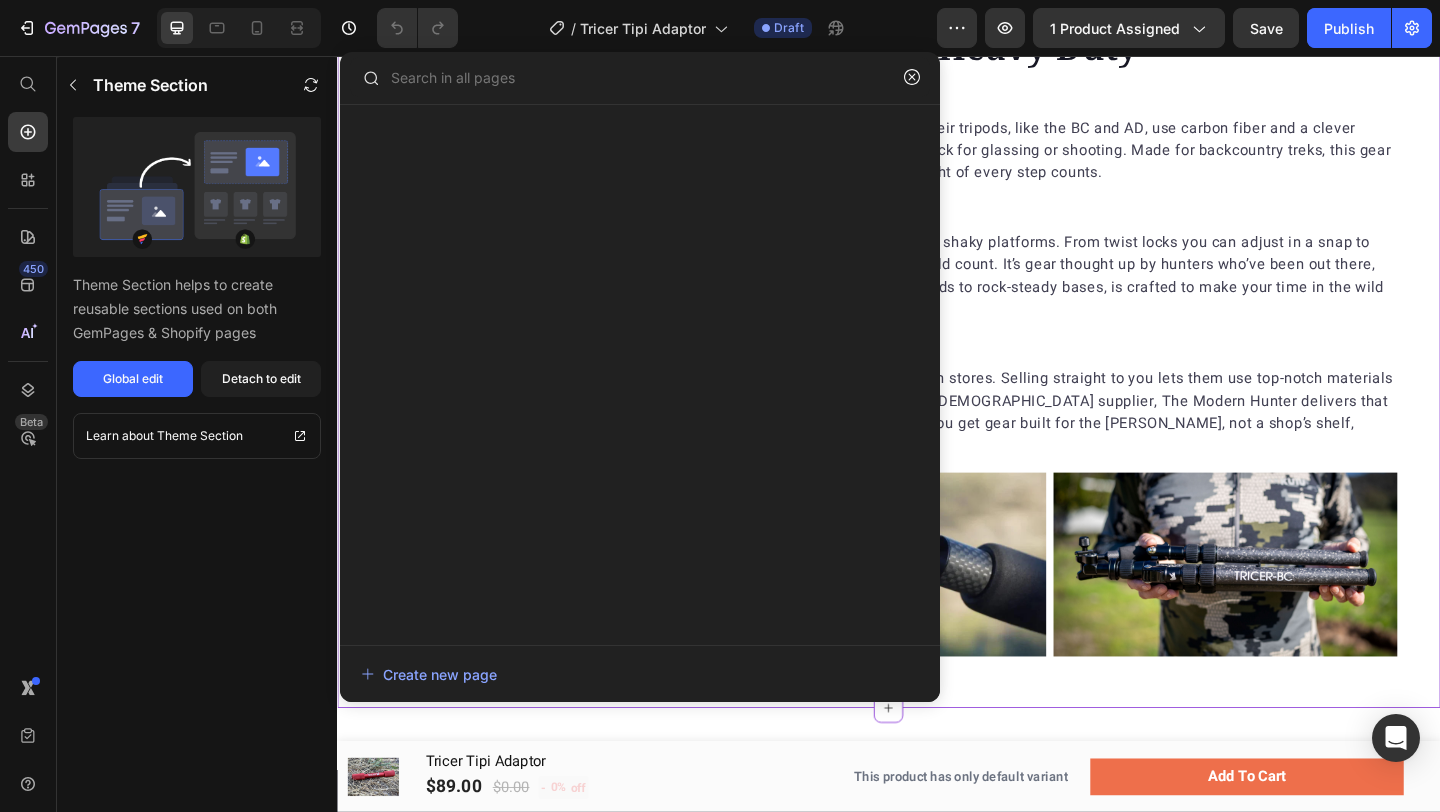 click on "Built for Hunters’ Needs" at bounding box center (921, 228) 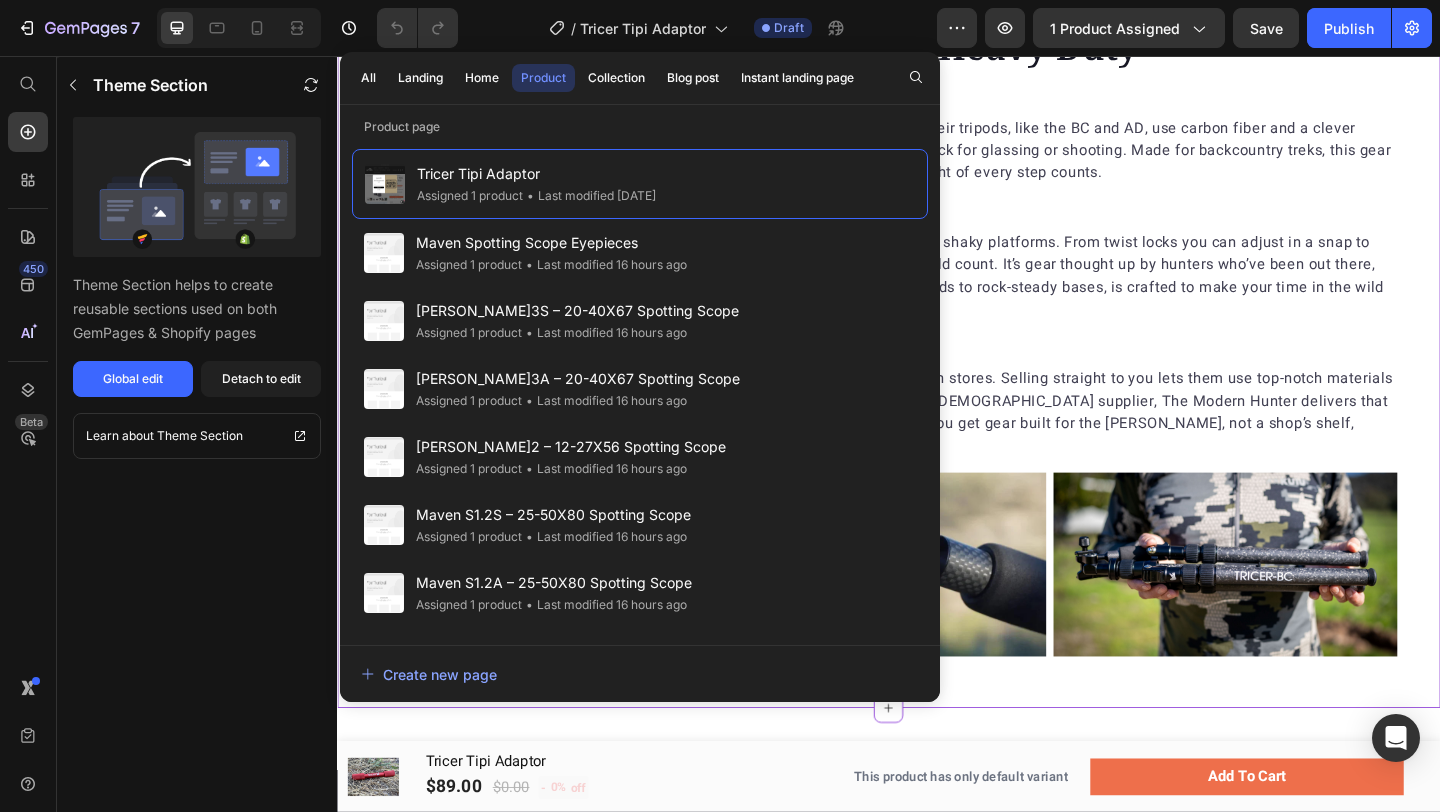 click on "All Landing Home Product Collection Blog post Instant landing page" at bounding box center [607, 78] 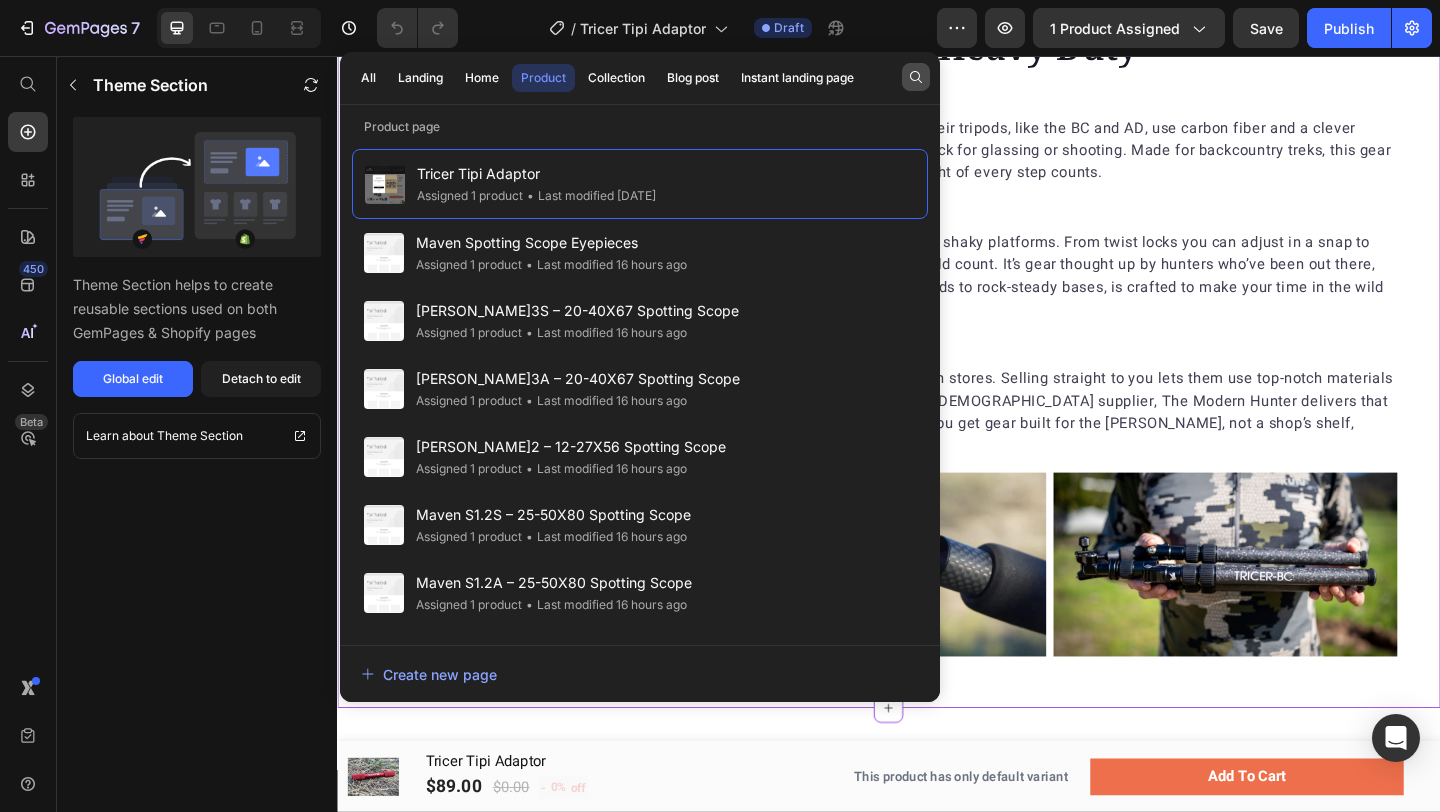click 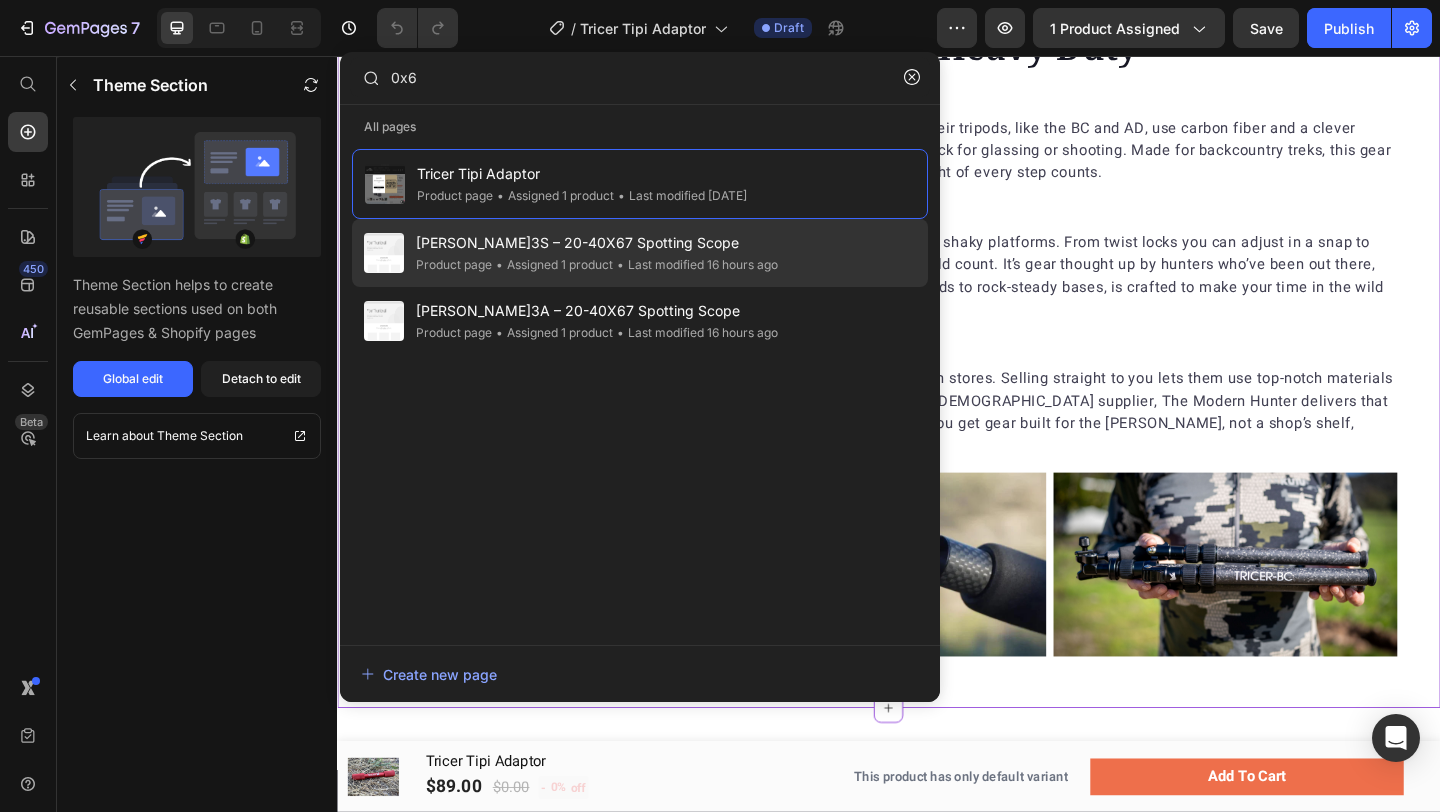 type on "0x6" 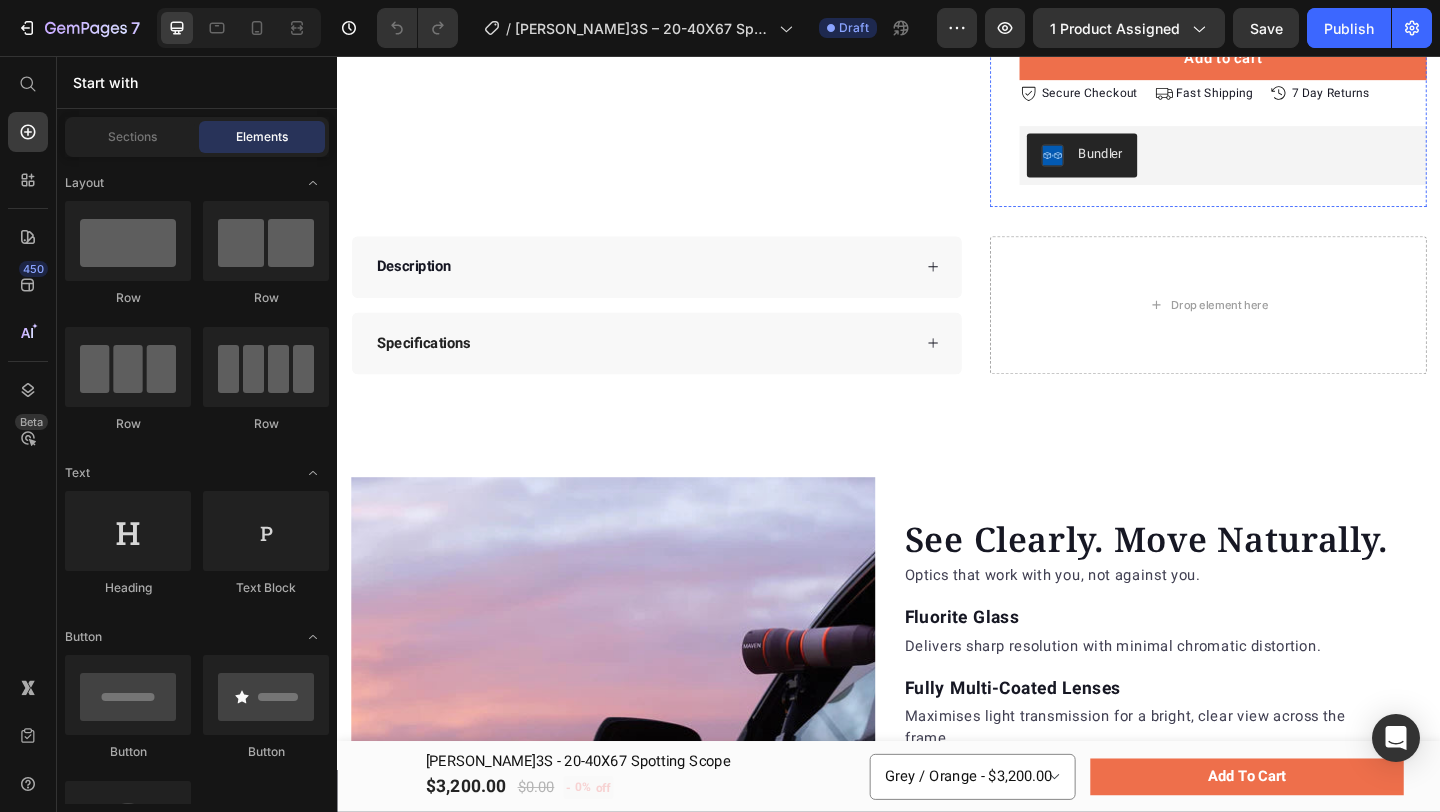 scroll, scrollTop: 561, scrollLeft: 0, axis: vertical 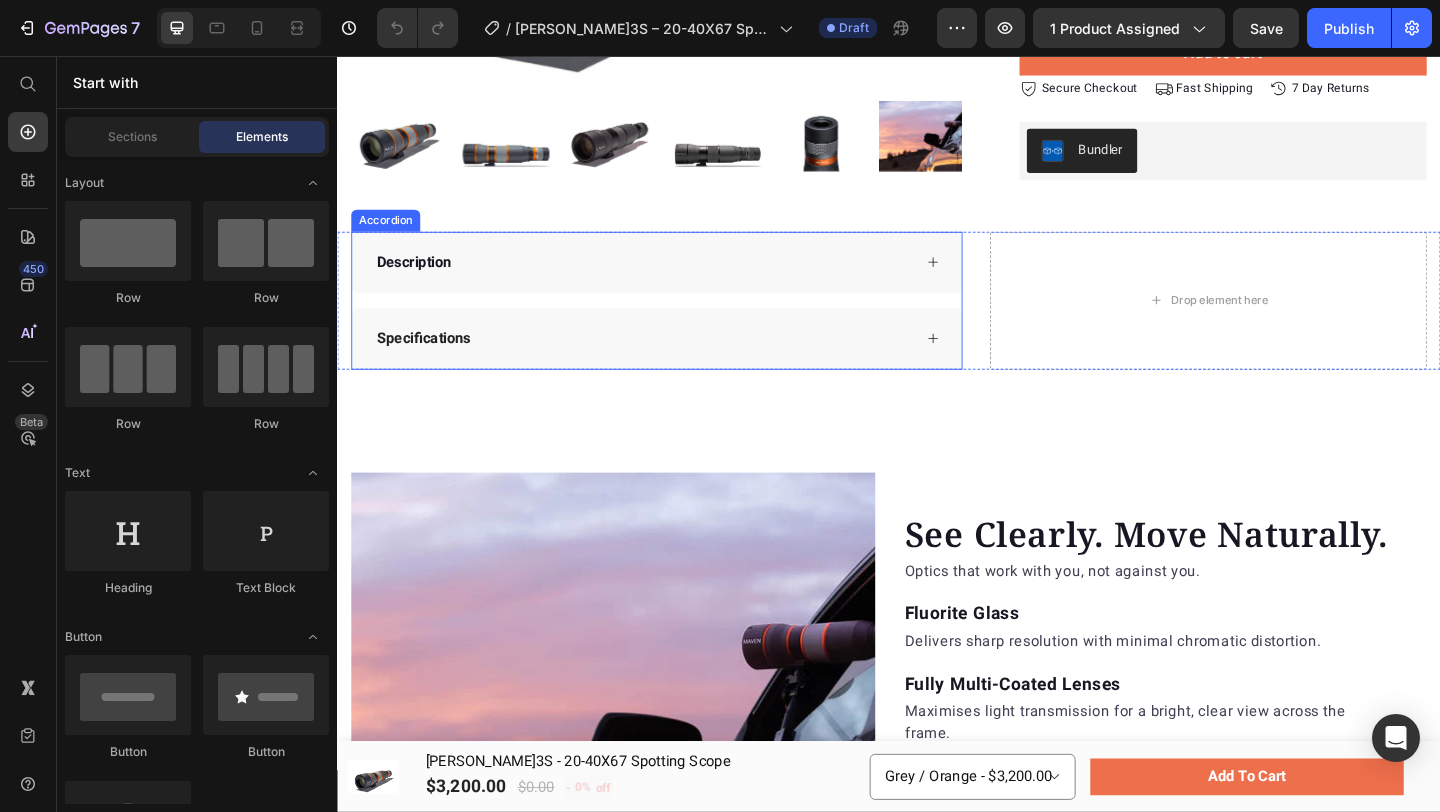 click on "Description" at bounding box center [669, 280] 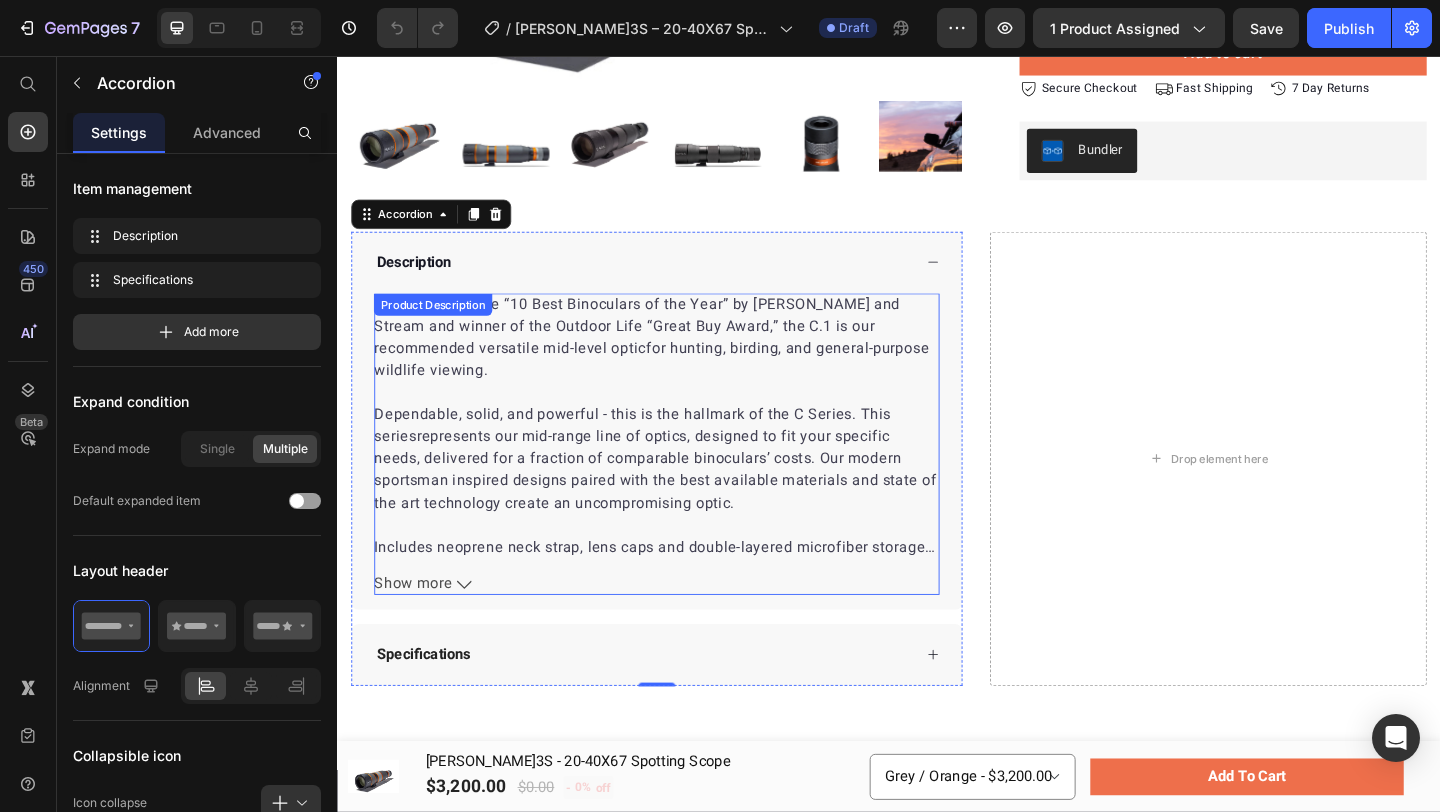 click on "Named one of the “10 Best Binoculars of the Year” by [PERSON_NAME] and Stream and winner of the Outdoor Life “Great Buy Award,” the C.1 is our recommended versatile mid-level optic" at bounding box center [663, 350] 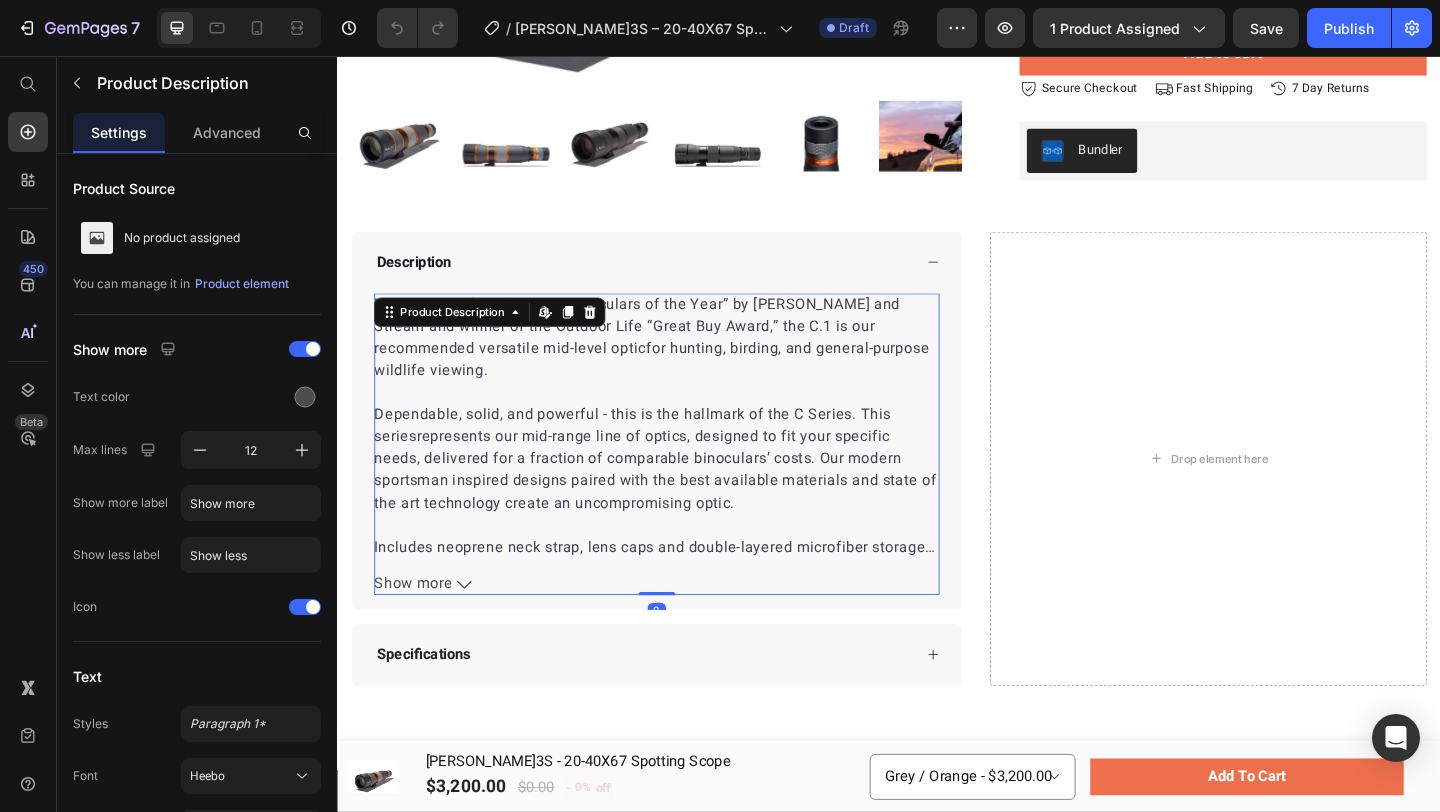 click on "for hunting, birding, and general-purpose wildlife viewing." at bounding box center (679, 386) 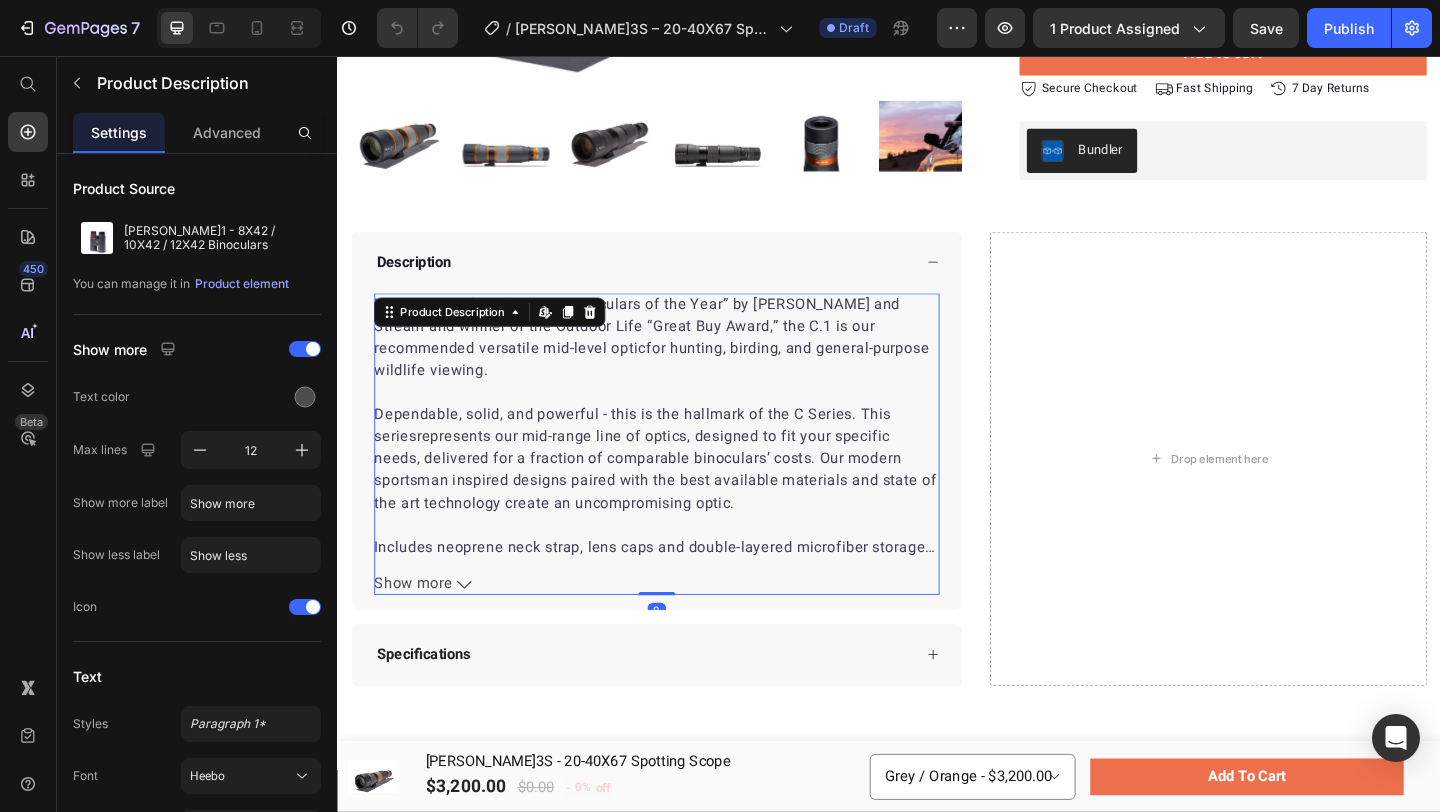 click on "for hunting, birding, and general-purpose wildlife viewing." at bounding box center (679, 386) 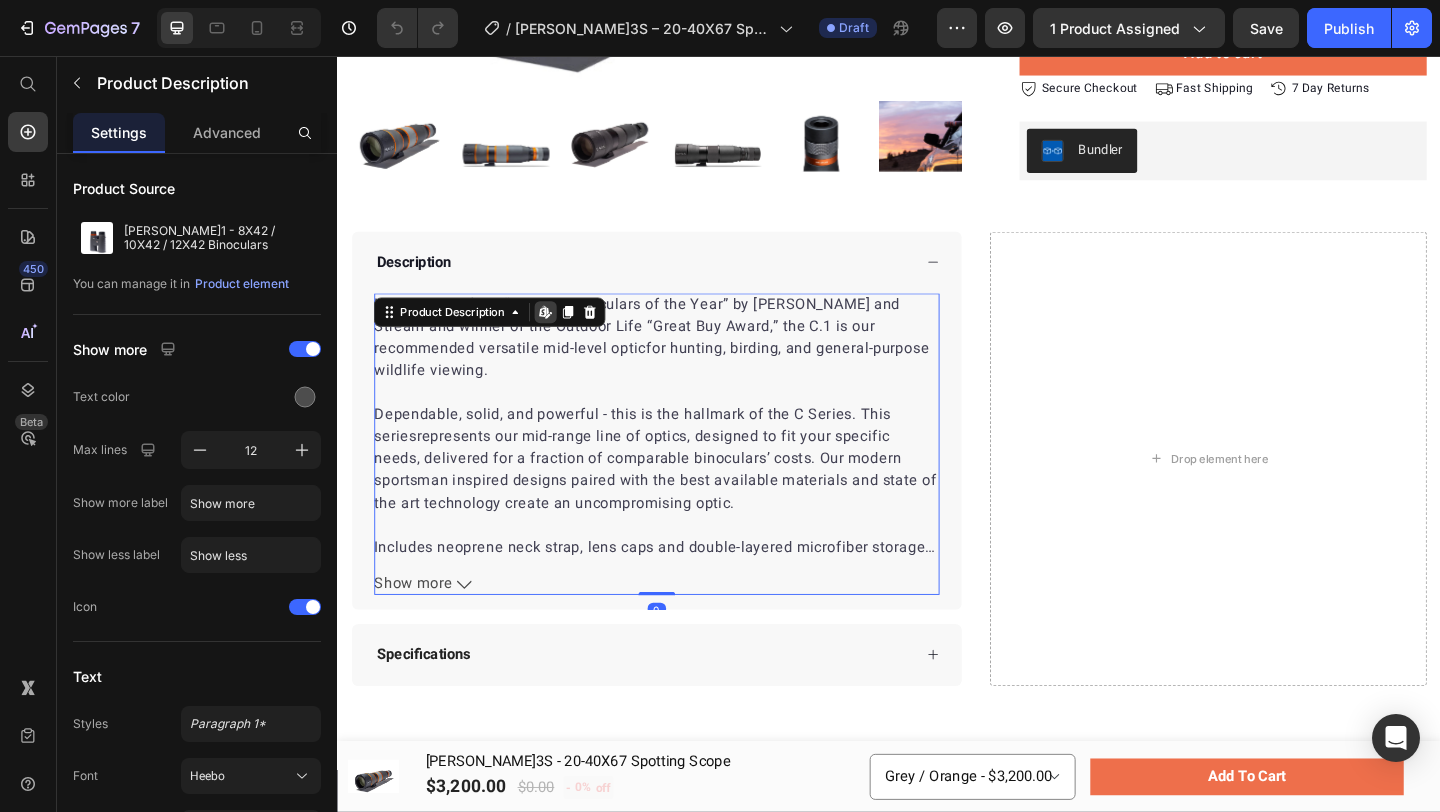 click on "for hunting, birding, and general-purpose wildlife viewing." at bounding box center [679, 386] 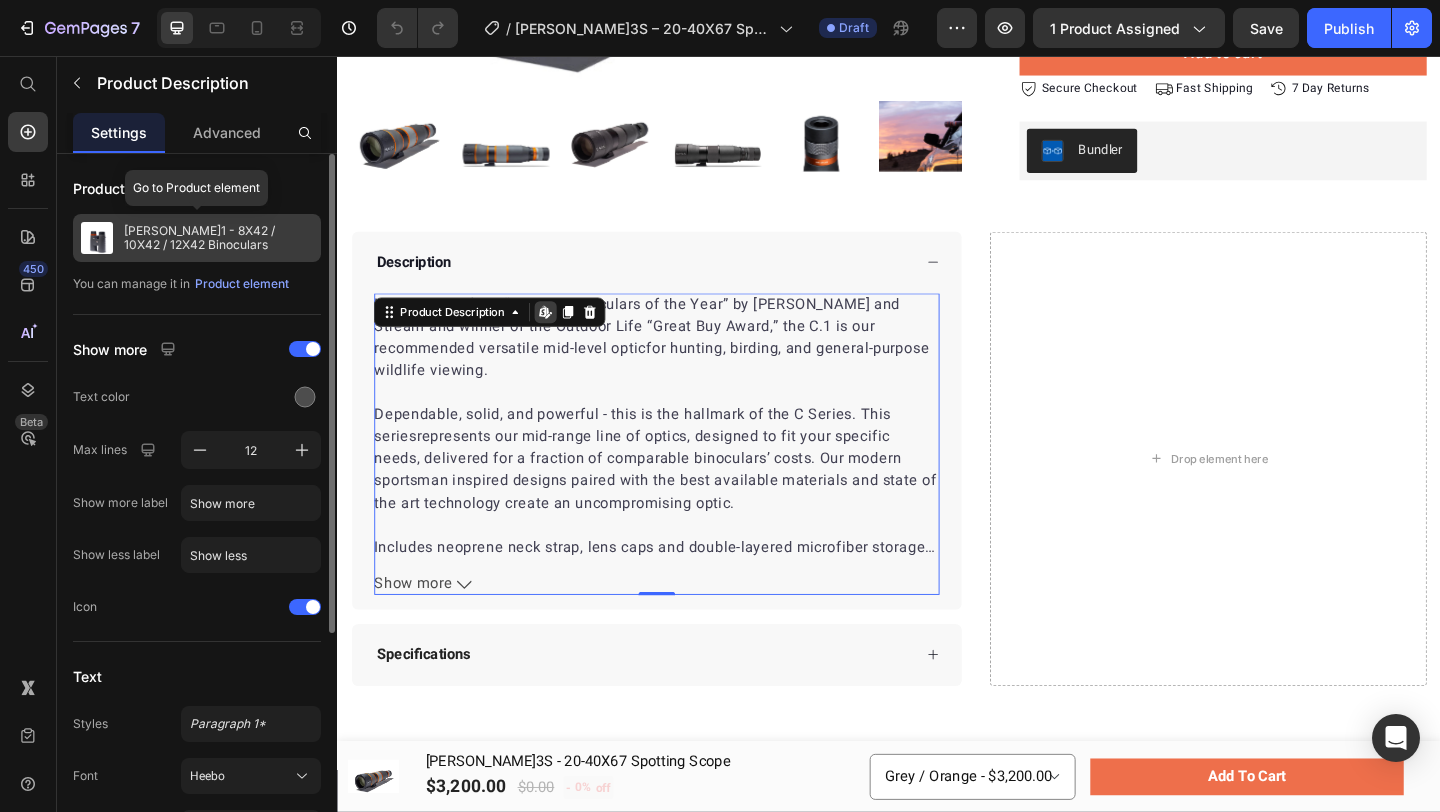 click on "Maven C.1 - 8X42 / 10X42 / 12X42 Binoculars" at bounding box center (218, 238) 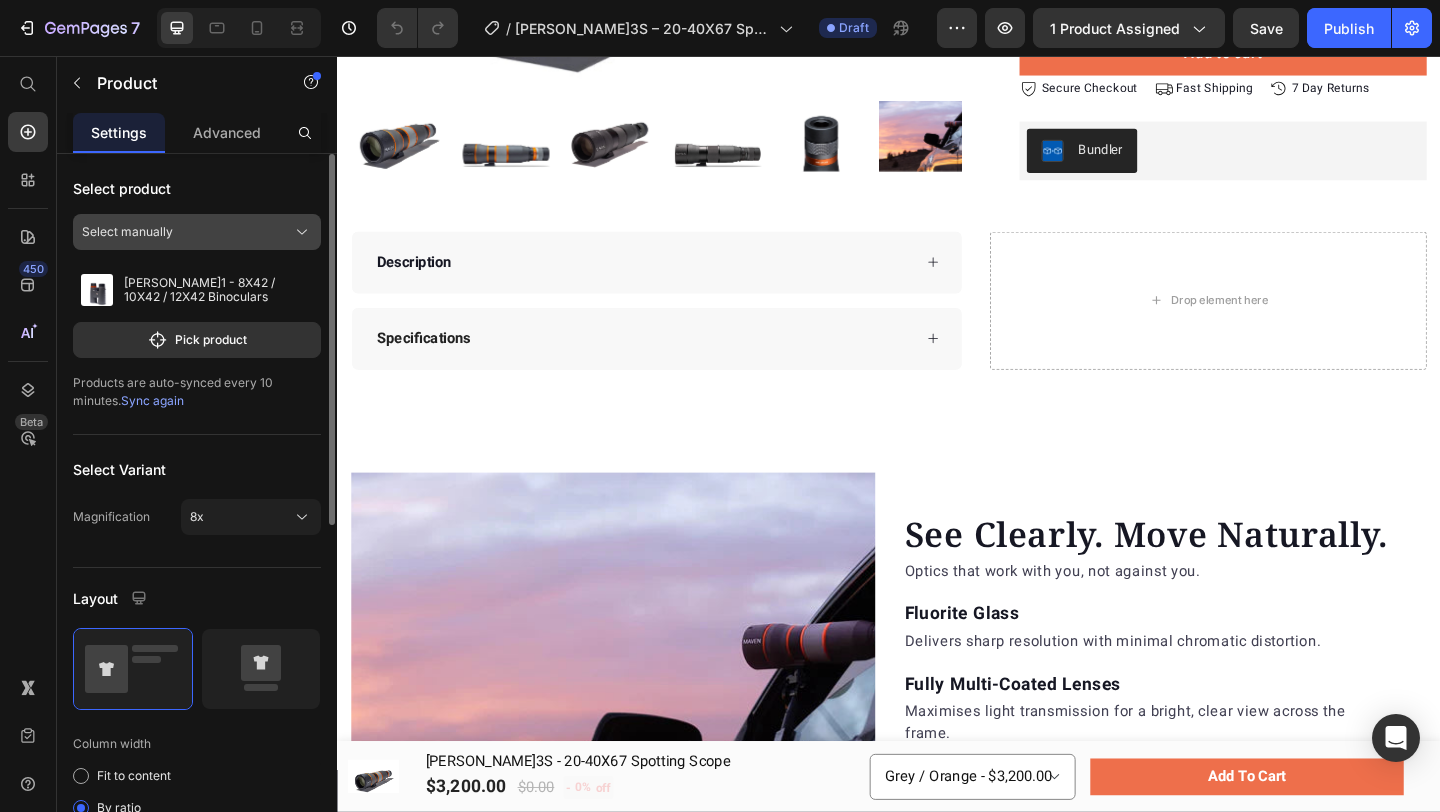 click on "Select manually" at bounding box center [197, 232] 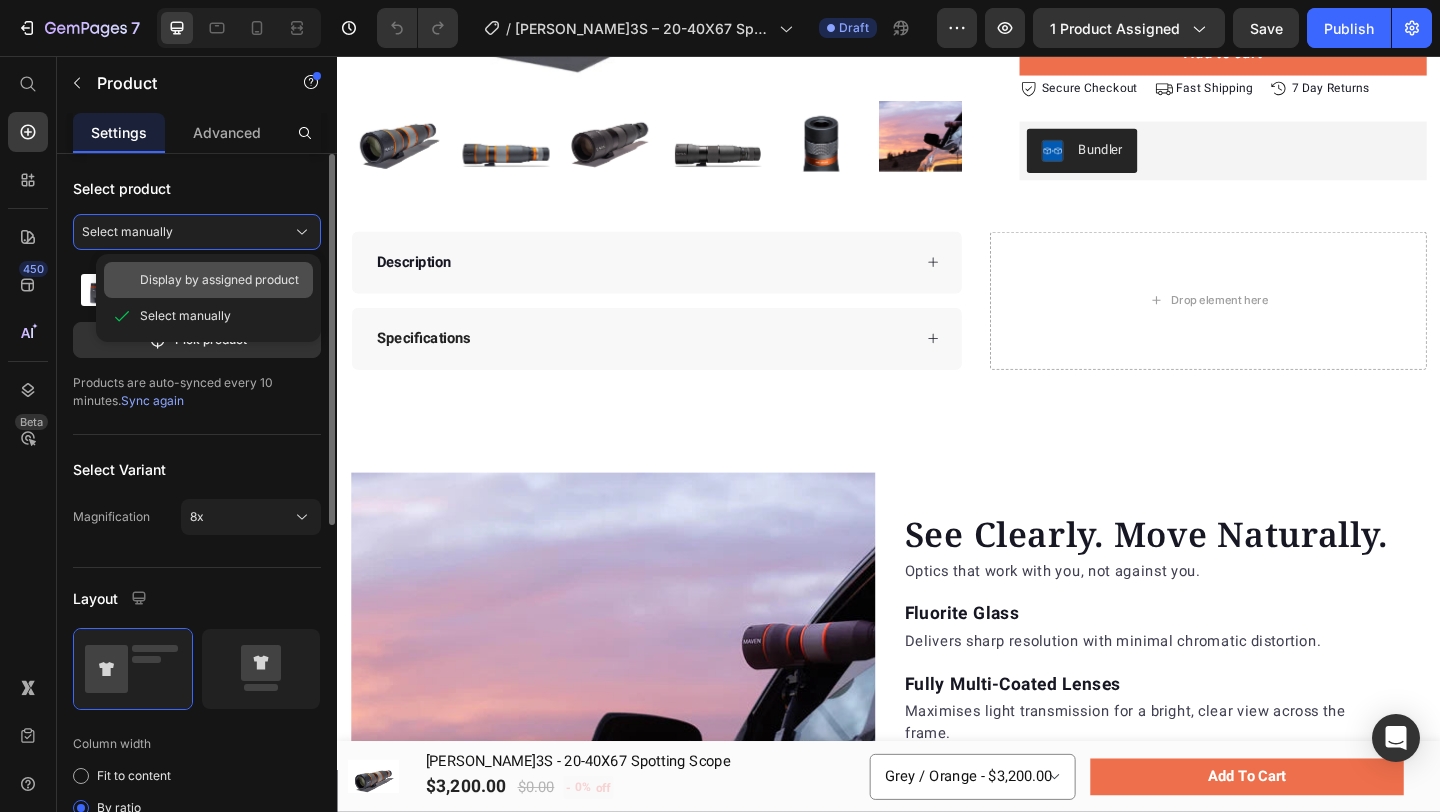 click on "Display by assigned product" at bounding box center (219, 280) 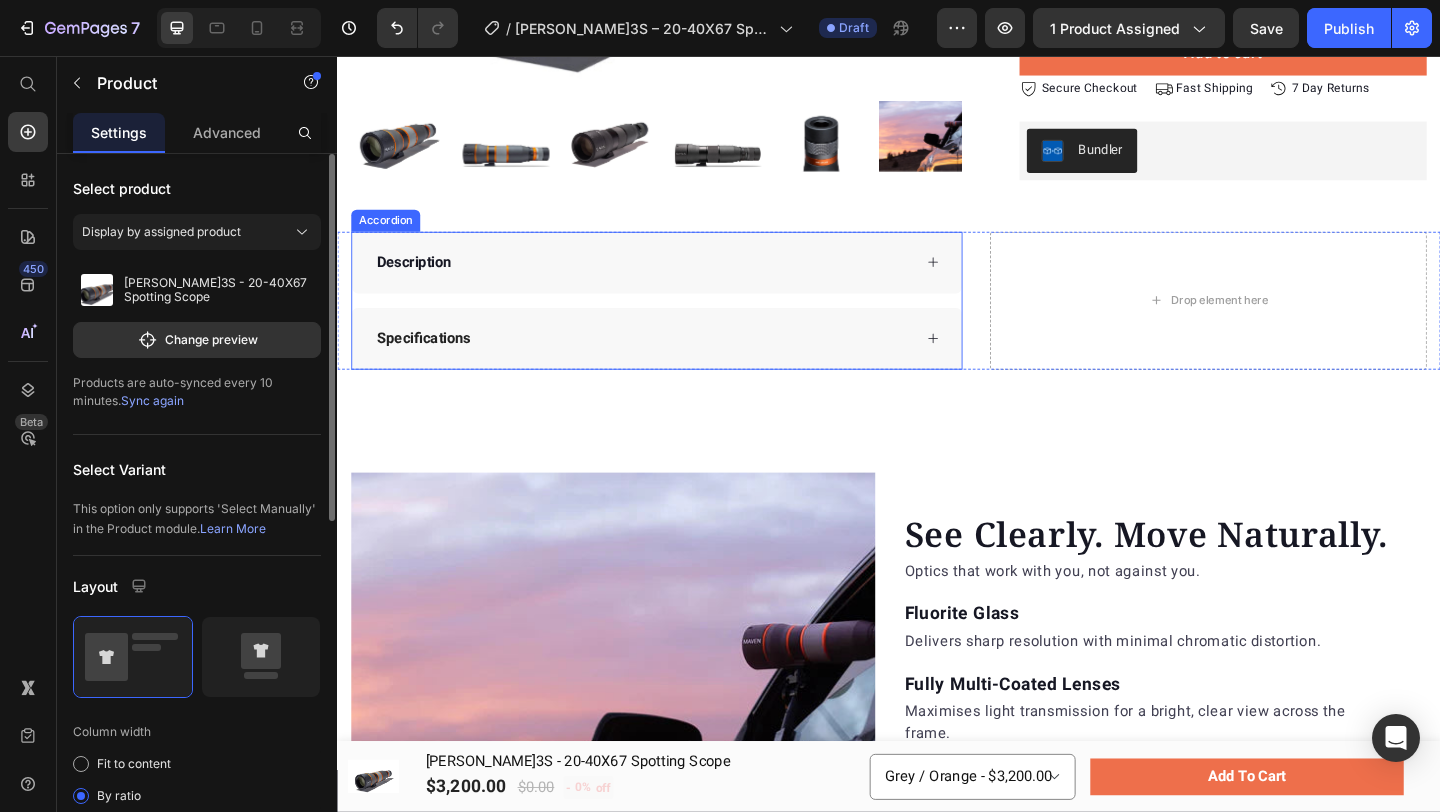 click on "Description" at bounding box center [669, 280] 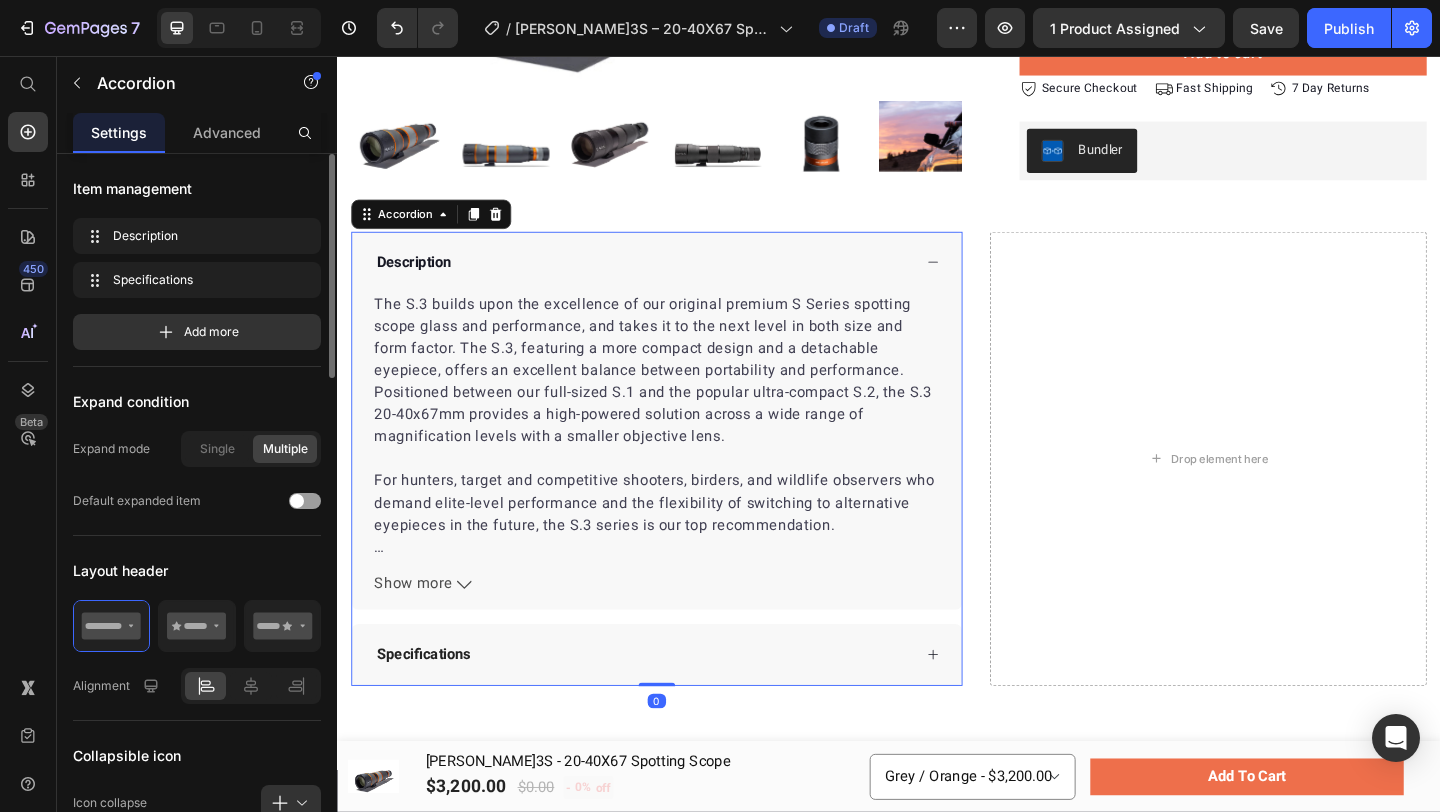 click on "Description" at bounding box center (669, 280) 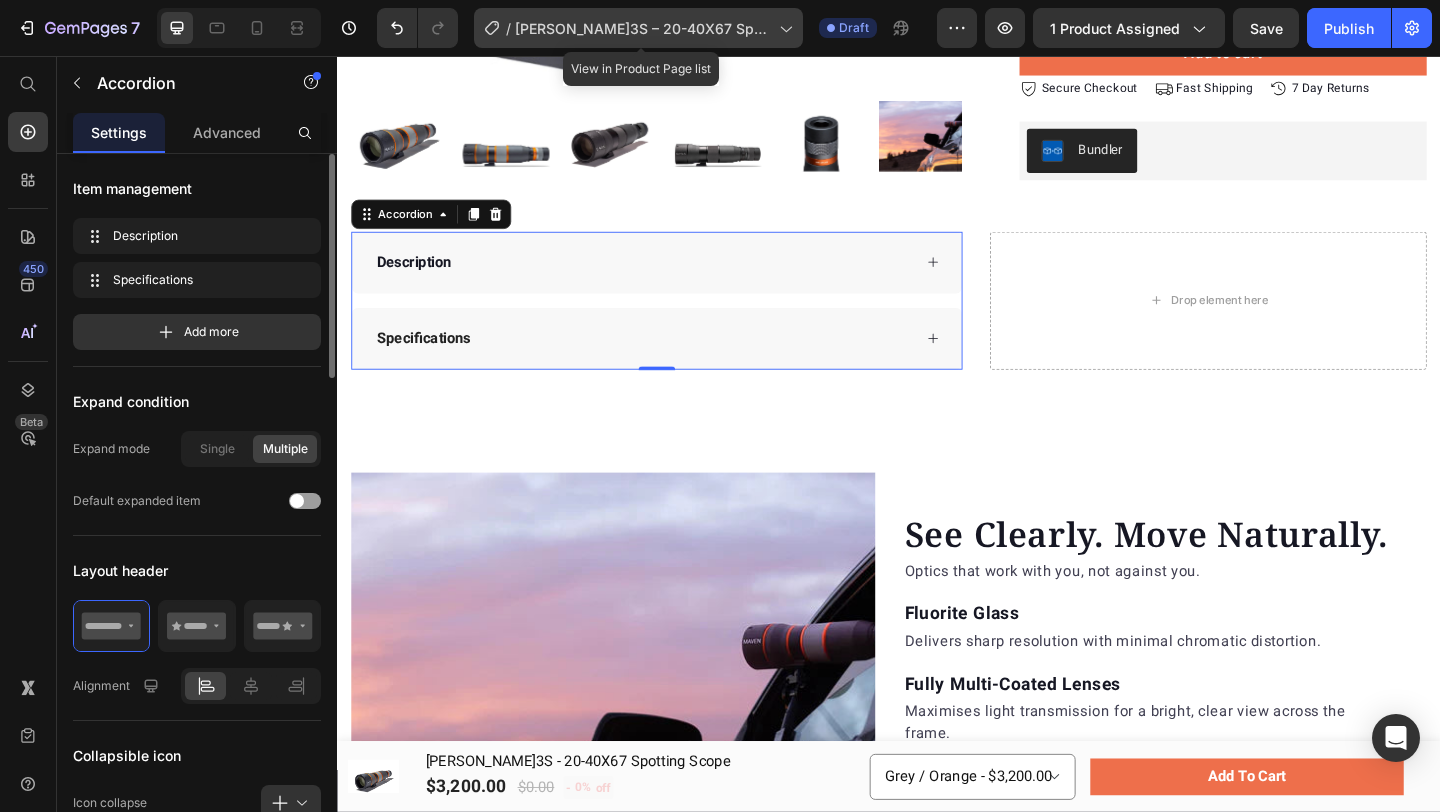 click on "[PERSON_NAME]3S – 20-40X67 Spotting Scope" at bounding box center [643, 28] 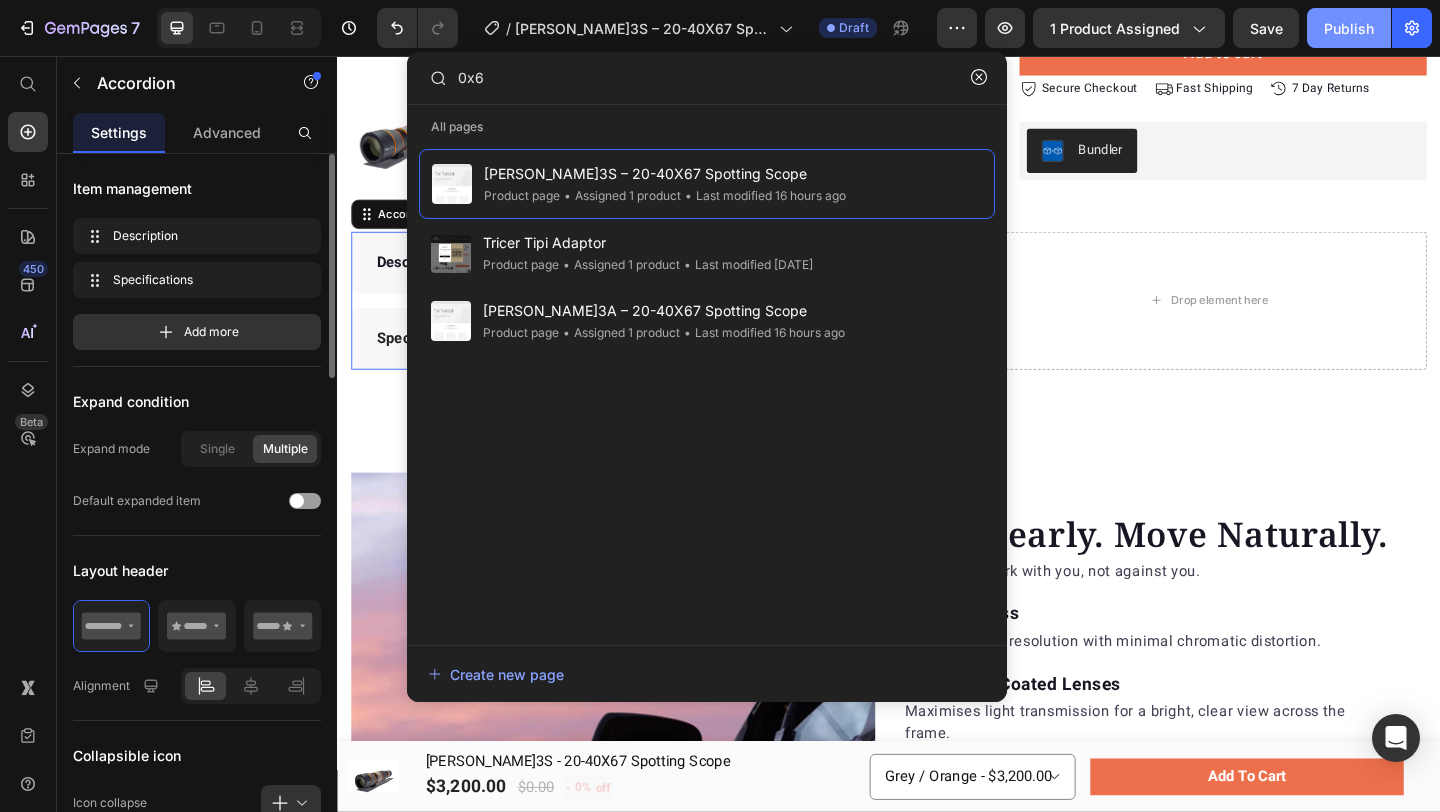click on "Publish" at bounding box center (1349, 28) 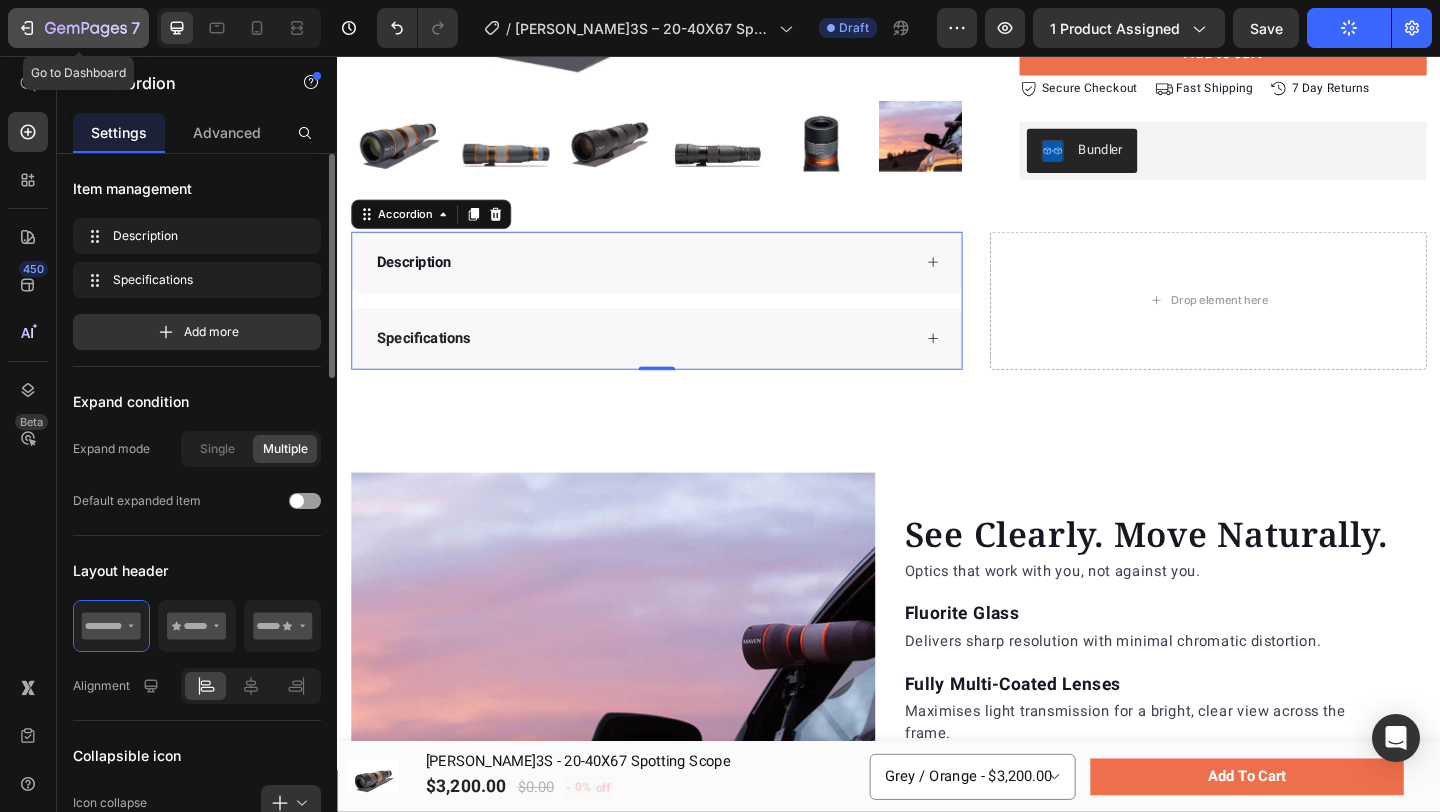 click 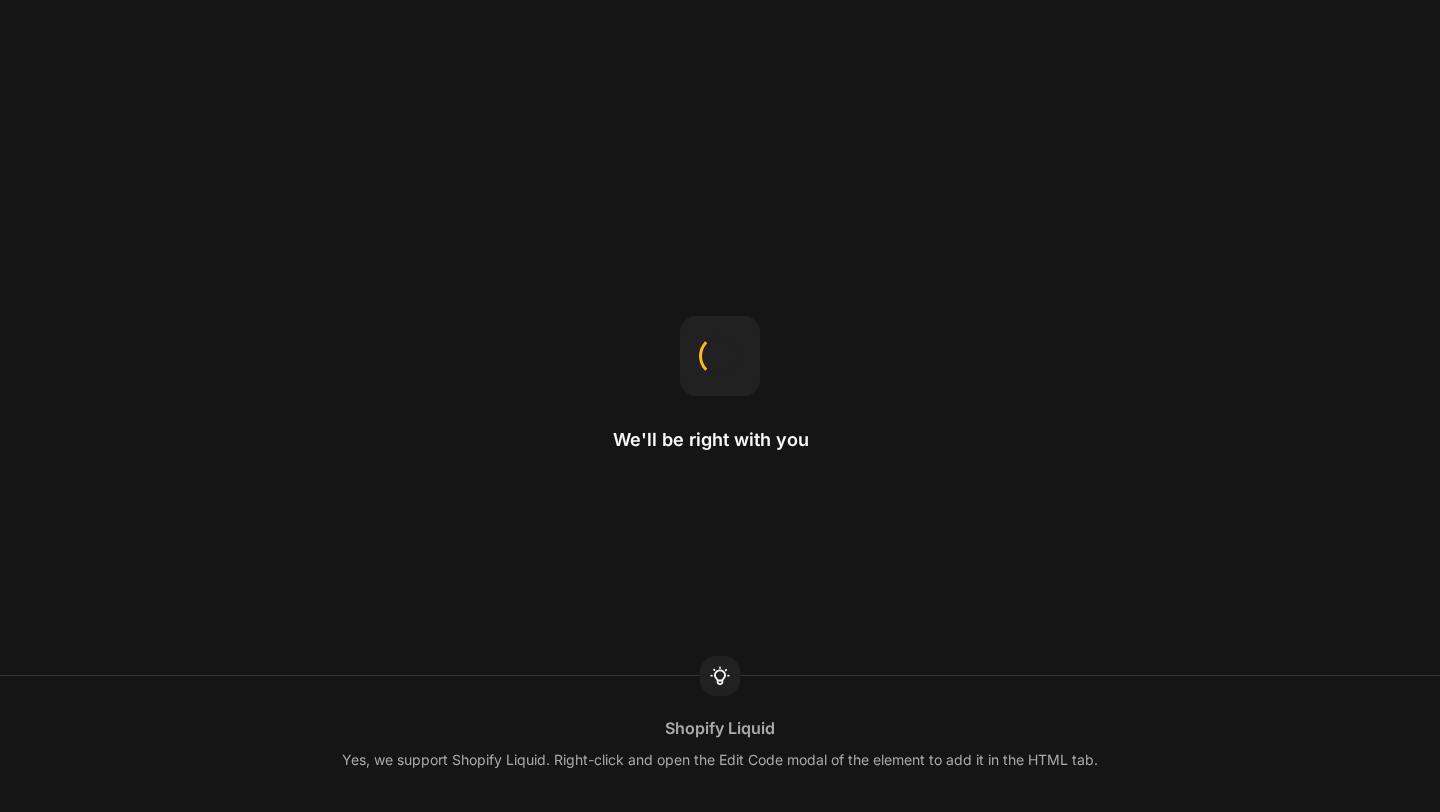 scroll, scrollTop: 0, scrollLeft: 0, axis: both 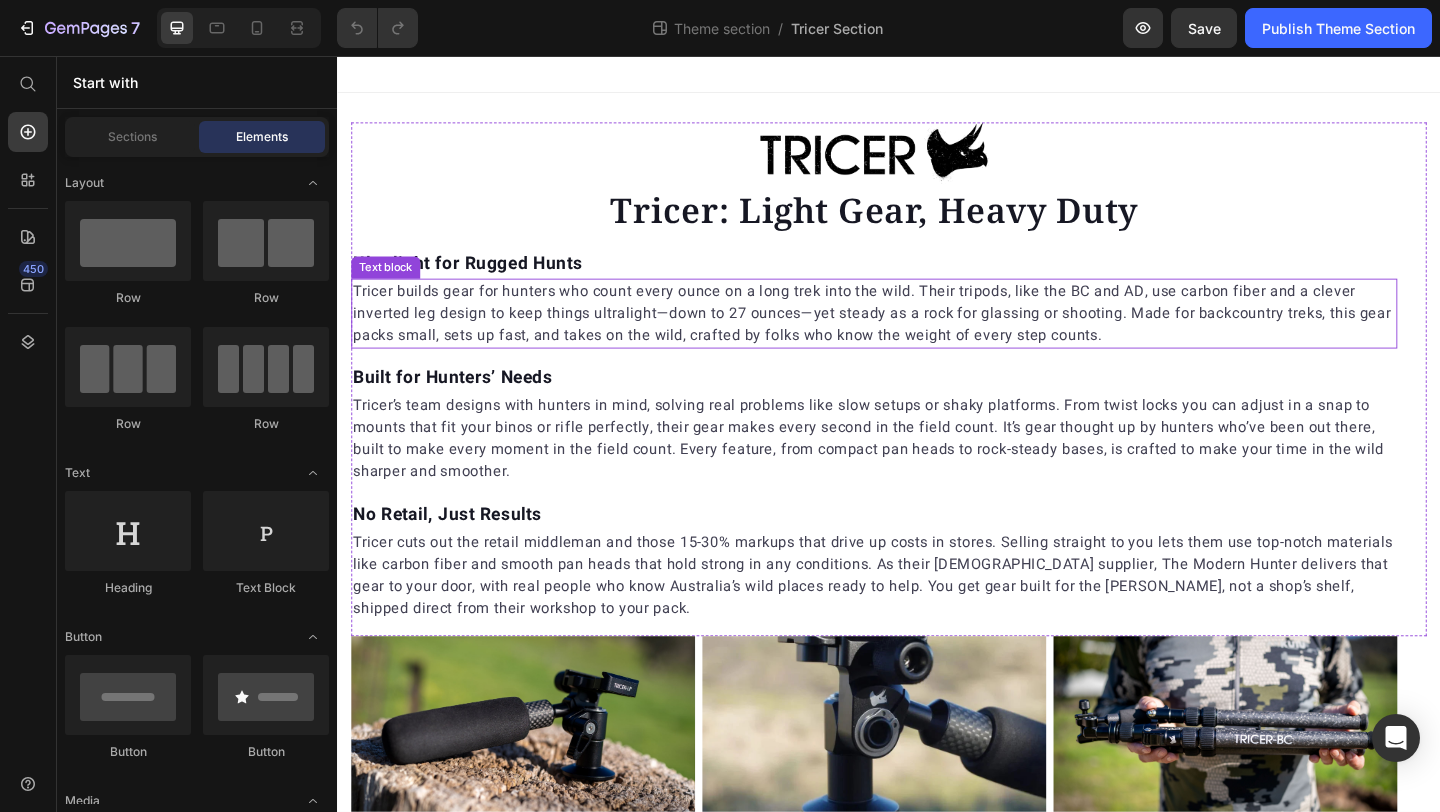click on "Tricer builds gear for hunters who count every ounce on a long trek into the wild. Their tripods, like the BC and AD, use carbon fiber and a clever inverted leg design to keep things ultralight—down to 27 ounces—yet steady as a rock for glassing or shooting. Made for backcountry treks, this gear packs small, sets up fast, and takes on the wild, crafted by folks who know the weight of every step counts." at bounding box center [921, 336] 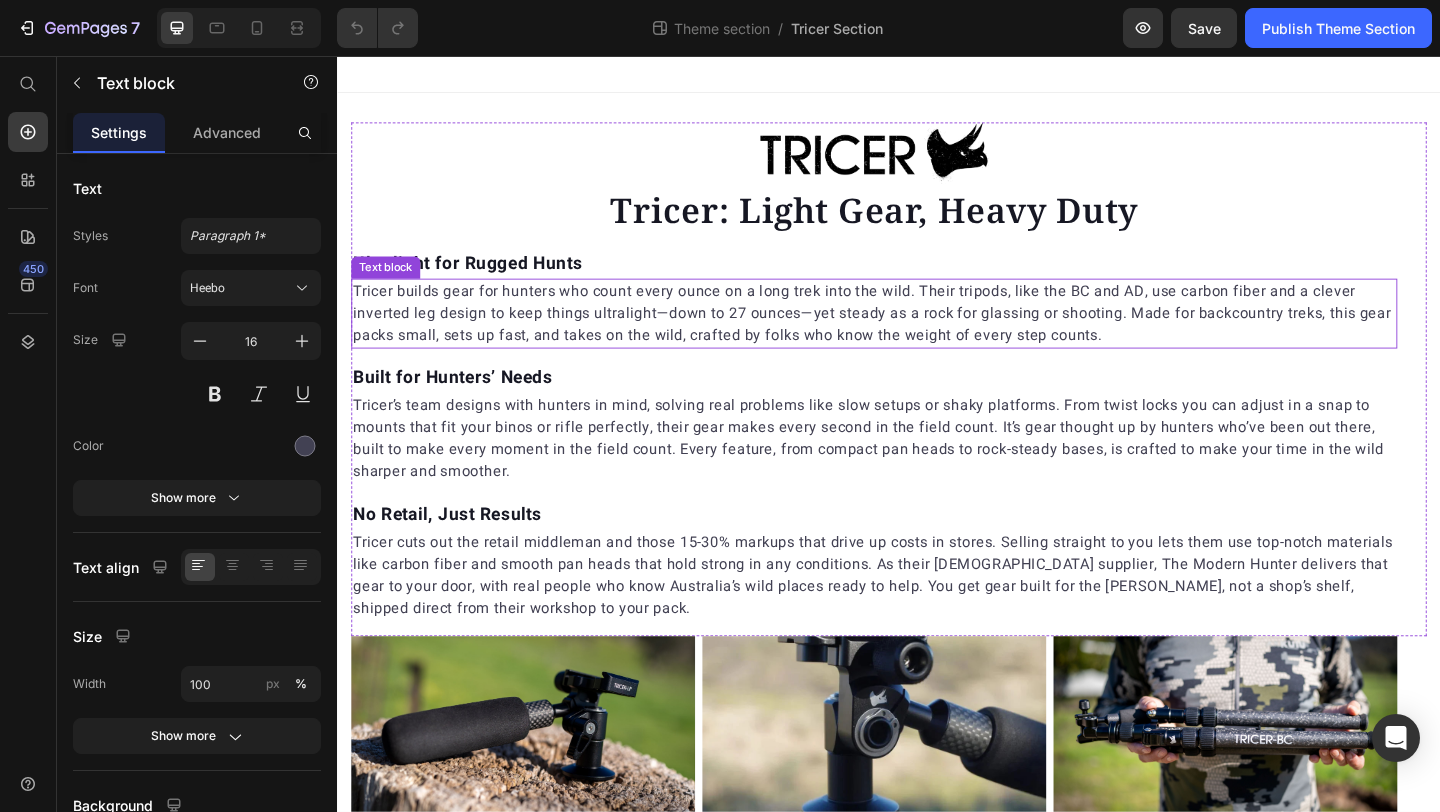 click on "Tricer cuts out the retail middleman and those 15-30% markups that drive up costs in stores. Selling straight to you lets them use top-notch materials like carbon fiber and smooth pan heads that hold strong in any conditions. As their Australian supplier, The Modern Hunter delivers that gear to your door, with real people who know Australia’s wild places ready to help. You get gear built for the hunt, not a shop’s shelf, shipped direct from their workshop to your pack." at bounding box center (921, 621) 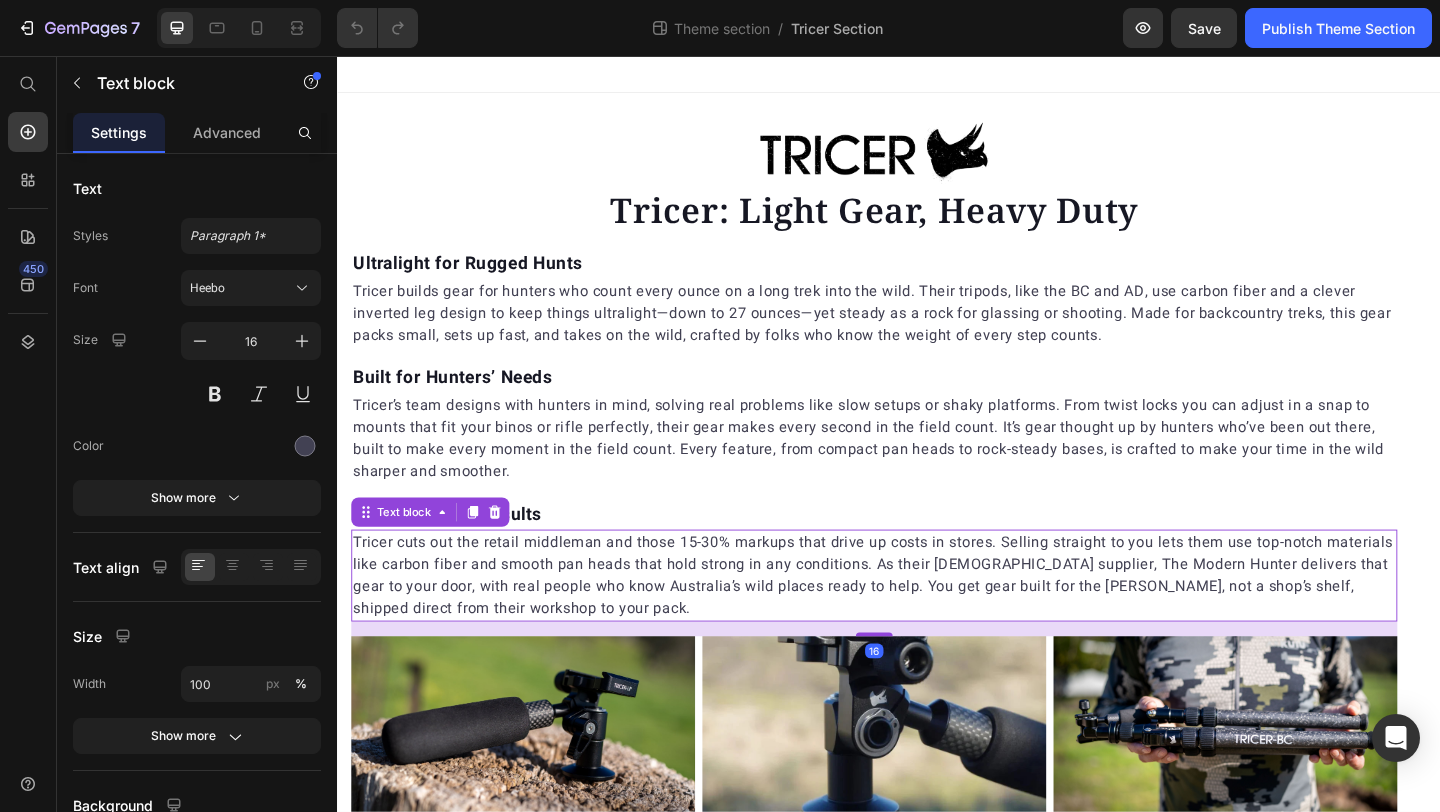 click on "Tricer cuts out the retail middleman and those 15-30% markups that drive up costs in stores. Selling straight to you lets them use top-notch materials like carbon fiber and smooth pan heads that hold strong in any conditions. As their Australian supplier, The Modern Hunter delivers that gear to your door, with real people who know Australia’s wild places ready to help. You get gear built for the hunt, not a shop’s shelf, shipped direct from their workshop to your pack." at bounding box center [921, 621] 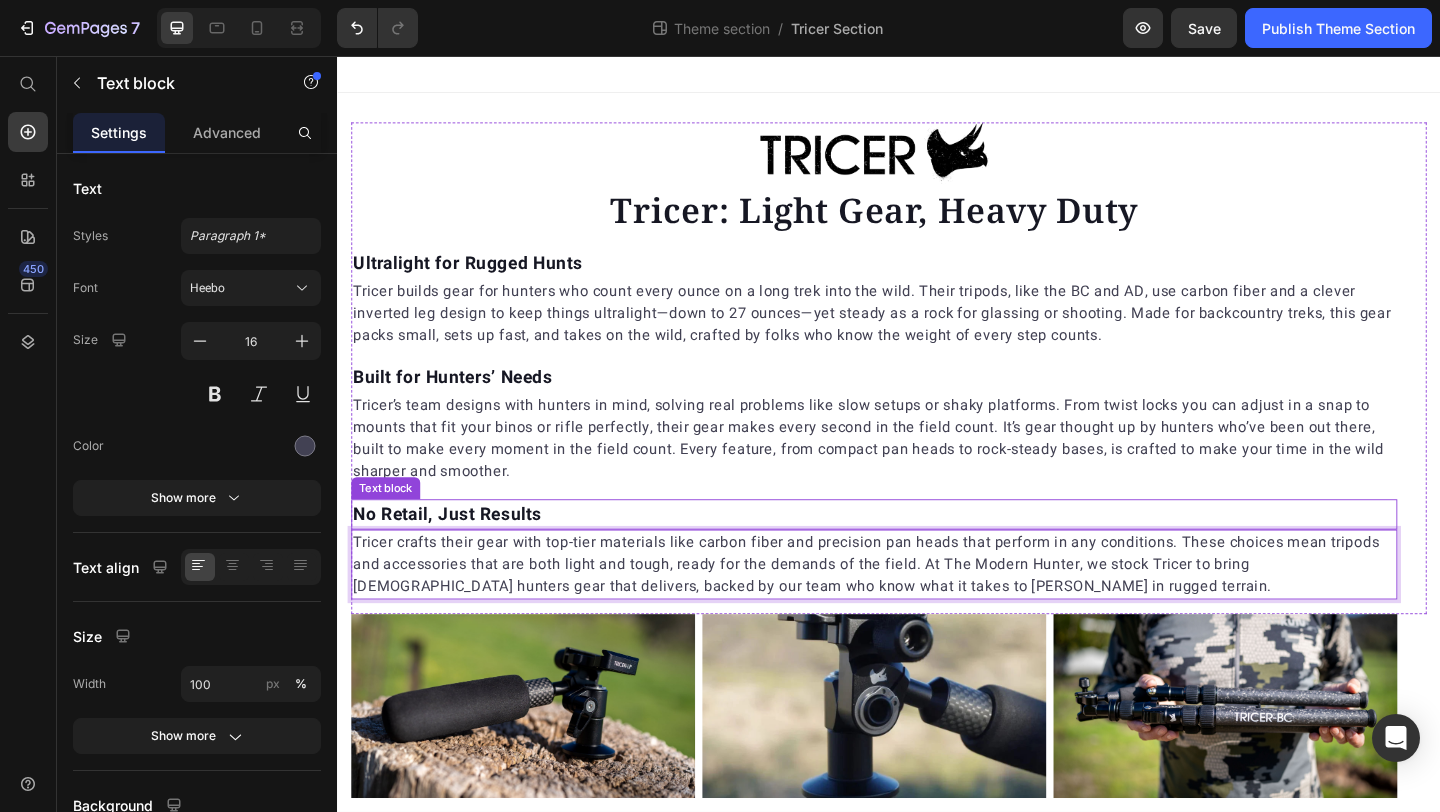 click on "No Retail, Just Results" at bounding box center [457, 554] 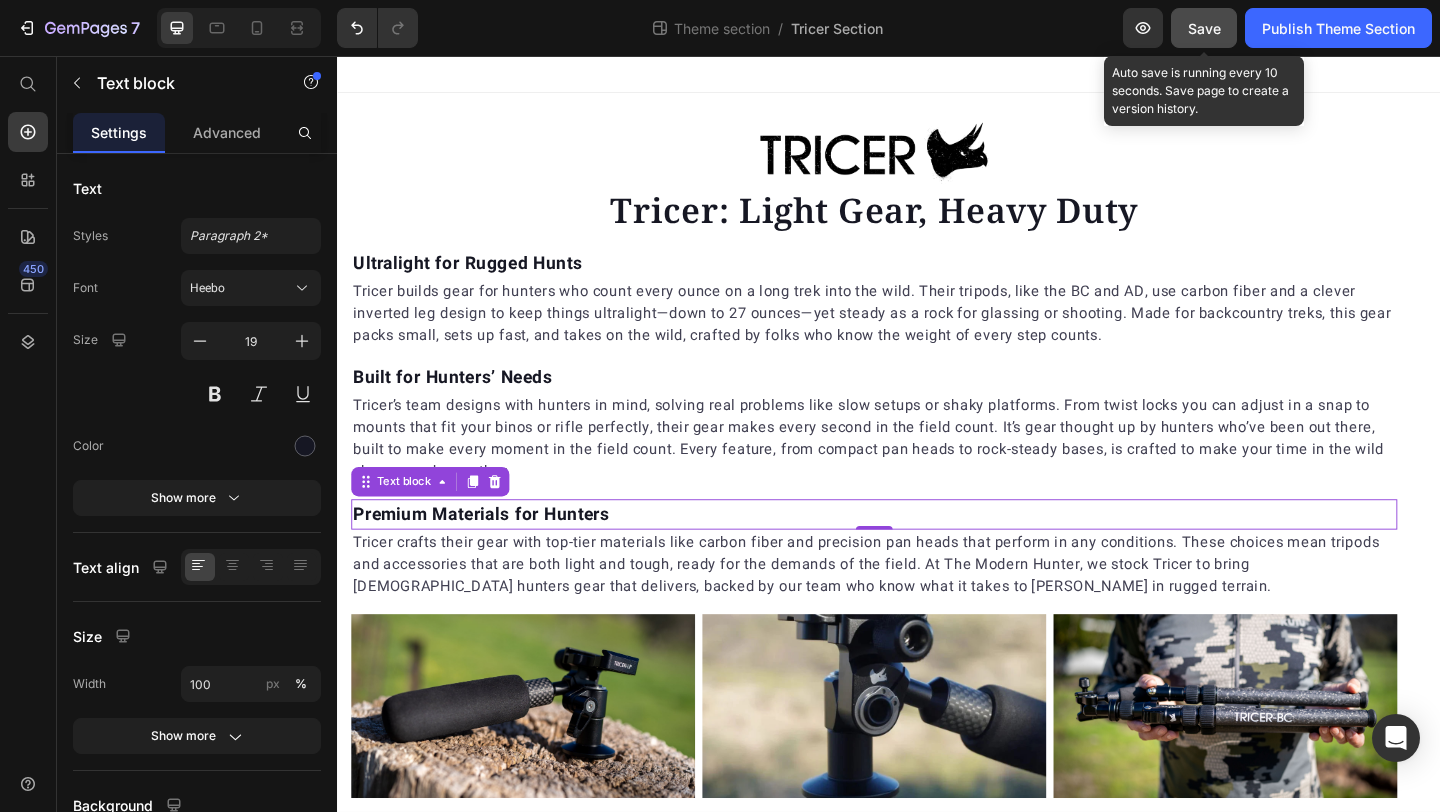 click on "Save" at bounding box center (1204, 28) 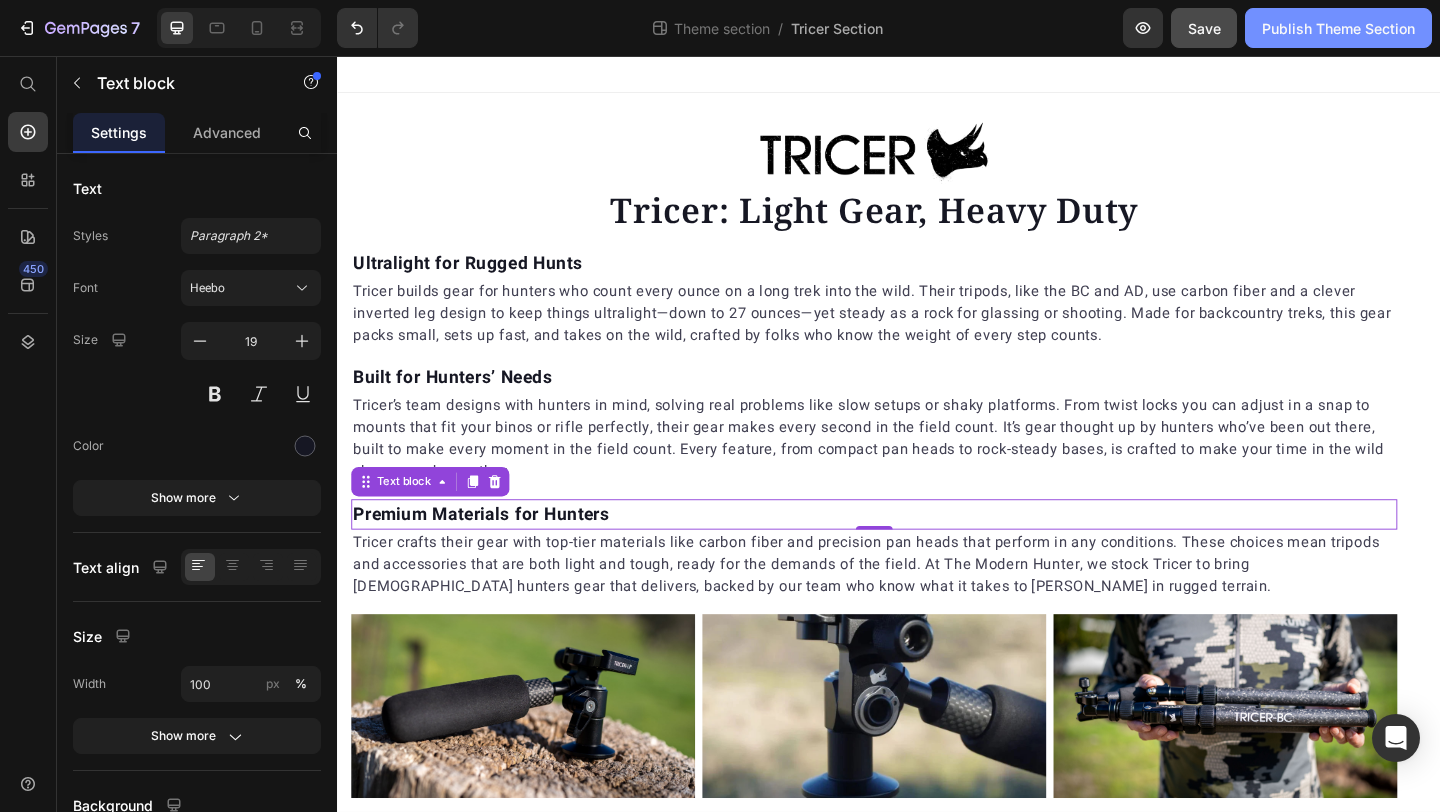 click on "Publish Theme Section" at bounding box center (1338, 28) 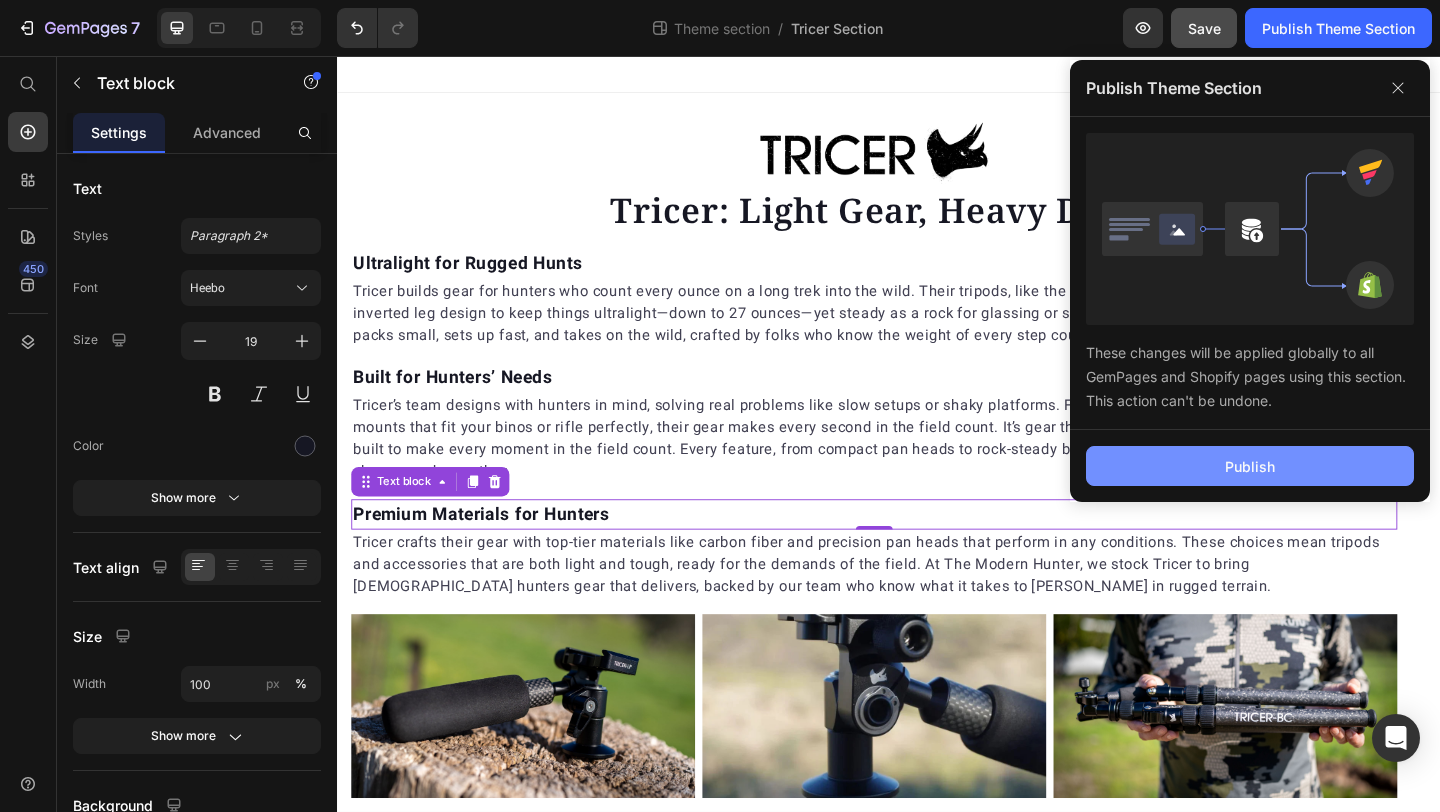 click on "Publish" at bounding box center [1250, 466] 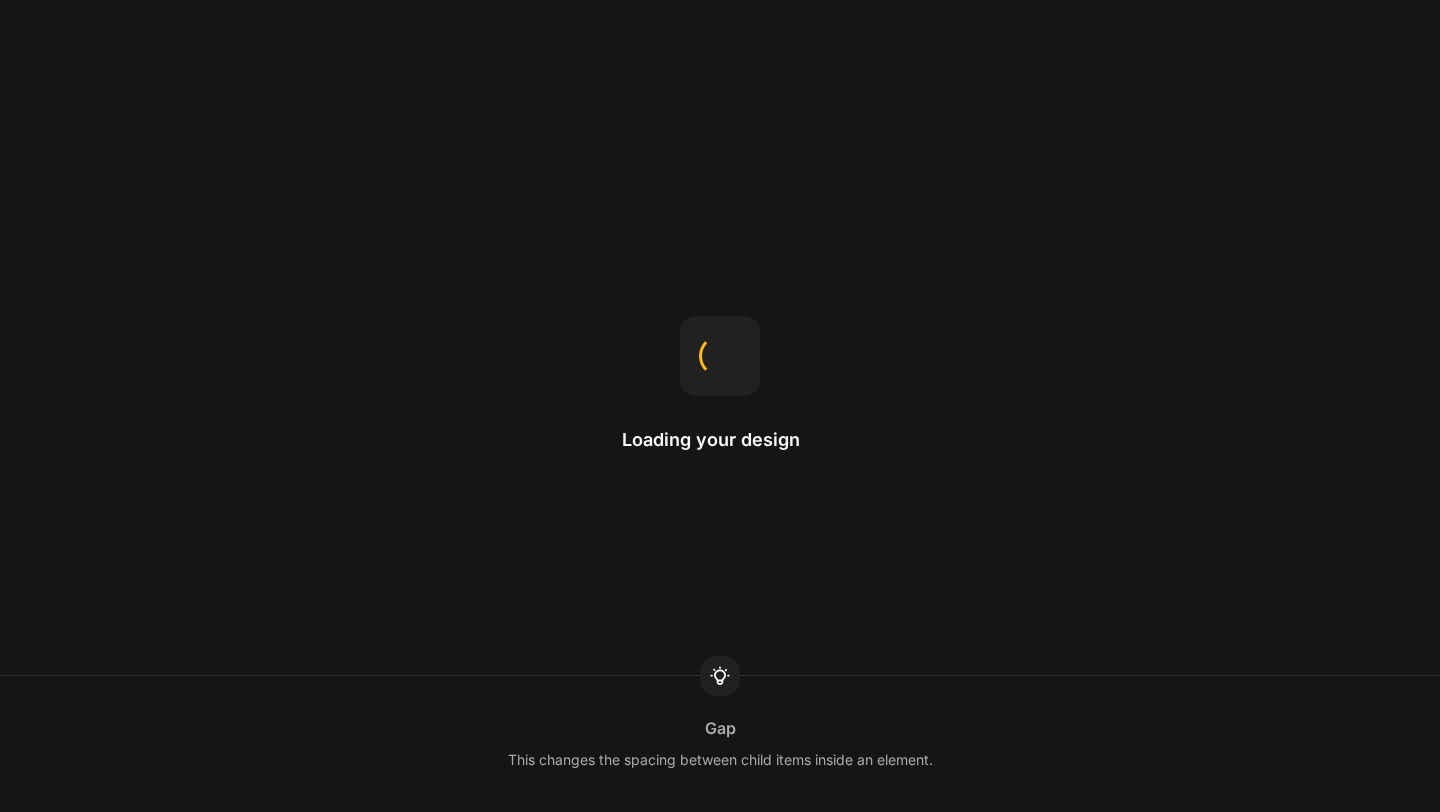 scroll, scrollTop: 0, scrollLeft: 0, axis: both 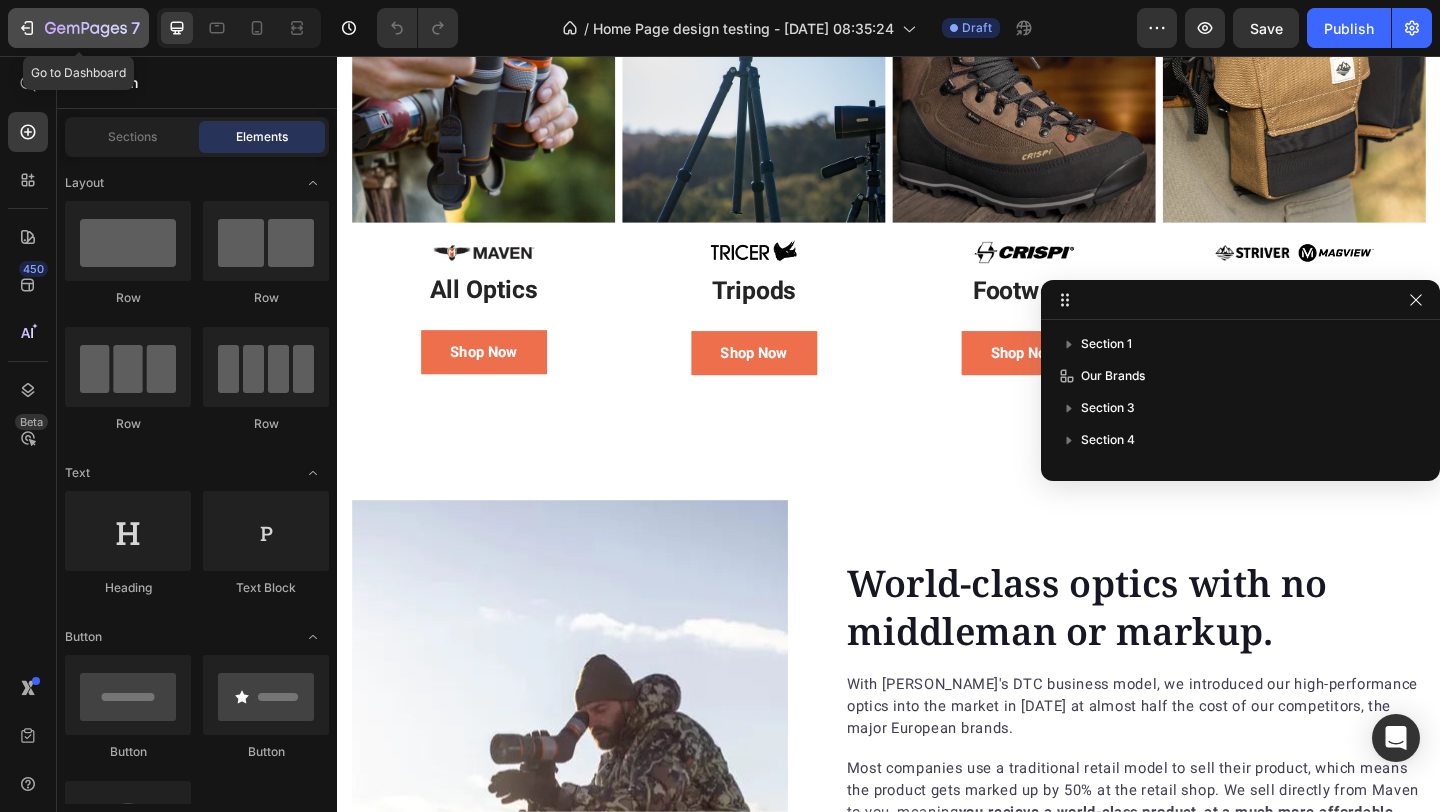 click 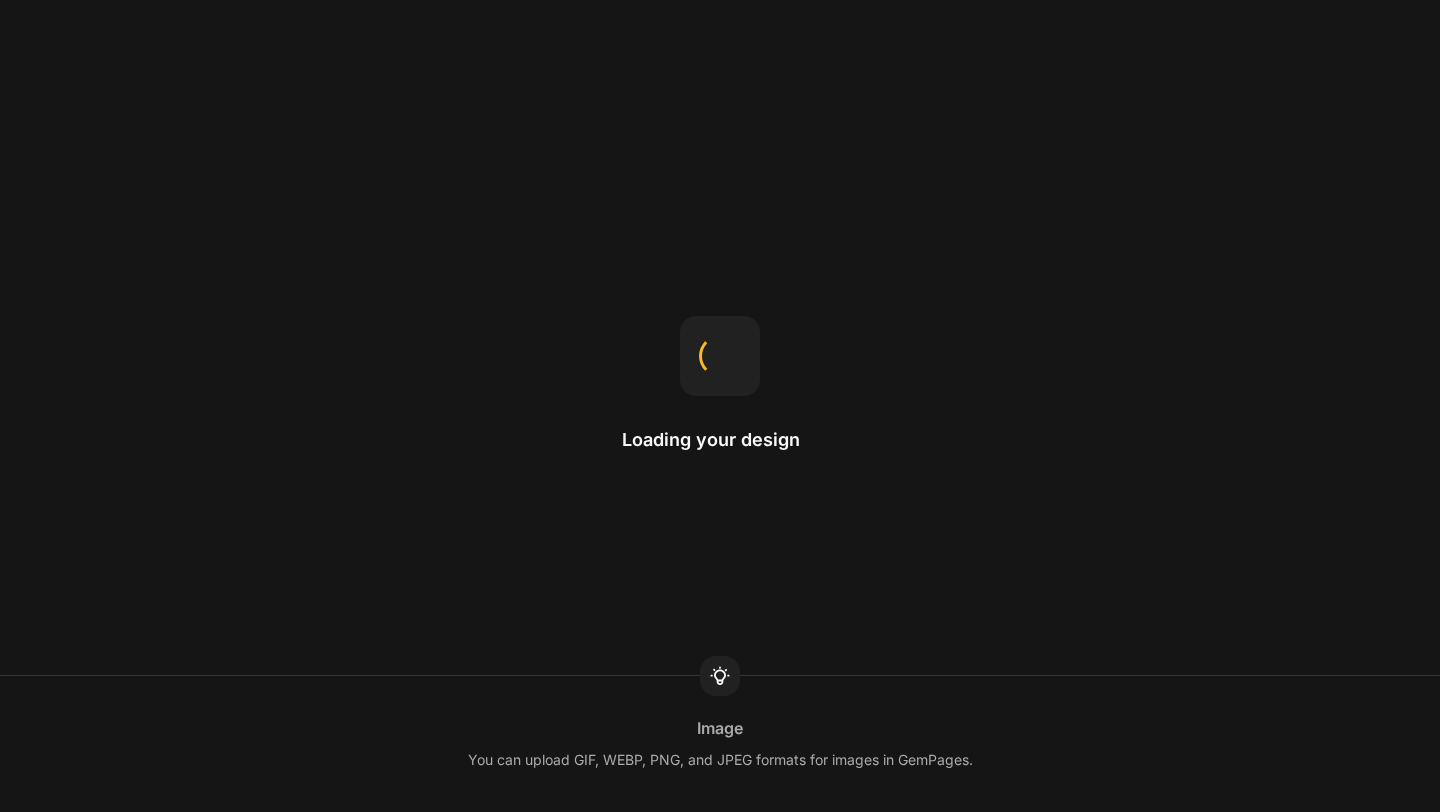 scroll, scrollTop: 0, scrollLeft: 0, axis: both 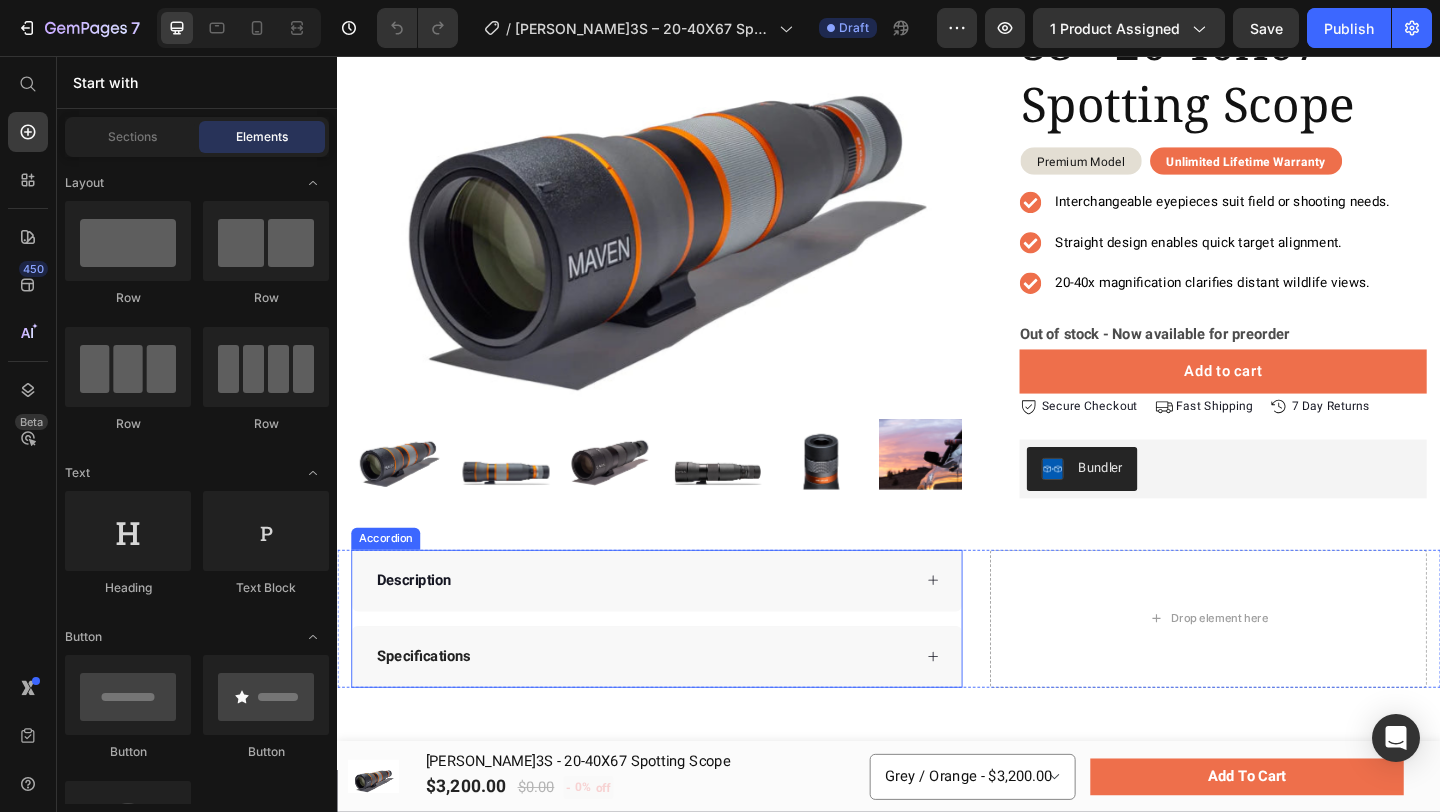 click on "Description" at bounding box center (669, 626) 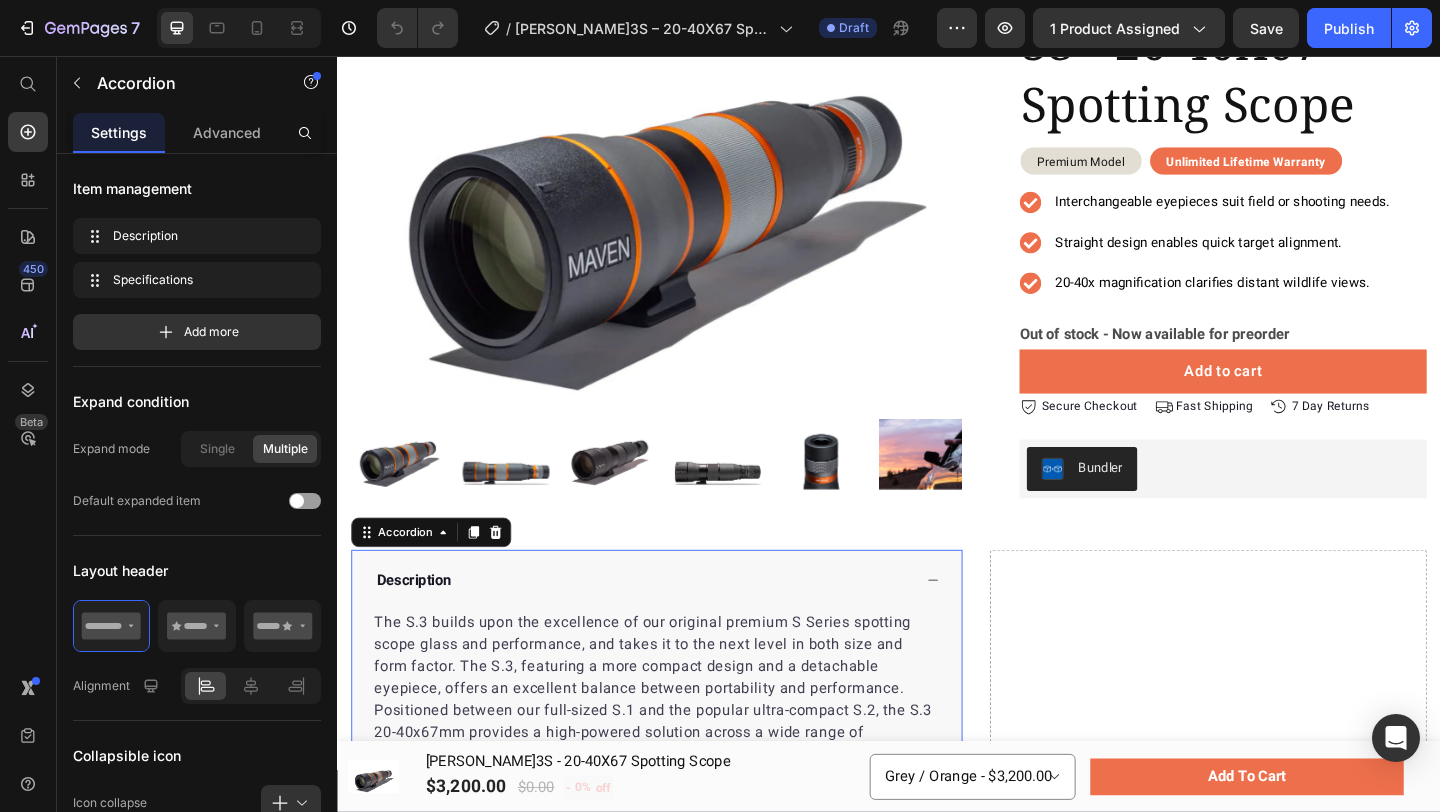 click on "Description" at bounding box center (669, 626) 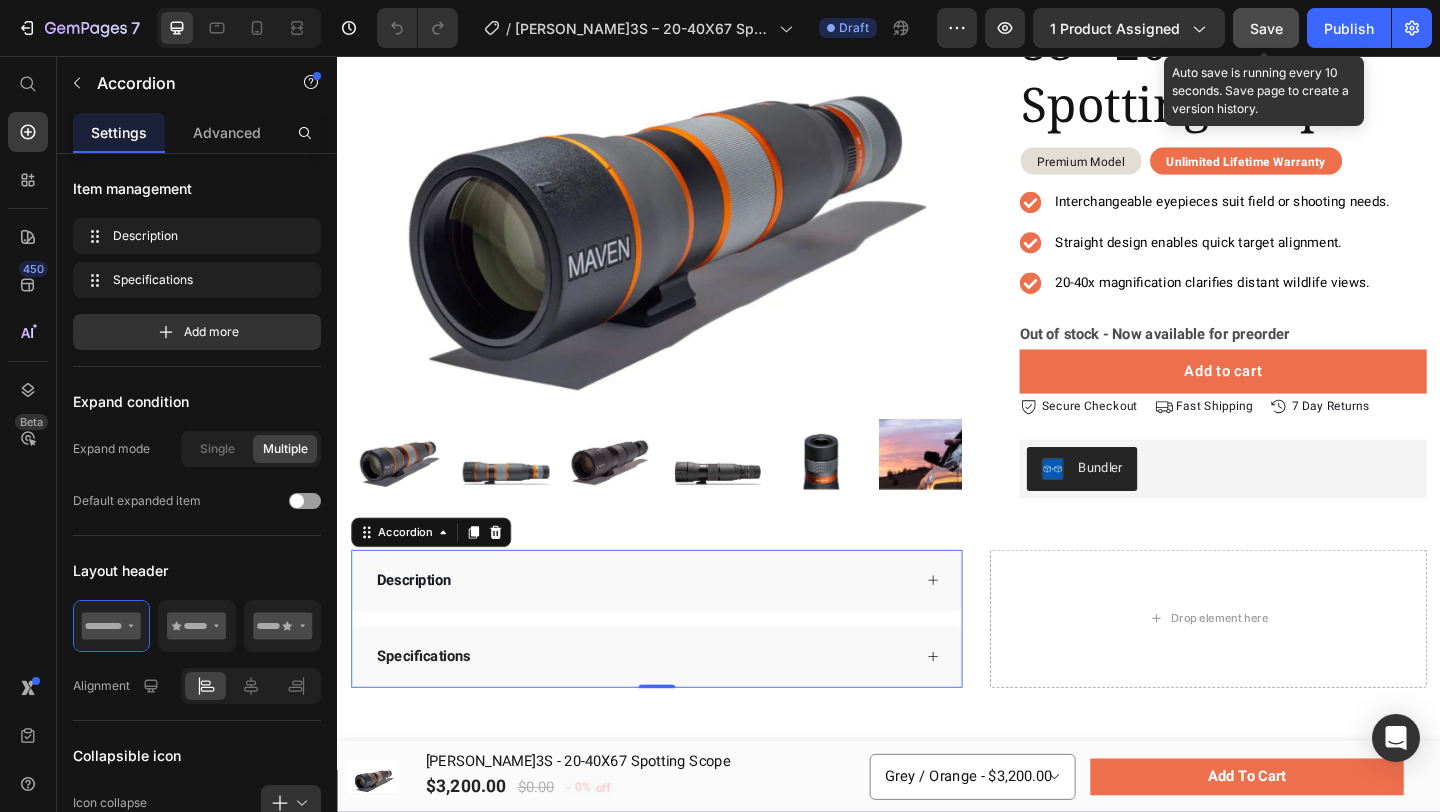 click on "Save" at bounding box center [1266, 28] 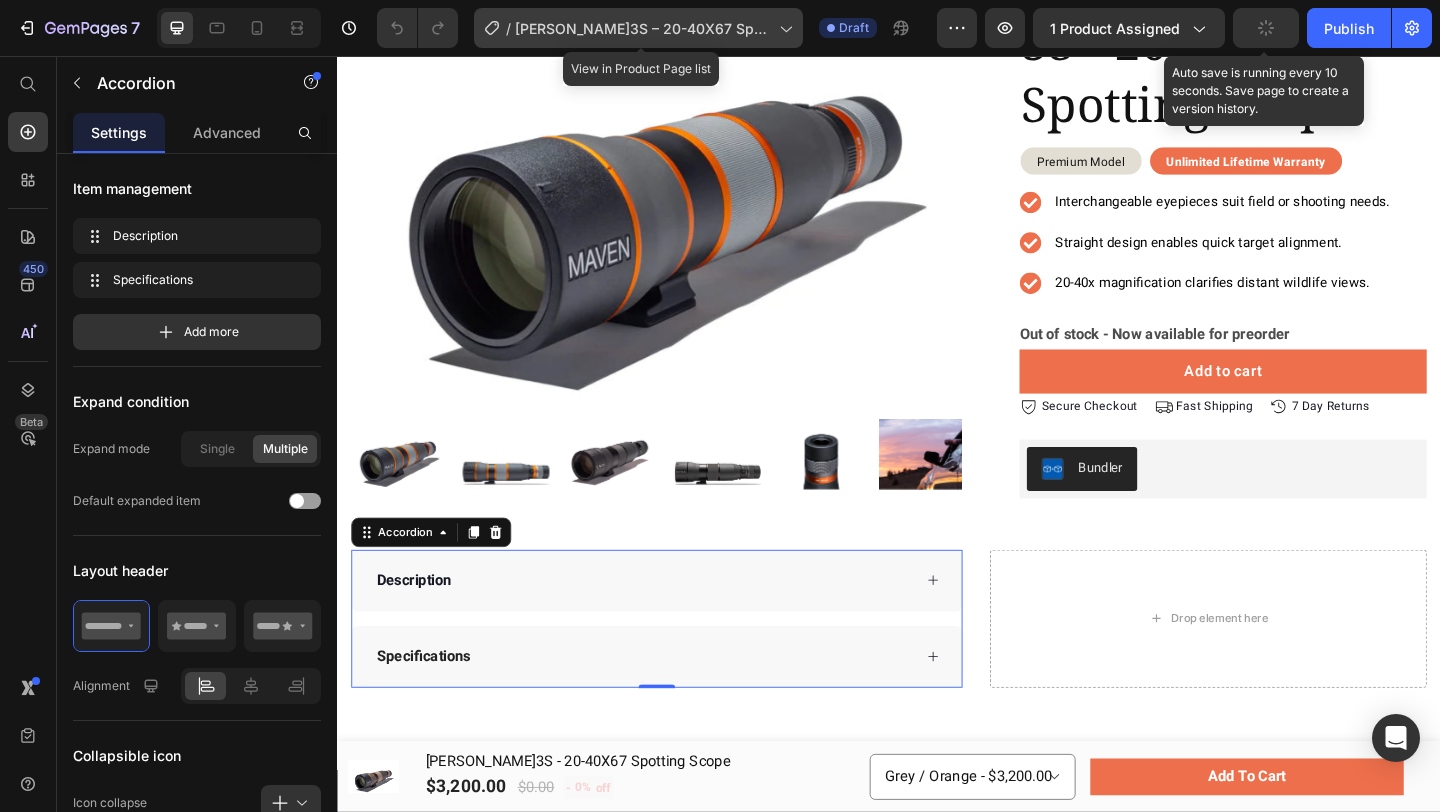 click on "[PERSON_NAME]3S – 20-40X67 Spotting Scope" at bounding box center [643, 28] 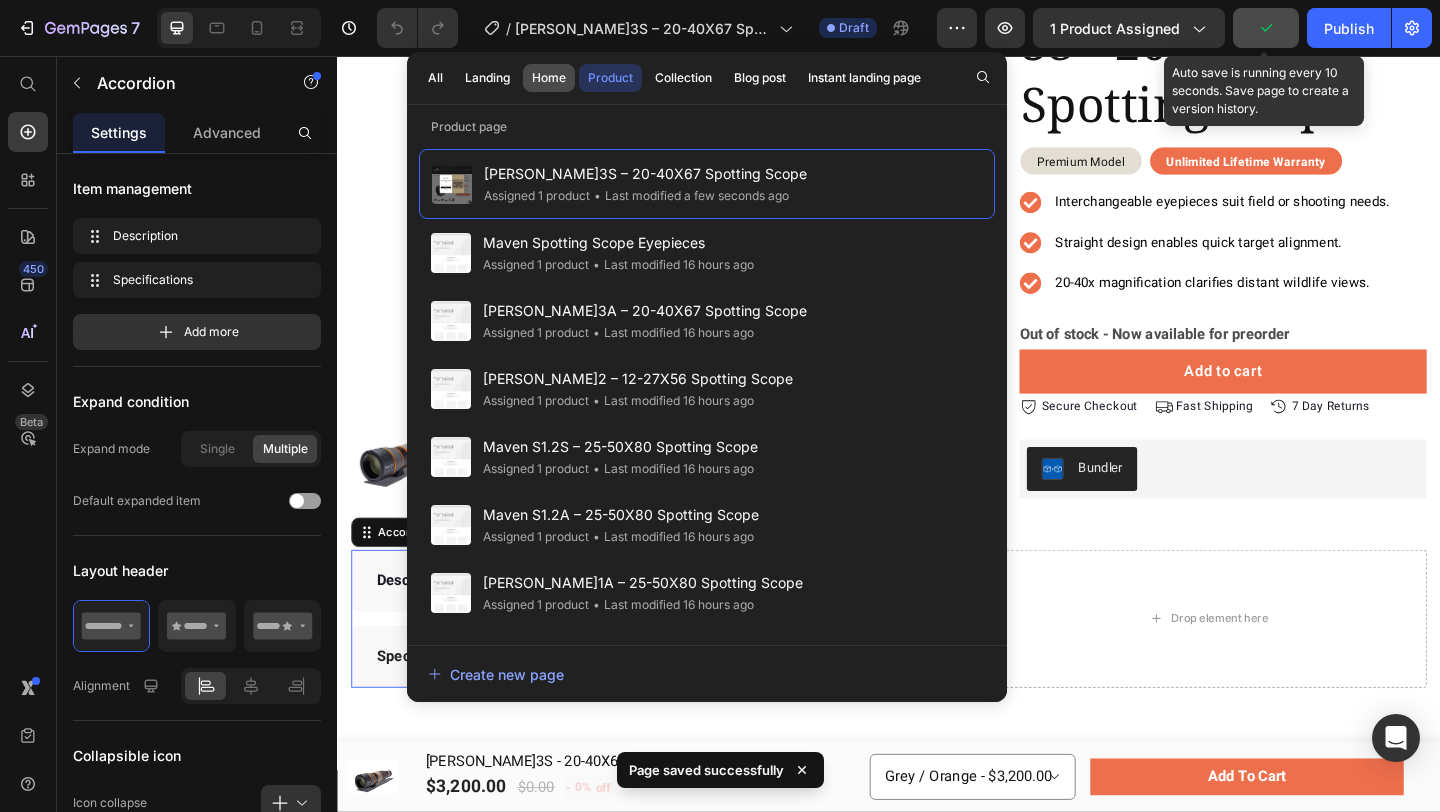 click on "Home" at bounding box center (549, 78) 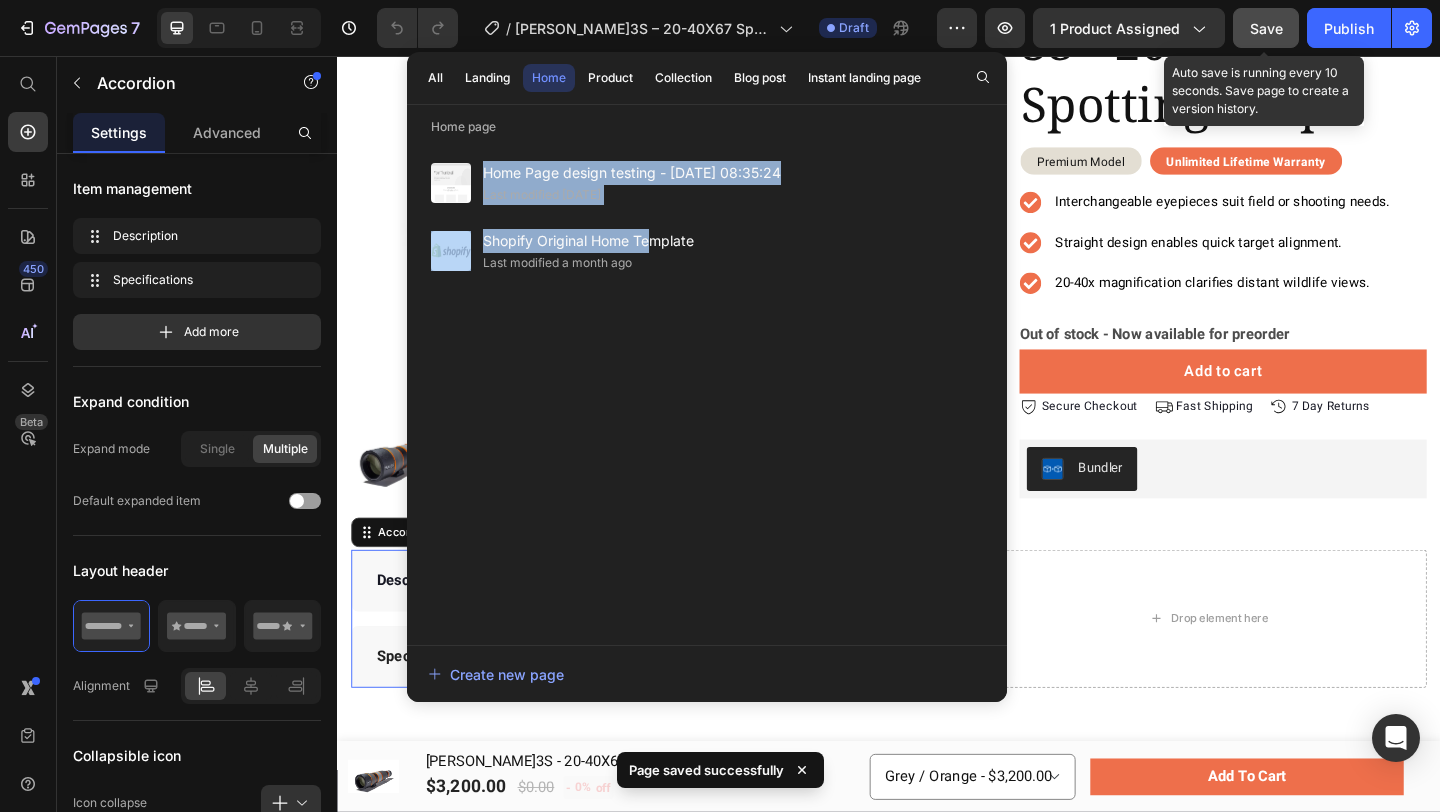drag, startPoint x: 648, startPoint y: 243, endPoint x: 703, endPoint y: 139, distance: 117.64778 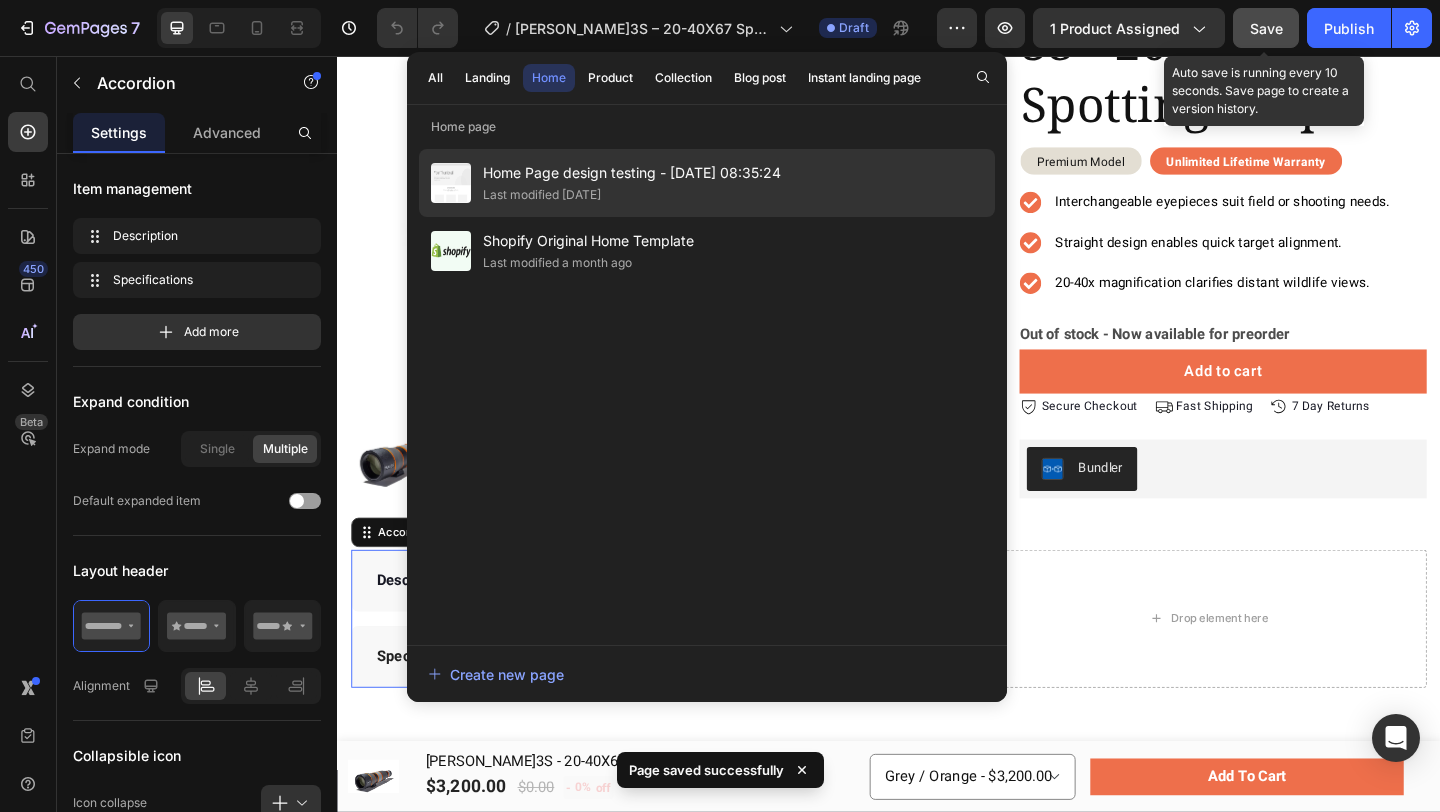 click on "Home Page design testing - Jun 11, 08:35:24" at bounding box center [632, 173] 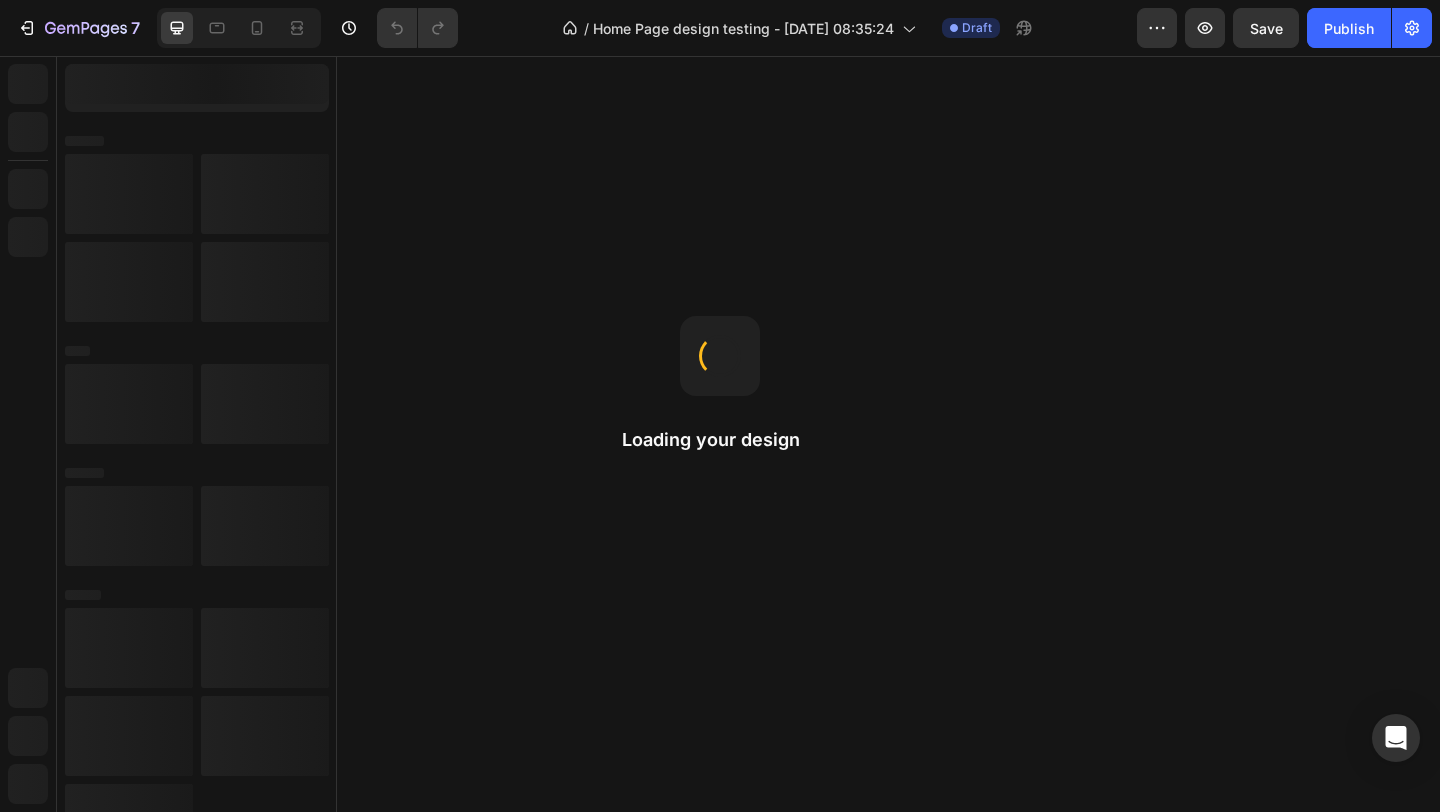 scroll, scrollTop: 0, scrollLeft: 0, axis: both 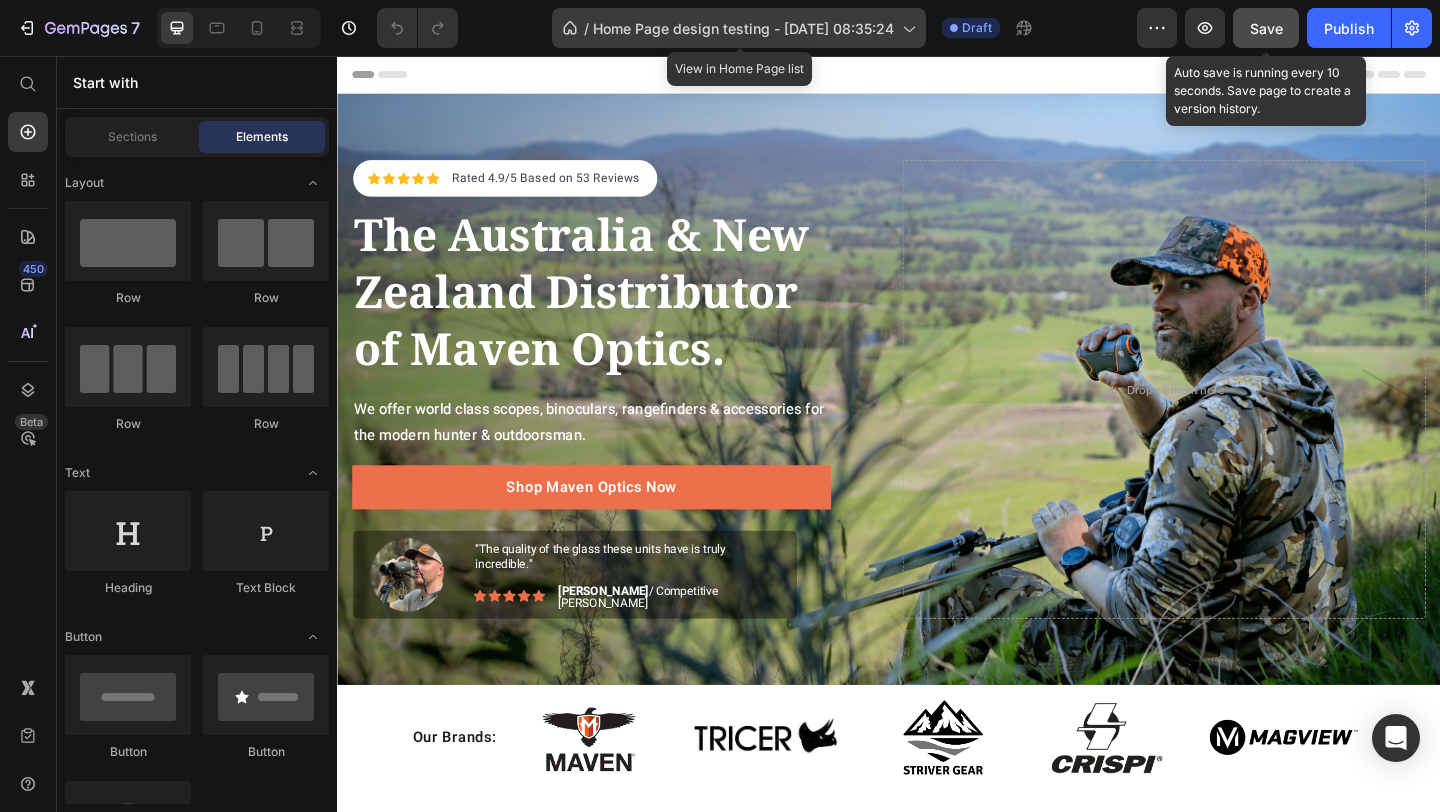 click on "Home Page design testing - Jun 11, 08:35:24" at bounding box center (743, 28) 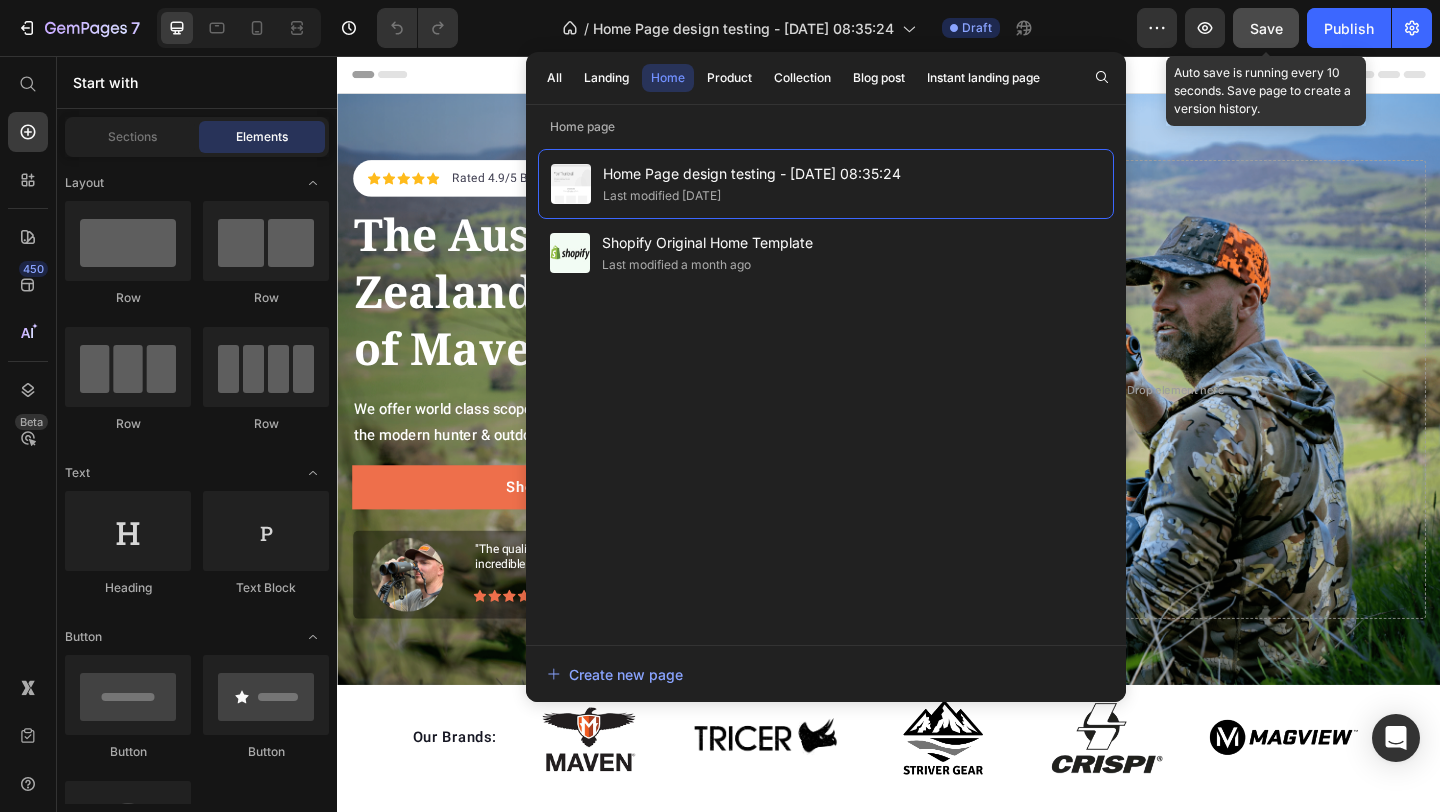 click on "All Landing Home Product Collection Blog post Instant landing page" at bounding box center (793, 78) 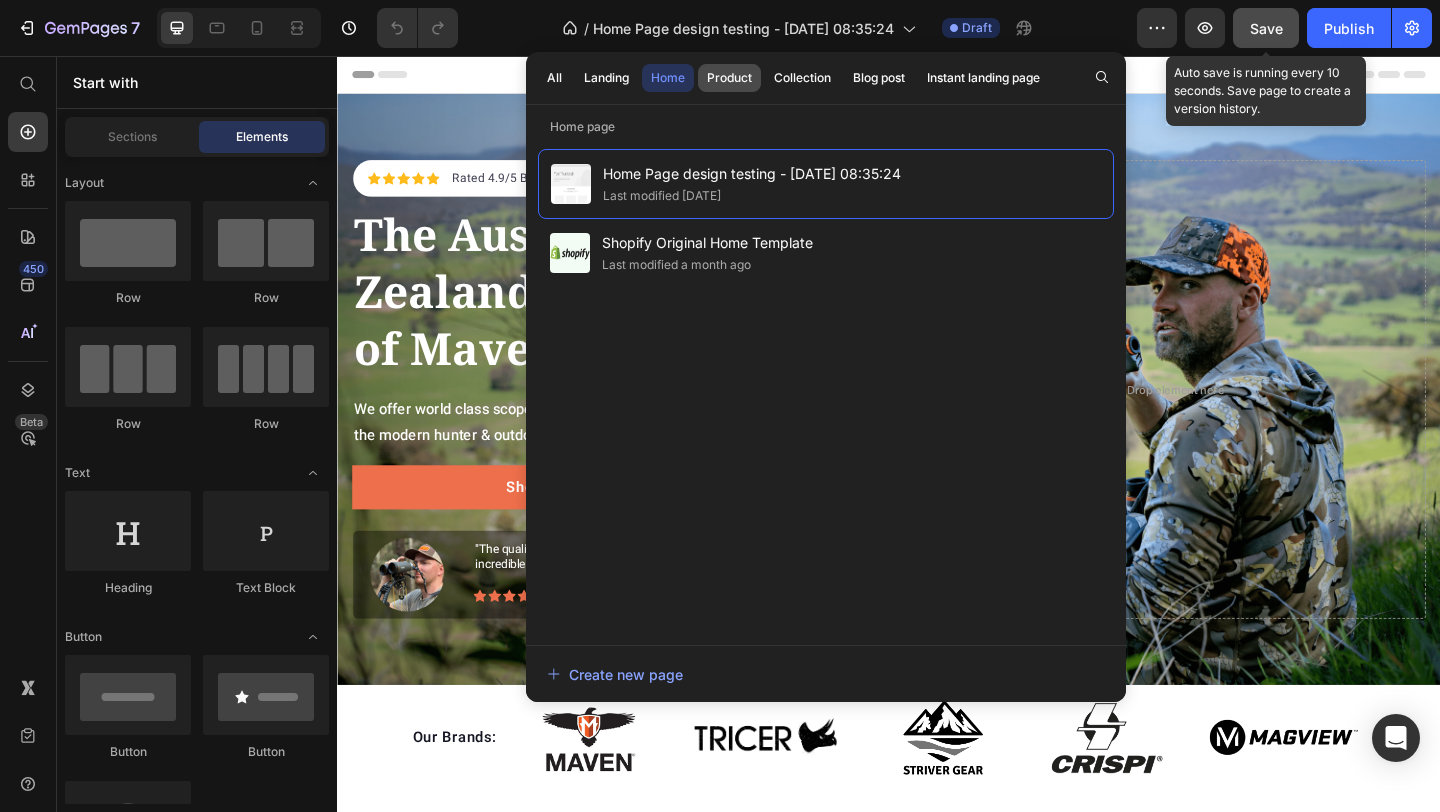 click on "Product" at bounding box center (729, 78) 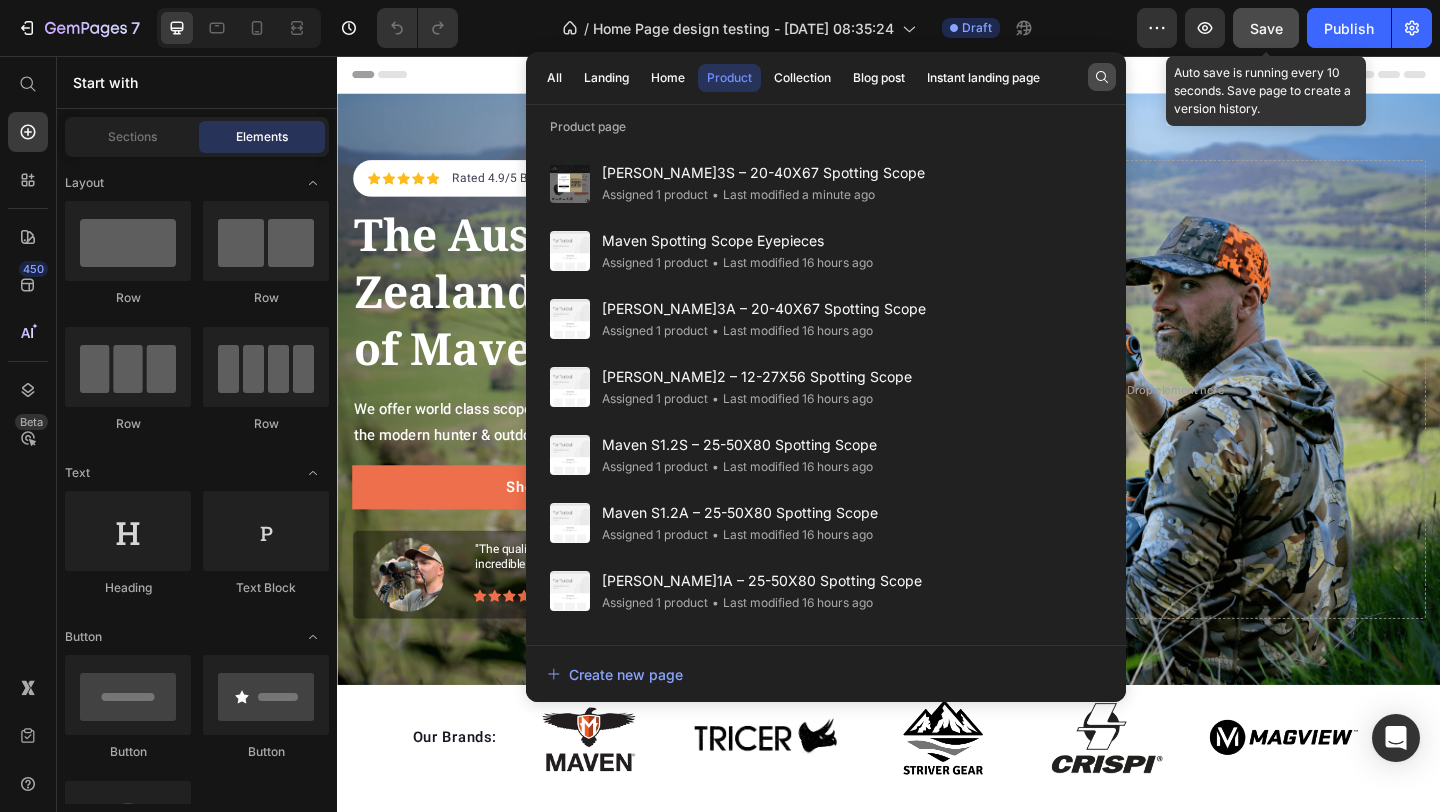 click 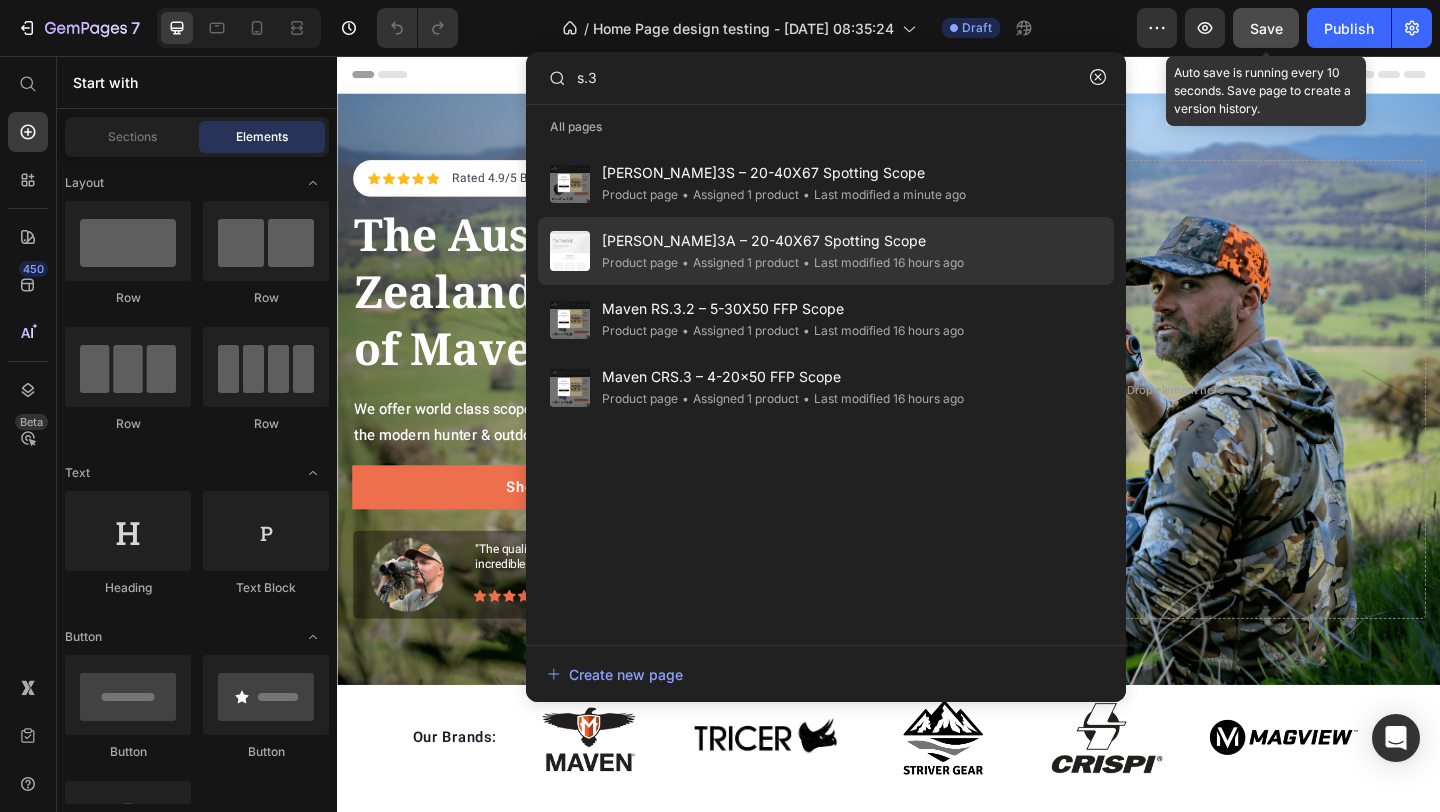 click on "Maven S.3A – 20-40X67 Spotting Scope Product page • Assigned 1 product • Last modified 16 hours ago" 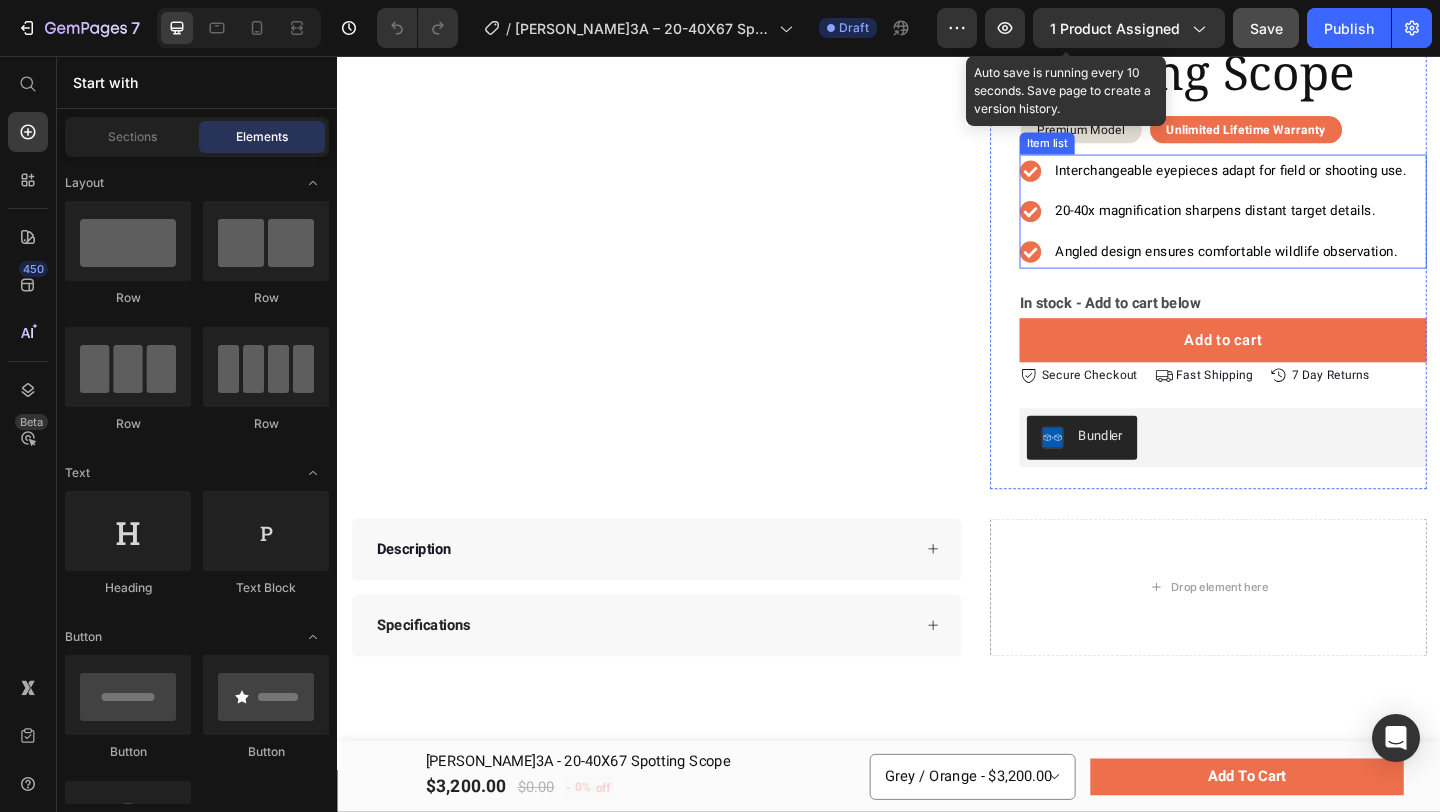 scroll, scrollTop: 245, scrollLeft: 0, axis: vertical 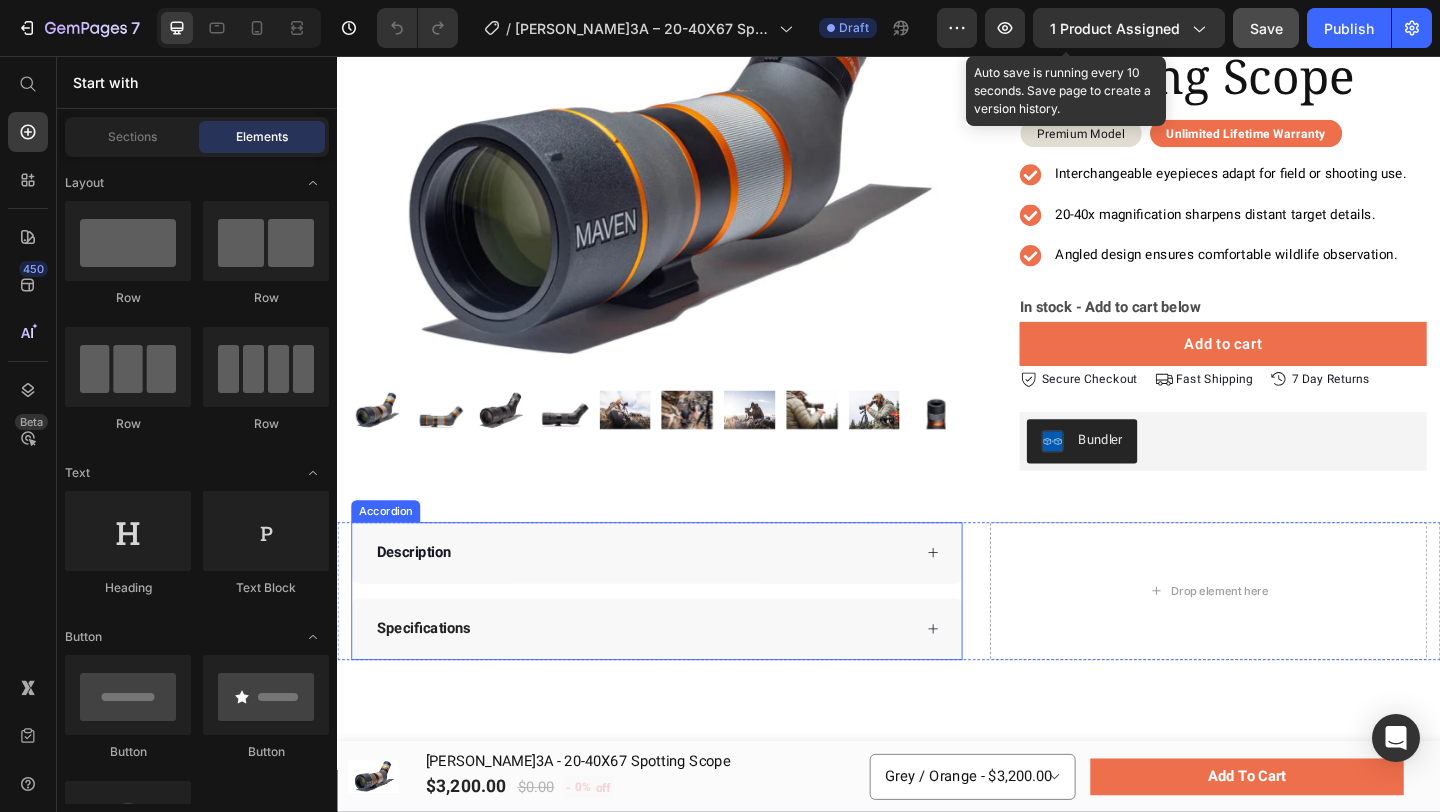 click on "Description" at bounding box center [669, 596] 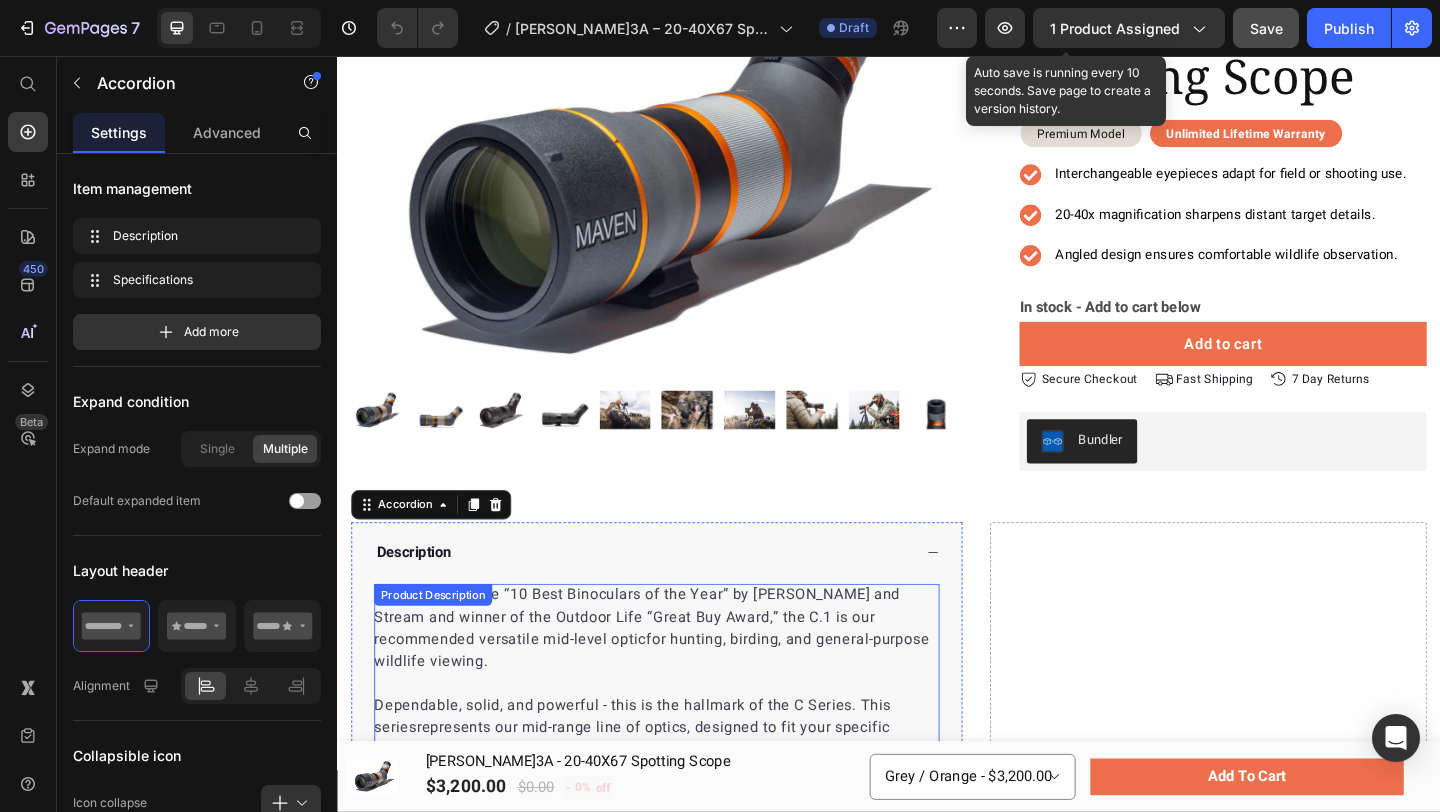 click on "Named one of the “10 Best Binoculars of the Year” by Field and Stream and winner of the Outdoor Life “Great Buy Award,” the C.1 is our recommended versatile mid-level optic" at bounding box center [663, 666] 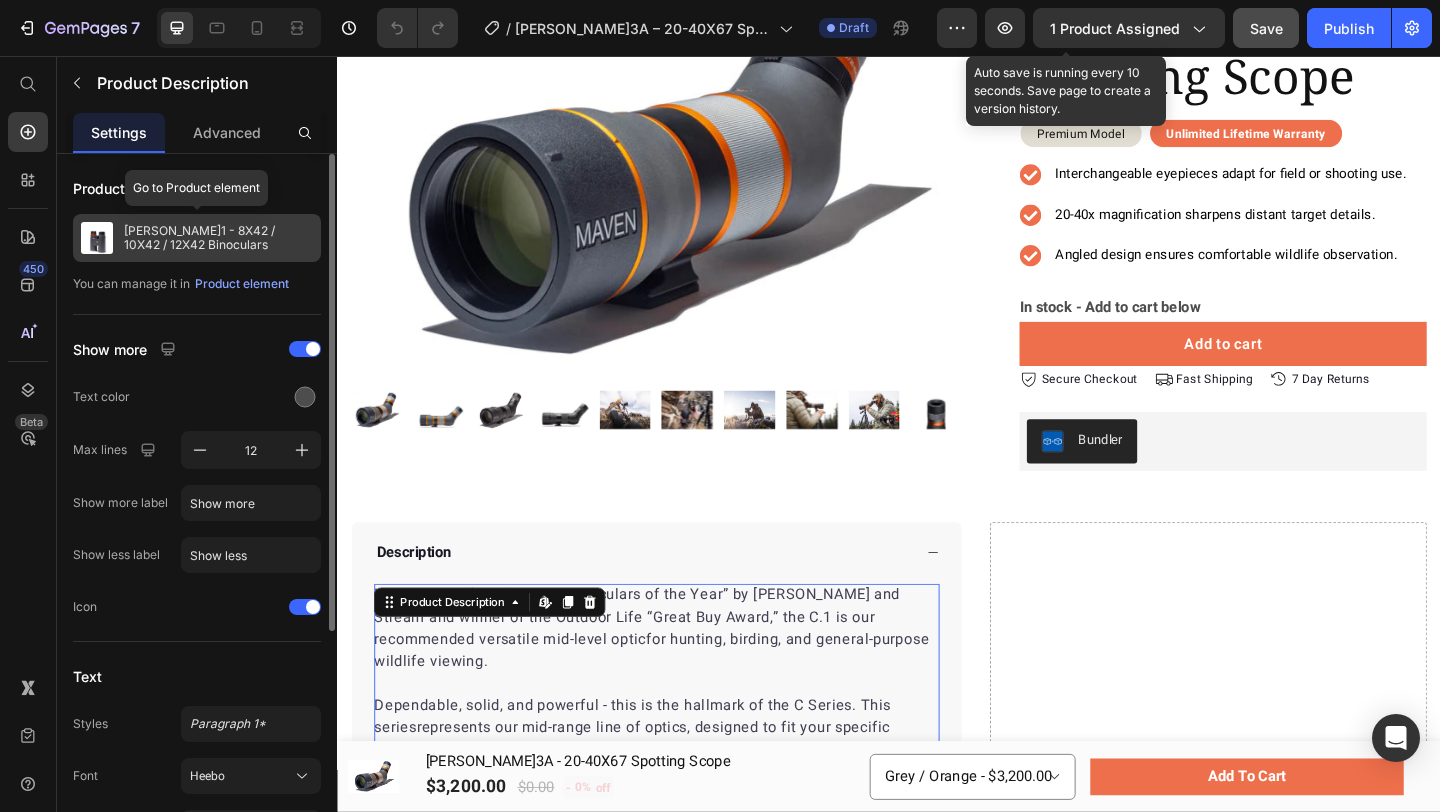 click on "Maven C.1 - 8X42 / 10X42 / 12X42 Binoculars" at bounding box center [218, 238] 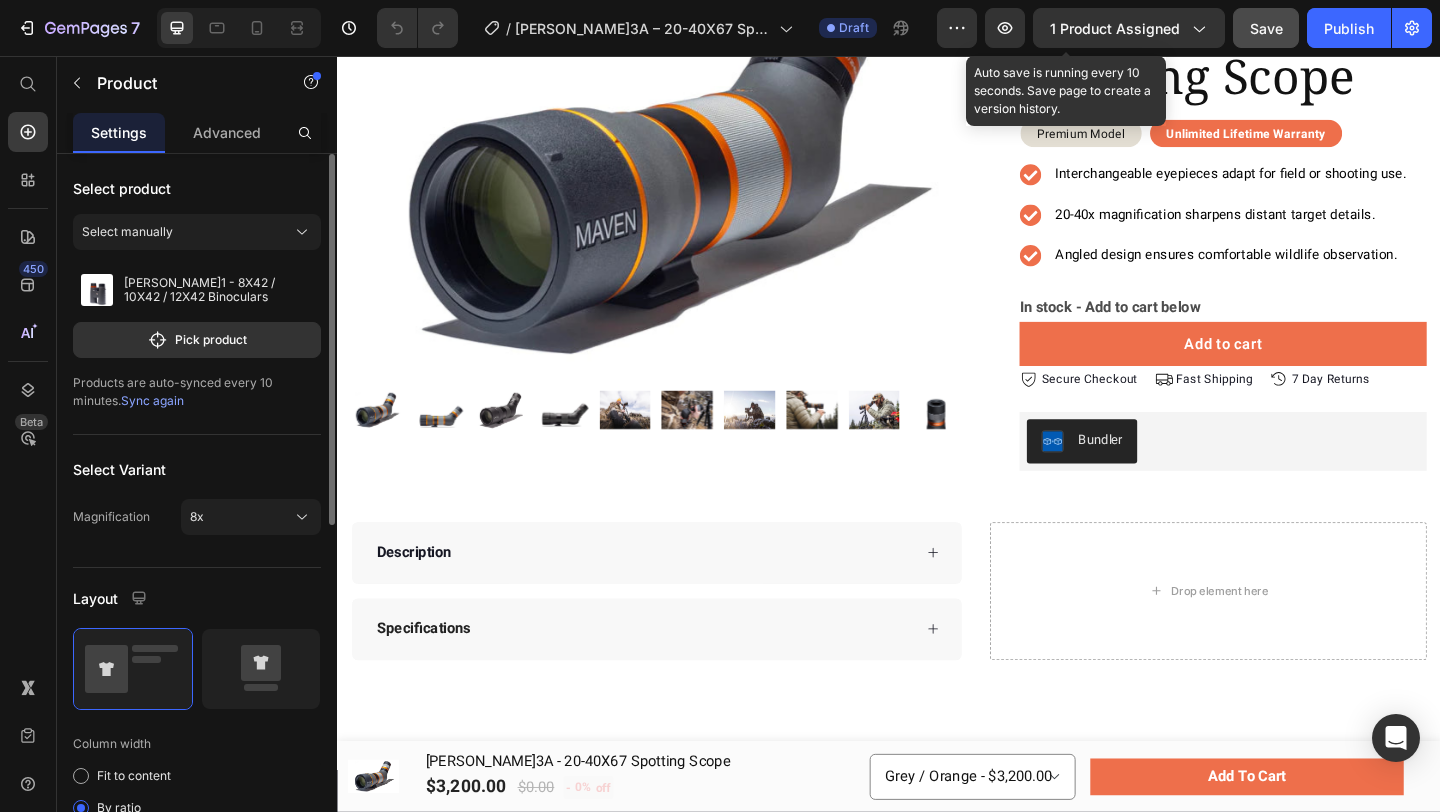click on "Select product Select manually Maven C.1 - 8X42 / 10X42 / 12X42 Binoculars Pick product  Products are auto-synced every 10 minutes.  Sync again" at bounding box center (197, 294) 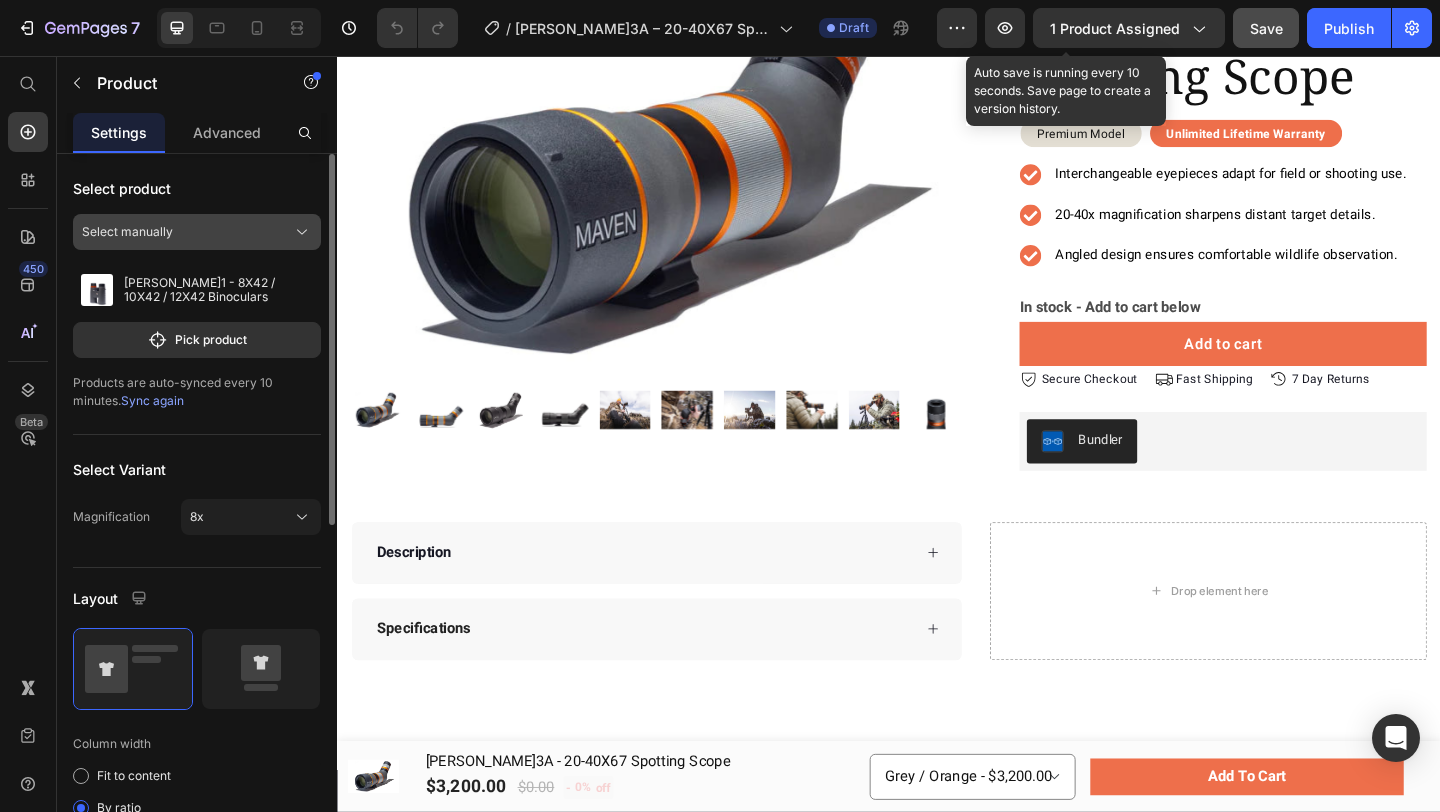 click on "Select manually" 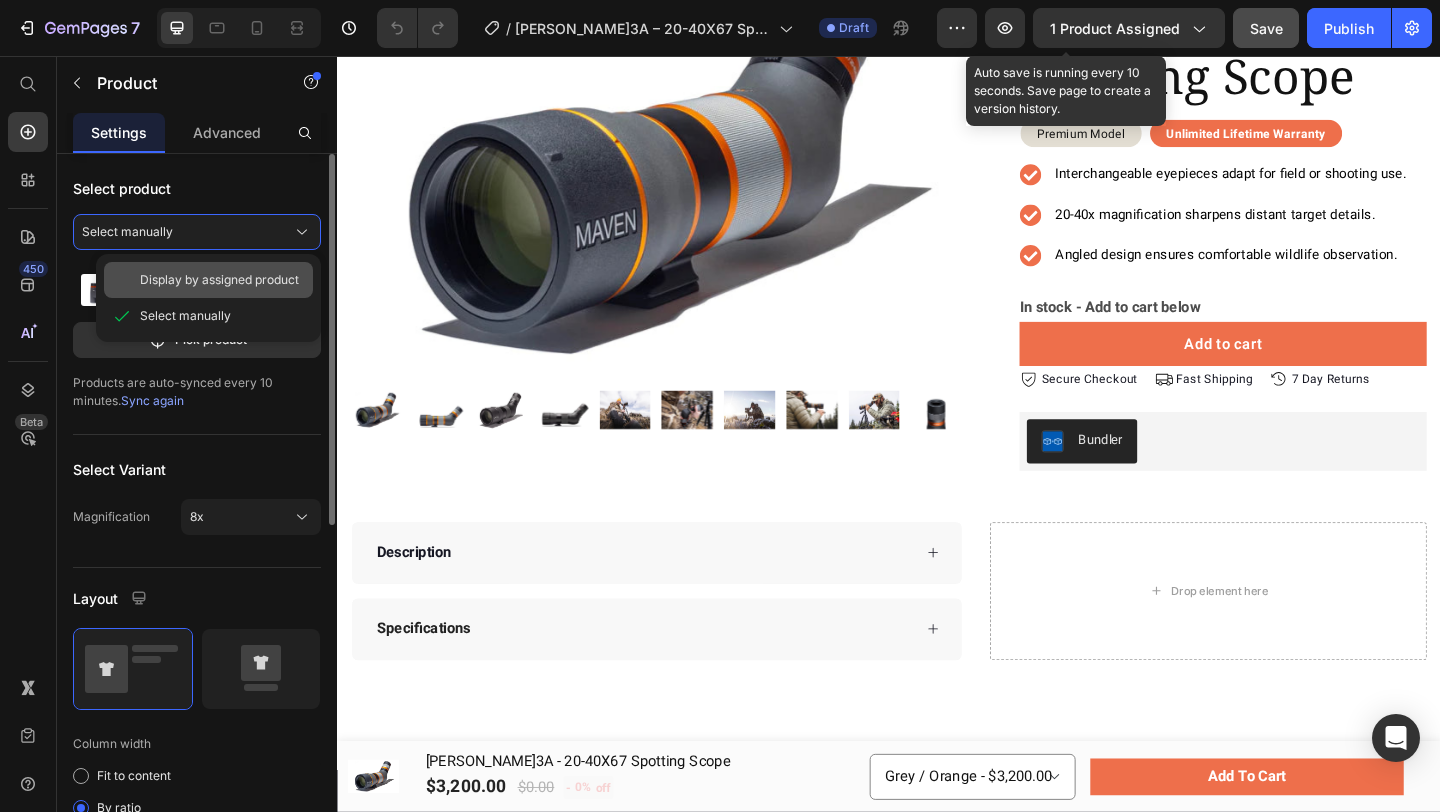 click on "Display by assigned product" at bounding box center (219, 280) 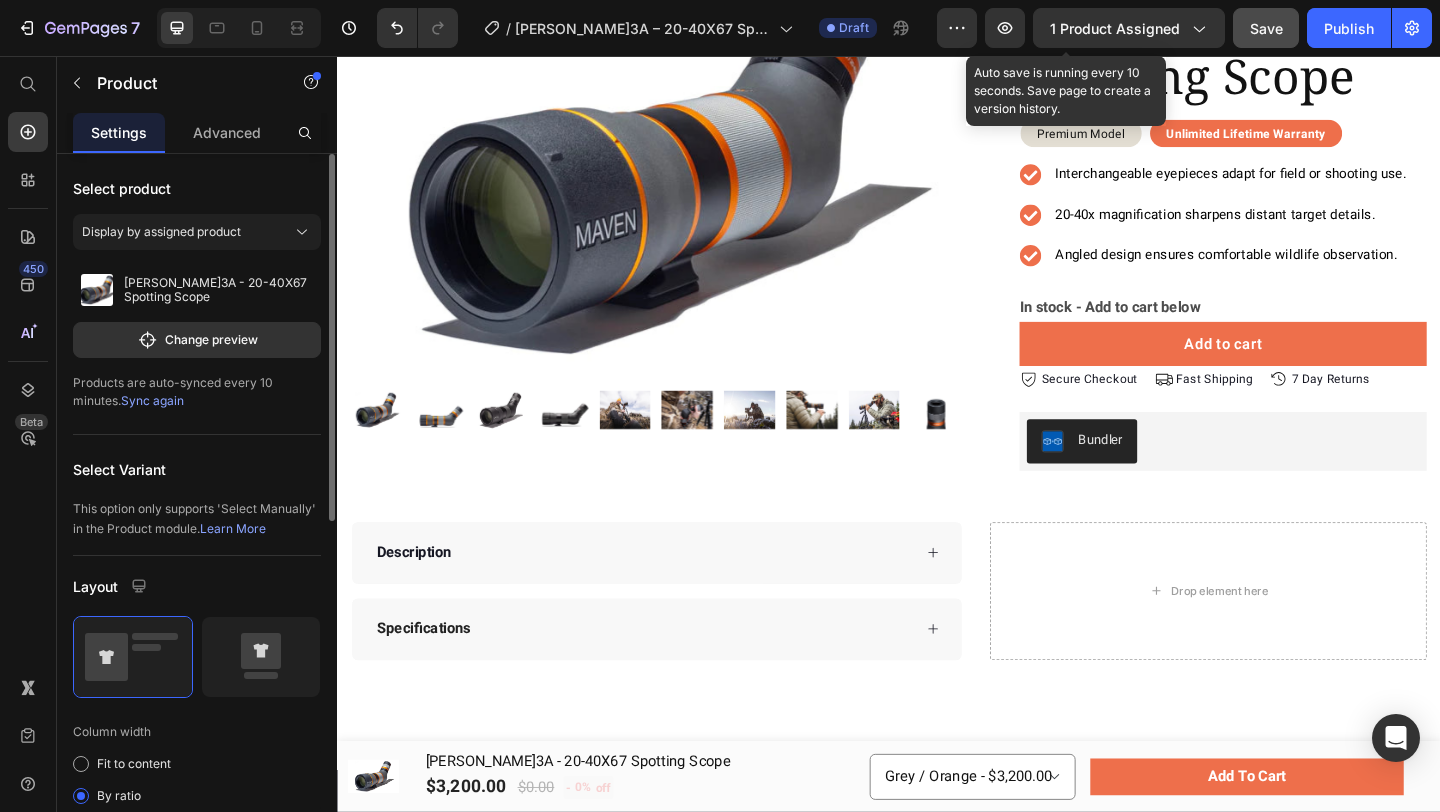 click on "Save" 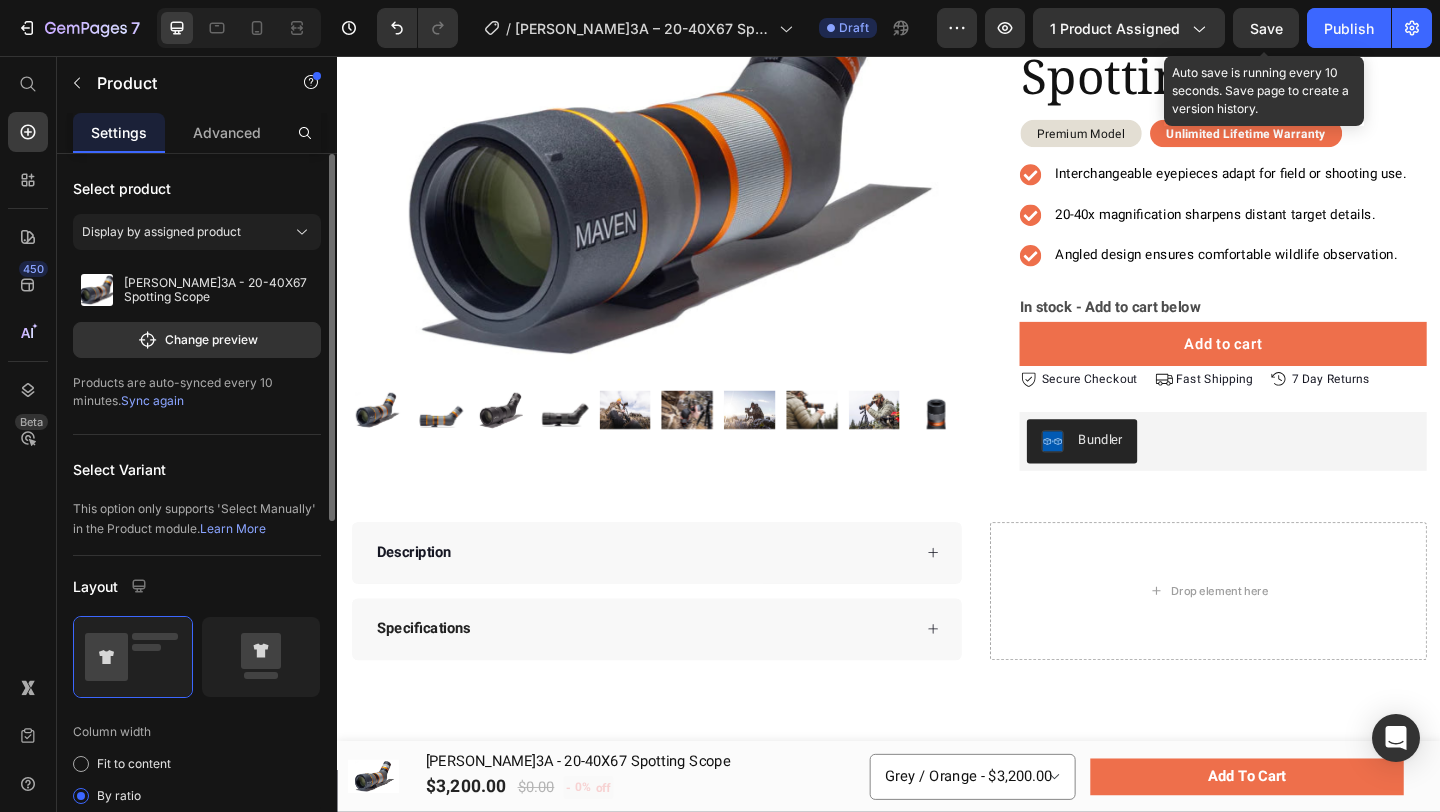 click on "Save" at bounding box center [1266, 28] 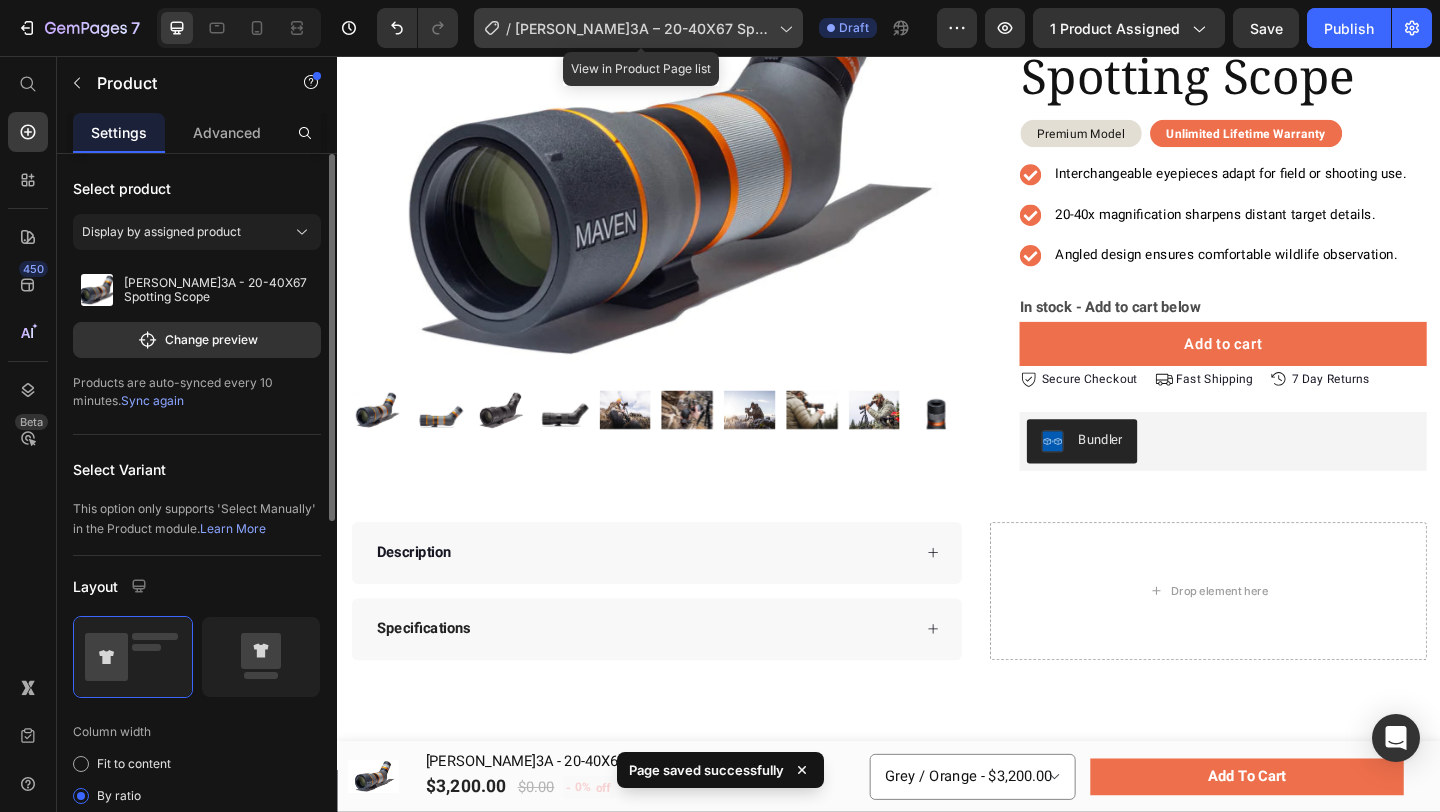 click on "/  Maven S.3A – 20-40X67 Spotting Scope" 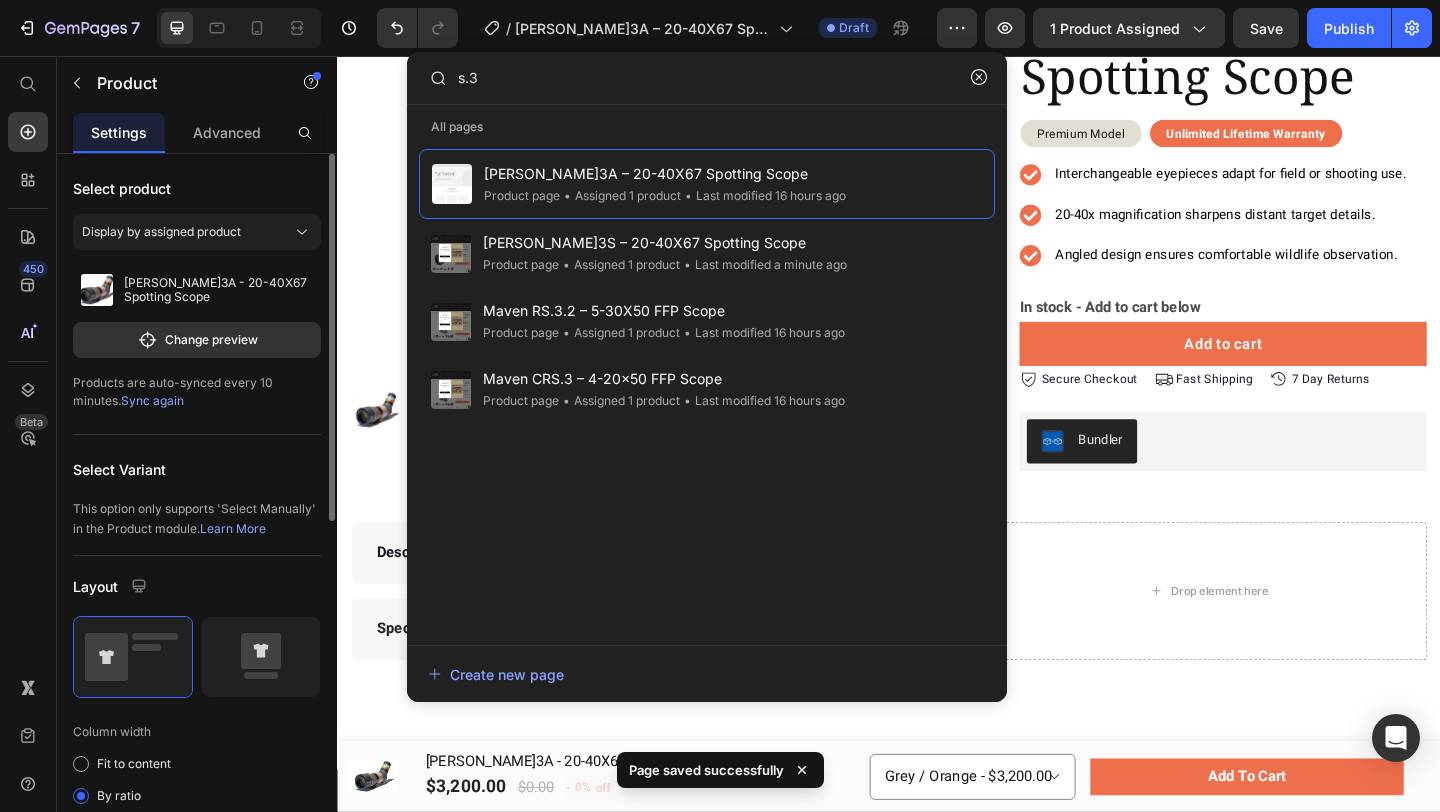 click on "All Landing Home Product Collection Blog post Instant landing page s.3 All pages Maven S.3A – 20-40X67 Spotting Scope Product page • Assigned 1 product • Last modified 16 hours ago Maven S.3S – 20-40X67 Spotting Scope Product page • Assigned 1 product • Last modified a minute ago Maven RS.3.2 – 5-30X50 FFP Scope Product page • Assigned 1 product • Last modified 16 hours ago Maven CRS.3 – 4-20x50 FFP Scope Product page • Assigned 1 product • Last modified 16 hours ago Create new page" at bounding box center [707, 377] 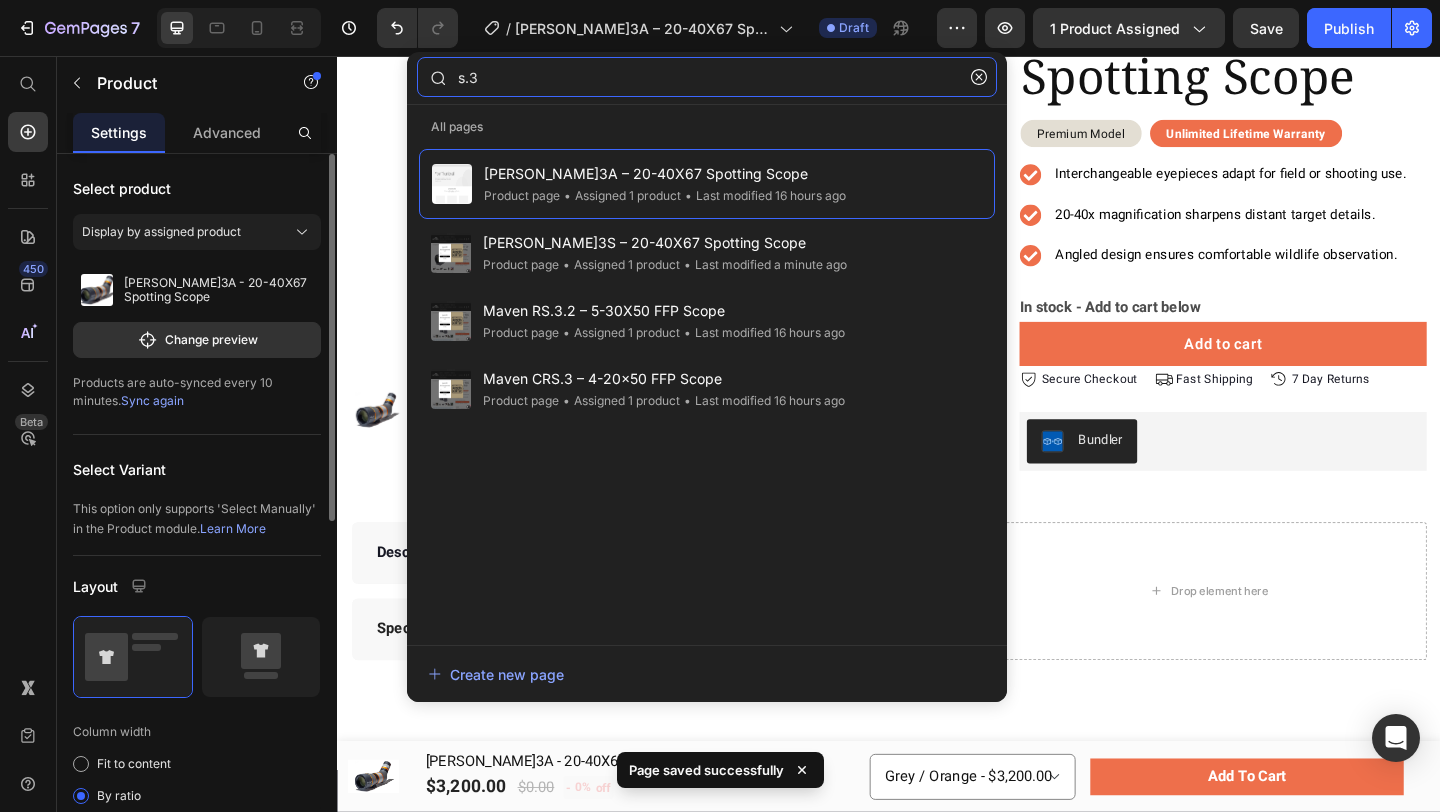 click on "s.3" 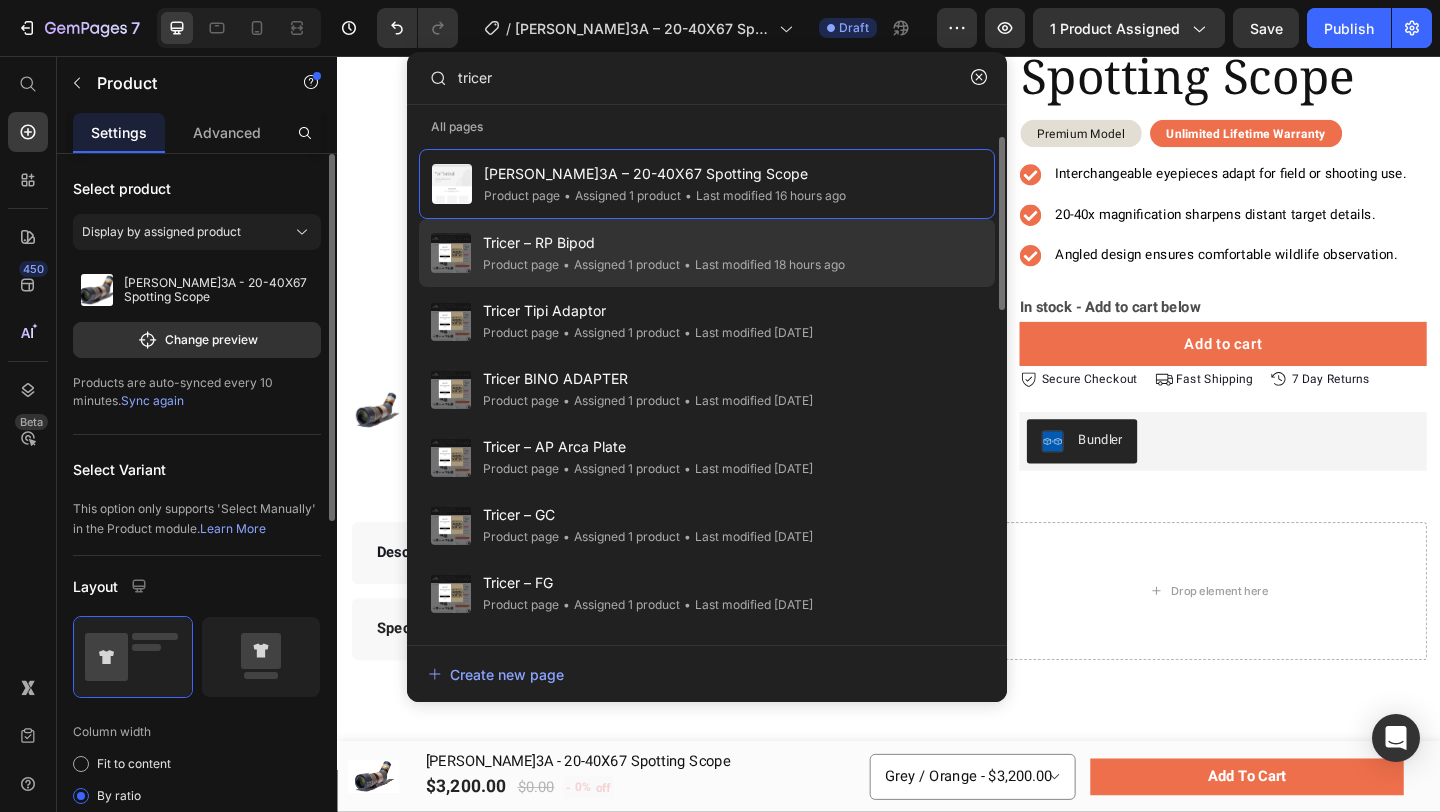 click on "Tricer – RP Bipod" at bounding box center [664, 243] 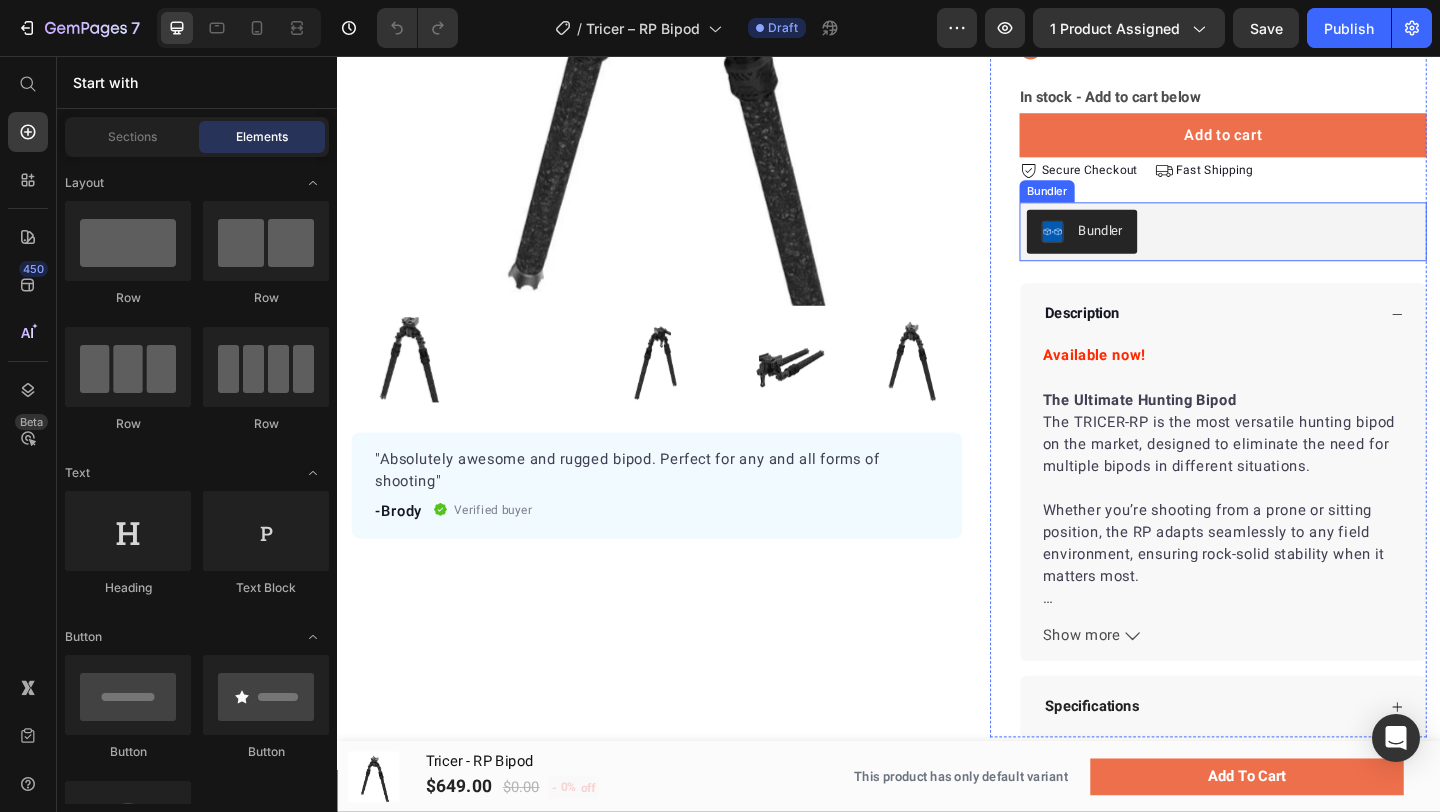 scroll, scrollTop: 359, scrollLeft: 0, axis: vertical 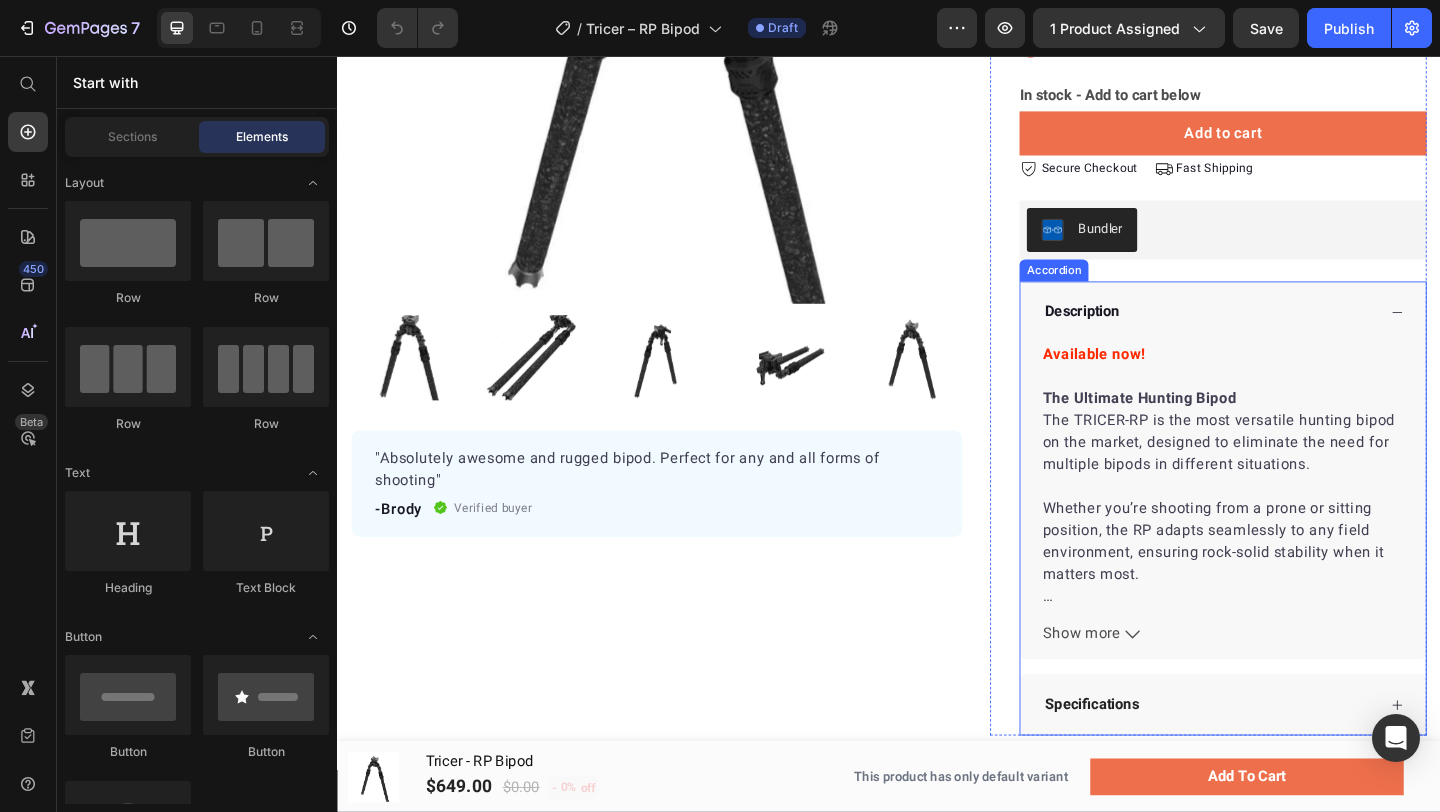 click on "Description" at bounding box center (1285, 334) 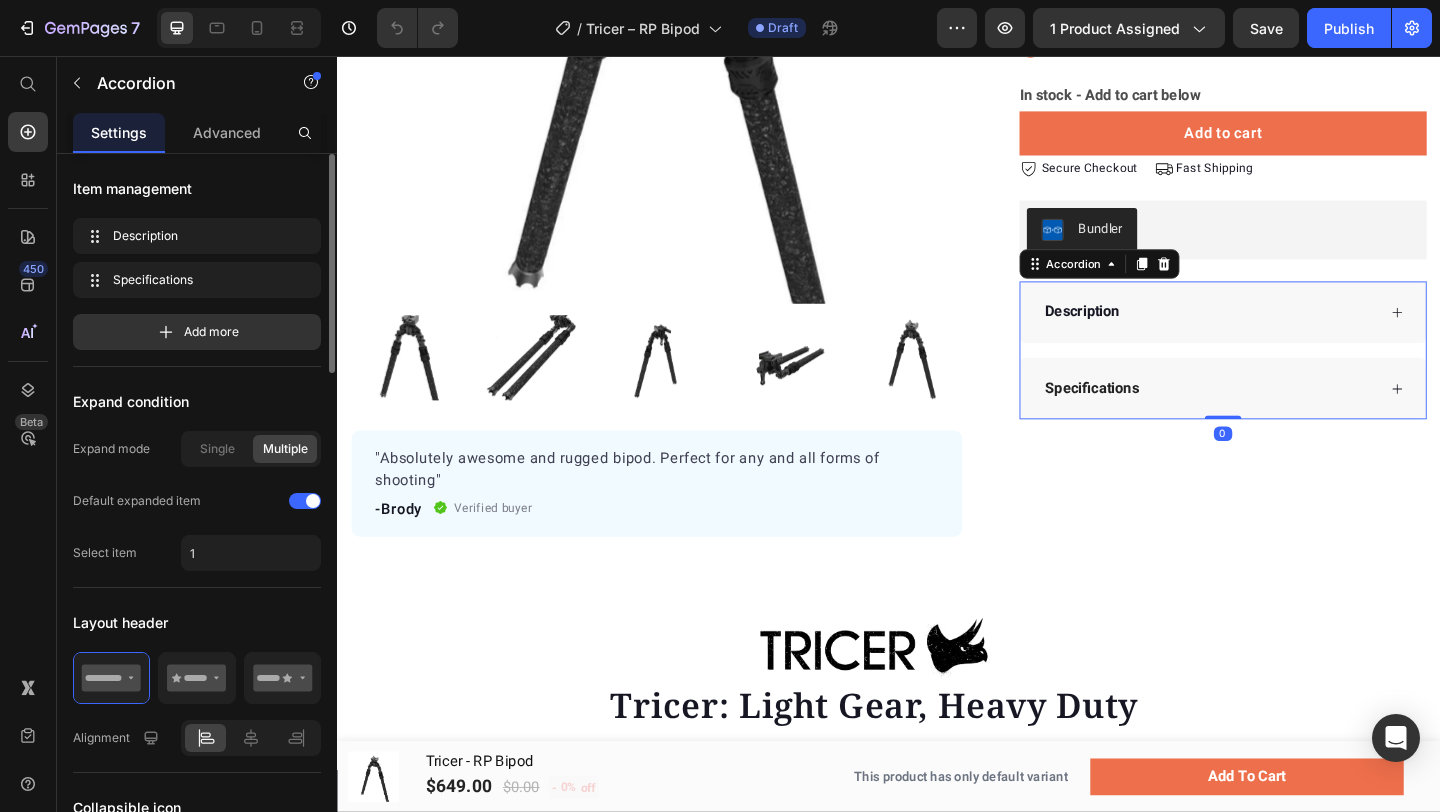 click on "Specifications" at bounding box center (1285, 417) 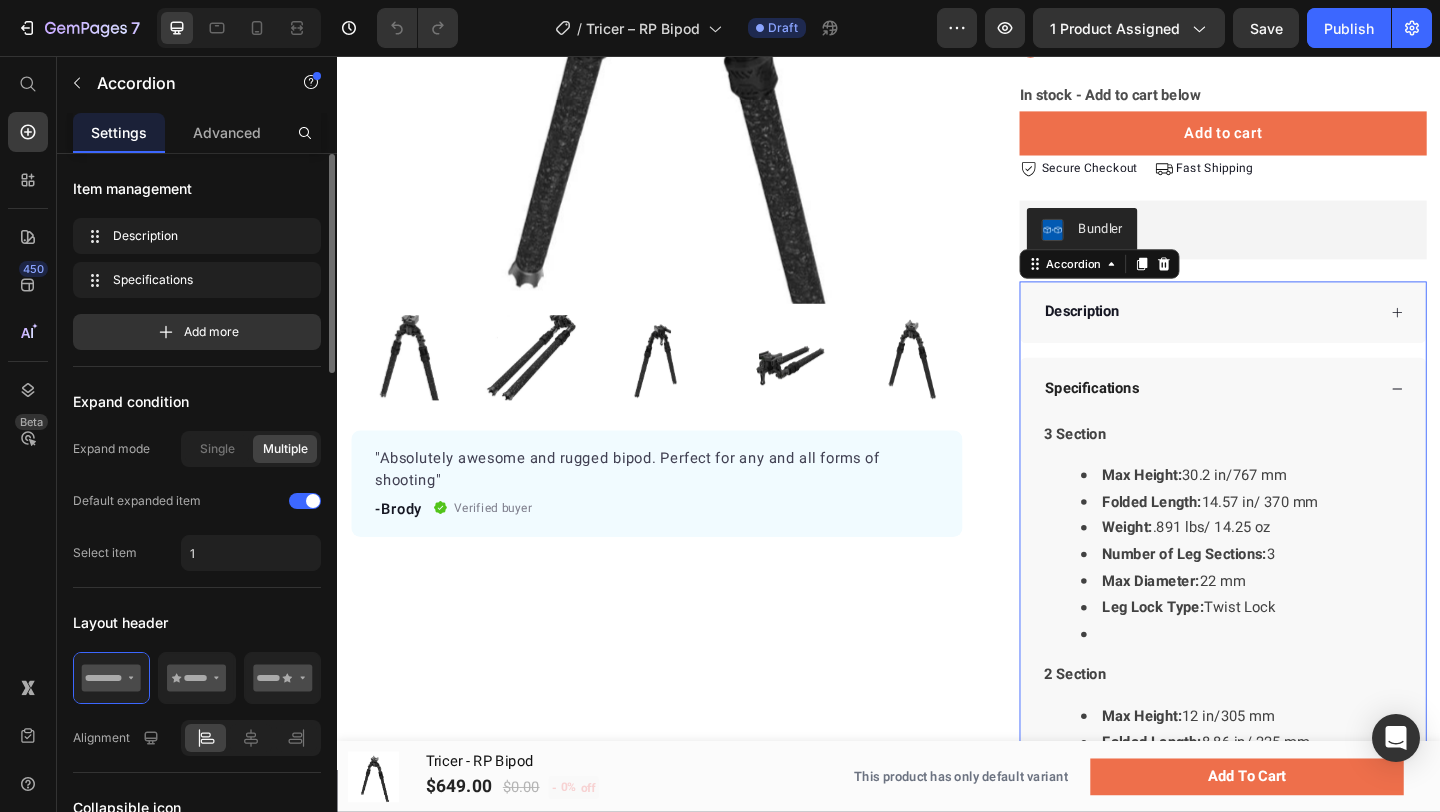 click on "Specifications" at bounding box center (1285, 417) 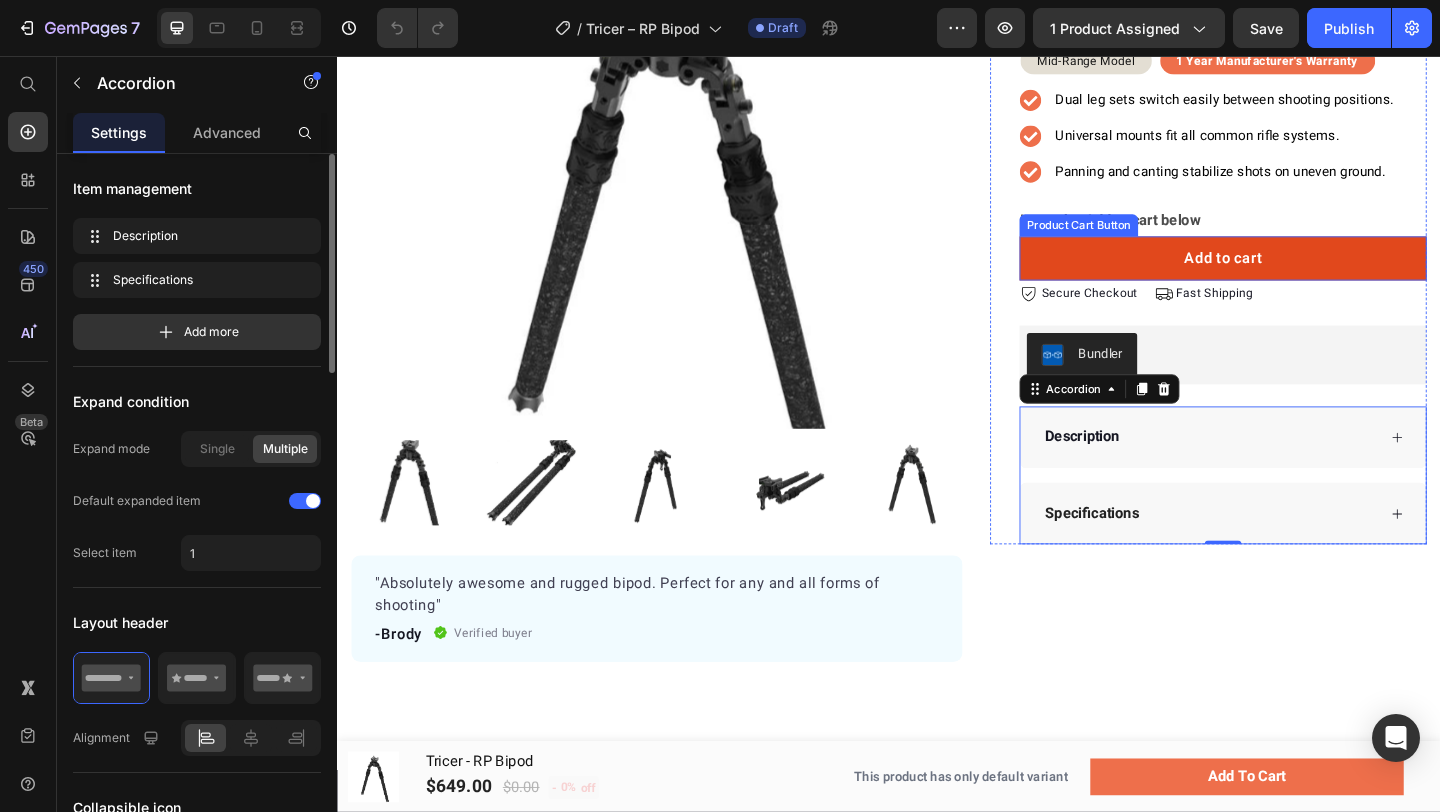scroll, scrollTop: 170, scrollLeft: 0, axis: vertical 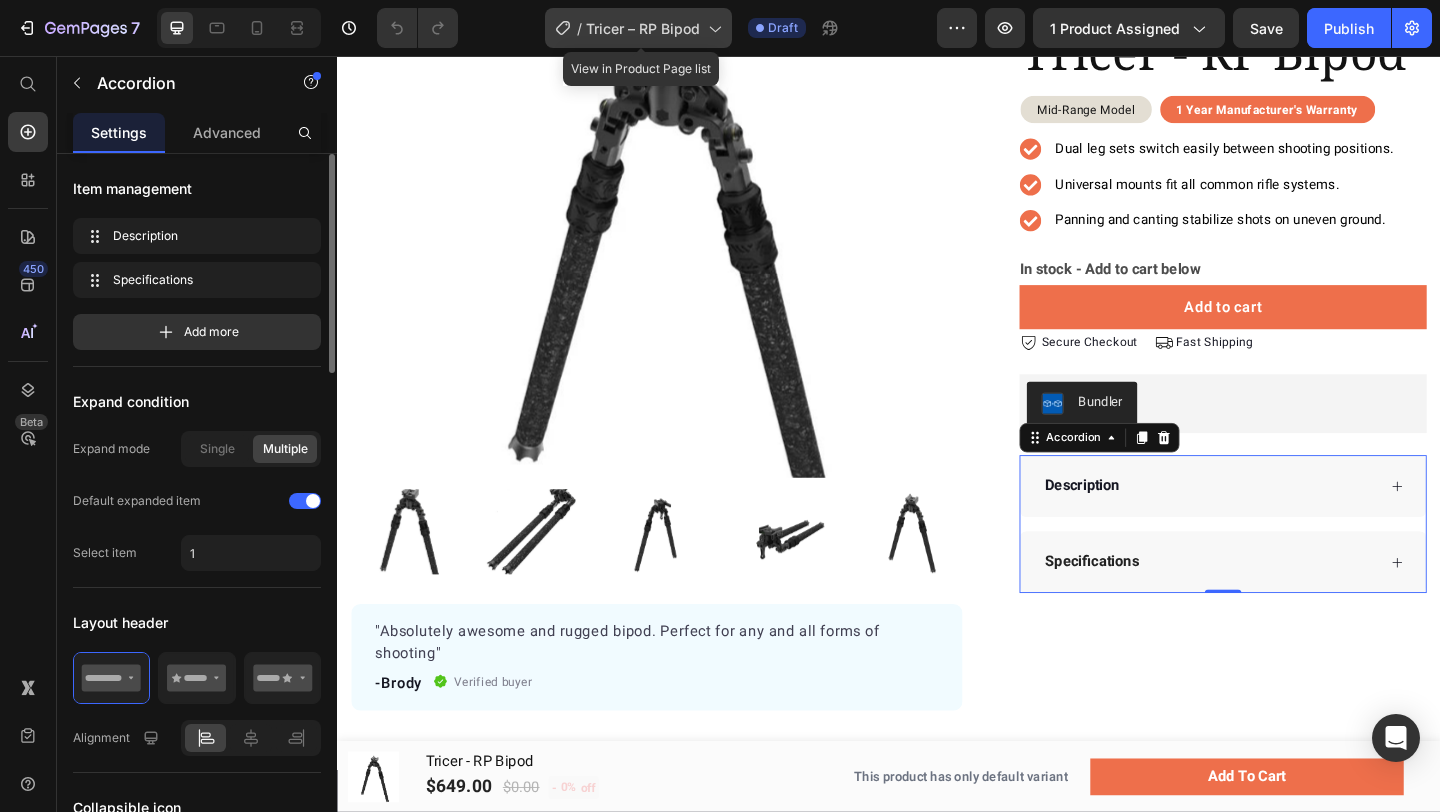 click on "Tricer – RP Bipod" at bounding box center [643, 28] 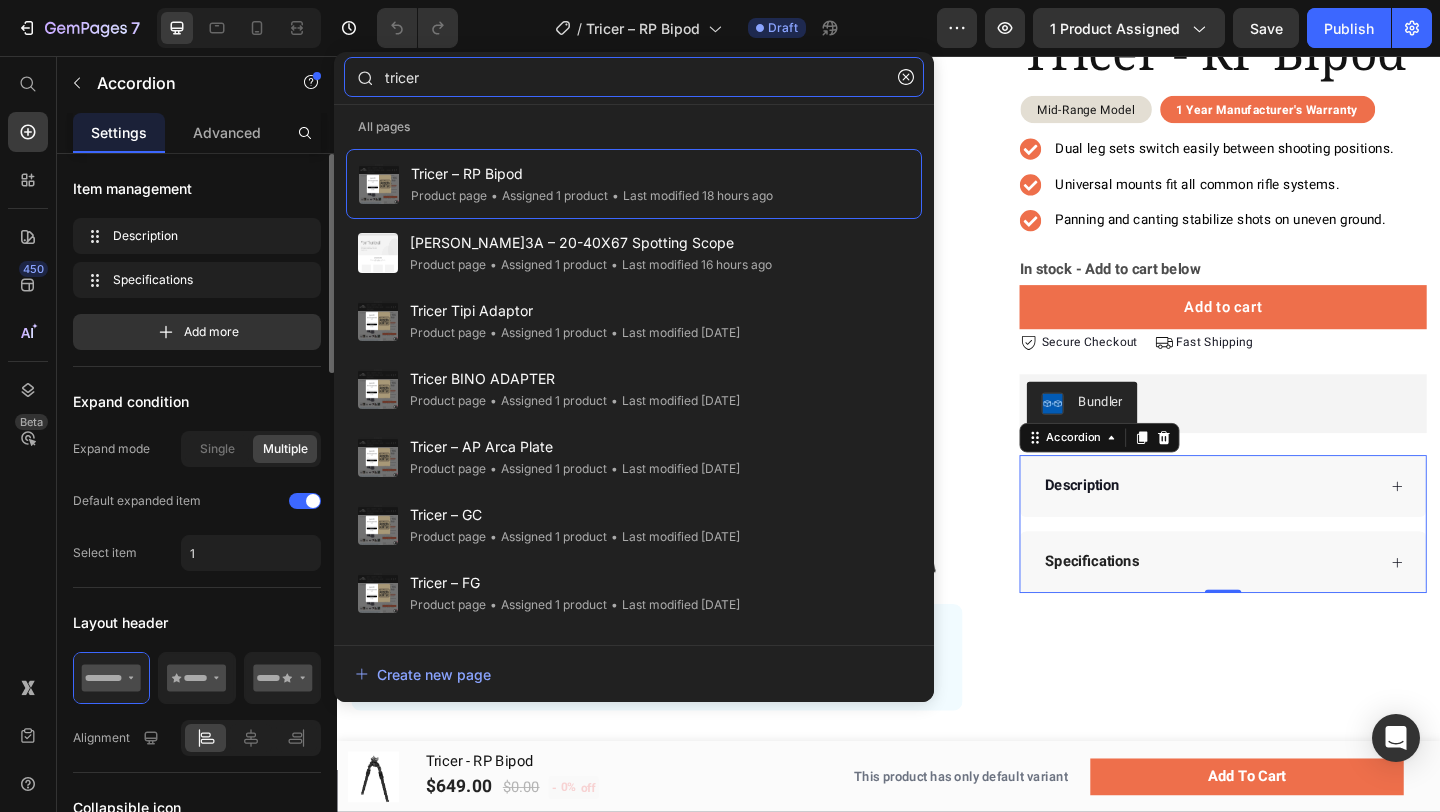 click on "tricer" 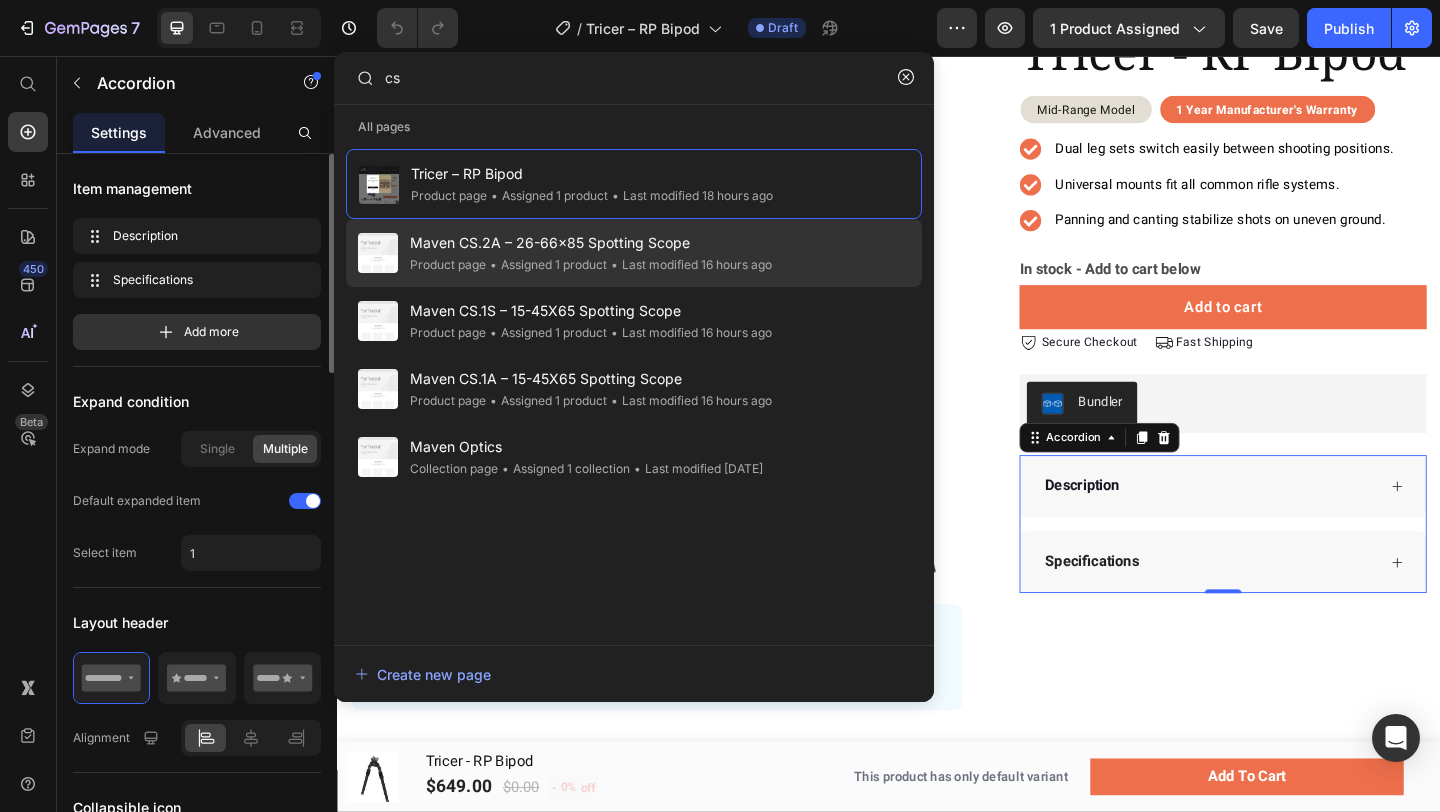click on "Maven CS.2A – 26-66x85 Spotting Scope" at bounding box center [591, 243] 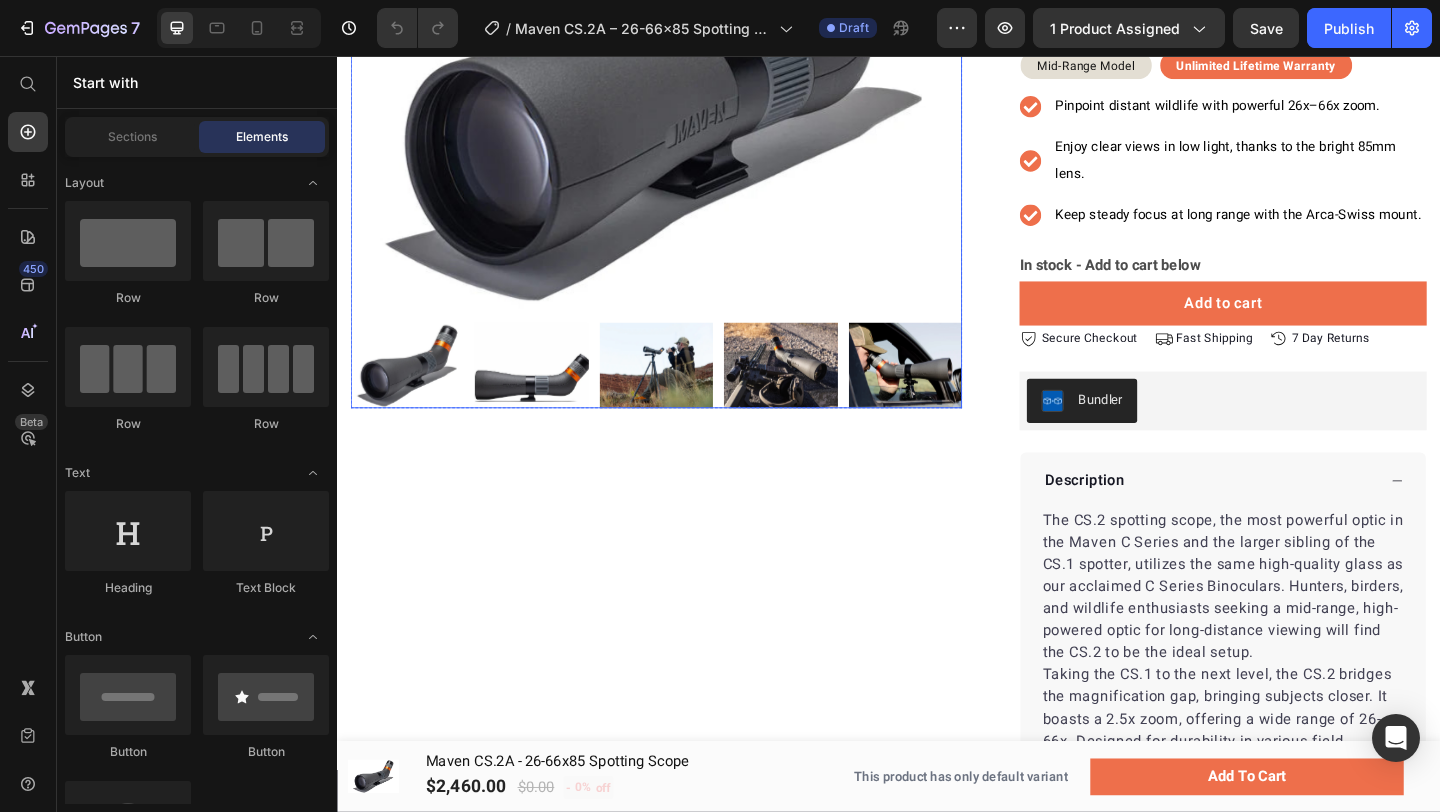 scroll, scrollTop: 444, scrollLeft: 0, axis: vertical 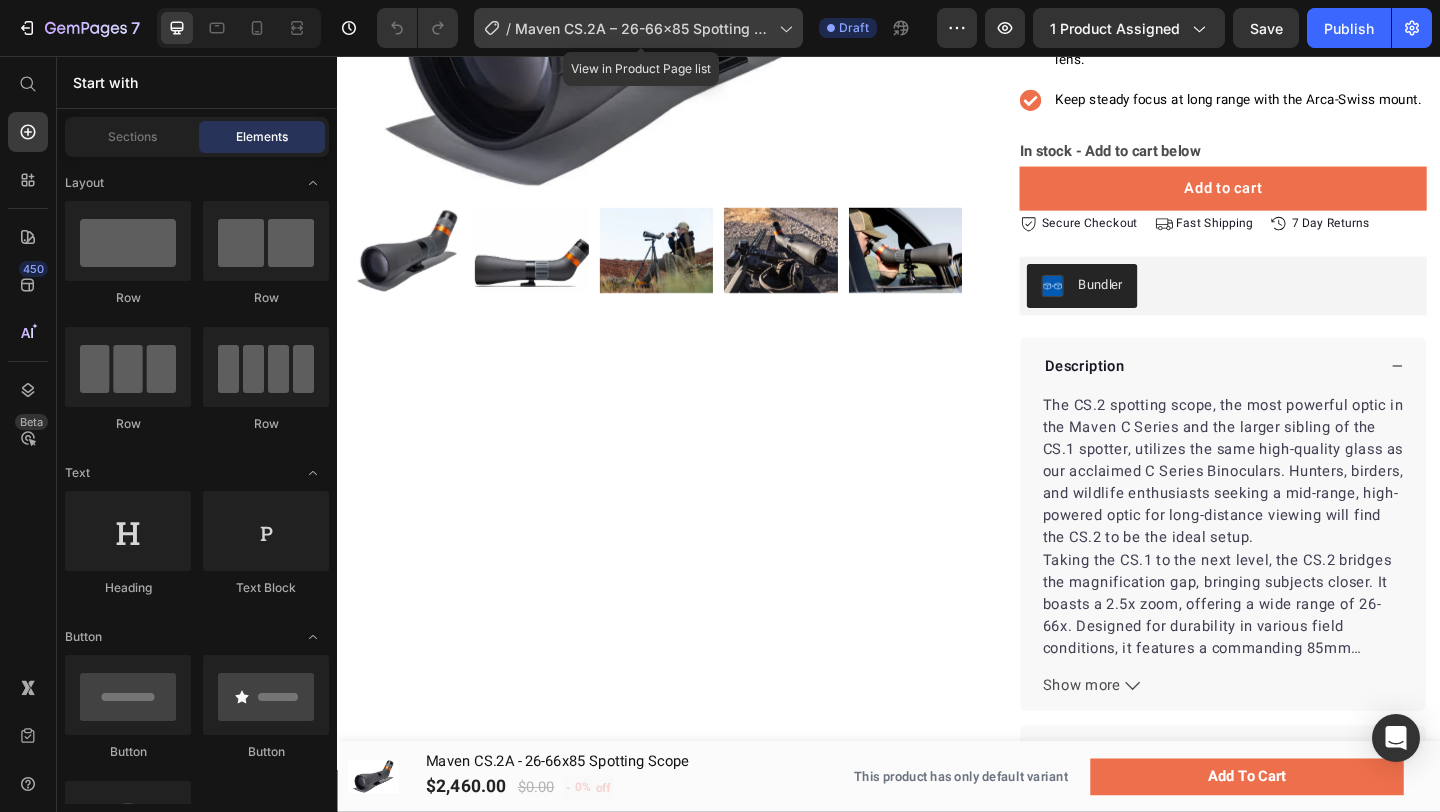 click on "Maven CS.2A – 26-66x85 Spotting Scope" at bounding box center [643, 28] 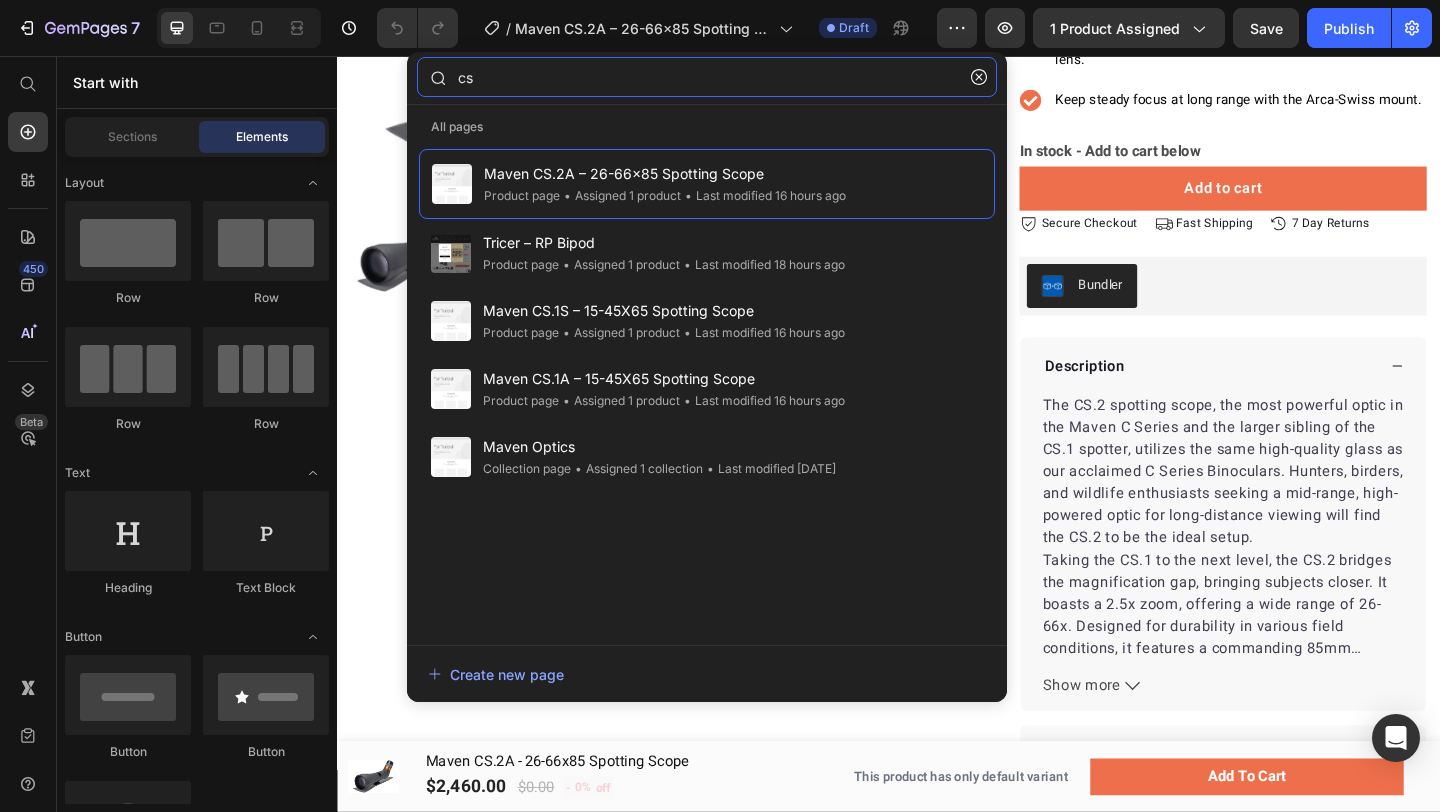 click on "cs" 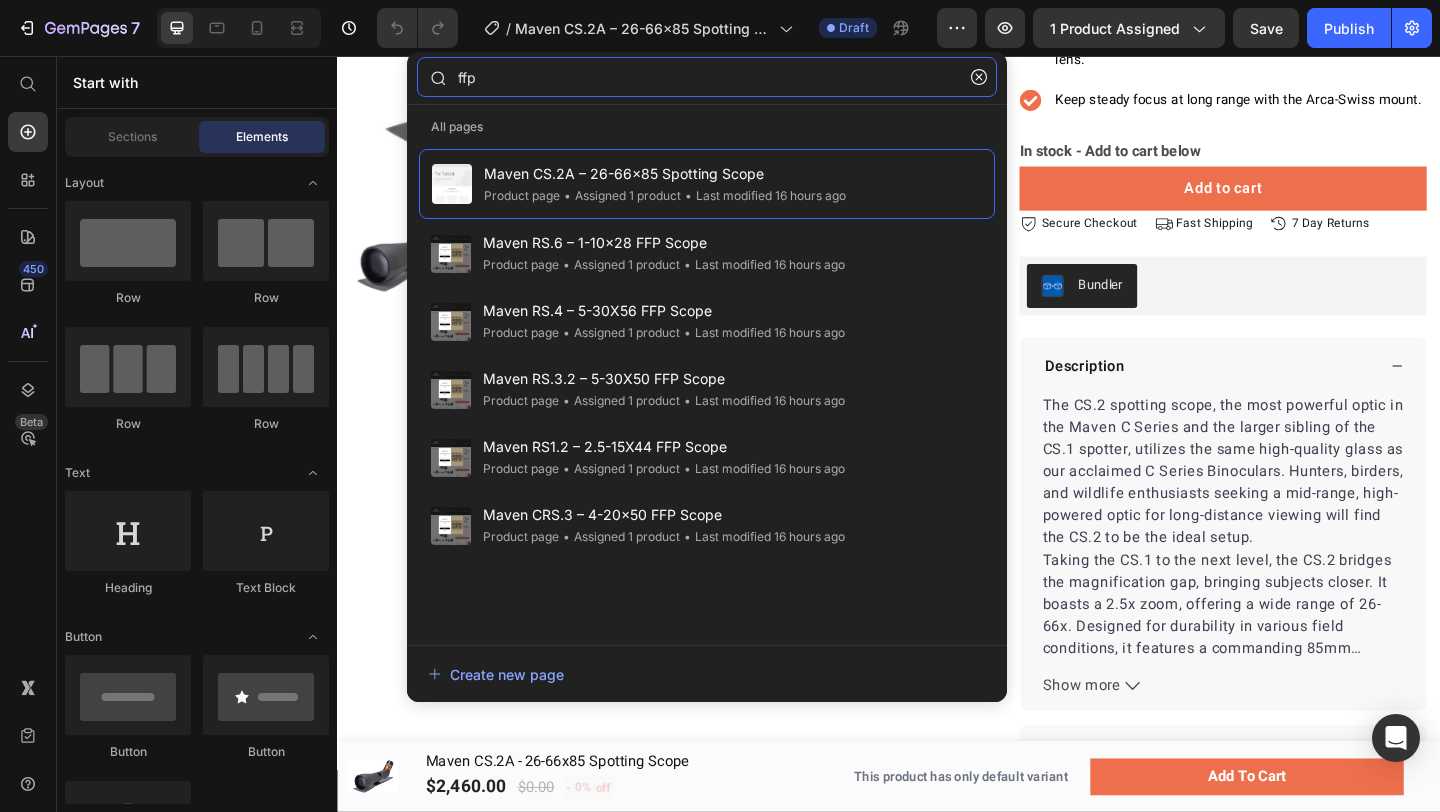 type on "ffp" 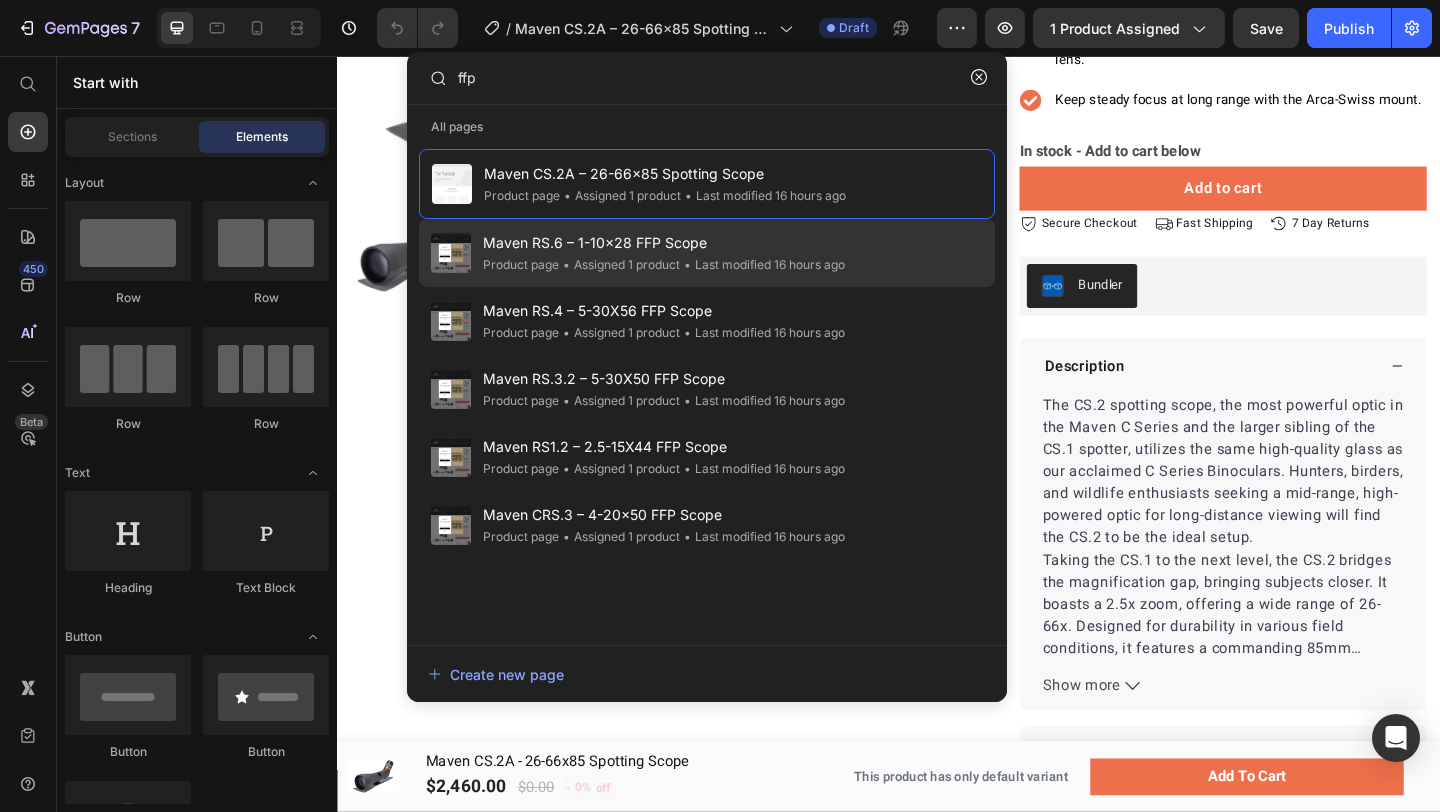 click on "• Last modified 16 hours ago" 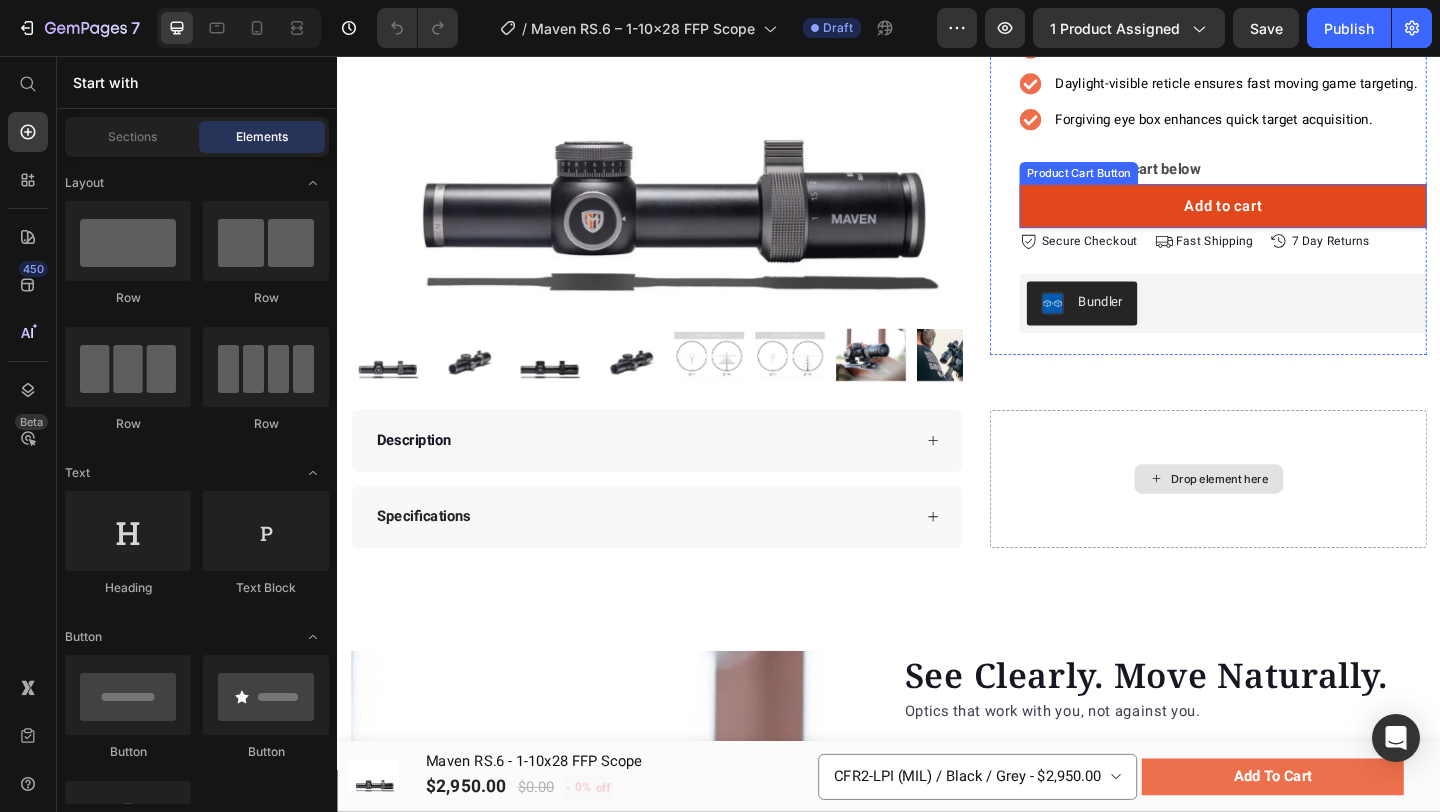 scroll, scrollTop: 330, scrollLeft: 0, axis: vertical 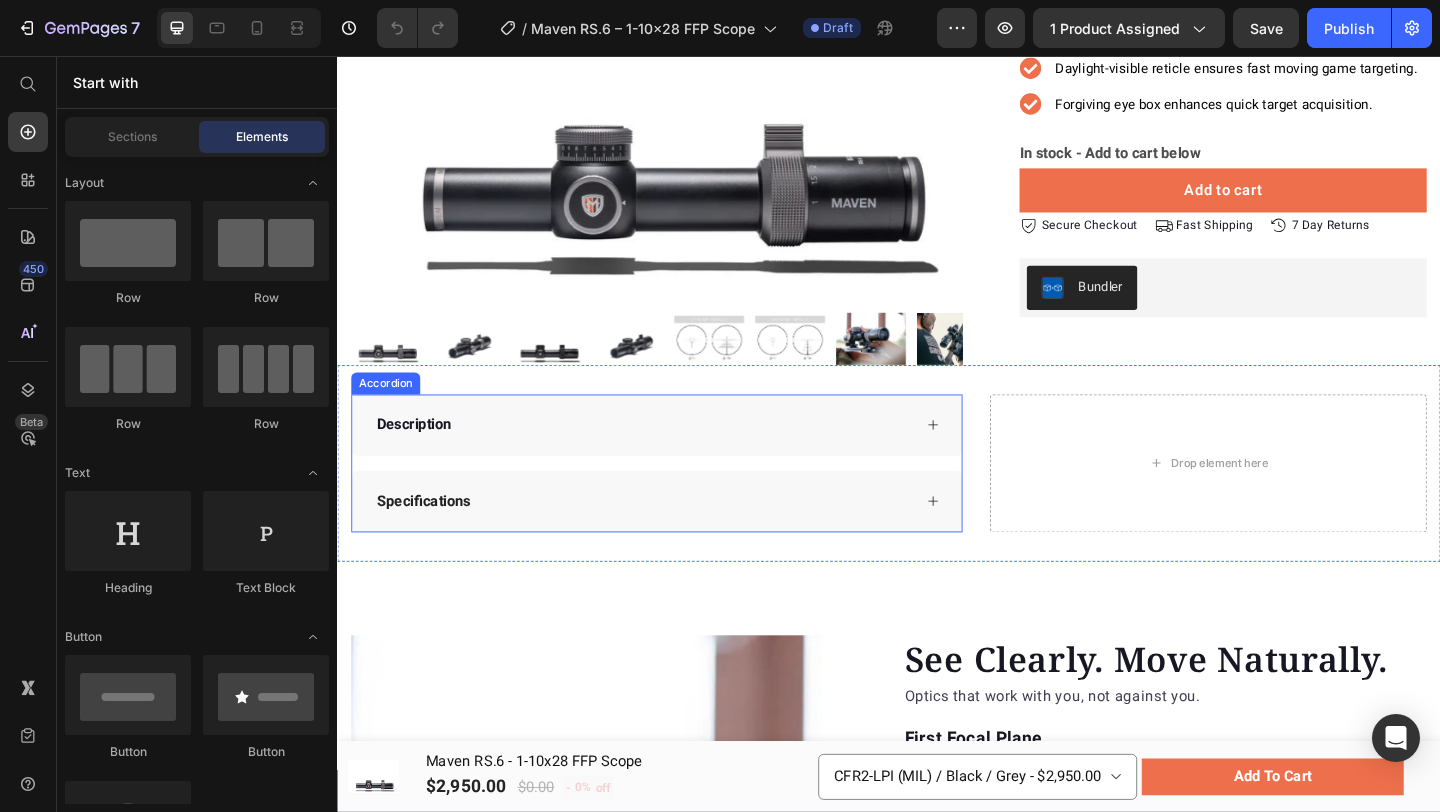 click on "Description" at bounding box center (669, 457) 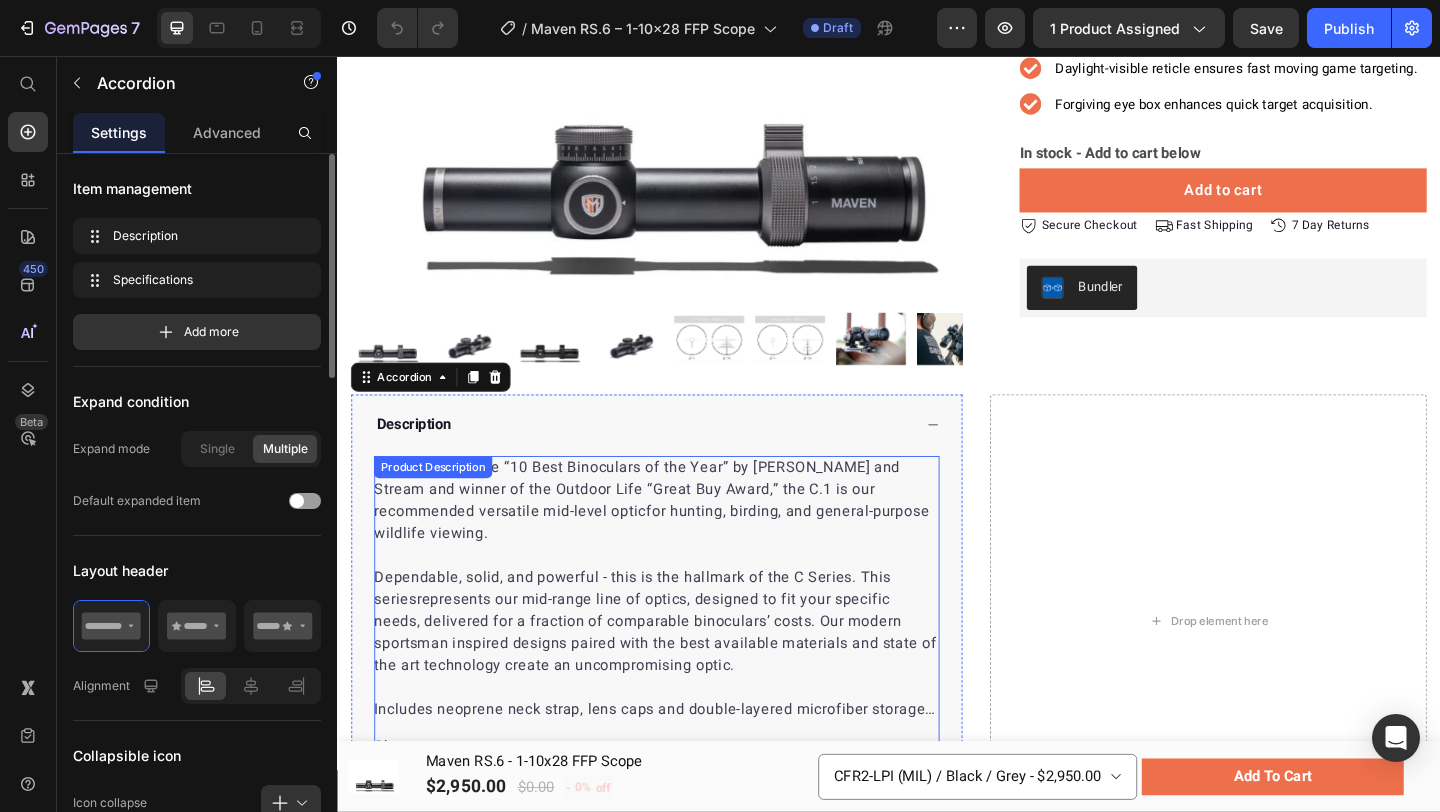 click on "Named one of the “10 Best Binoculars of the Year” by Field and Stream and winner of the Outdoor Life “Great Buy Award,” the C.1 is our recommended versatile mid-level optic" at bounding box center (663, 527) 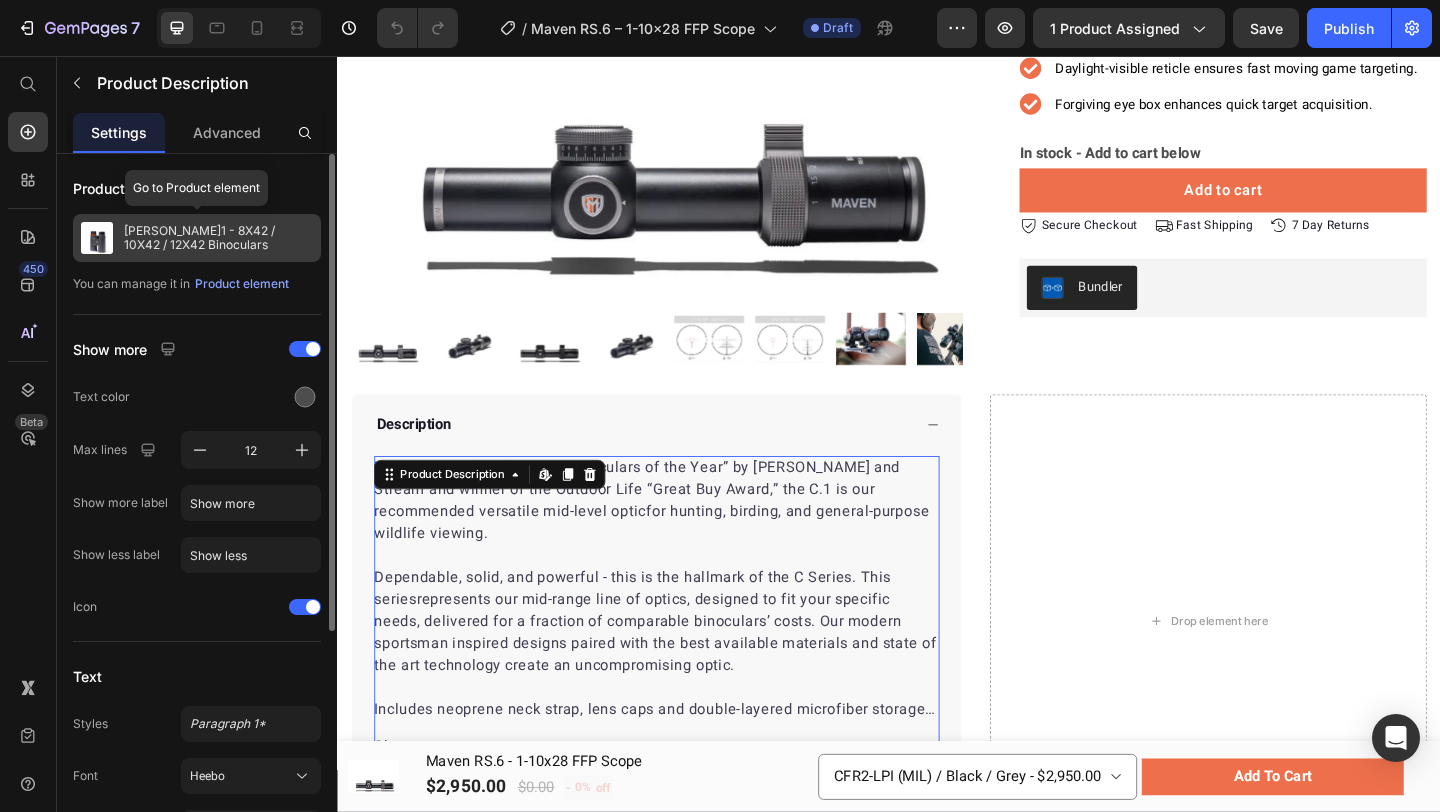 click on "Maven C.1 - 8X42 / 10X42 / 12X42 Binoculars" at bounding box center [218, 238] 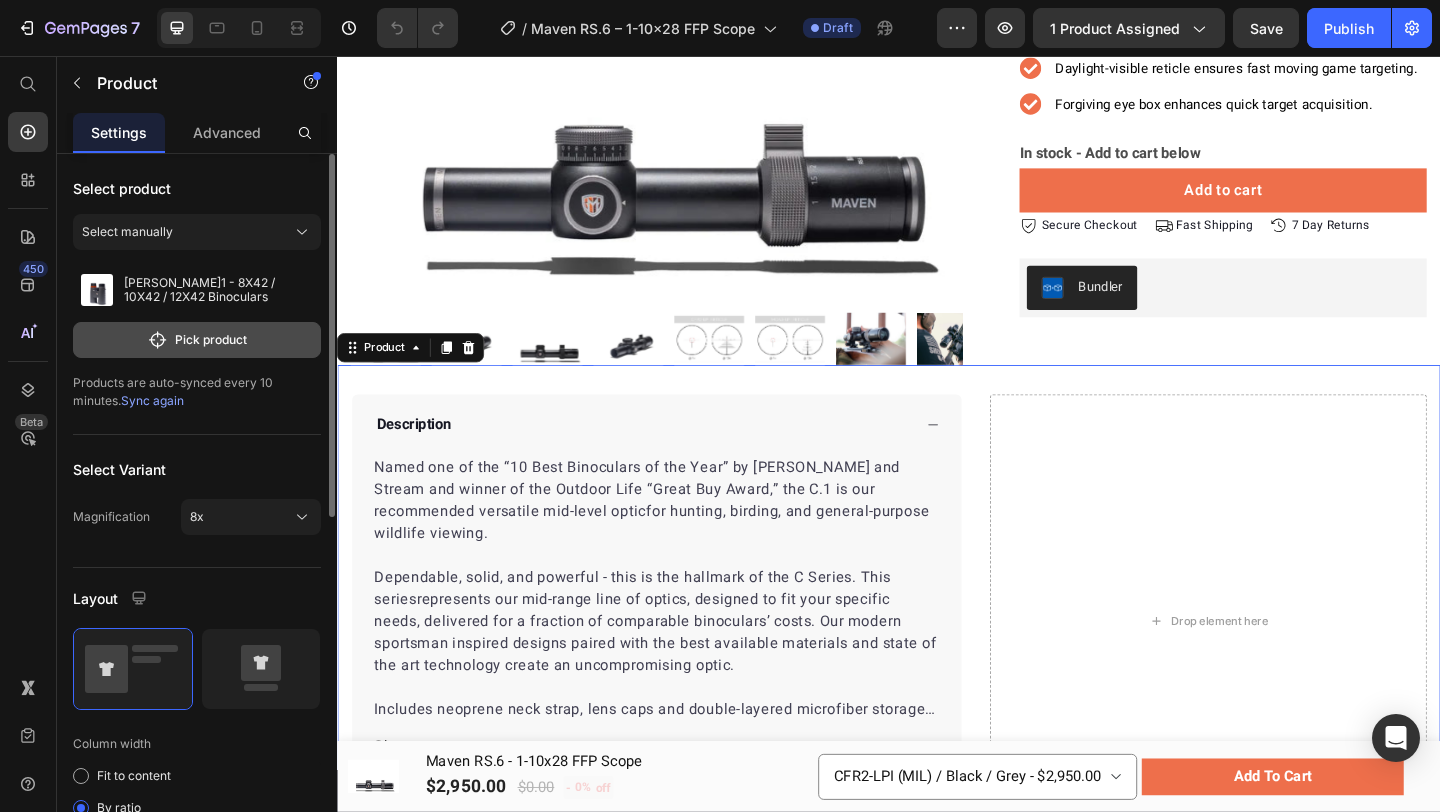 click on "Pick product" 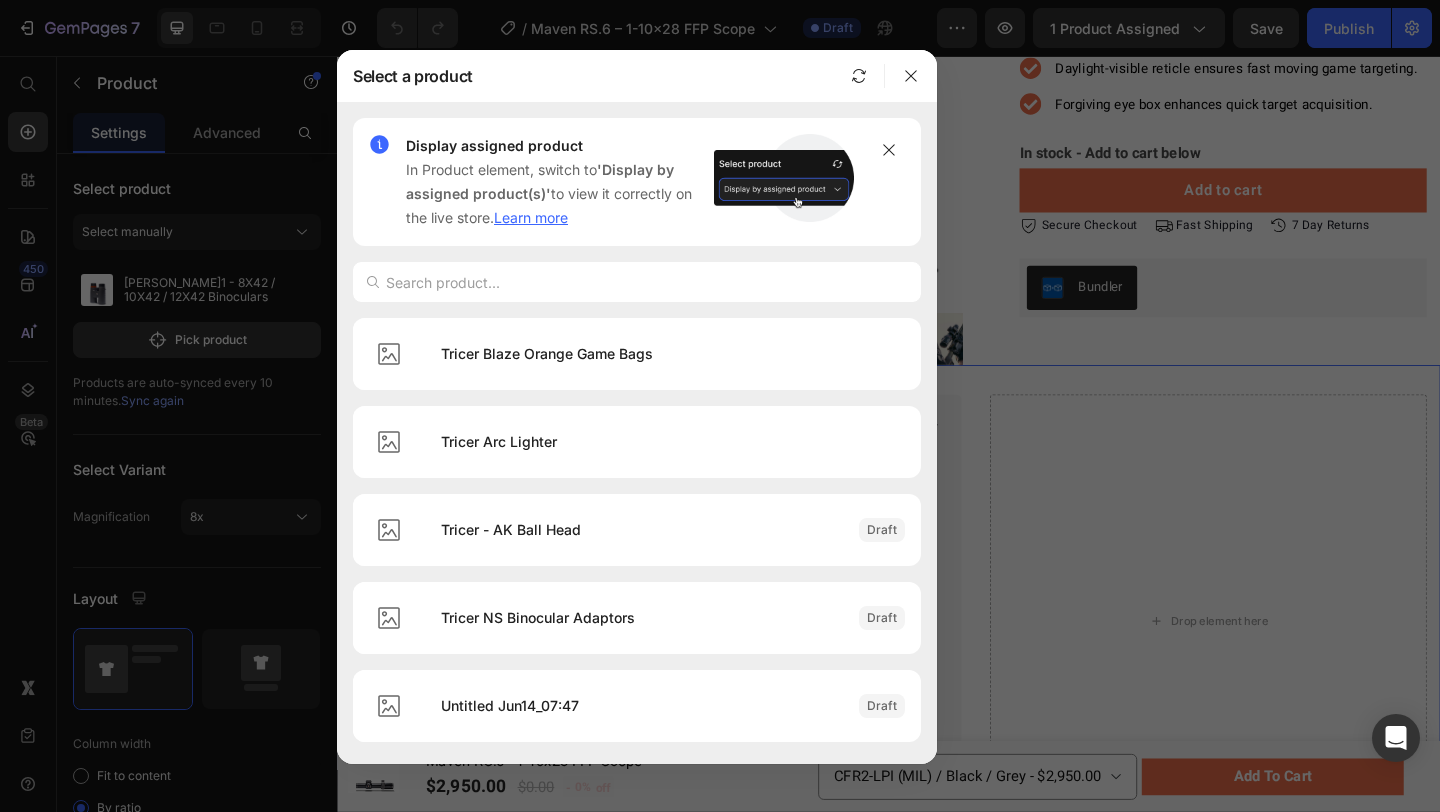 click at bounding box center [720, 406] 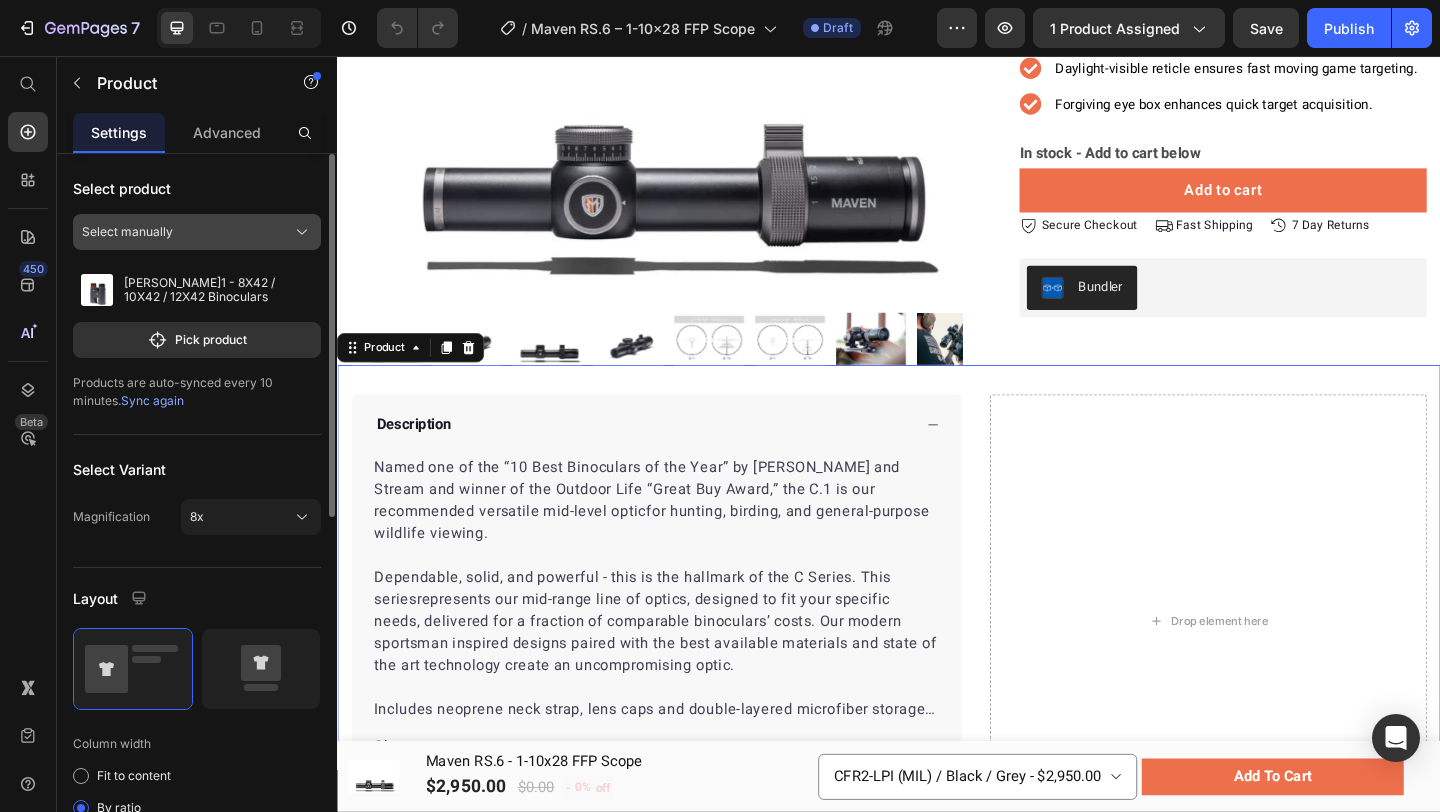click on "Select manually" 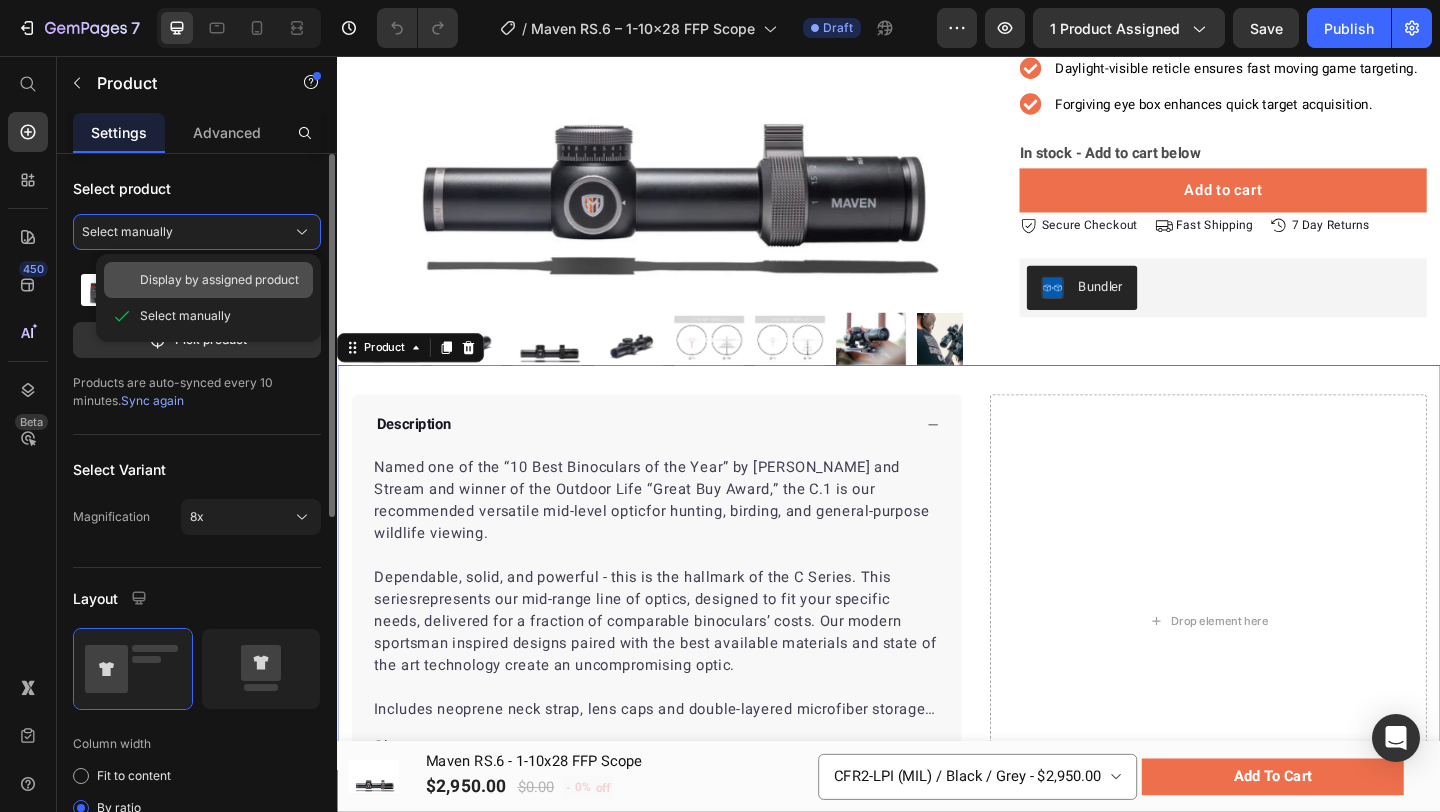drag, startPoint x: 252, startPoint y: 264, endPoint x: 23, endPoint y: 265, distance: 229.00218 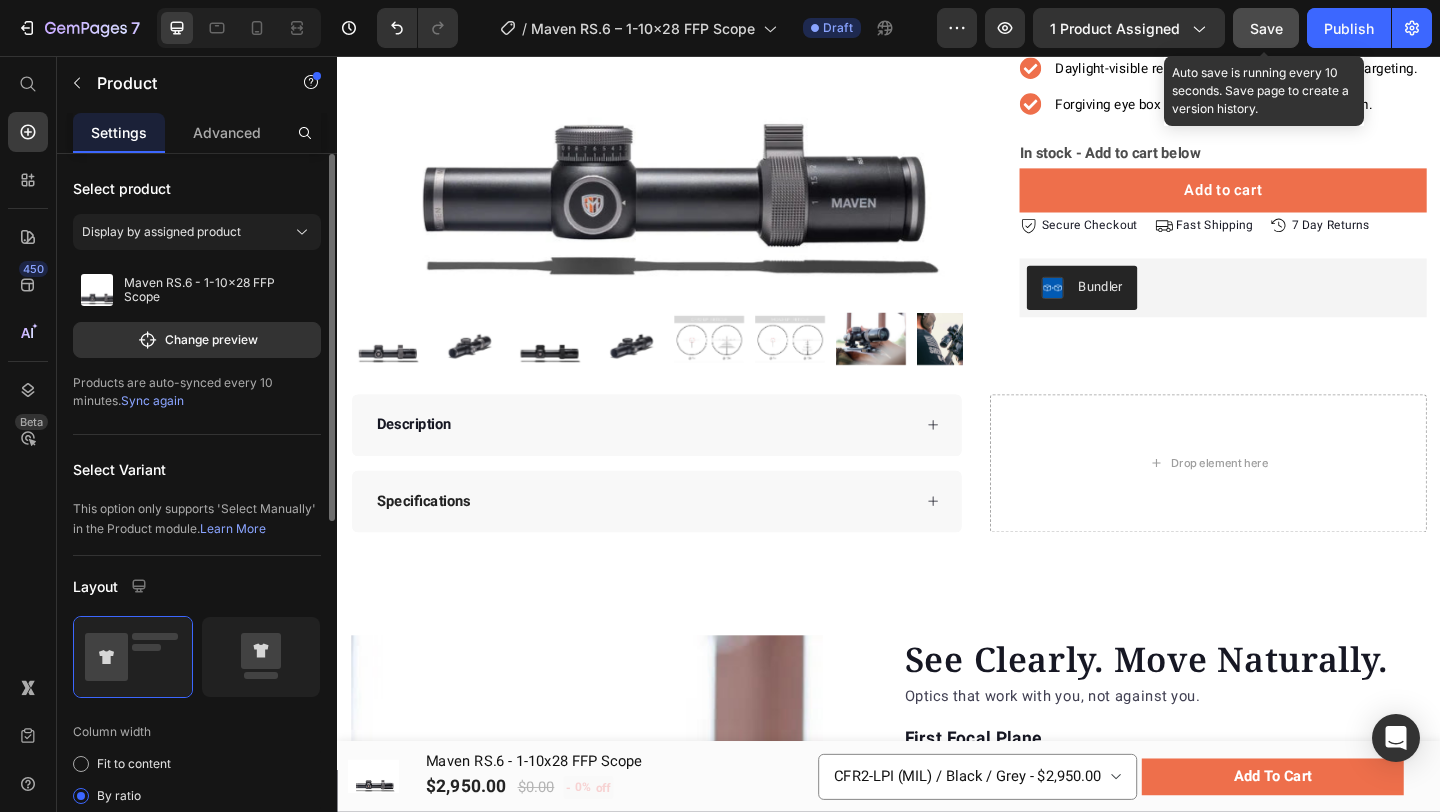 click on "Save" 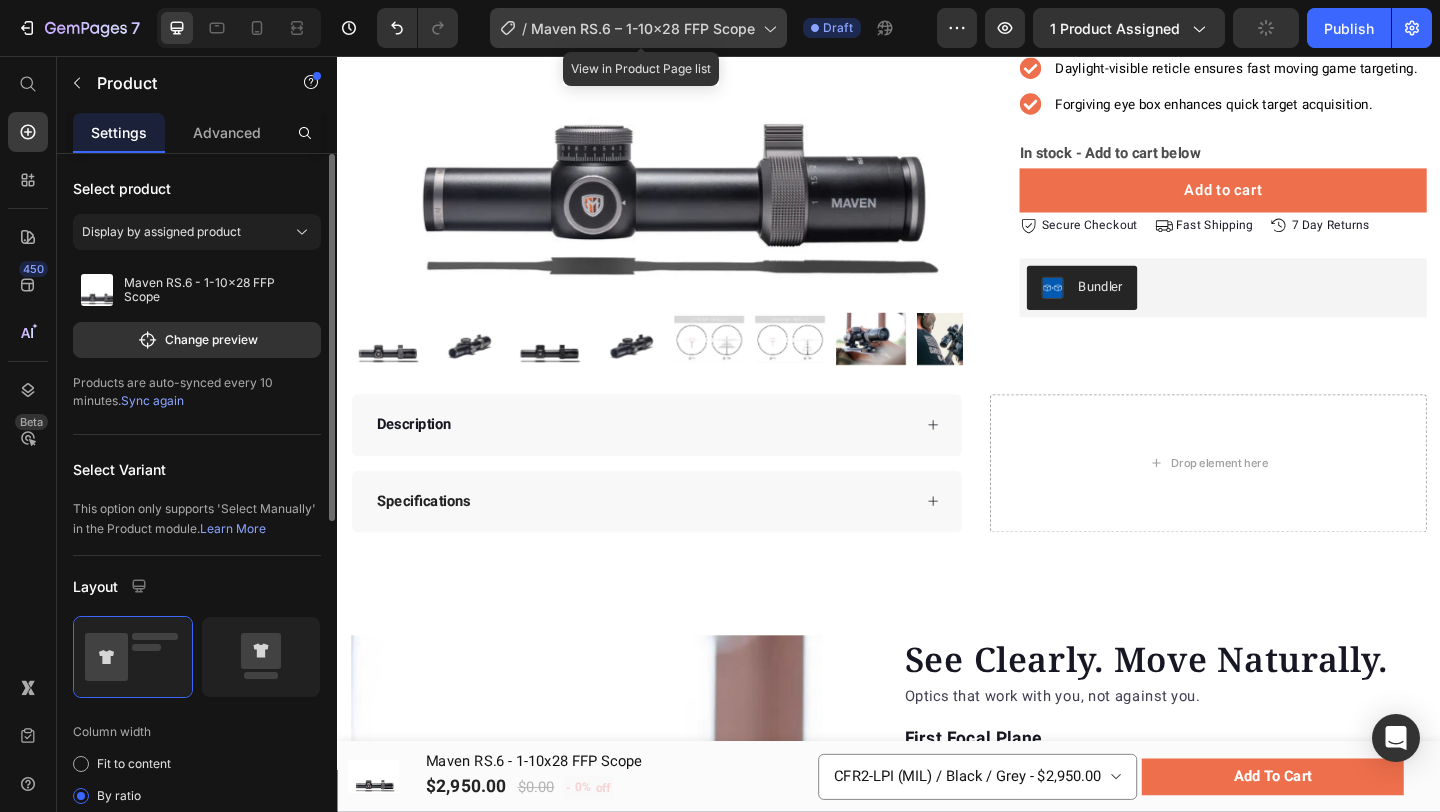 click on "/  Maven RS.6 – 1-10x28 FFP Scope" 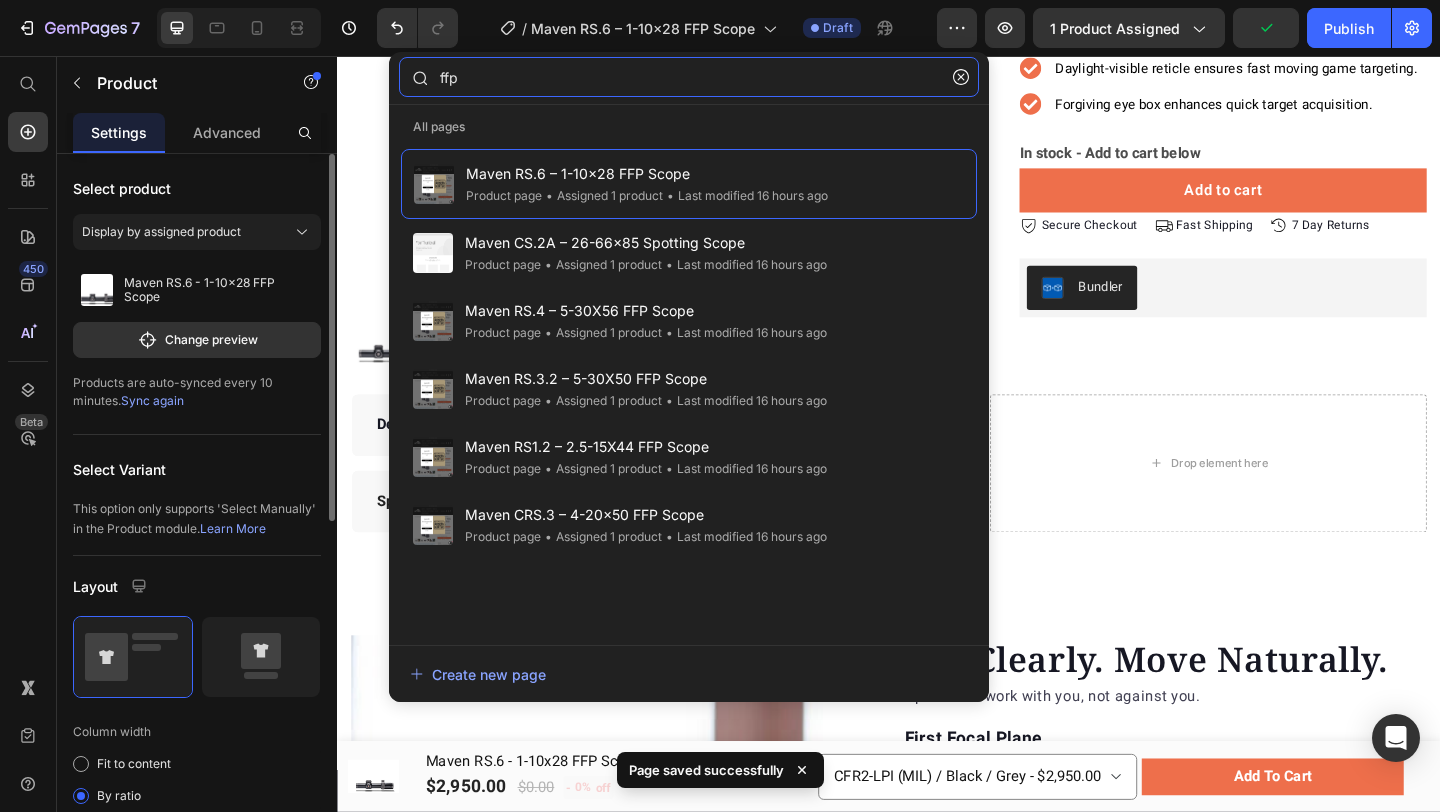 click on "ffp" 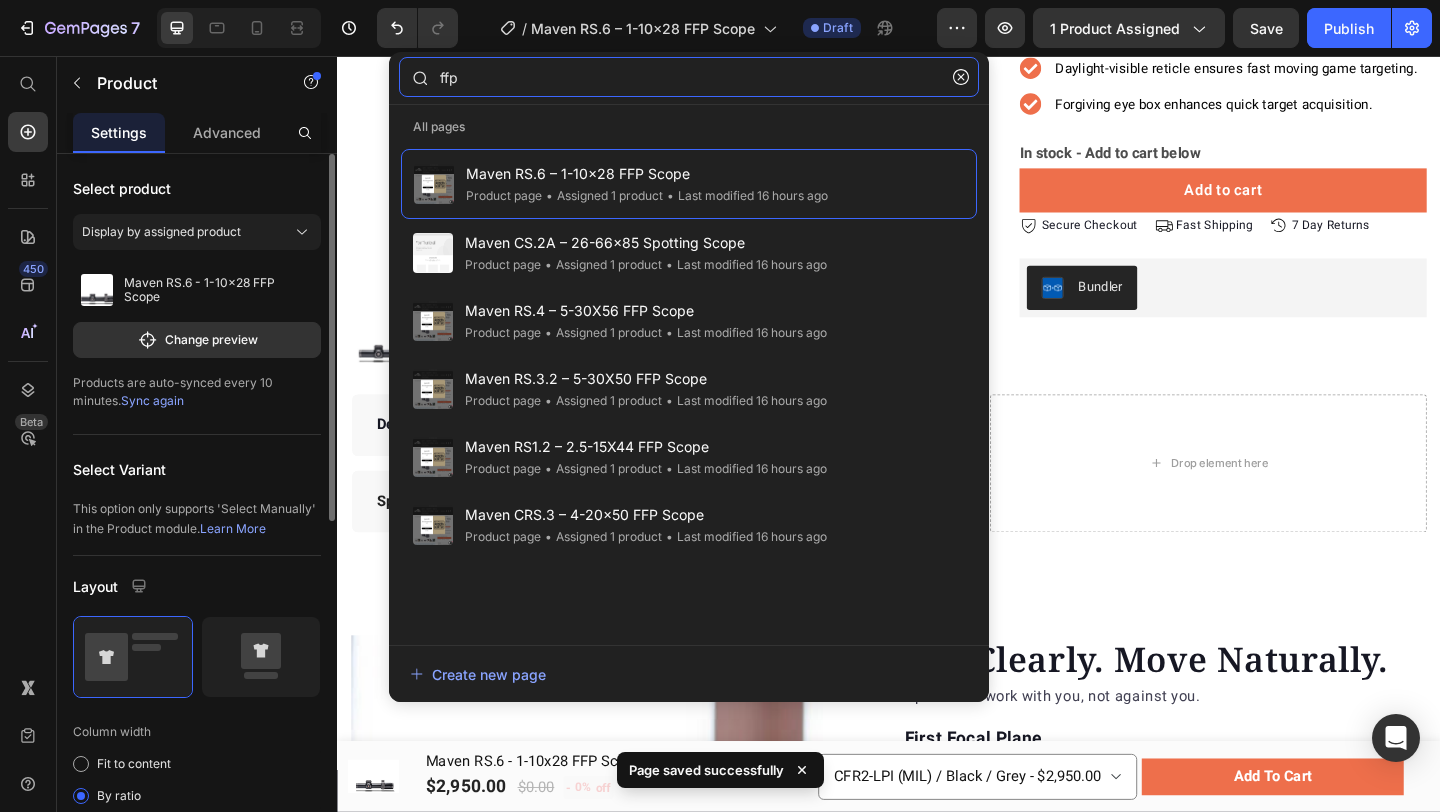type 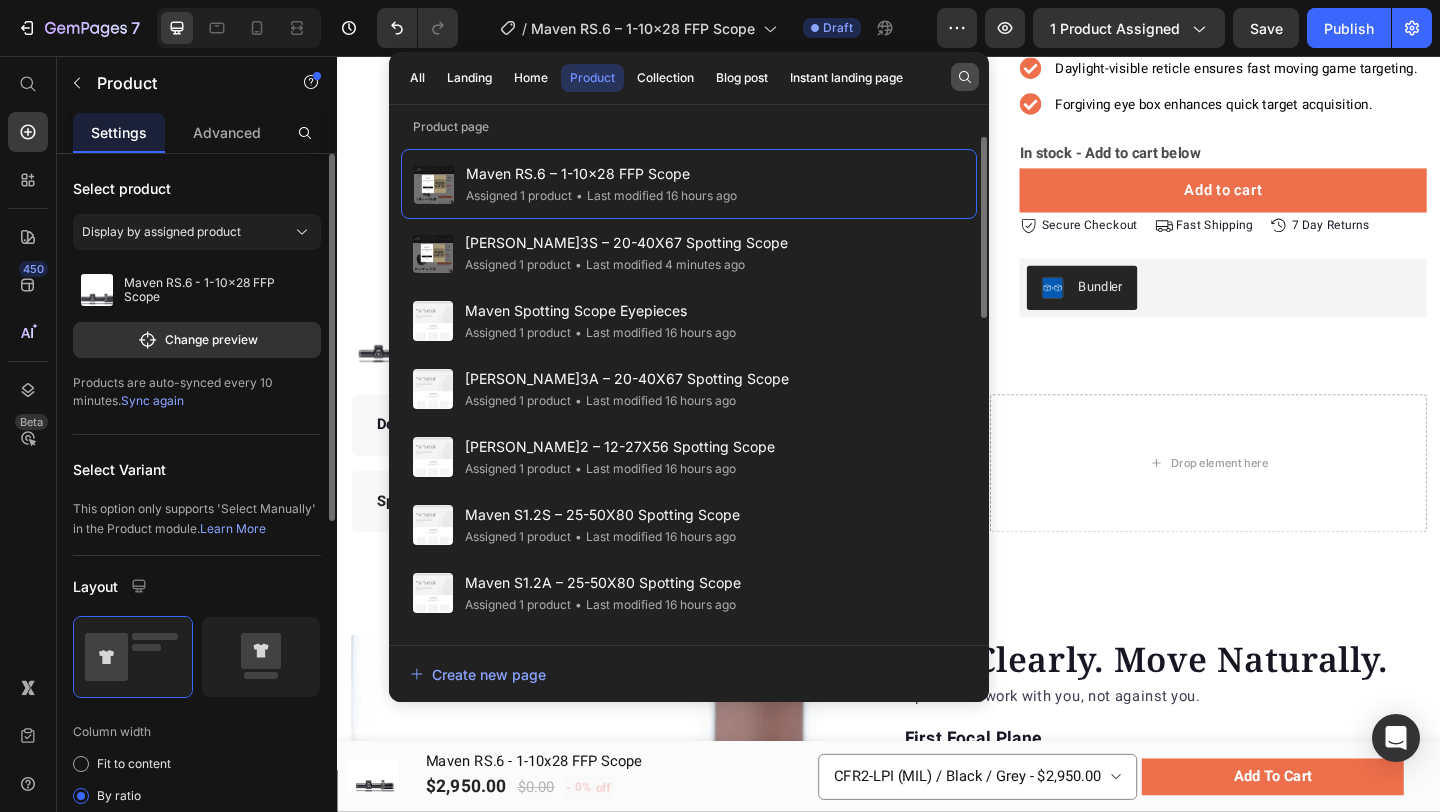 click 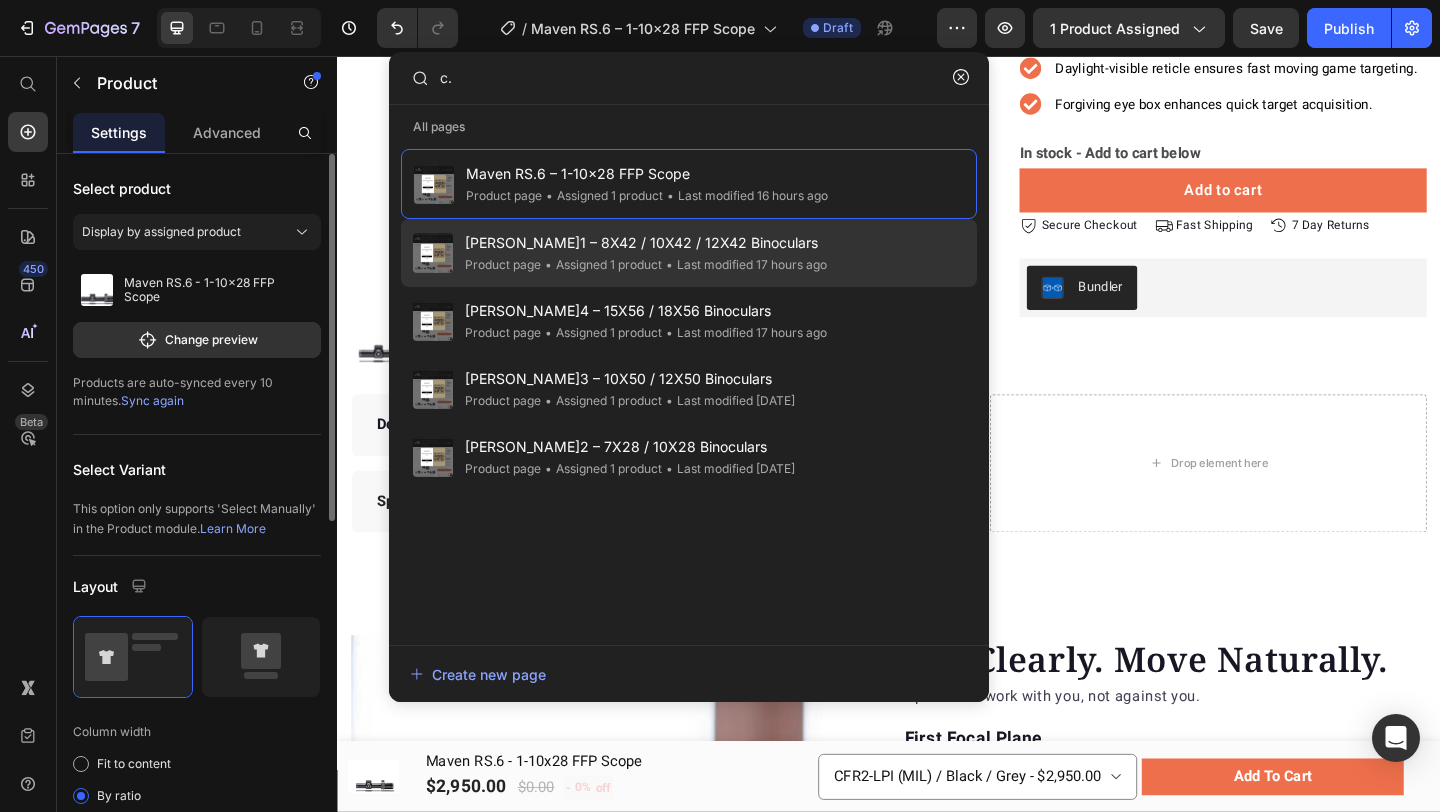 click on "Maven C.1 – 8X42 / 10X42 / 12X42 Binoculars Product page • Assigned 1 product • Last modified 17 hours ago" 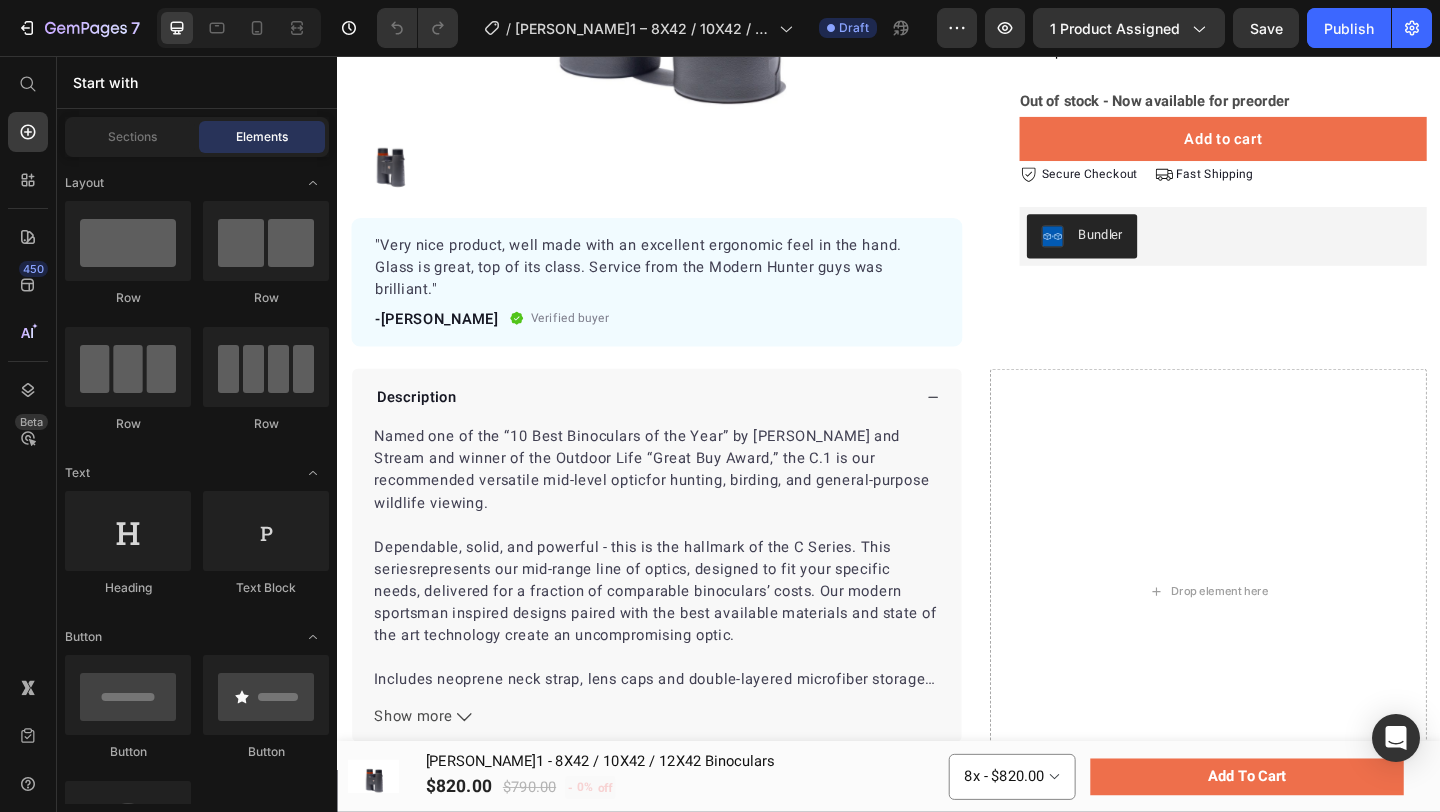scroll, scrollTop: 534, scrollLeft: 0, axis: vertical 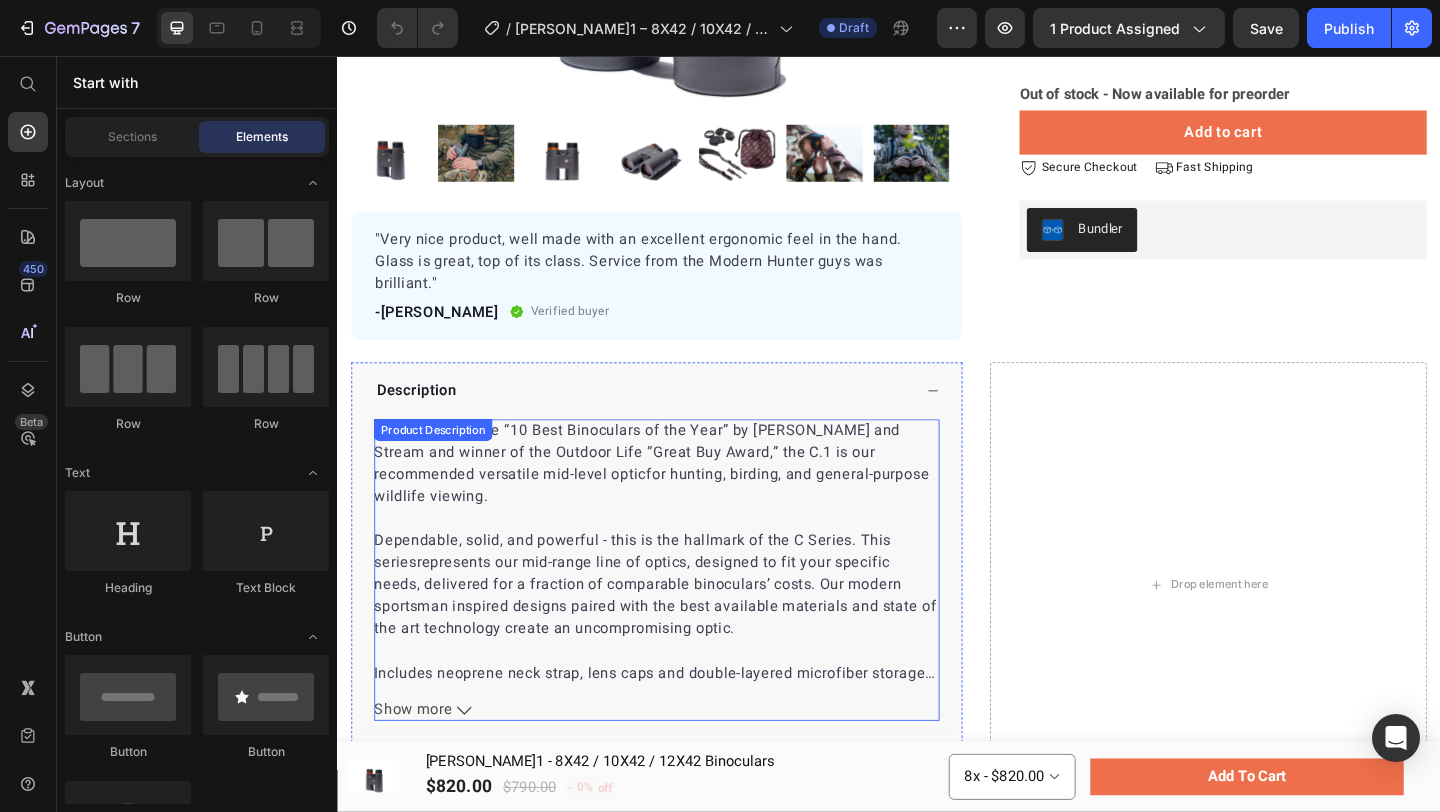 click on "Named one of the “10 Best Binoculars of the Year” by Field and Stream and winner of the Outdoor Life “Great Buy Award,” the C.1 is our recommended versatile mid-level optic" at bounding box center (663, 487) 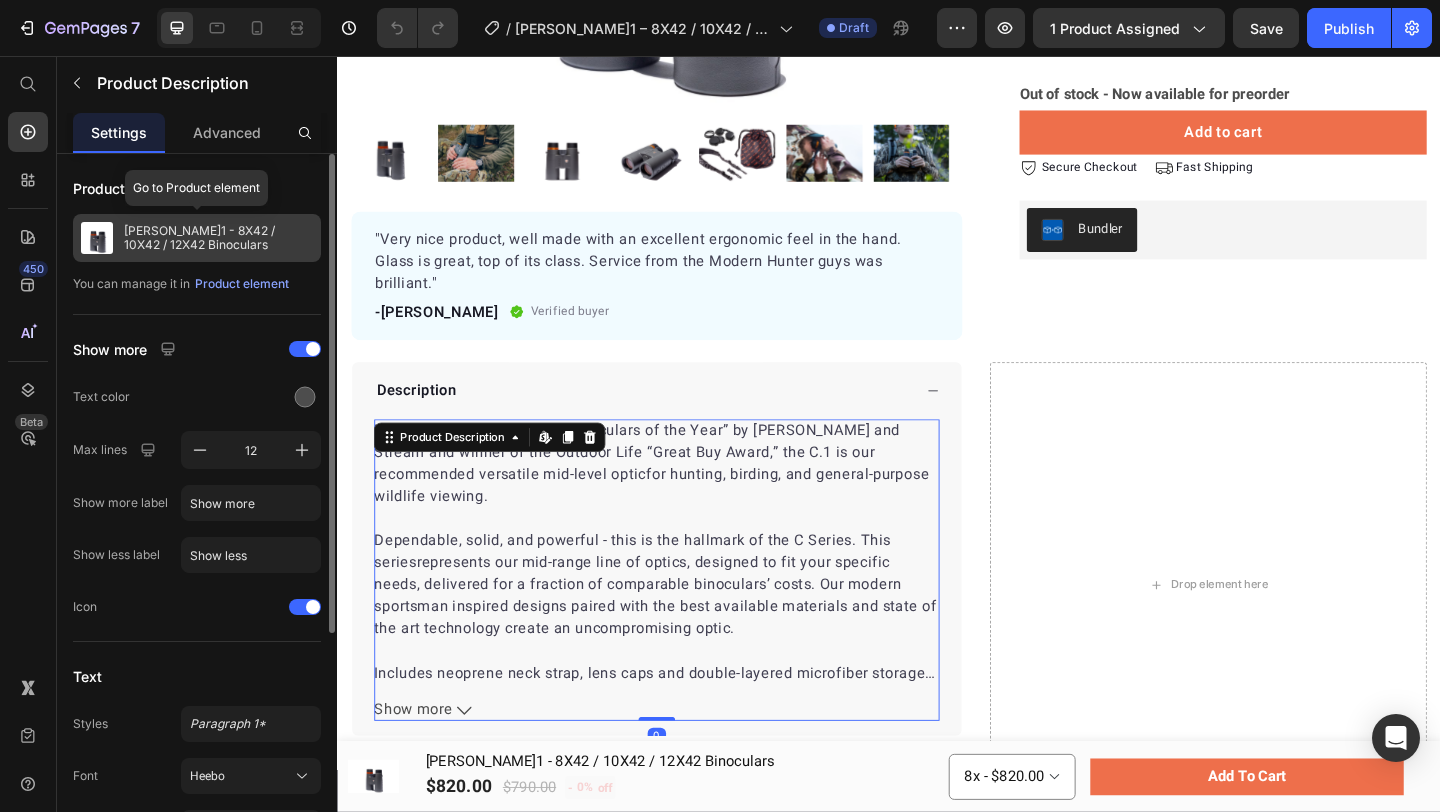 click on "Maven C.1 - 8X42 / 10X42 / 12X42 Binoculars" at bounding box center [197, 238] 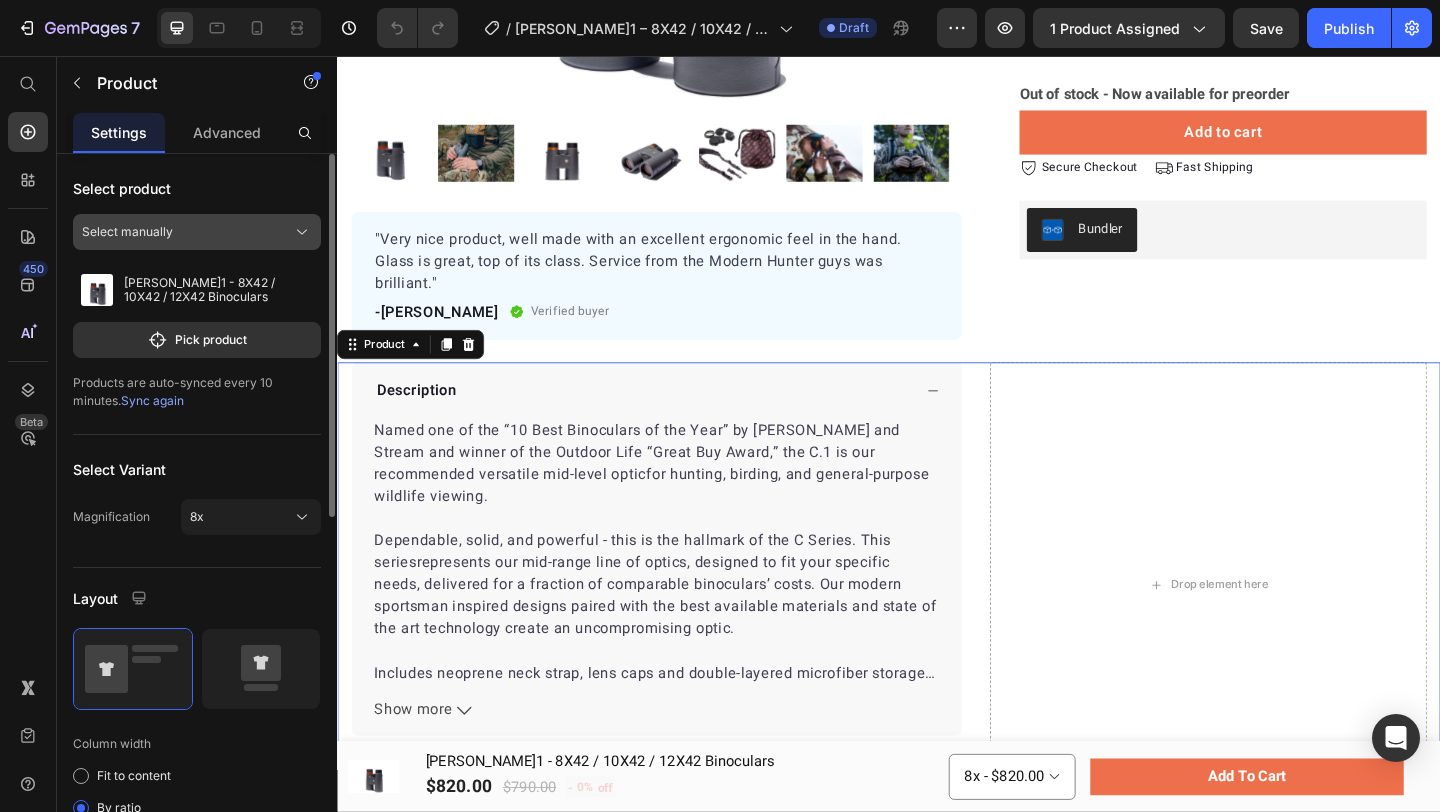 click on "Select manually" 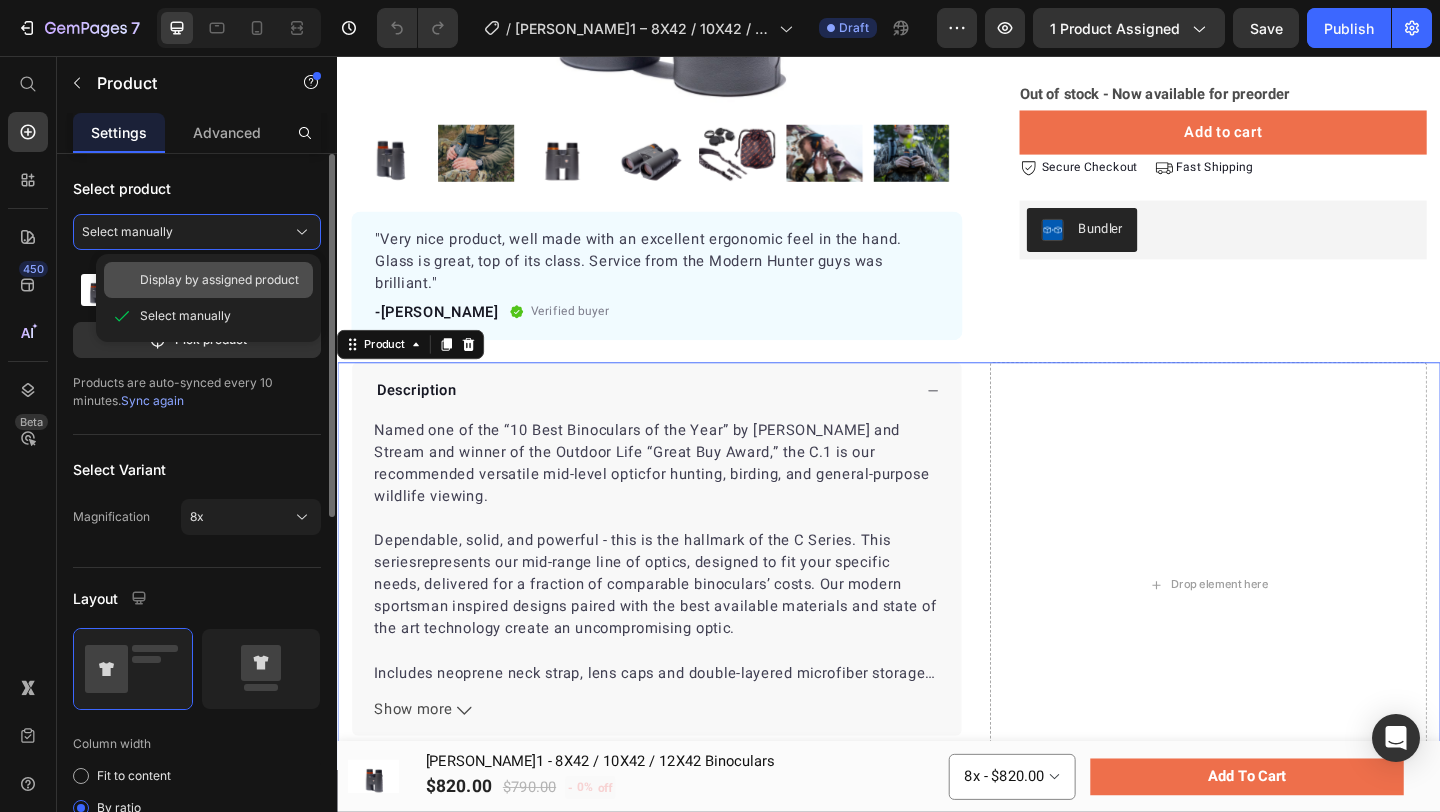 click on "Display by assigned product" at bounding box center [219, 280] 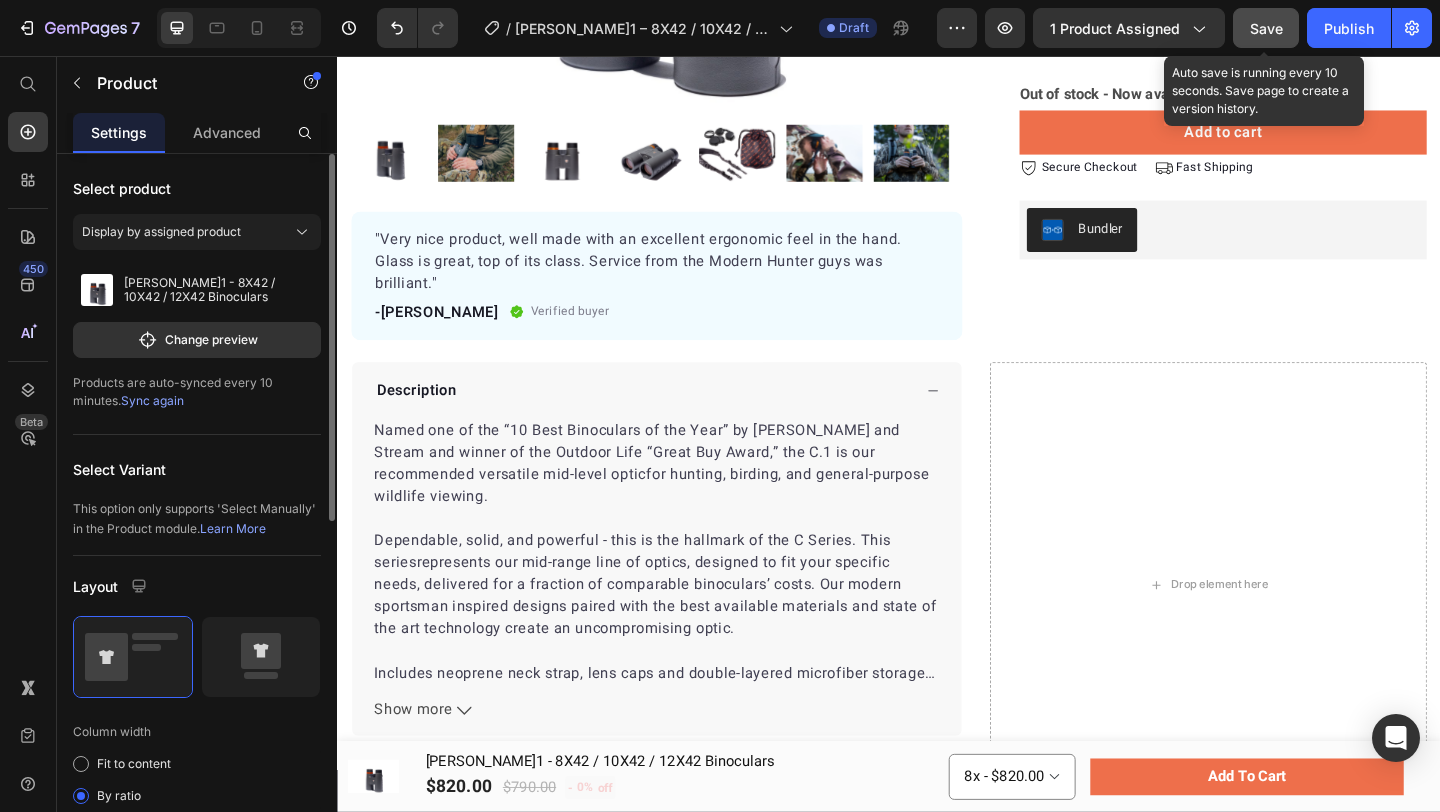 click on "Save" 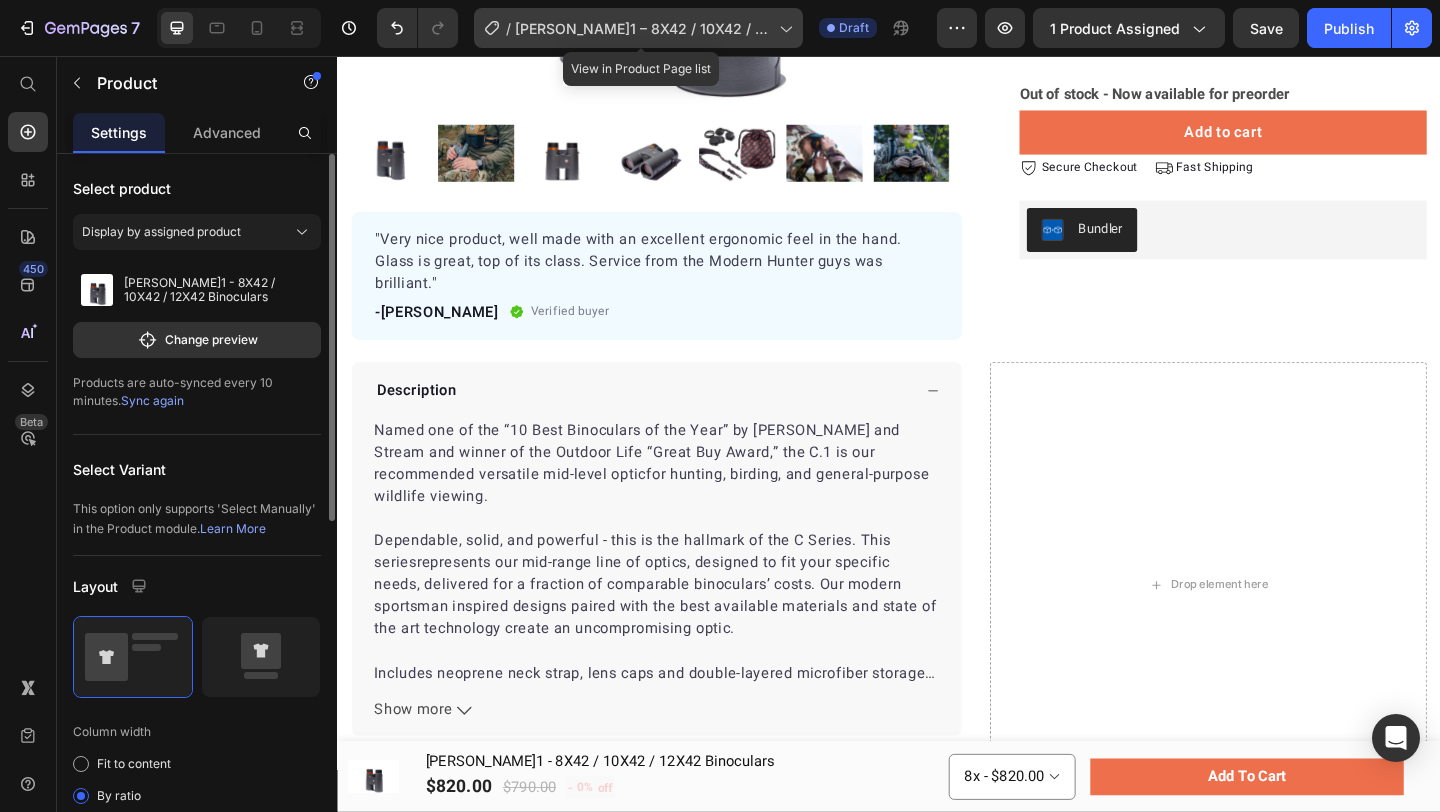 click on "/  Maven C.1 – 8X42 / 10X42 / 12X42 Binoculars" 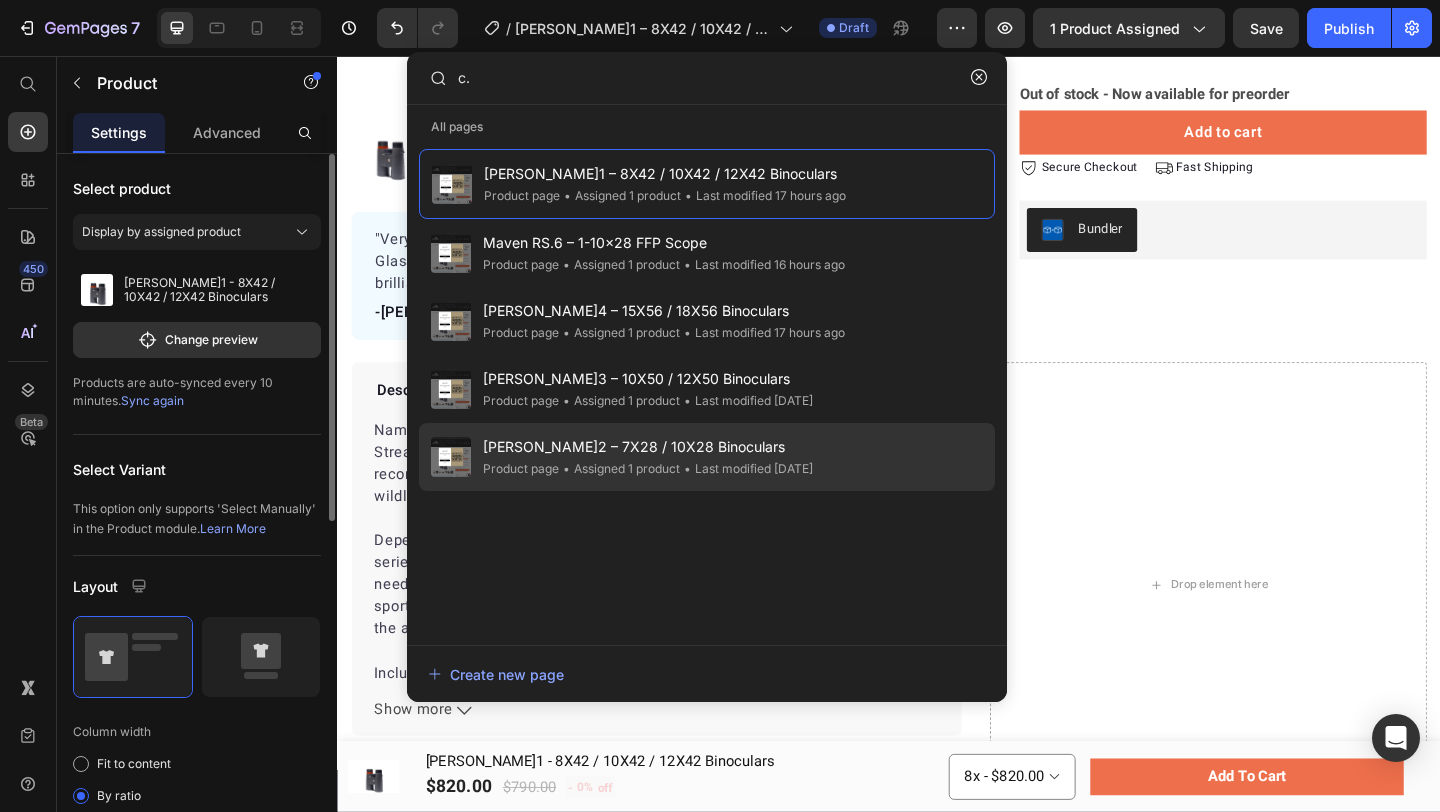 click on "Maven C.2 – 7X28 / 10X28 Binoculars" at bounding box center (648, 447) 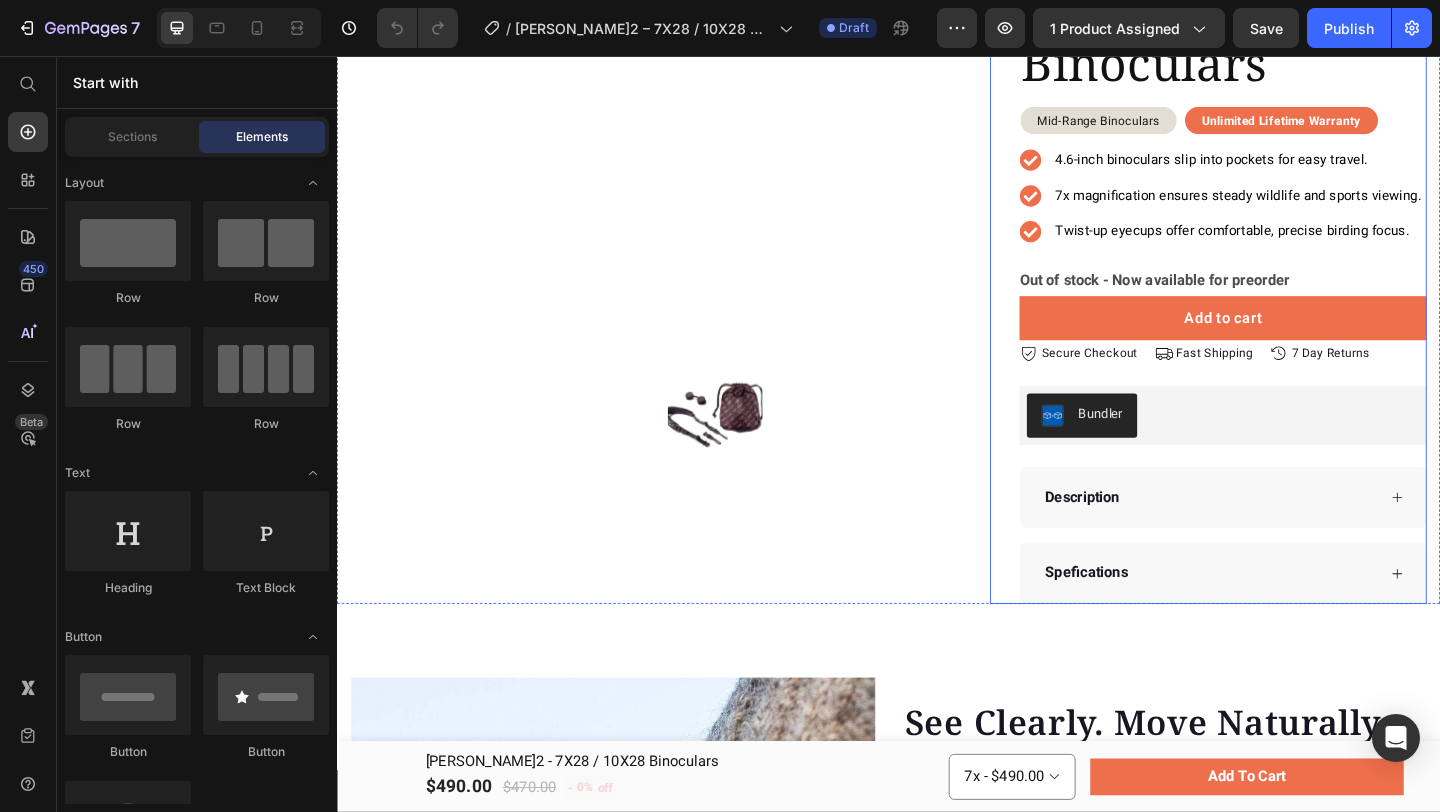 scroll, scrollTop: 299, scrollLeft: 0, axis: vertical 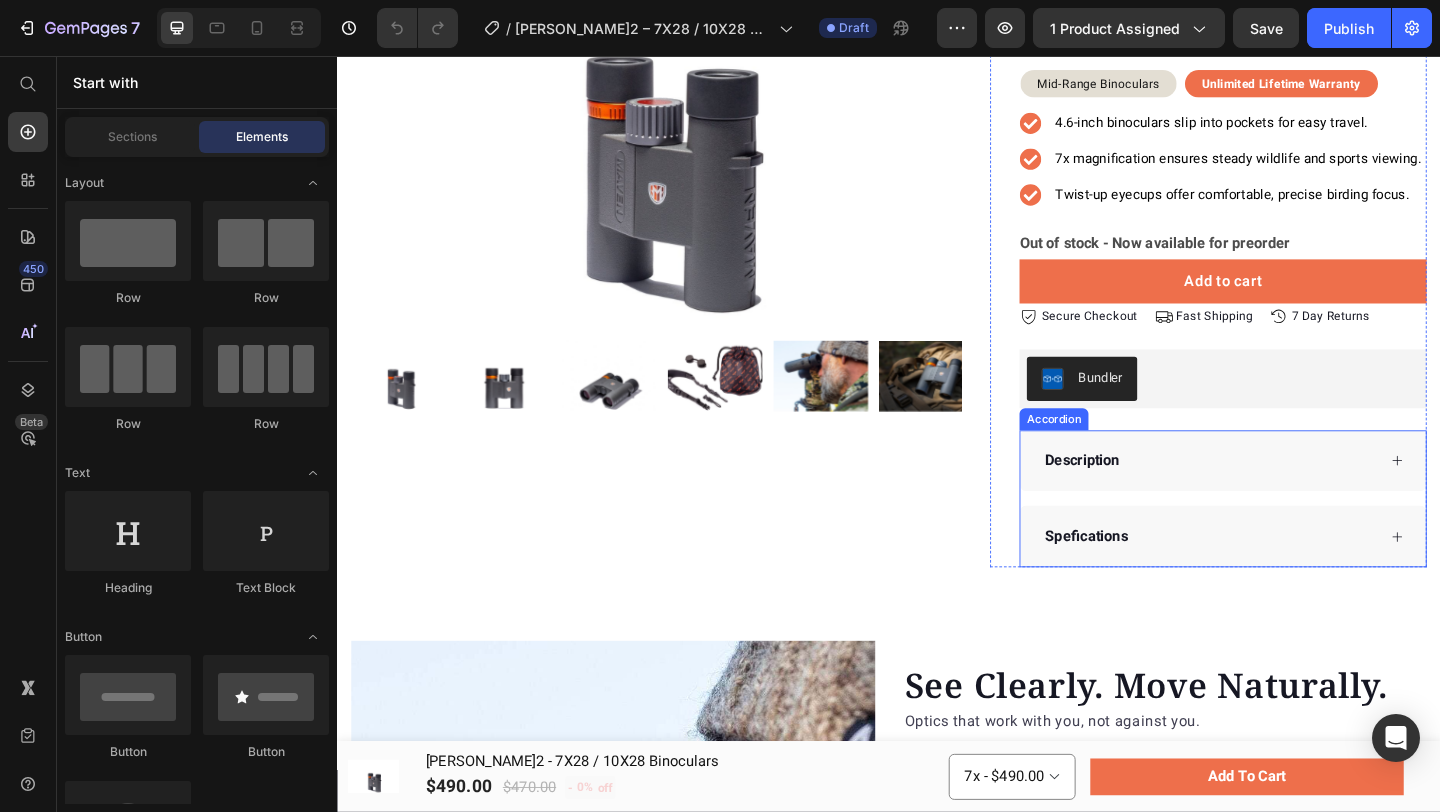 click on "Description" at bounding box center (1285, 496) 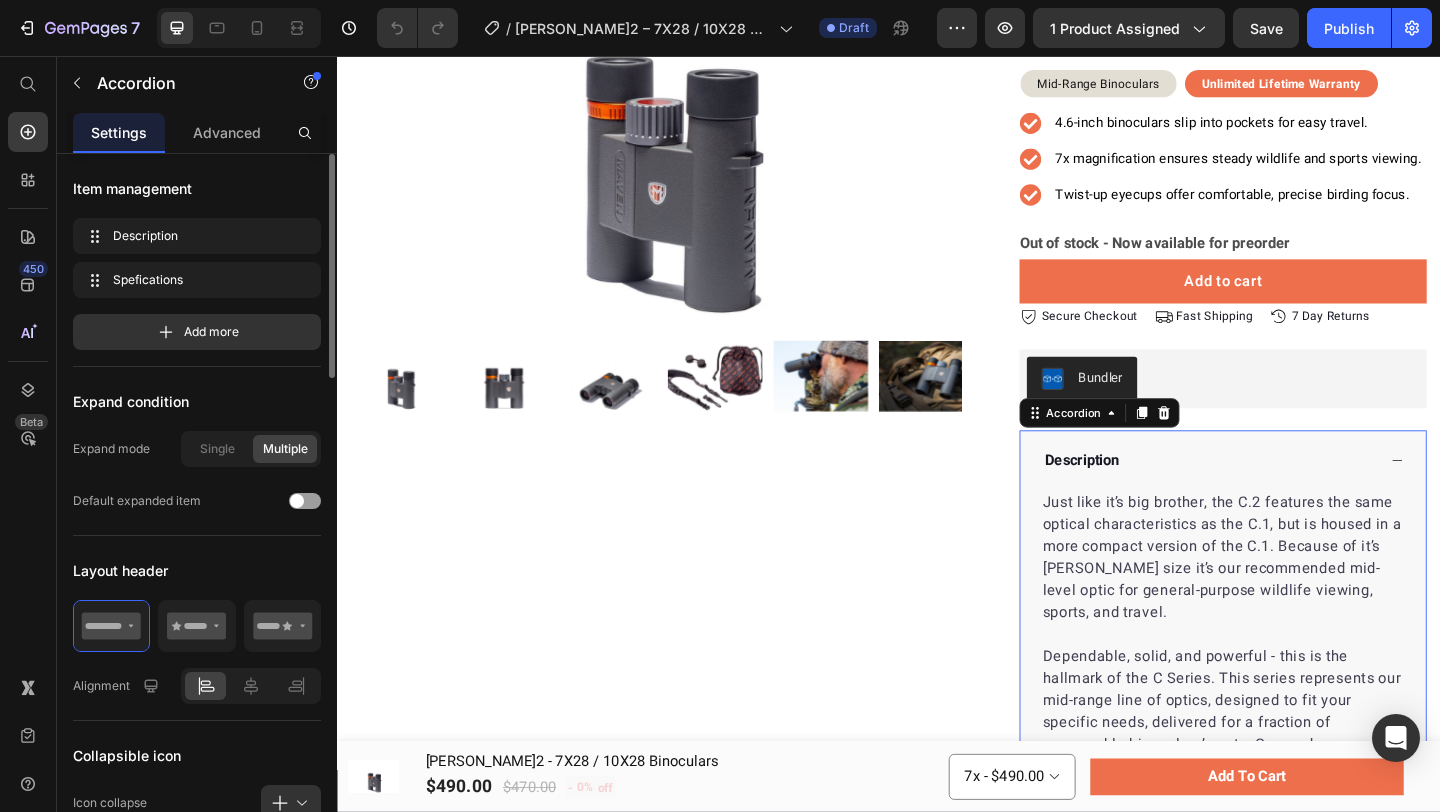 click on "Description" at bounding box center (1285, 496) 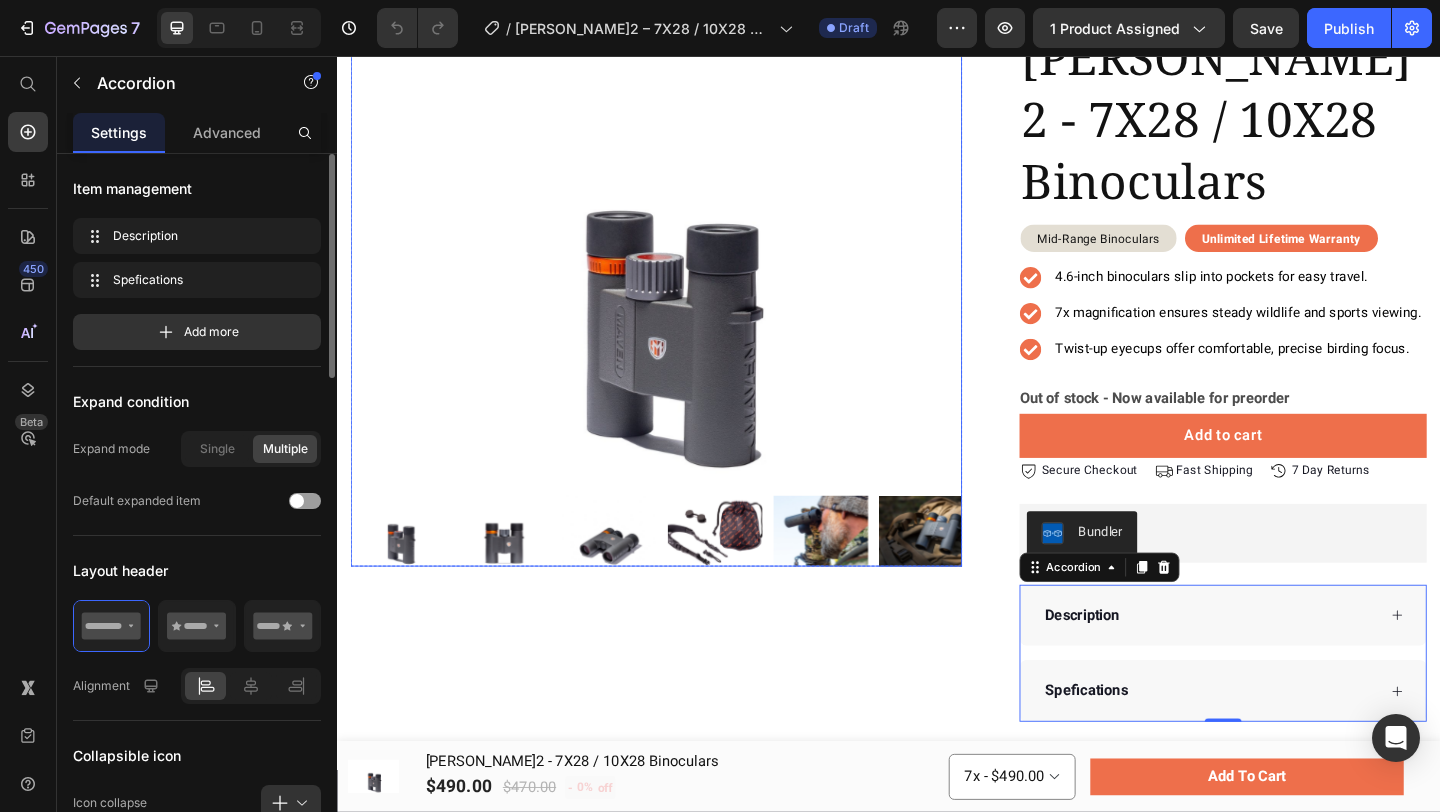 scroll, scrollTop: 0, scrollLeft: 0, axis: both 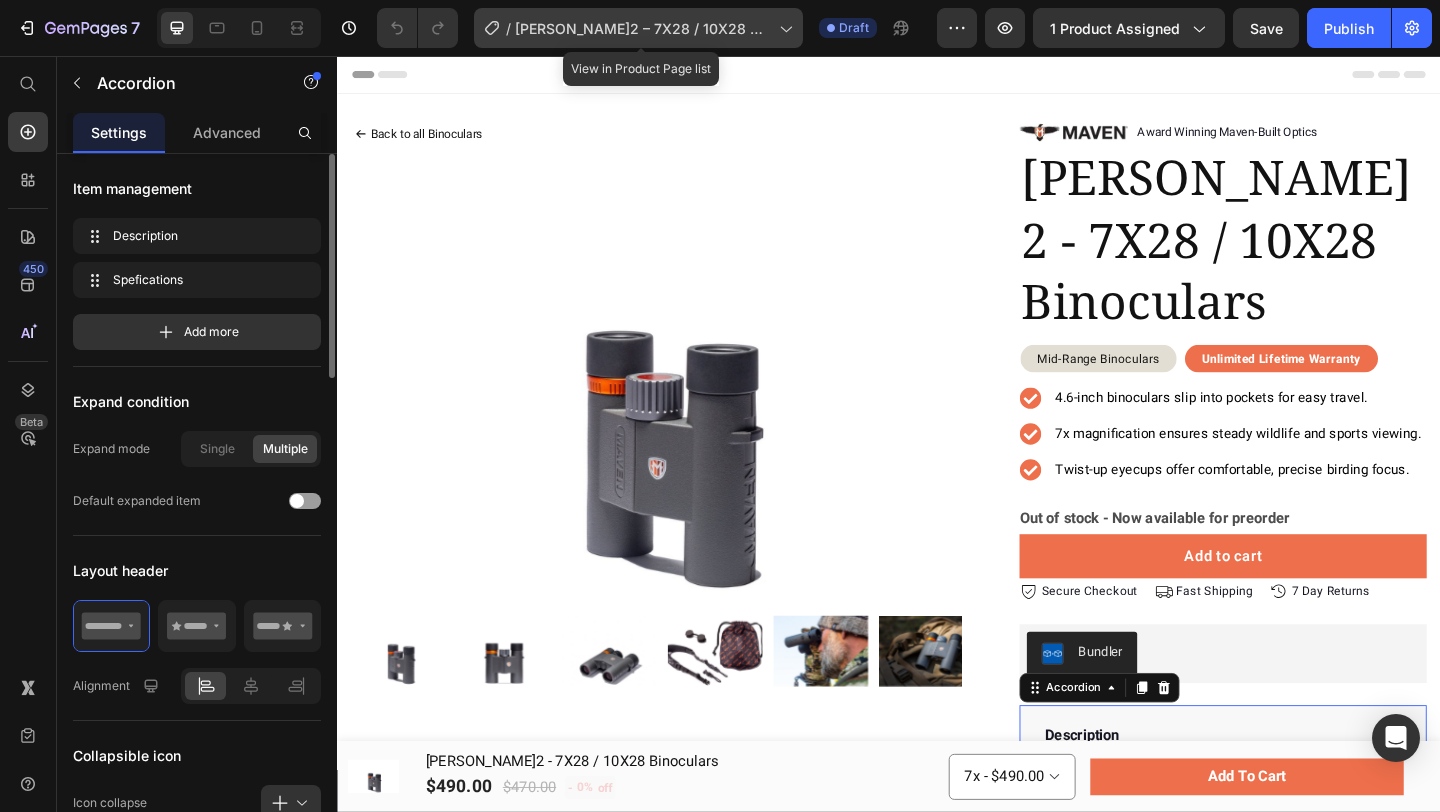 click on "Maven C.2 – 7X28 / 10X28 Binoculars" at bounding box center [643, 28] 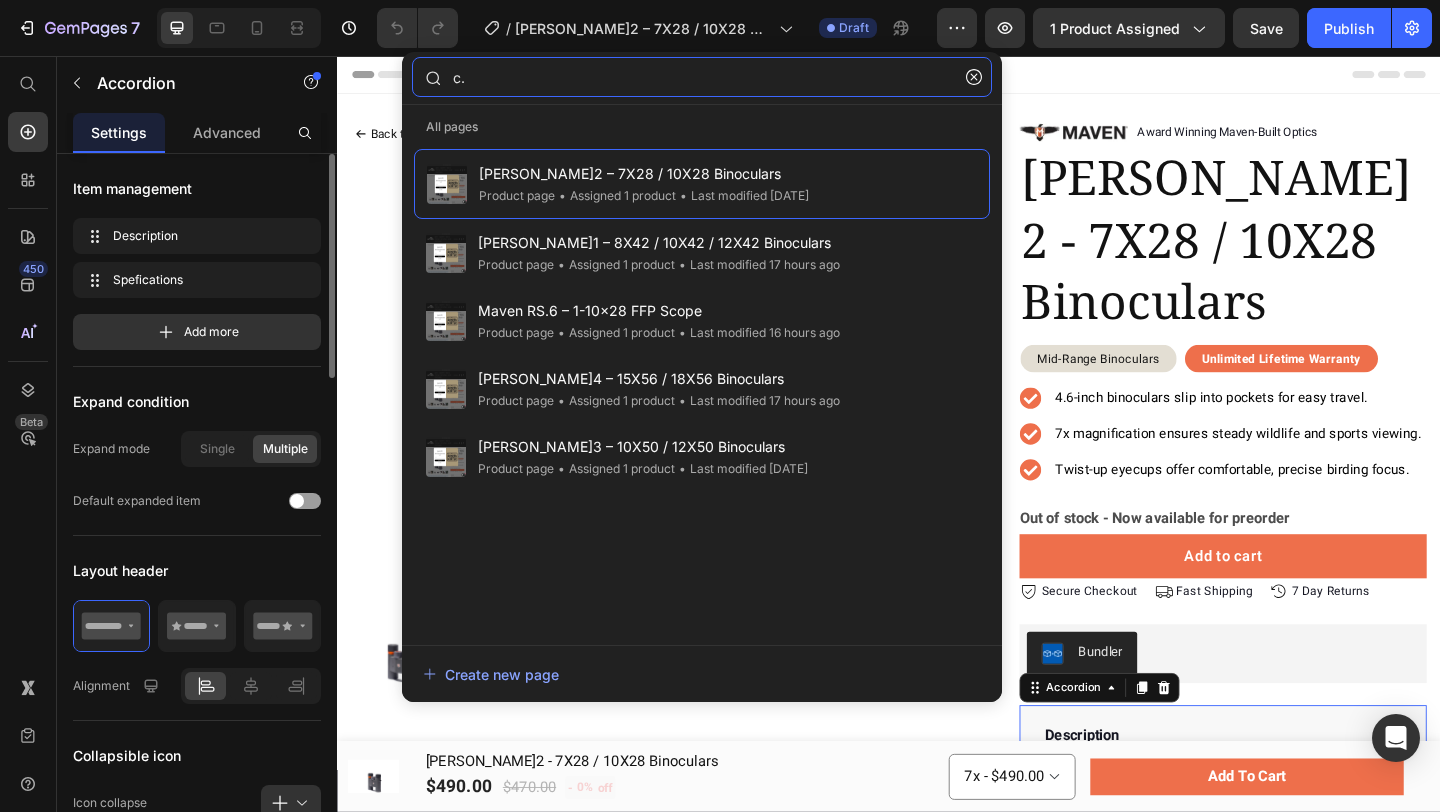 click on "c." 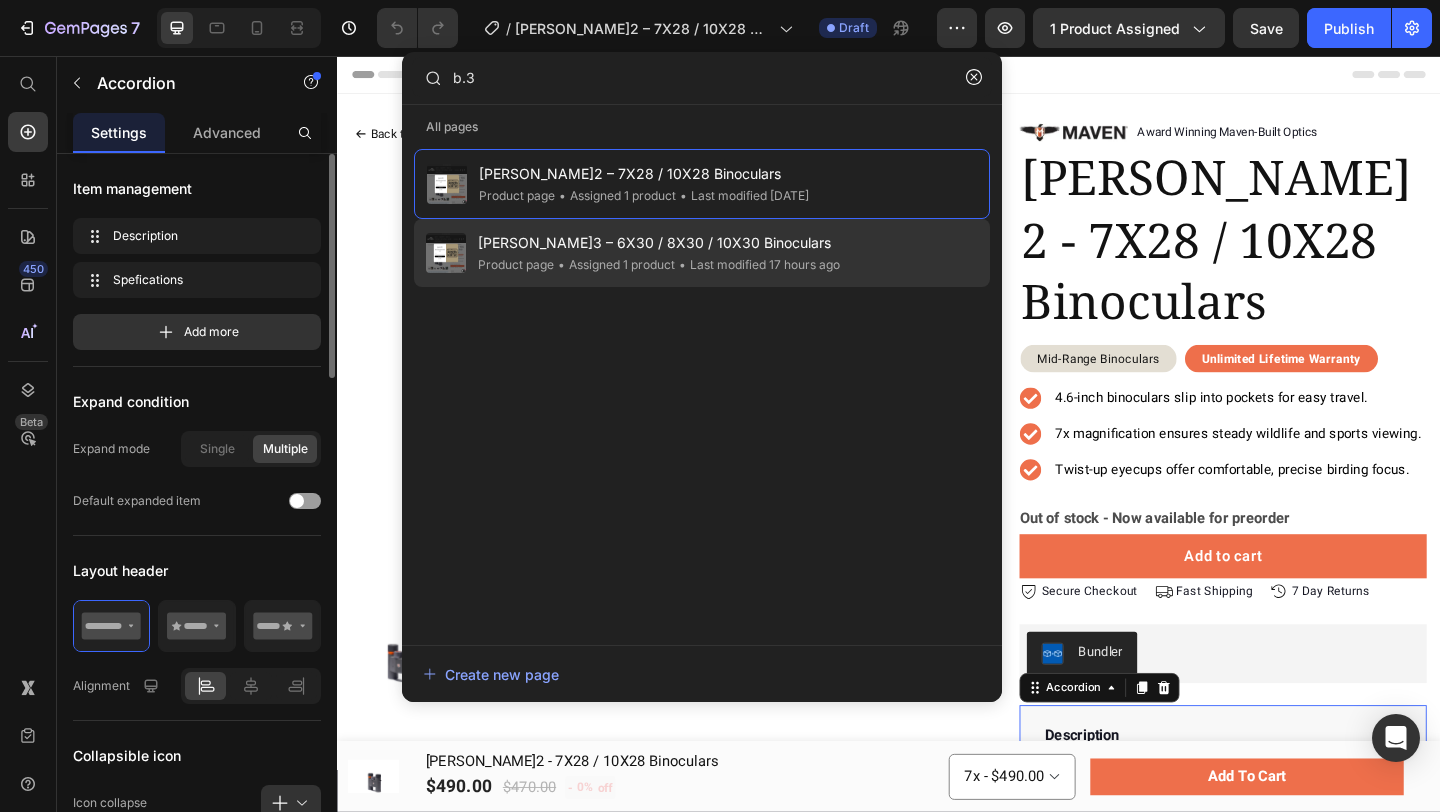 click on "Maven B.3 – 6X30 / 8X30 / 10X30 Binoculars" at bounding box center [659, 243] 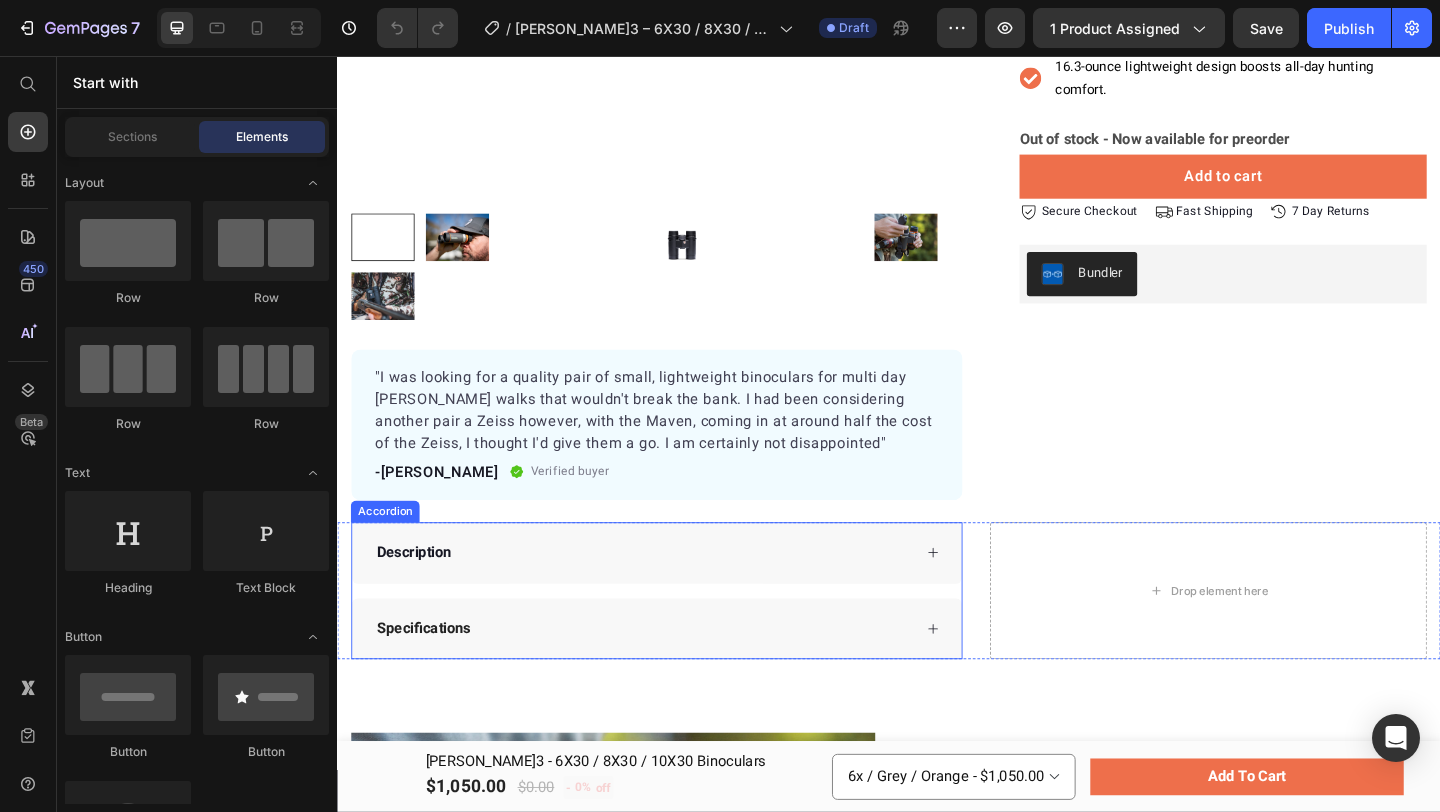 scroll, scrollTop: 452, scrollLeft: 0, axis: vertical 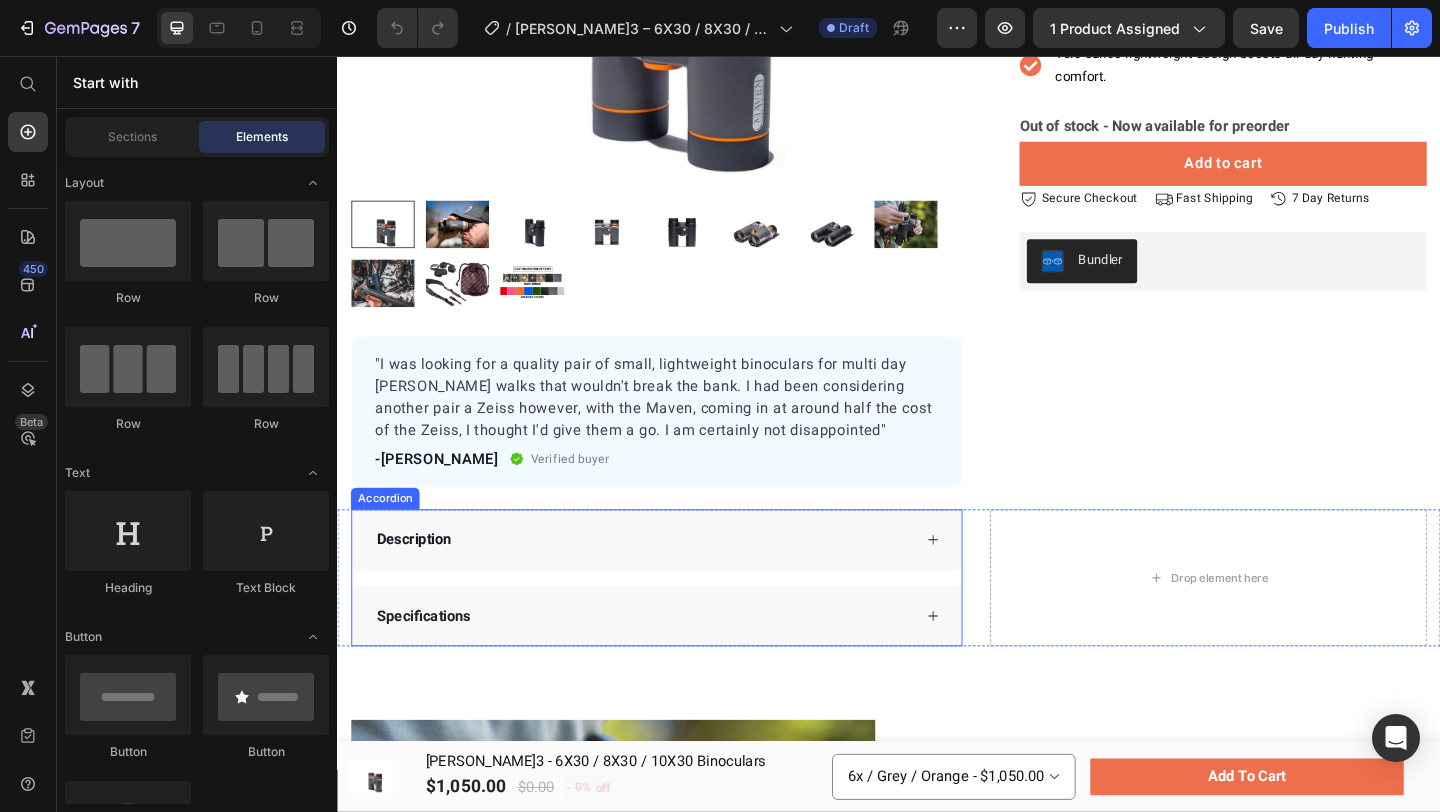click on "Description" at bounding box center [669, 582] 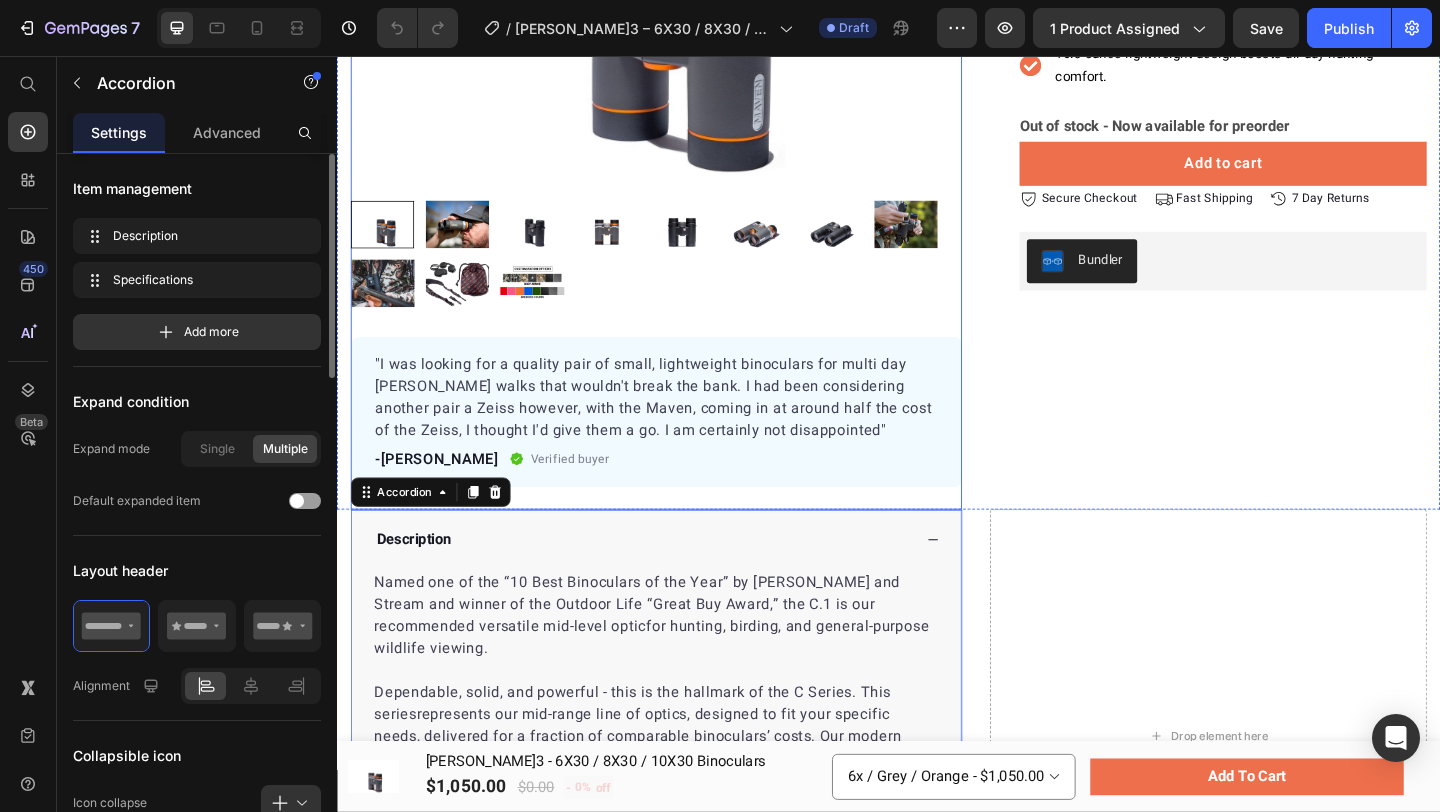 click on "Back to all Binoculars Button Product Images "I was looking for a quality pair of small, lightweight binoculars for multi day bush walks that wouldn't break the bank. I had been considering another pair a Zeiss however, with the Maven, coming in at around half the cost of the Zeiss, I thought I'd give them a go. I am certainly not disappointed" Text block -Michael Text block
Verified buyer Item list Row Row" at bounding box center (684, 113) 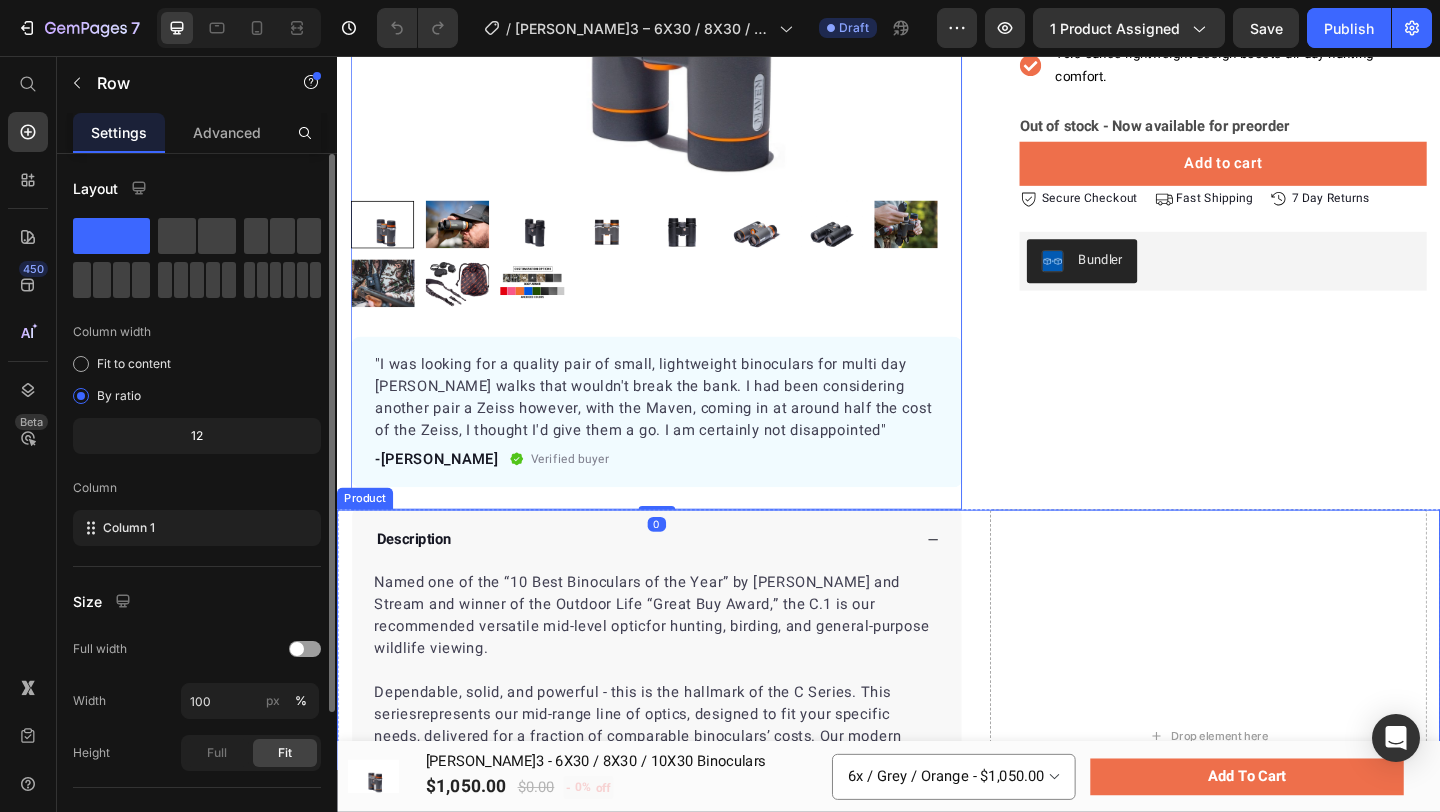 click on "Description Named one of the “10 Best Binoculars of the Year” by Field and Stream and winner of the Outdoor Life “Great Buy Award,” the C.1 is our recommended versatile mid-level optic  for hunting, birding, and general-purpose wildlife viewing. Dependable, solid, and powerful - this is the hallmark of the C Series. This series  represents our mid-range line of optics, designed to fit your specific needs, delivered for a fraction of comparable binoculars’ costs. Our modern sportsman inspired designs paired with the best available materials and state of the art technology create an uncompromising optic. Includes neoprene neck strap, lens caps and double-layered microfiber storage bag.
Show more Product Description
Specifications Accordion
Drop element here Product" at bounding box center (937, 796) 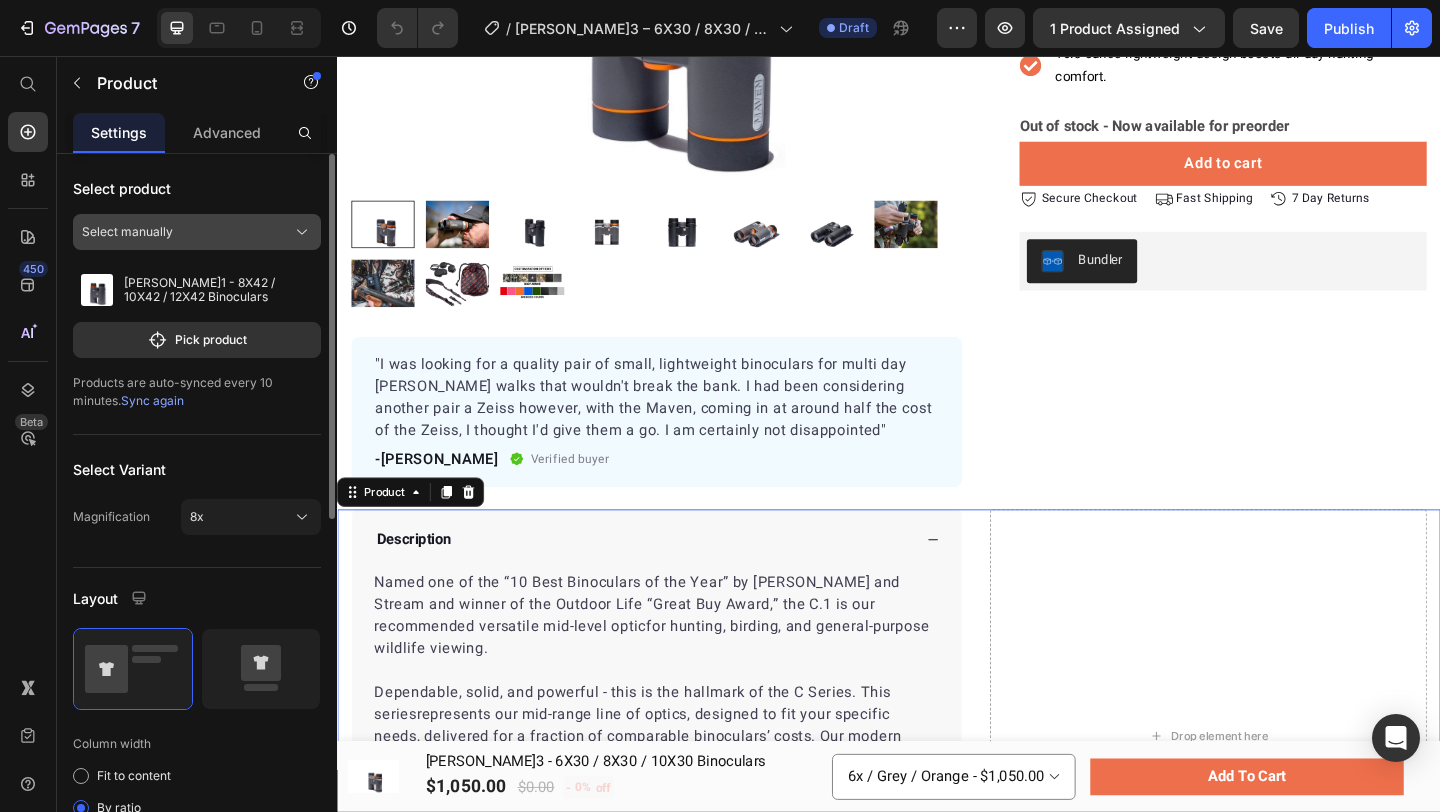 click on "Select manually" 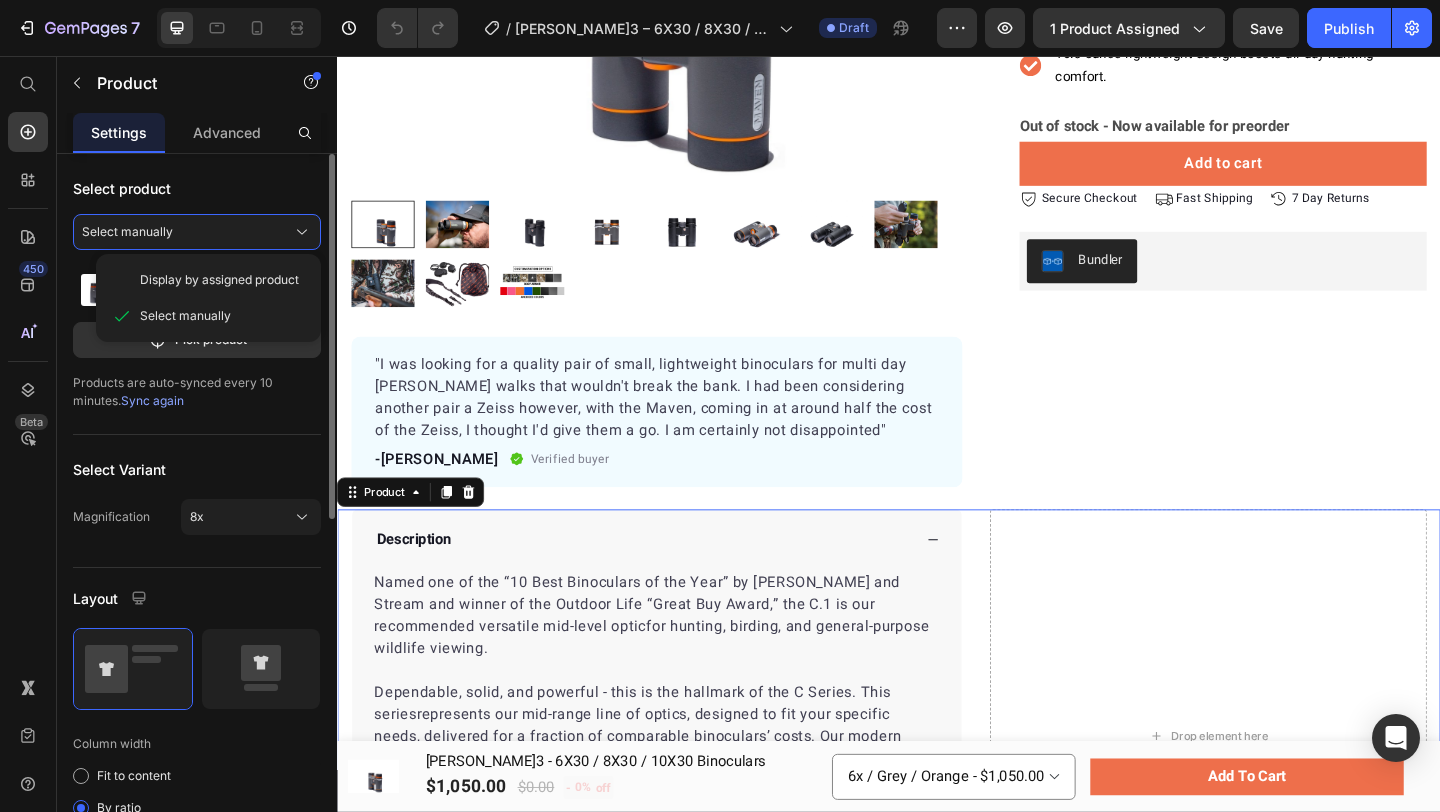 click on "Select product" at bounding box center (197, 188) 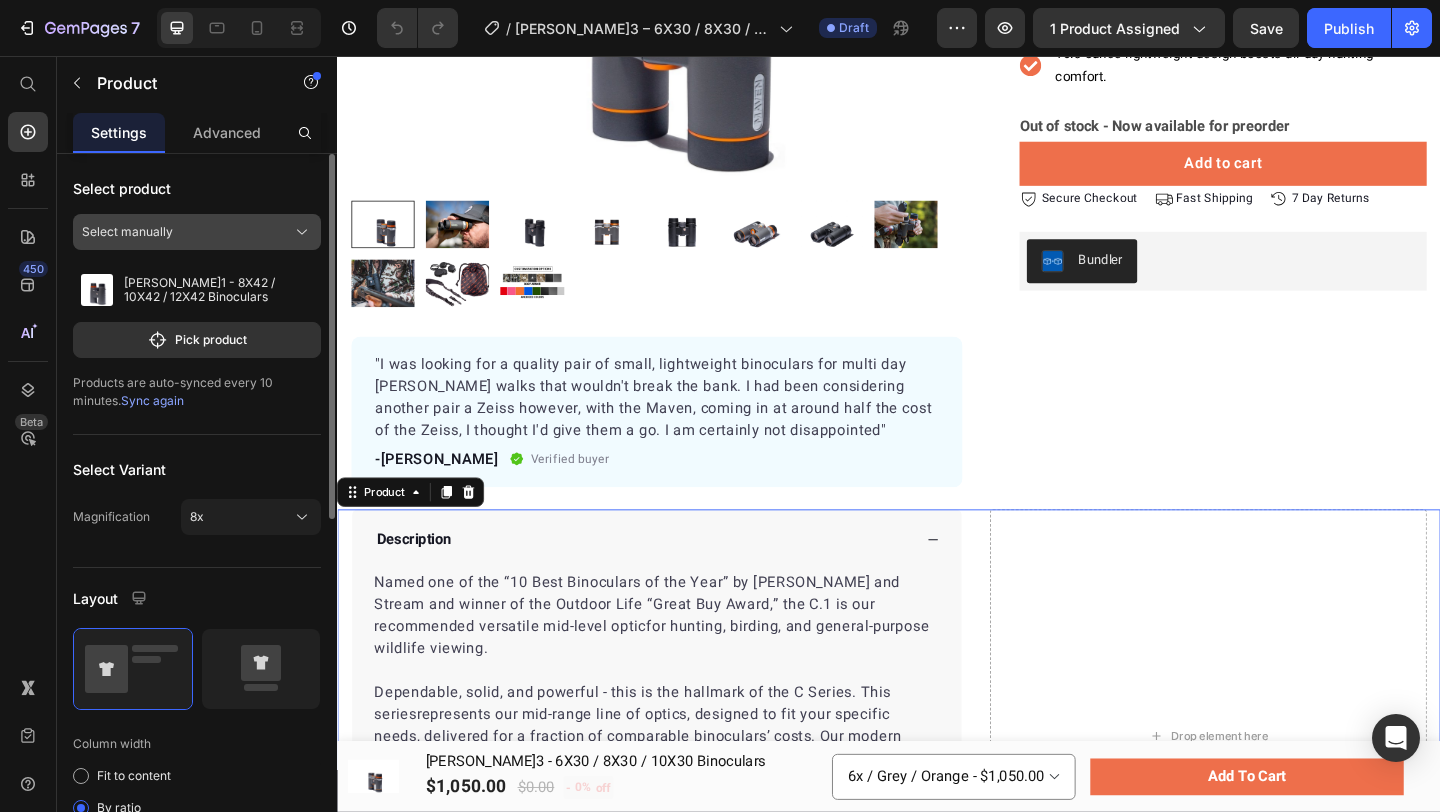 click on "Select manually" 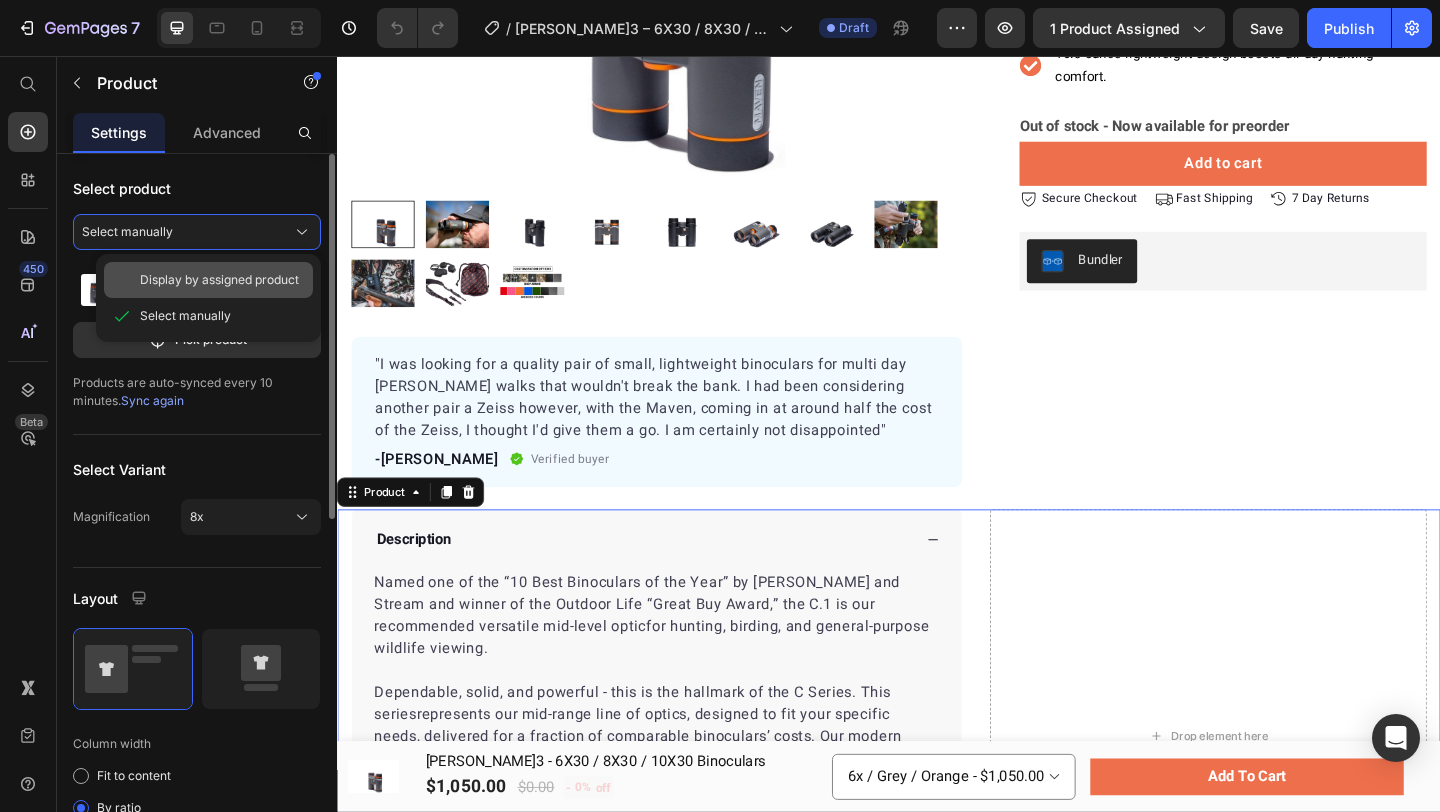 click on "Display by assigned product" at bounding box center [219, 280] 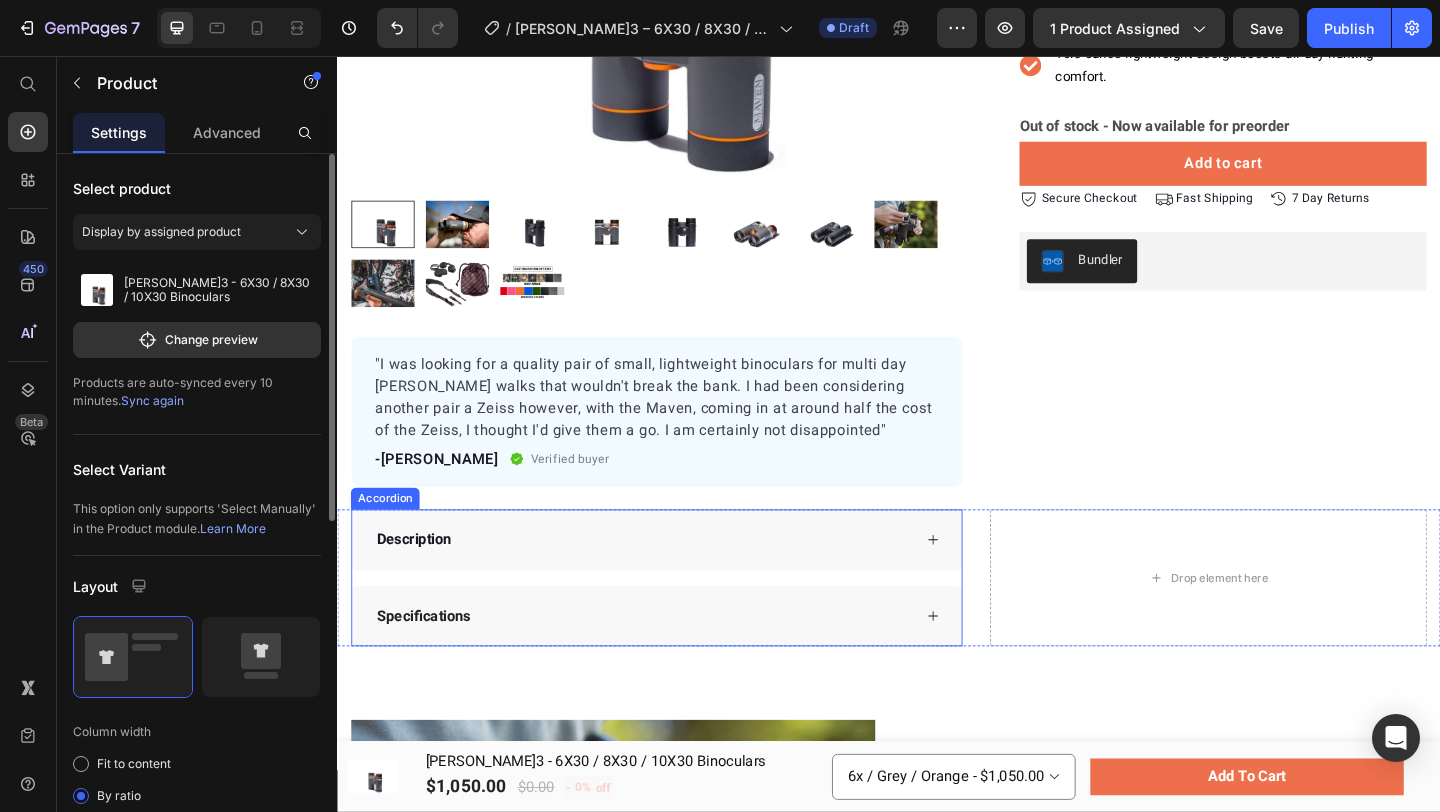 click on "Description" at bounding box center [669, 582] 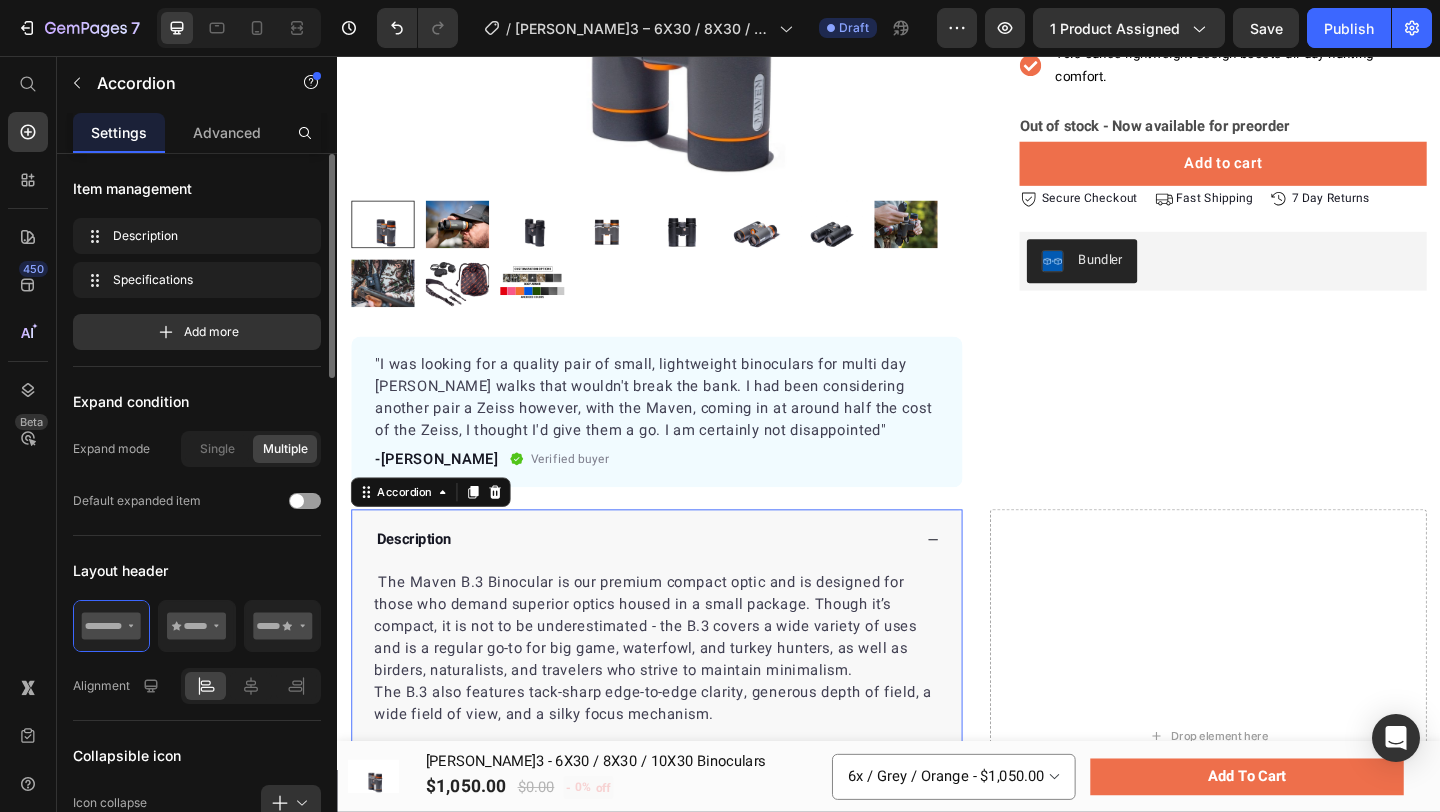 click 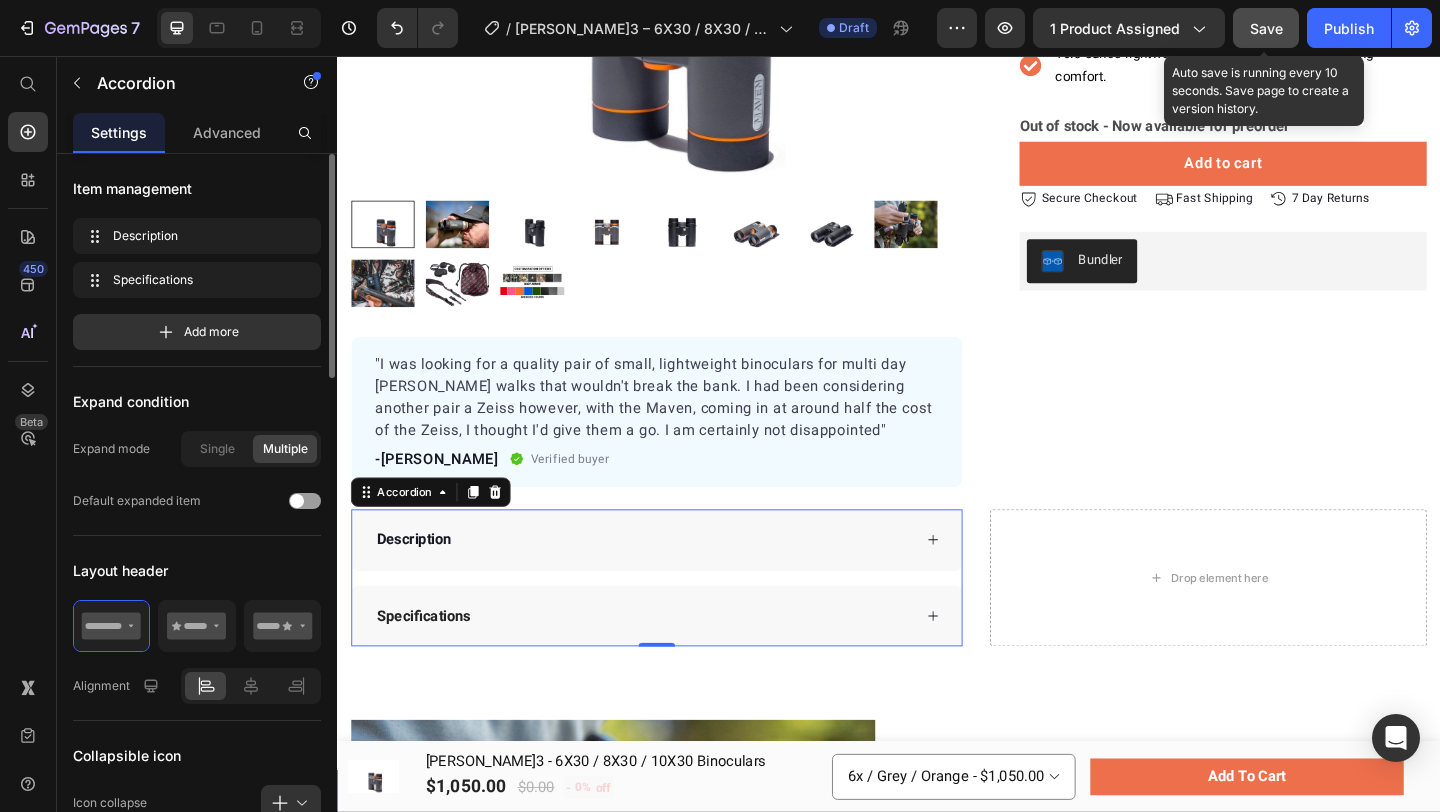click on "Save" 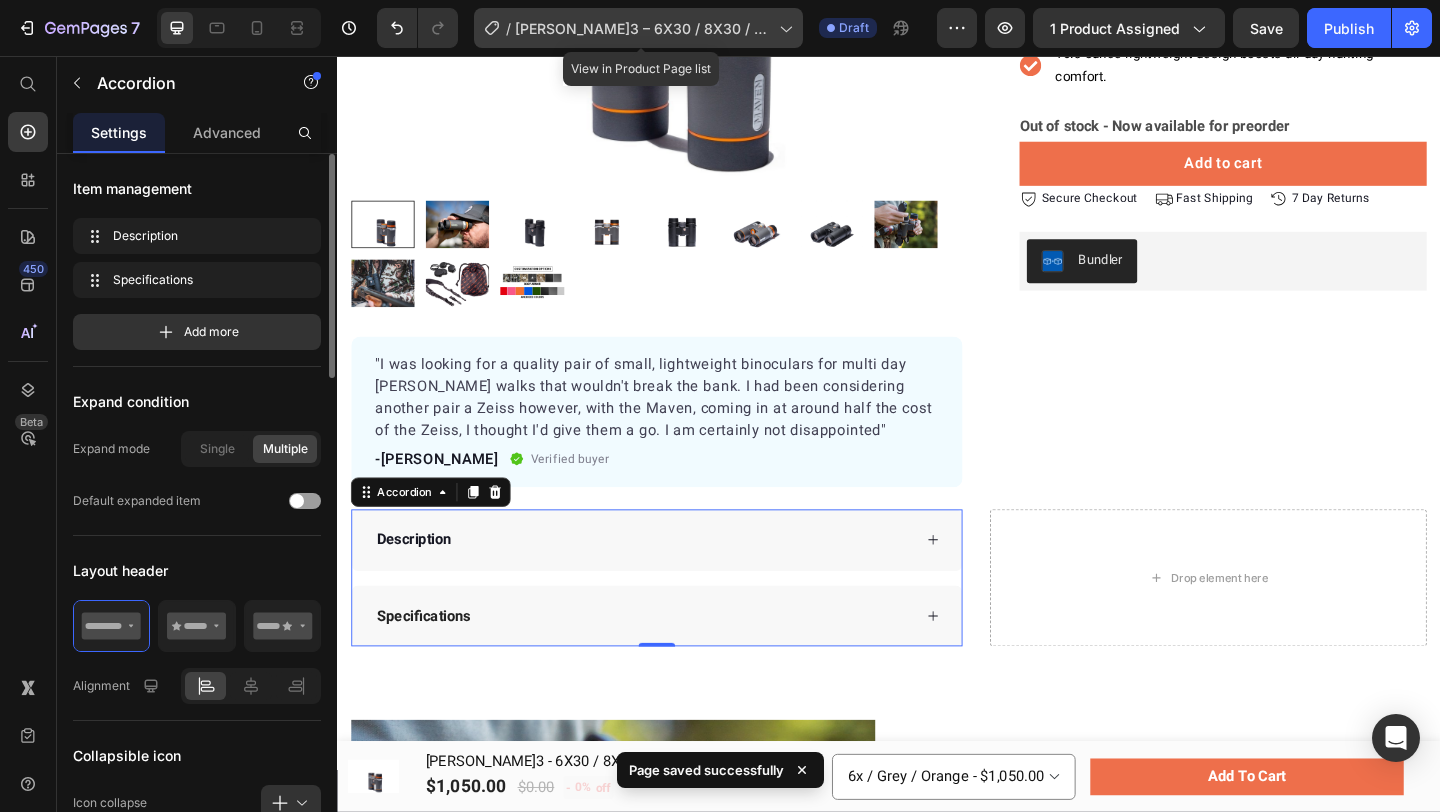 click on "/  Maven B.3 – 6X30 / 8X30 / 10X30 Binoculars" 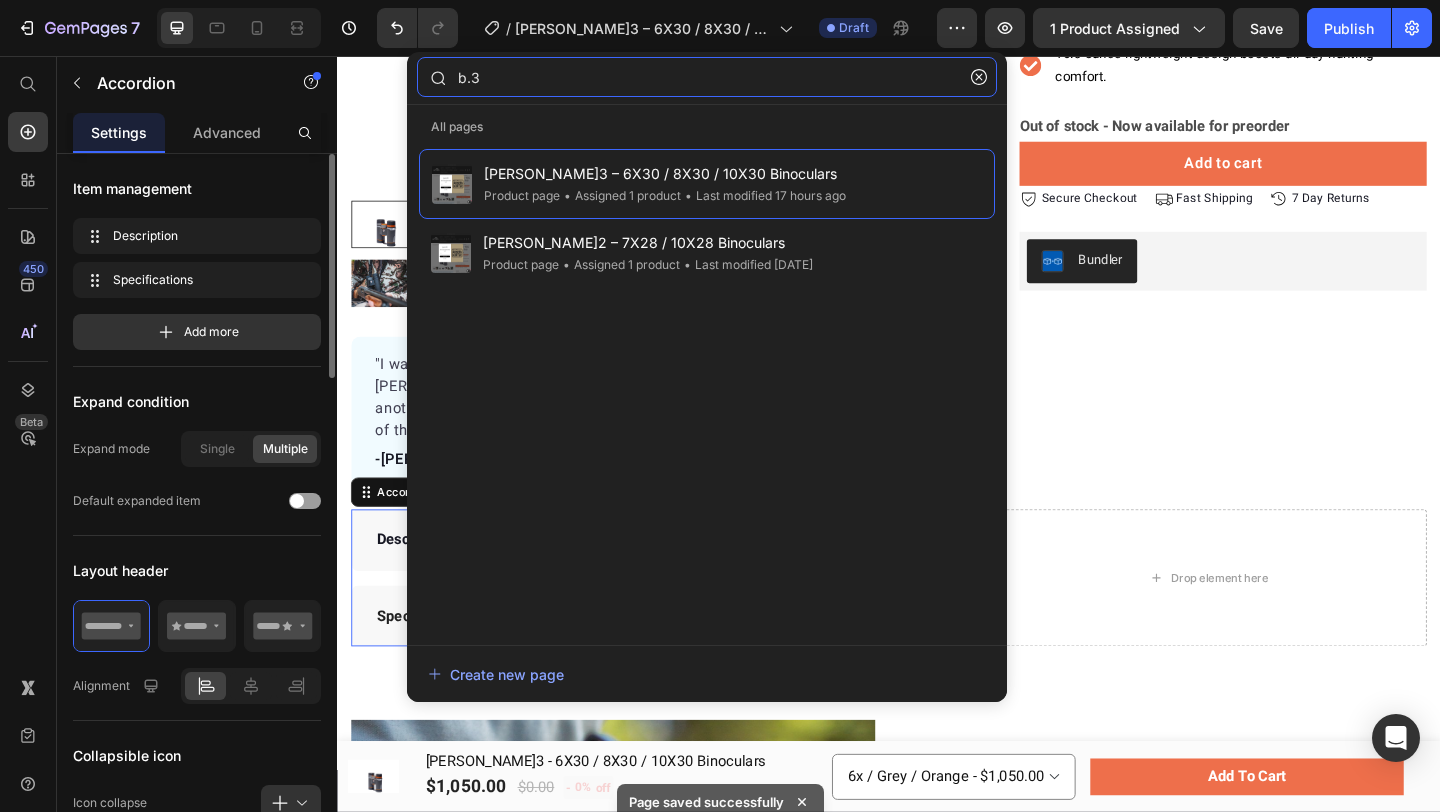 click on "b.3" 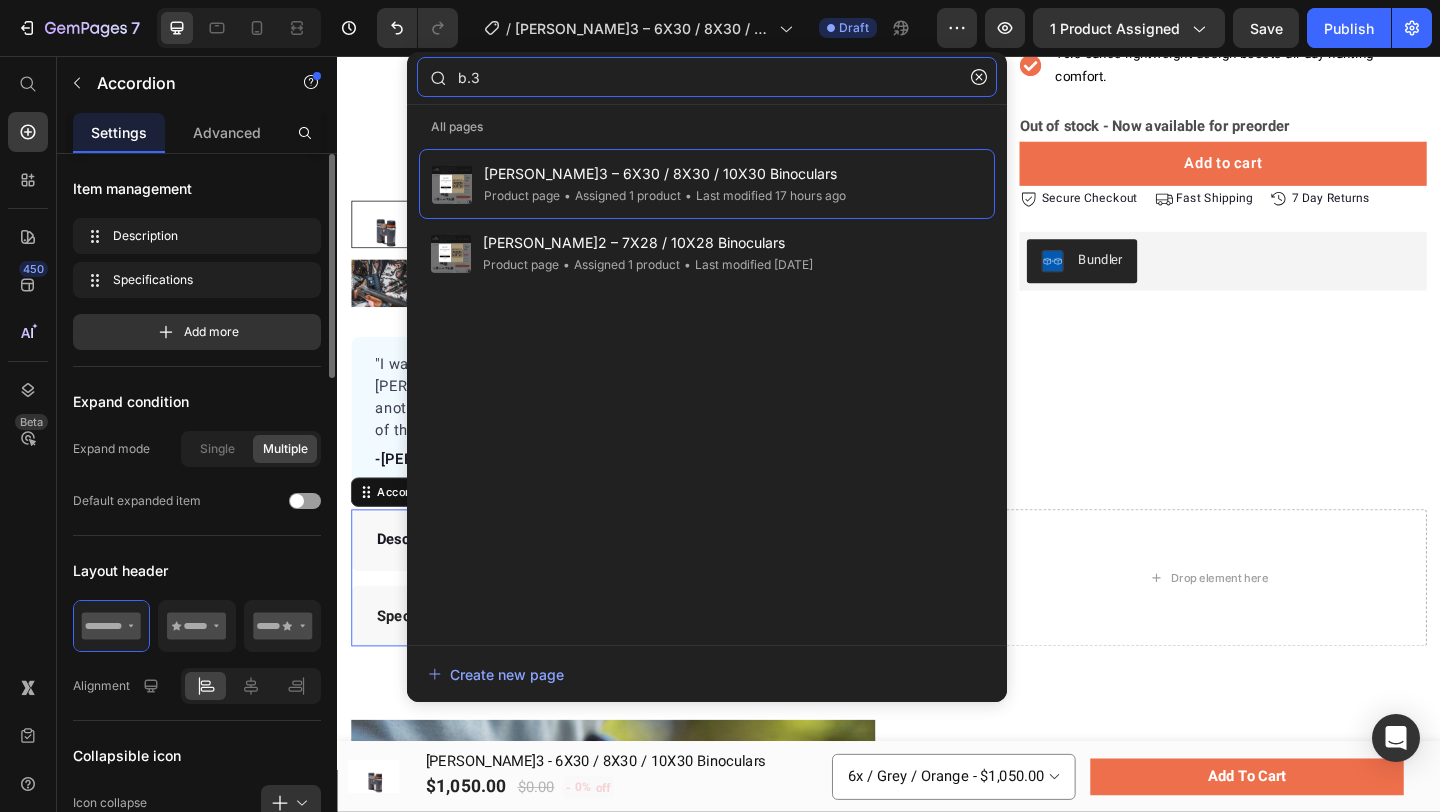 click on "b.3" 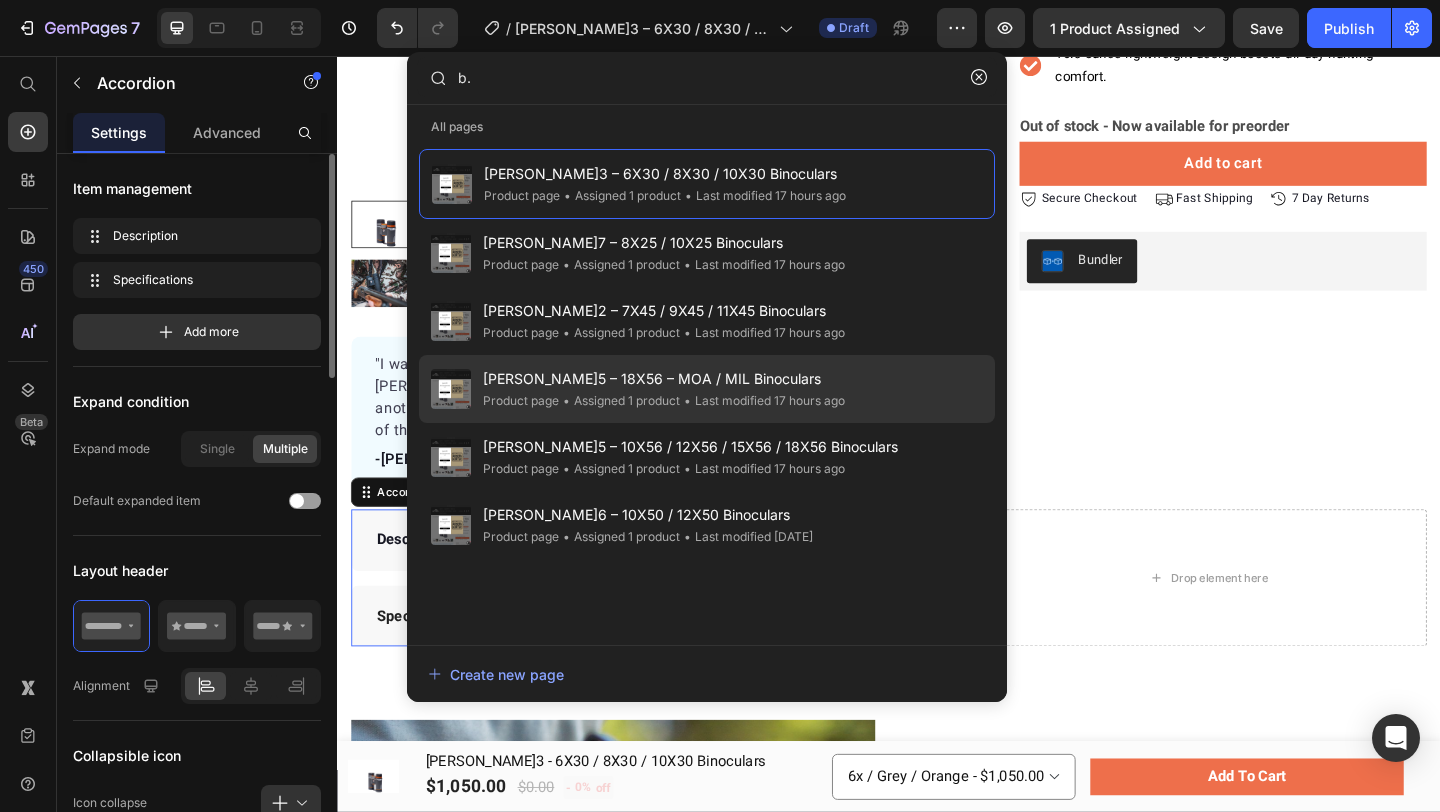 click on "• Last modified 17 hours ago" 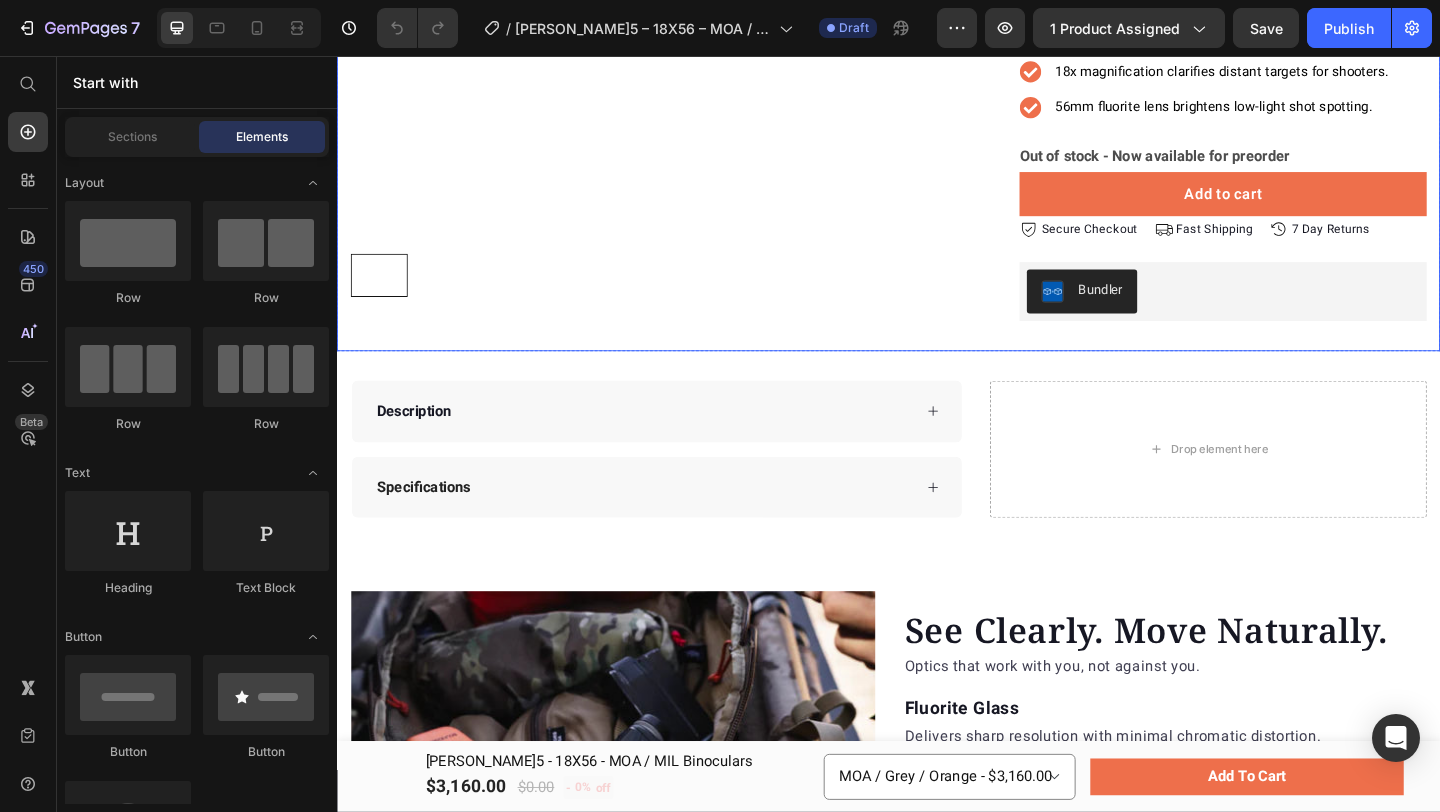 scroll, scrollTop: 393, scrollLeft: 0, axis: vertical 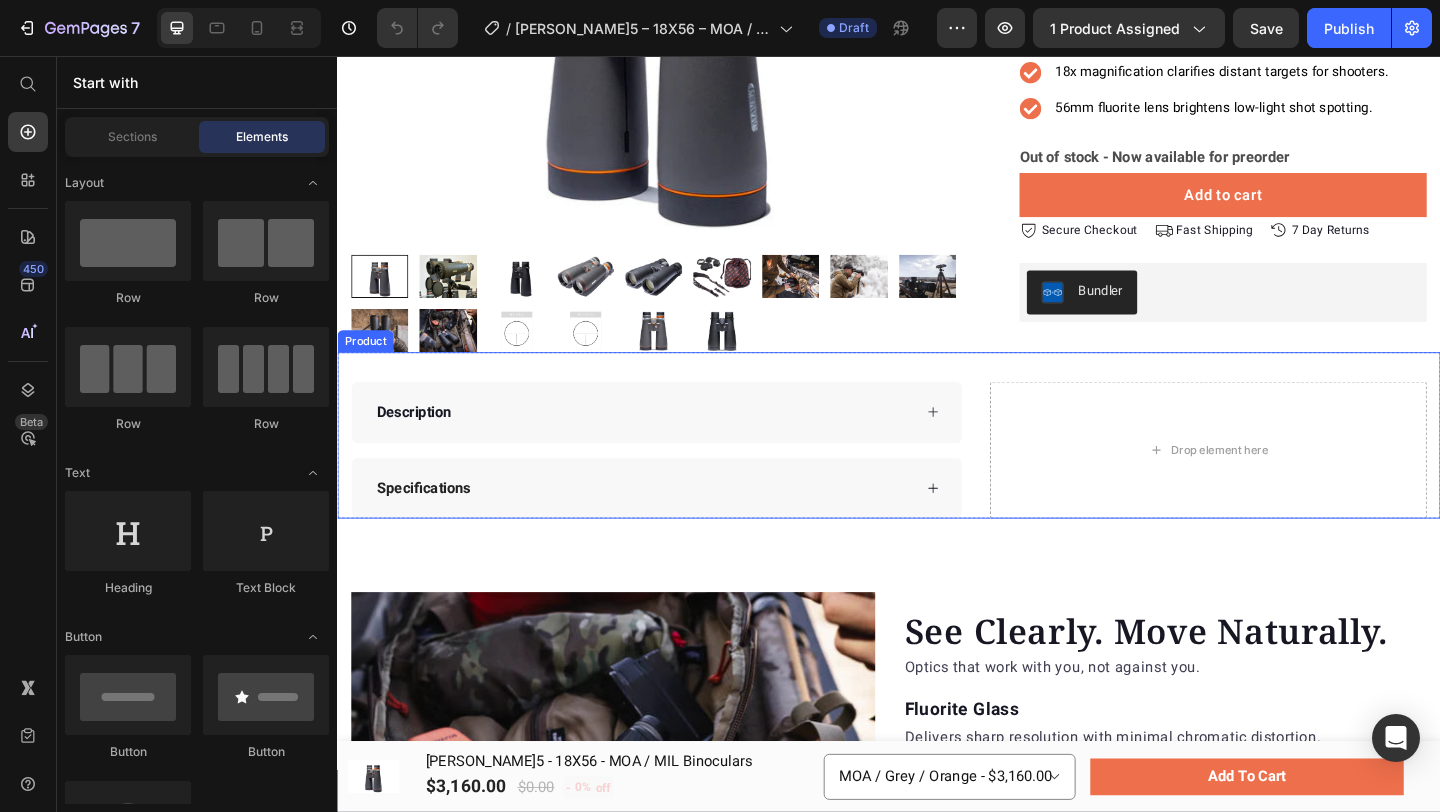 click on "Description
Specifications Accordion
Drop element here Product" at bounding box center (937, 469) 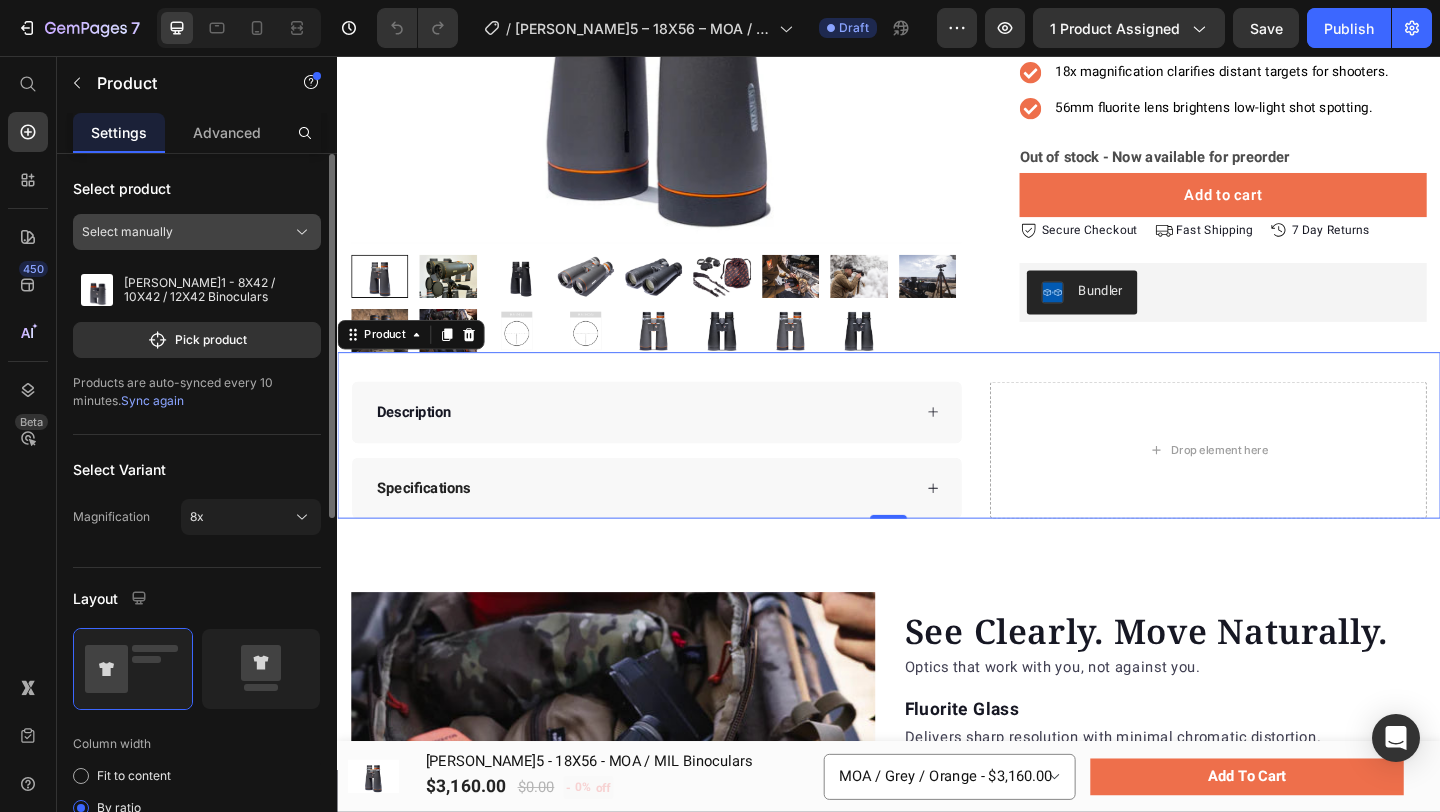 click on "Select manually" 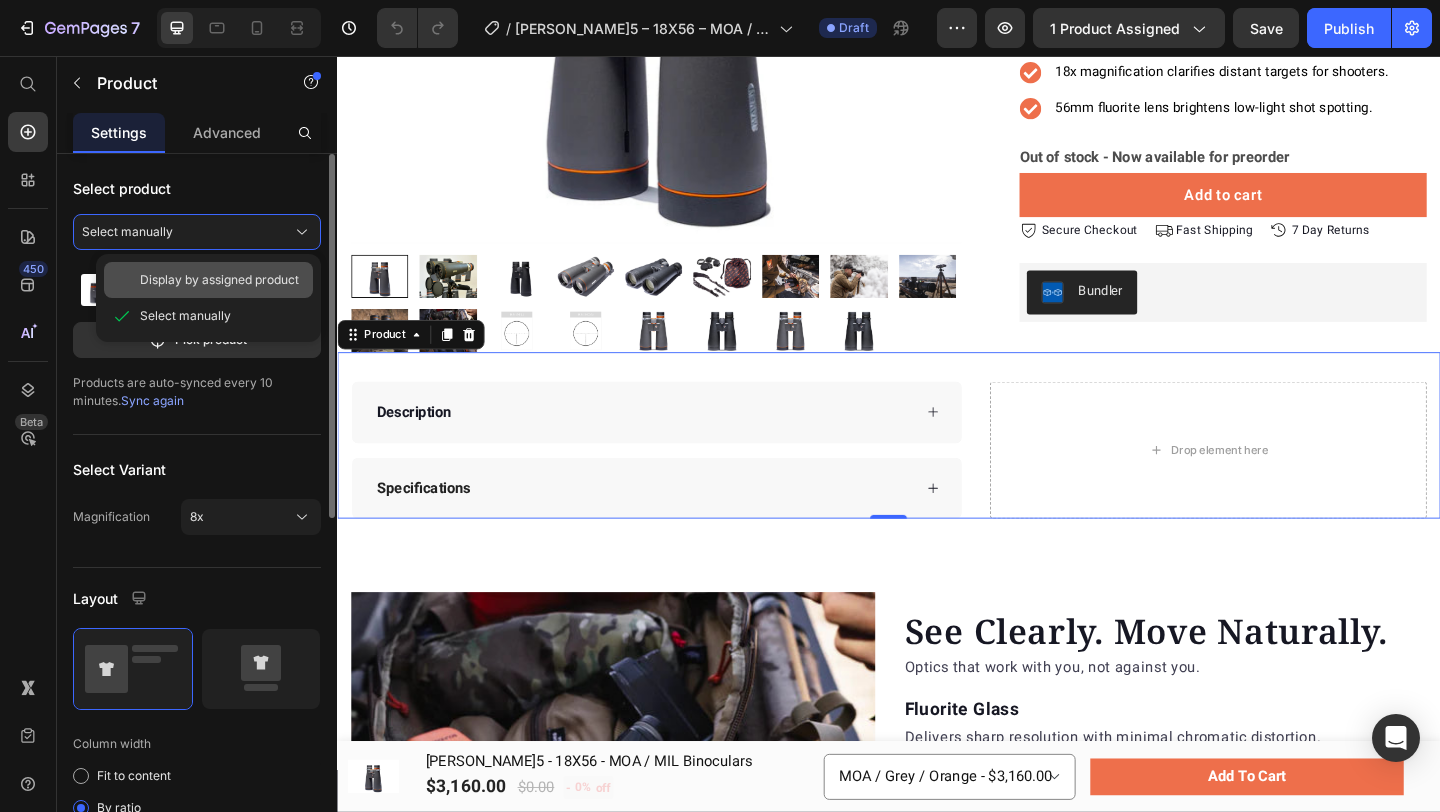 click on "Display by assigned product" at bounding box center (219, 280) 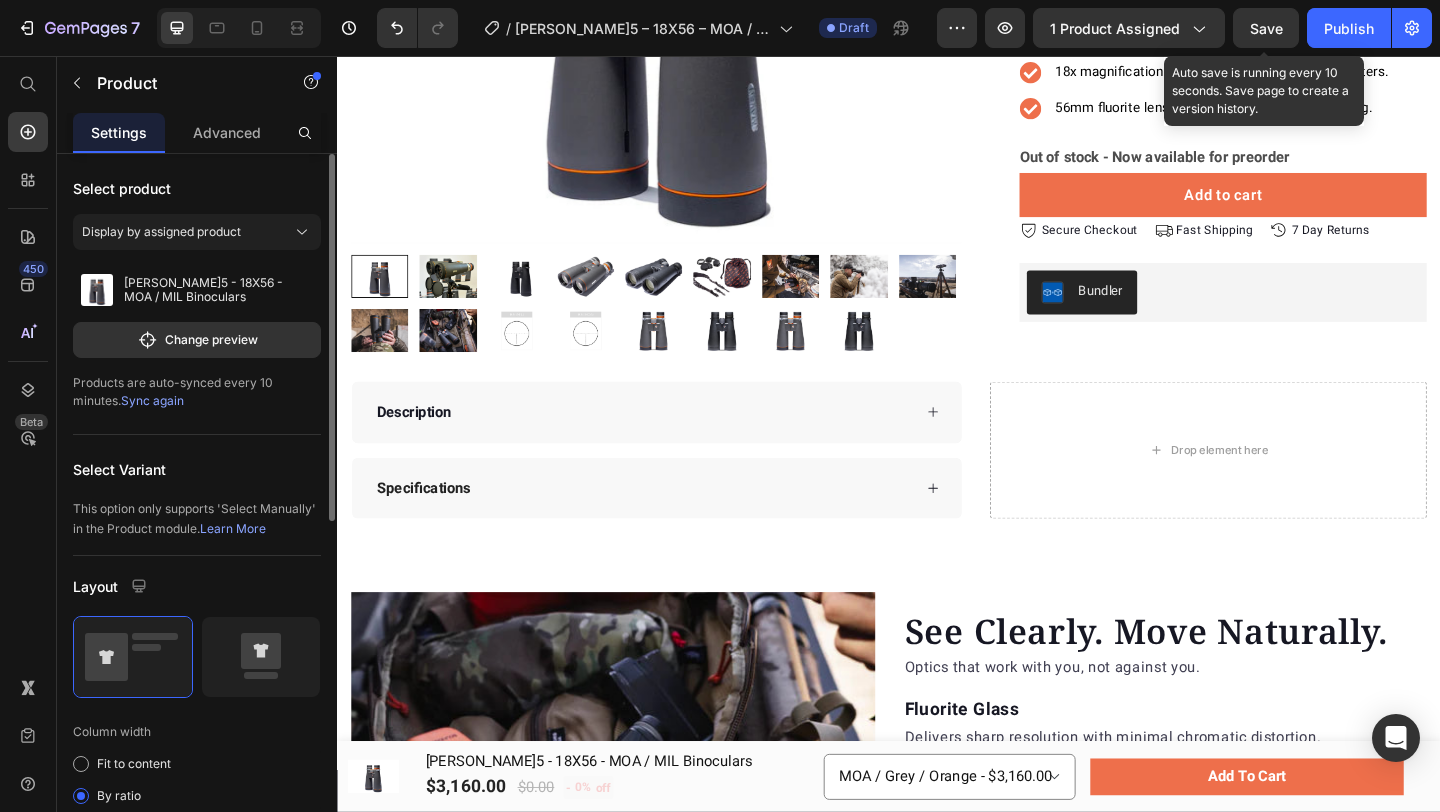 click on "Save" at bounding box center [1266, 28] 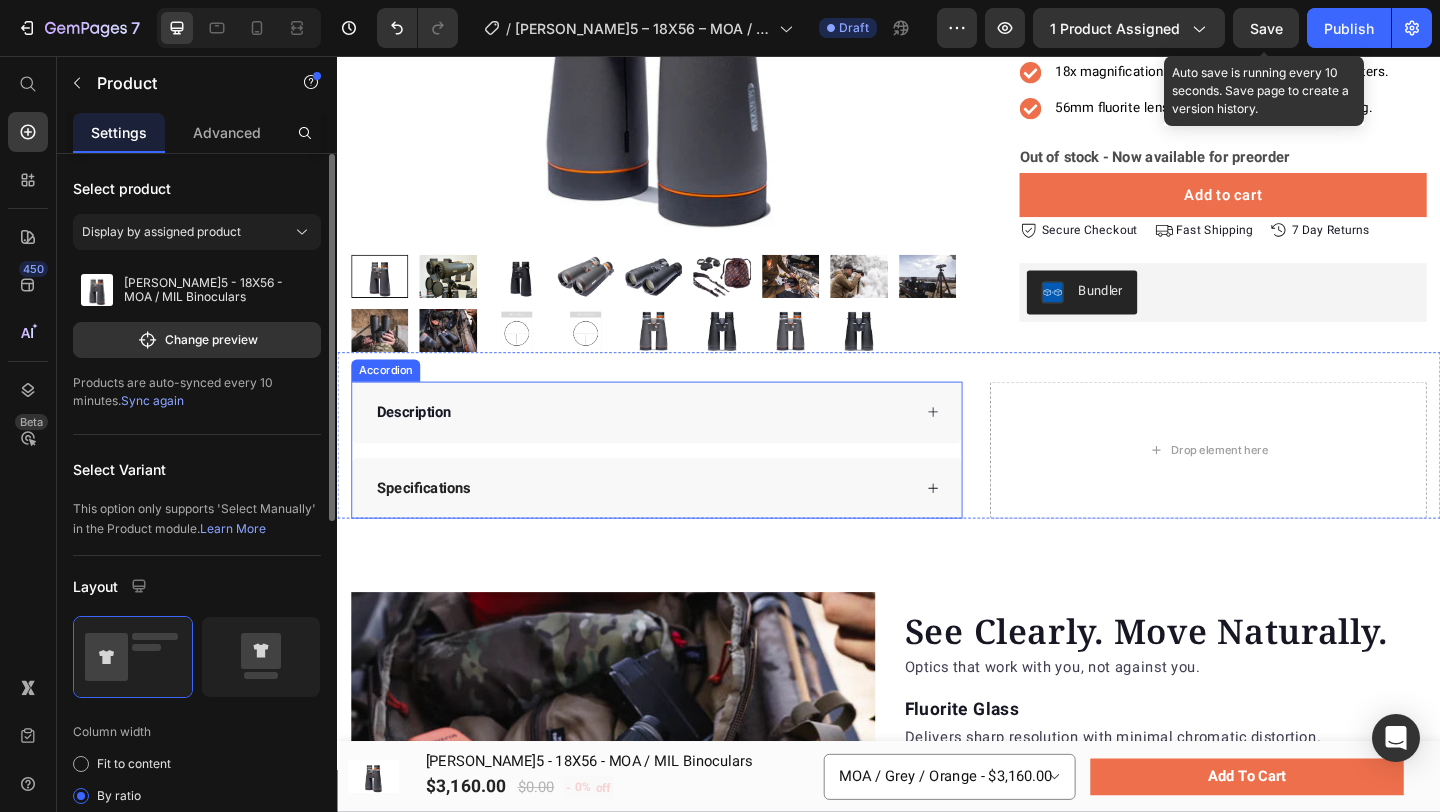 click on "Description" at bounding box center (669, 443) 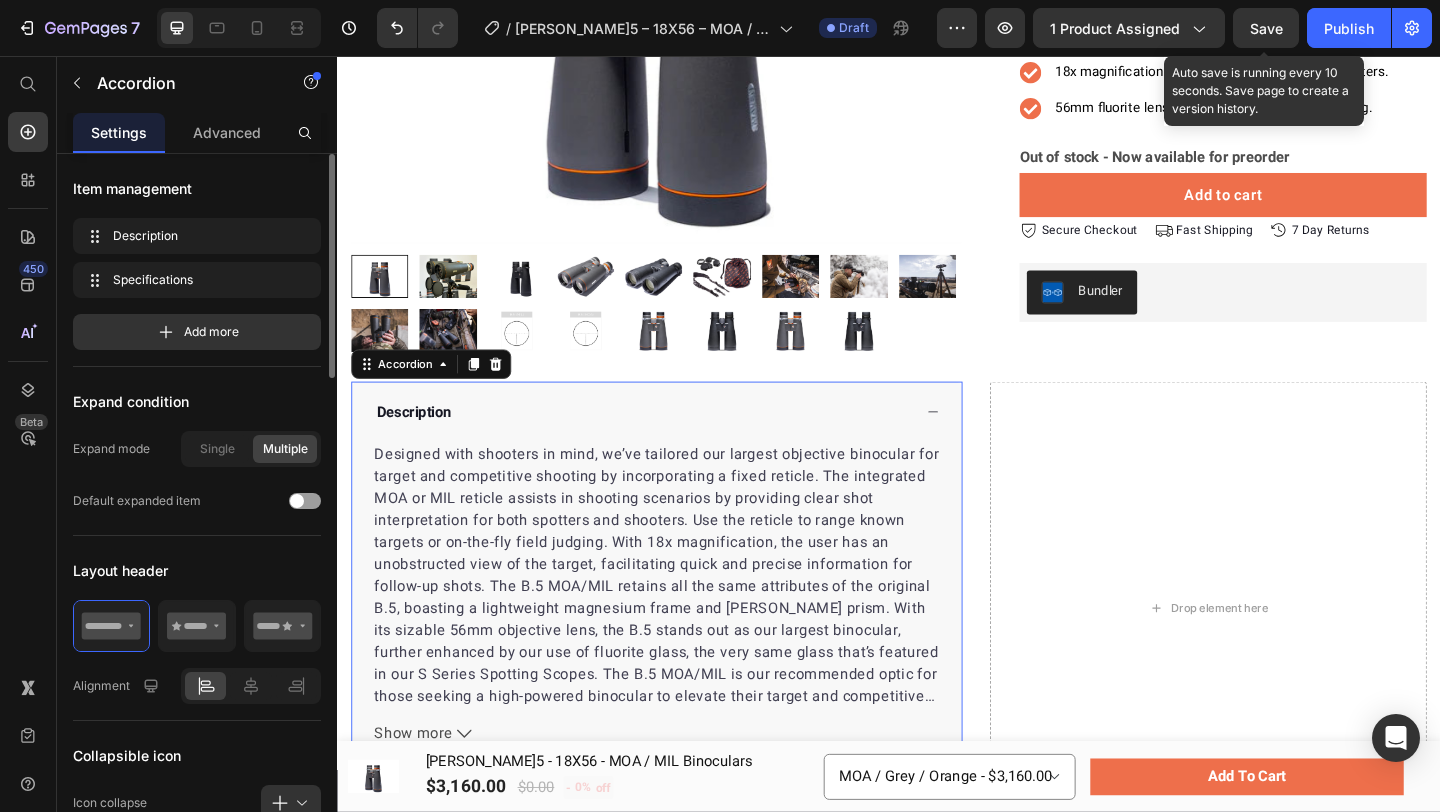 click on "Description" at bounding box center [669, 443] 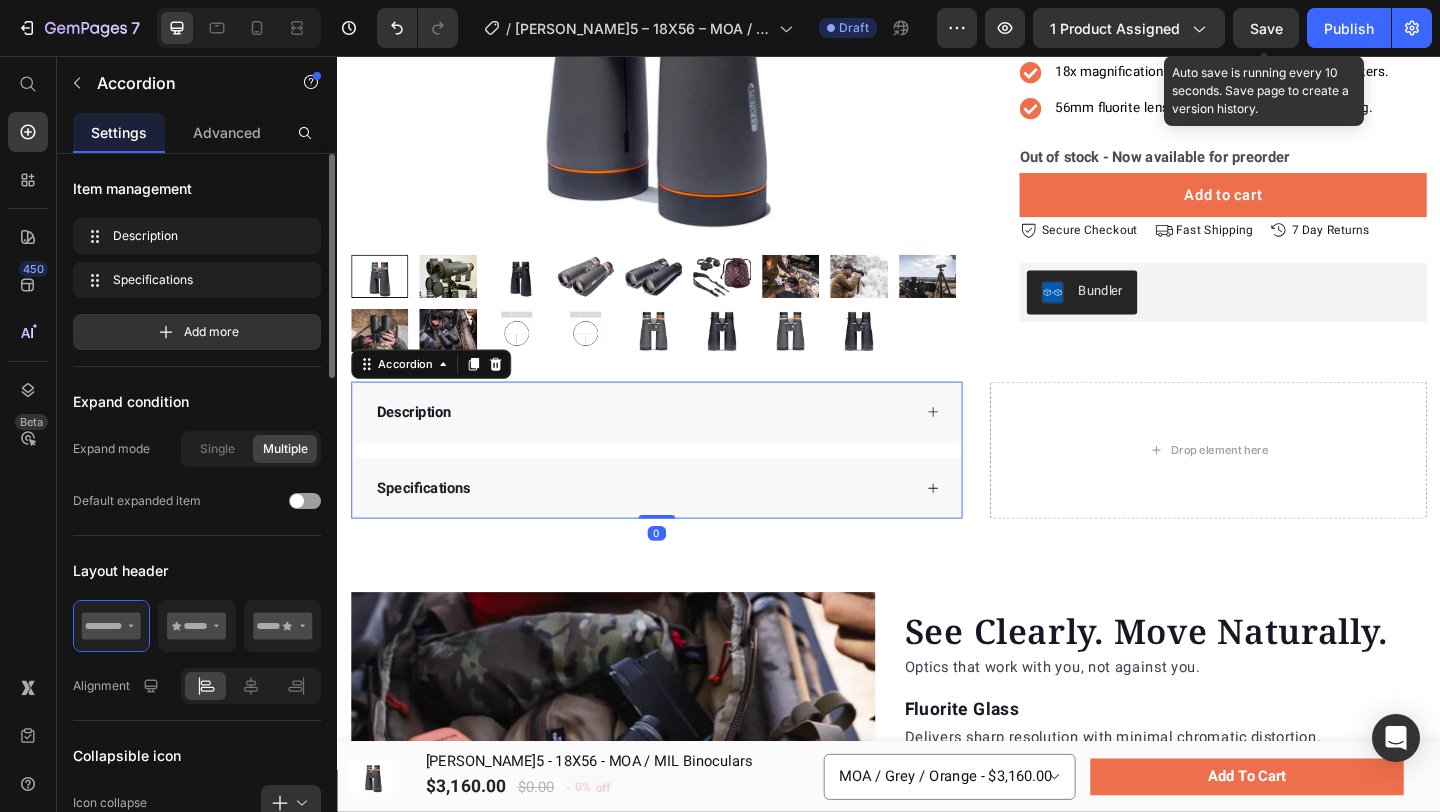 click on "7  Version history  /  Maven B.5 – 18X56 – MOA / MIL Binoculars Draft Preview 1 product assigned  Save  Auto save is running every 10 seconds. Save page to create a version history.  Publish" 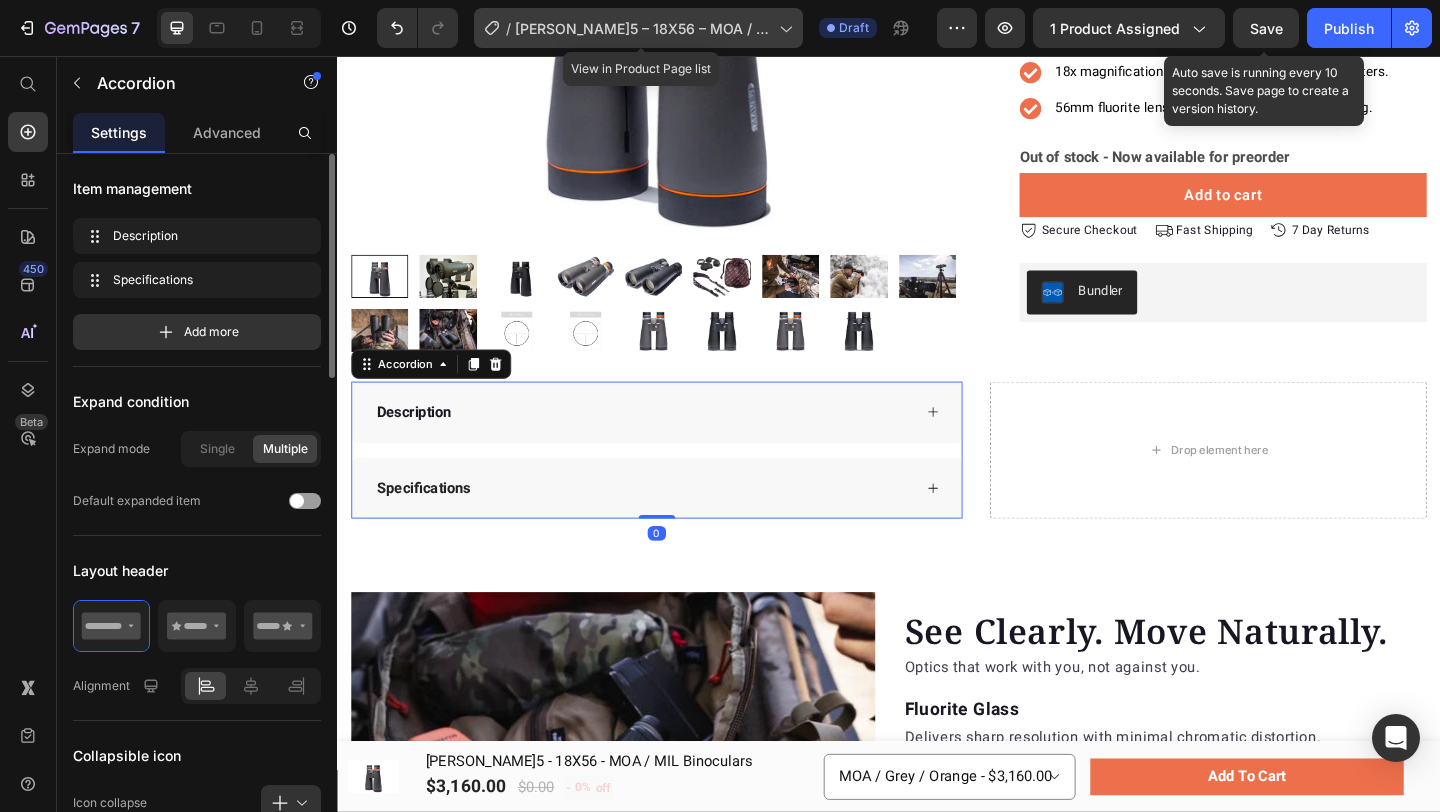 click on "Maven B.5 – 18X56 – MOA / MIL Binoculars" at bounding box center [643, 28] 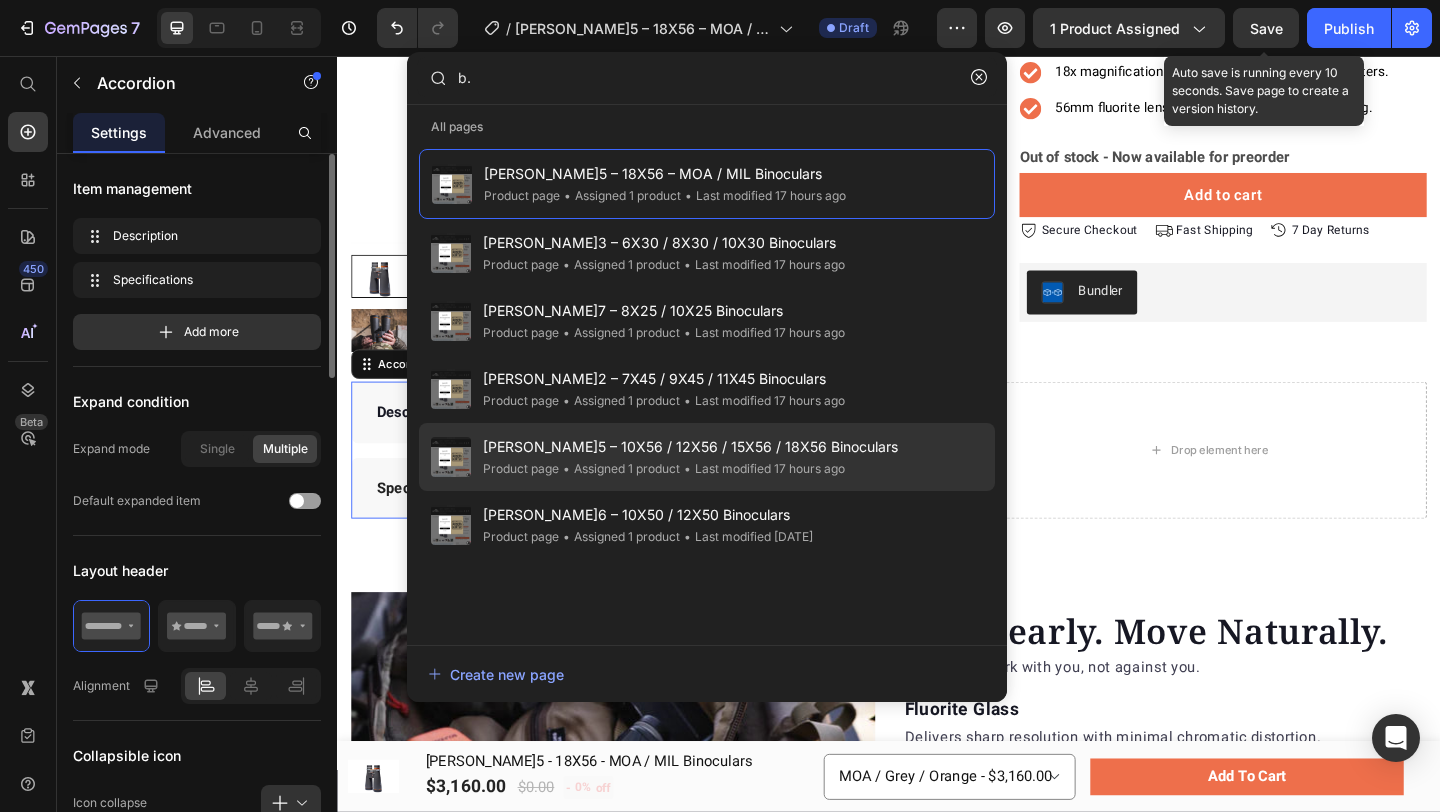 click on "• Assigned 1 product" 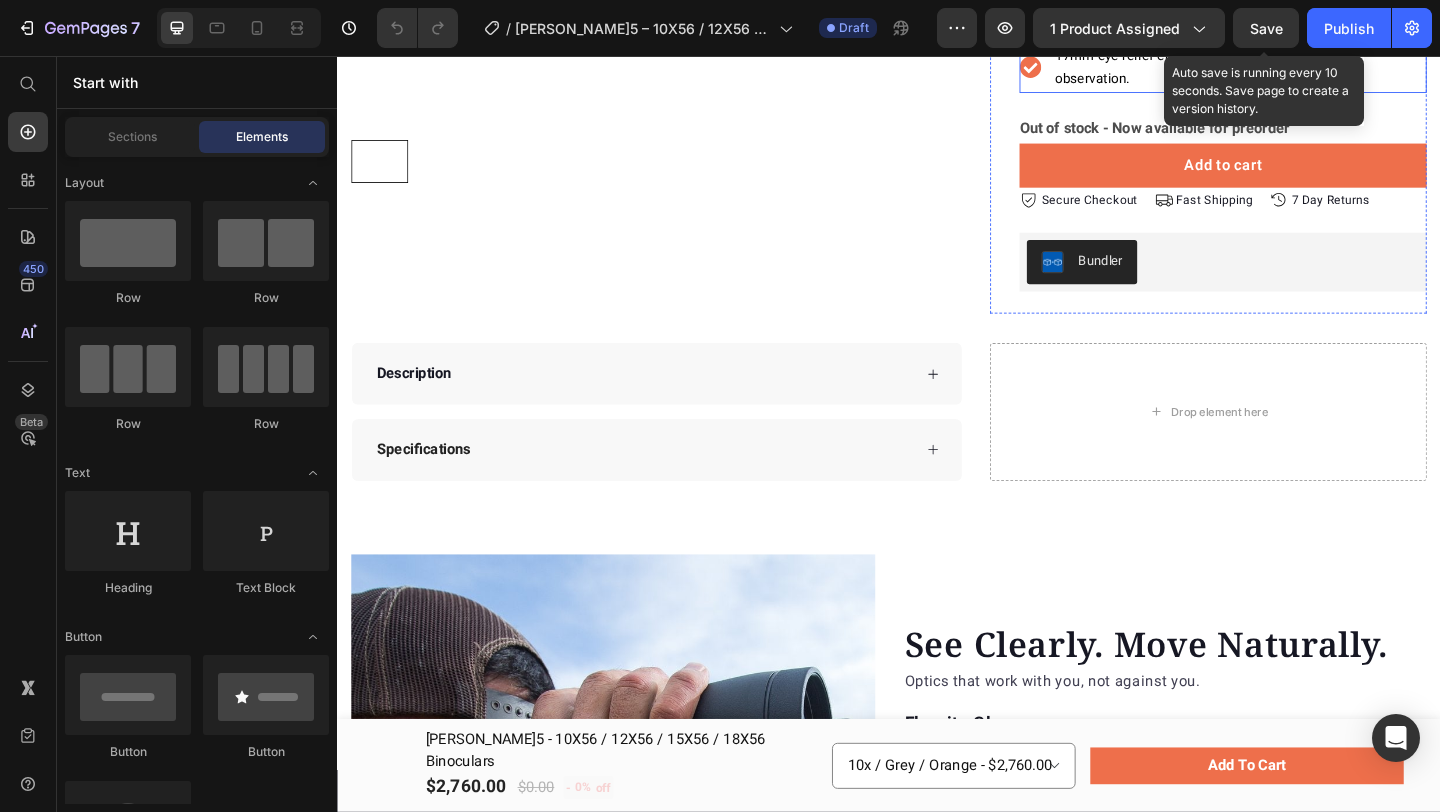 scroll, scrollTop: 564, scrollLeft: 0, axis: vertical 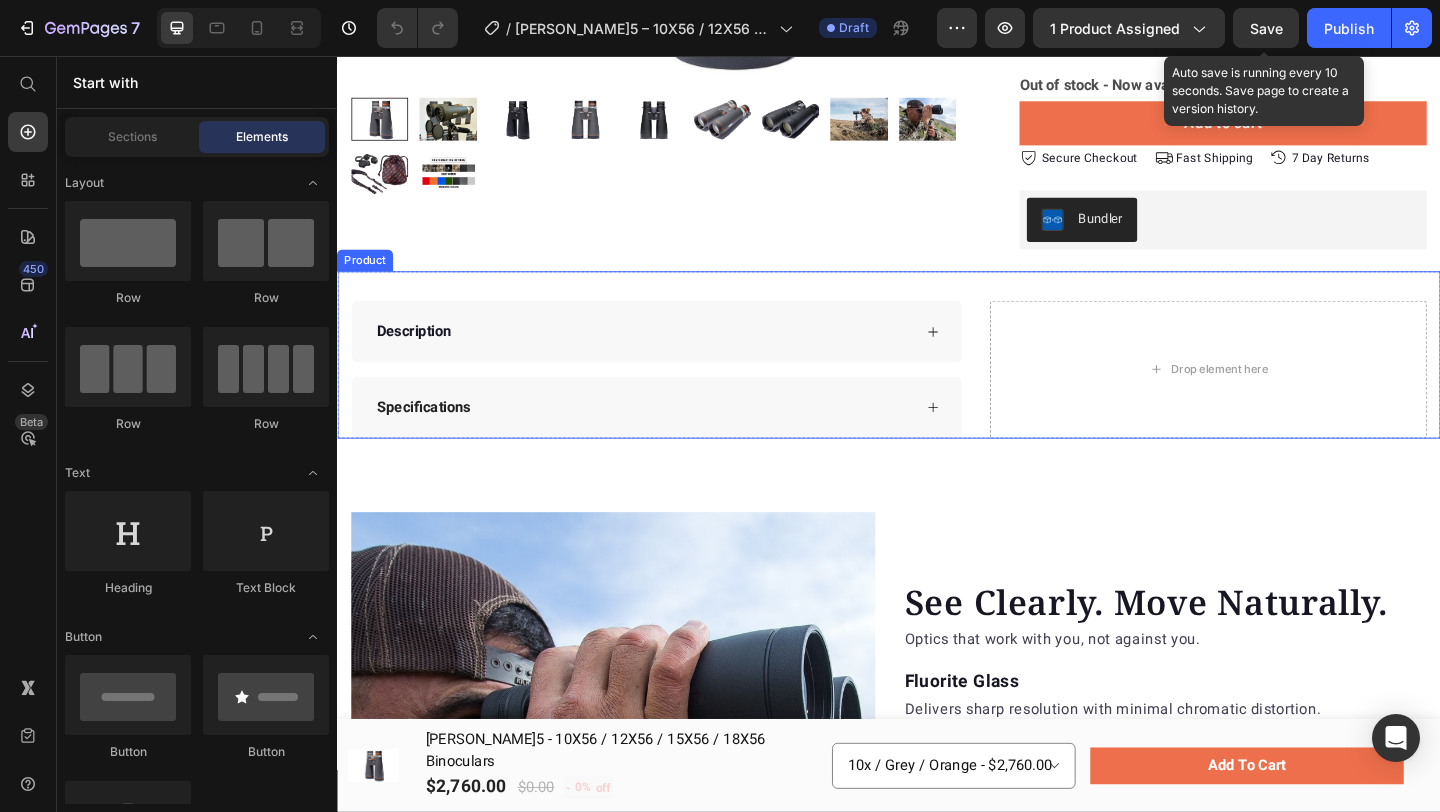 click on "Drop element here" at bounding box center [1284, 397] 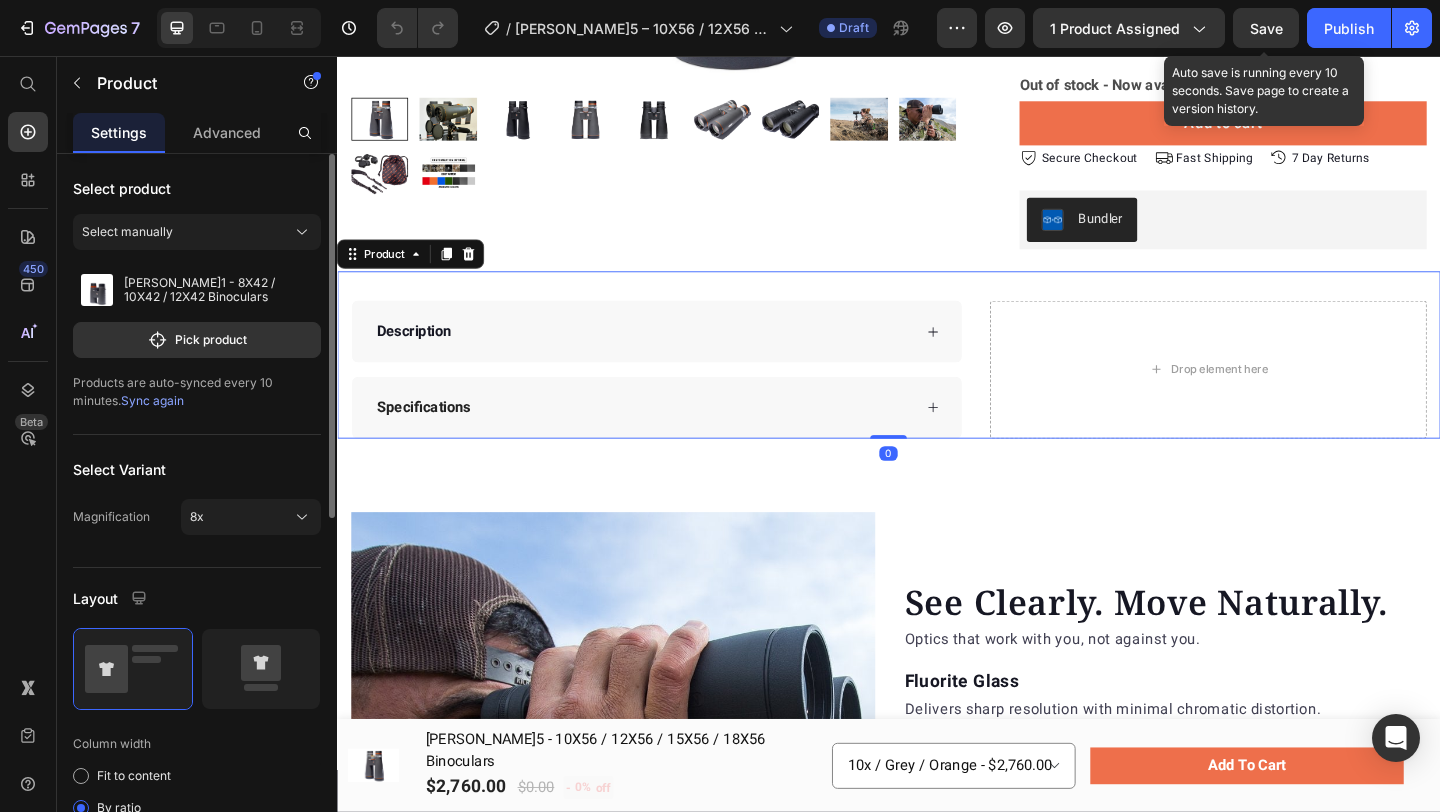 click on "Description
Specifications Accordion
Drop element here Product   0" at bounding box center (937, 381) 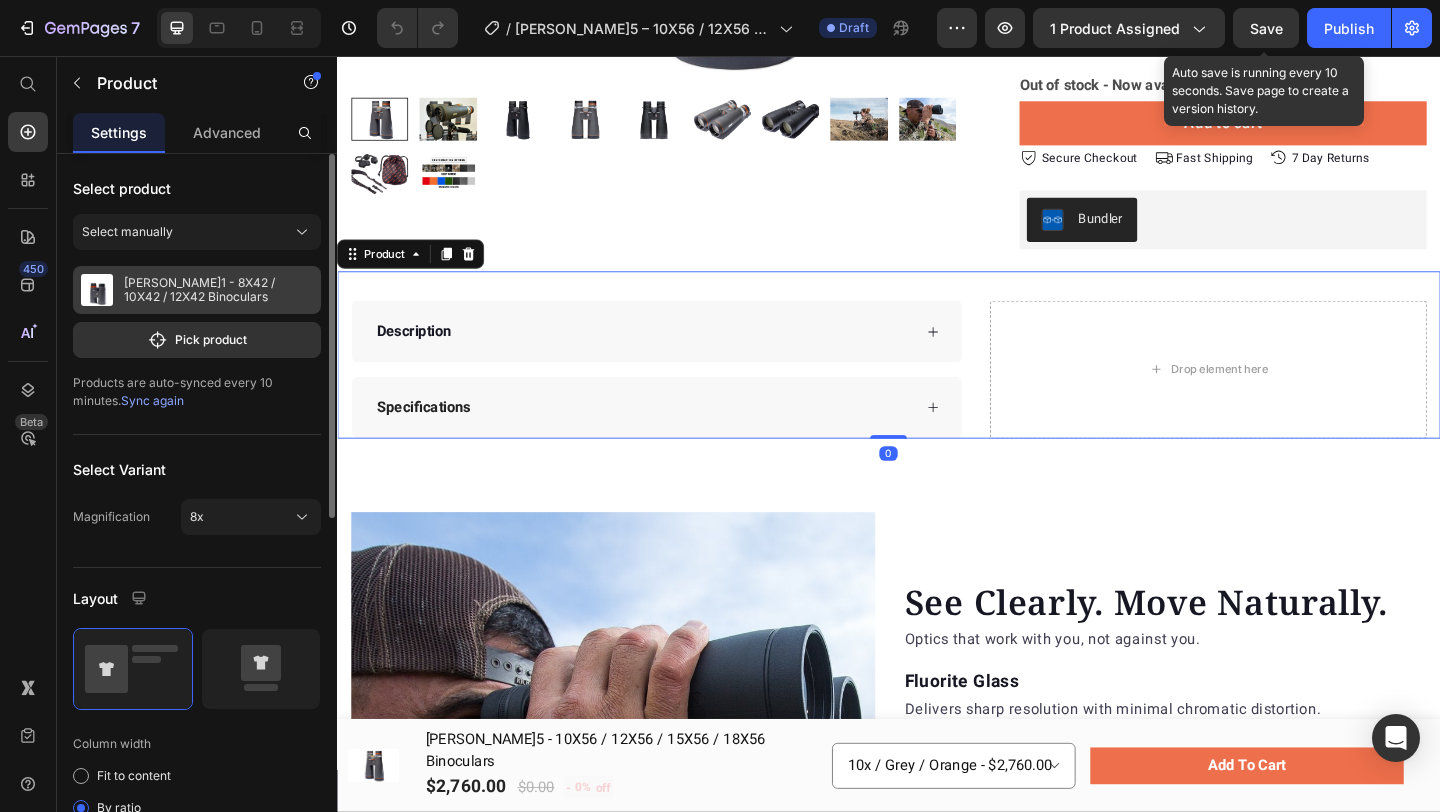click on "Maven C.1 - 8X42 / 10X42 / 12X42 Binoculars" at bounding box center [218, 290] 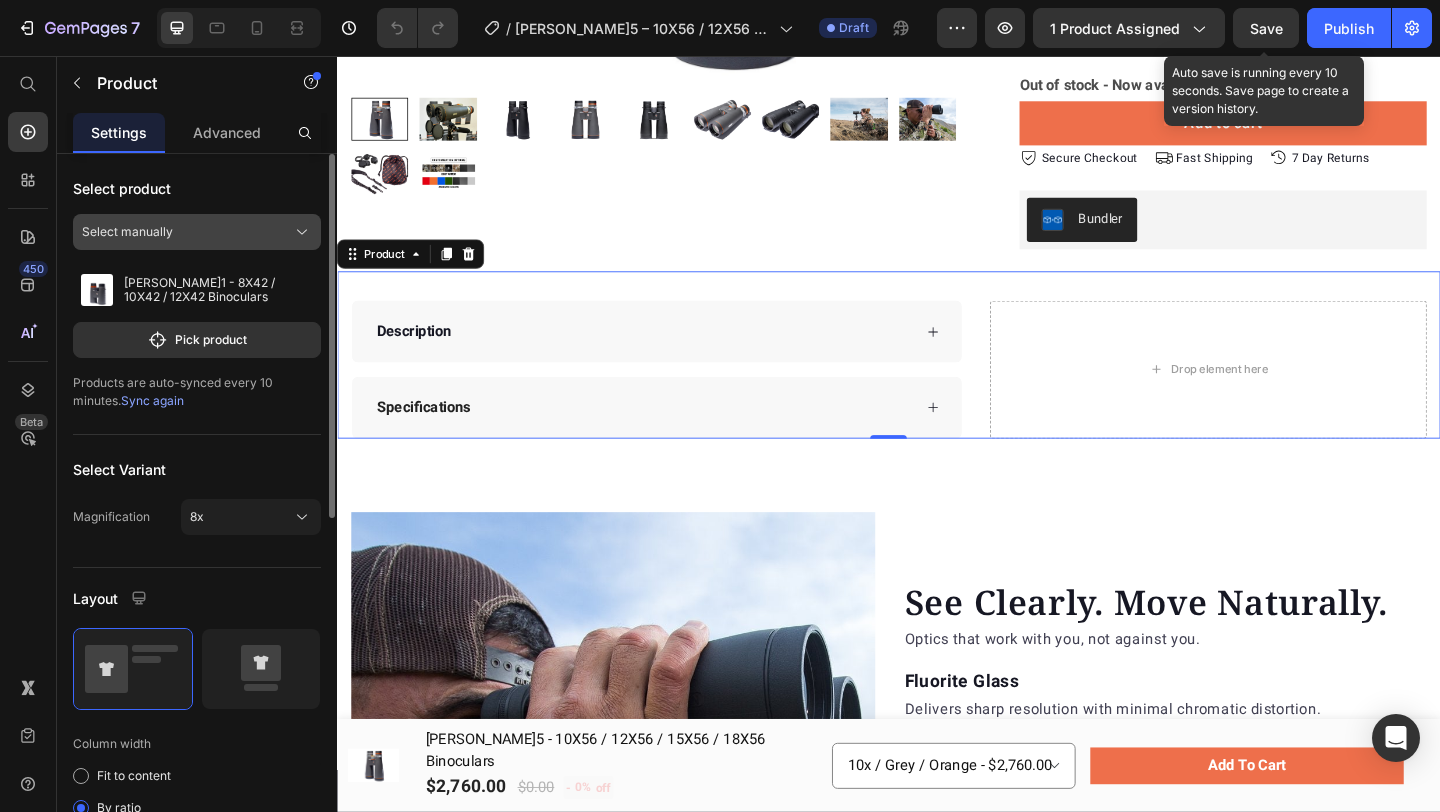 click on "Select manually" 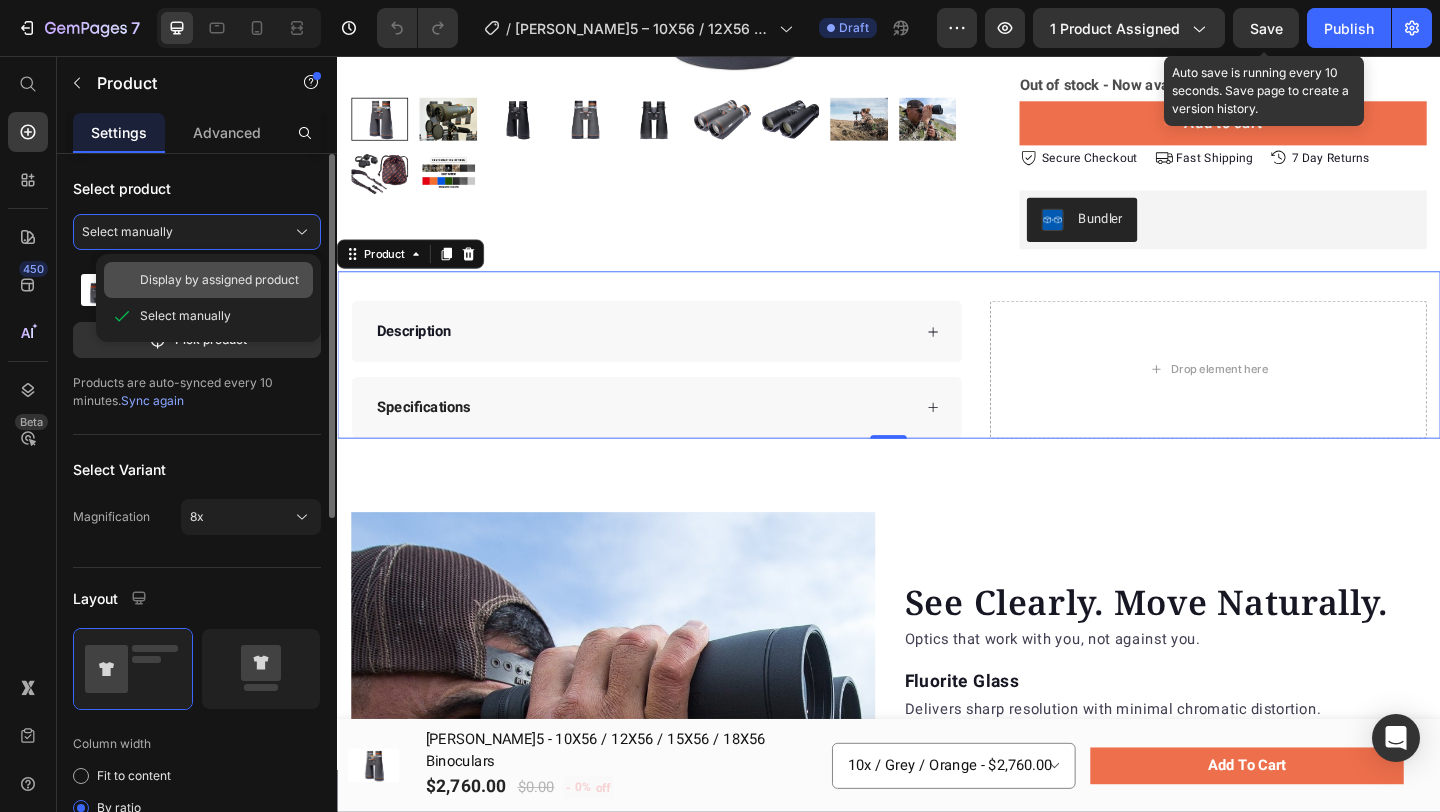 click on "Display by assigned product" at bounding box center (219, 280) 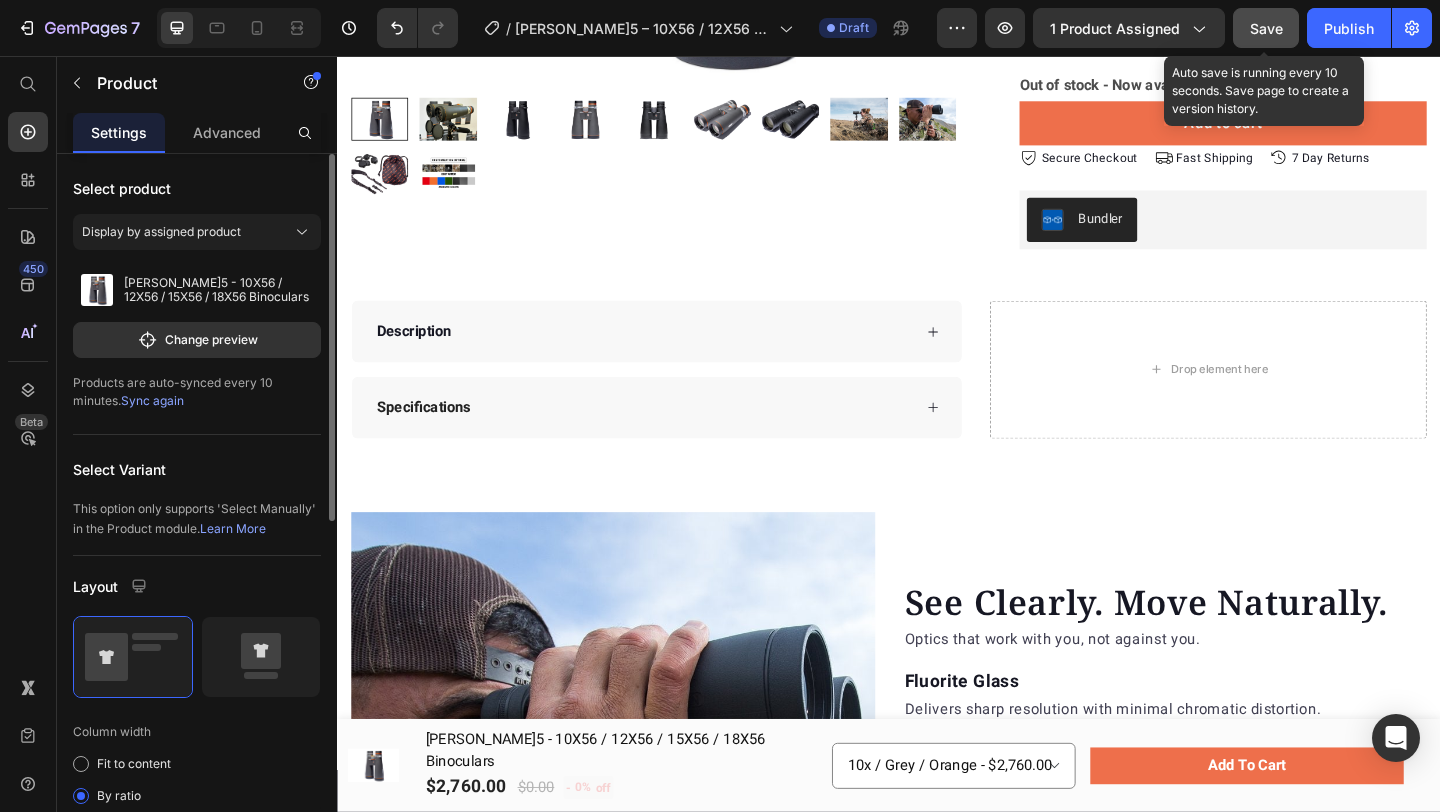 click on "Save" 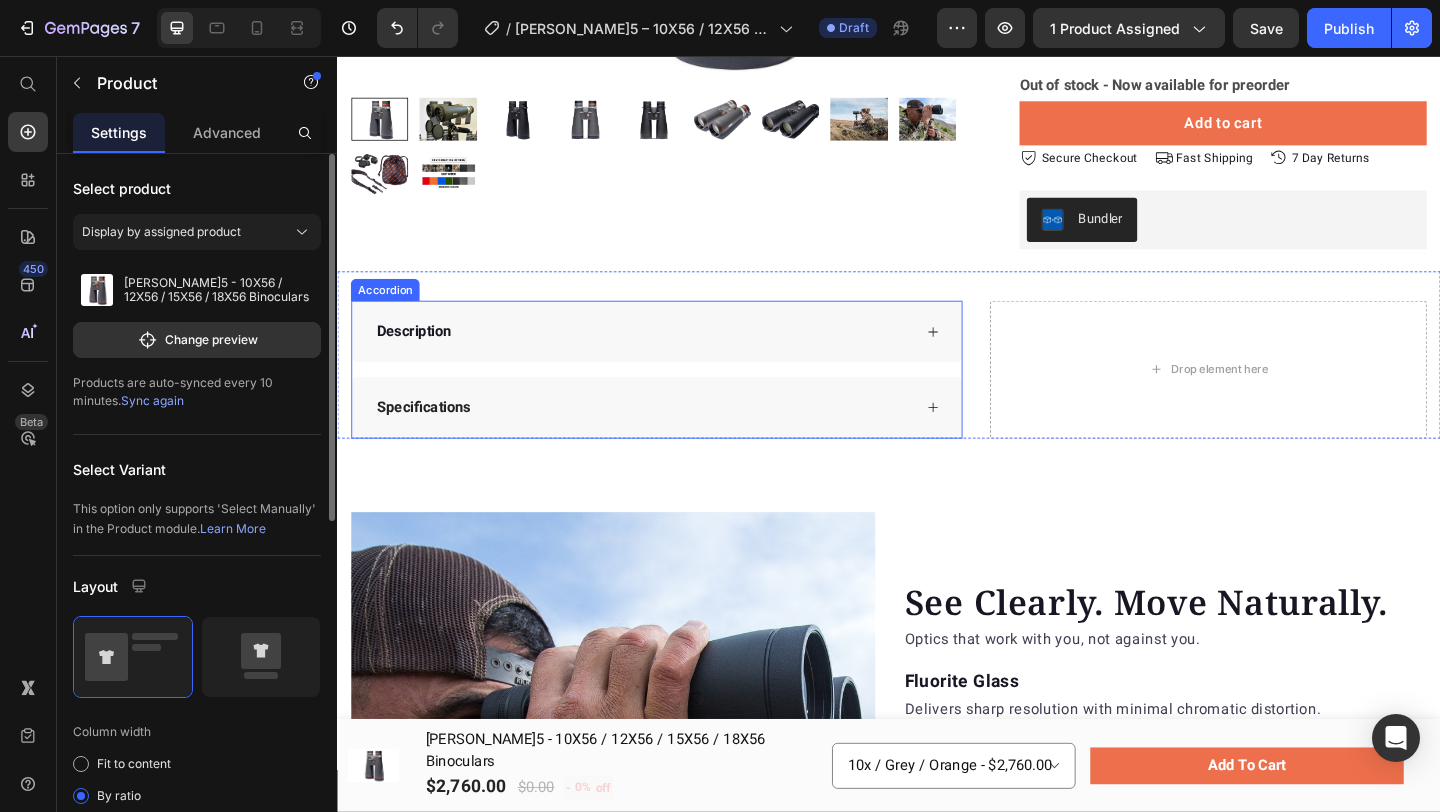 click on "Description" at bounding box center [669, 355] 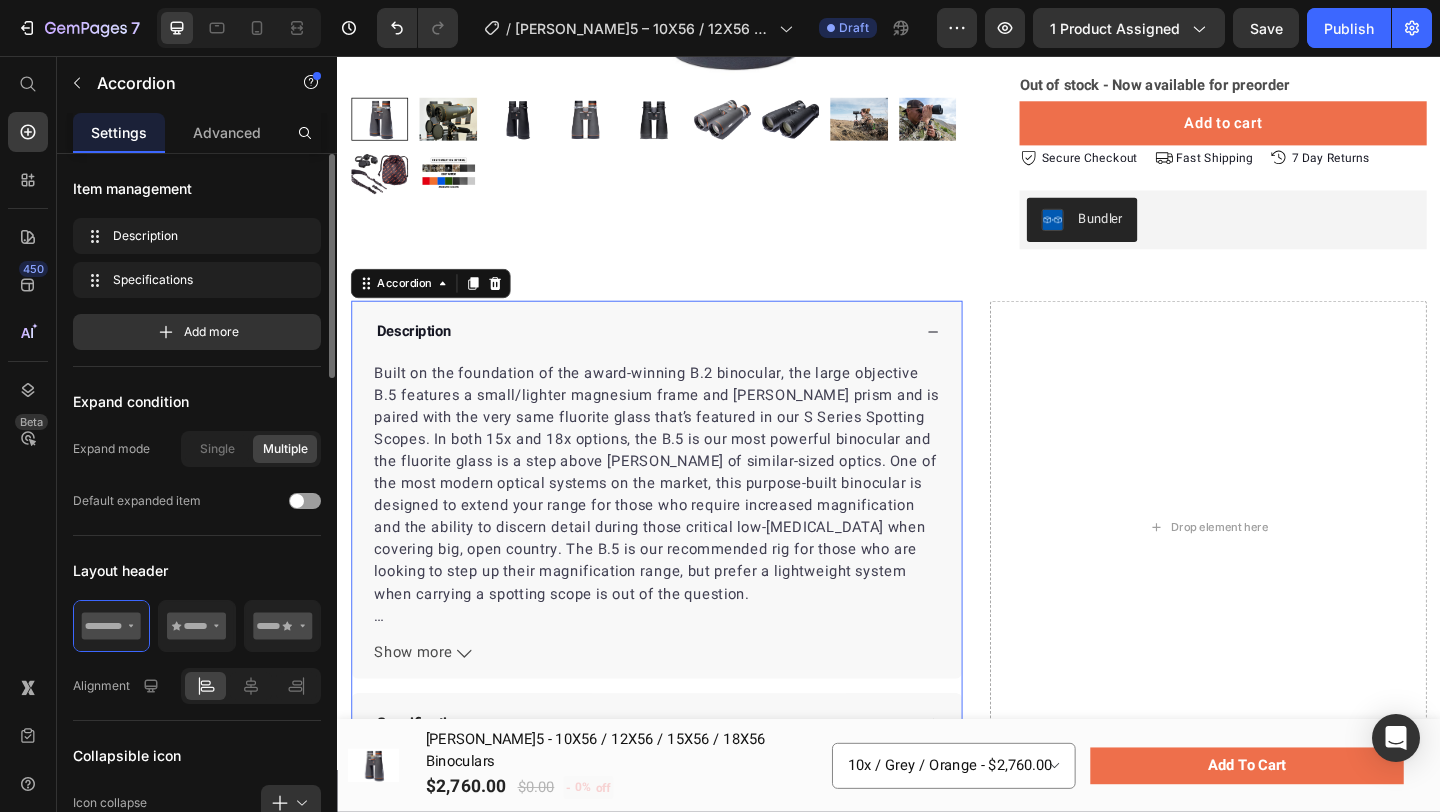 click on "Description" at bounding box center [669, 355] 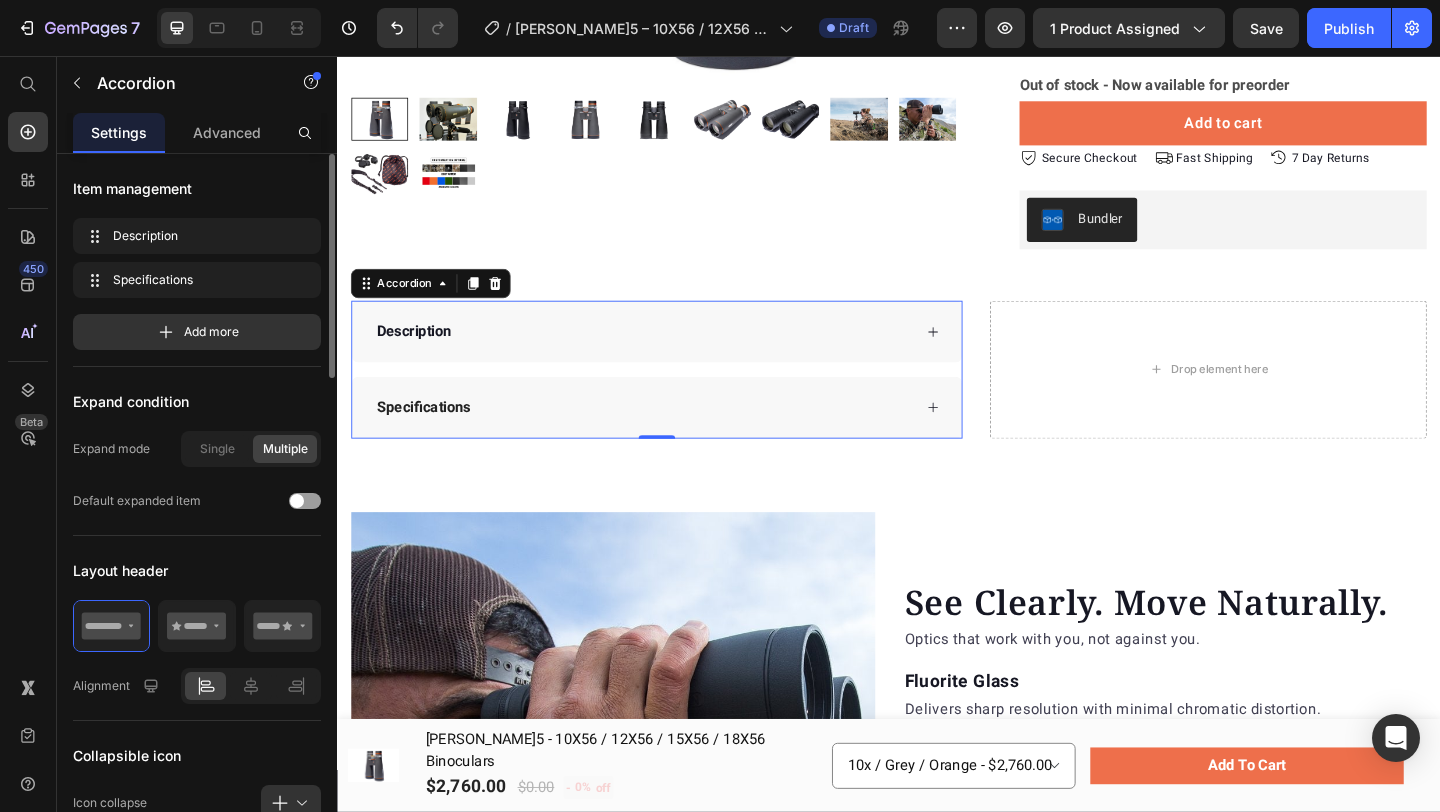 click on "Description" at bounding box center [669, 355] 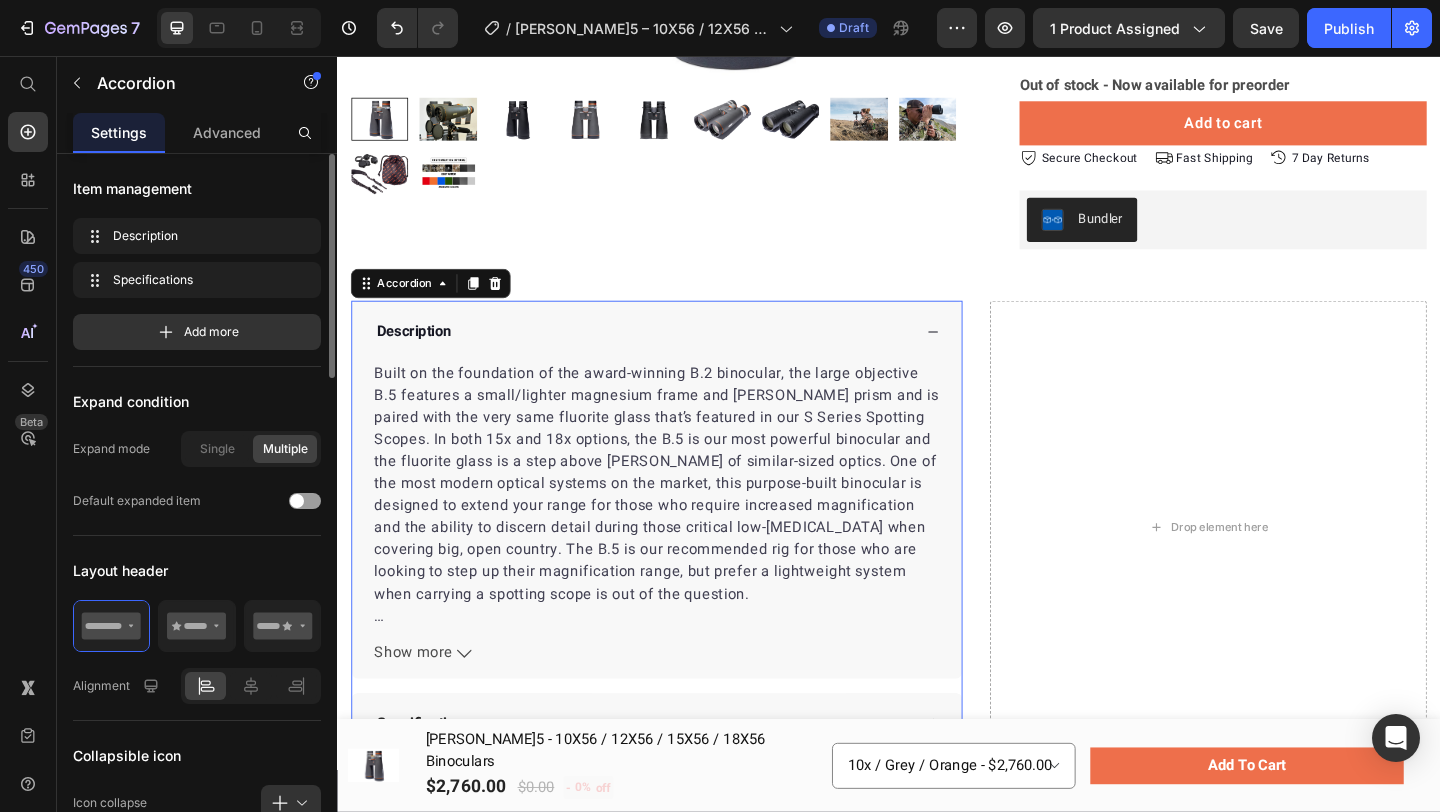 click on "Description" at bounding box center (669, 355) 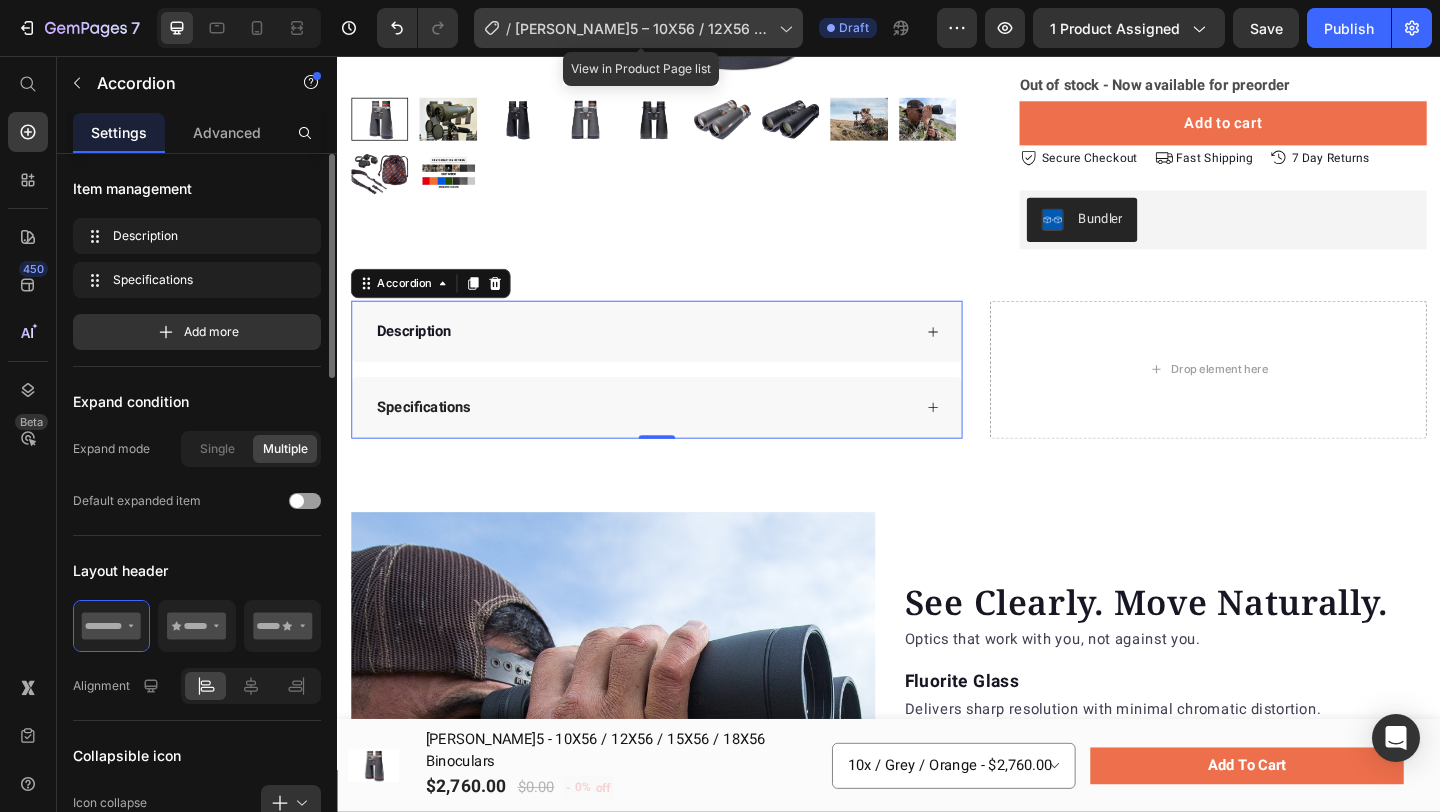 click on "Maven B.5 – 10X56 / 12X56 / 15X56 / 18X56 Binoculars" at bounding box center (643, 28) 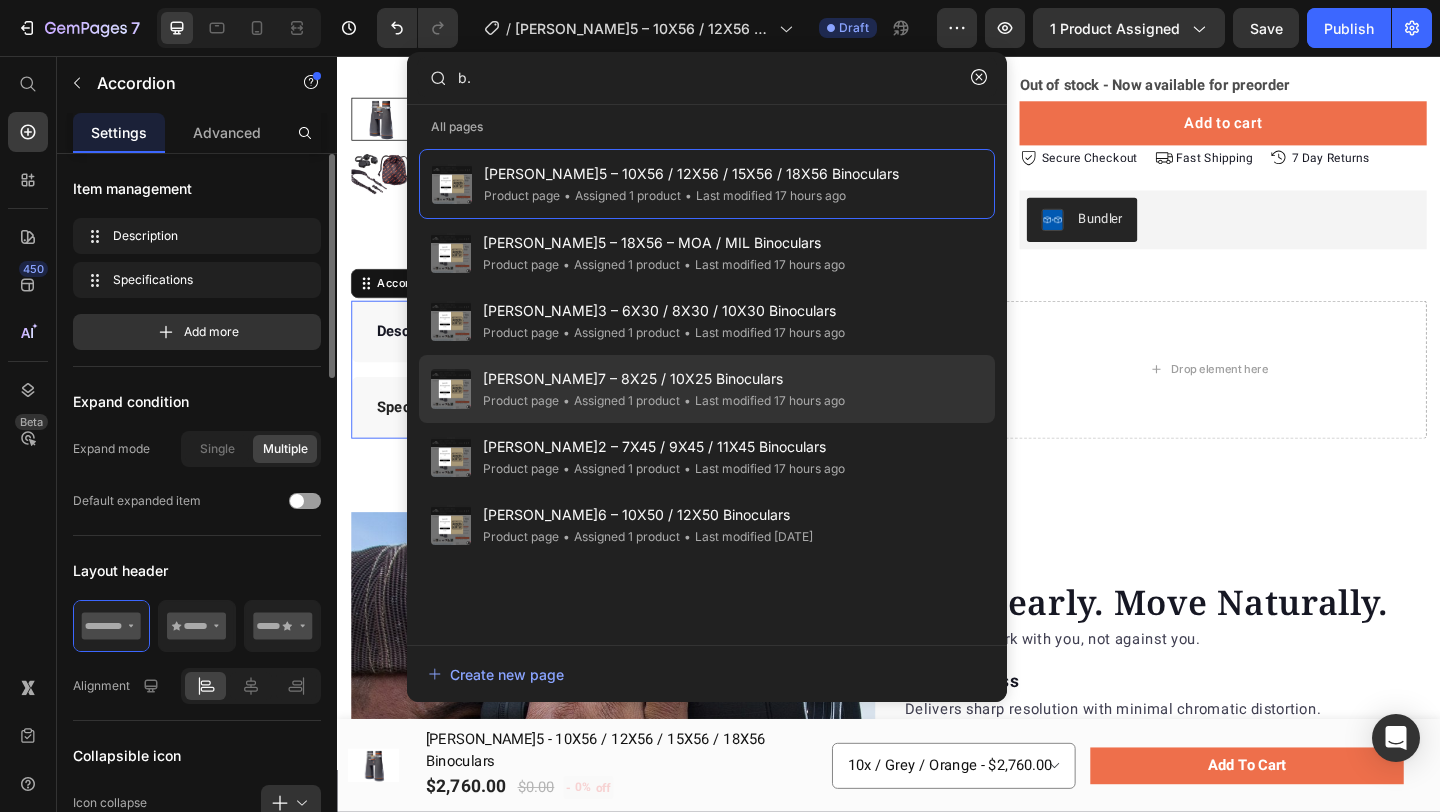 click on "• Last modified 17 hours ago" 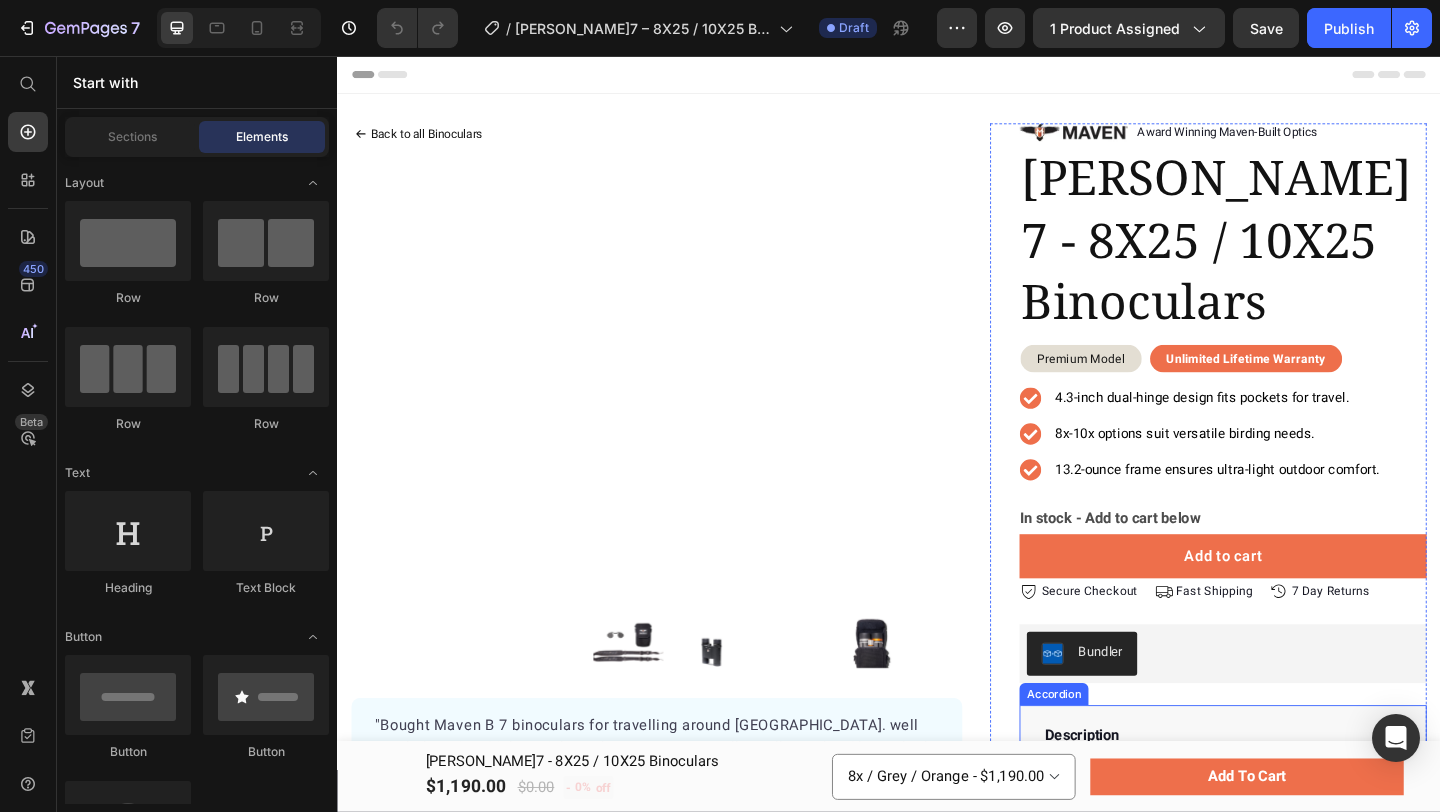 scroll, scrollTop: 424, scrollLeft: 0, axis: vertical 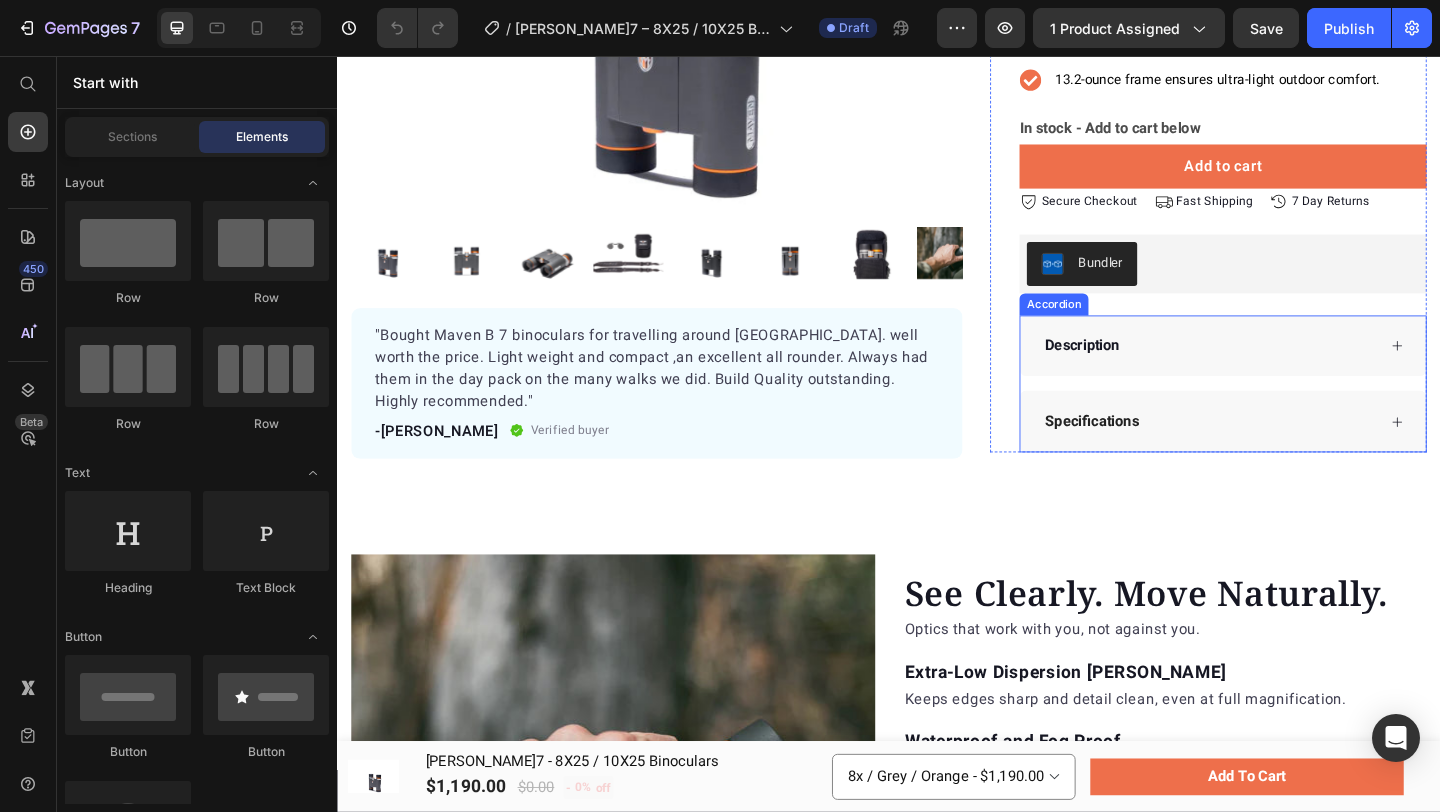 click on "Description" at bounding box center (1285, 371) 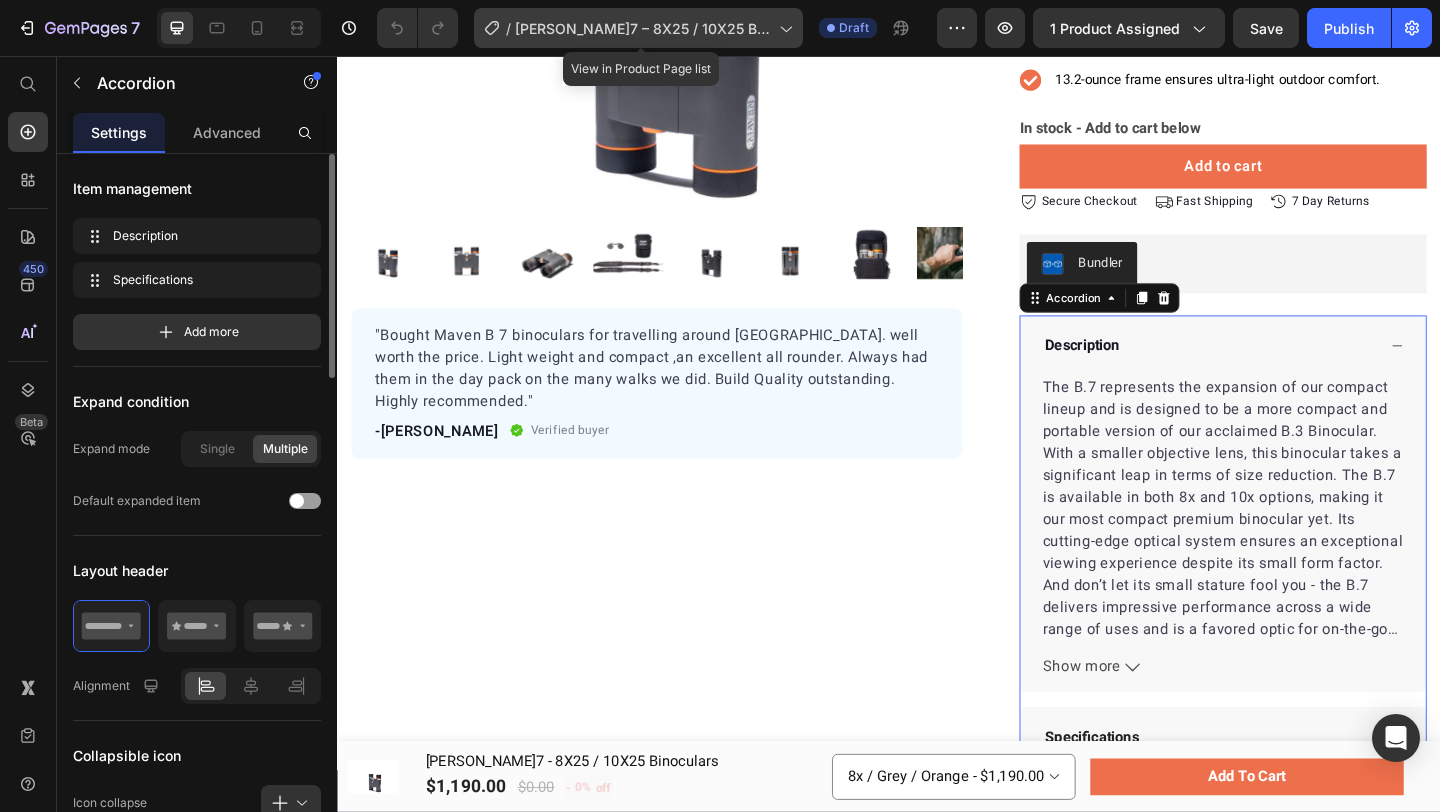 click on "Maven B.7 – 8X25 / 10X25 Binoculars" at bounding box center (643, 28) 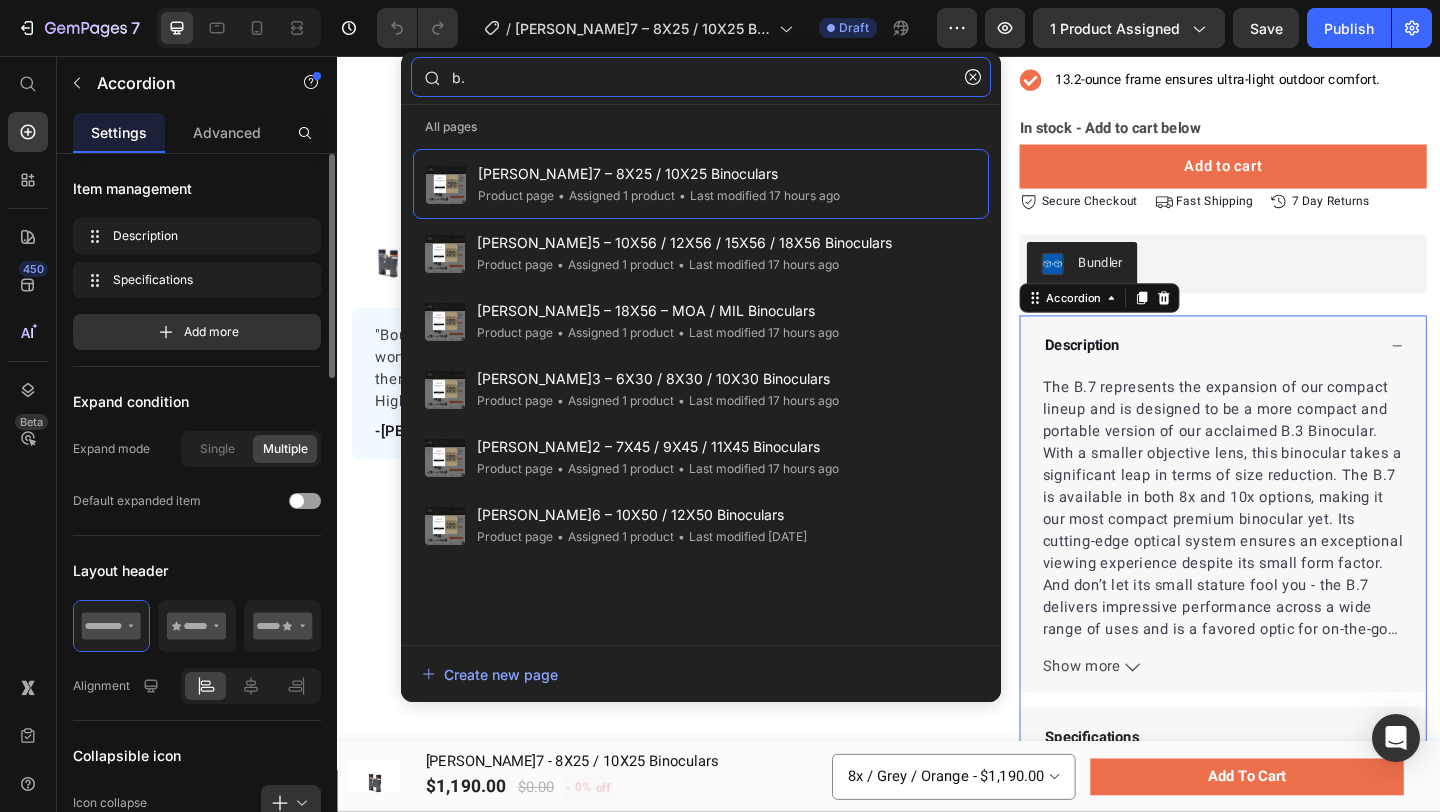 click on "b." 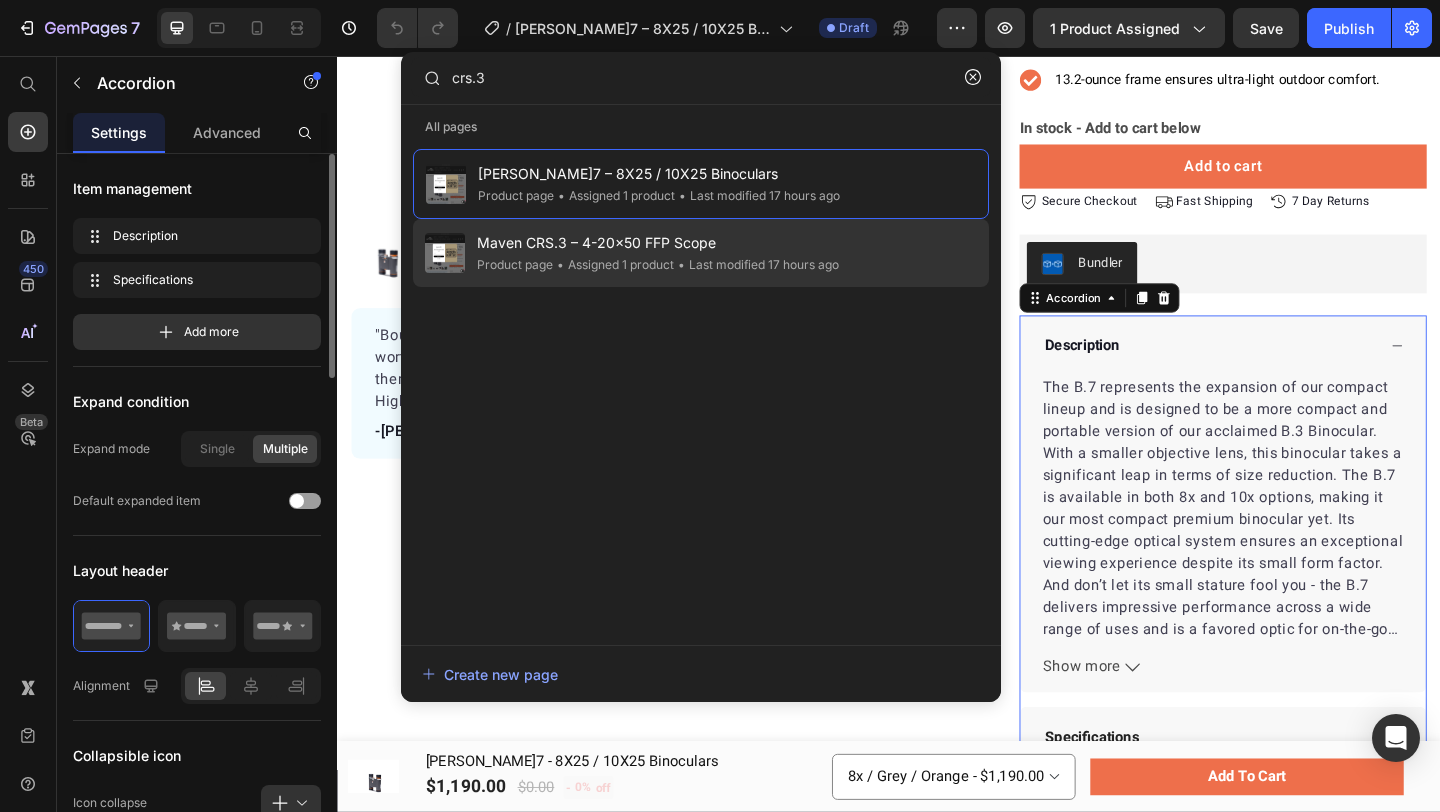 click on "• Assigned 1 product" 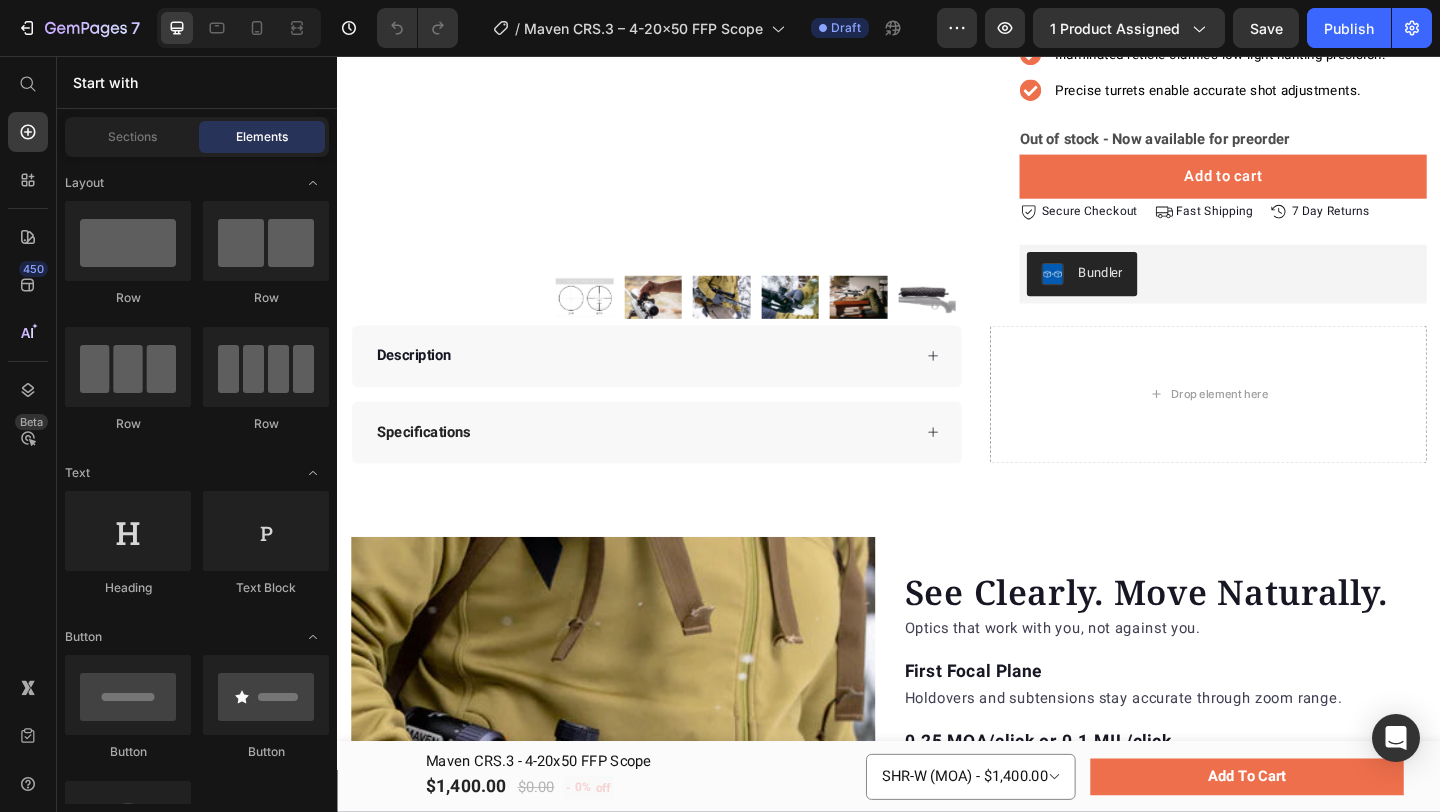 scroll, scrollTop: 373, scrollLeft: 0, axis: vertical 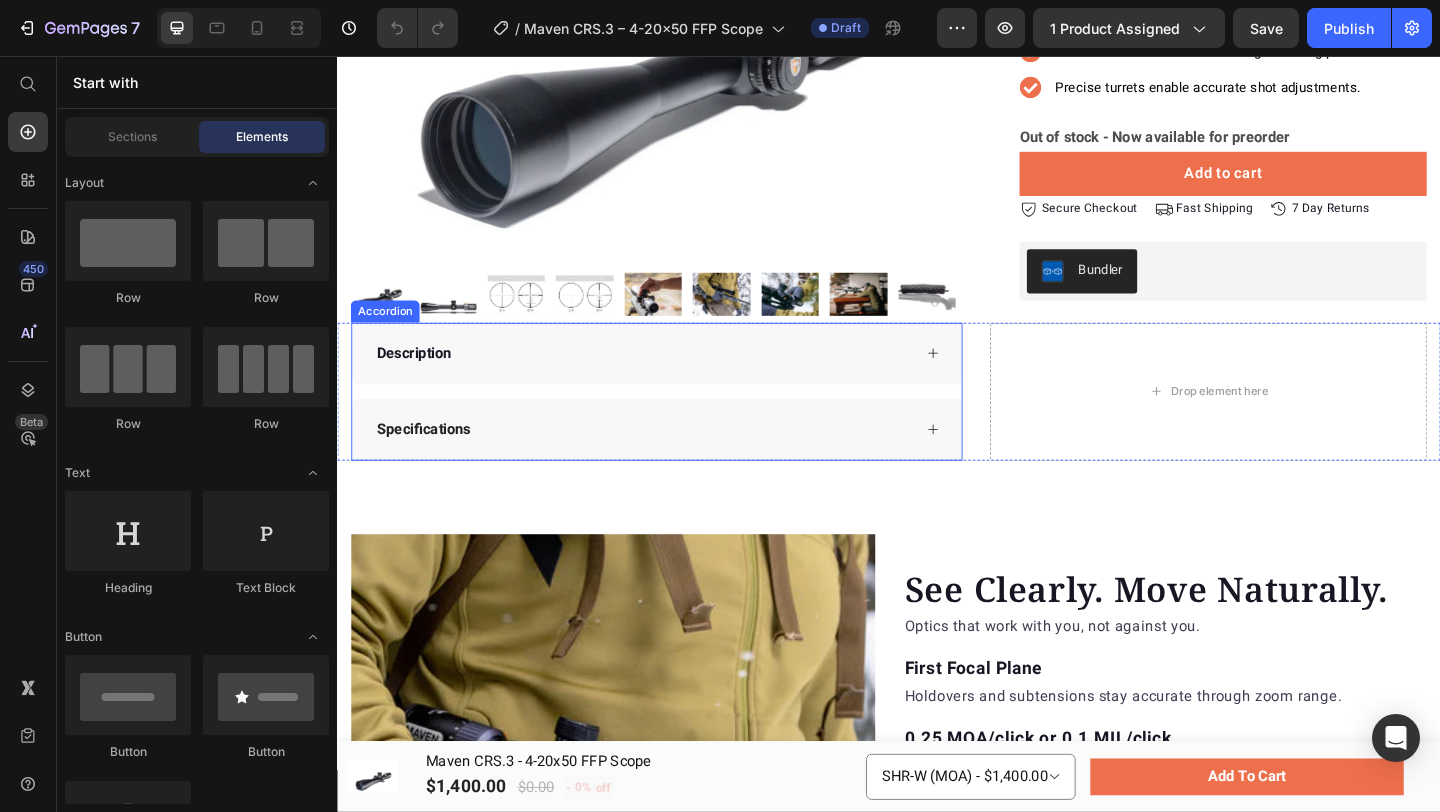 click on "Description" at bounding box center (669, 379) 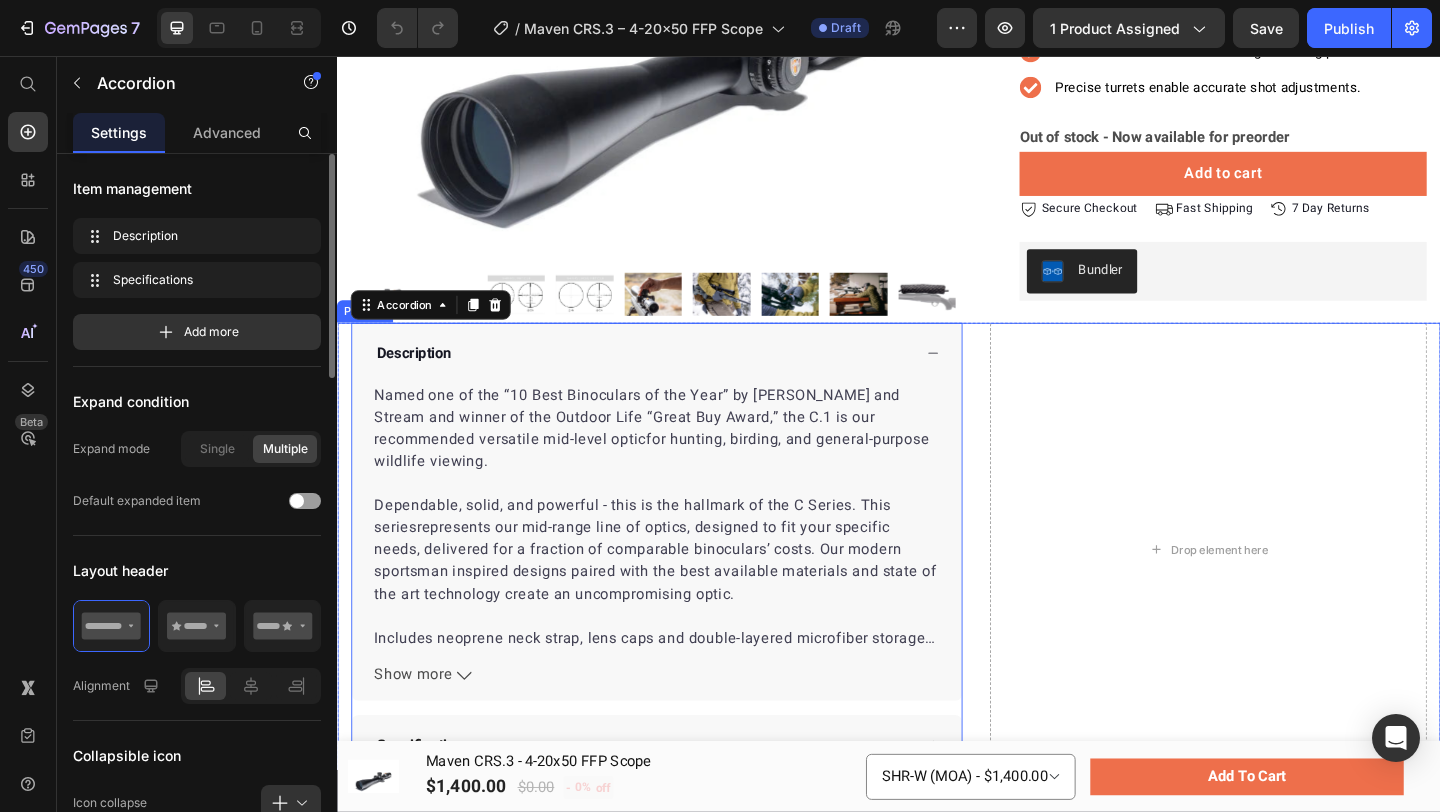 click on "Description Named one of the “10 Best Binoculars of the Year” by Field and Stream and winner of the Outdoor Life “Great Buy Award,” the C.1 is our recommended versatile mid-level optic  for hunting, birding, and general-purpose wildlife viewing. Dependable, solid, and powerful - this is the hallmark of the C Series. This series  represents our mid-range line of optics, designed to fit your specific needs, delivered for a fraction of comparable binoculars’ costs. Our modern sportsman inspired designs paired with the best available materials and state of the art technology create an uncompromising optic. Includes neoprene neck strap, lens caps and double-layered microfiber storage bag.
Show more Product Description
Specifications Accordion   0
Drop element here Product" at bounding box center (937, 593) 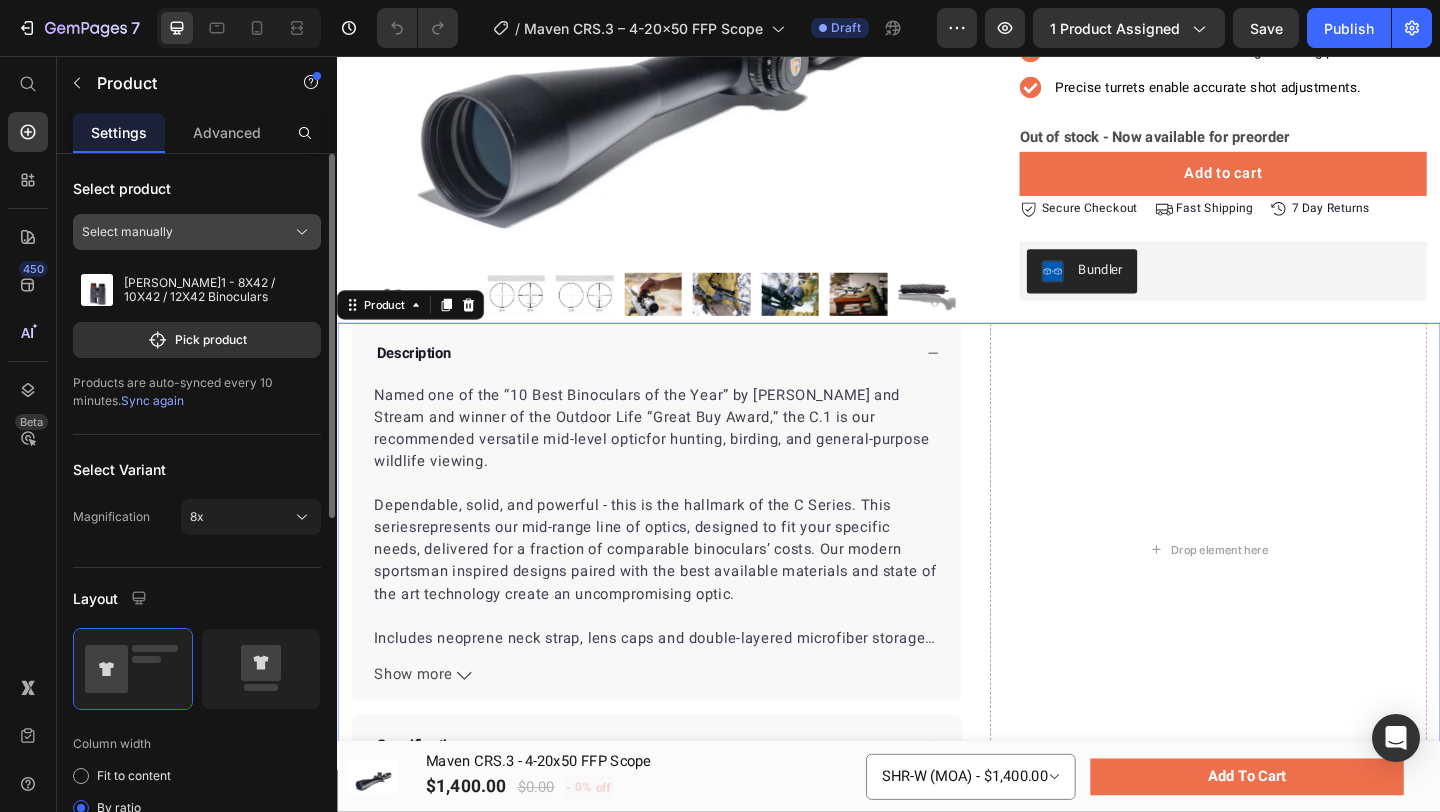click on "Select manually" at bounding box center [197, 232] 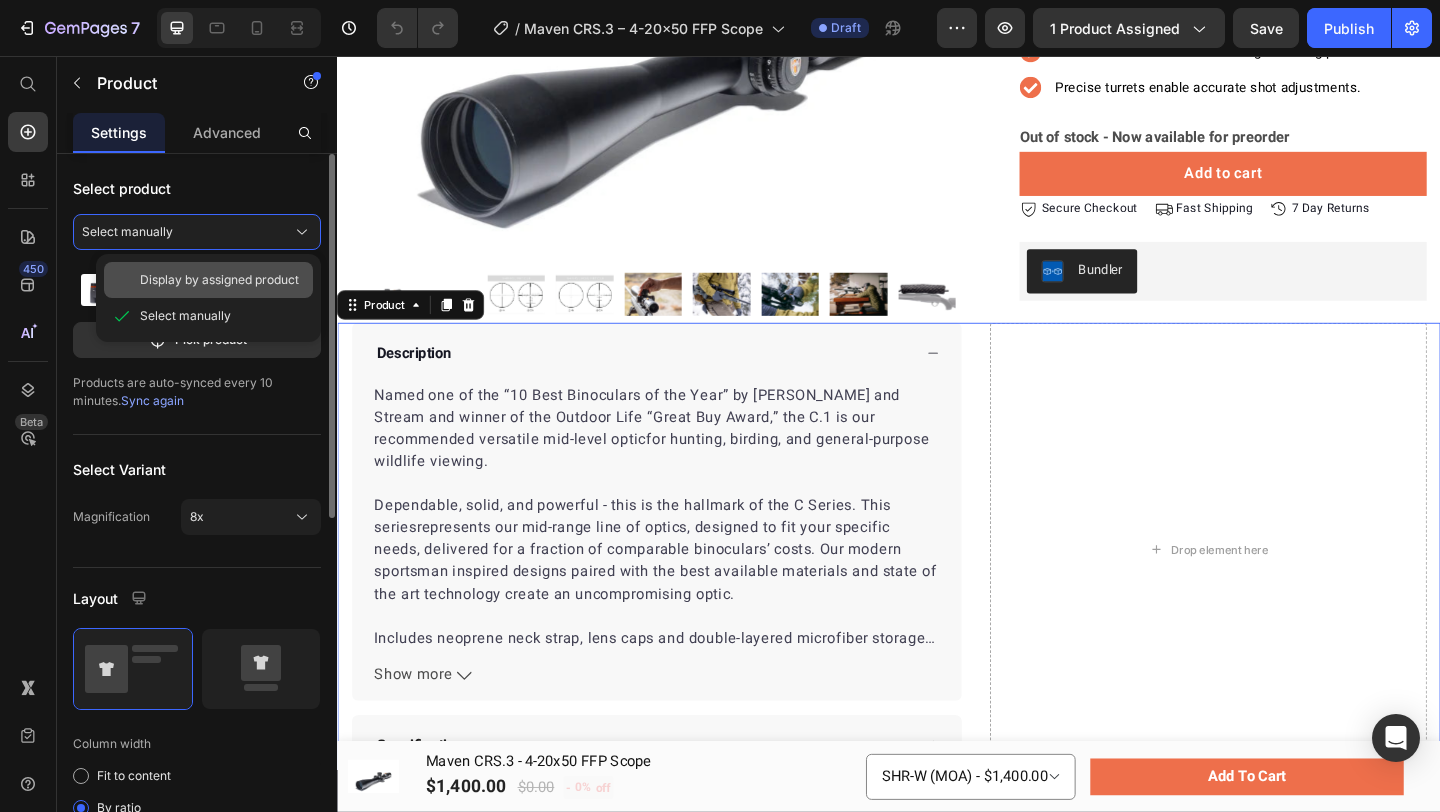 click on "Display by assigned product" at bounding box center [219, 280] 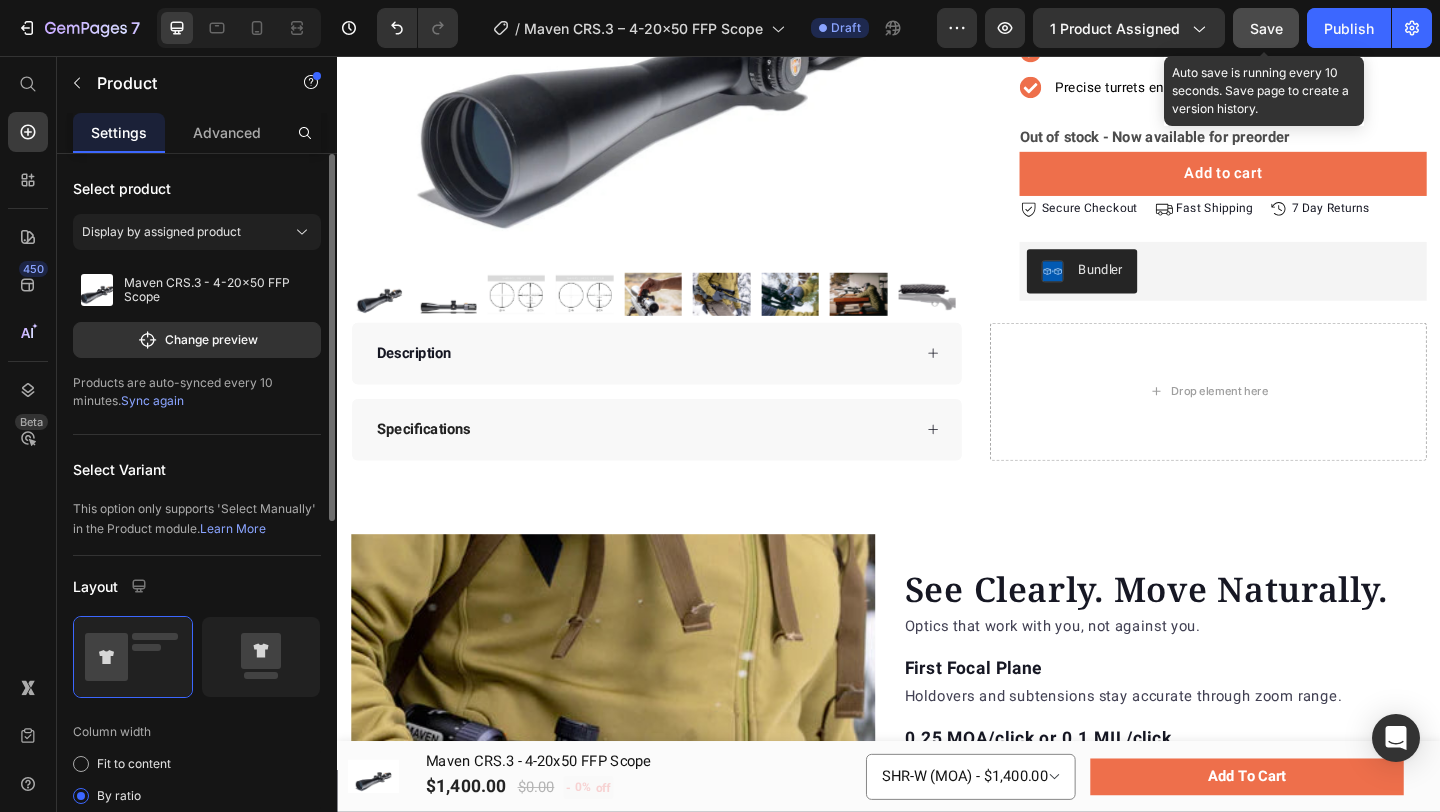 click on "Save" 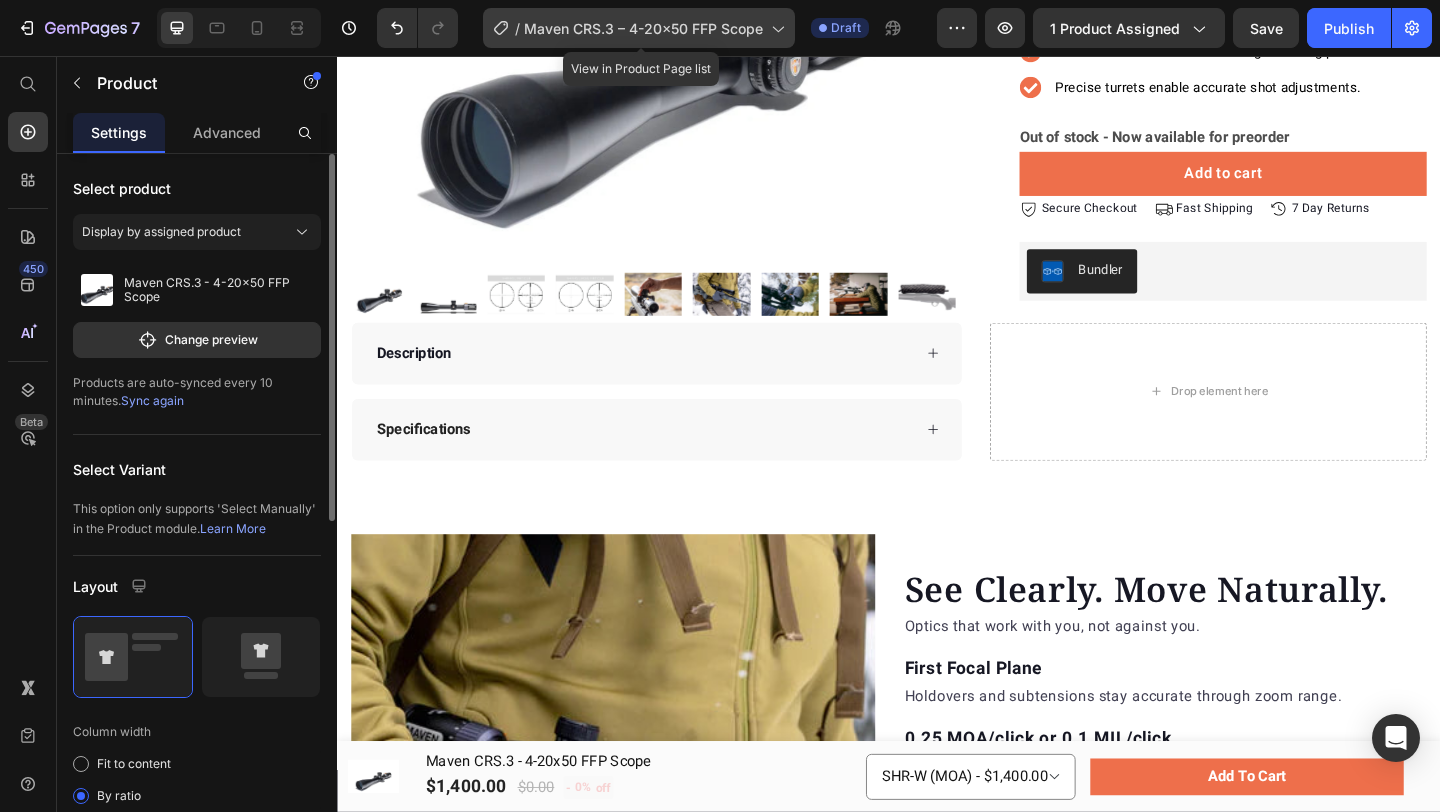 click on "Maven CRS.3 – 4-20x50 FFP Scope" at bounding box center (643, 28) 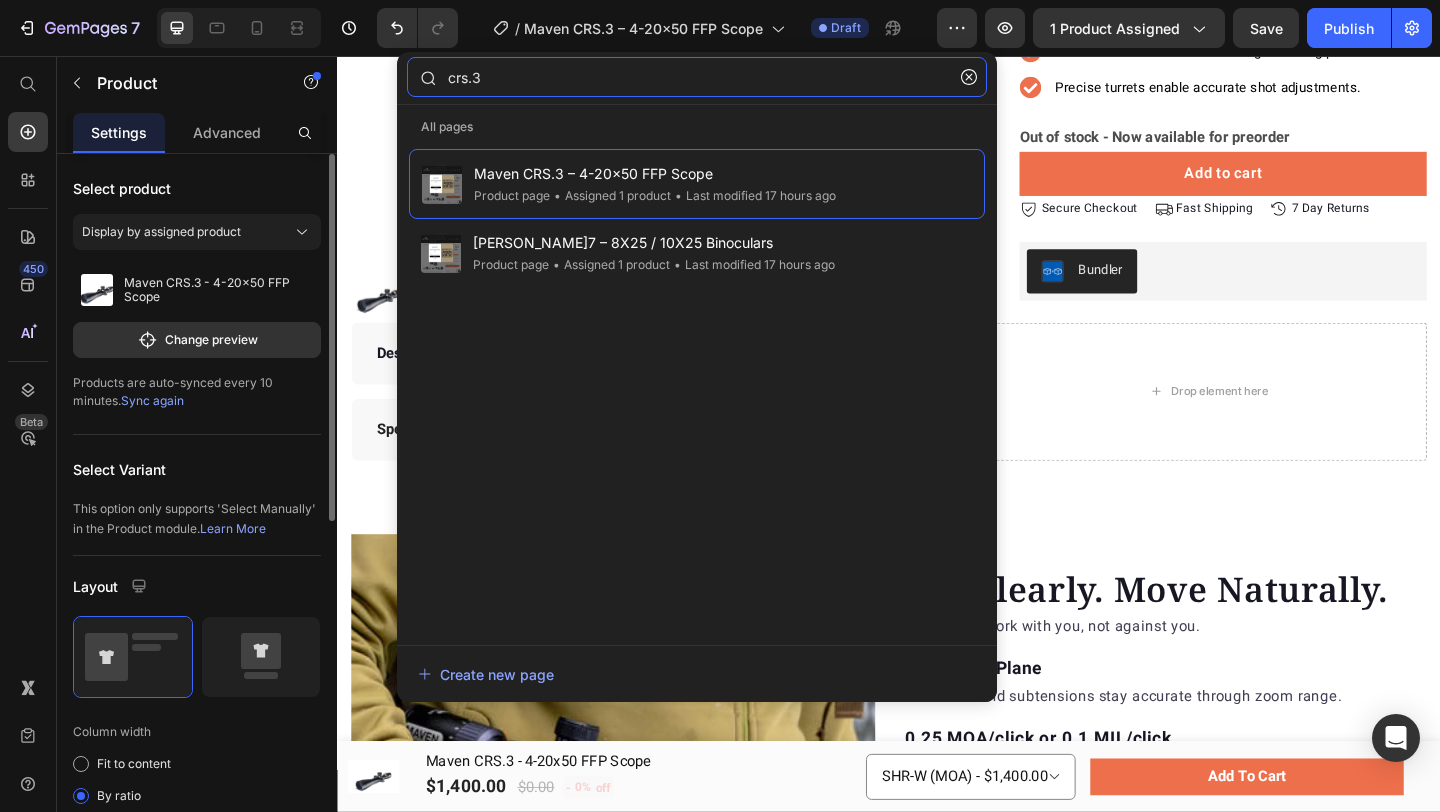 click on "crs.3" 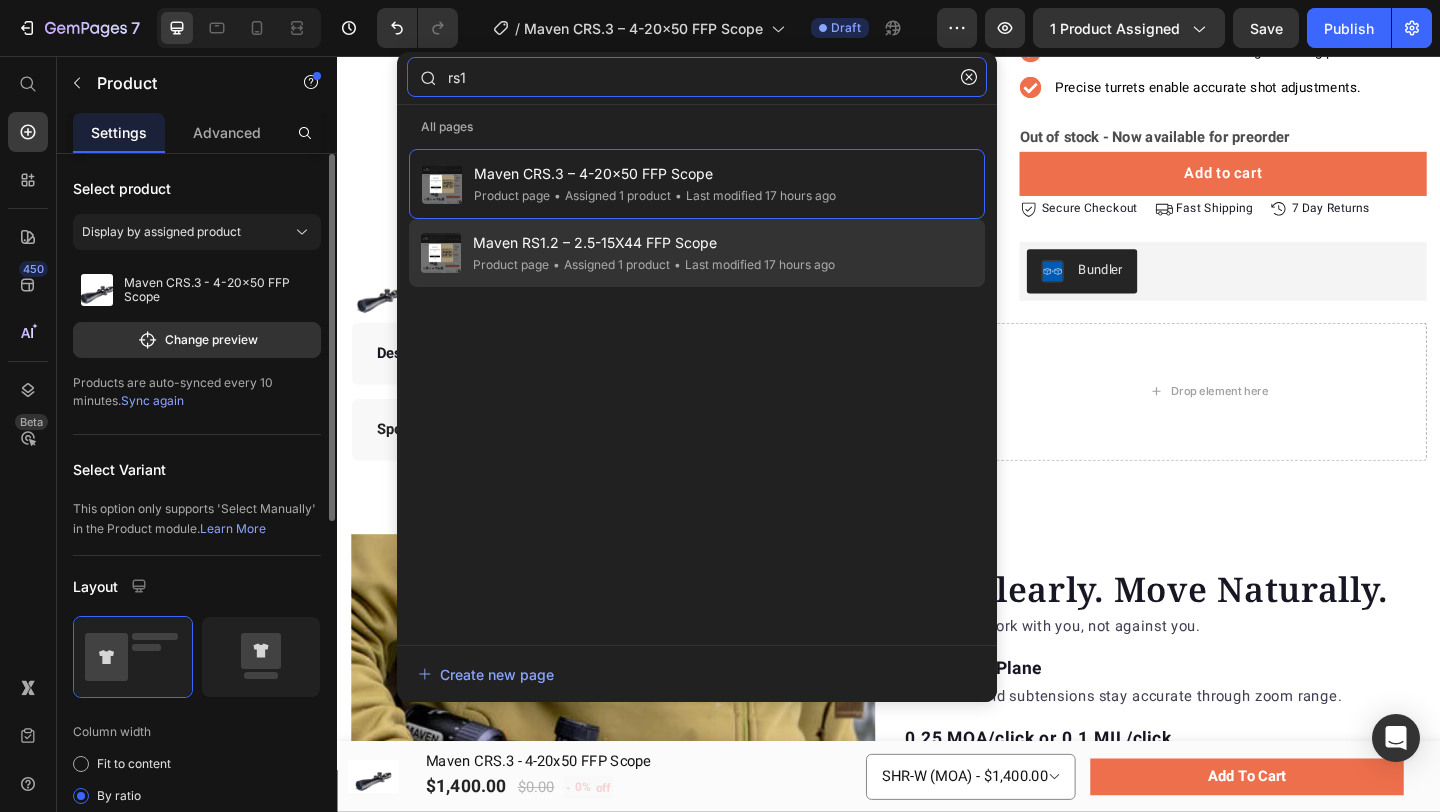 type on "rs1" 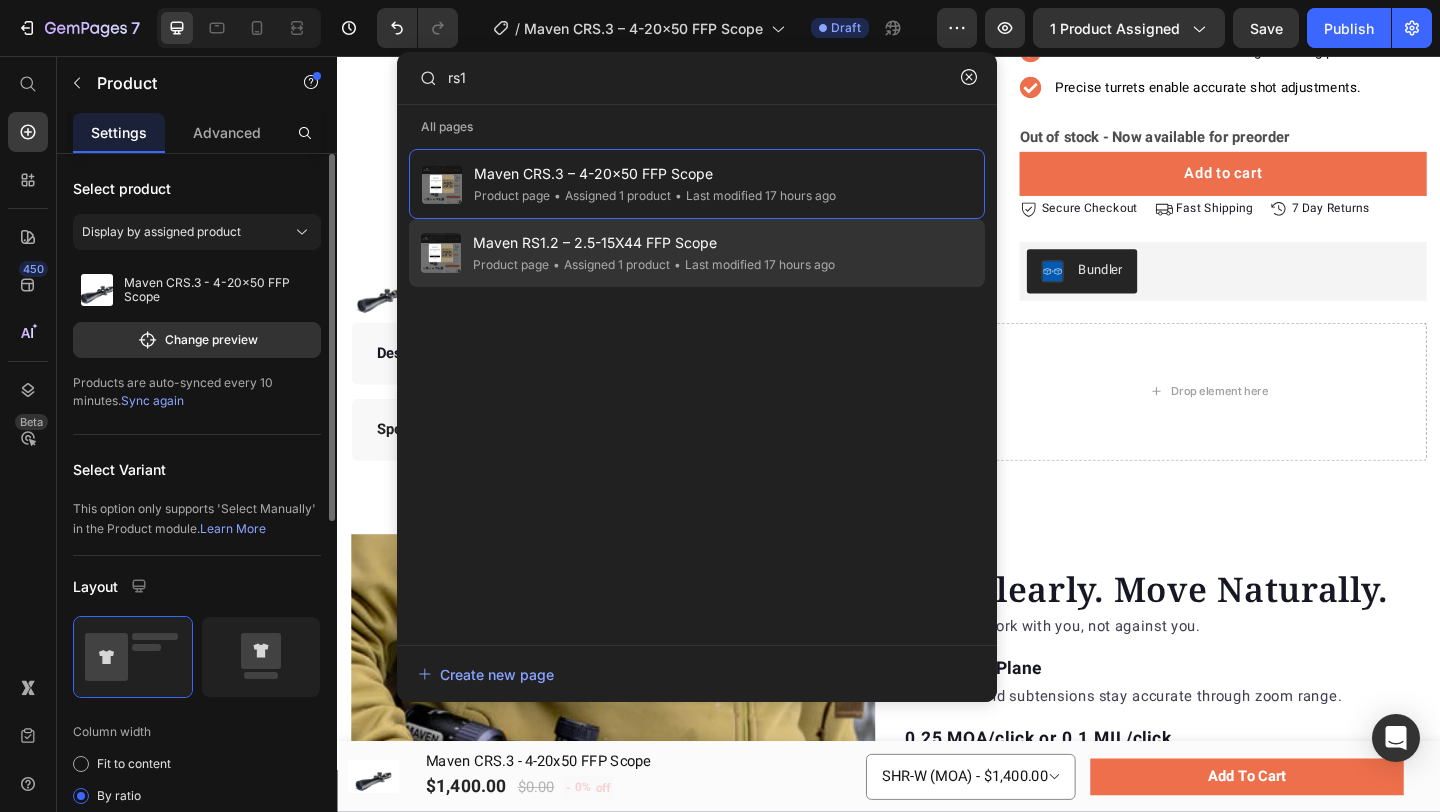 click on "Maven RS1.2 – 2.5-15X44 FFP Scope Product page • Assigned 1 product • Last modified 17 hours ago" 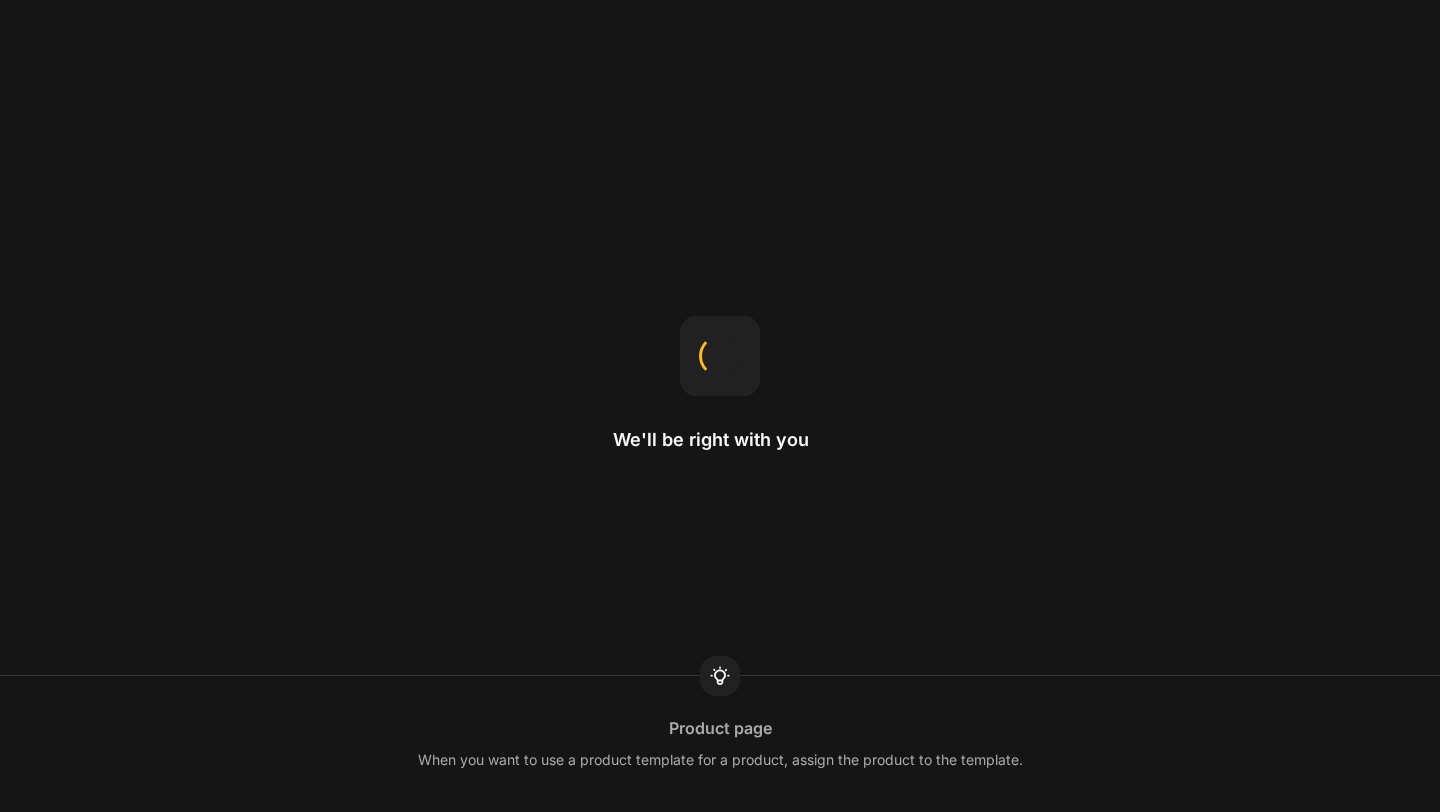 scroll, scrollTop: 0, scrollLeft: 0, axis: both 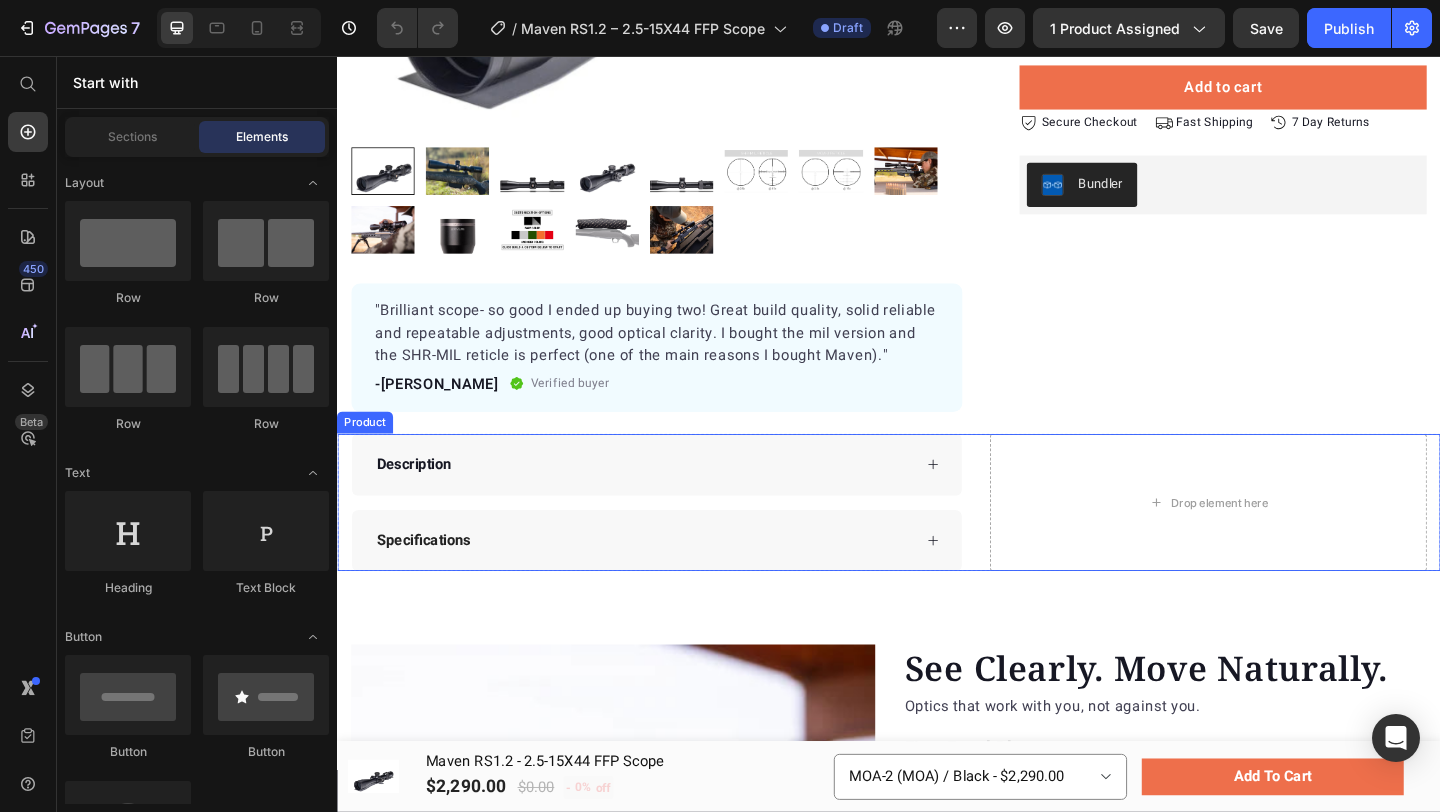 click on "Description
Specifications Accordion
Drop element here Product" at bounding box center (937, 542) 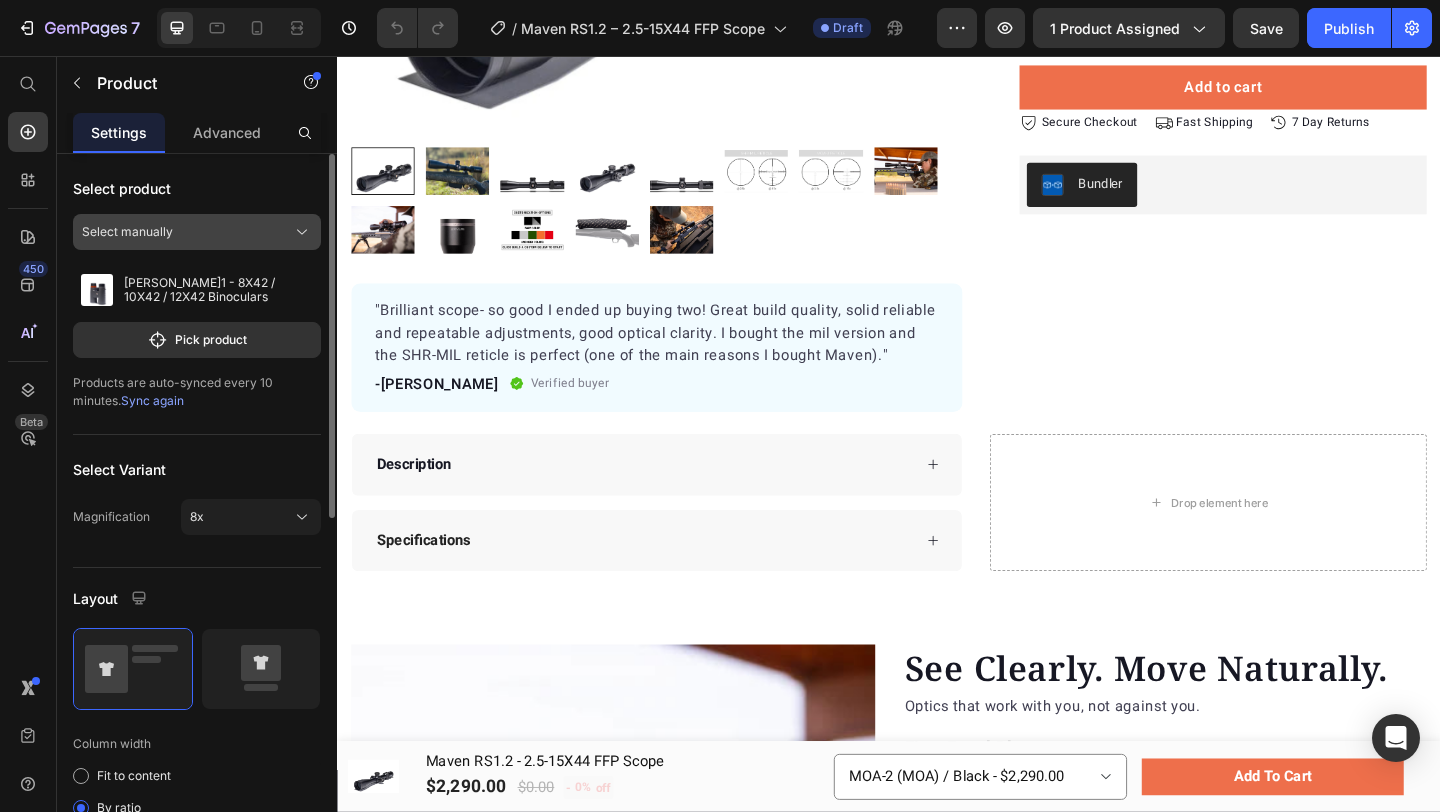 click on "Select manually" at bounding box center (197, 232) 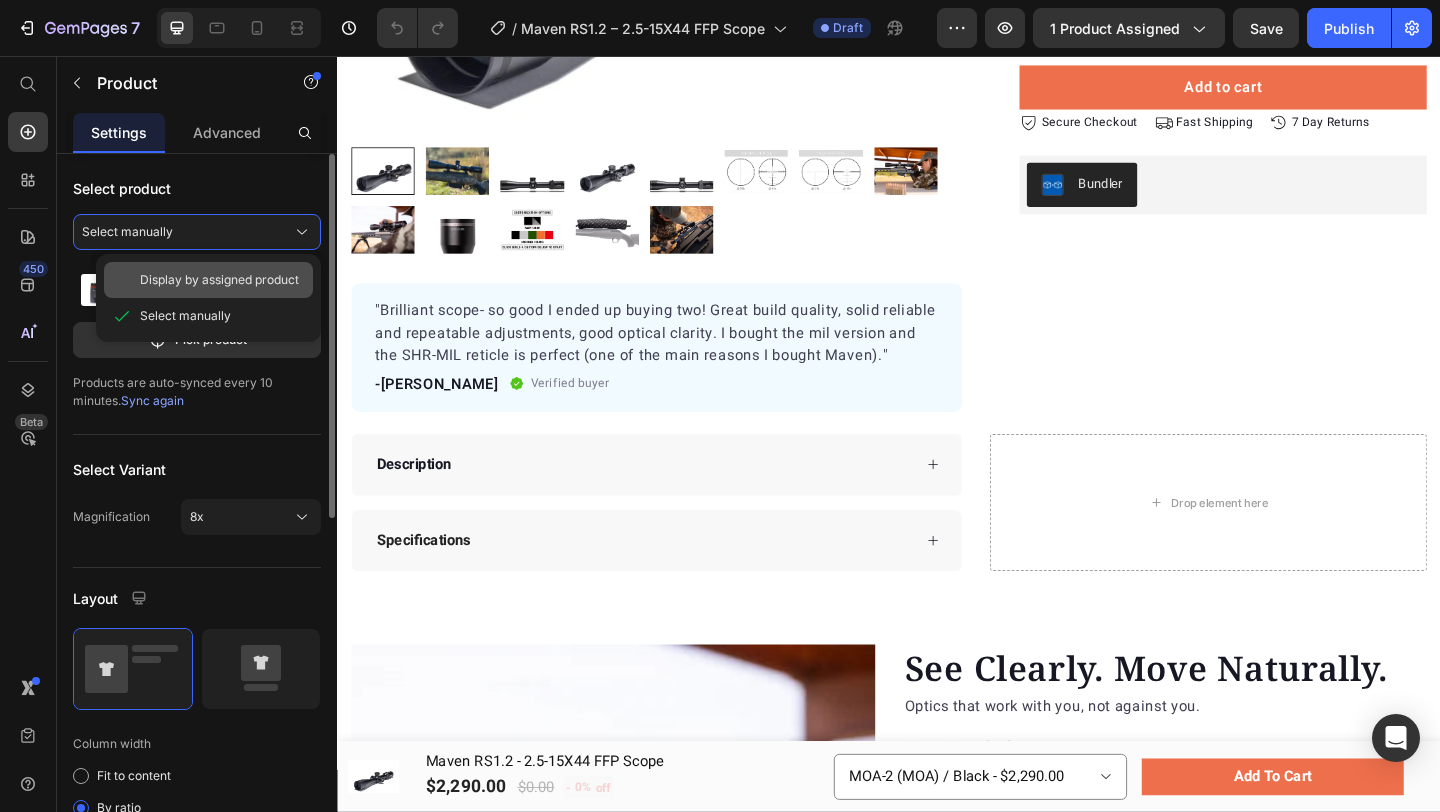 click on "Display by assigned product" at bounding box center [219, 280] 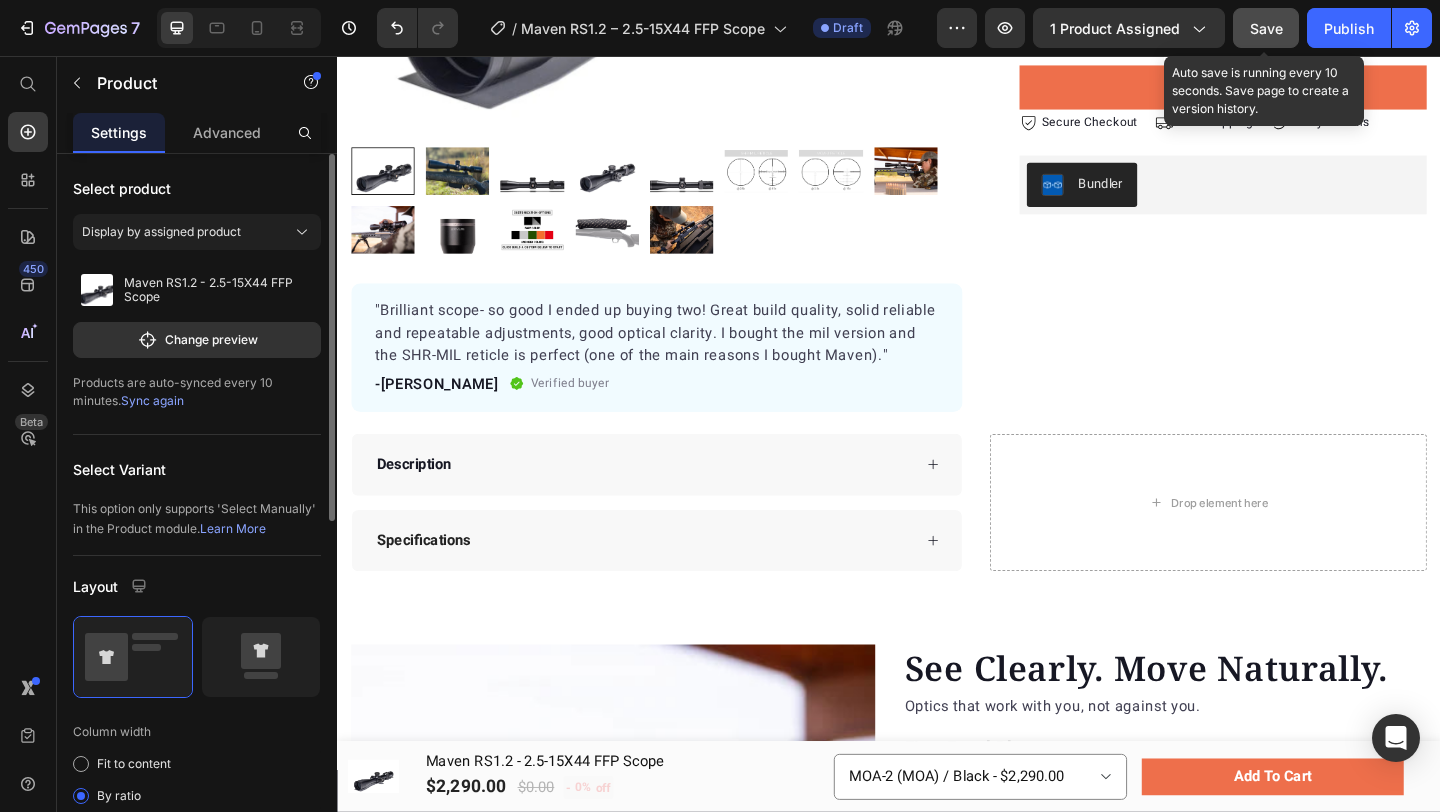 click on "Save" at bounding box center [1266, 28] 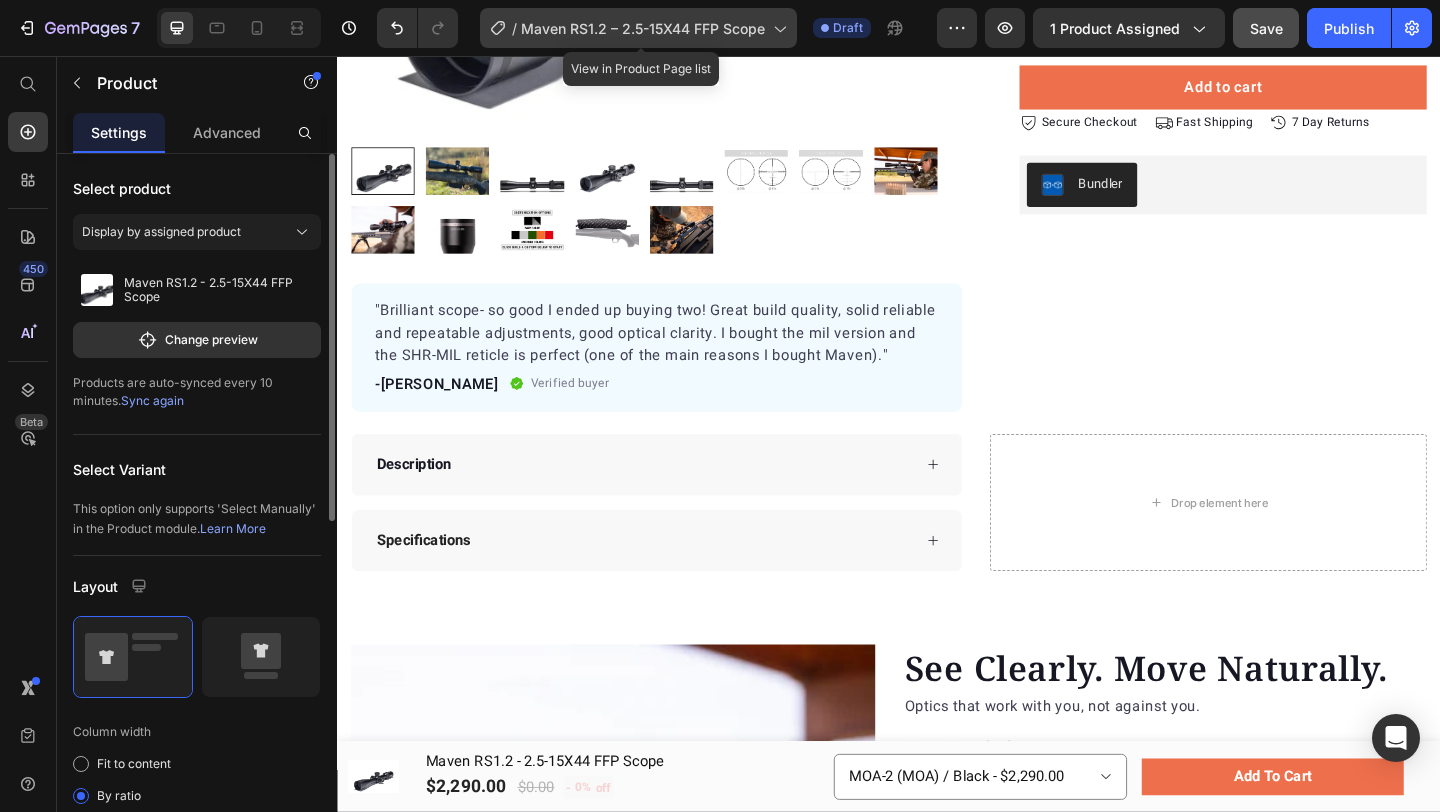 click on "Maven RS1.2 – 2.5-15X44 FFP Scope" at bounding box center (643, 28) 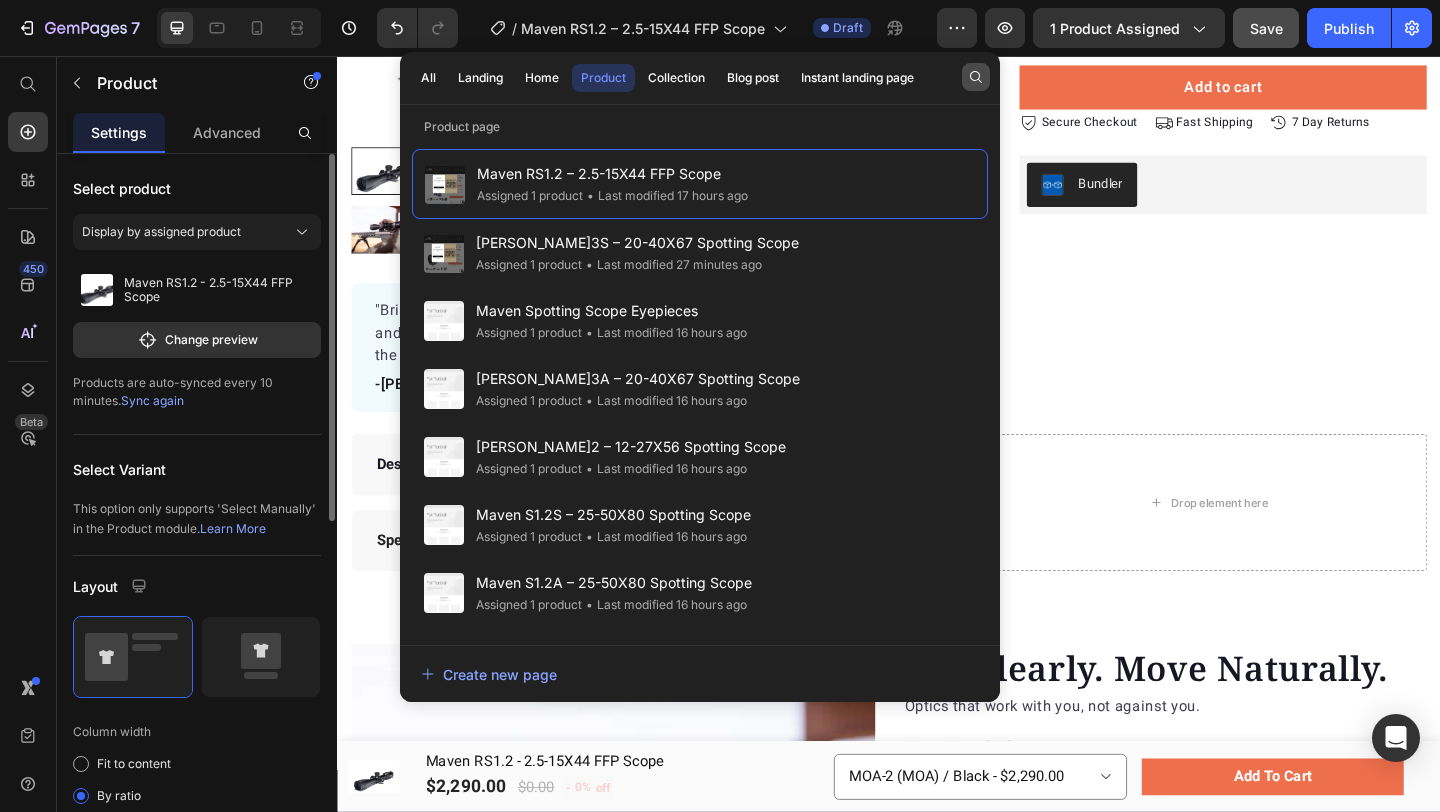 click 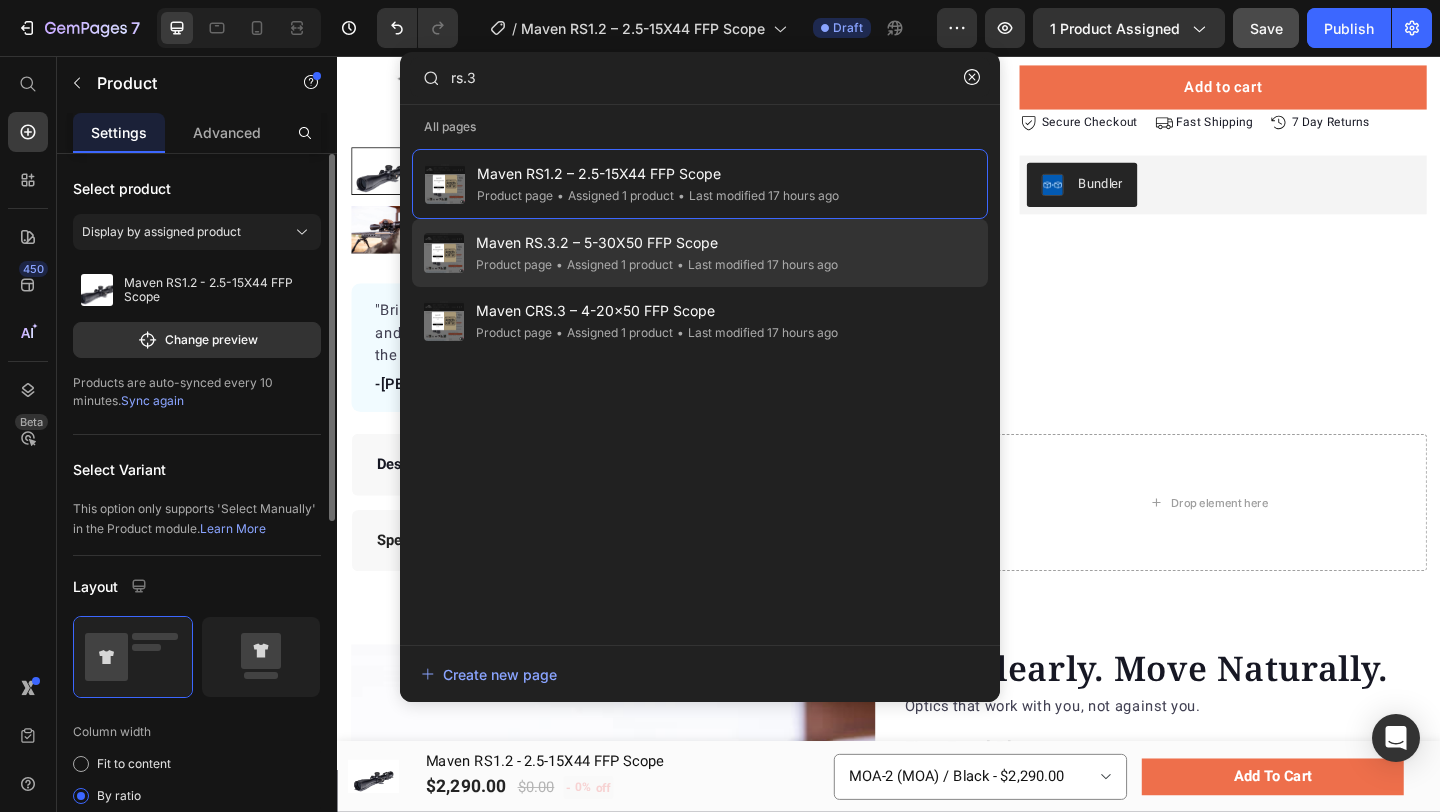 click on "Maven RS.3.2 – 5-30X50 FFP Scope Product page • Assigned 1 product • Last modified 17 hours ago" 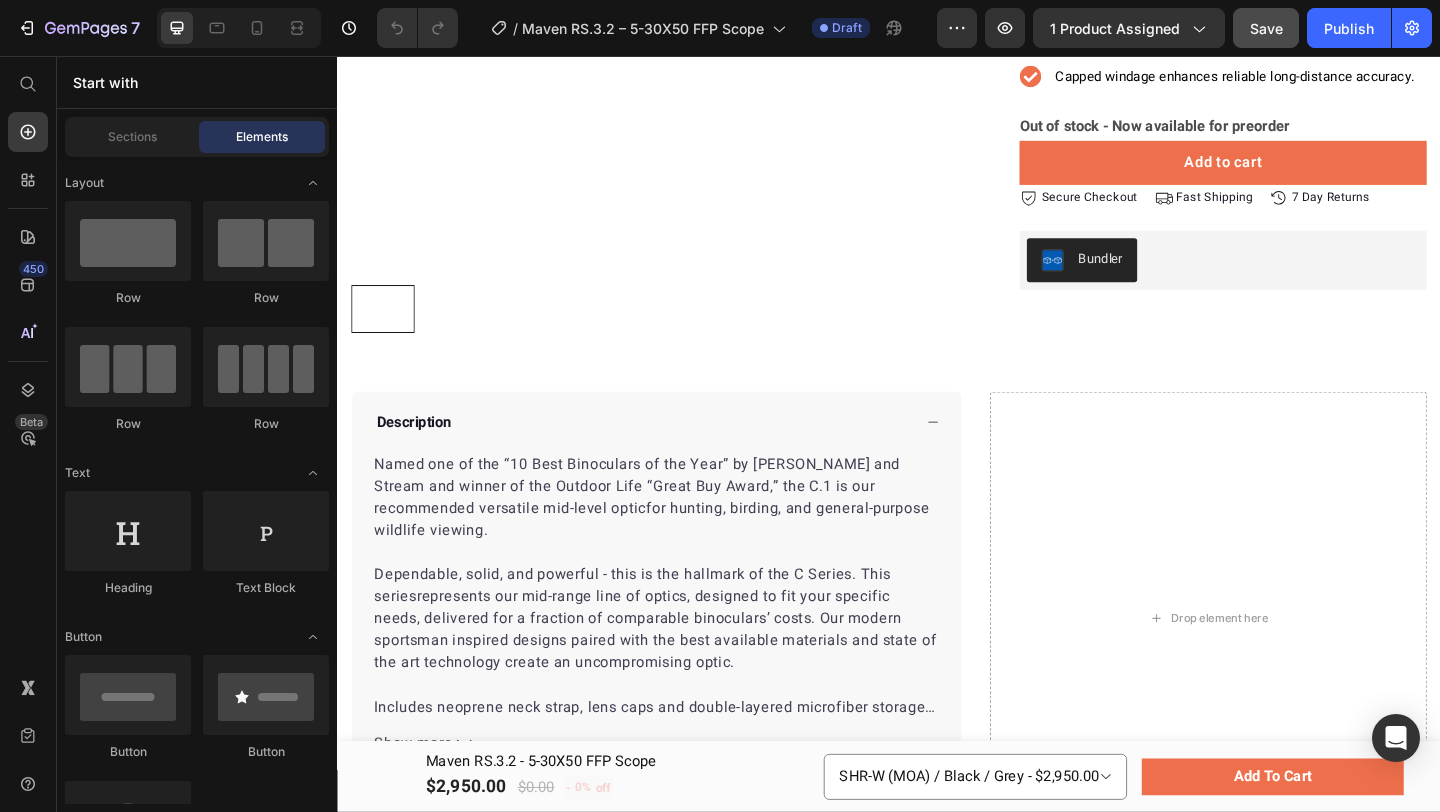 scroll, scrollTop: 361, scrollLeft: 0, axis: vertical 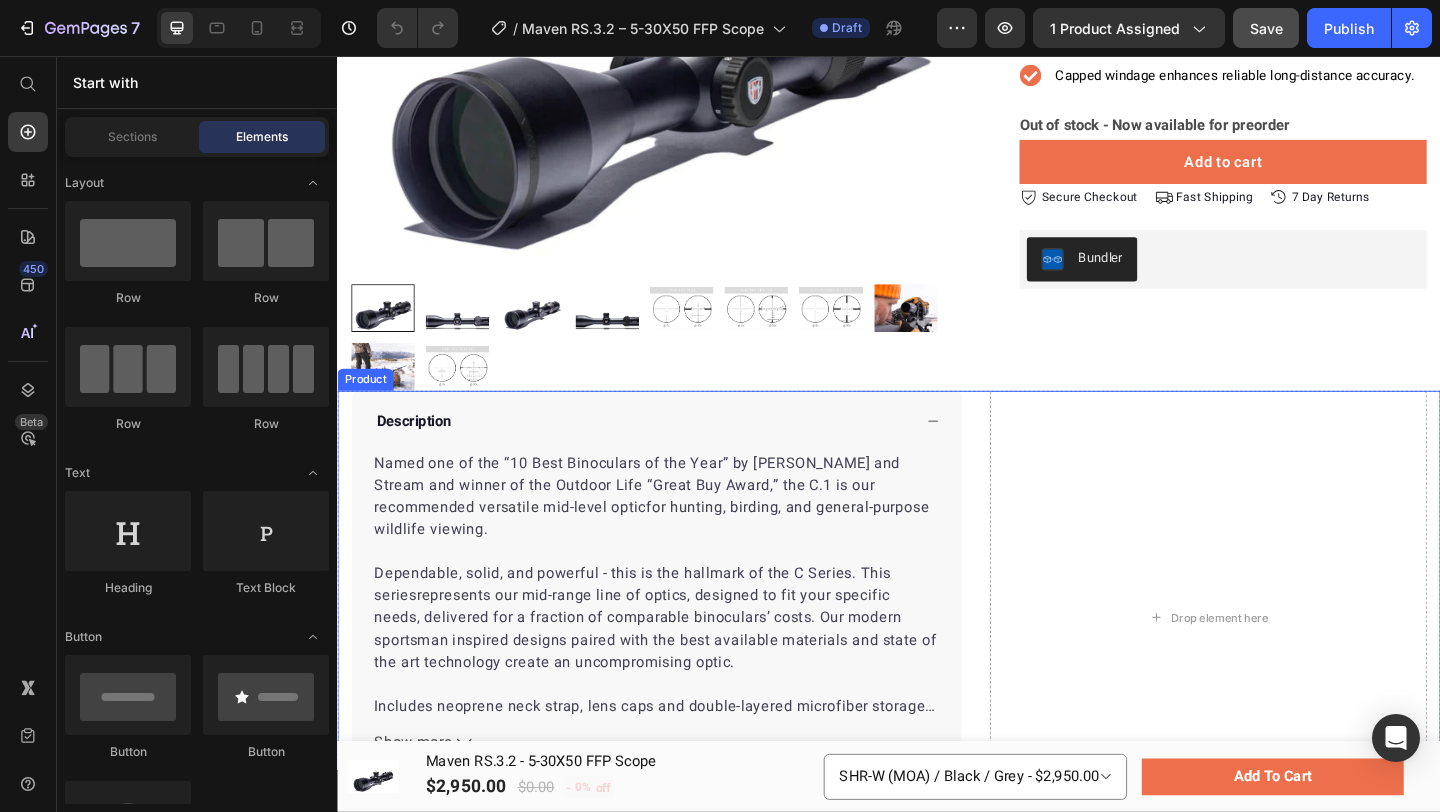 click on "Description Named one of the “10 Best Binoculars of the Year” by Field and Stream and winner of the Outdoor Life “Great Buy Award,” the C.1 is our recommended versatile mid-level optic  for hunting, birding, and general-purpose wildlife viewing. Dependable, solid, and powerful - this is the hallmark of the C Series. This series  represents our mid-range line of optics, designed to fit your specific needs, delivered for a fraction of comparable binoculars’ costs. Our modern sportsman inspired designs paired with the best available materials and state of the art technology create an uncompromising optic. Includes neoprene neck strap, lens caps and double-layered microfiber storage bag.
Show more Product Description
Specifications Accordion
Drop element here Product" at bounding box center (937, 667) 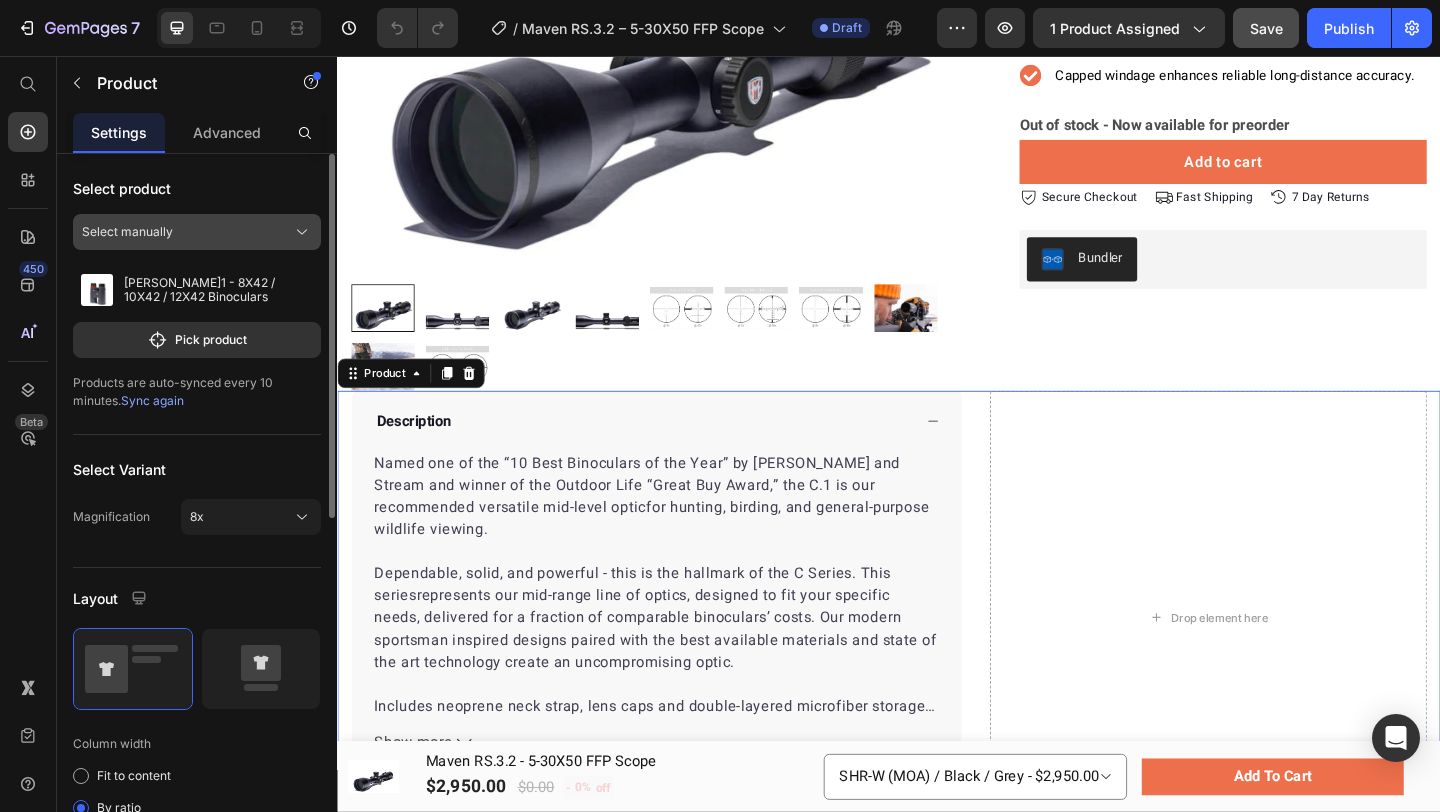 drag, startPoint x: 275, startPoint y: 228, endPoint x: 275, endPoint y: 249, distance: 21 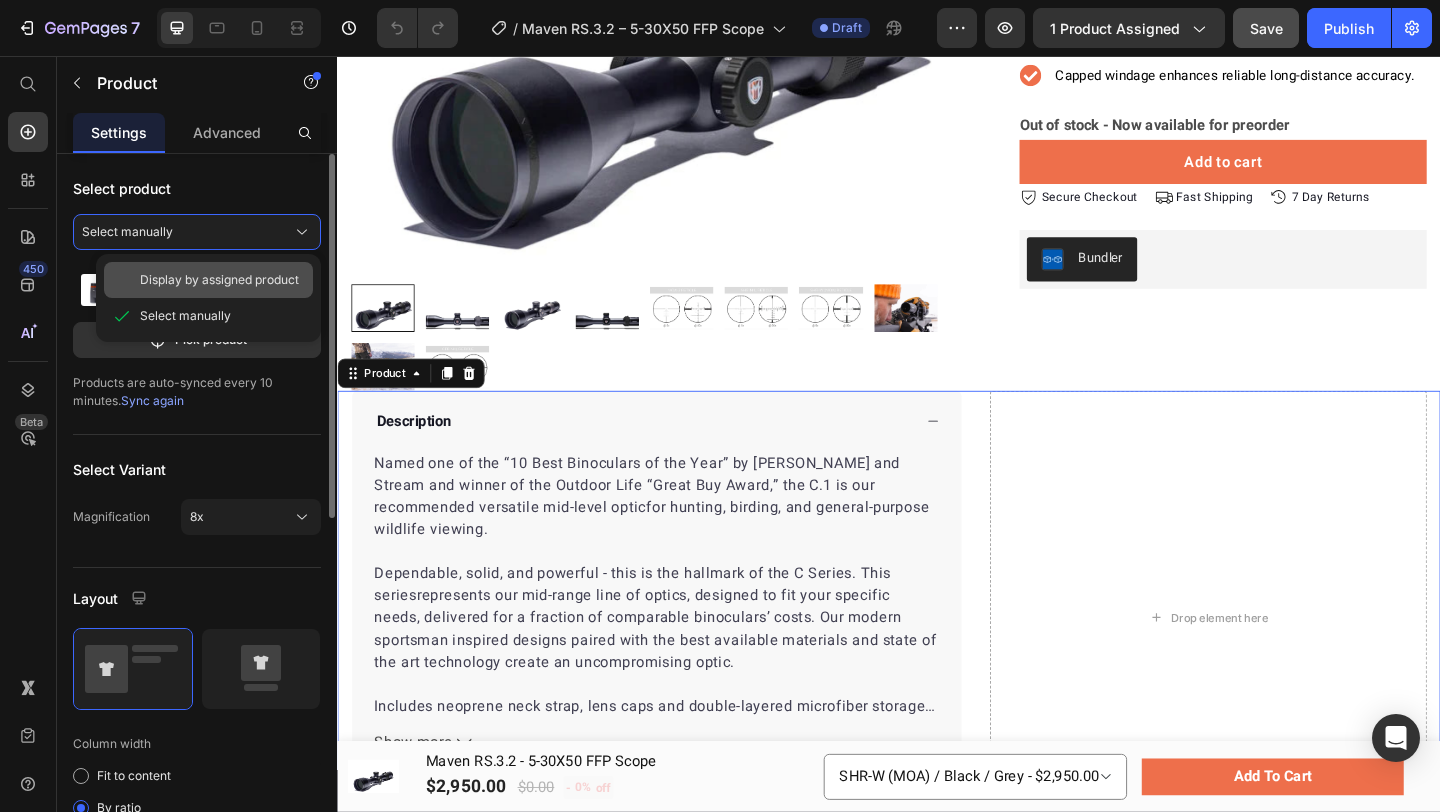 click on "Display by assigned product" at bounding box center (219, 280) 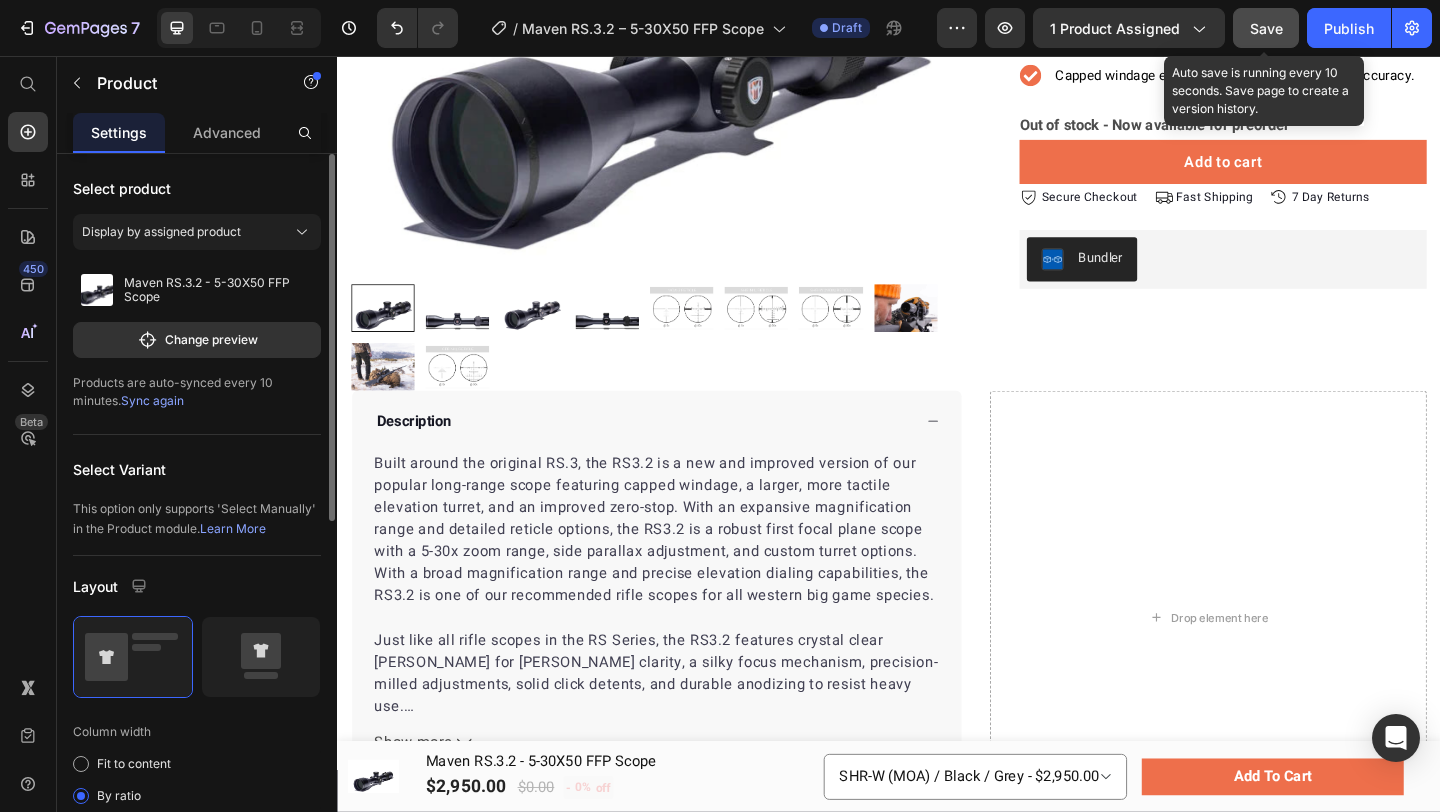 click on "Save" at bounding box center (1266, 28) 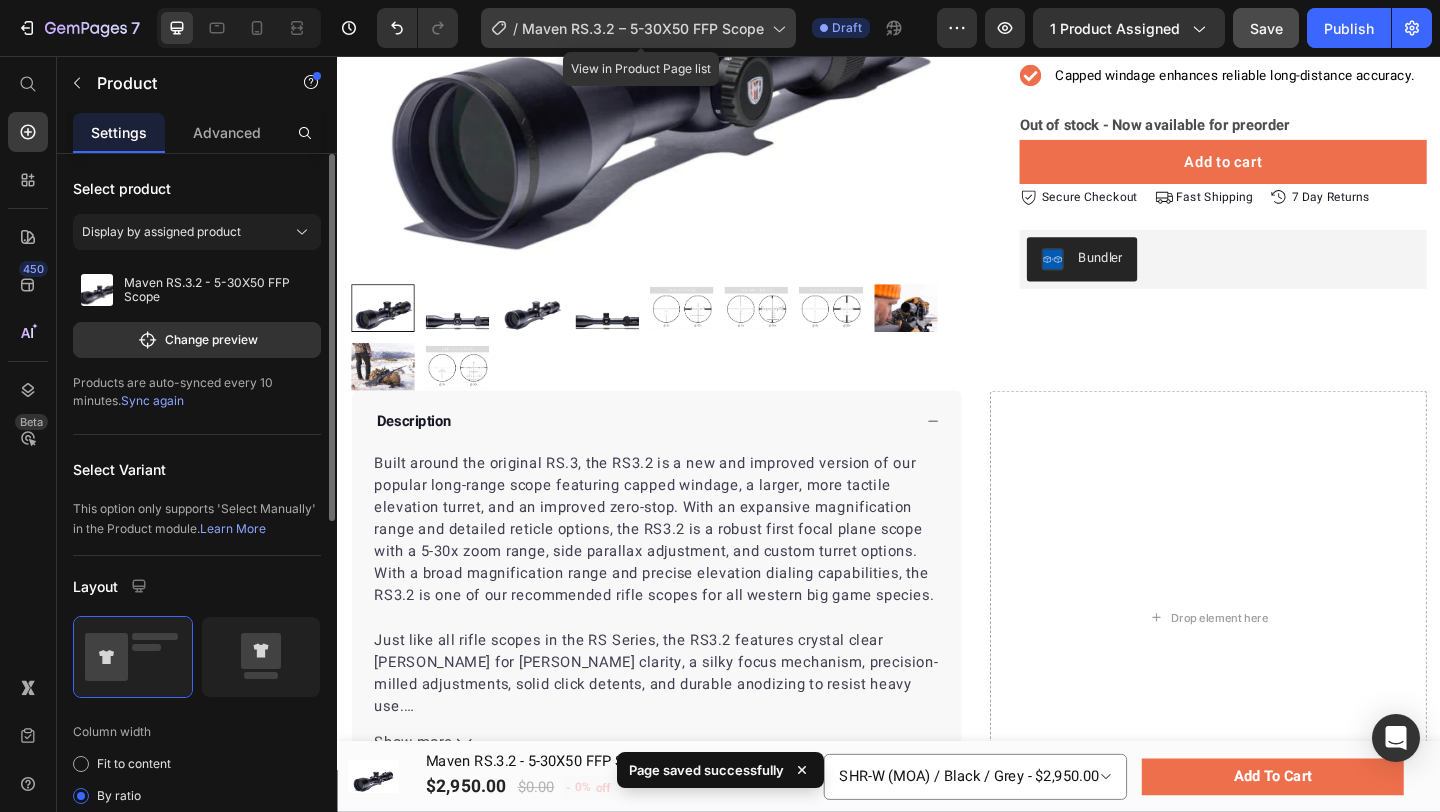 click on "Maven RS.3.2 – 5-30X50 FFP Scope" at bounding box center [643, 28] 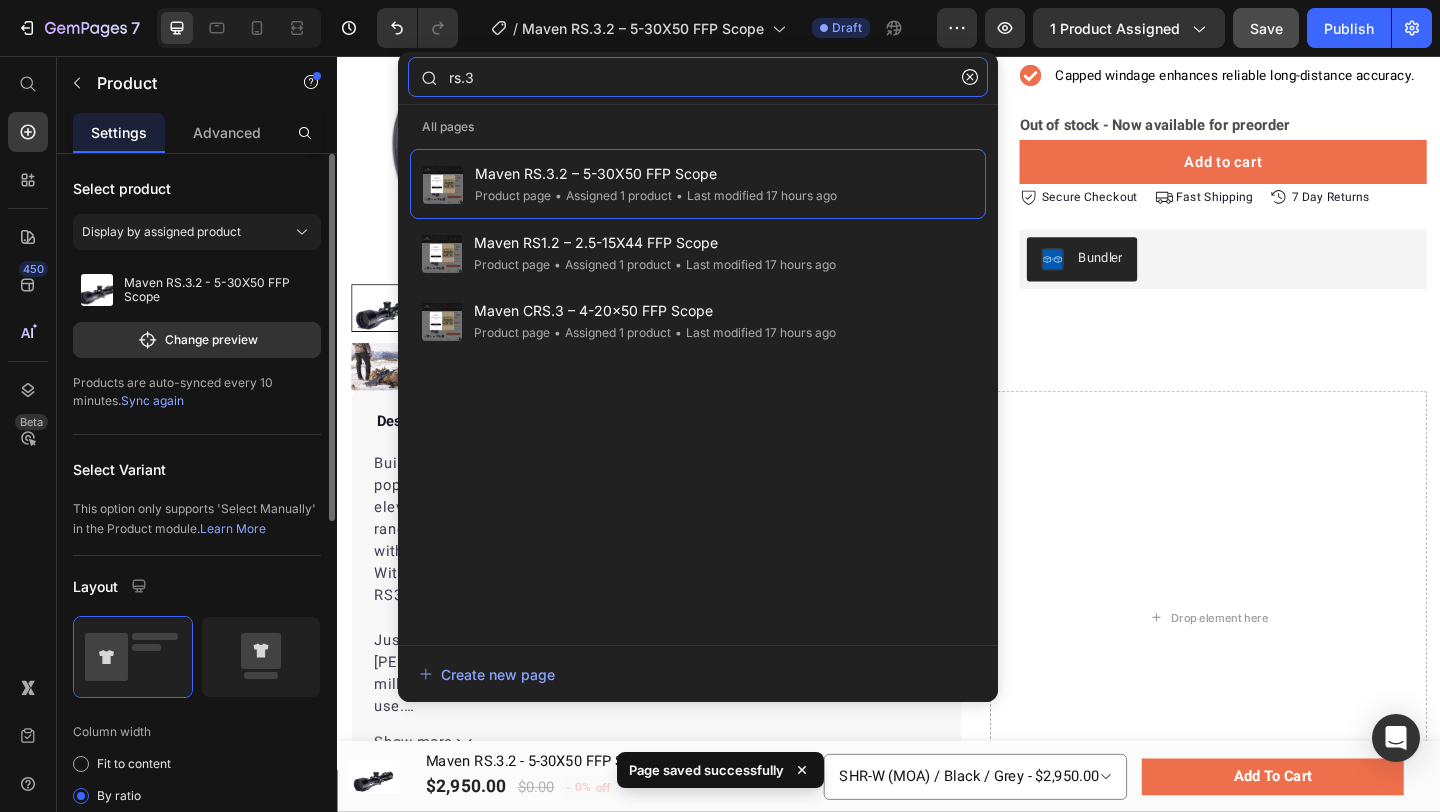 click on "rs.3" 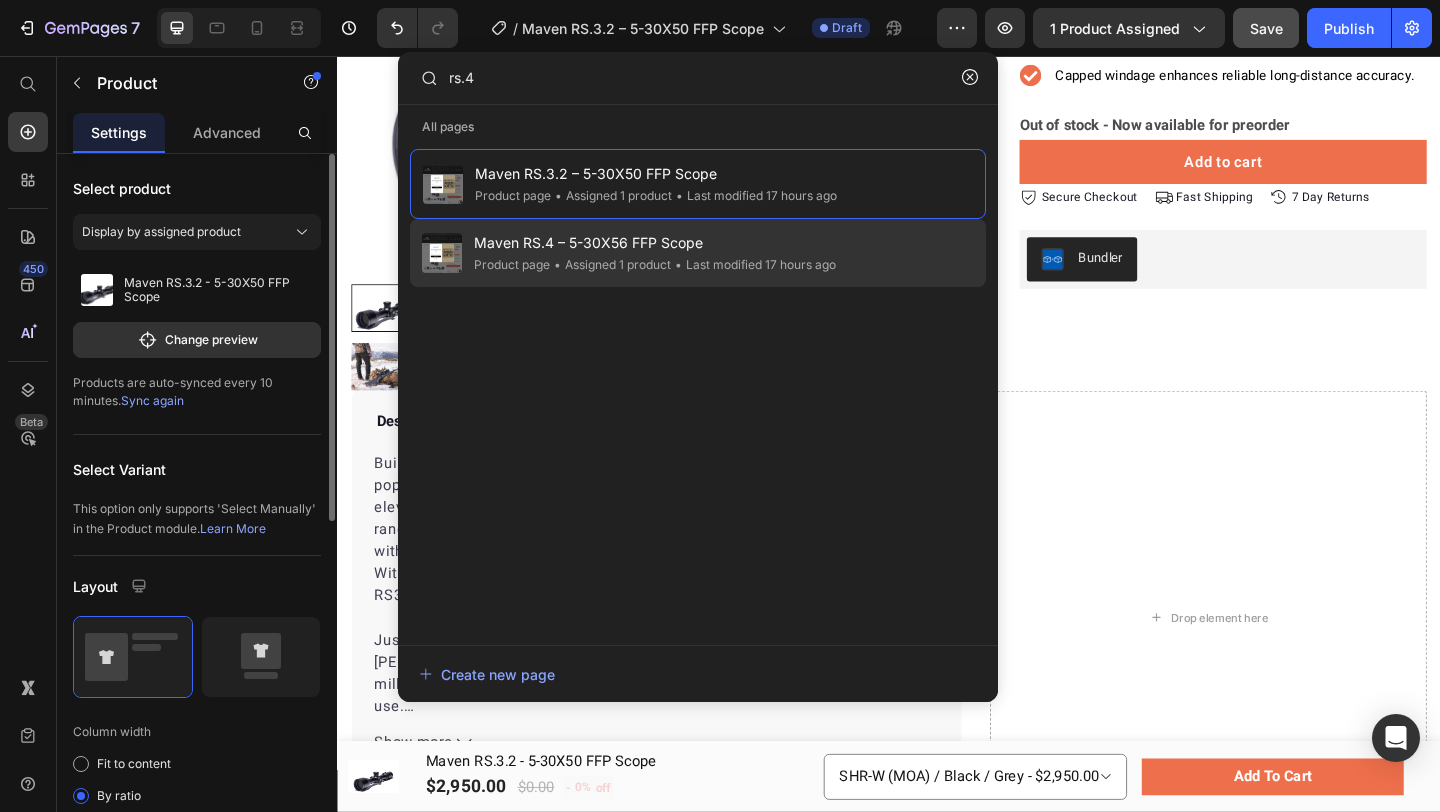 click on "Maven RS.4 – 5-30X56 FFP Scope" at bounding box center (655, 243) 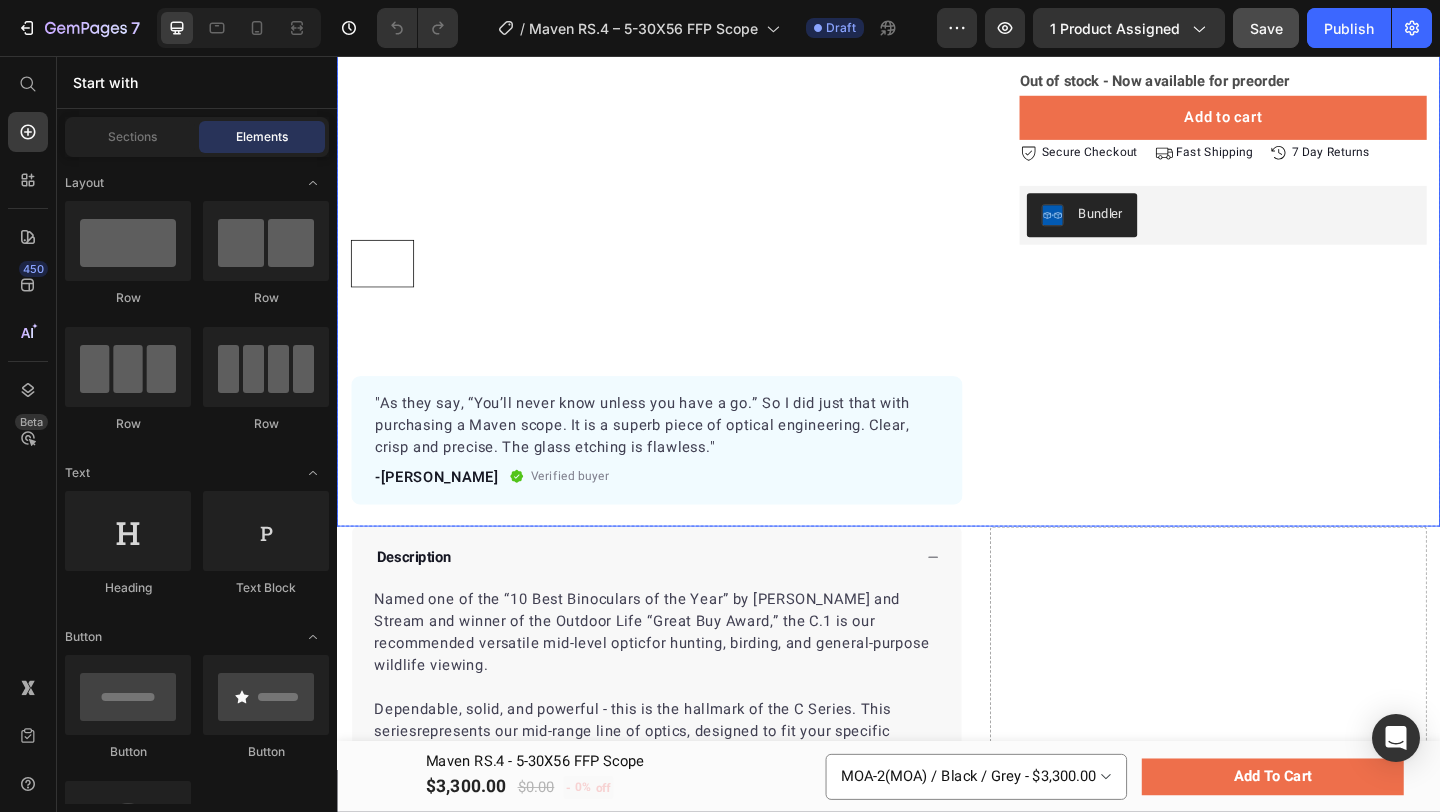 scroll, scrollTop: 444, scrollLeft: 0, axis: vertical 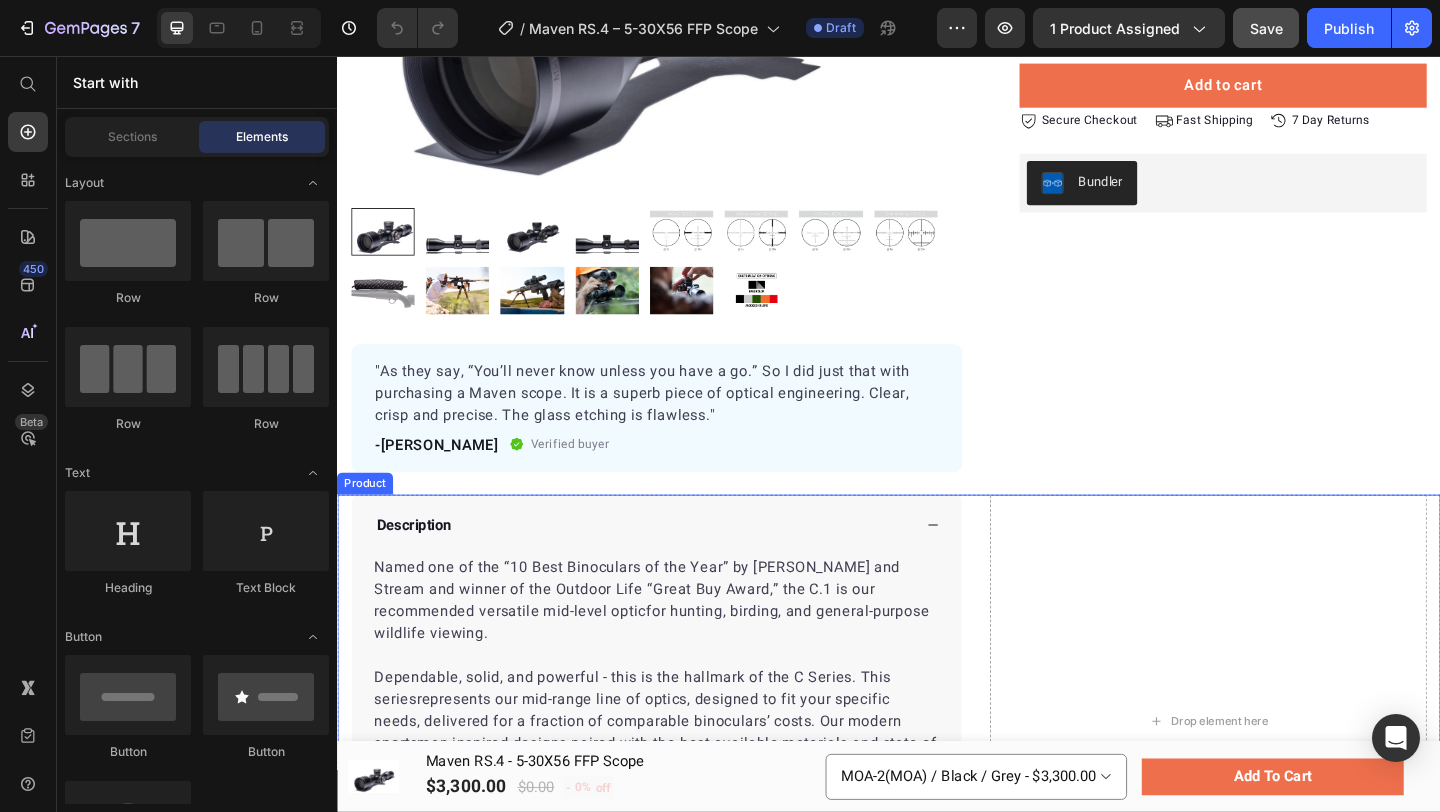 click on "Description Named one of the “10 Best Binoculars of the Year” by Field and Stream and winner of the Outdoor Life “Great Buy Award,” the C.1 is our recommended versatile mid-level optic  for hunting, birding, and general-purpose wildlife viewing. Dependable, solid, and powerful - this is the hallmark of the C Series. This series  represents our mid-range line of optics, designed to fit your specific needs, delivered for a fraction of comparable binoculars’ costs. Our modern sportsman inspired designs paired with the best available materials and state of the art technology create an uncompromising optic. Includes neoprene neck strap, lens caps and double-layered microfiber storage bag.
Show more Product Description
Specifications Accordion
Drop element here Product" at bounding box center [937, 780] 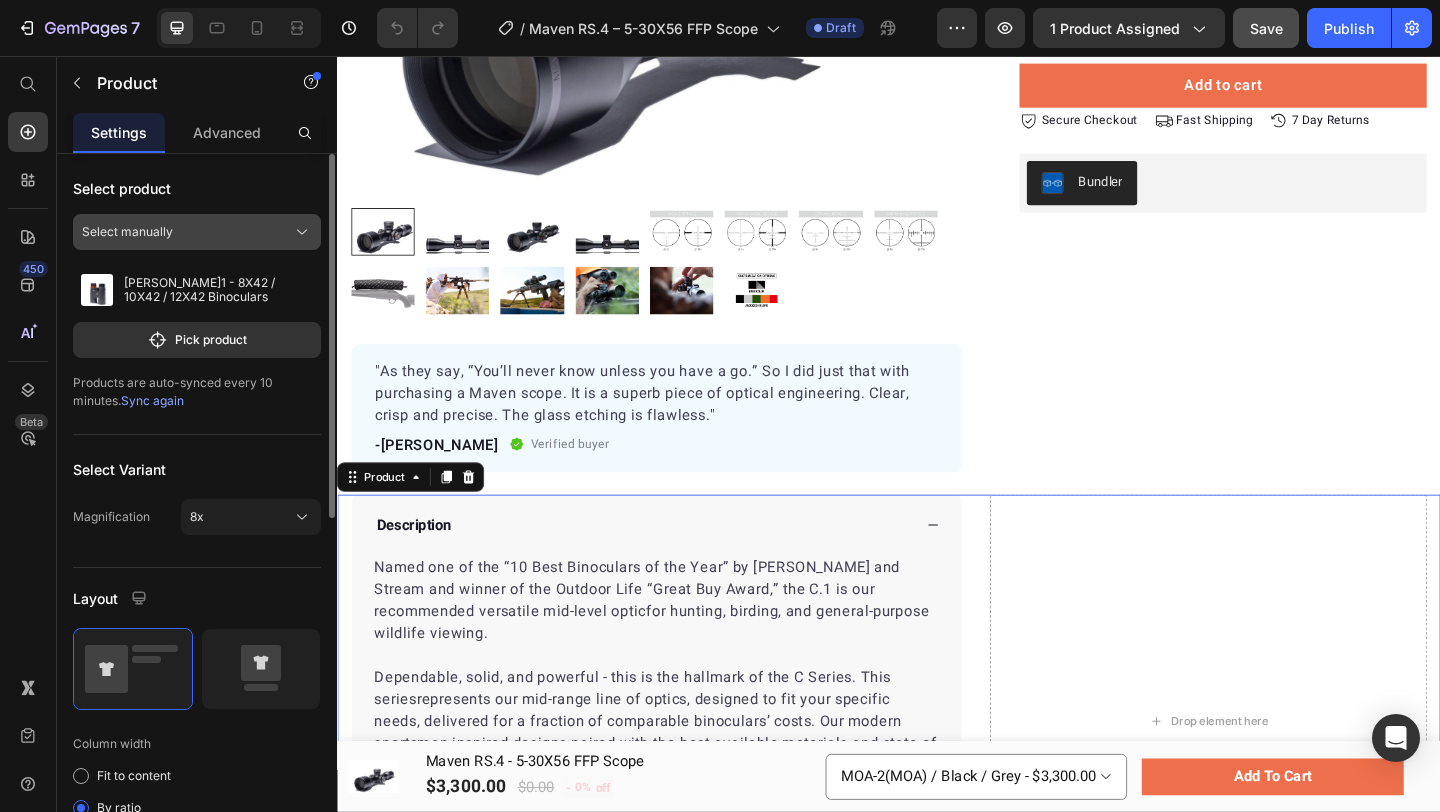 click on "Select manually" at bounding box center [197, 232] 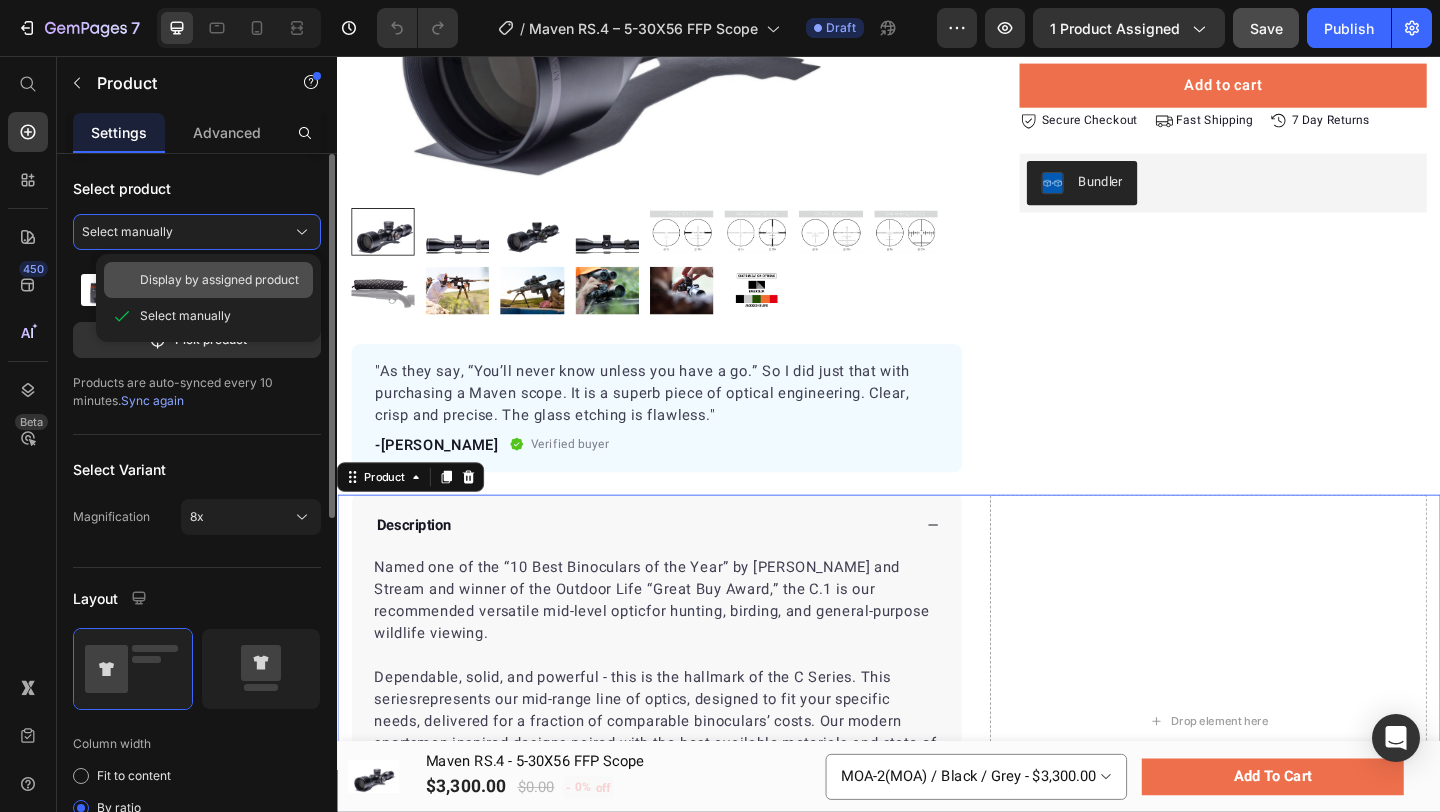 click on "Display by assigned product" 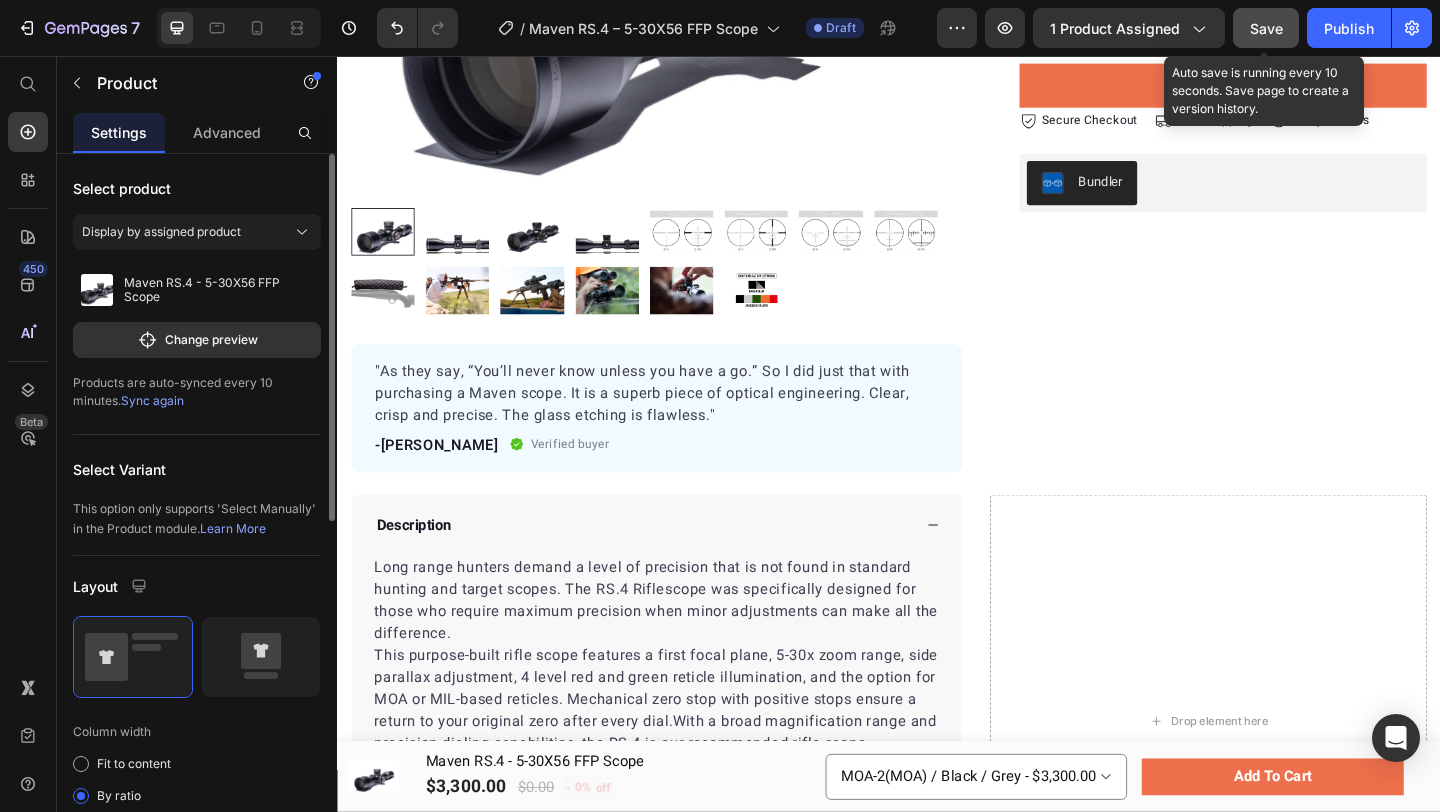 click on "Save" at bounding box center (1266, 28) 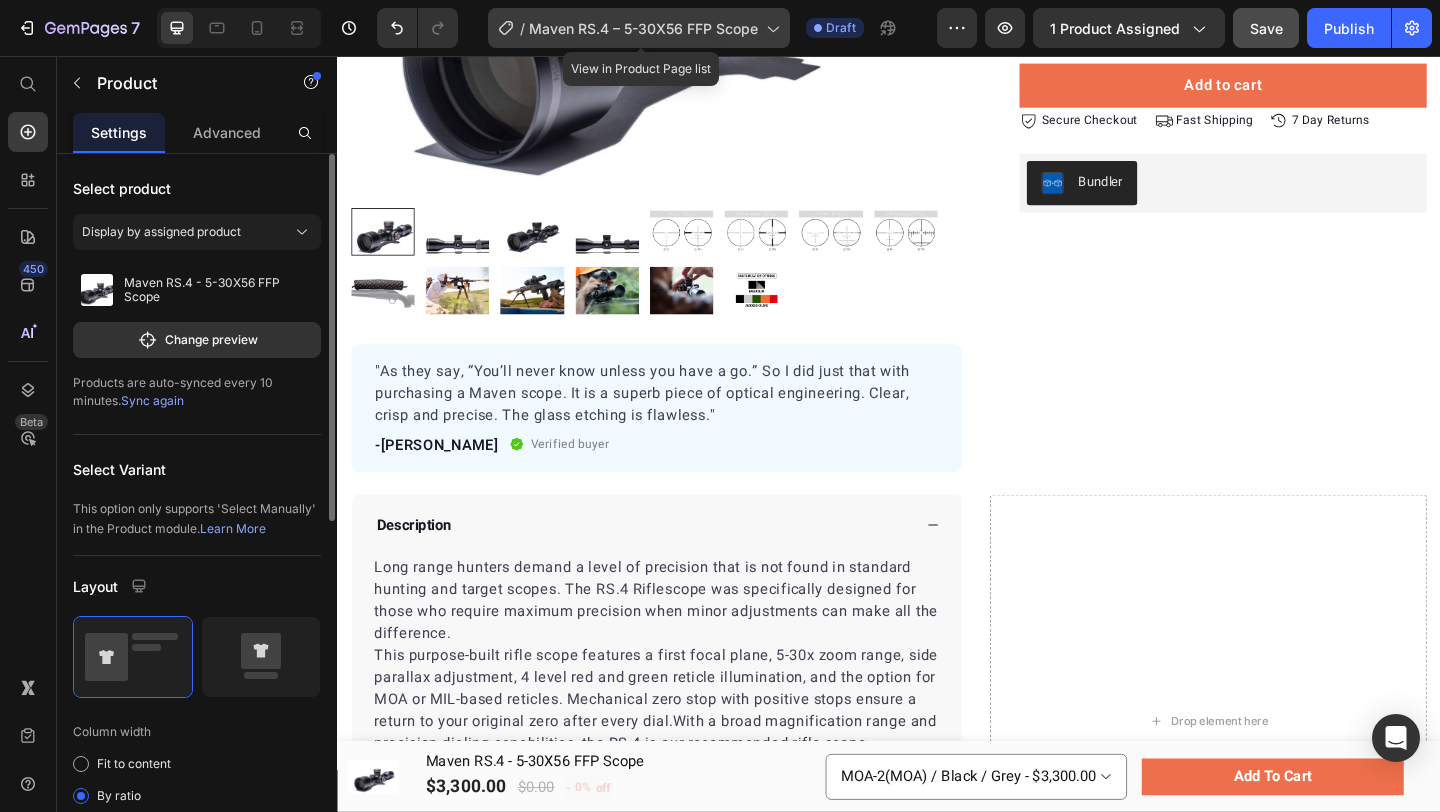 click on "Maven RS.4 – 5-30X56 FFP Scope" at bounding box center (643, 28) 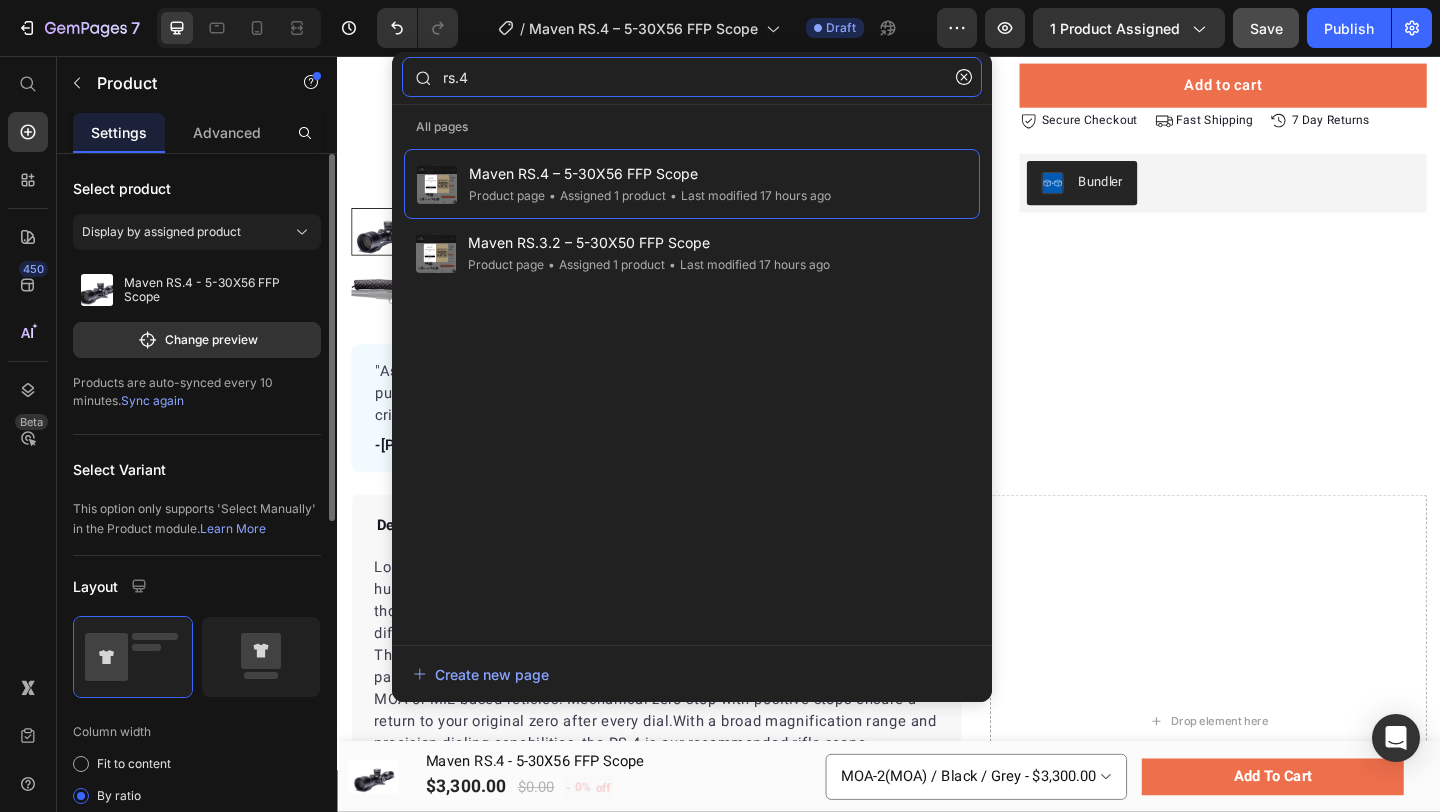 click on "rs.4" 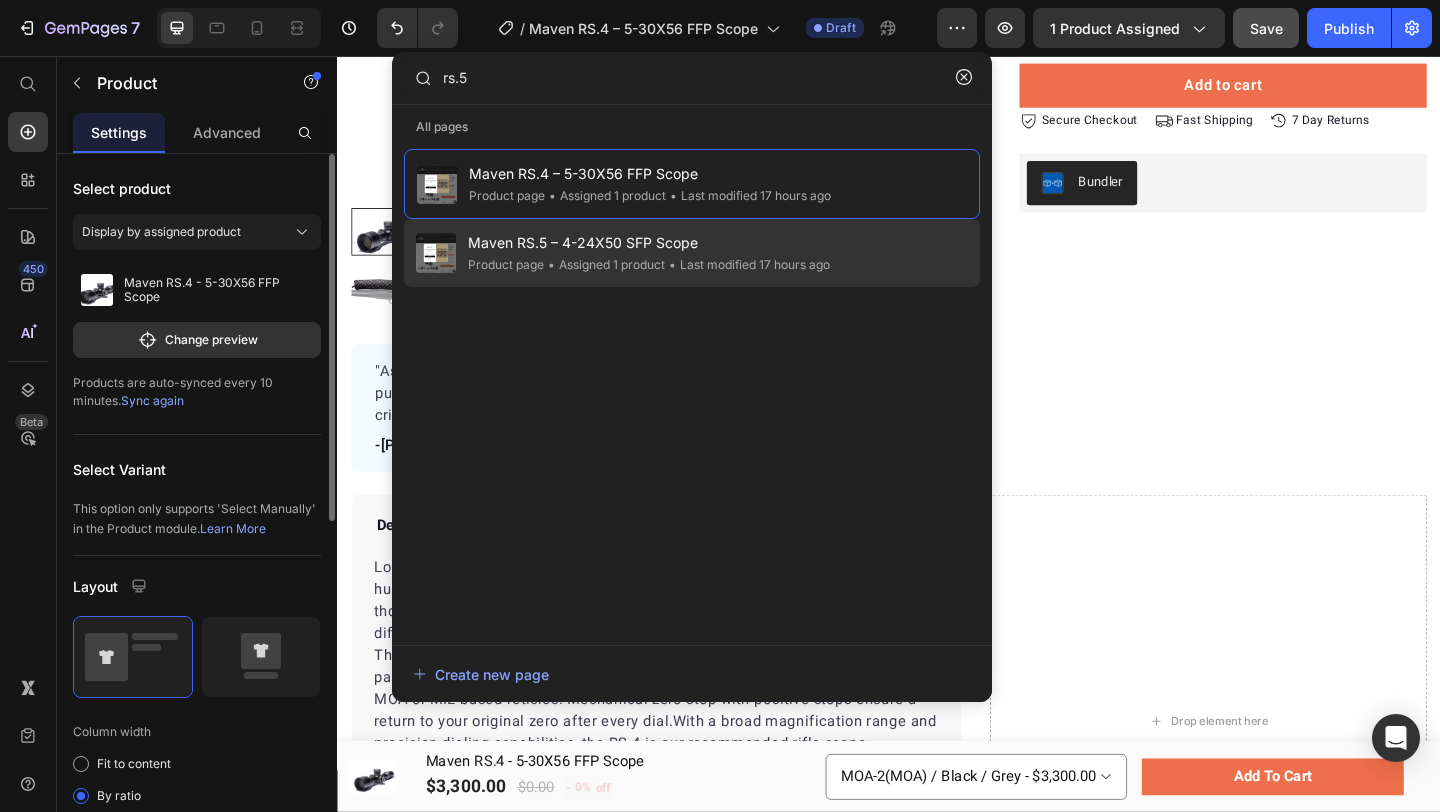 click on "Maven RS.5 – 4-24X50 SFP Scope" at bounding box center [649, 243] 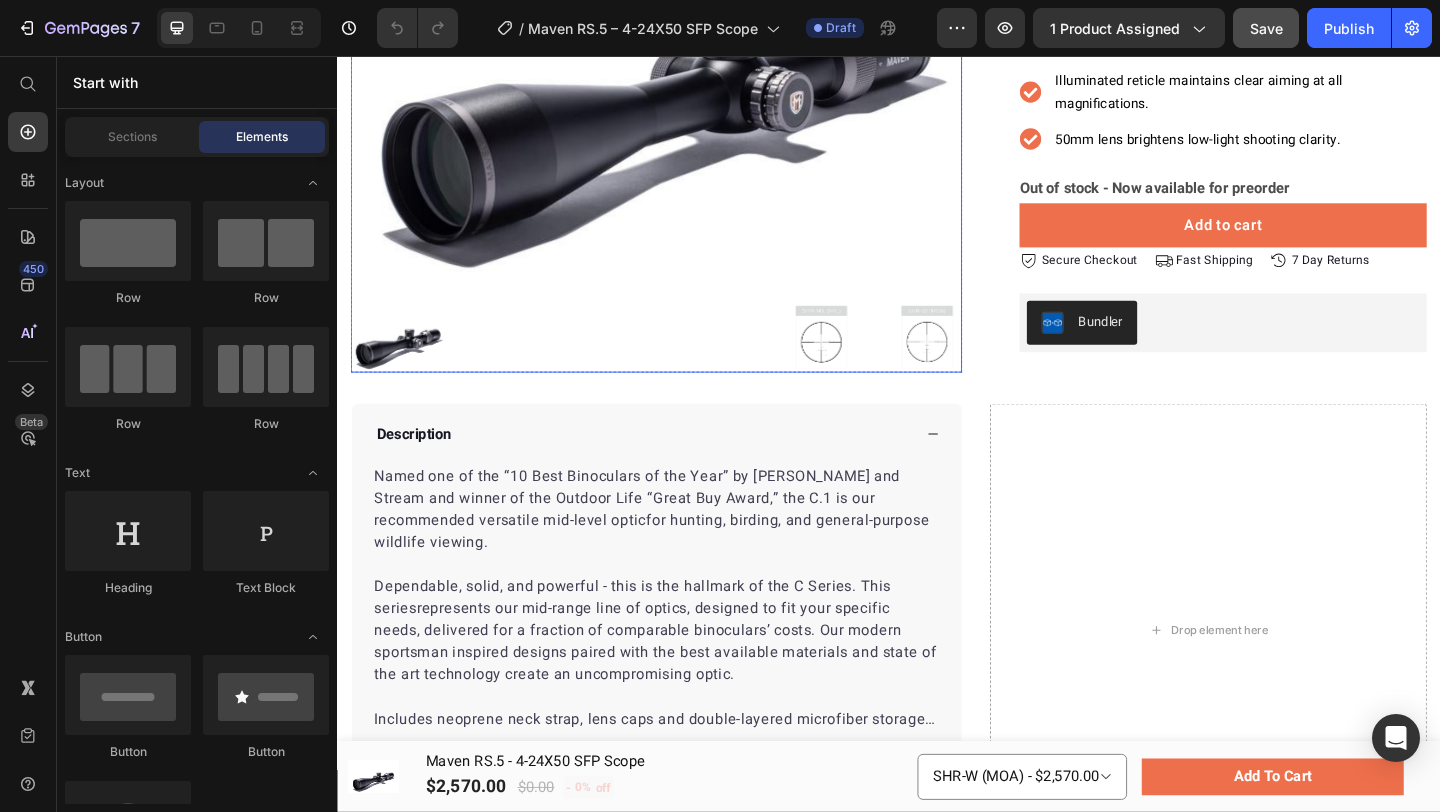 scroll, scrollTop: 355, scrollLeft: 0, axis: vertical 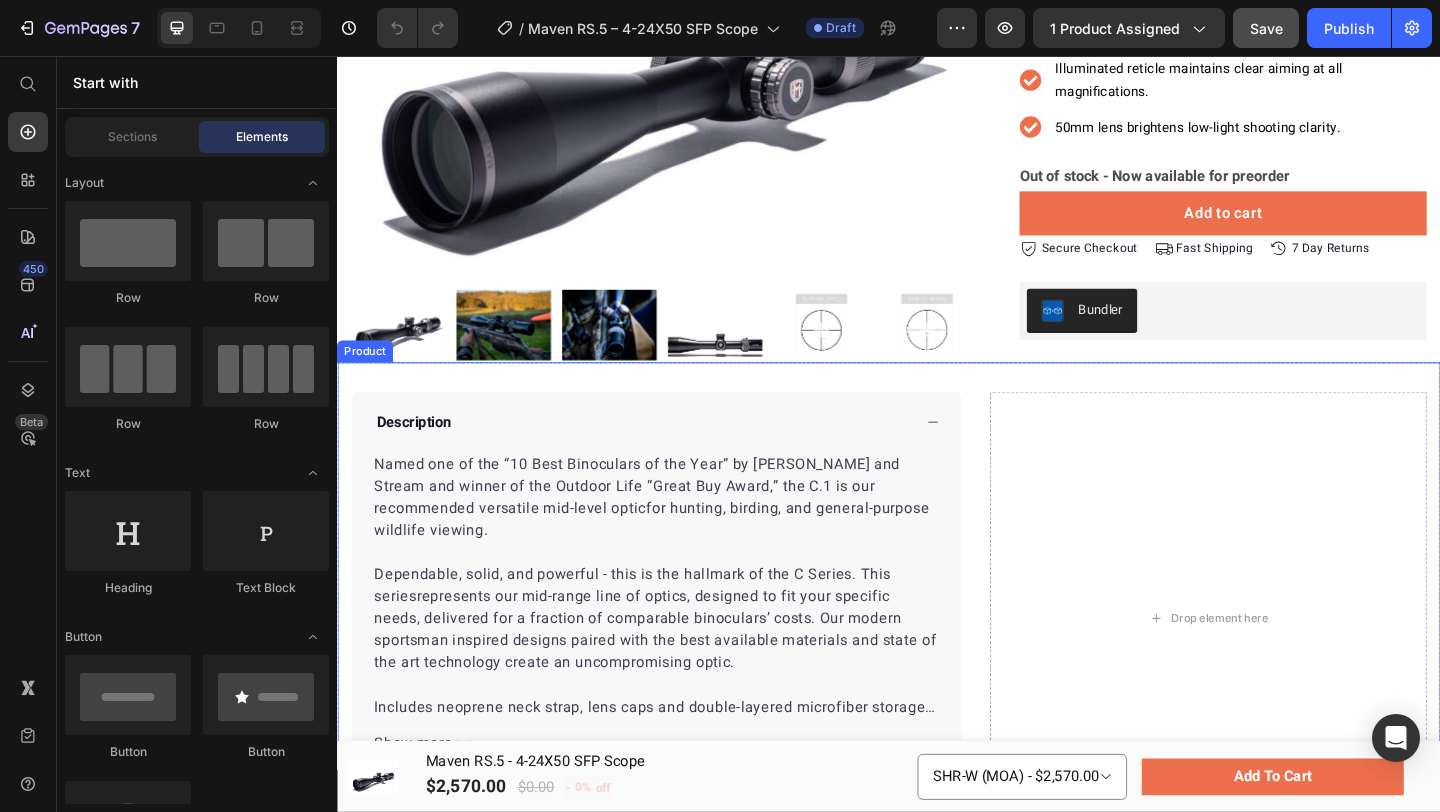click on "Description Named one of the “10 Best Binoculars of the Year” by Field and Stream and winner of the Outdoor Life “Great Buy Award,” the C.1 is our recommended versatile mid-level optic  for hunting, birding, and general-purpose wildlife viewing. Dependable, solid, and powerful - this is the hallmark of the C Series. This series  represents our mid-range line of optics, designed to fit your specific needs, delivered for a fraction of comparable binoculars’ costs. Our modern sportsman inspired designs paired with the best available materials and state of the art technology create an uncompromising optic. Includes neoprene neck strap, lens caps and double-layered microfiber storage bag.
Show more Product Description
Specifications Accordion
Drop element here Product" at bounding box center [937, 668] 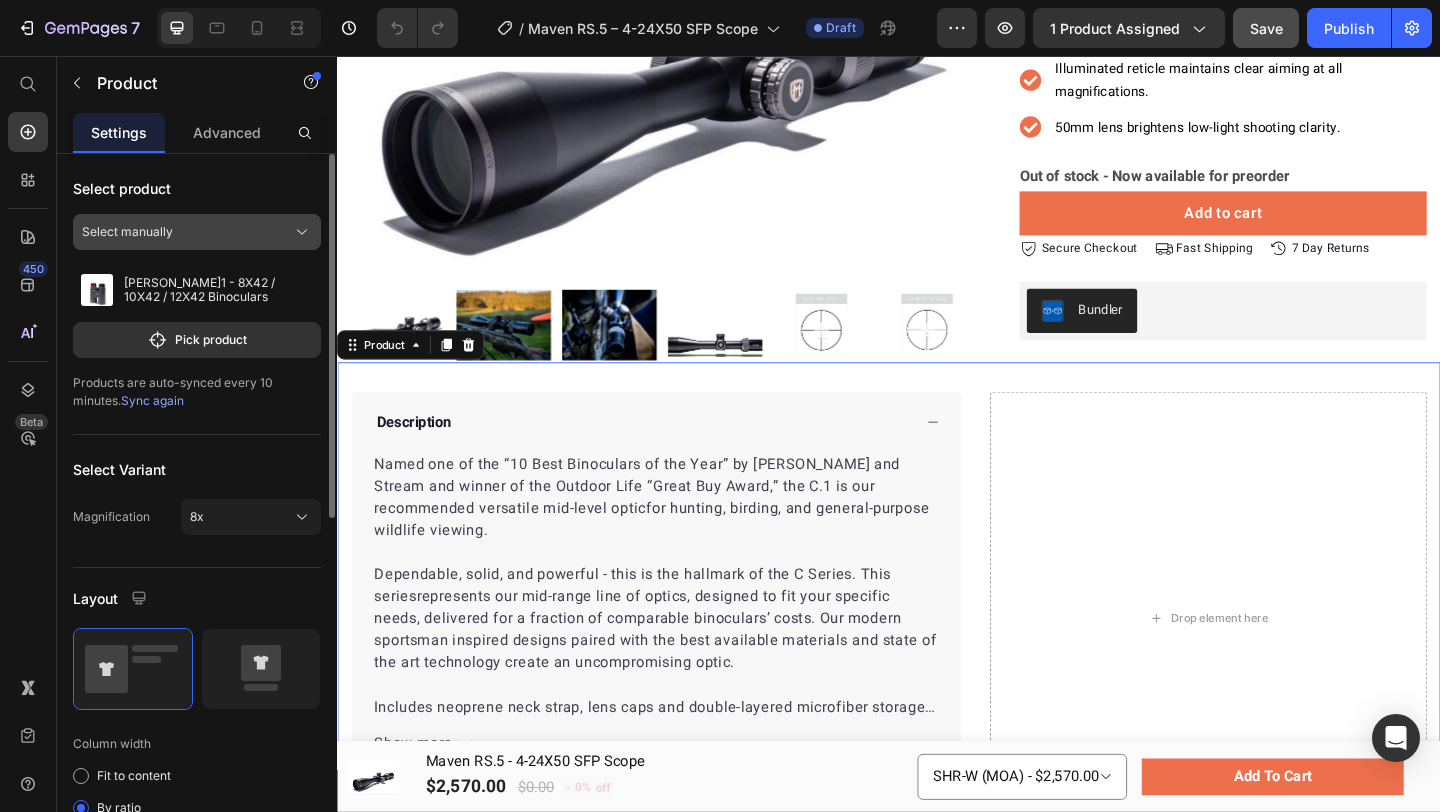 click on "Select manually" 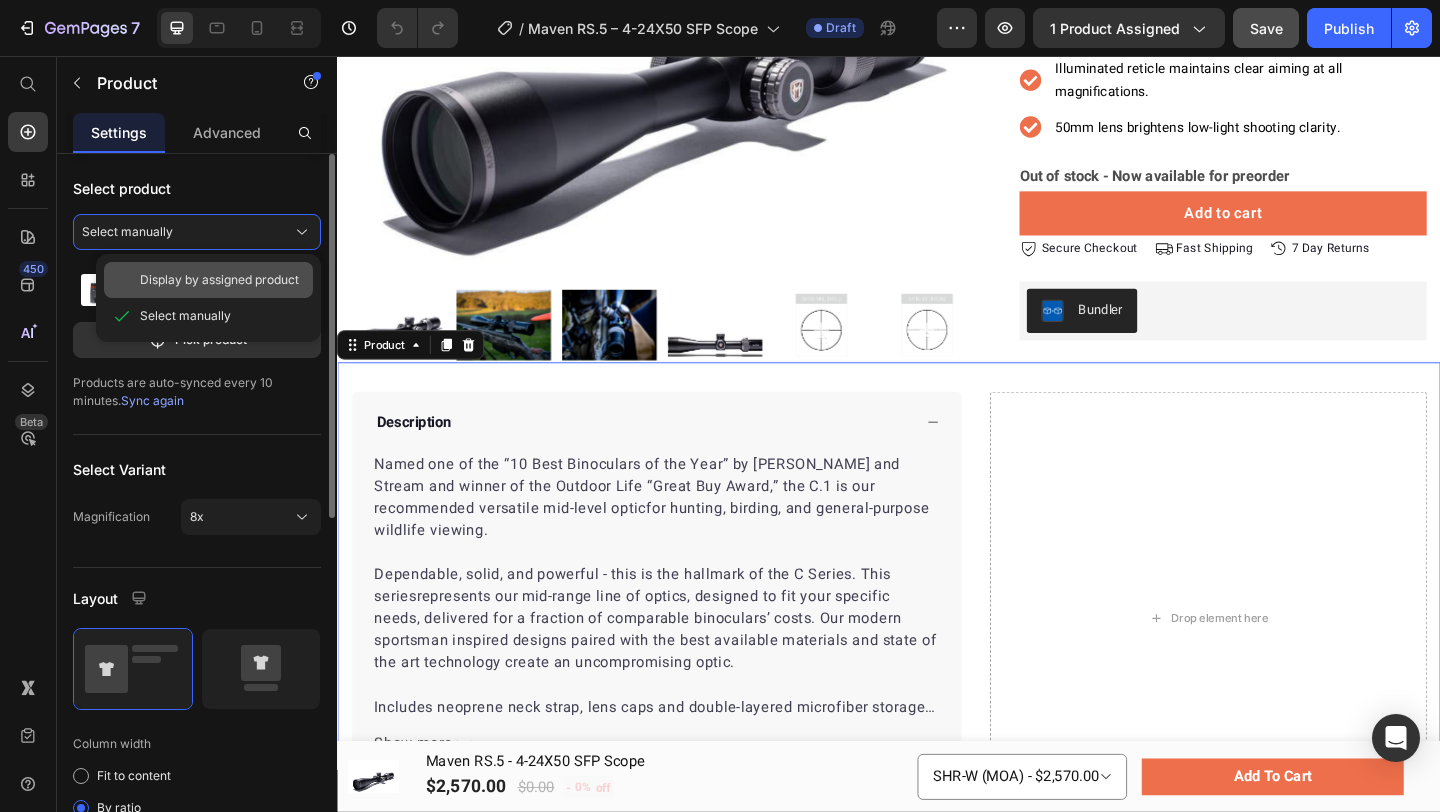click on "Display by assigned product" 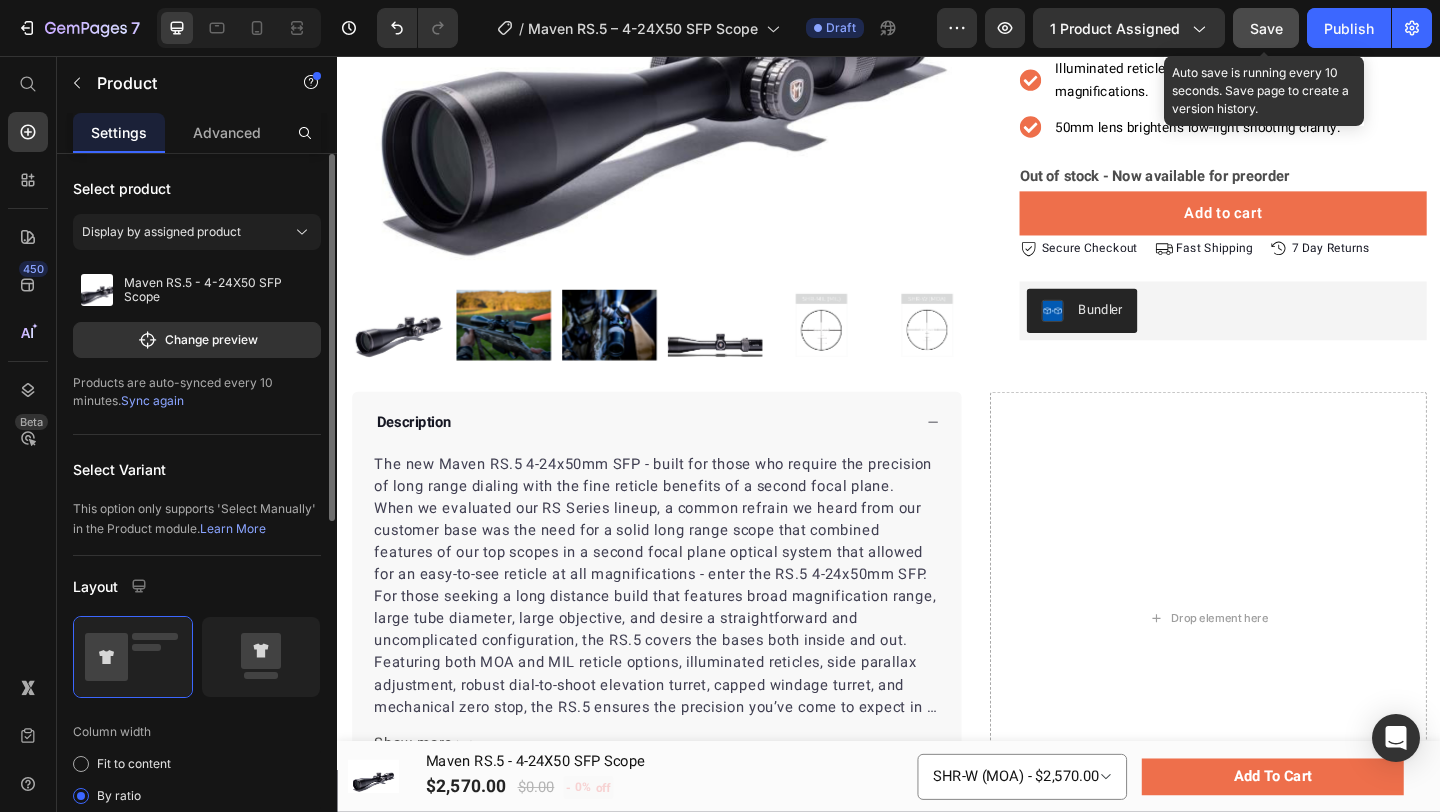 click on "Save" 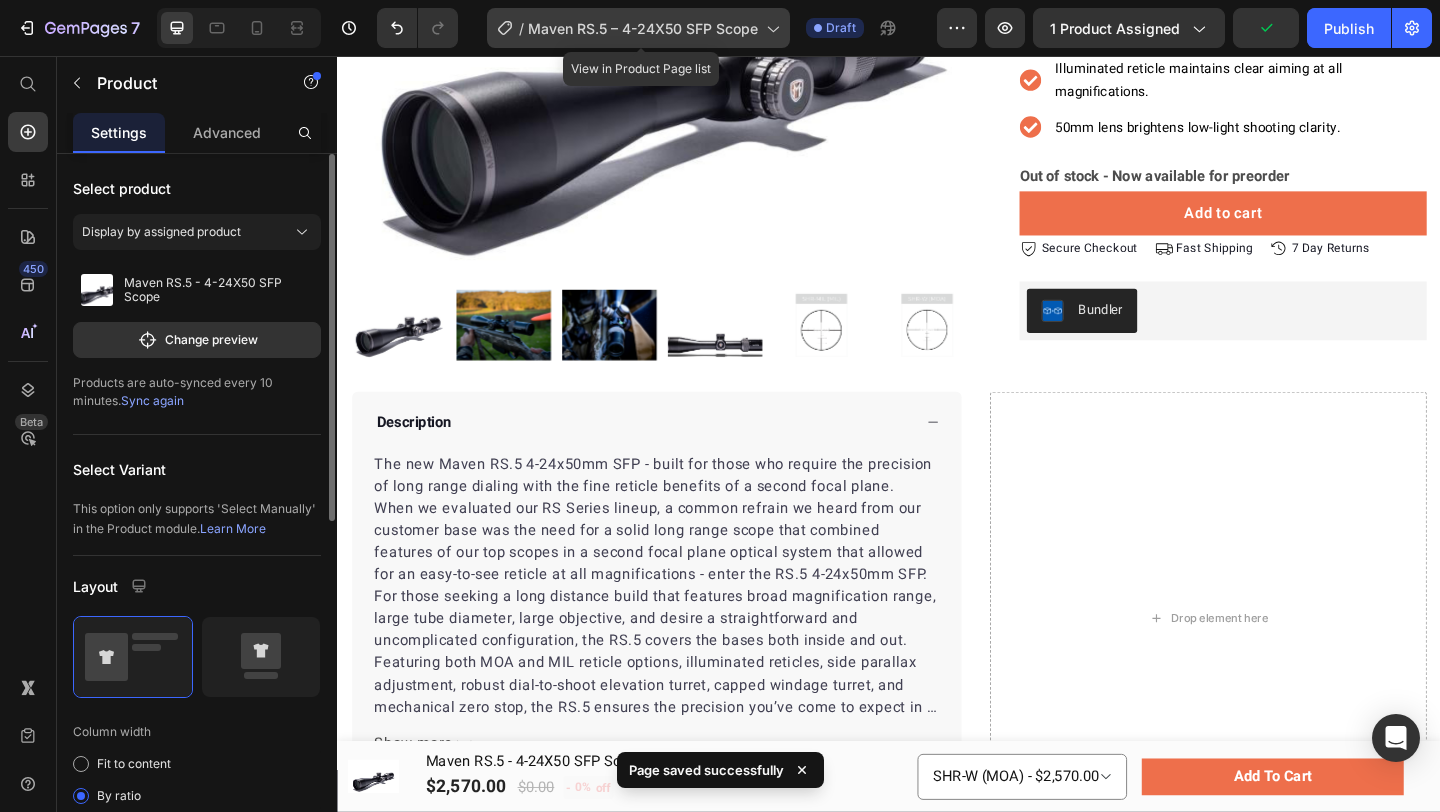 click on "Maven RS.5 – 4-24X50 SFP Scope" at bounding box center (643, 28) 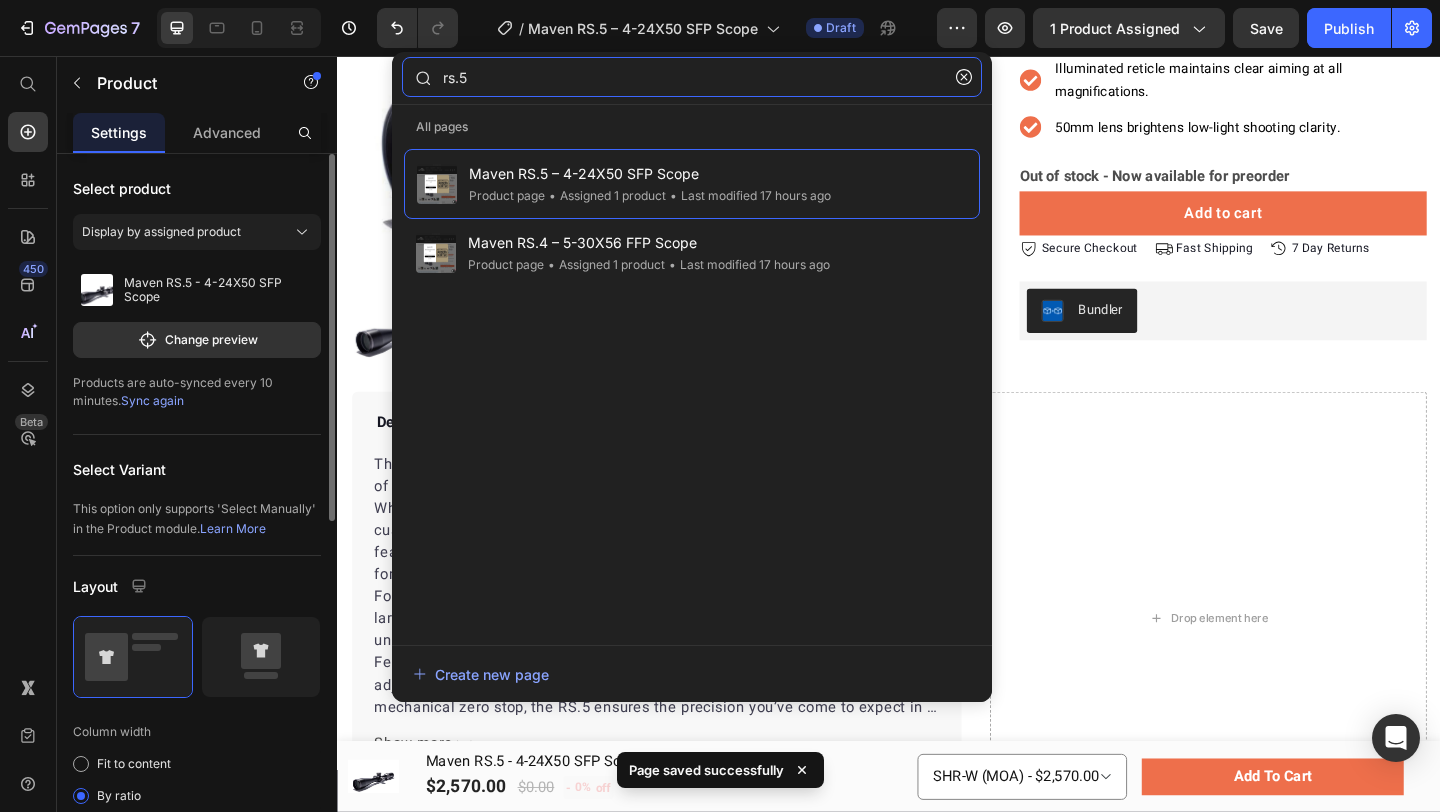 click on "rs.5" 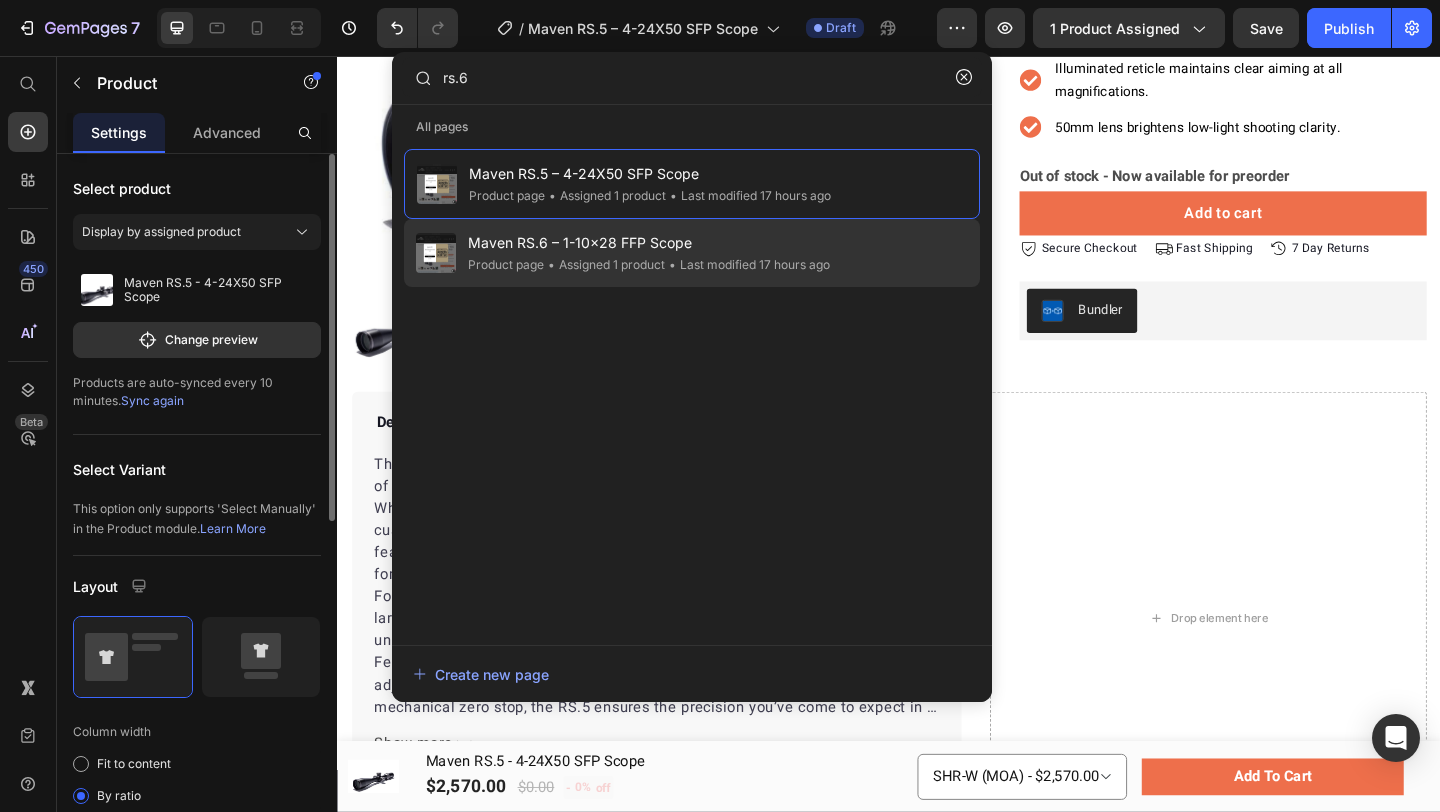 click on "Maven RS.6 – 1-10x28 FFP Scope Product page • Assigned 1 product • Last modified 17 hours ago" 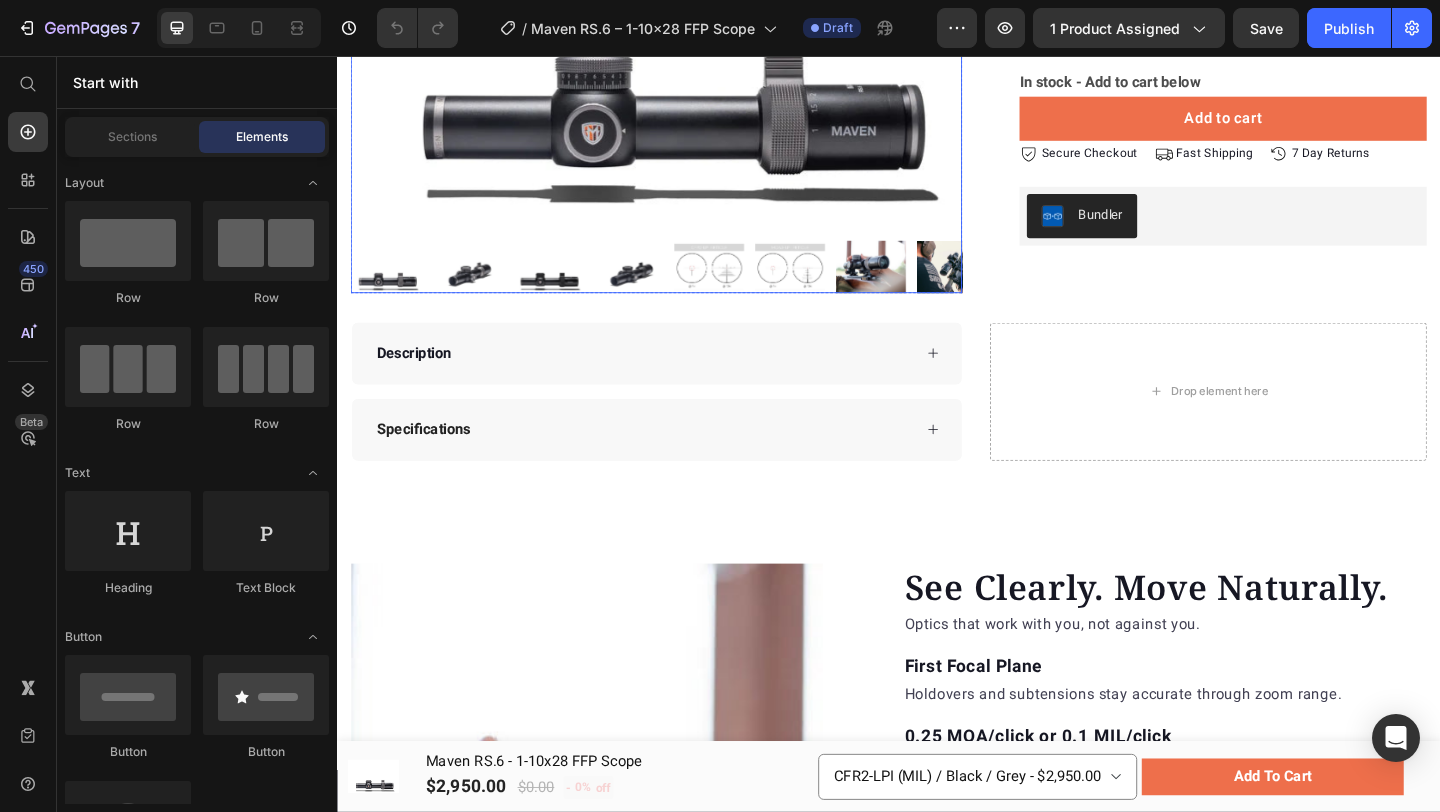 scroll, scrollTop: 417, scrollLeft: 0, axis: vertical 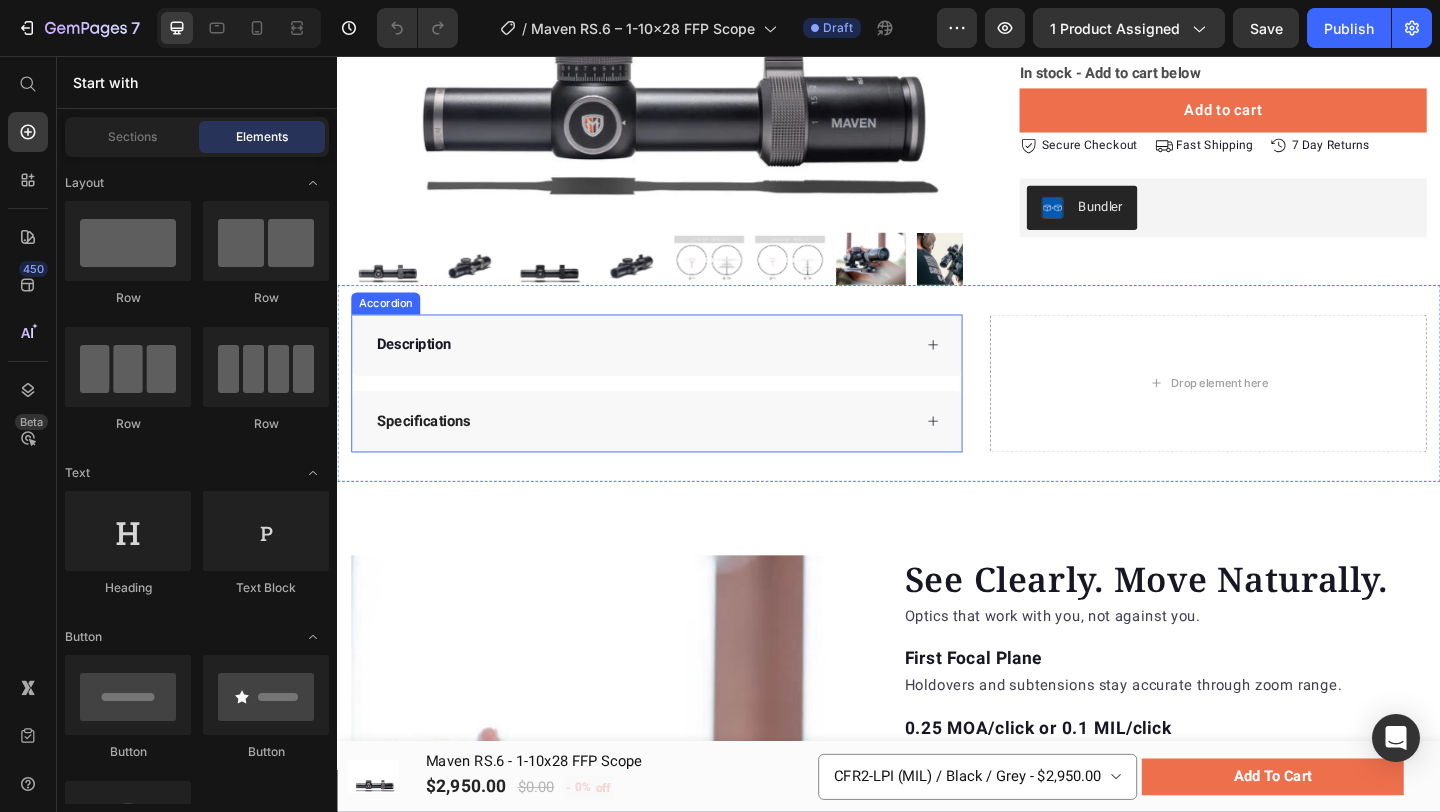 click on "Description" at bounding box center (669, 370) 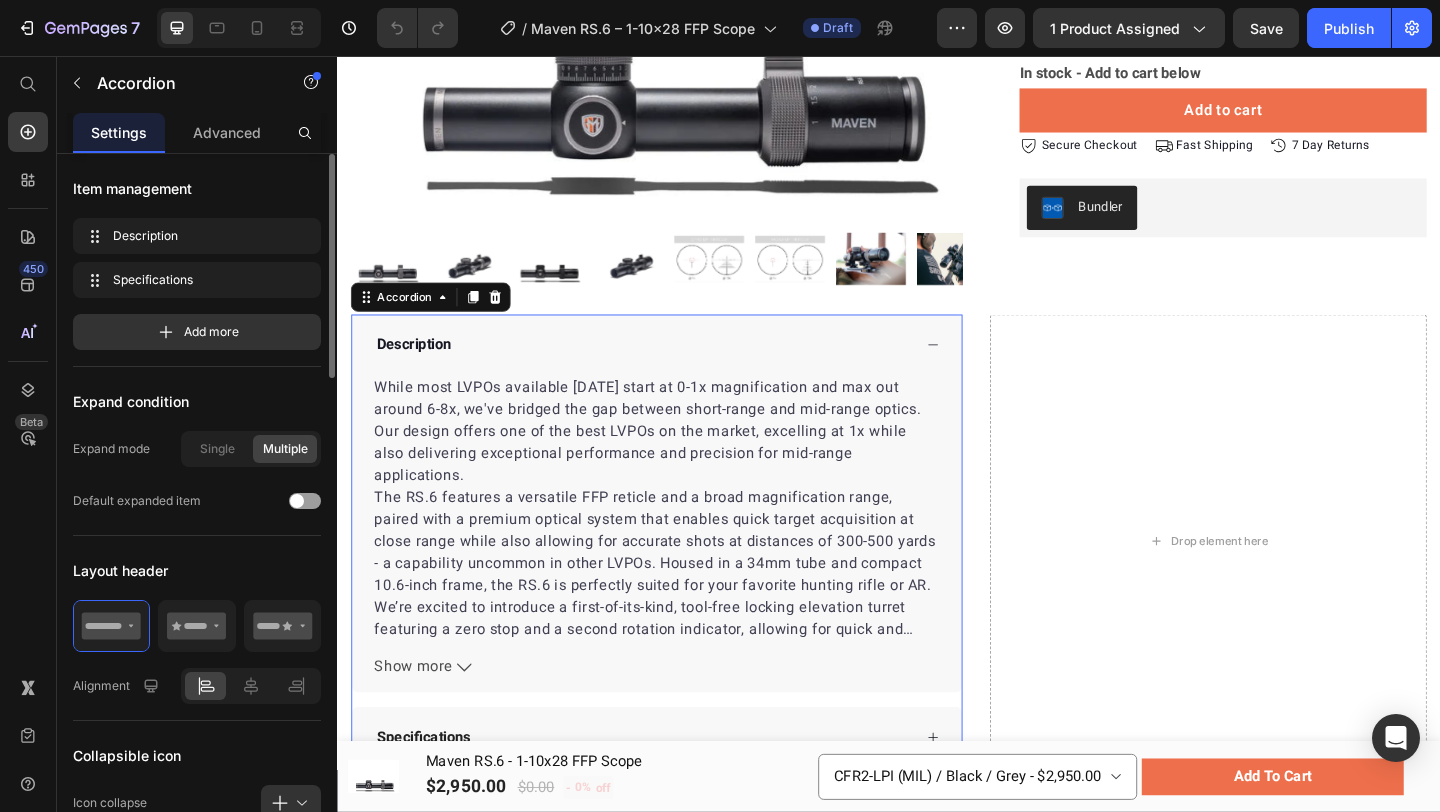 click on "Description" at bounding box center (669, 370) 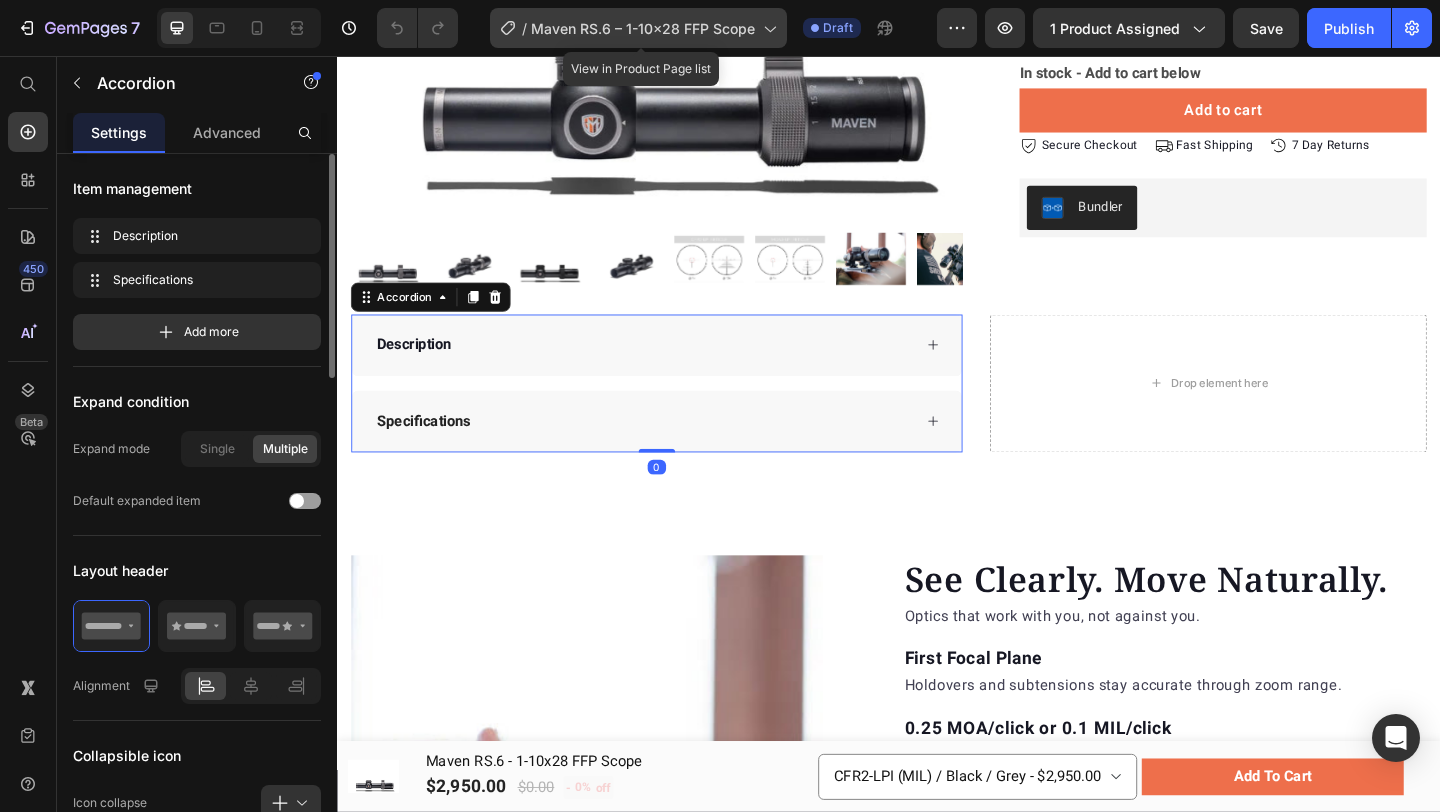 click on "Maven RS.6 – 1-10x28 FFP Scope" at bounding box center (643, 28) 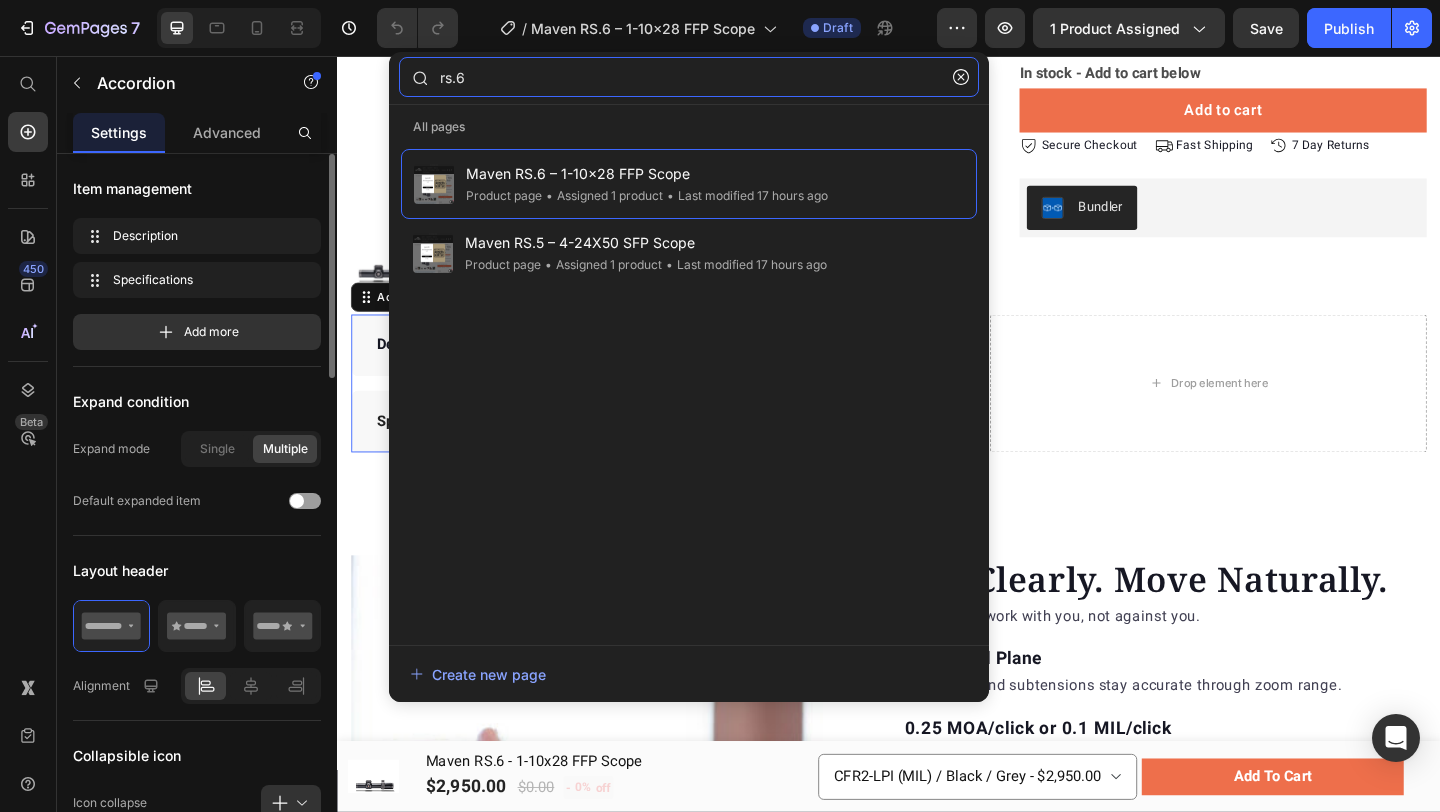 click on "rs.6" 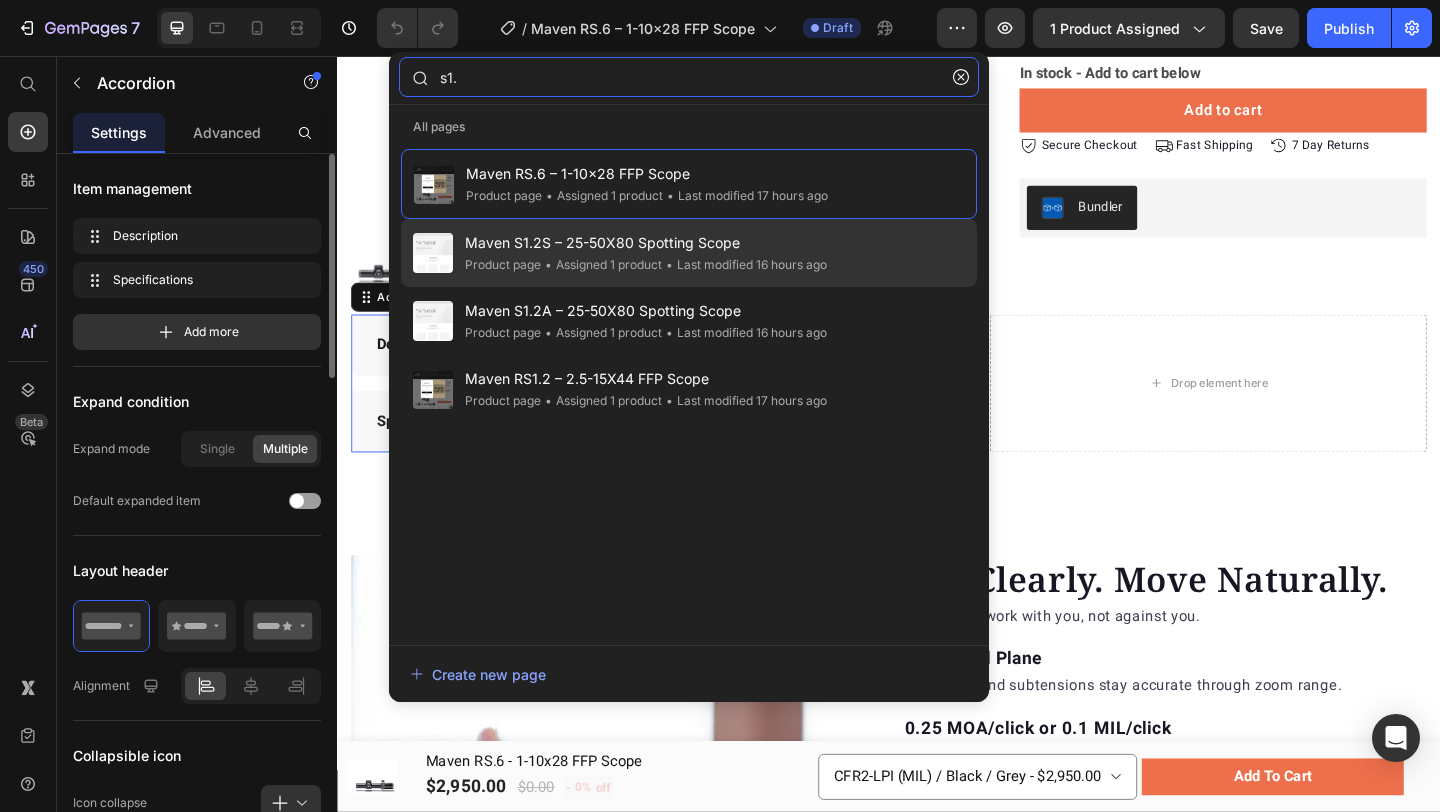 type on "s1." 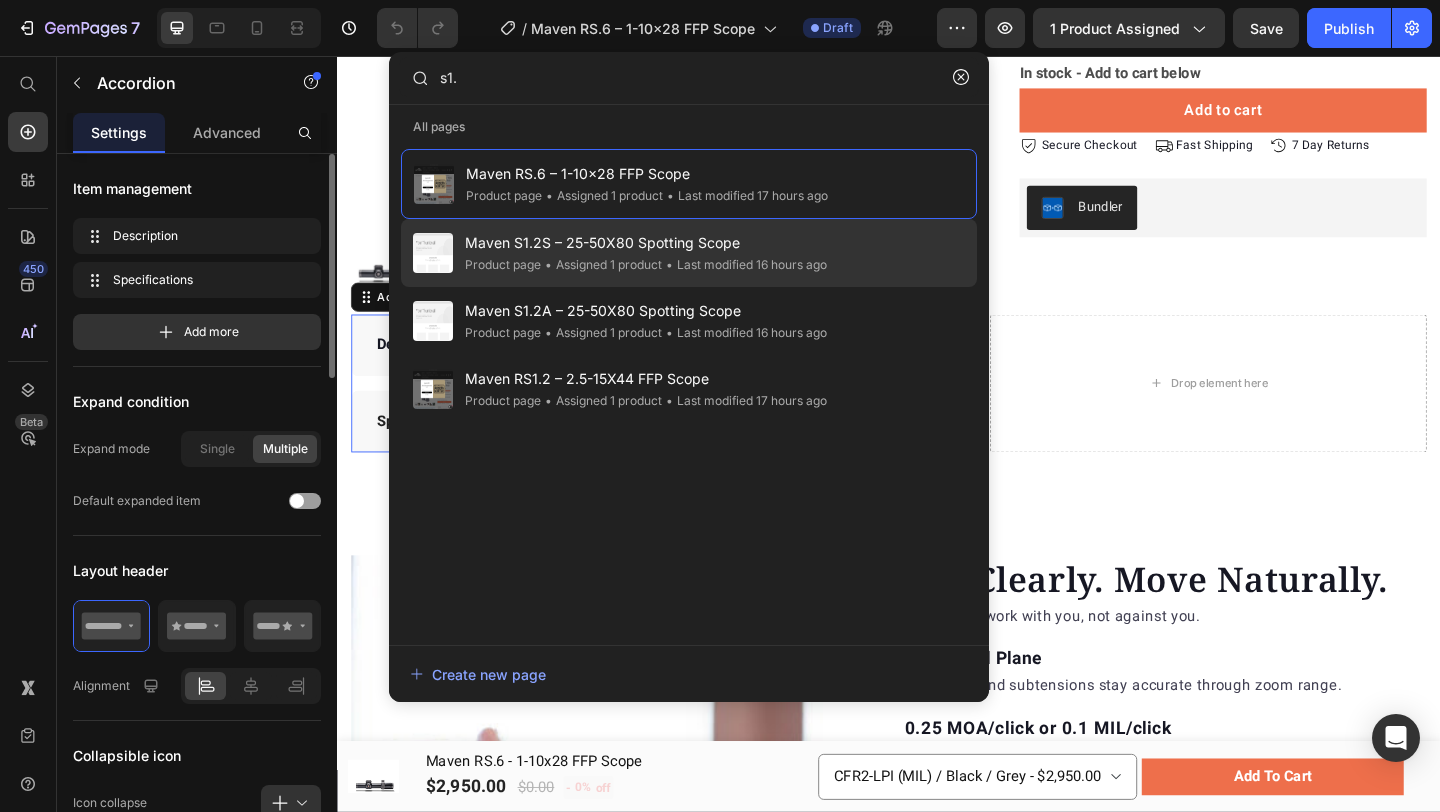 click on "• Last modified 16 hours ago" 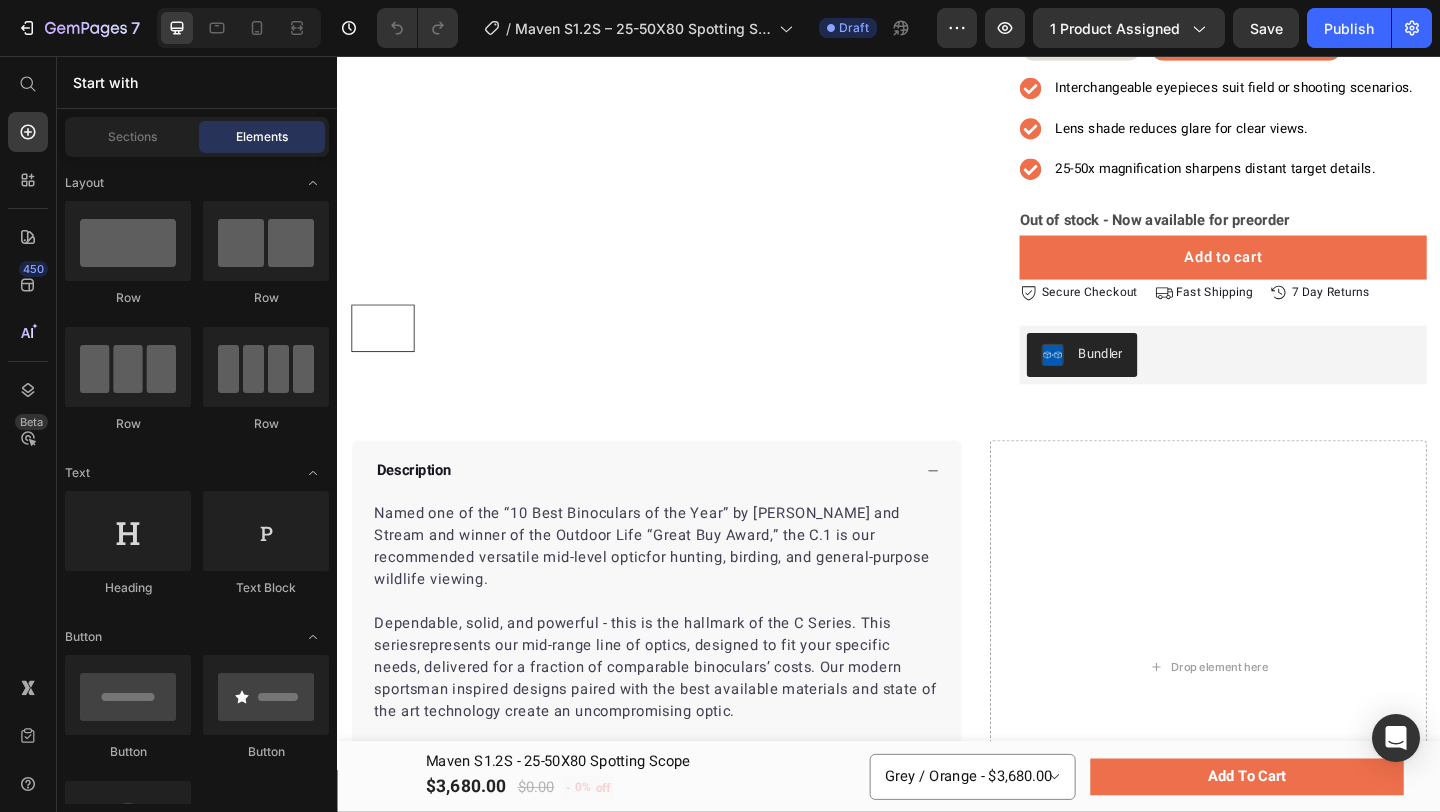scroll, scrollTop: 345, scrollLeft: 0, axis: vertical 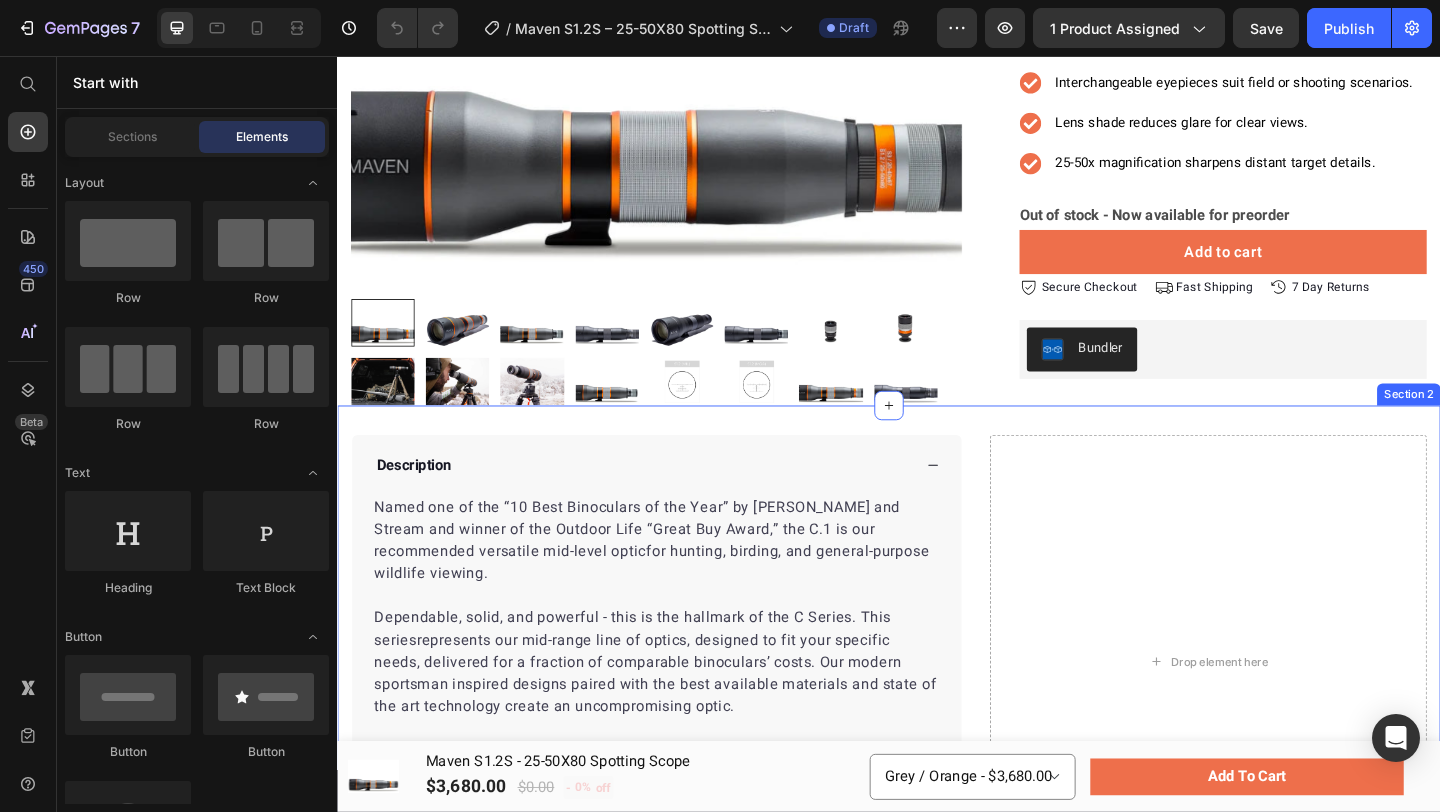 click on "Description Named one of the “10 Best Binoculars of the Year” by Field and Stream and winner of the Outdoor Life “Great Buy Award,” the C.1 is our recommended versatile mid-level optic  for hunting, birding, and general-purpose wildlife viewing. Dependable, solid, and powerful - this is the hallmark of the C Series. This series  represents our mid-range line of optics, designed to fit your specific needs, delivered for a fraction of comparable binoculars’ costs. Our modern sportsman inspired designs paired with the best available materials and state of the art technology create an uncompromising optic. Includes neoprene neck strap, lens caps and double-layered microfiber storage bag.
Show more Product Description
Specifications Accordion
Drop element here Product Section 2" at bounding box center (937, 715) 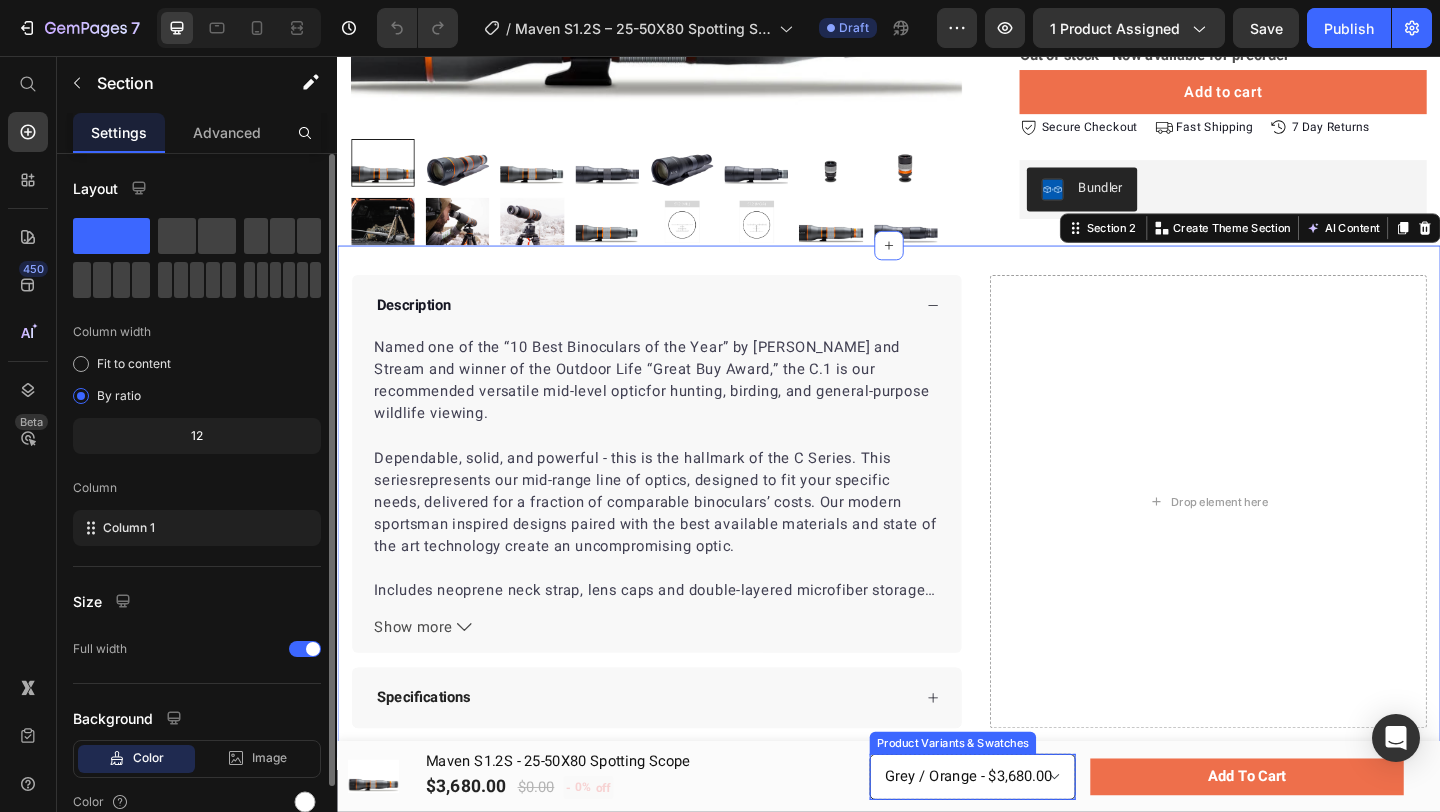 scroll, scrollTop: 580, scrollLeft: 0, axis: vertical 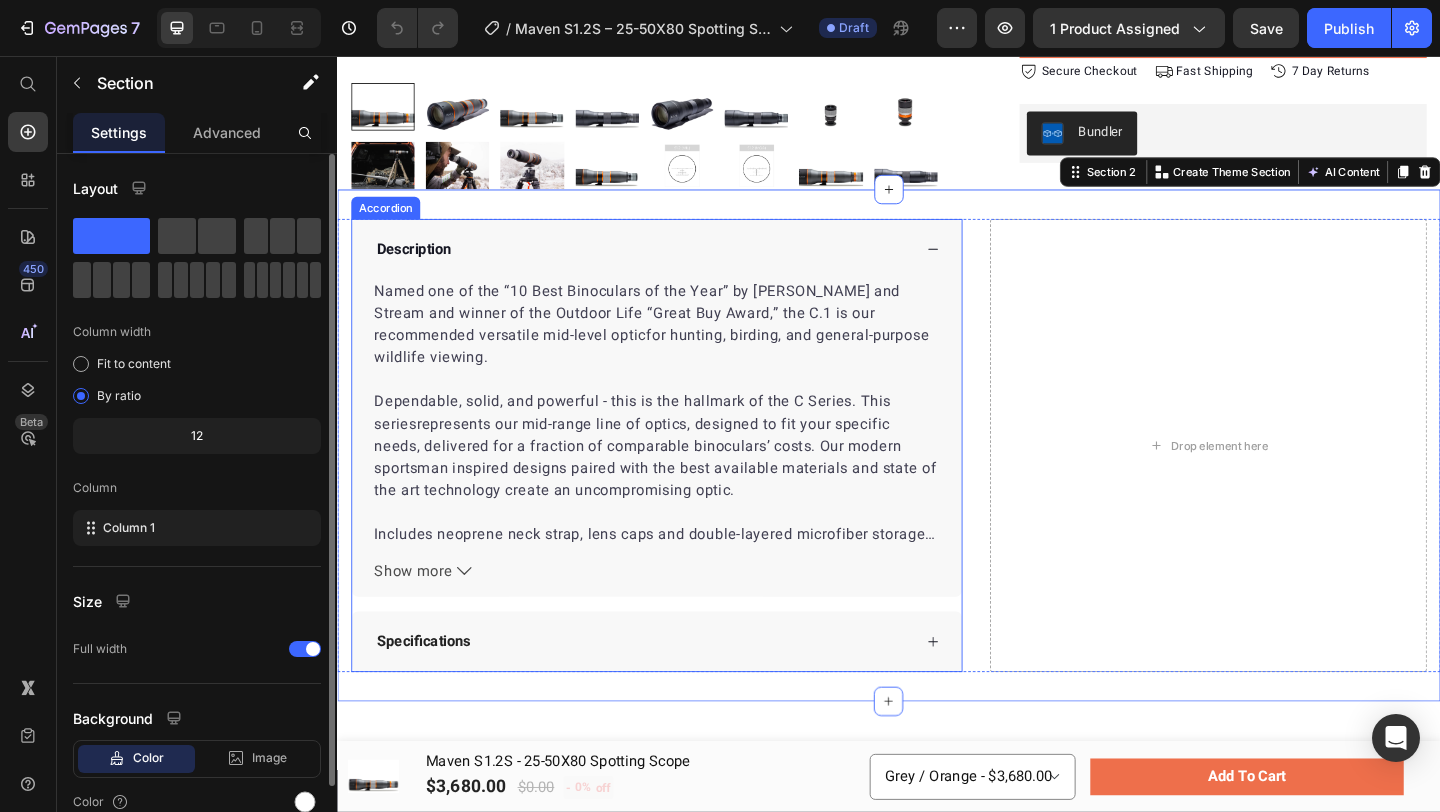 click on "Specifications" at bounding box center (669, 693) 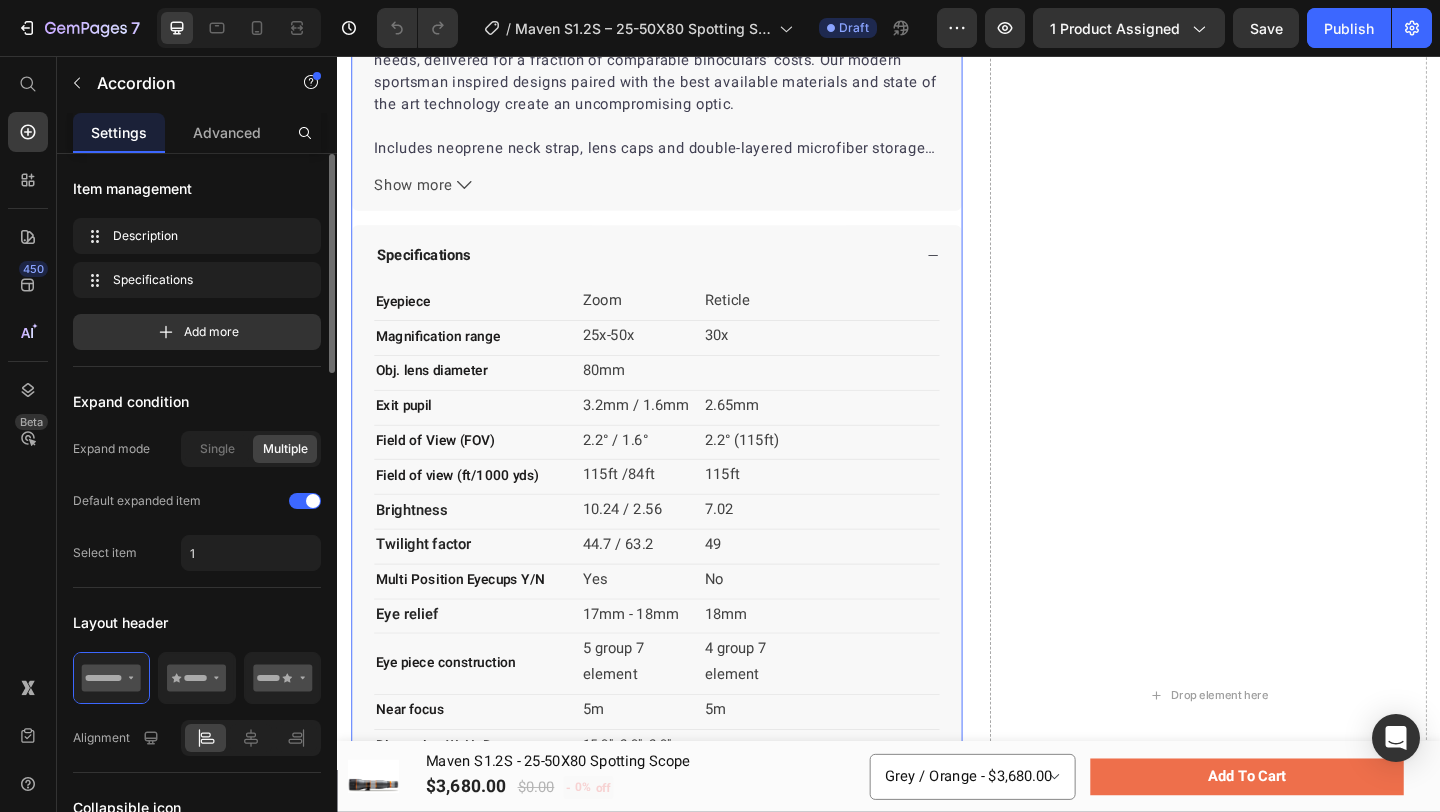 scroll, scrollTop: 1056, scrollLeft: 0, axis: vertical 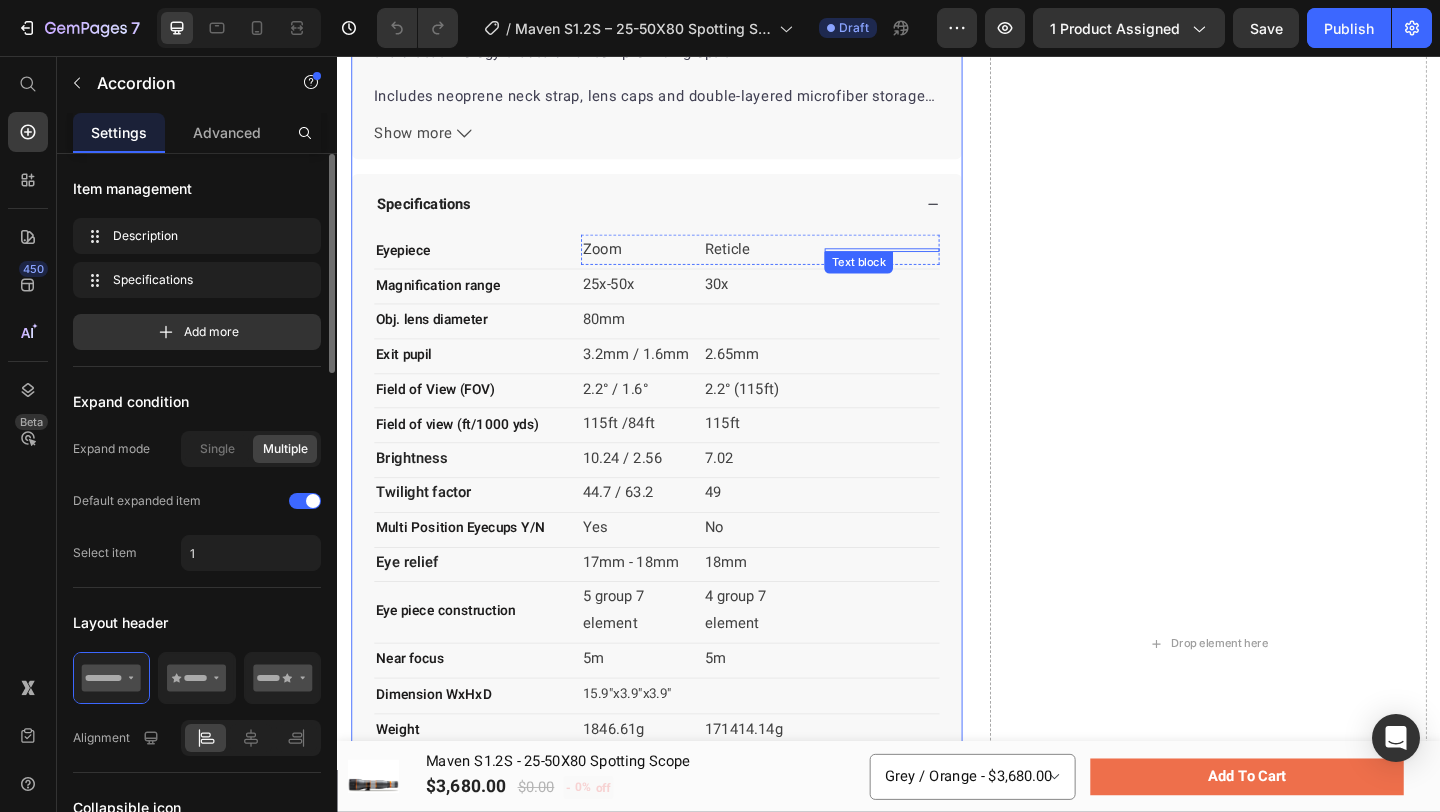click at bounding box center (929, 267) 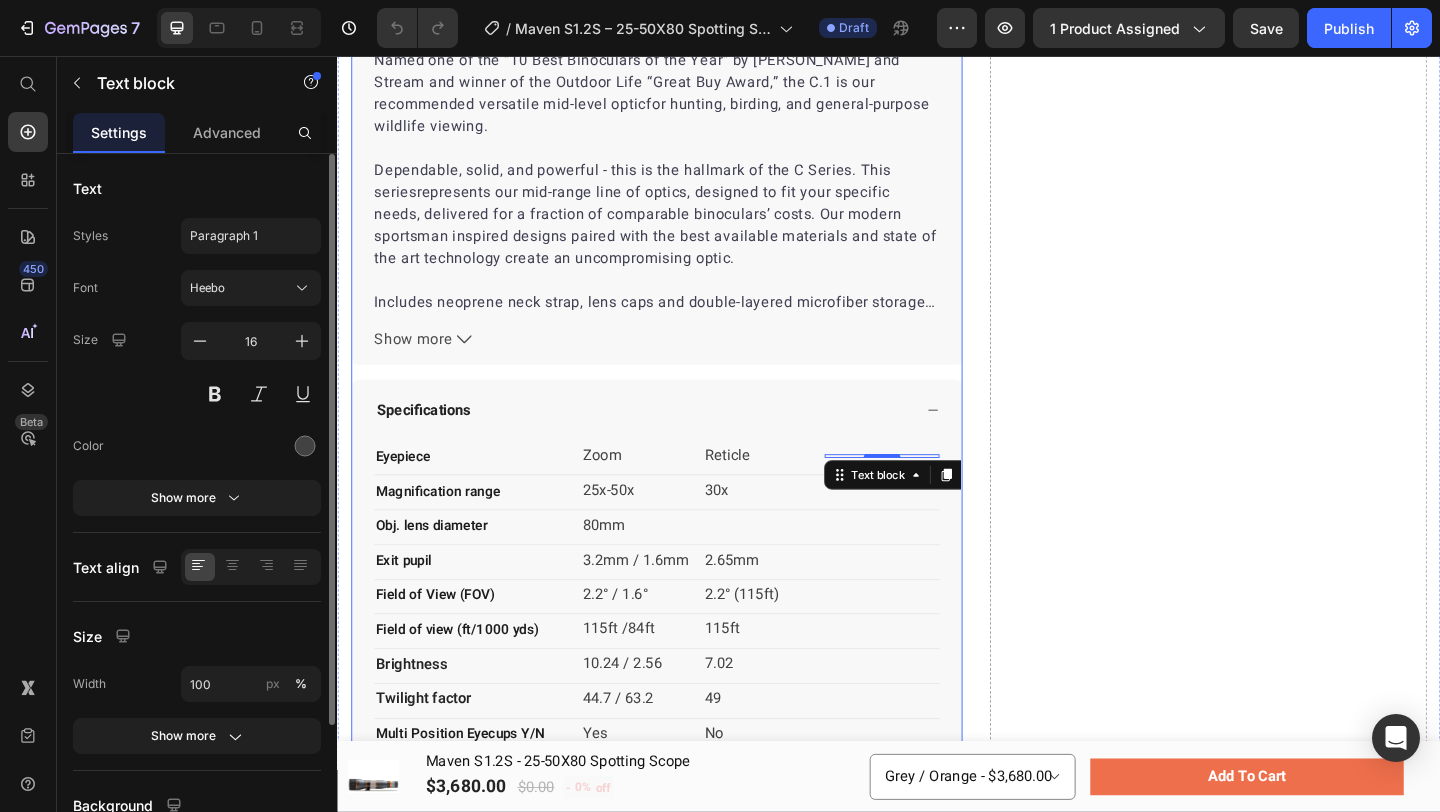 scroll, scrollTop: 814, scrollLeft: 0, axis: vertical 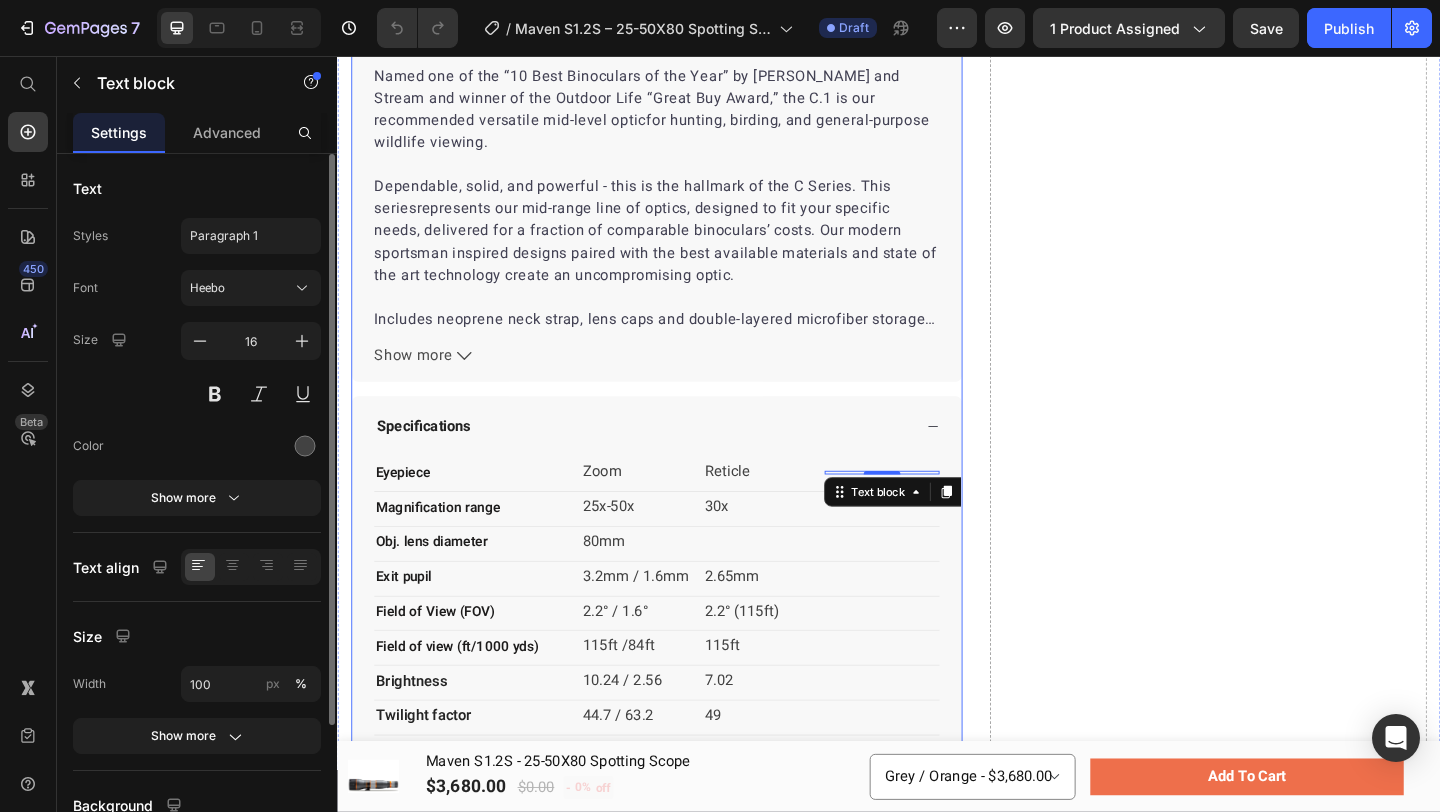 click 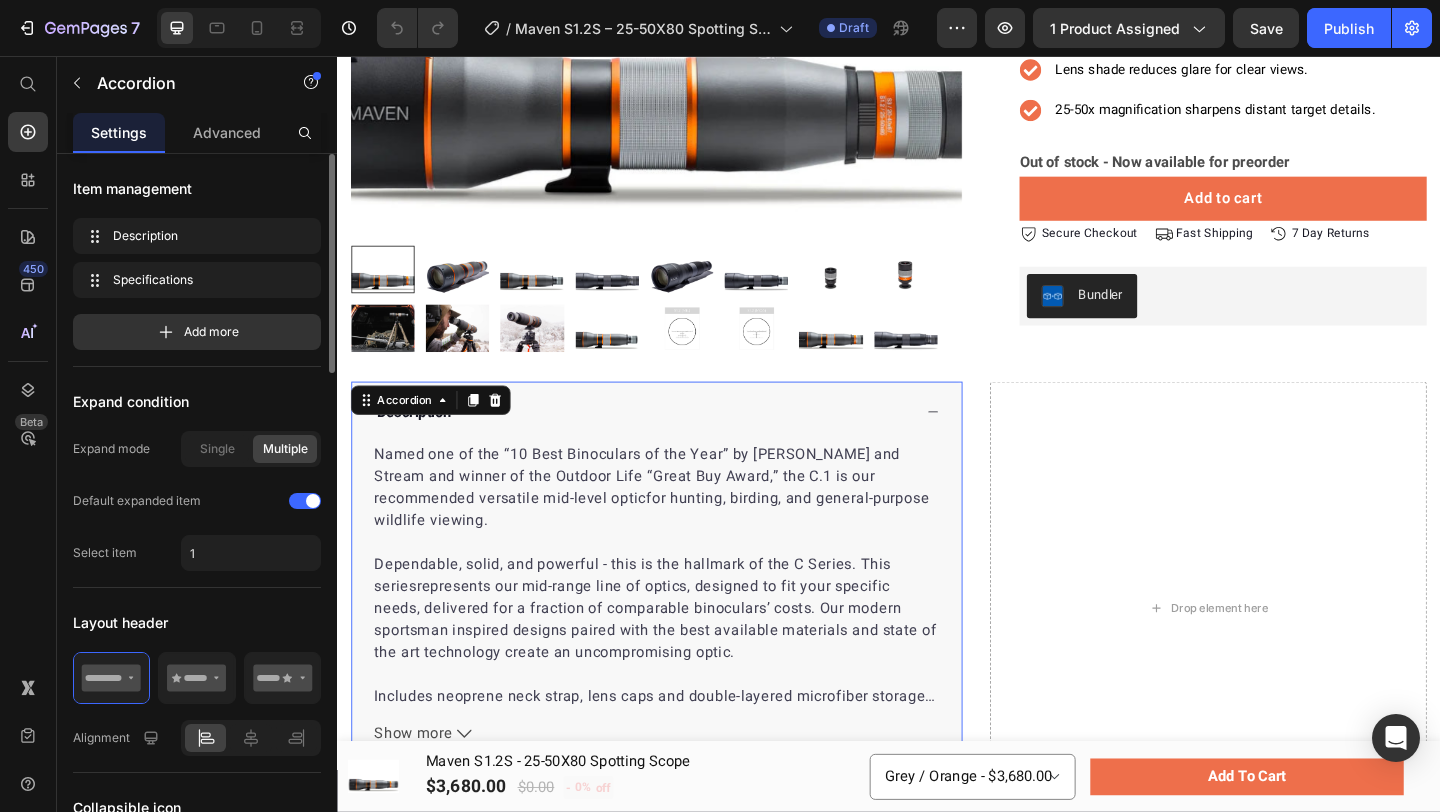 scroll, scrollTop: 408, scrollLeft: 0, axis: vertical 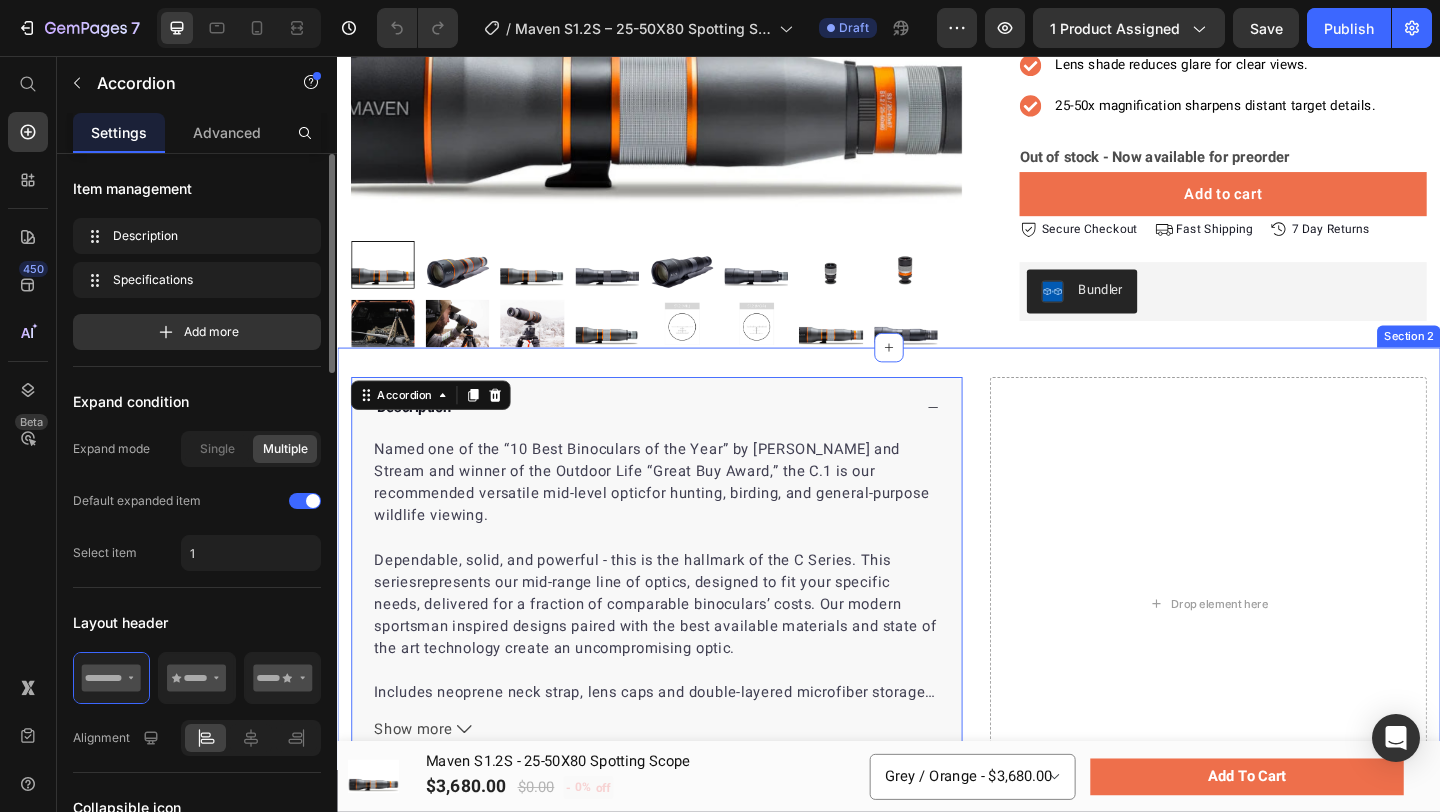 click on "Description Named one of the “10 Best Binoculars of the Year” by Field and Stream and winner of the Outdoor Life “Great Buy Award,” the C.1 is our recommended versatile mid-level optic  for hunting, birding, and general-purpose wildlife viewing. Dependable, solid, and powerful - this is the hallmark of the C Series. This series  represents our mid-range line of optics, designed to fit your specific needs, delivered for a fraction of comparable binoculars’ costs. Our modern sportsman inspired designs paired with the best available materials and state of the art technology create an uncompromising optic. Includes neoprene neck strap, lens caps and double-layered microfiber storage bag.
Show more Product Description
Specifications Accordion   0
Drop element here Product Section 2" at bounding box center [937, 652] 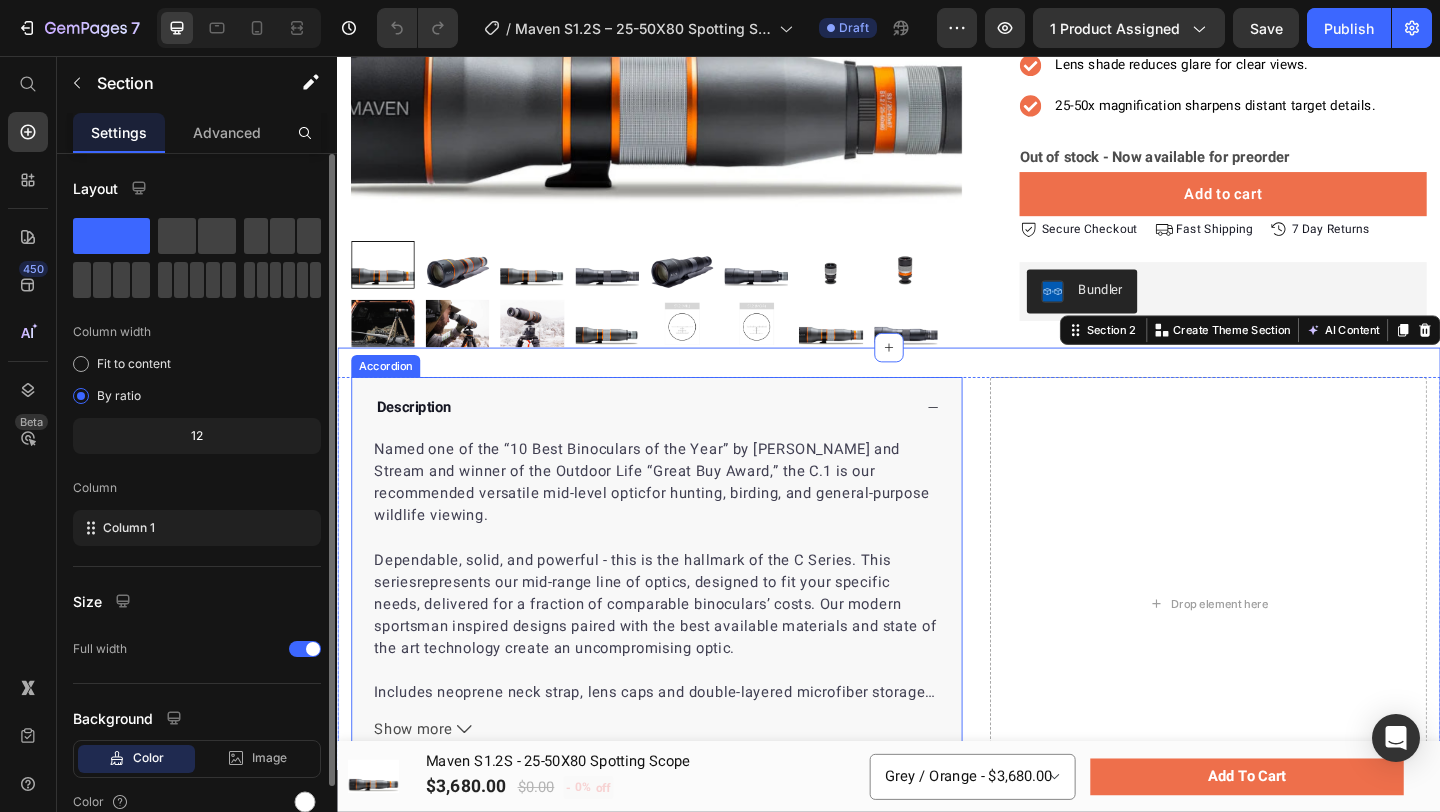 click on "Description" at bounding box center [669, 438] 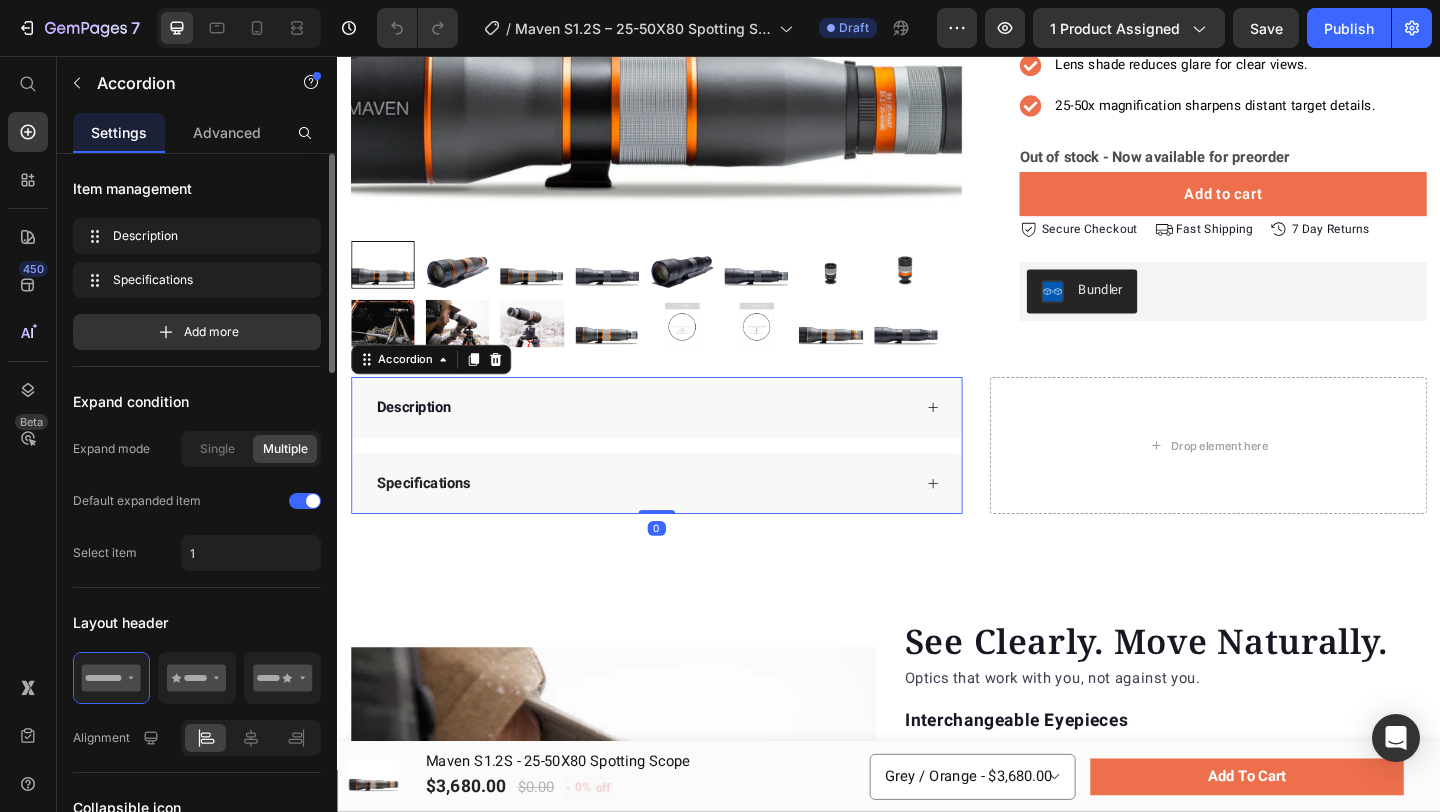 click on "Description" at bounding box center [684, 438] 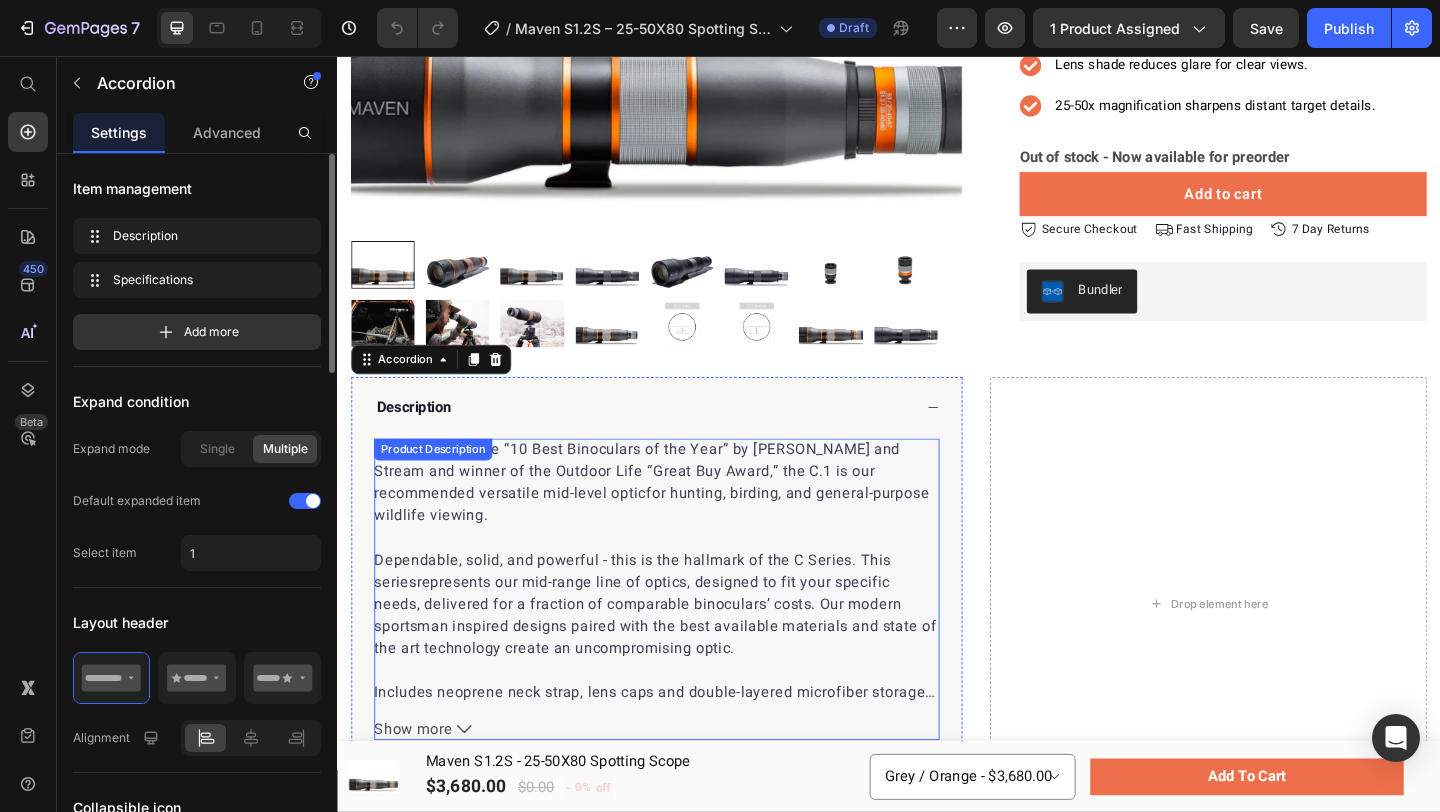 click on "Named one of the “10 Best Binoculars of the Year” by Field and Stream and winner of the Outdoor Life “Great Buy Award,” the C.1 is our recommended versatile mid-level optic" at bounding box center [663, 508] 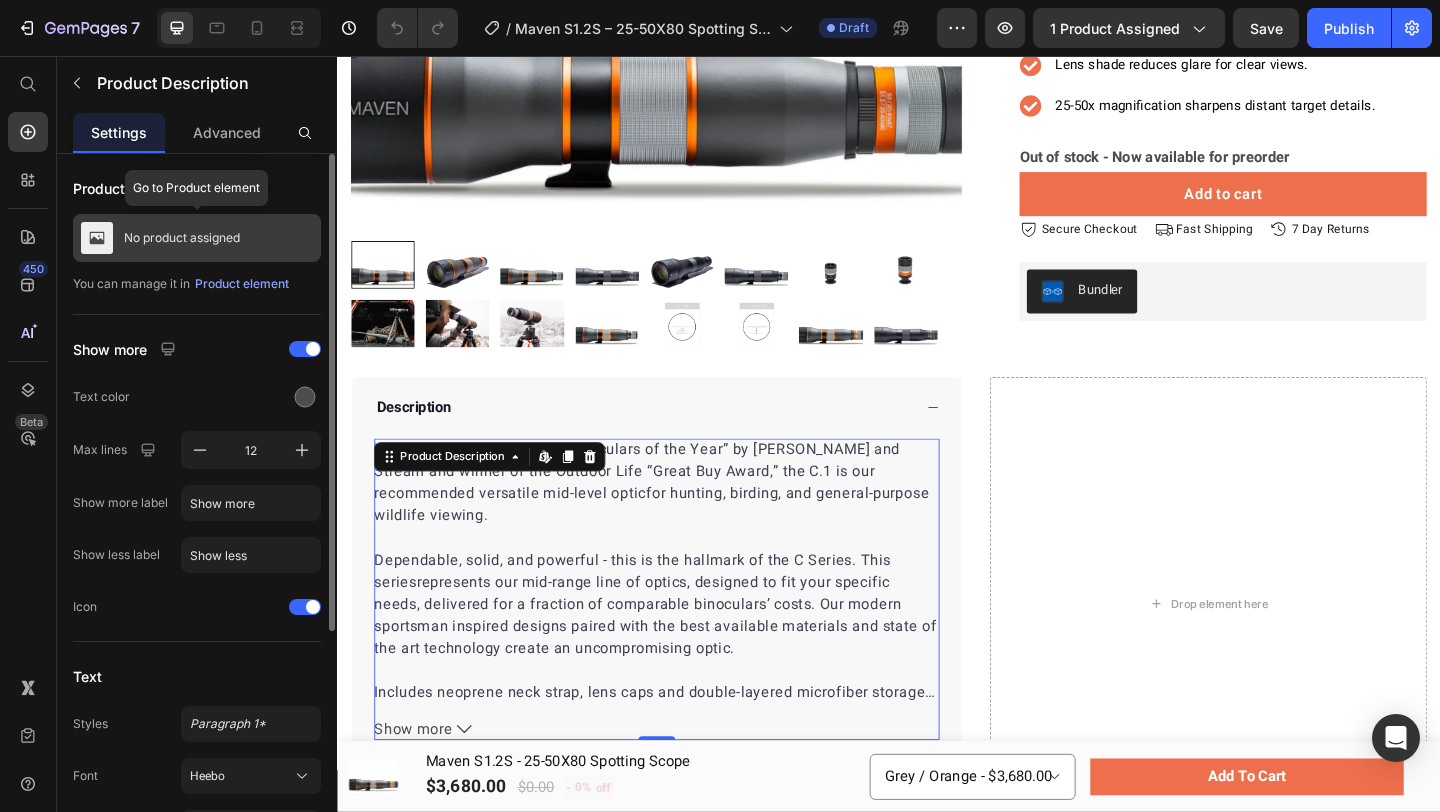 click on "No product assigned" 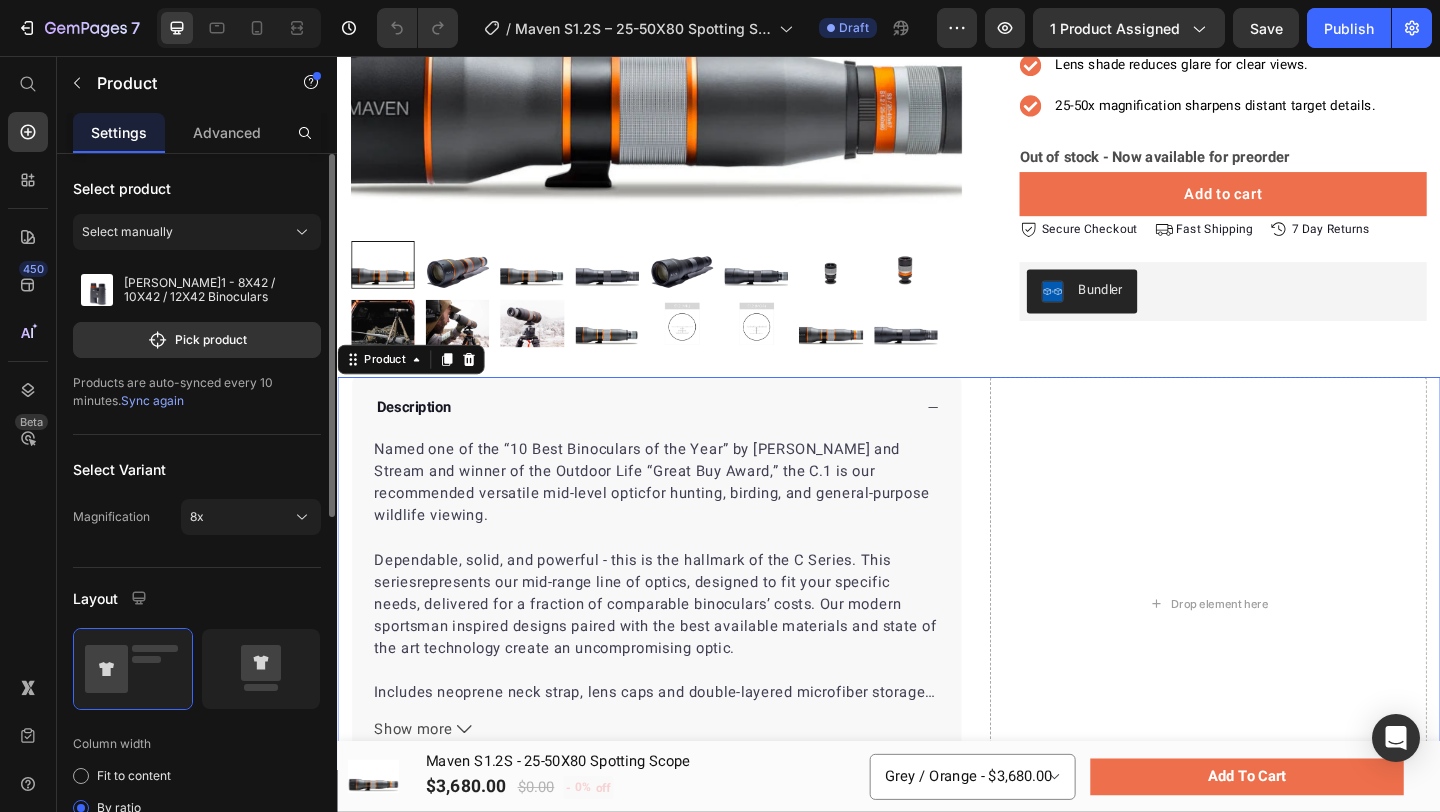click on "Select manually" at bounding box center [197, 232] 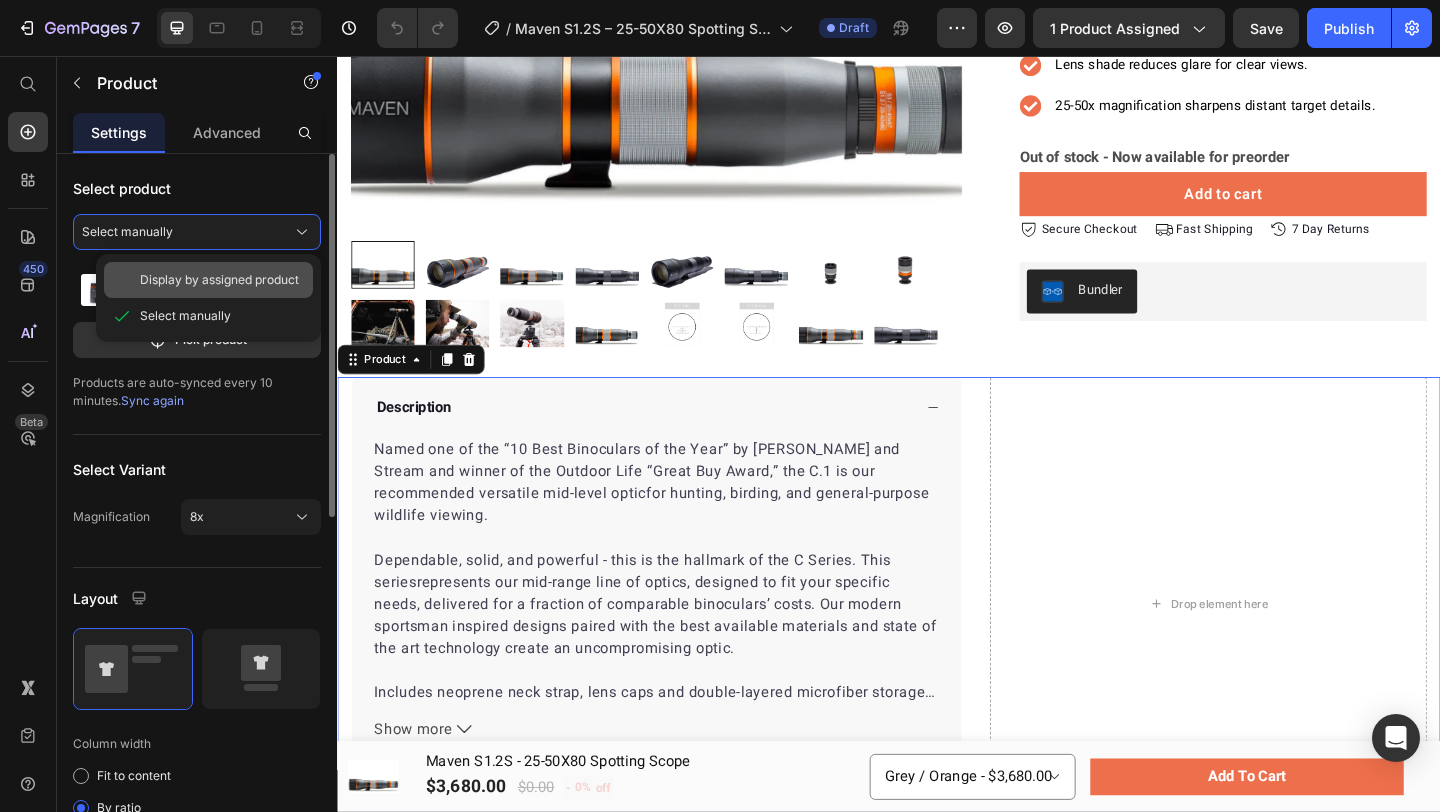 click on "Display by assigned product" 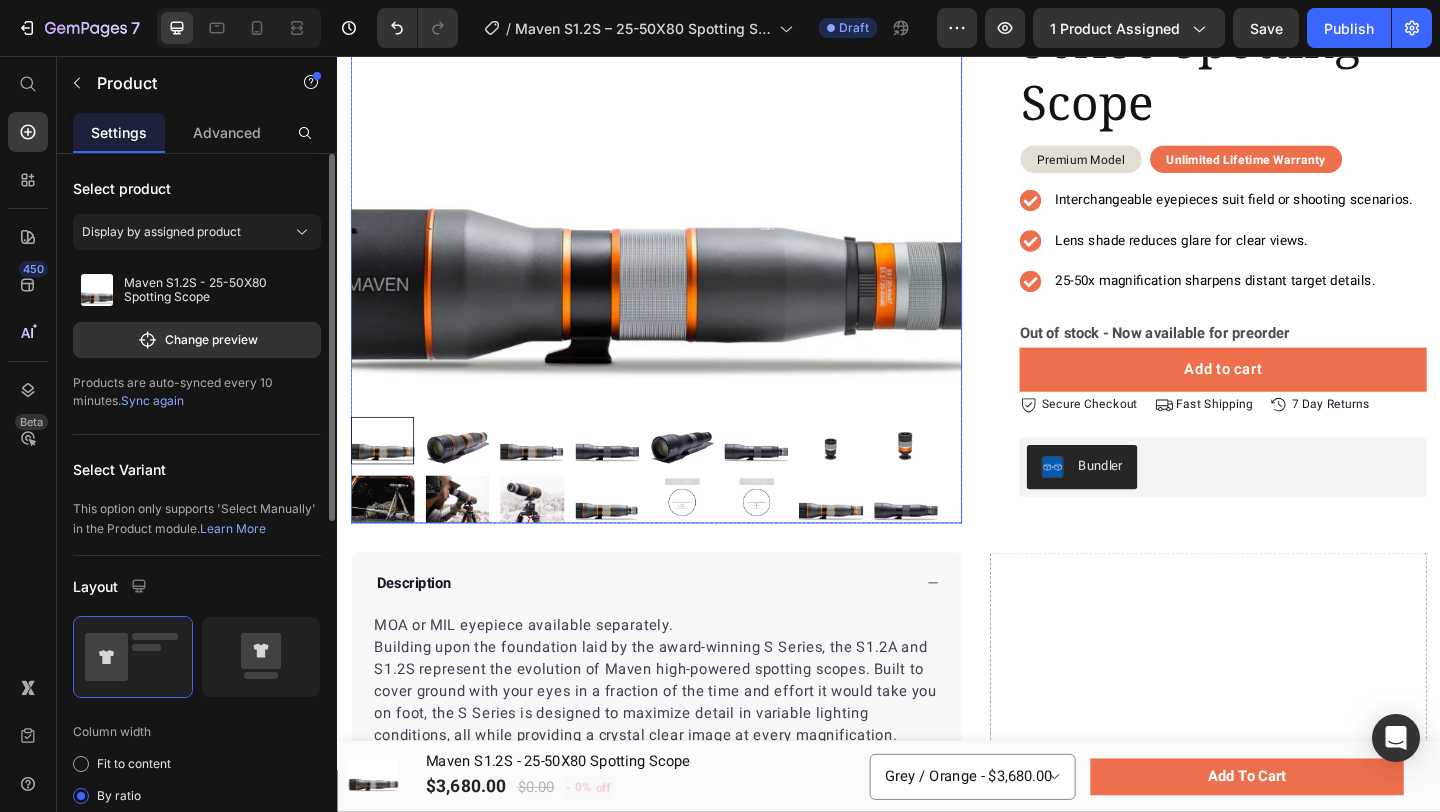 scroll, scrollTop: 0, scrollLeft: 0, axis: both 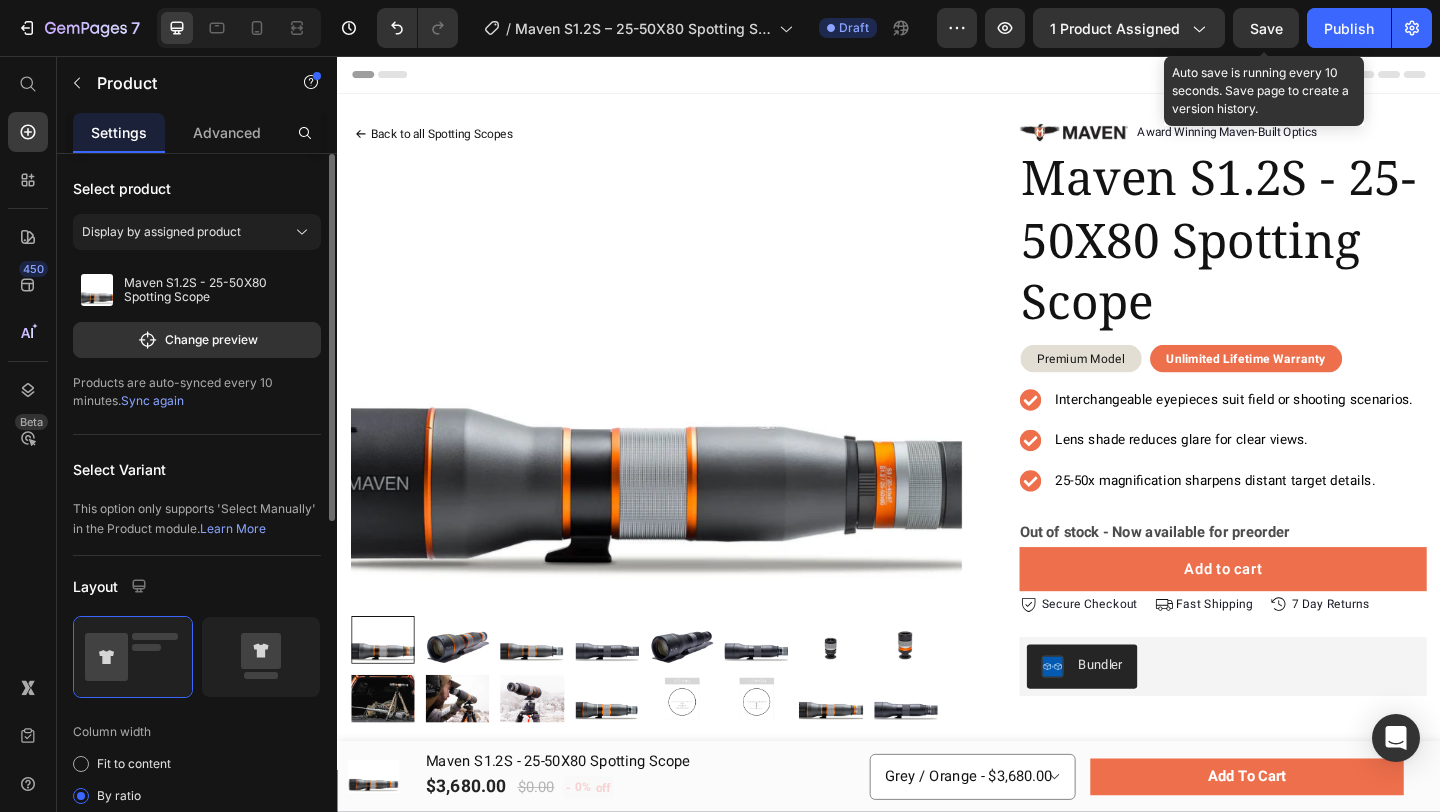 click on "Save" at bounding box center [1266, 28] 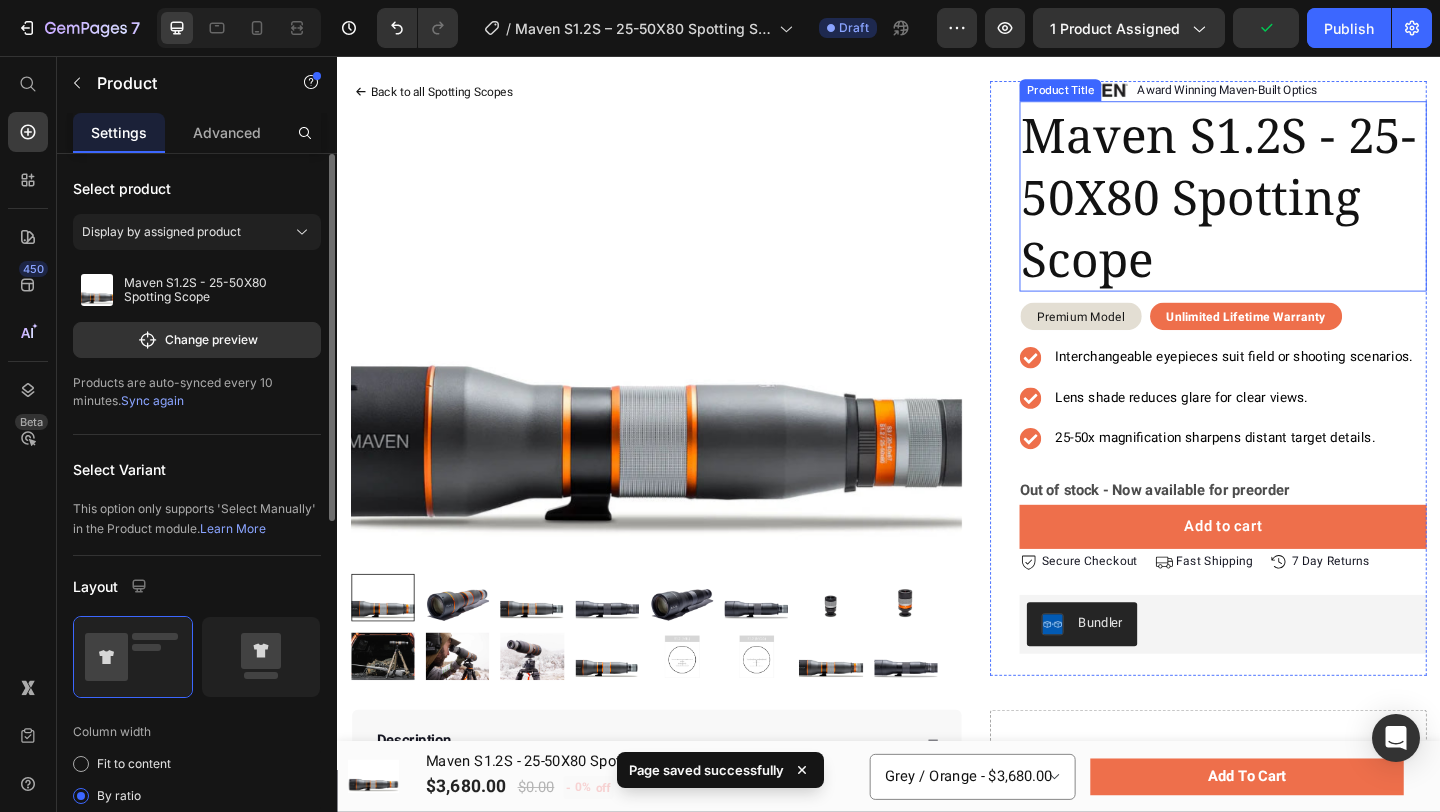 scroll, scrollTop: 0, scrollLeft: 0, axis: both 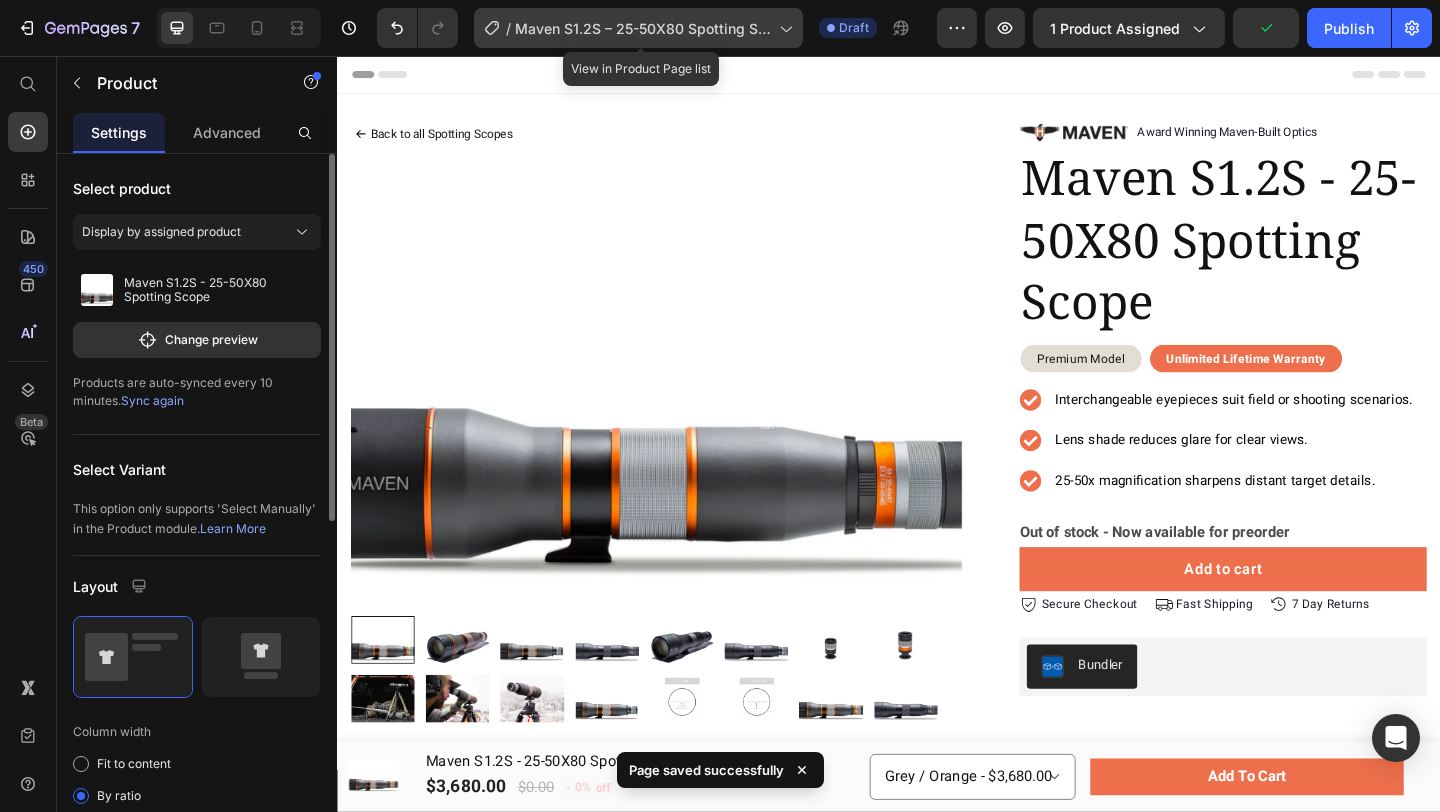 click on "Maven S1.2S – 25-50X80 Spotting Scope" at bounding box center (643, 28) 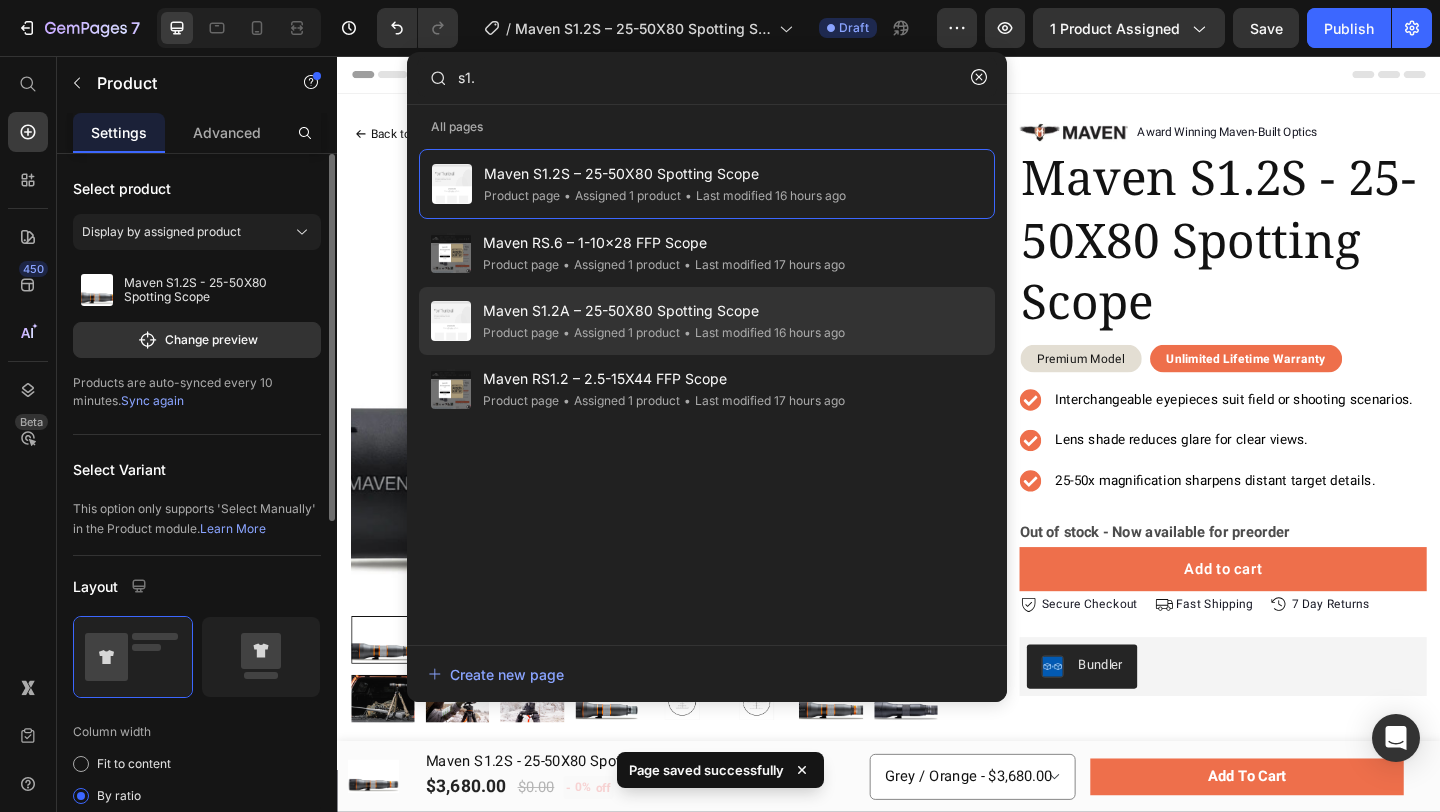 click on "• Last modified 16 hours ago" 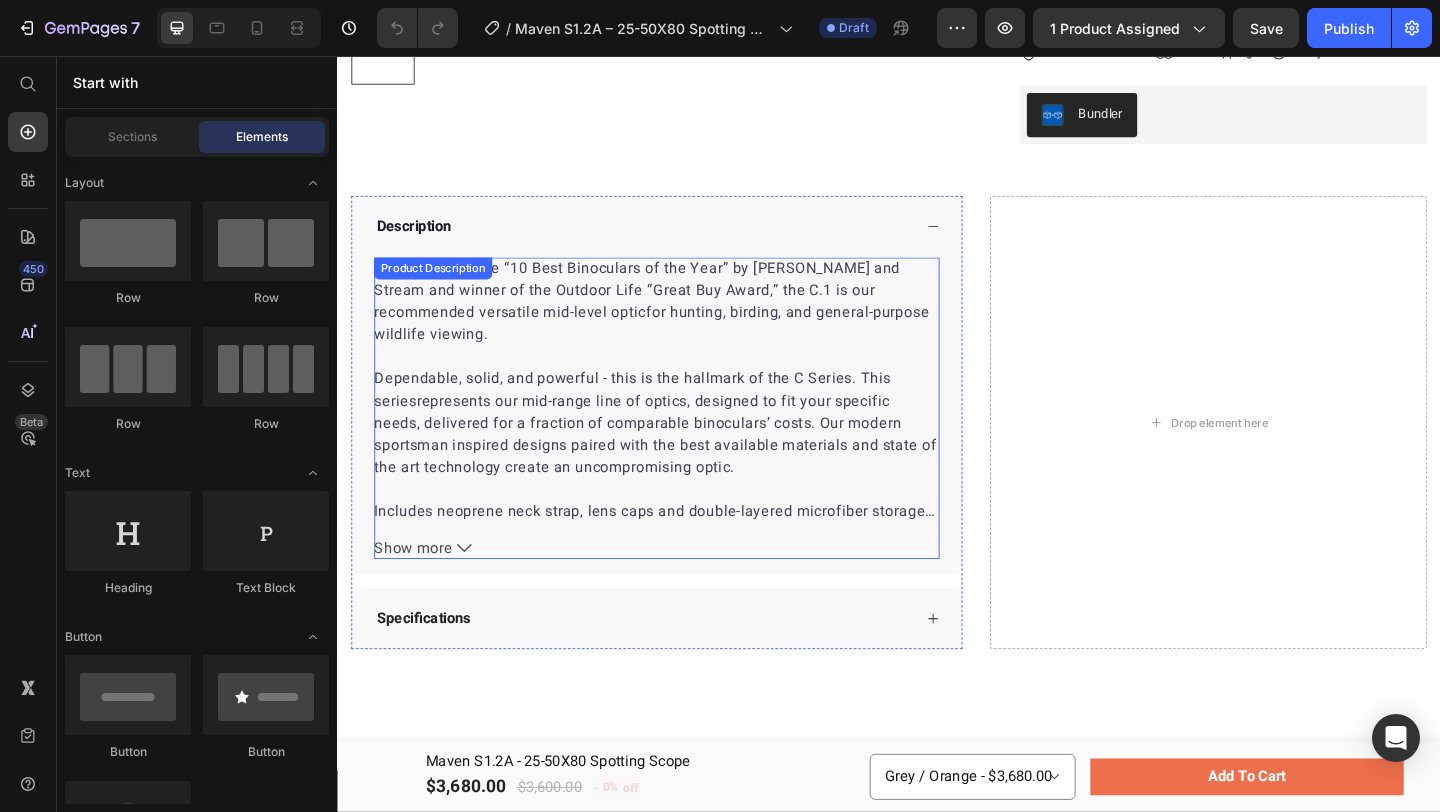 scroll, scrollTop: 636, scrollLeft: 0, axis: vertical 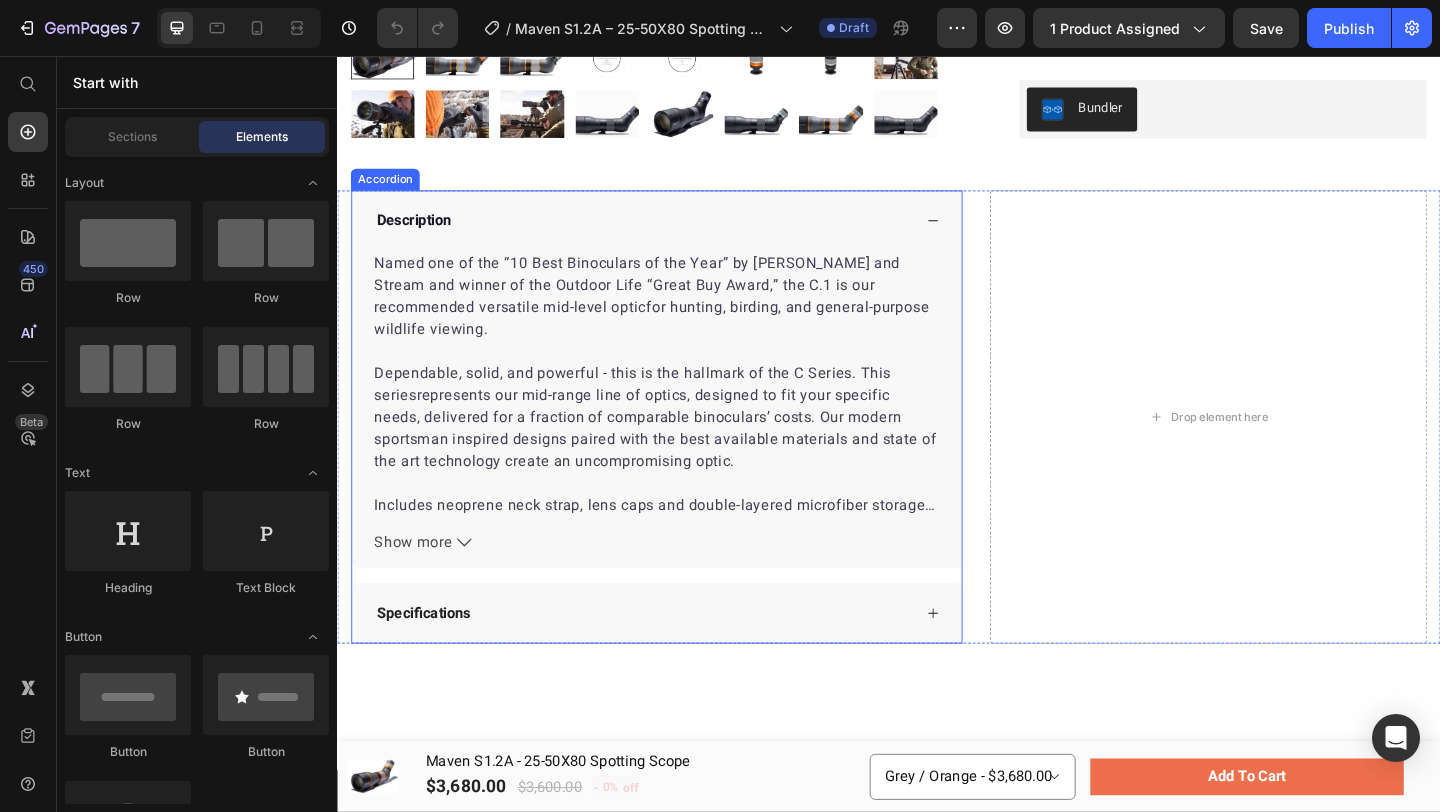 click on "Specifications" at bounding box center [669, 662] 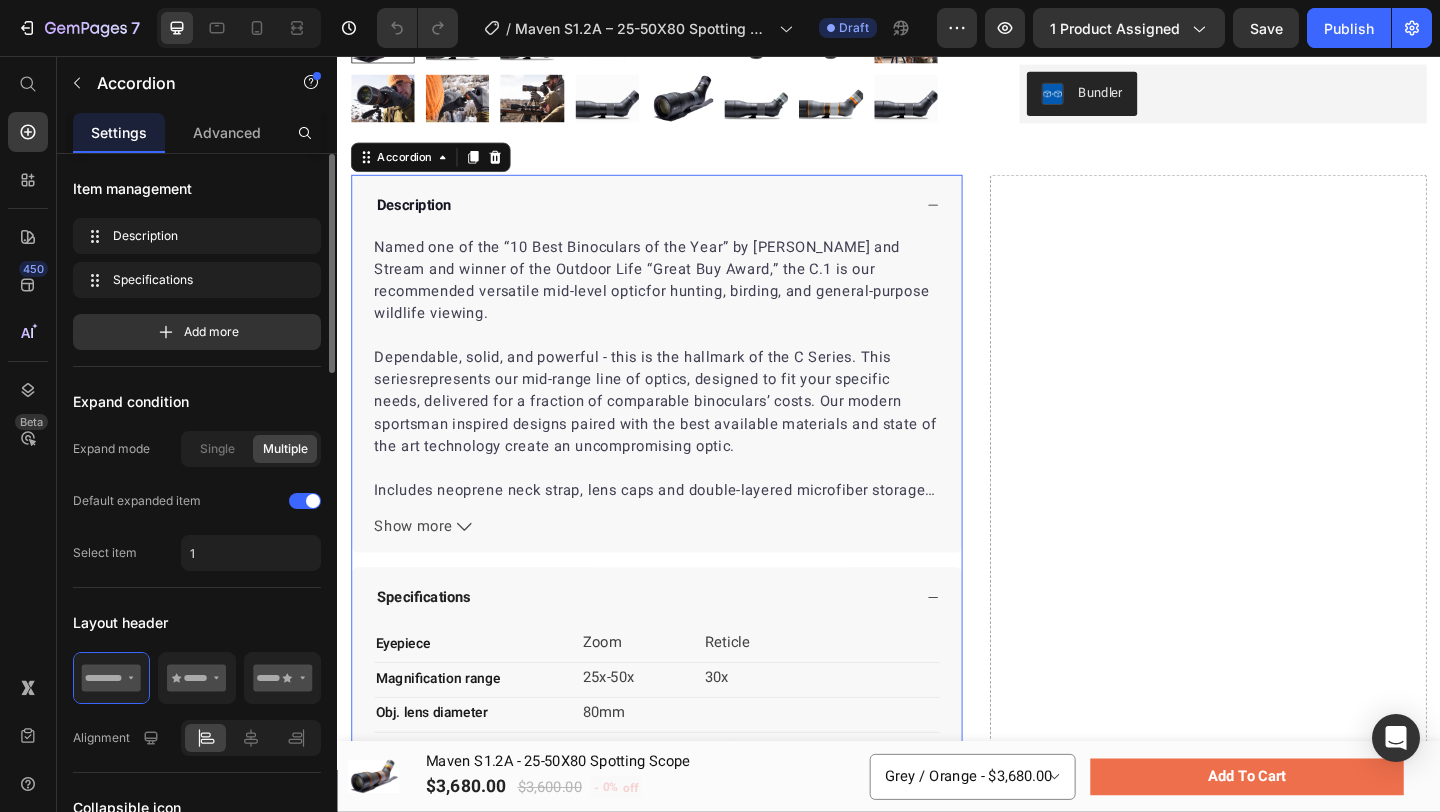 scroll, scrollTop: 647, scrollLeft: 0, axis: vertical 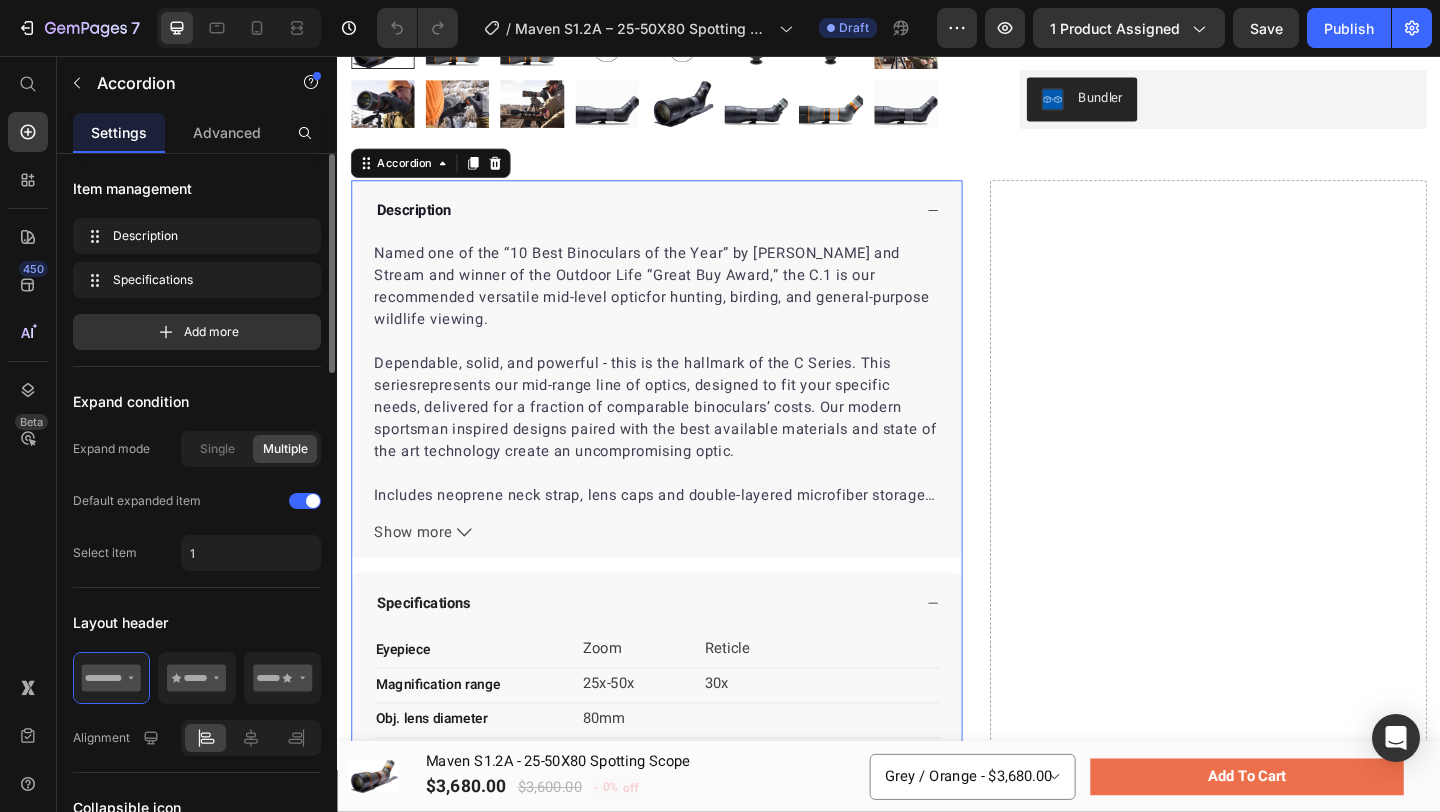 click on "Specifications" at bounding box center (669, 651) 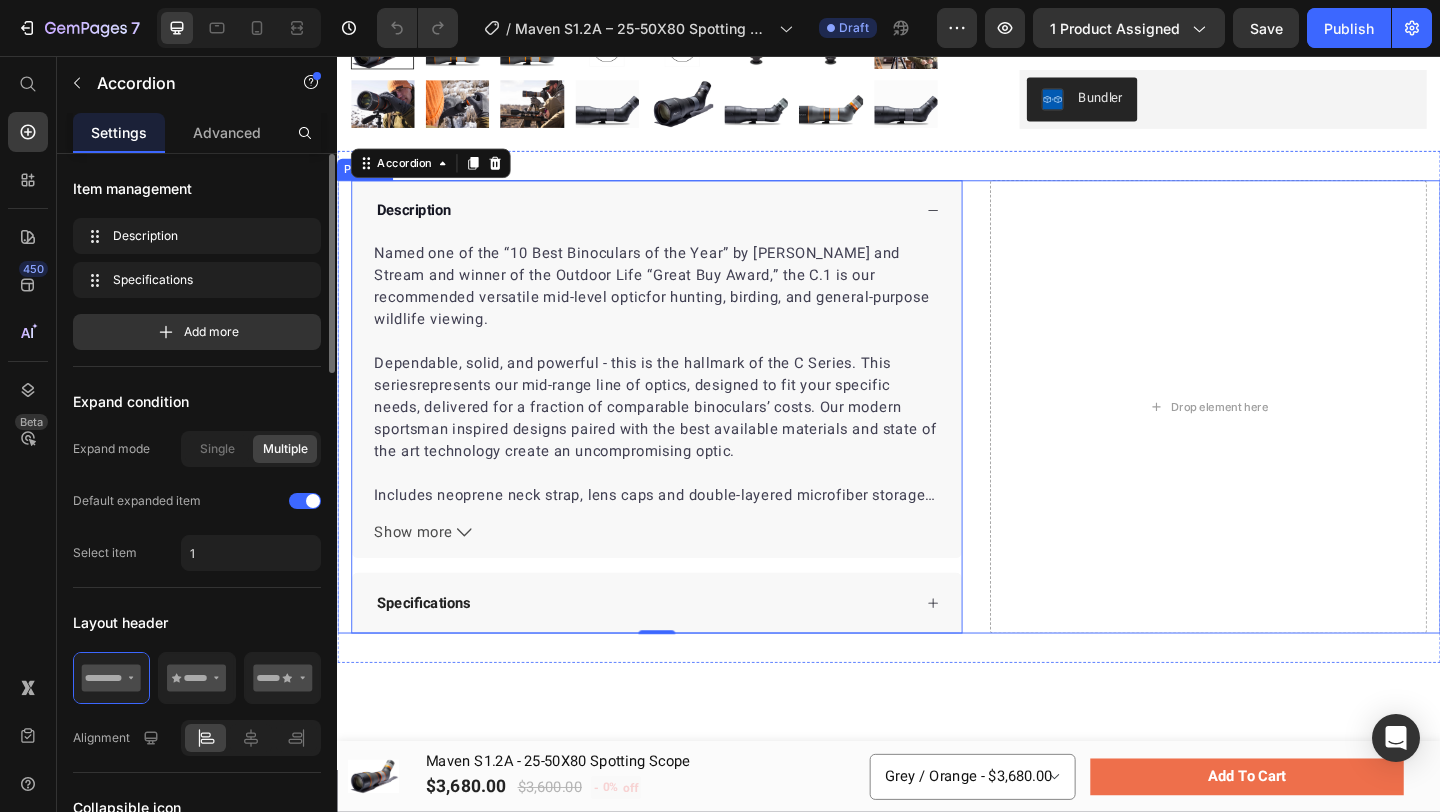 click on "Description Named one of the “10 Best Binoculars of the Year” by Field and Stream and winner of the Outdoor Life “Great Buy Award,” the C.1 is our recommended versatile mid-level optic  for hunting, birding, and general-purpose wildlife viewing. Dependable, solid, and powerful - this is the hallmark of the C Series. This series  represents our mid-range line of optics, designed to fit your specific needs, delivered for a fraction of comparable binoculars’ costs. Our modern sportsman inspired designs paired with the best available materials and state of the art technology create an uncompromising optic. Includes neoprene neck strap, lens caps and double-layered microfiber storage bag.
Show more Product Description
Specifications Accordion   0
Drop element here Product" at bounding box center (937, 438) 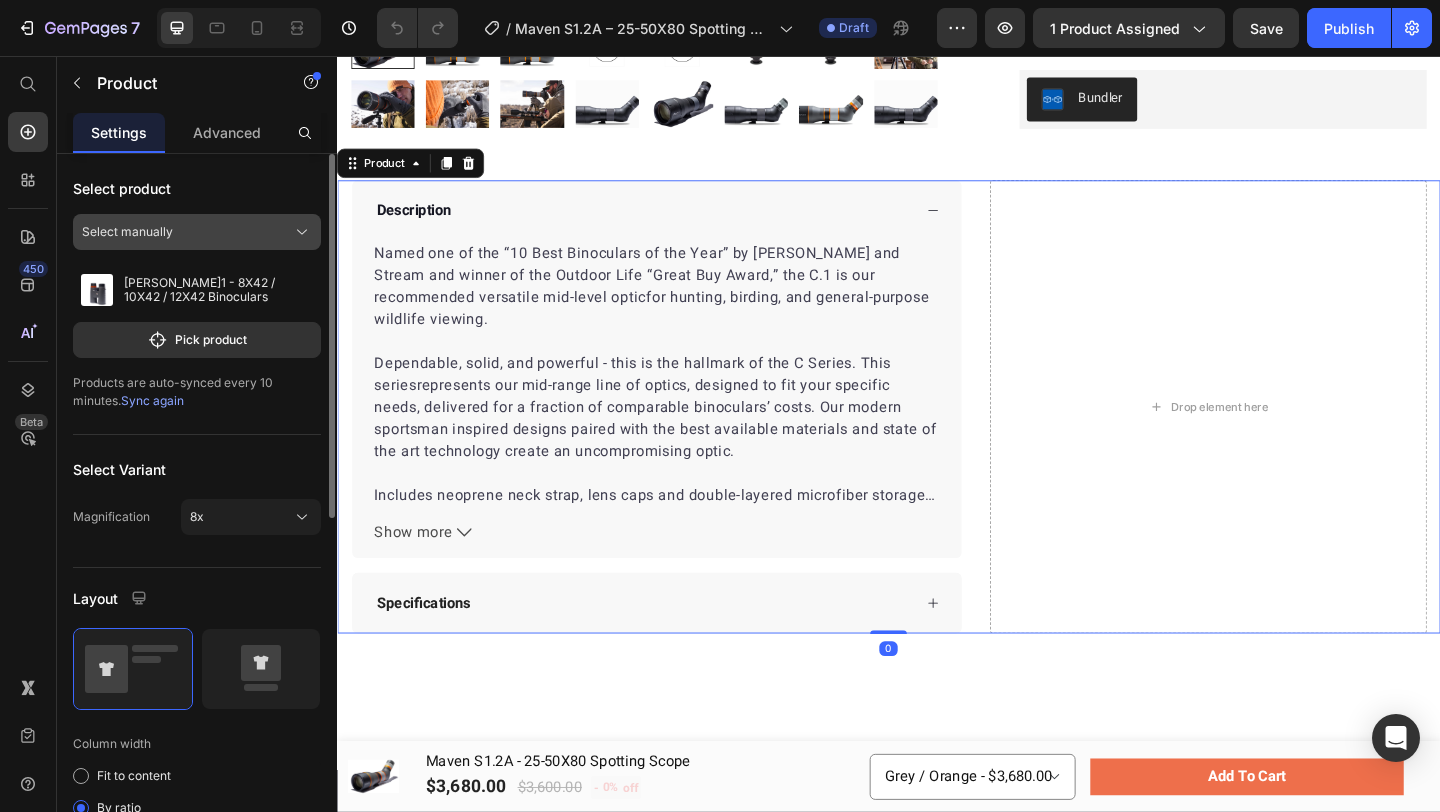 click on "Select manually" at bounding box center (197, 232) 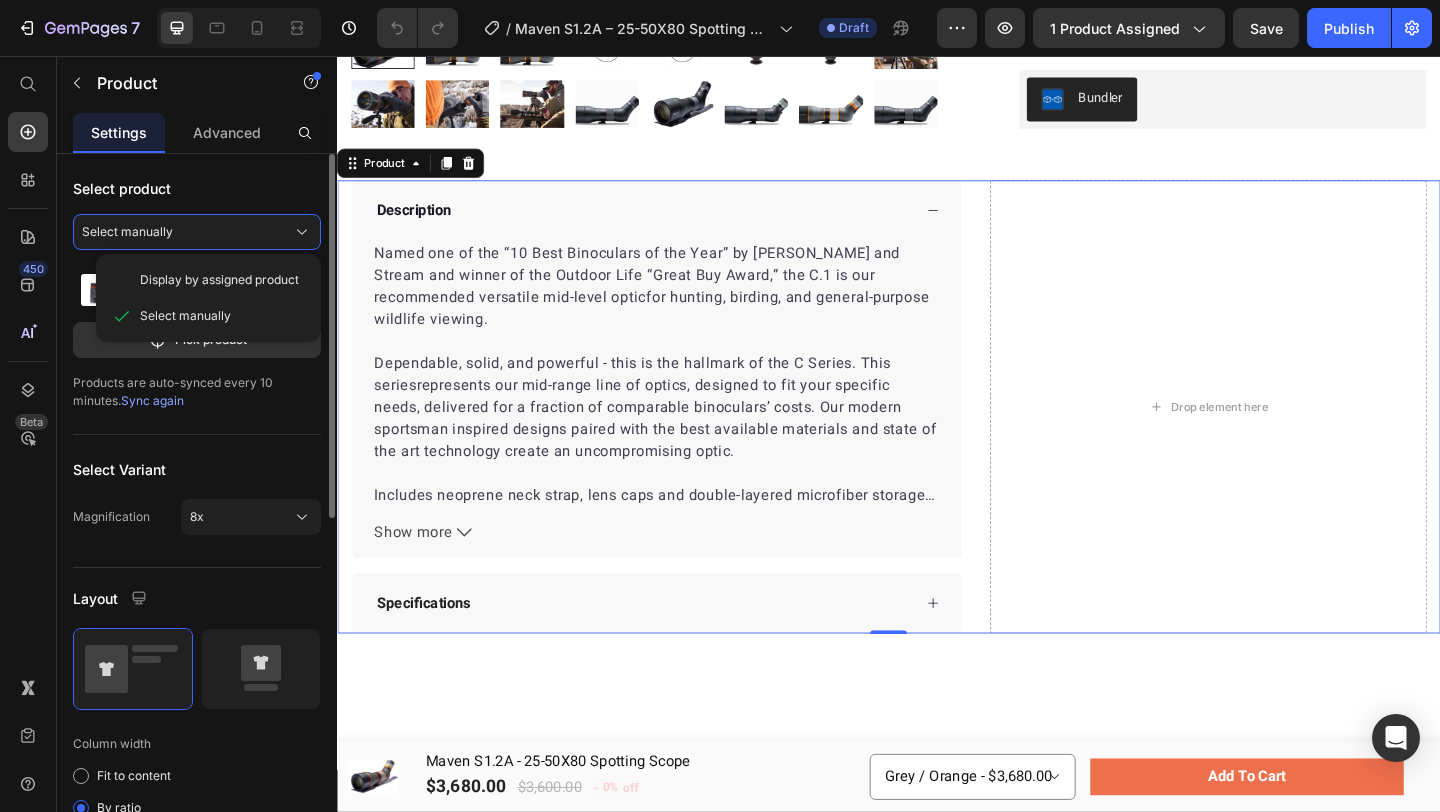 click on "Sync again" at bounding box center (152, 400) 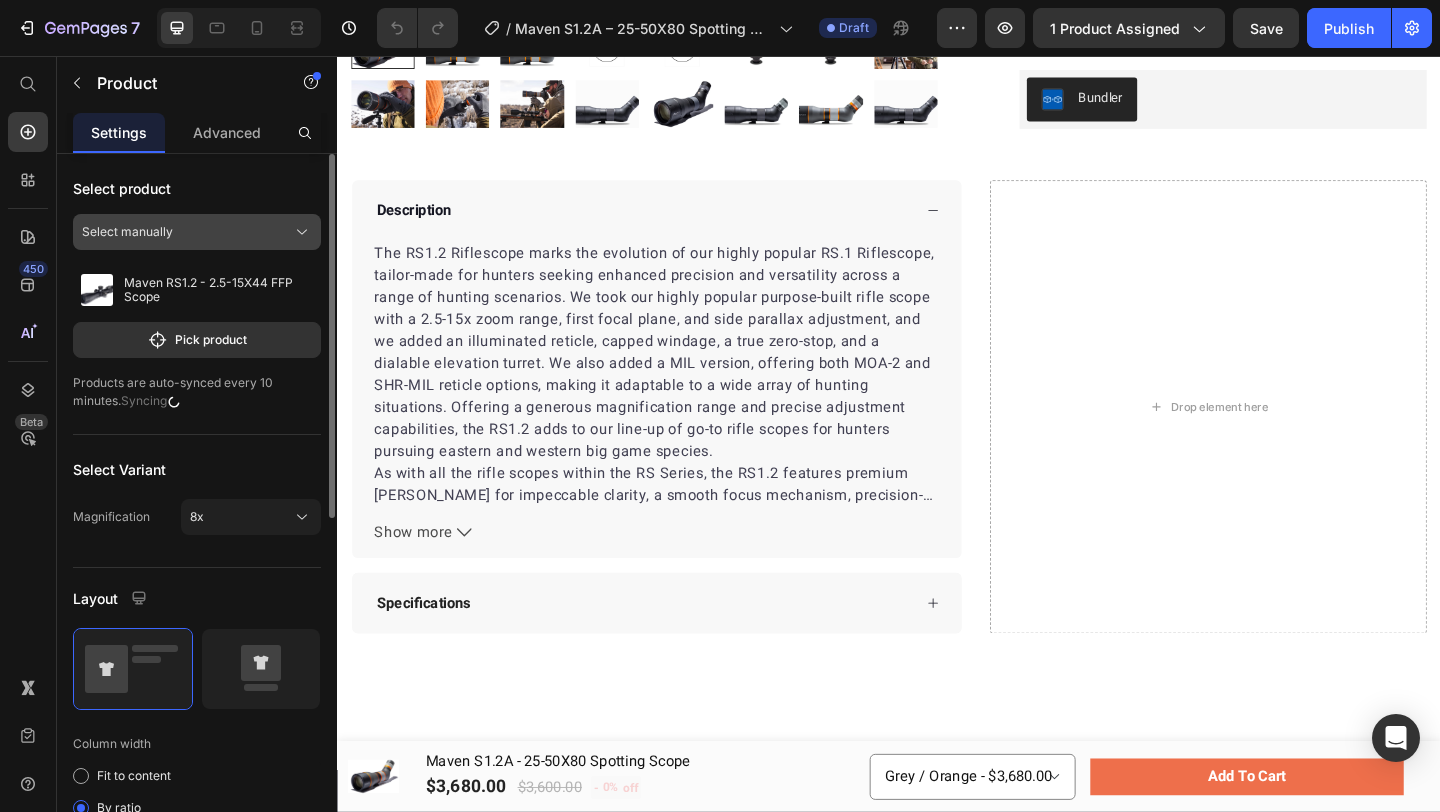 click on "Select manually" 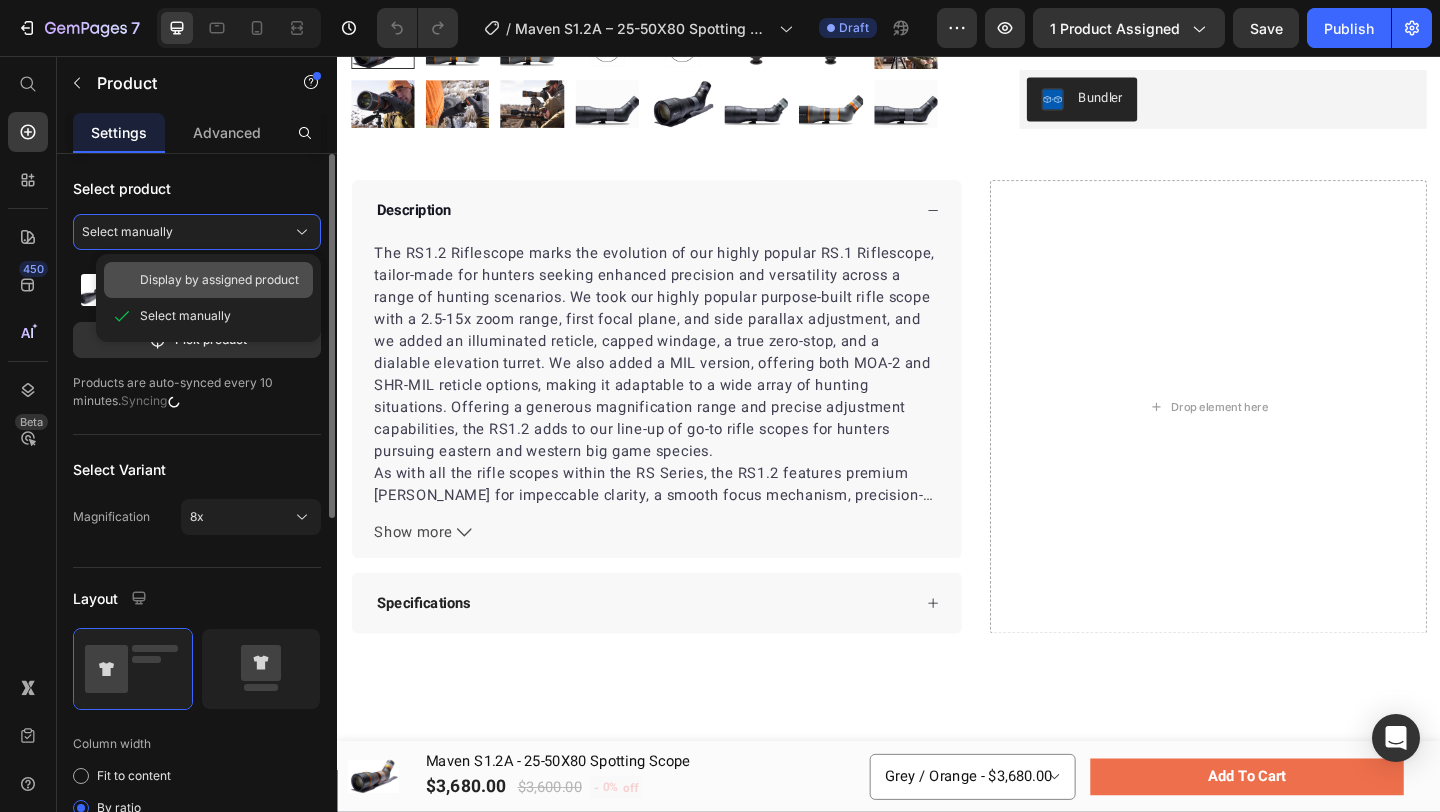 click on "Display by assigned product" 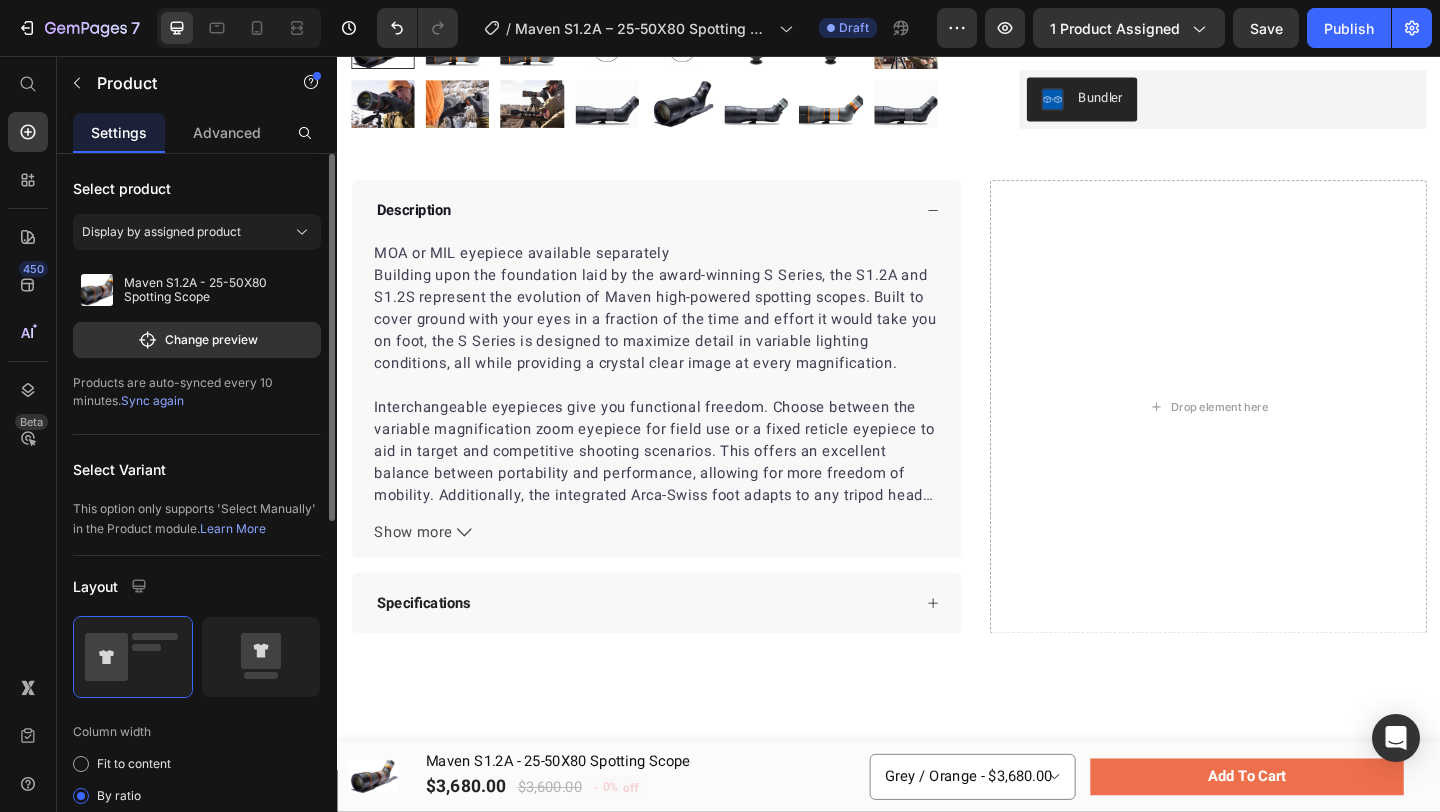 click on "Sync again" at bounding box center (152, 400) 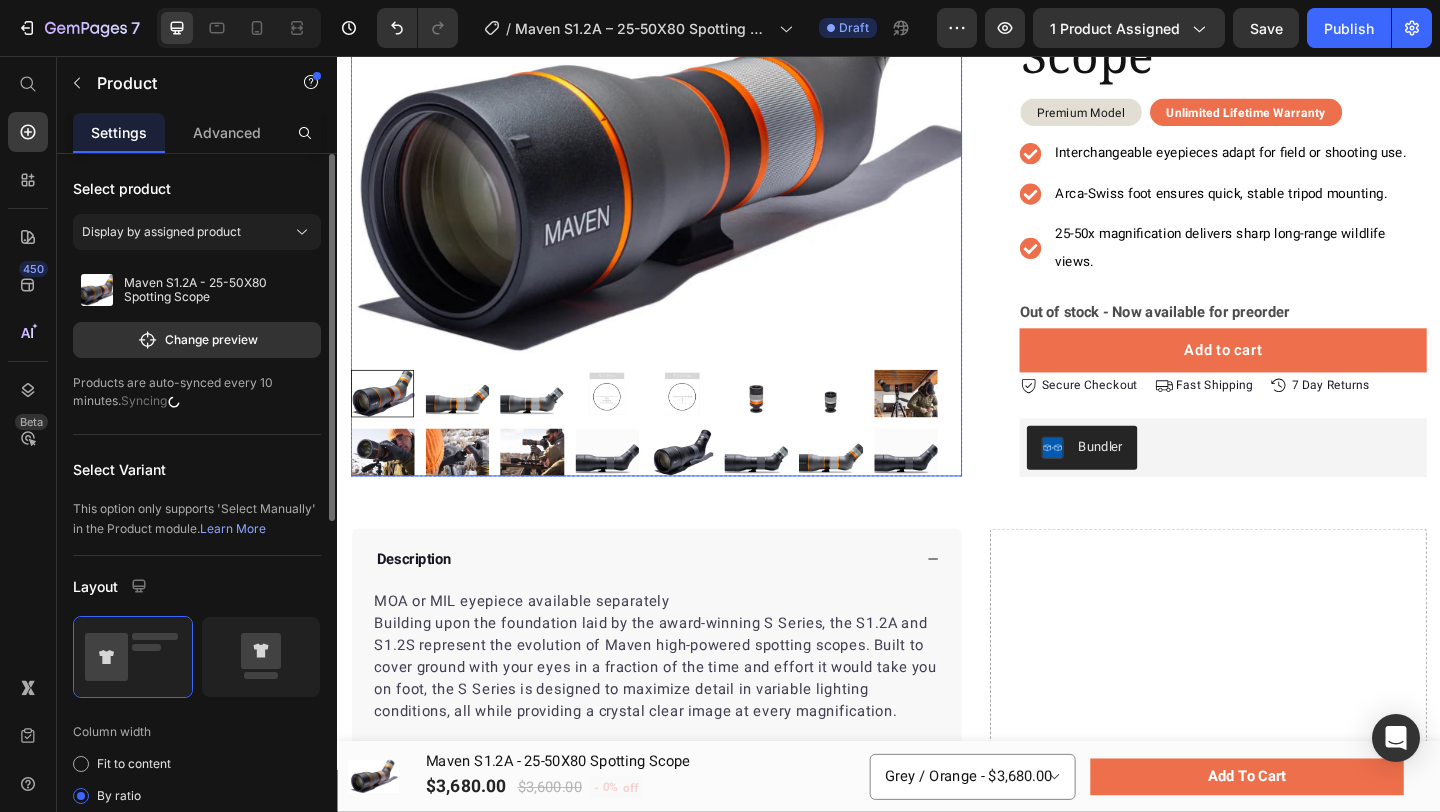 scroll, scrollTop: 0, scrollLeft: 0, axis: both 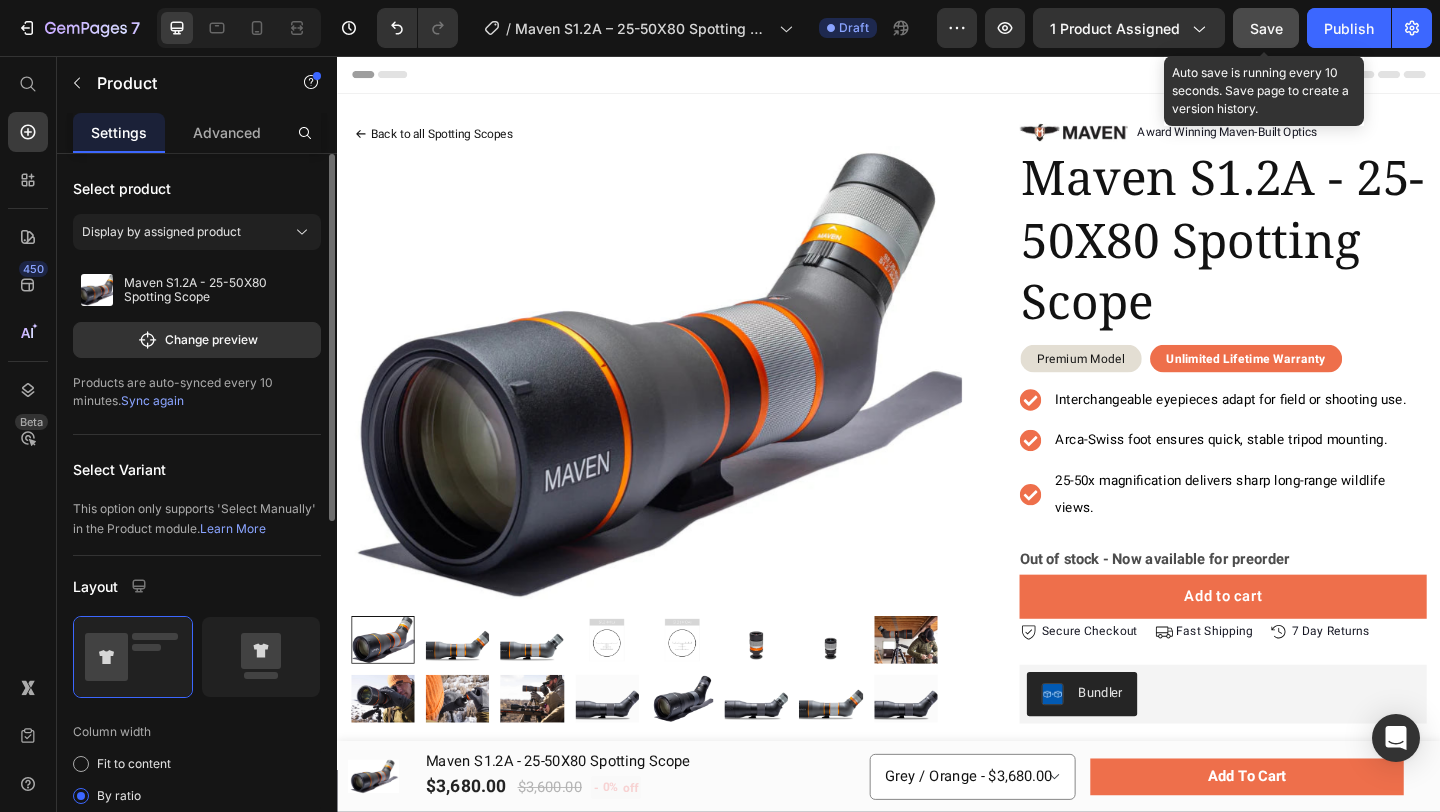 click on "Save" 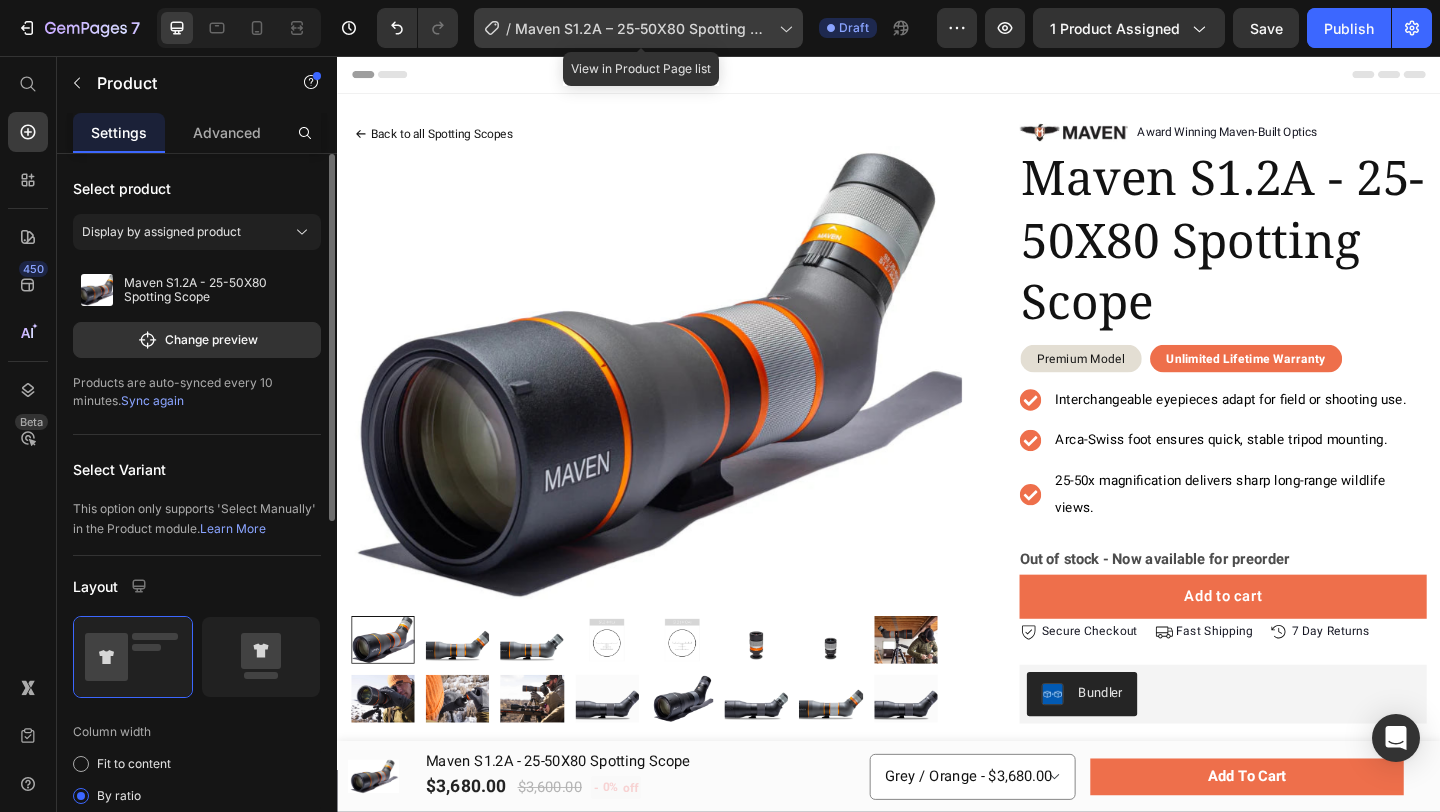 click on "Maven S1.2A – 25-50X80 Spotting Scope" at bounding box center (643, 28) 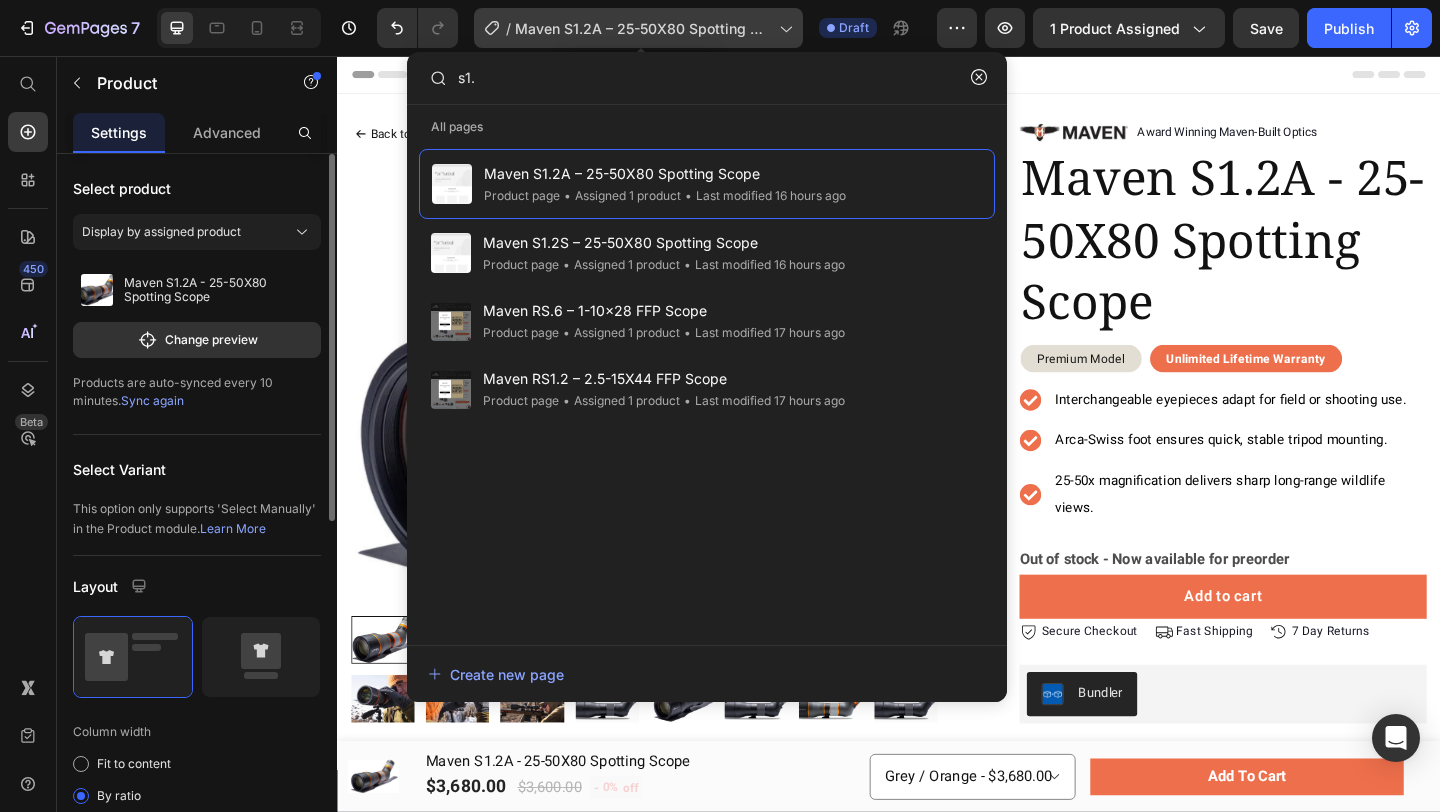 click on "Maven S1.2A – 25-50X80 Spotting Scope" at bounding box center [643, 28] 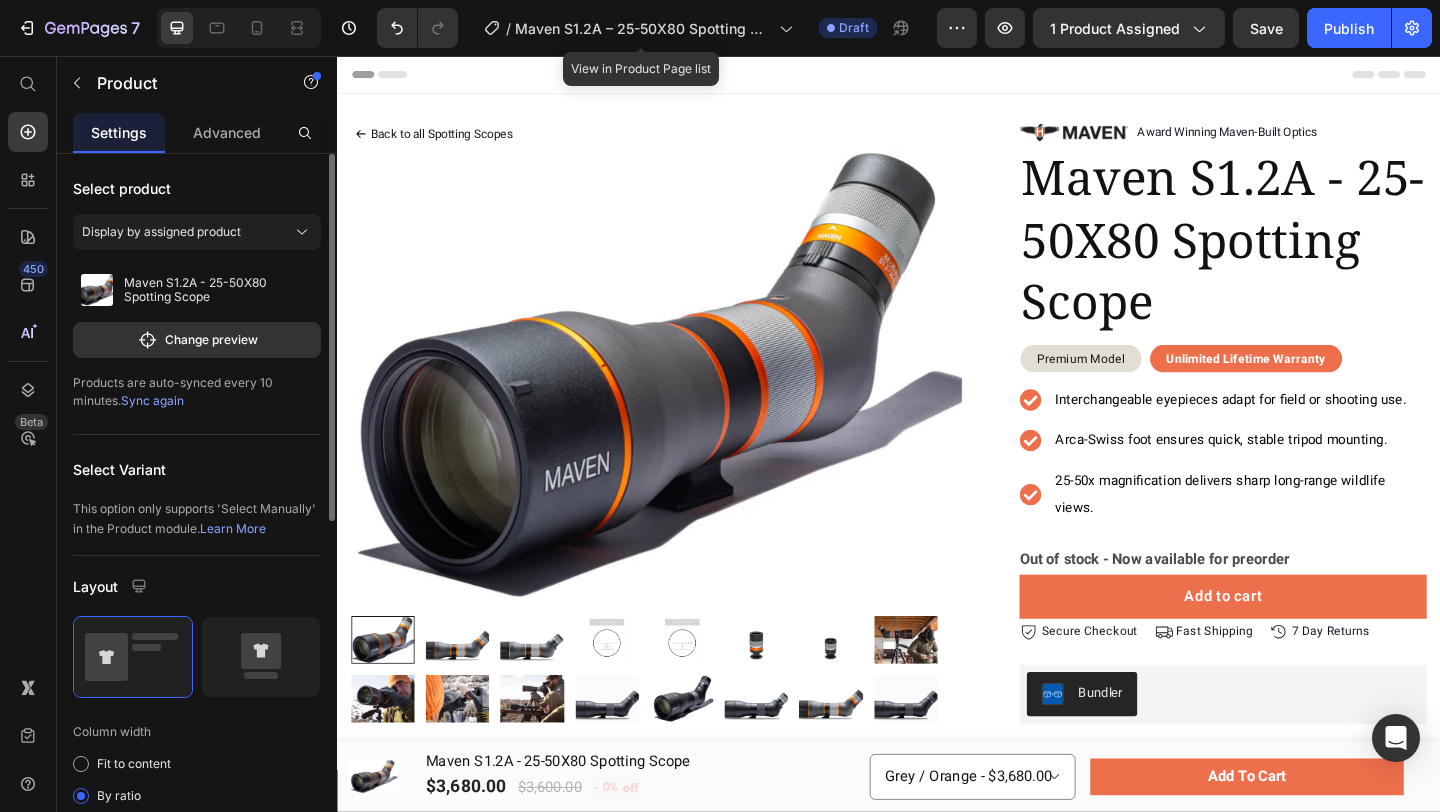 click on "/  Maven S1.2A – 25-50X80 Spotting Scope" 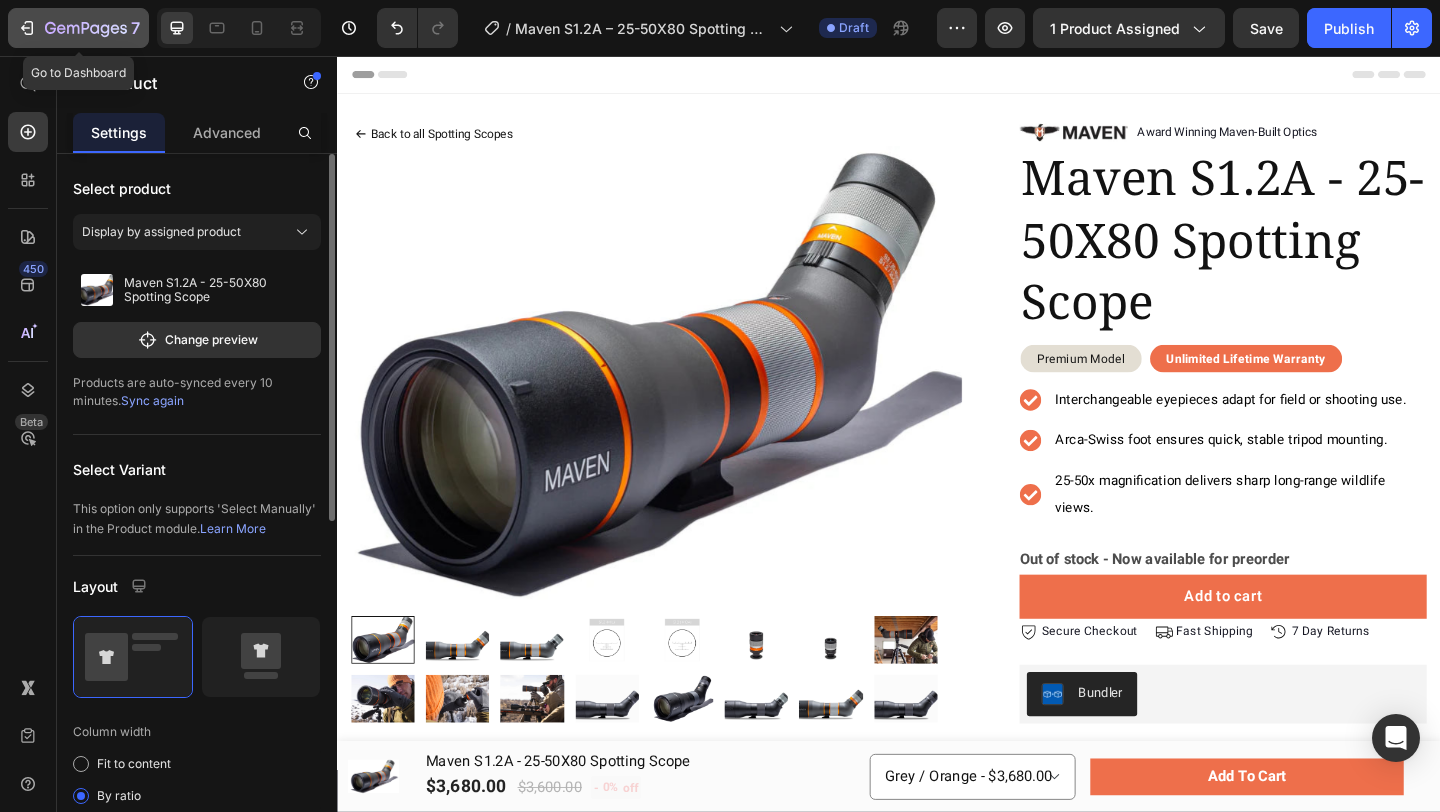 click 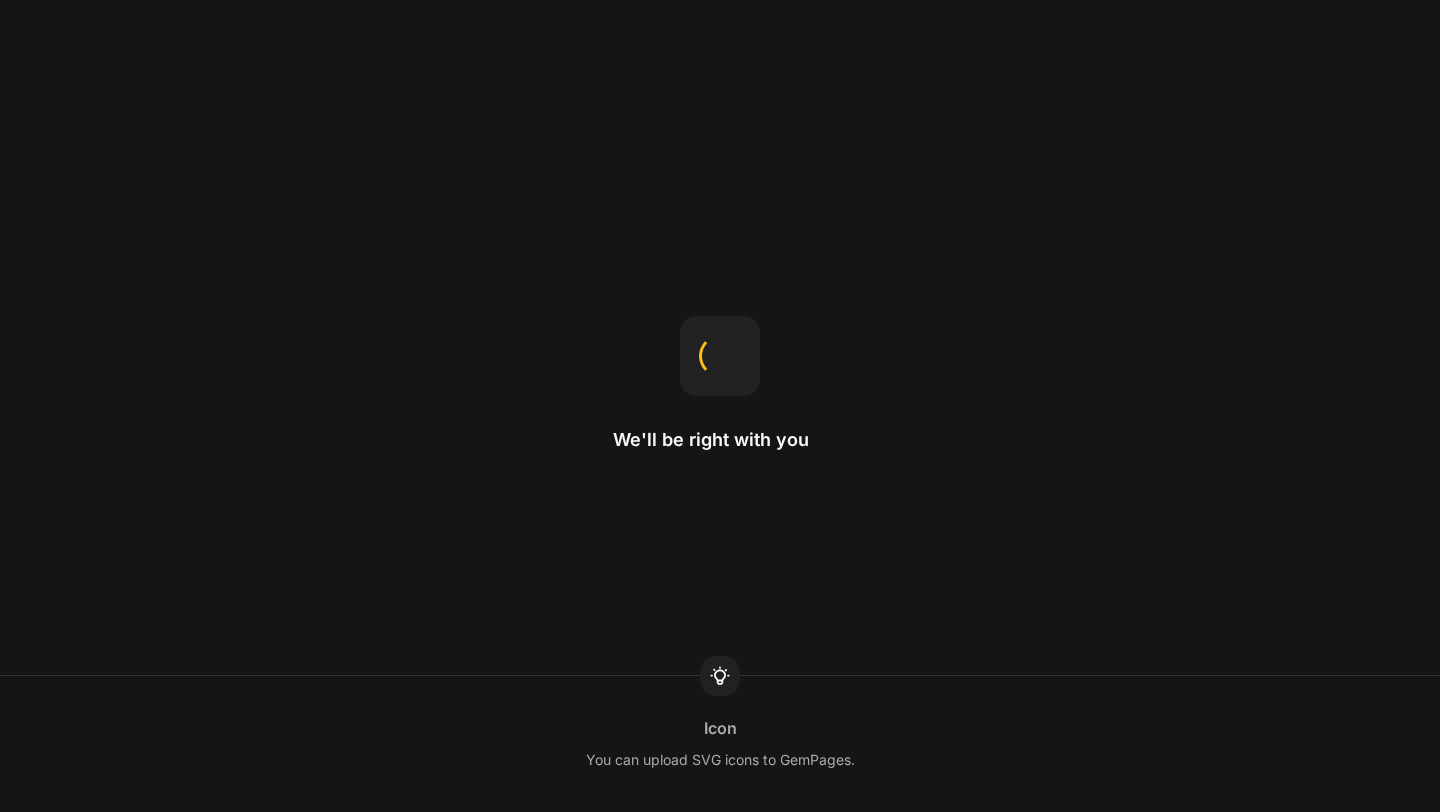 scroll, scrollTop: 0, scrollLeft: 0, axis: both 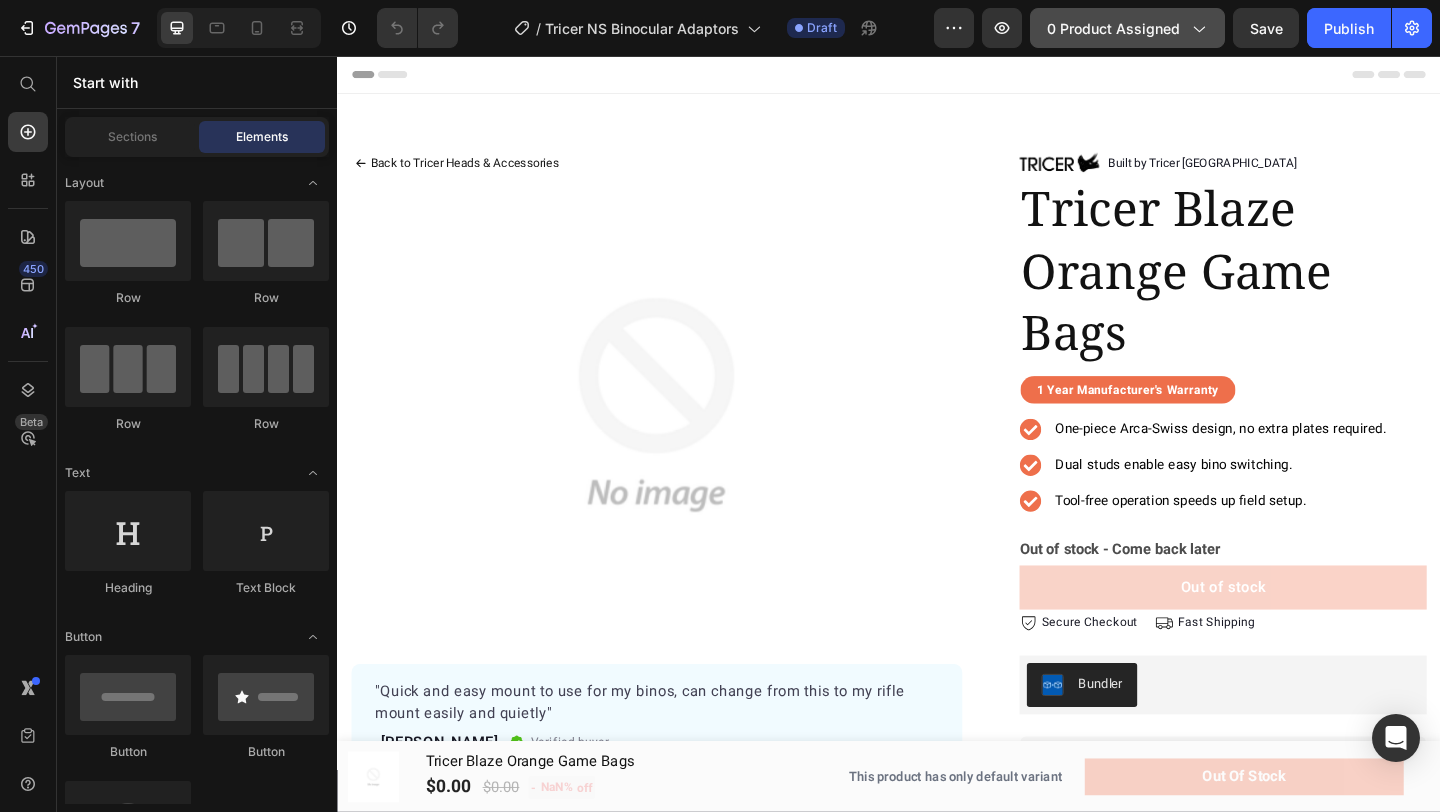 click on "0 product assigned" 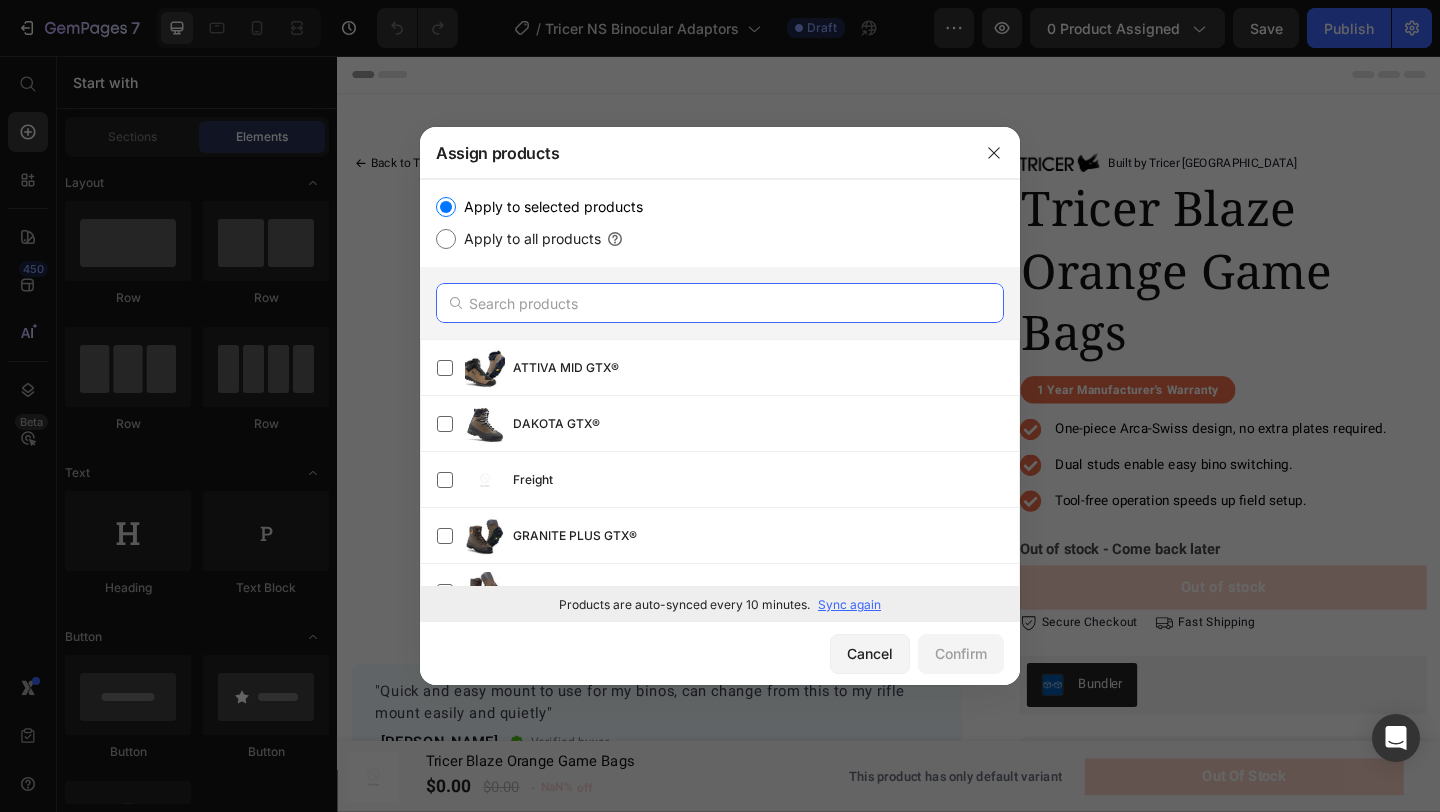 click at bounding box center (720, 303) 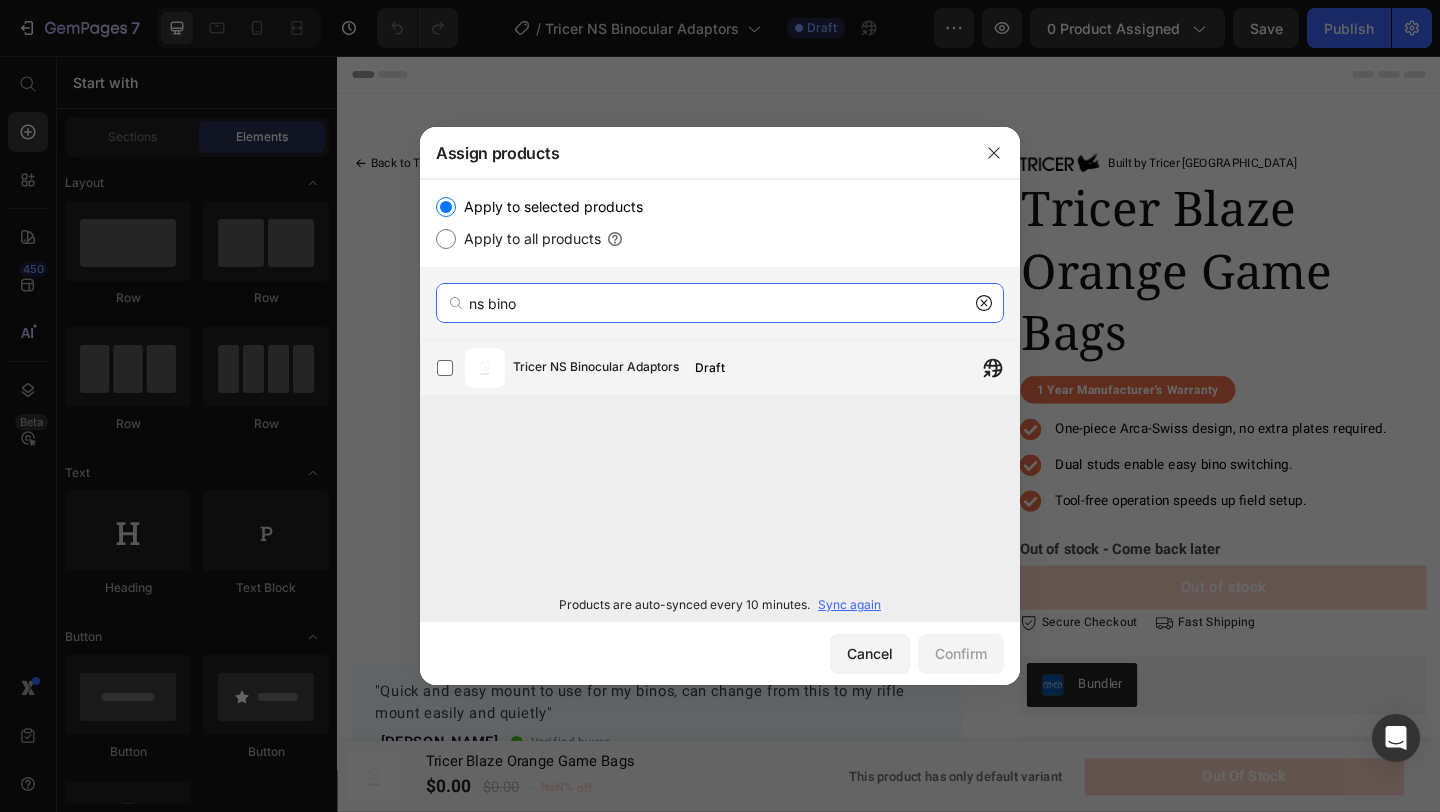 type on "ns bino" 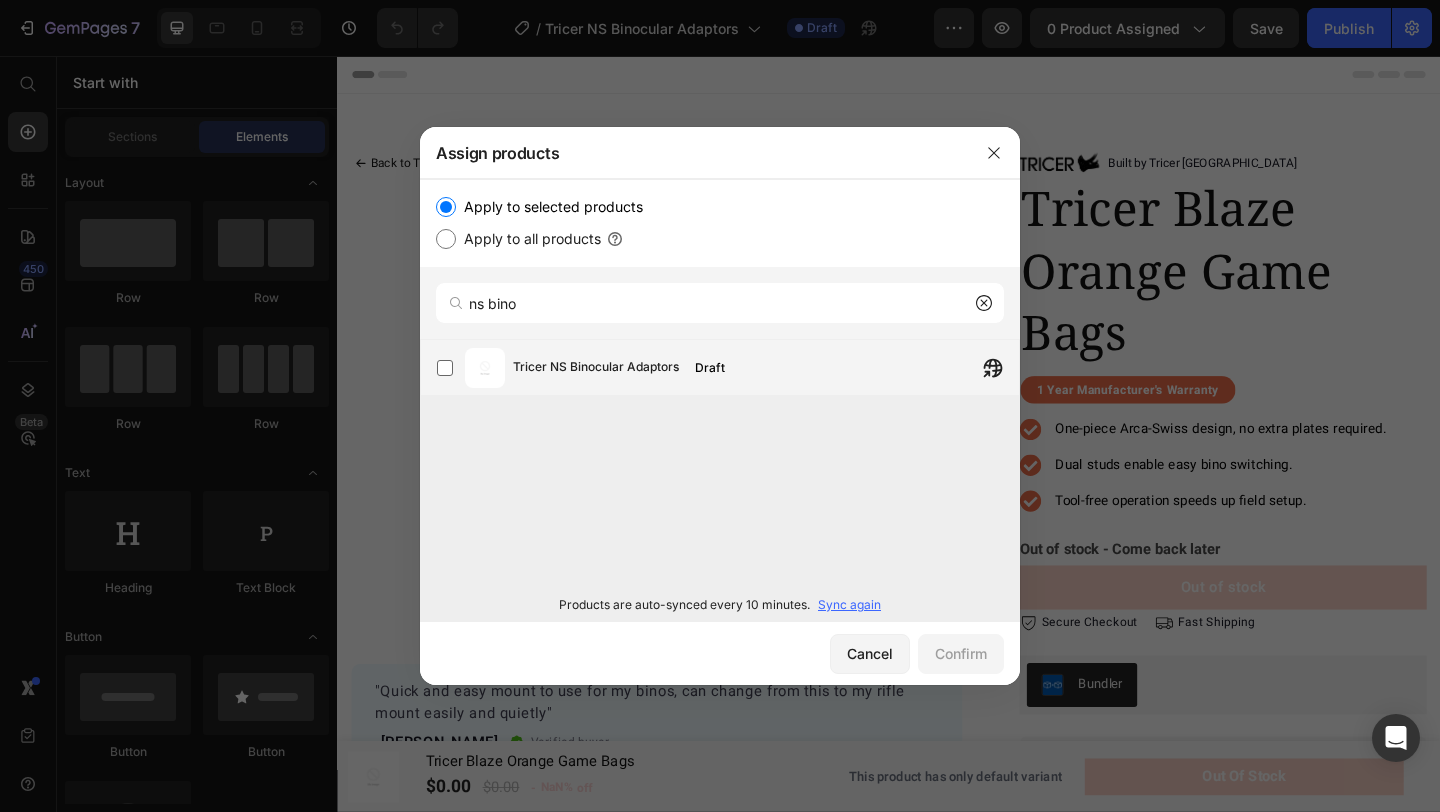 click on "Tricer NS Binocular Adaptors" at bounding box center (596, 368) 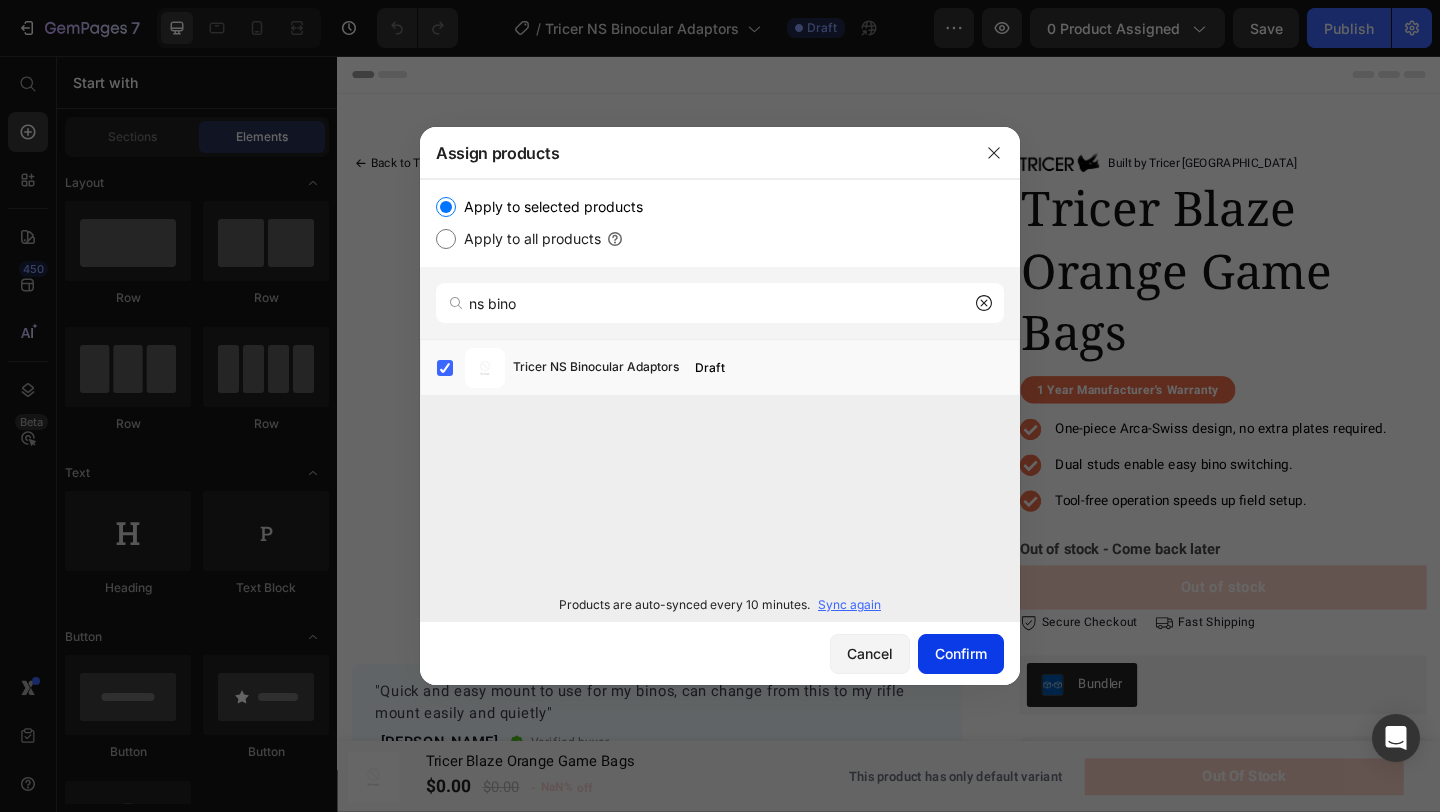 click on "Confirm" at bounding box center (961, 653) 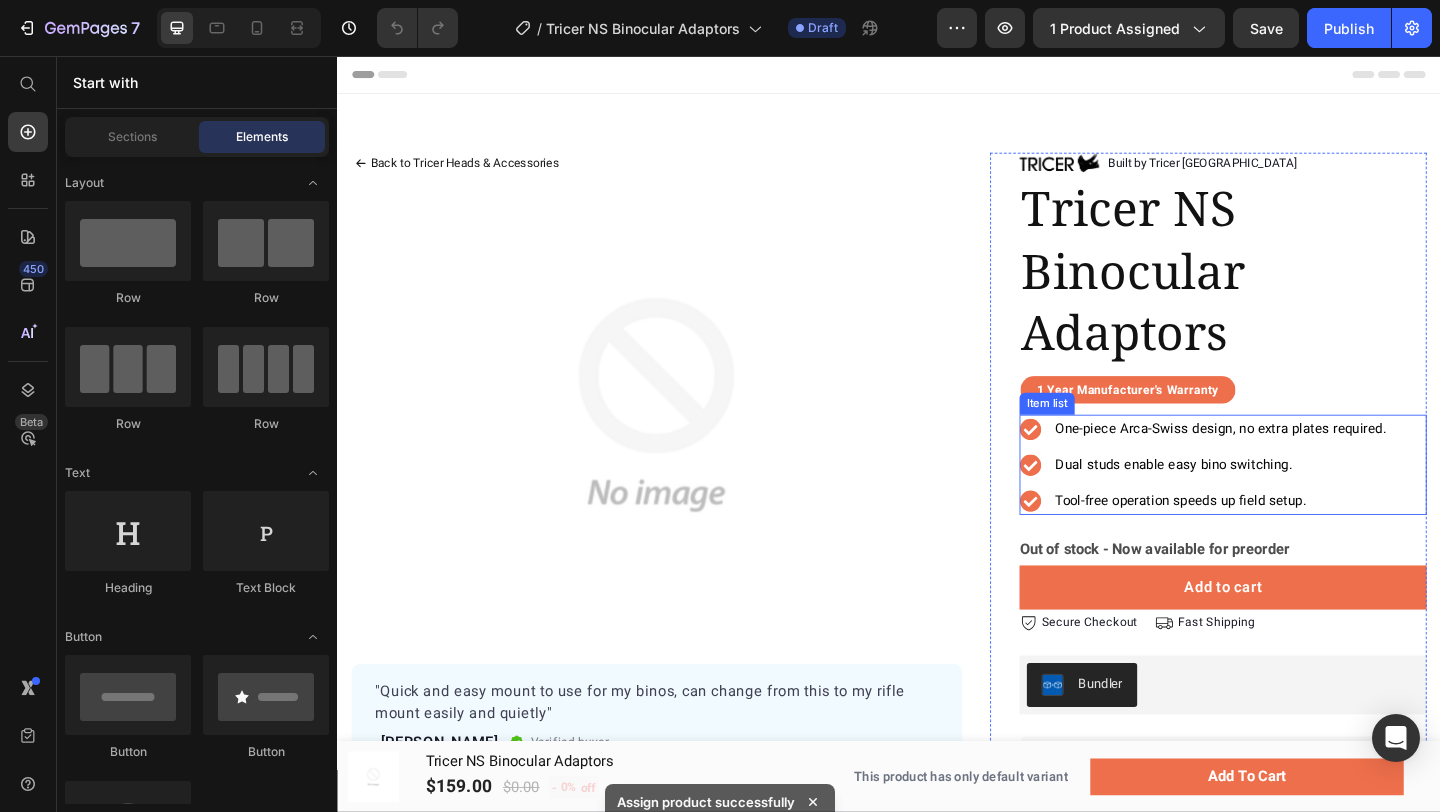 click on "One-piece Arca-Swiss design, no extra plates required." at bounding box center (1298, 461) 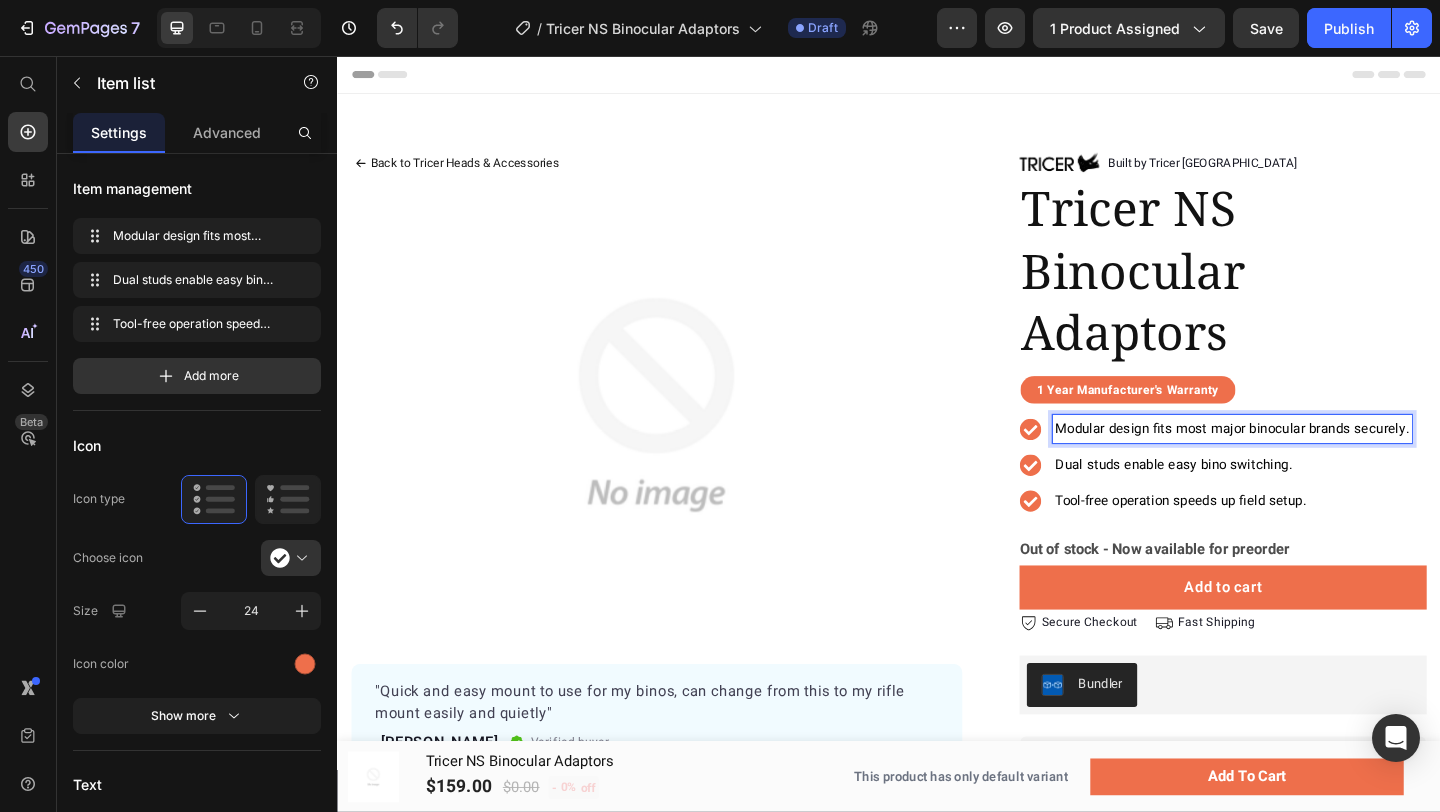 click on "Dual studs enable easy bino switching." at bounding box center [1247, 500] 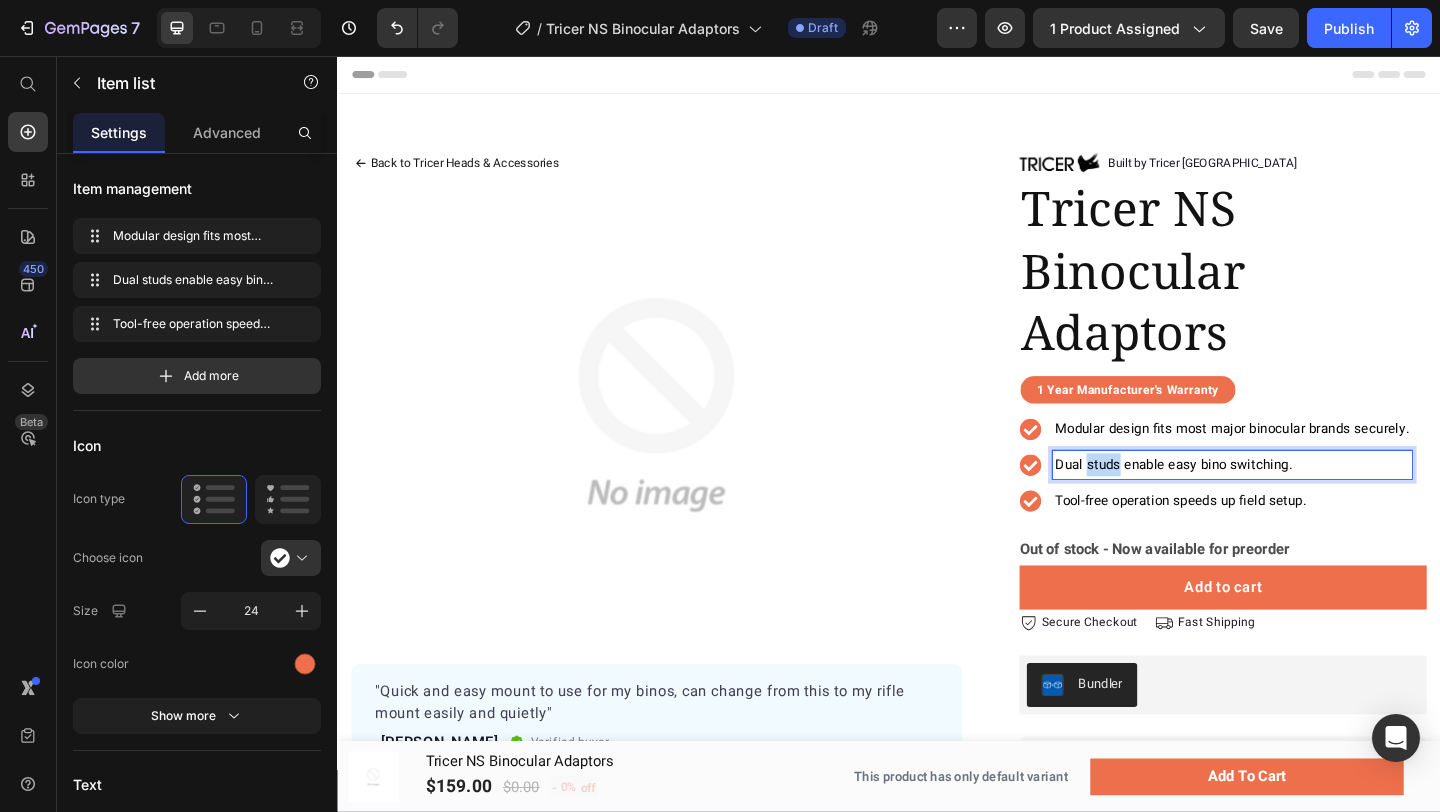 click on "Dual studs enable easy bino switching." at bounding box center (1247, 500) 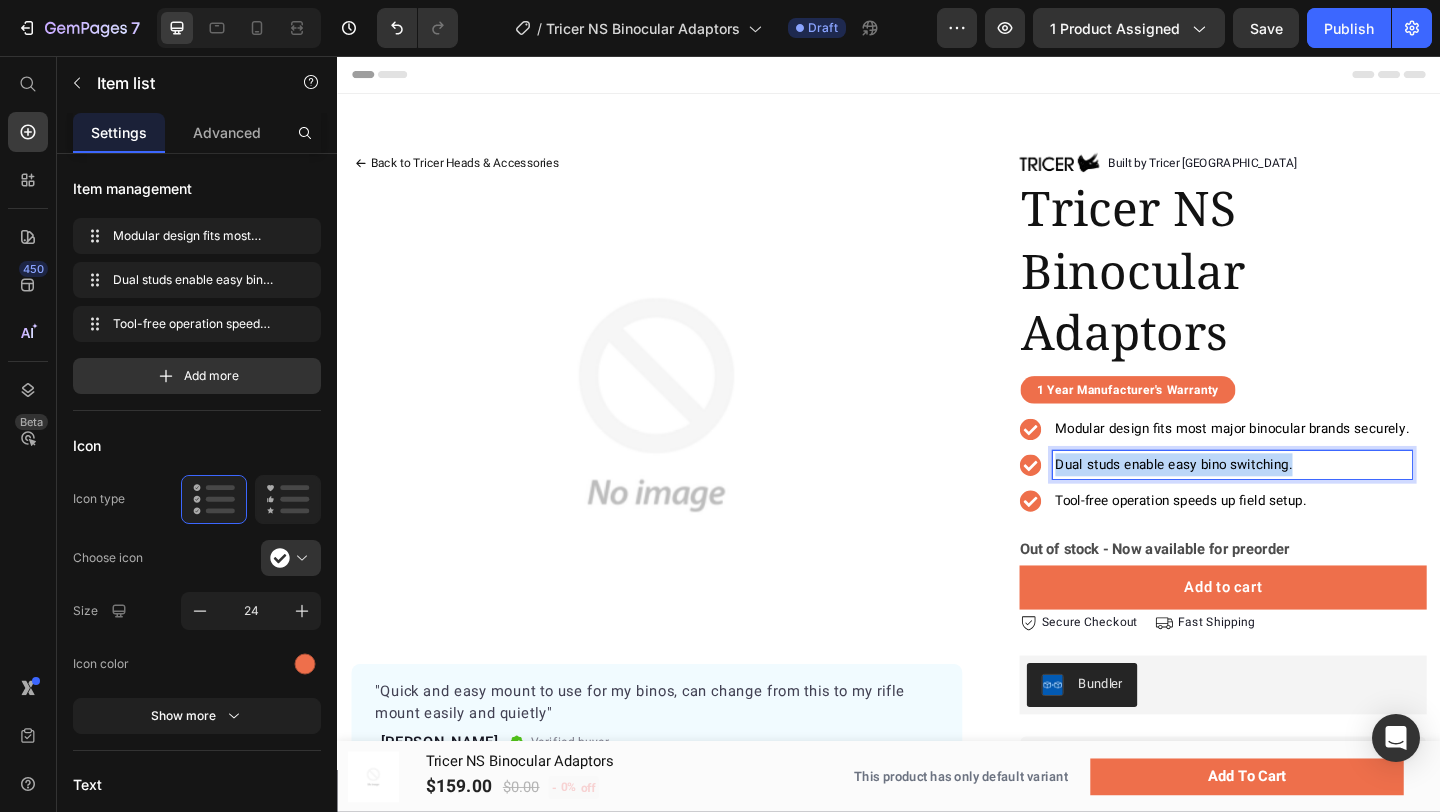 click on "Dual studs enable easy bino switching." at bounding box center [1247, 500] 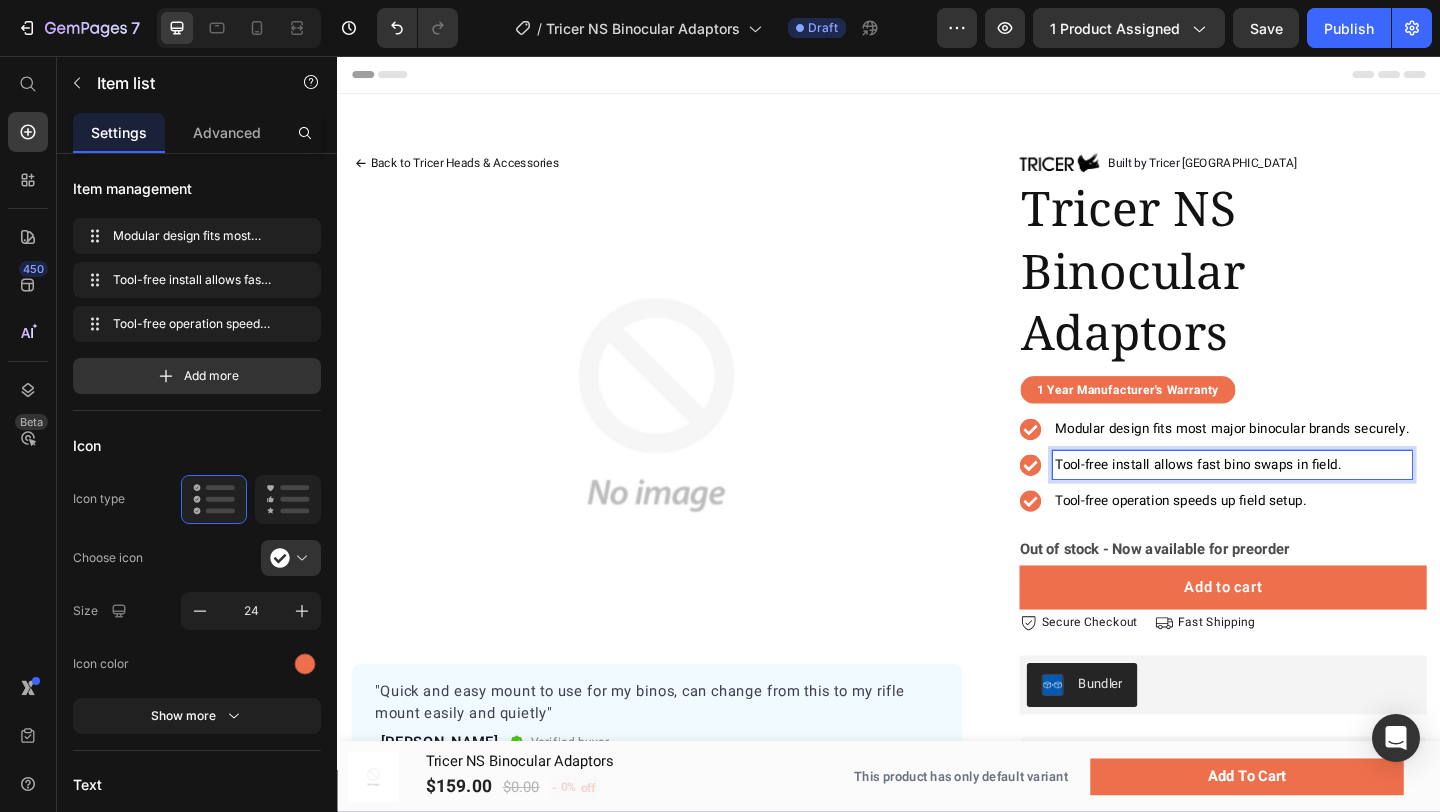click on "Tool-free operation speeds up field setup." at bounding box center (1254, 539) 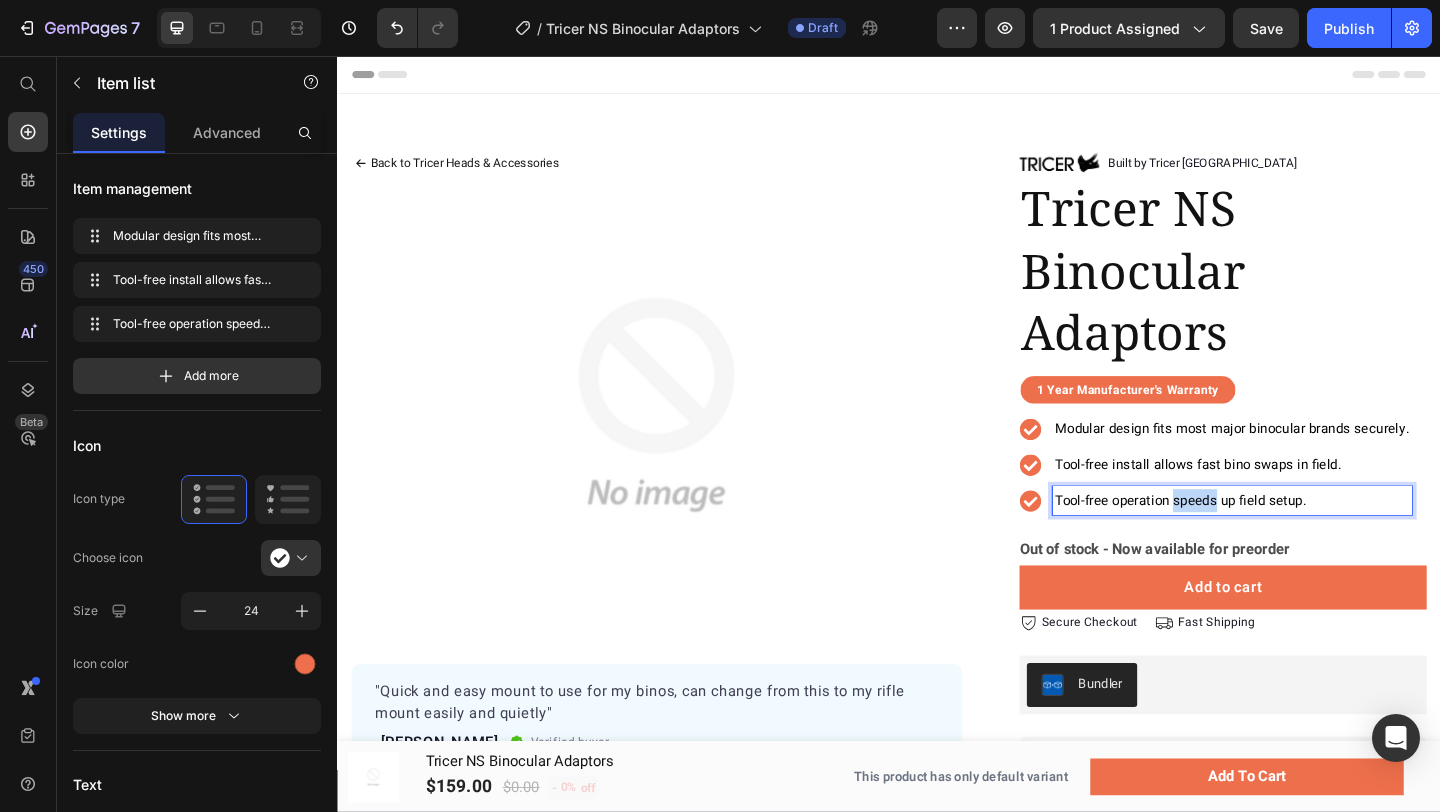 click on "Tool-free operation speeds up field setup." at bounding box center [1254, 539] 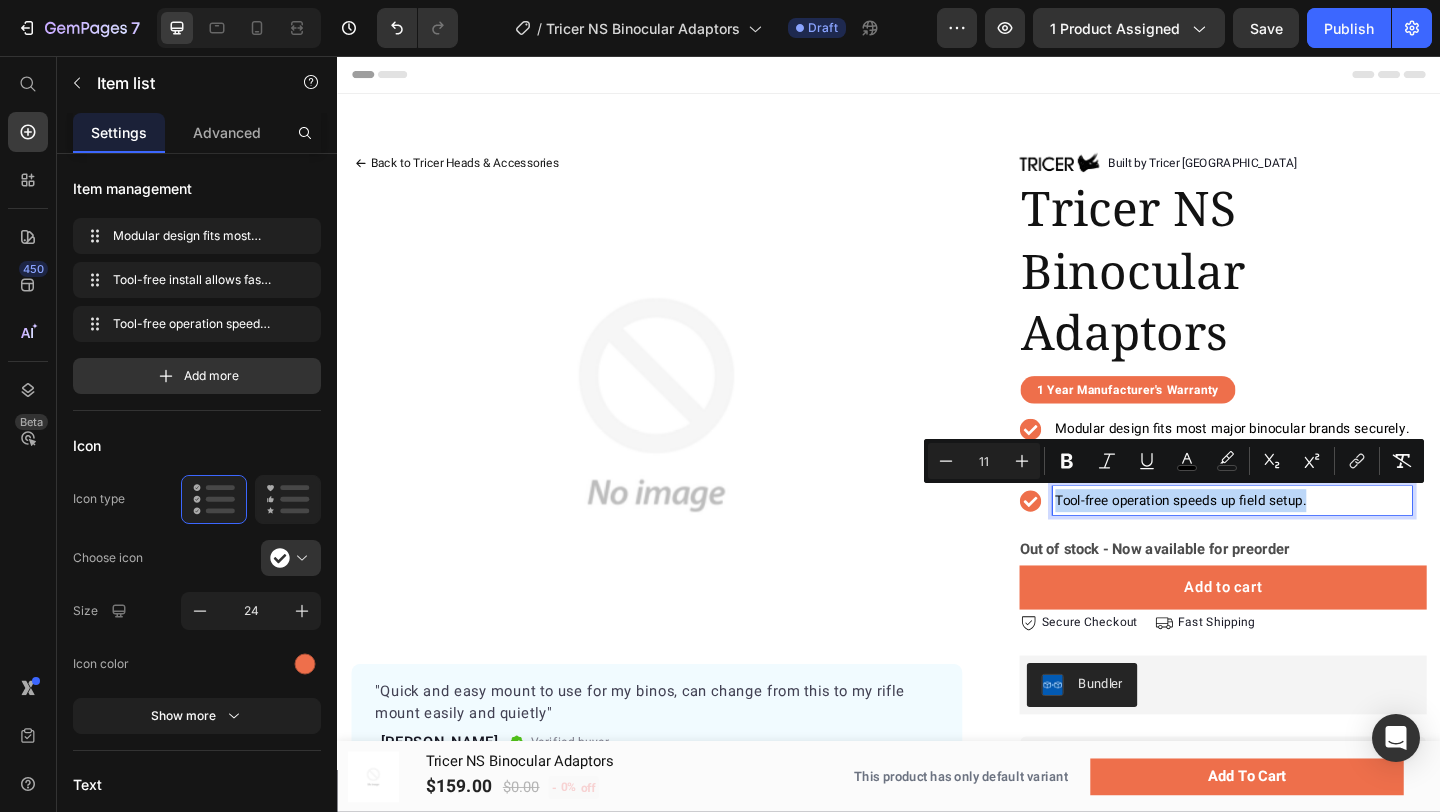 click on "Tool-free operation speeds up field setup." at bounding box center (1254, 539) 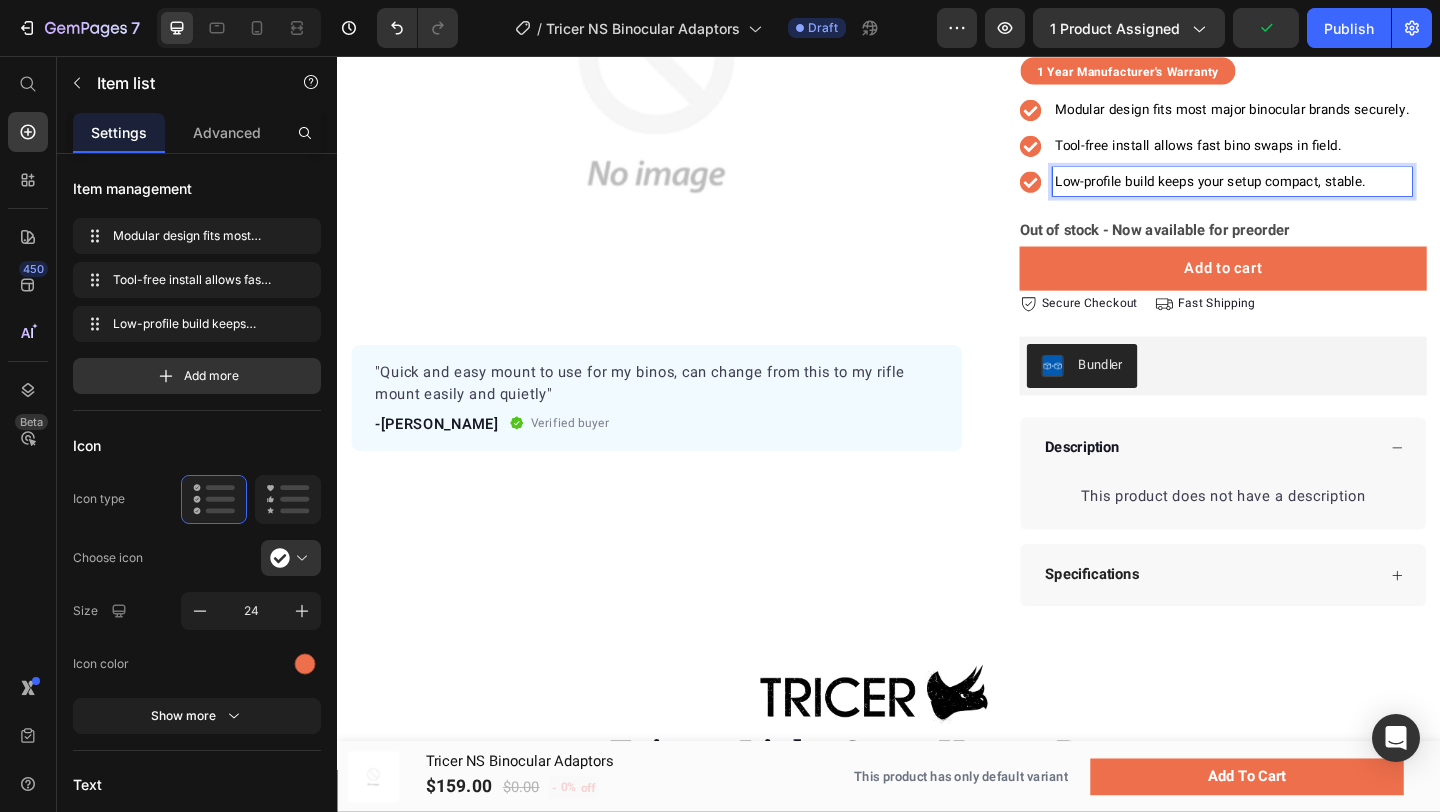 scroll, scrollTop: 349, scrollLeft: 0, axis: vertical 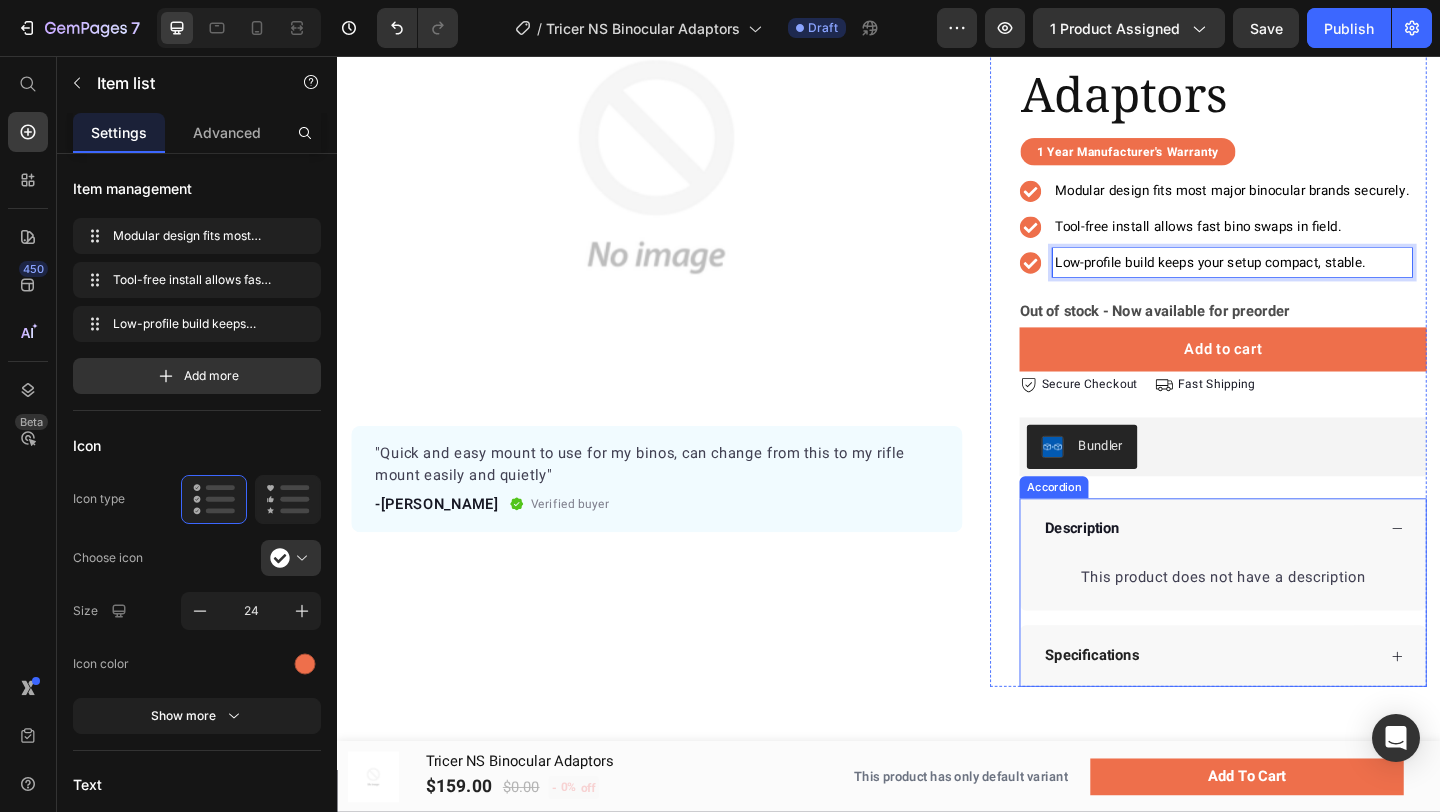 click on "Specifications" at bounding box center (1285, 708) 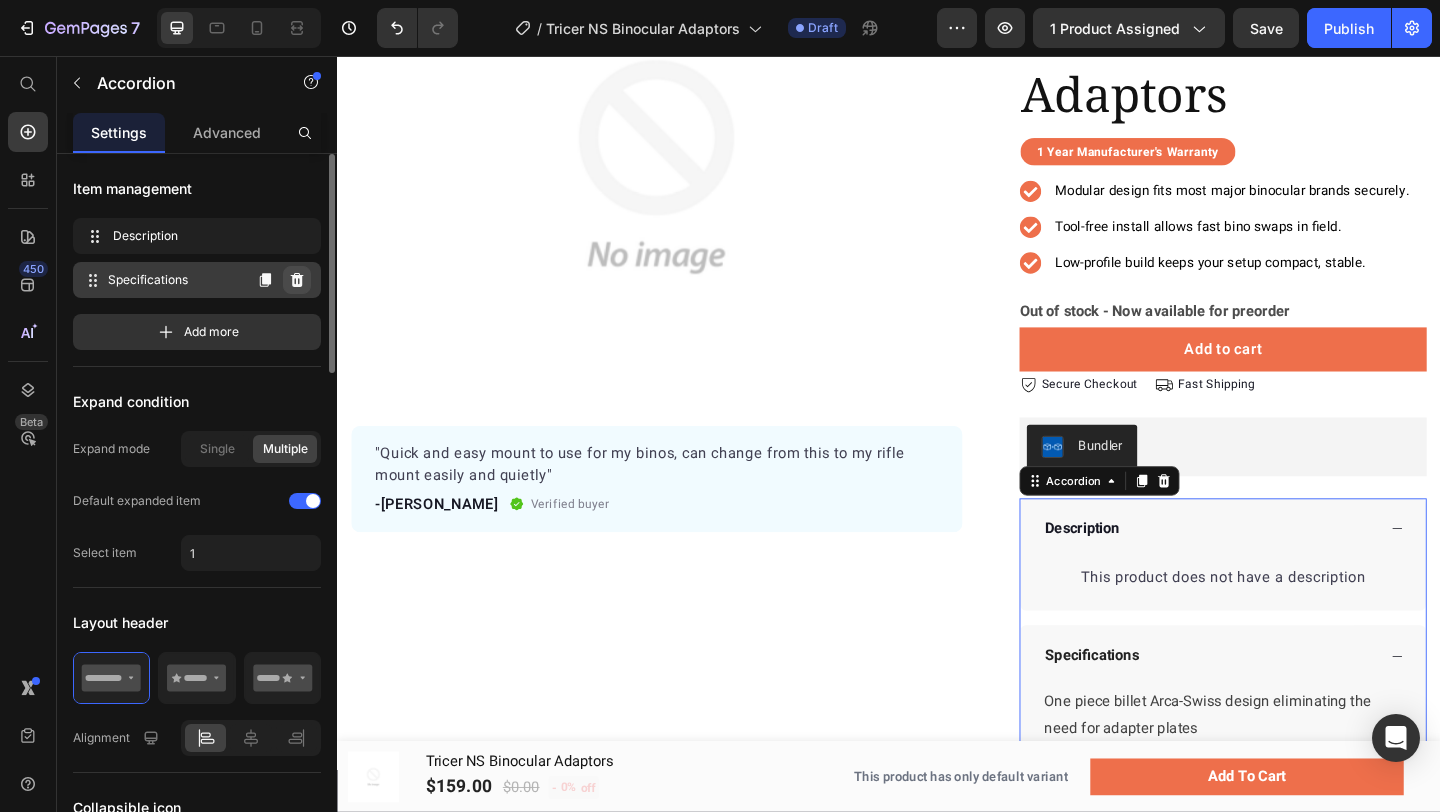 click 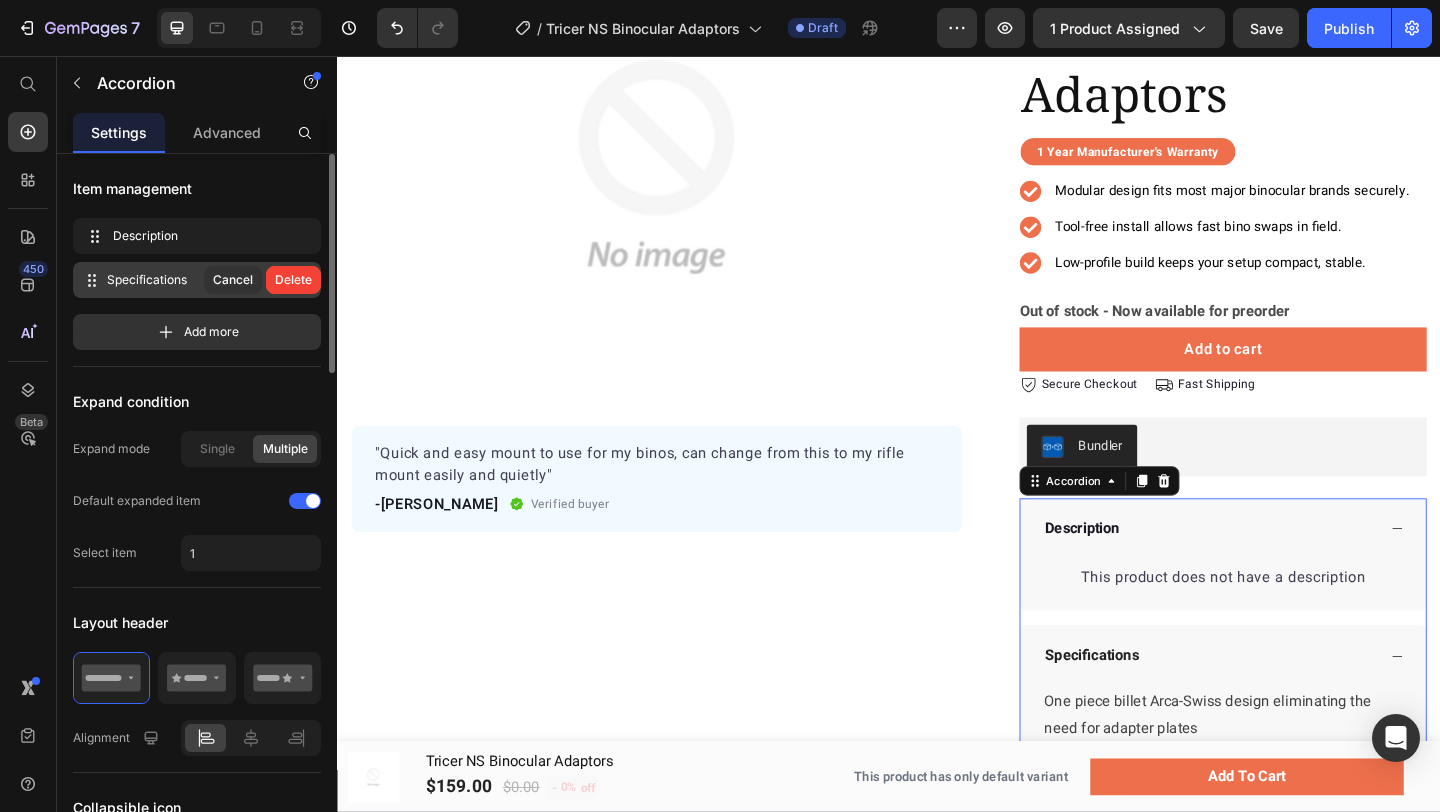 click on "Delete" at bounding box center (293, 280) 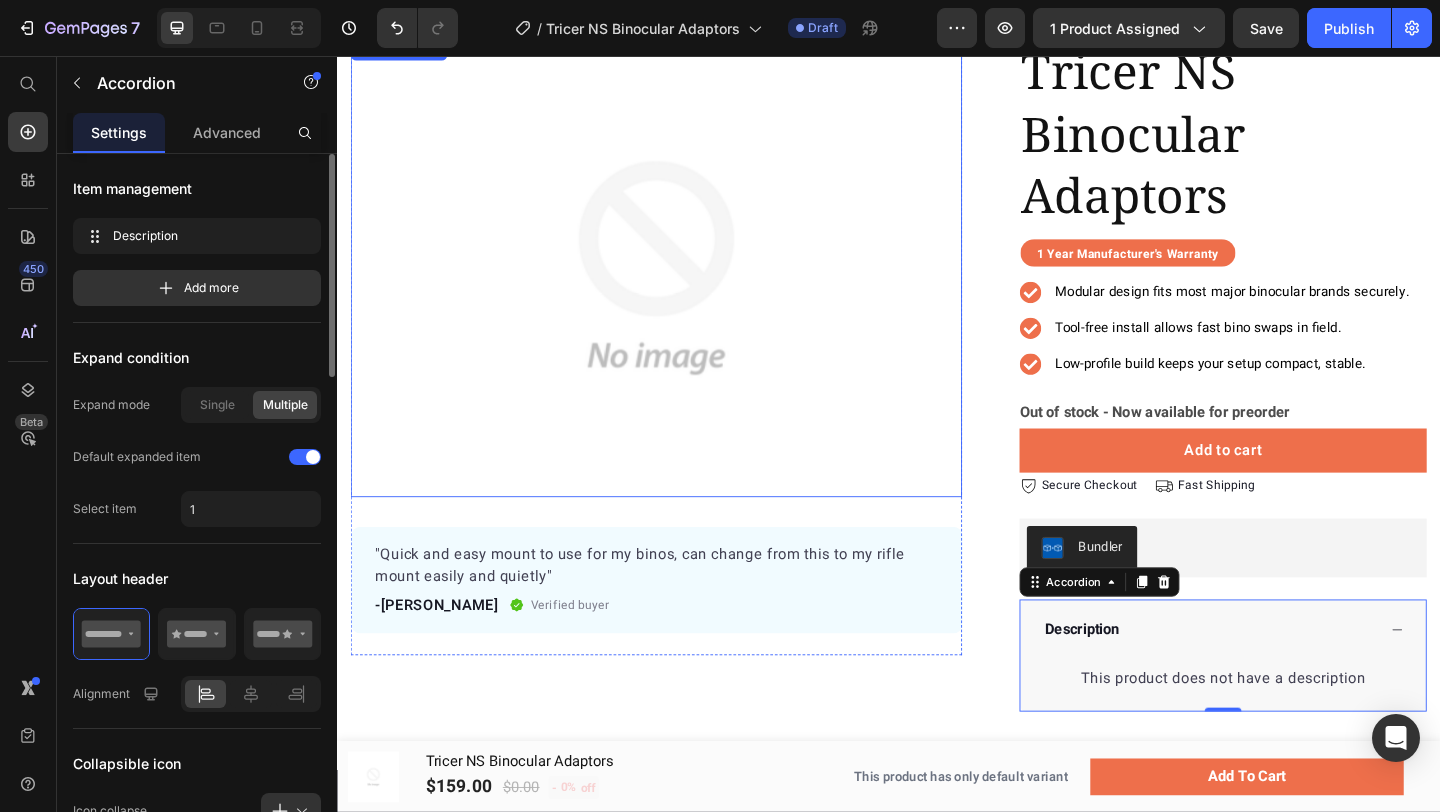 scroll, scrollTop: 153, scrollLeft: 0, axis: vertical 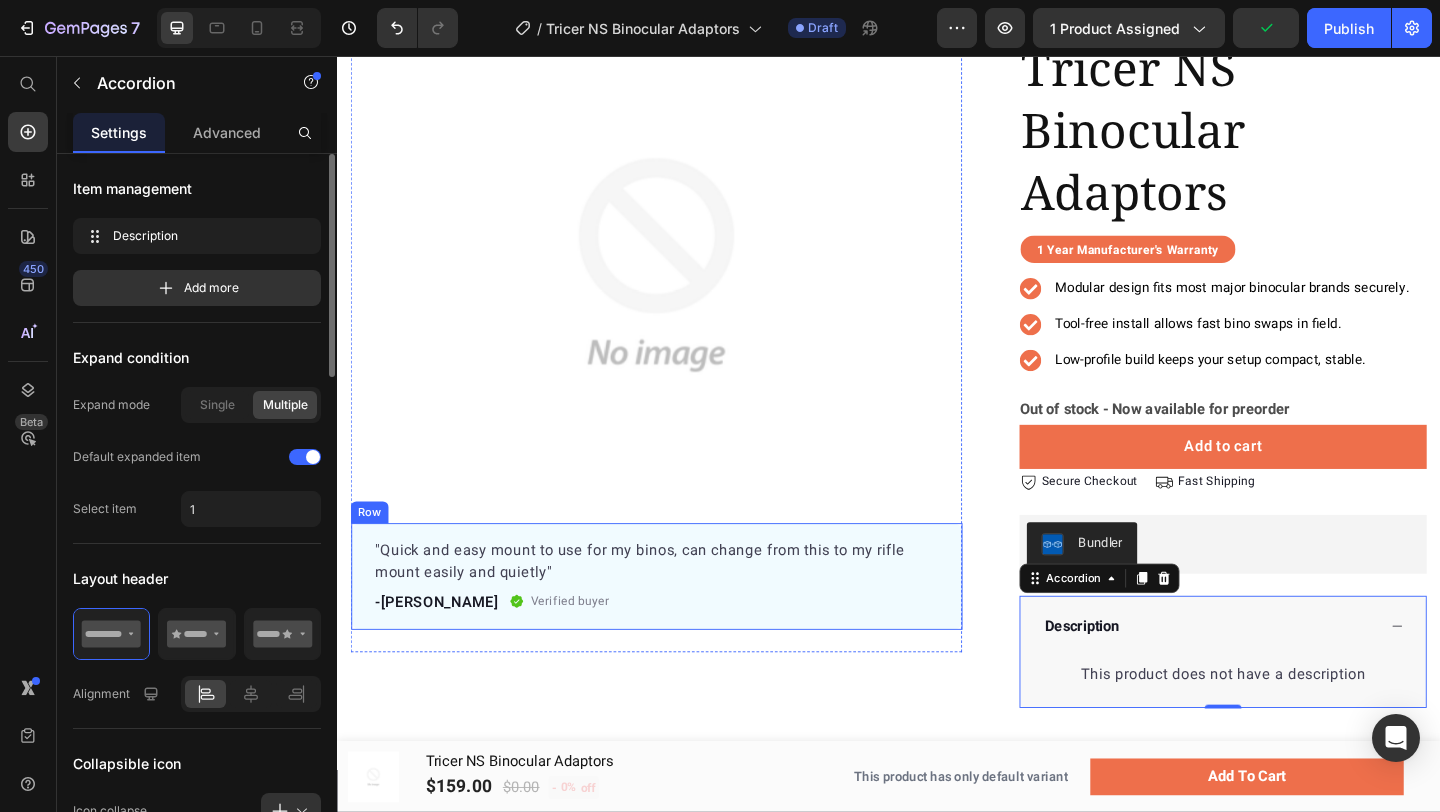 click on ""Quick and easy mount to use for my binos, can change from this to my rifle mount easily and quietly" Text block -Riley Text block
Verified buyer Item list Row Row" at bounding box center [684, 622] 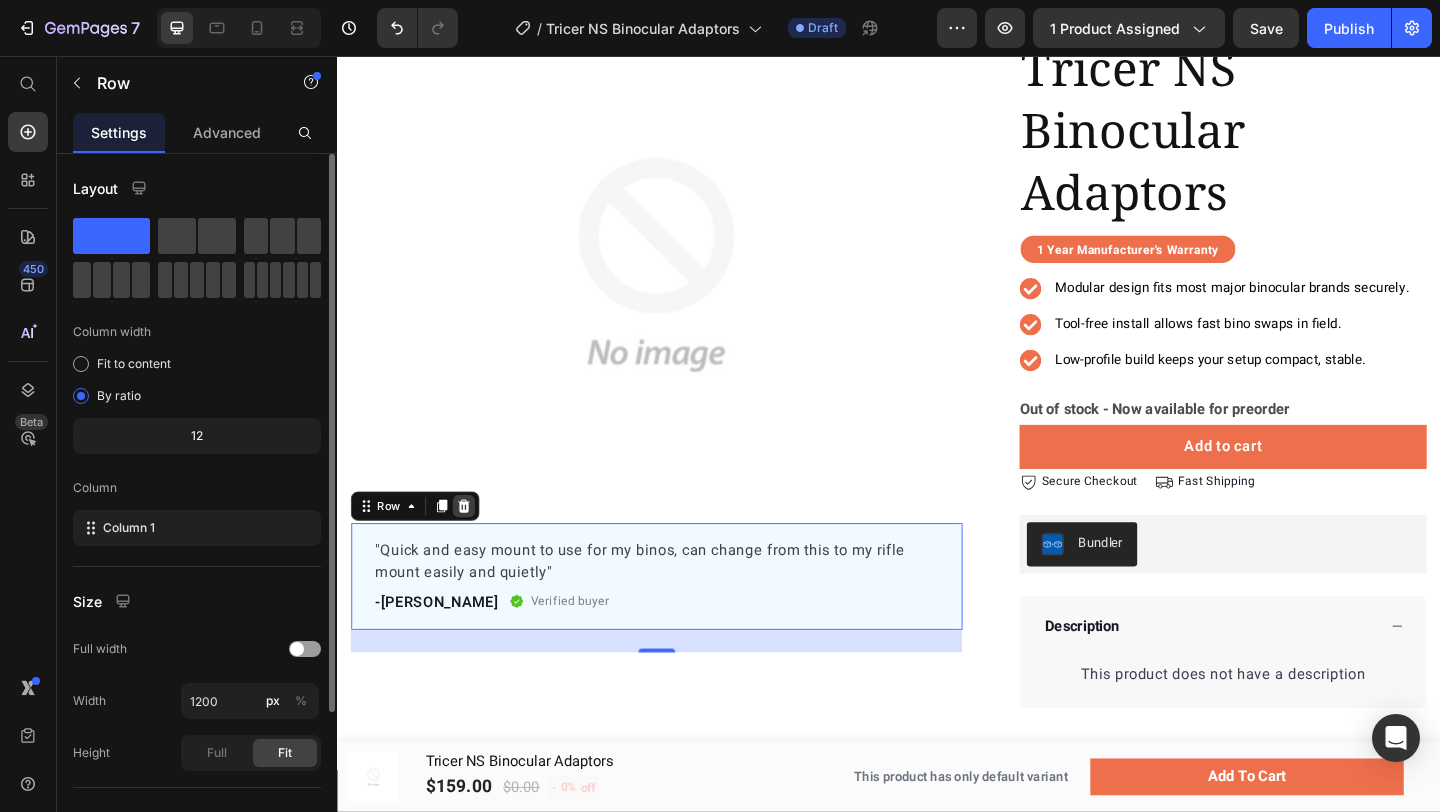 click 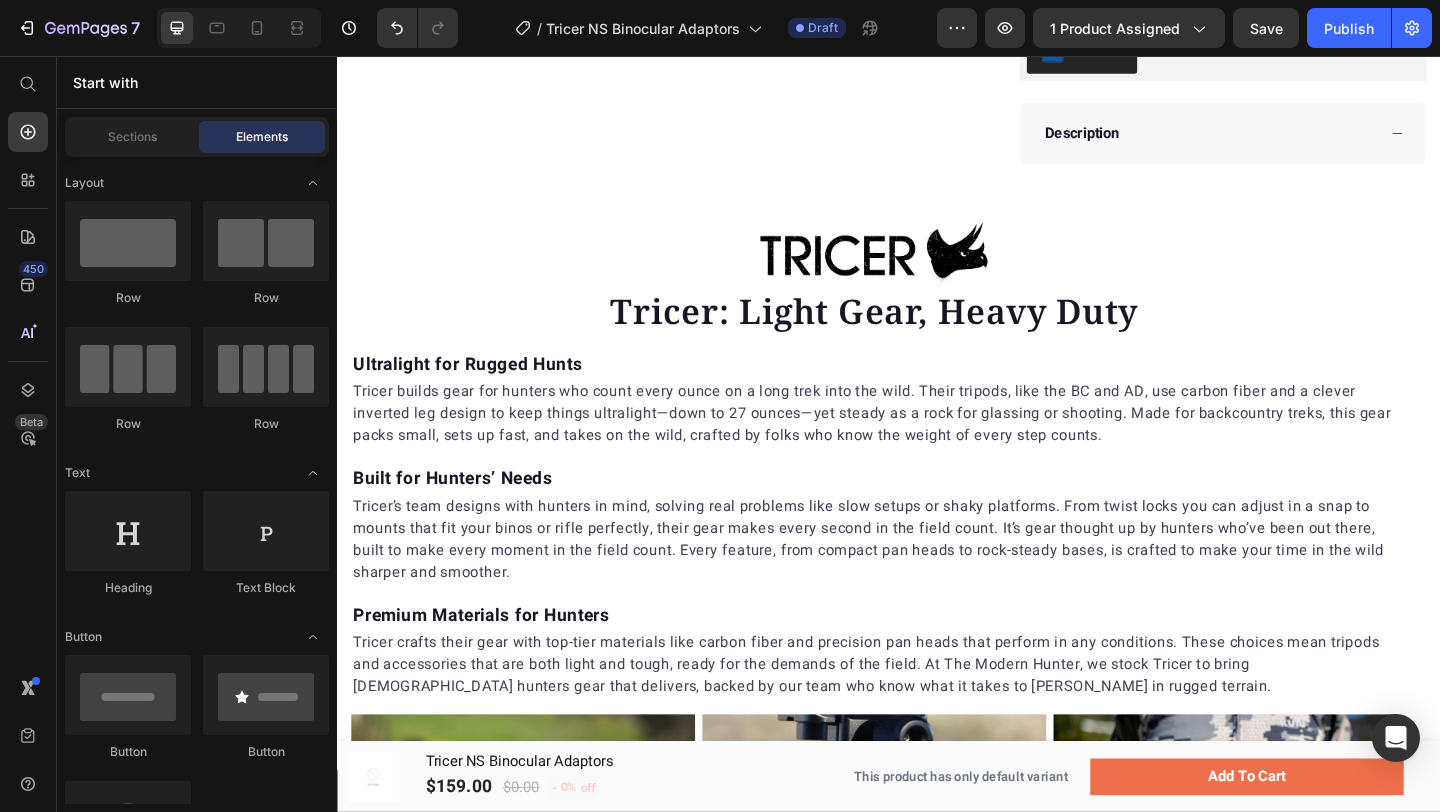 scroll, scrollTop: 0, scrollLeft: 0, axis: both 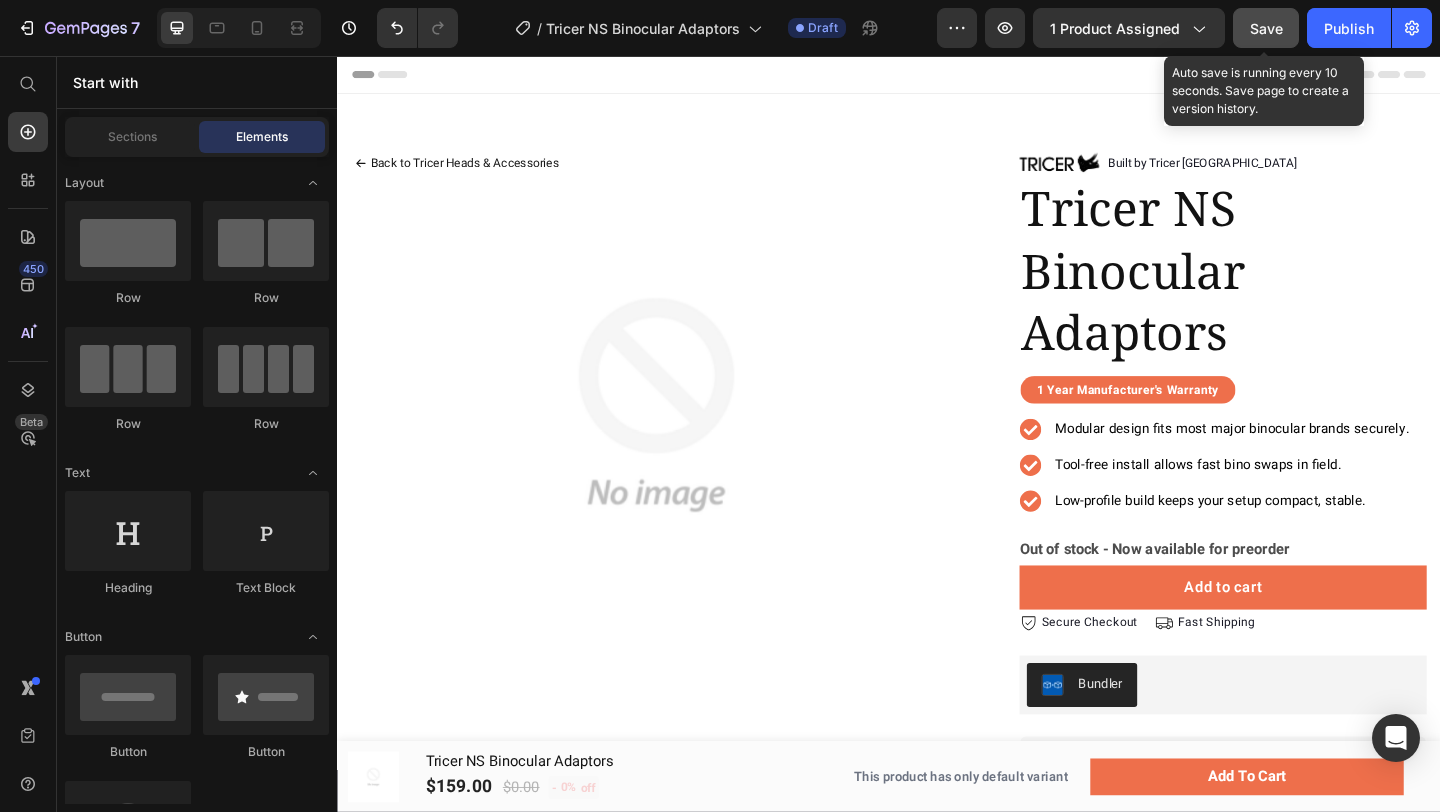 click on "Save" 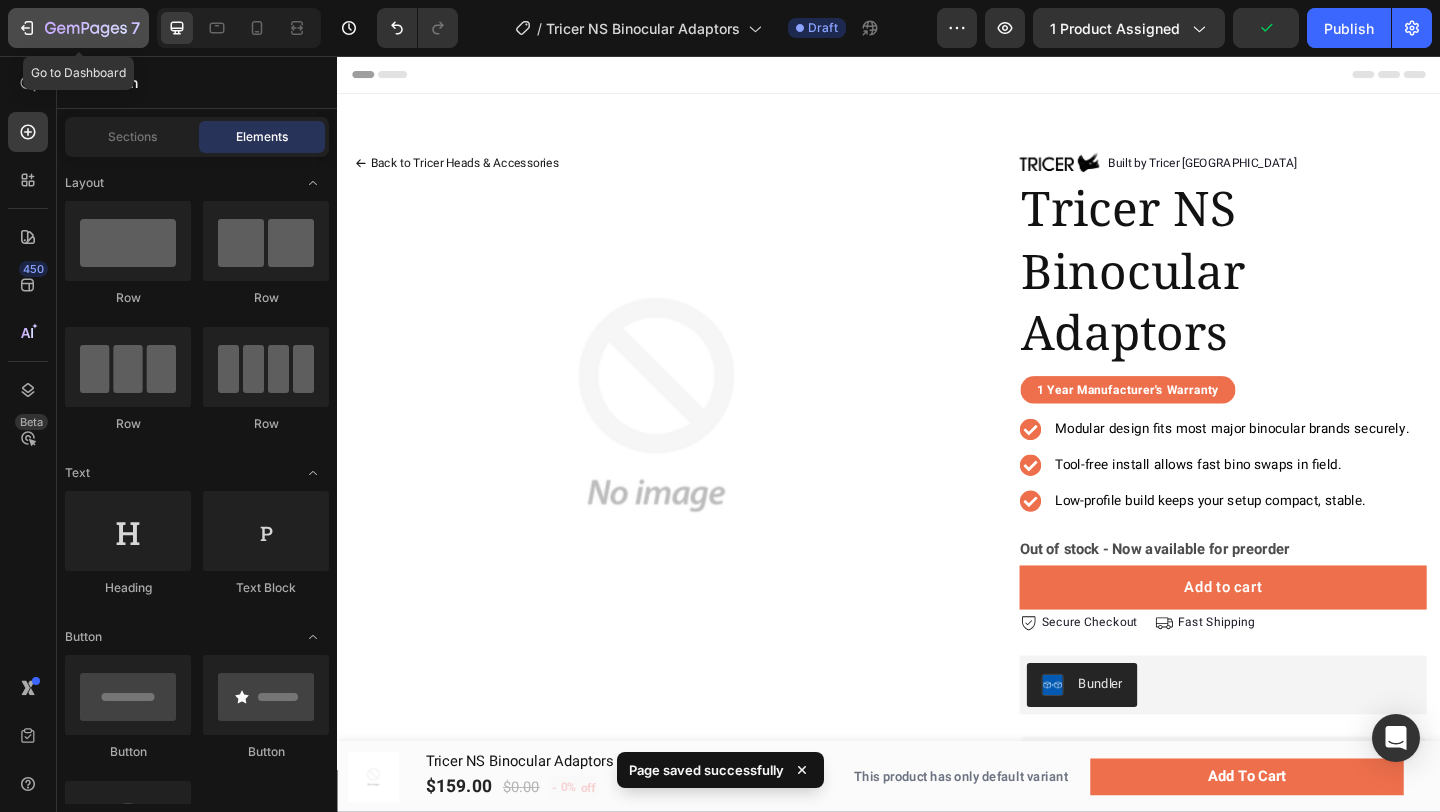 click 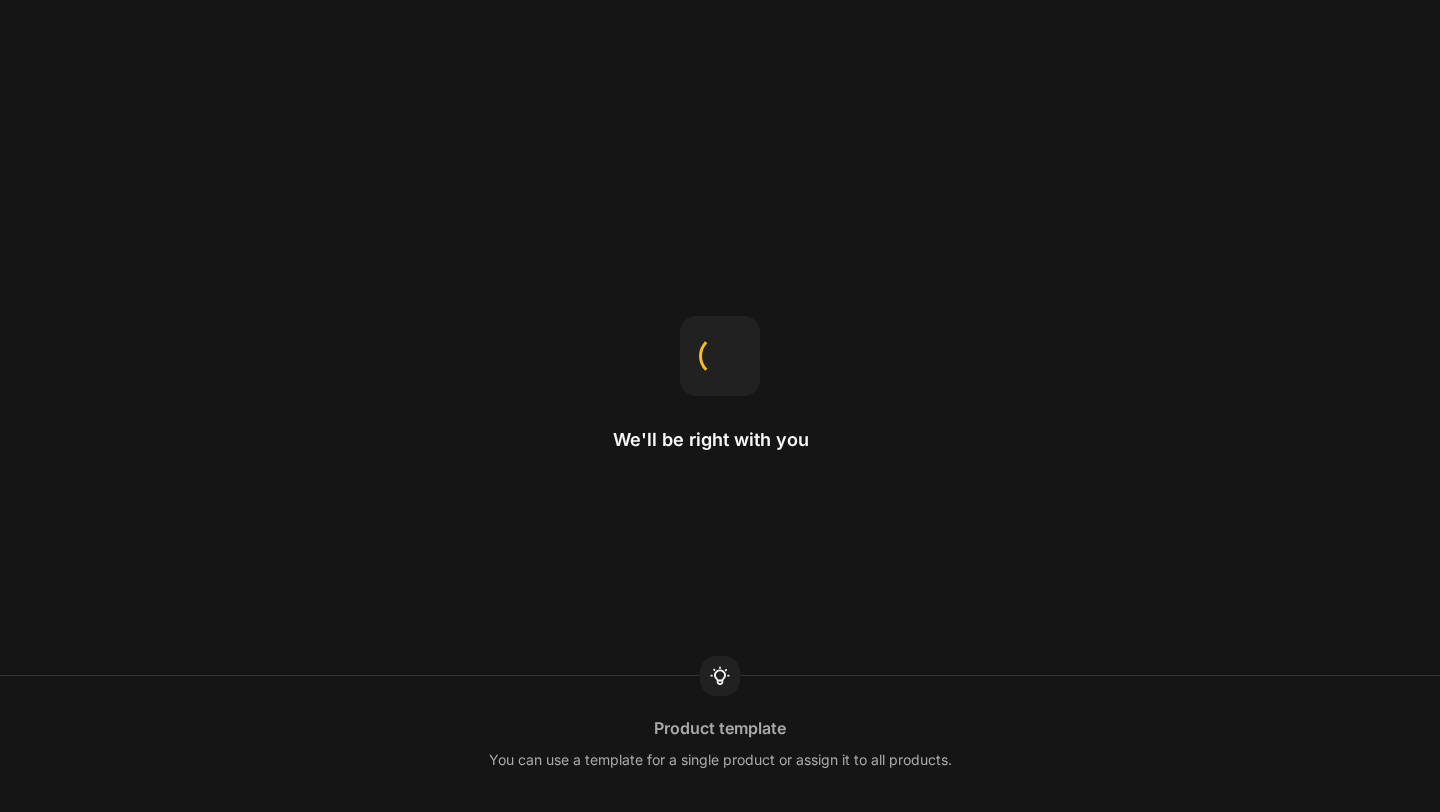 scroll, scrollTop: 0, scrollLeft: 0, axis: both 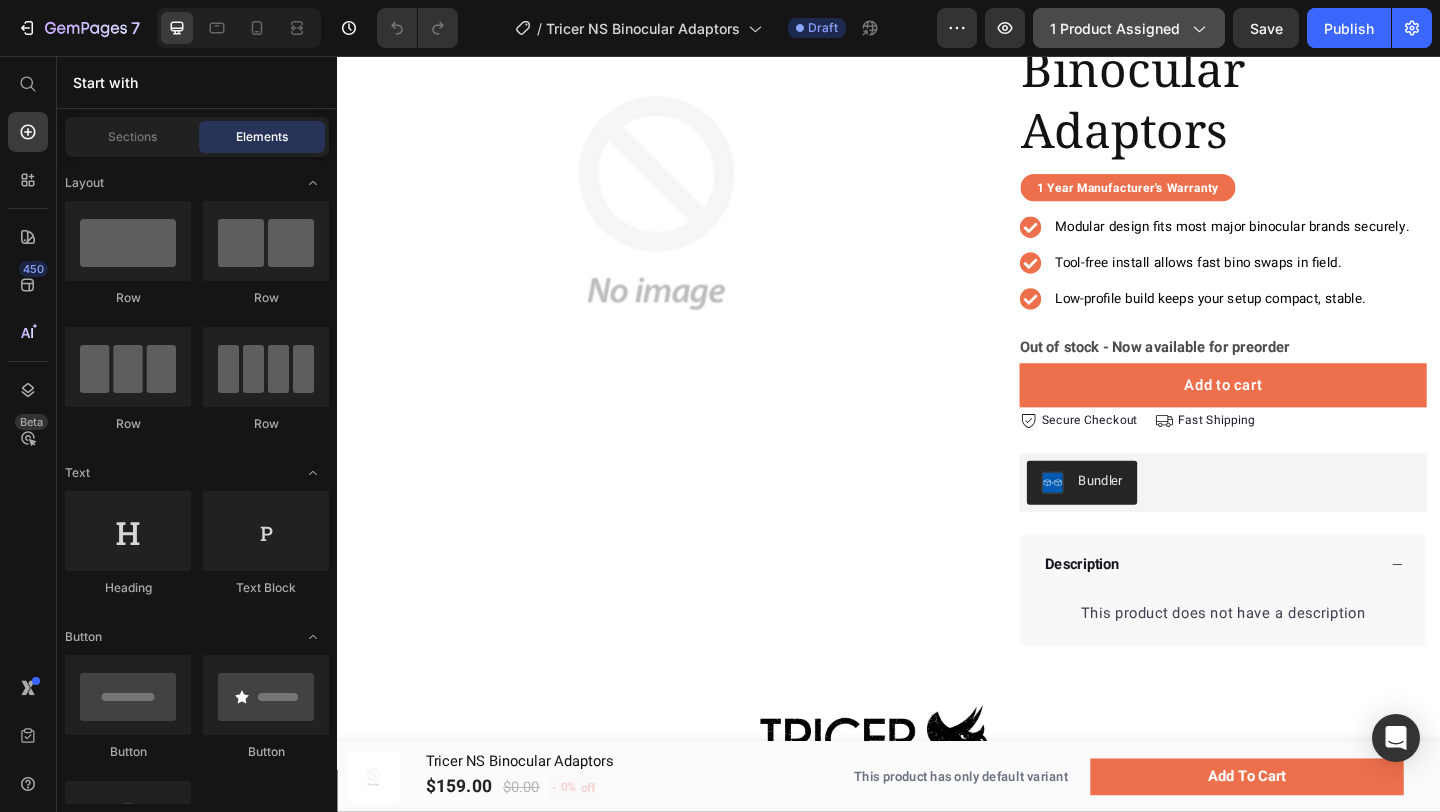 click 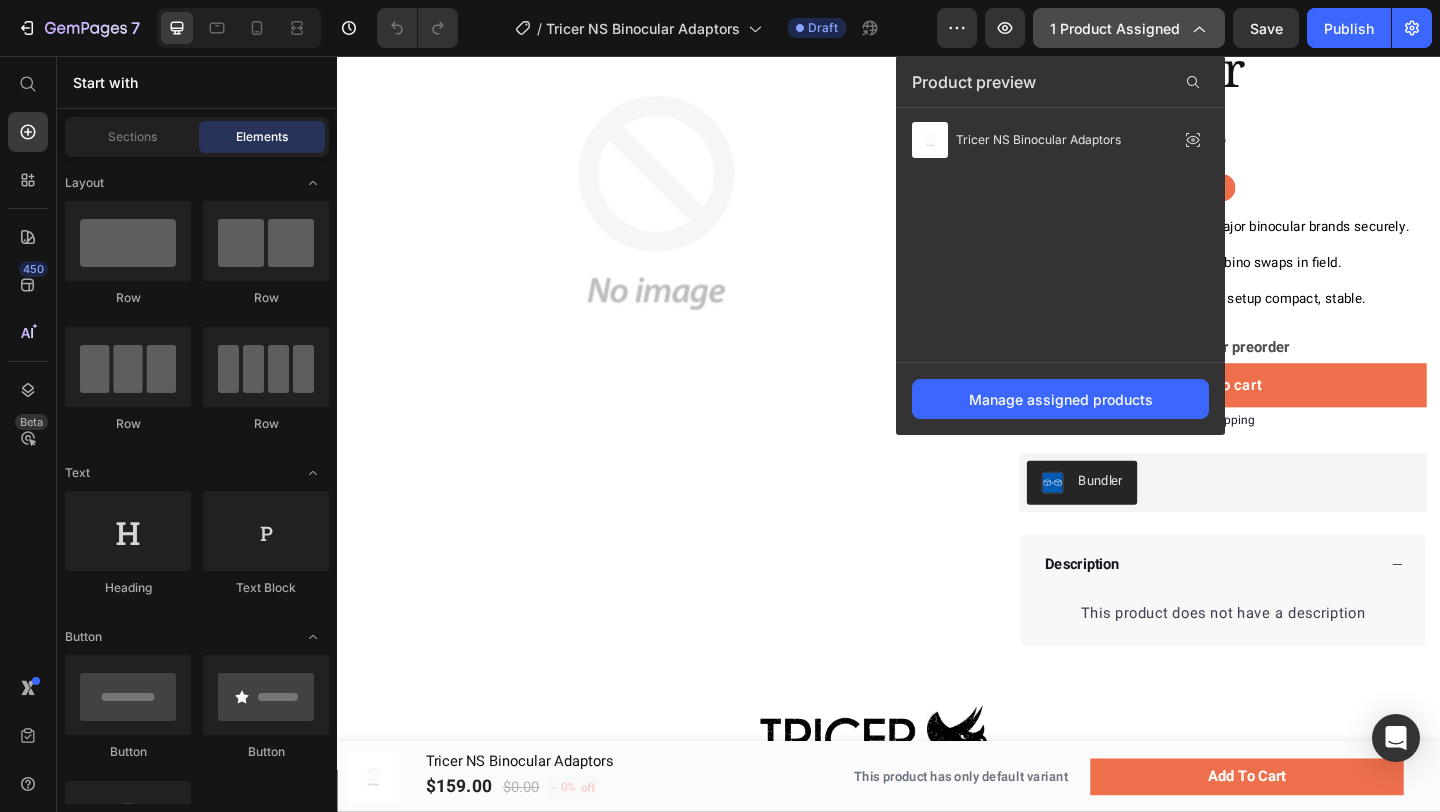 click 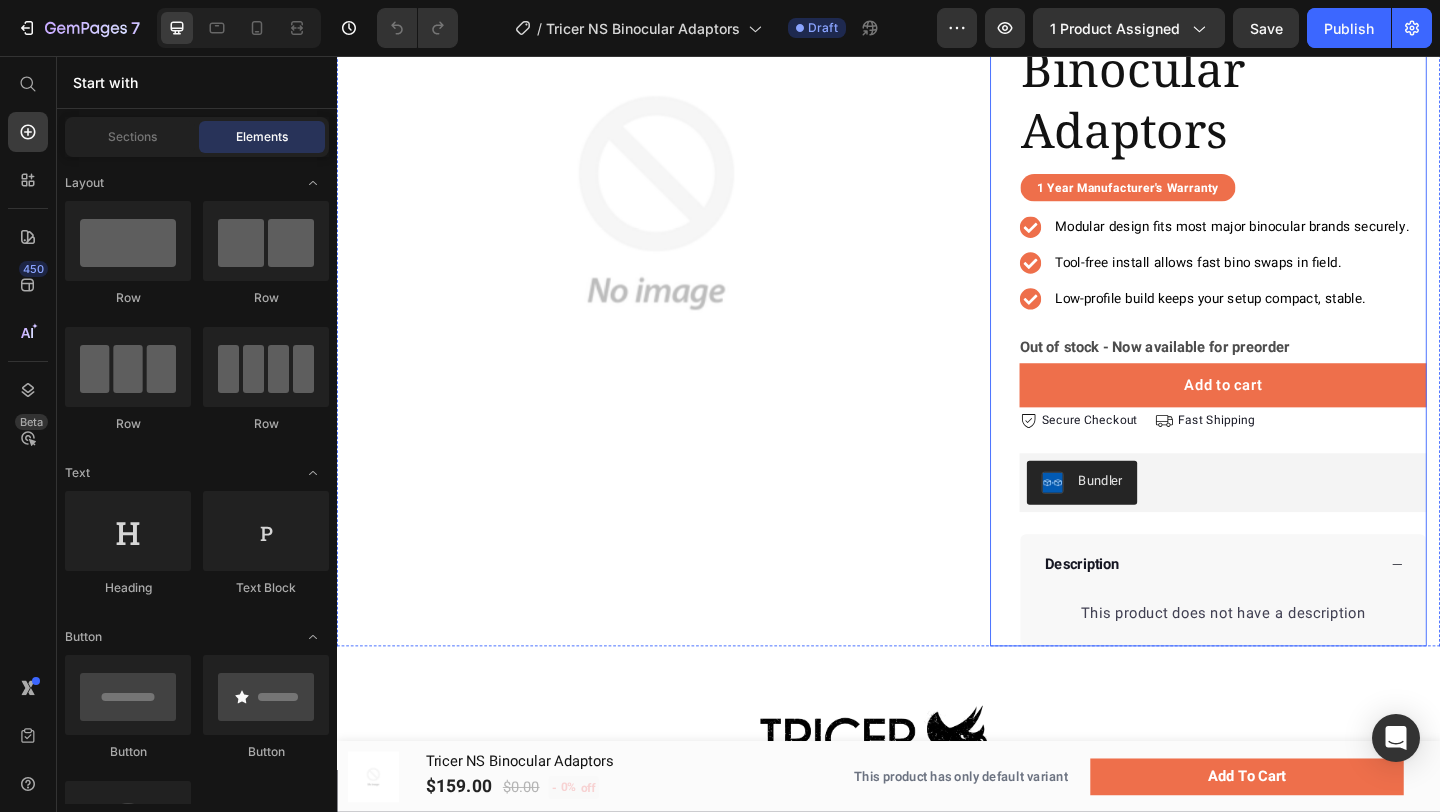 click on "Image Built by Tricer USA Text block Row Tricer NS Binocular Adaptors Product Title 1 Year Manufacturer's Warranty Text block Row Row Modular design fits most major binocular brands securely. Tool-free install allows fast bino swaps in field. Low-profile build keeps your setup compact, stable. Item list Out of stock - Now available for preorder Stock Counter Add to cart Product Cart Button
Icon Secure Checkout Text block Row
Icon Fast Shipping Text block Row Row Bundler Bundler
Description This product does not have a description Product Description Accordion Row" at bounding box center [1284, 319] 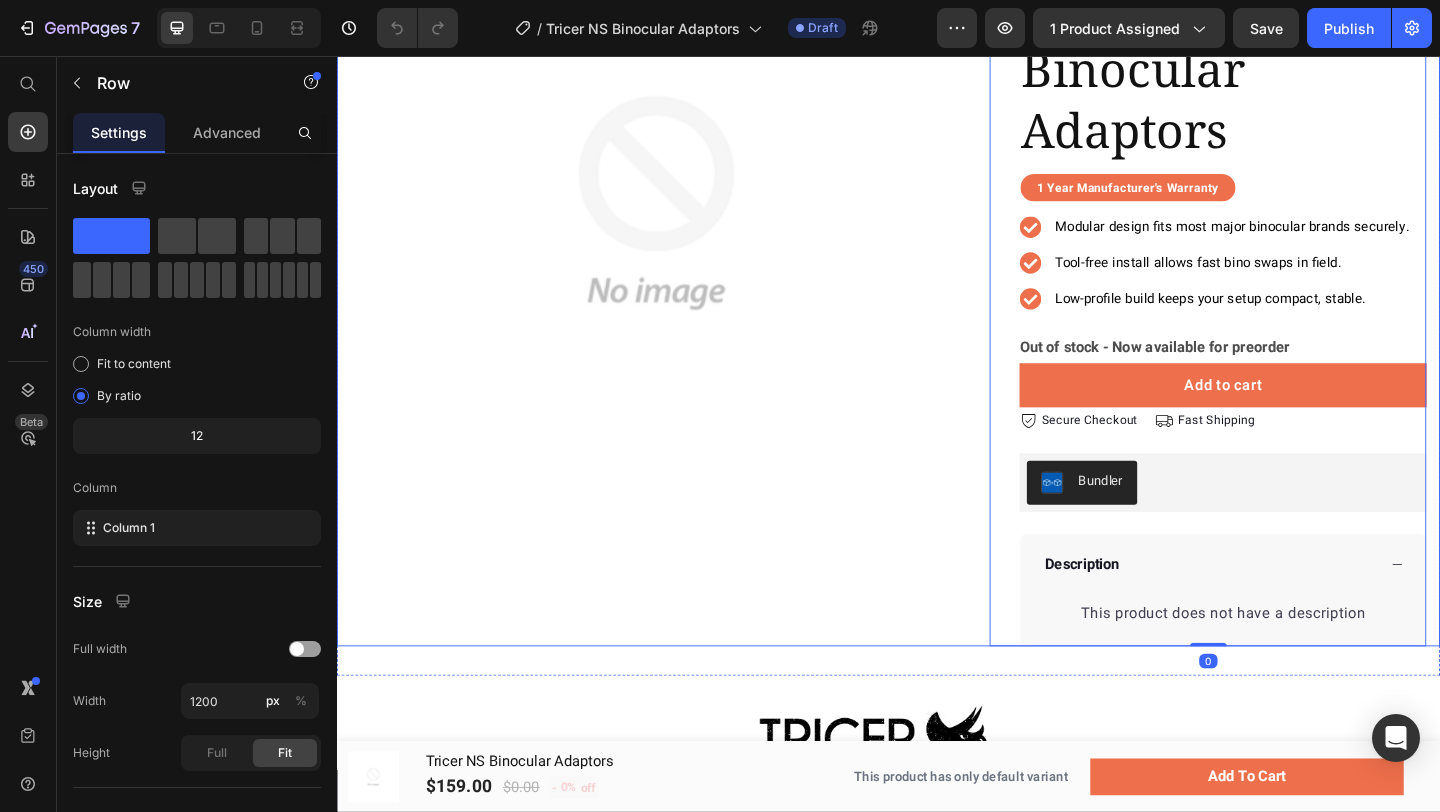 click on "Back to Tricer Heads & Accessories Button Product Images Row Image Built by Tricer USA Text block Row Tricer NS Binocular Adaptors Product Title 1 Year Manufacturer's Warranty Text block Row Row Modular design fits most major binocular brands securely. Tool-free install allows fast bino swaps in field. Low-profile build keeps your setup compact, stable. Item list Out of stock - Now available for preorder Stock Counter Add to cart Product Cart Button
Icon Secure Checkout Text block Row
Icon Fast Shipping Text block Row Row Bundler Bundler
Description This product does not have a description Product Description Accordion Row   0 Product" at bounding box center (937, 303) 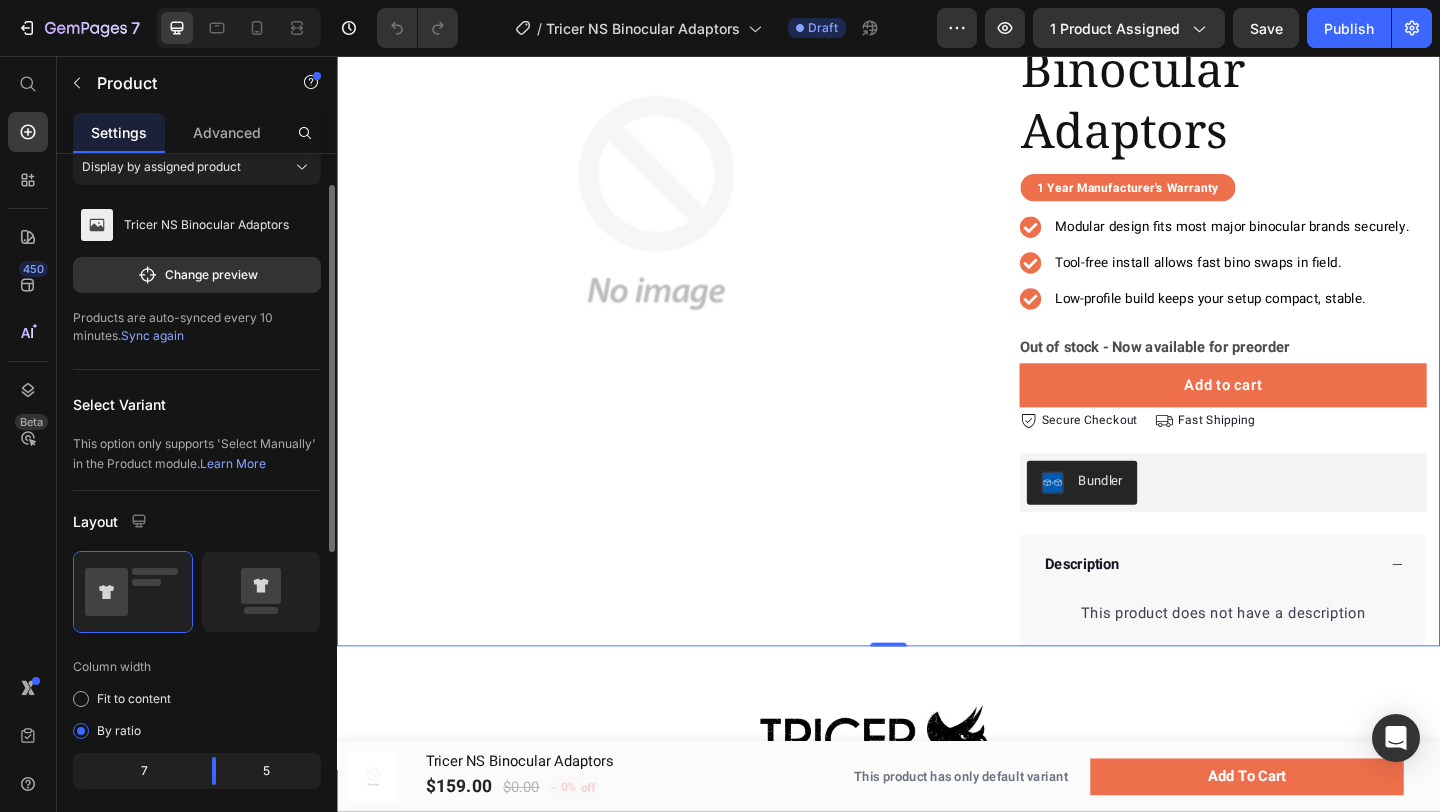 scroll, scrollTop: 66, scrollLeft: 0, axis: vertical 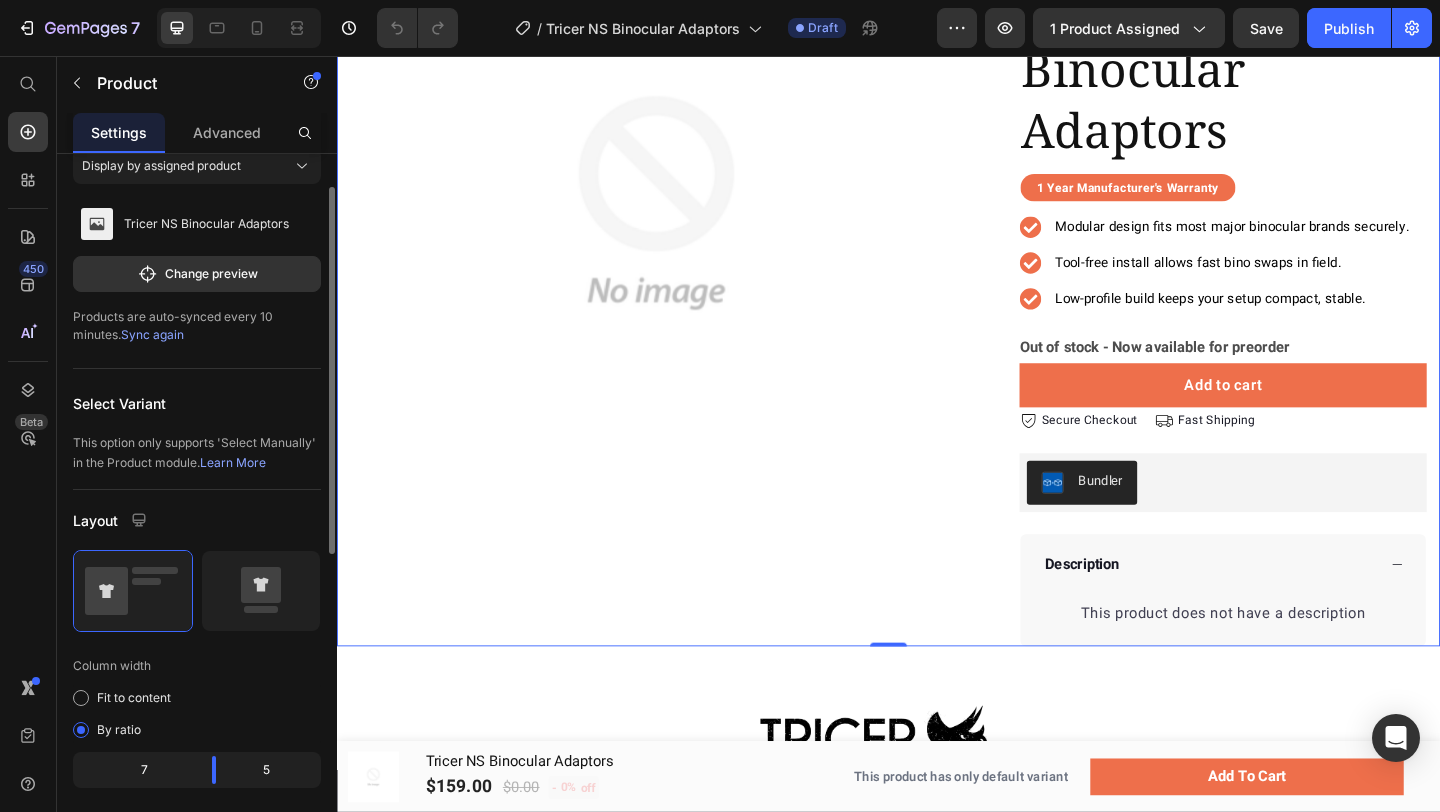 click on "Sync again" at bounding box center [152, 334] 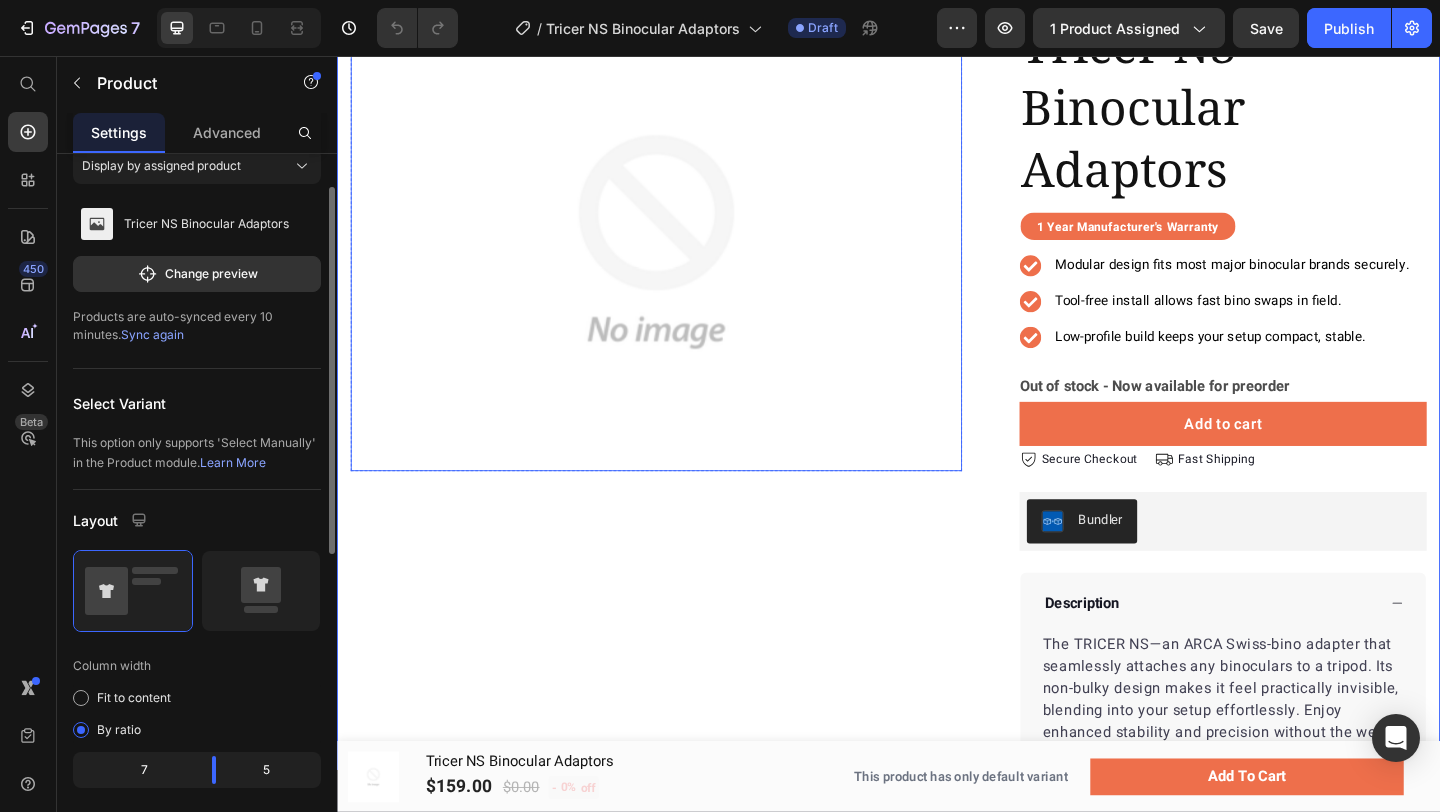 scroll, scrollTop: 182, scrollLeft: 0, axis: vertical 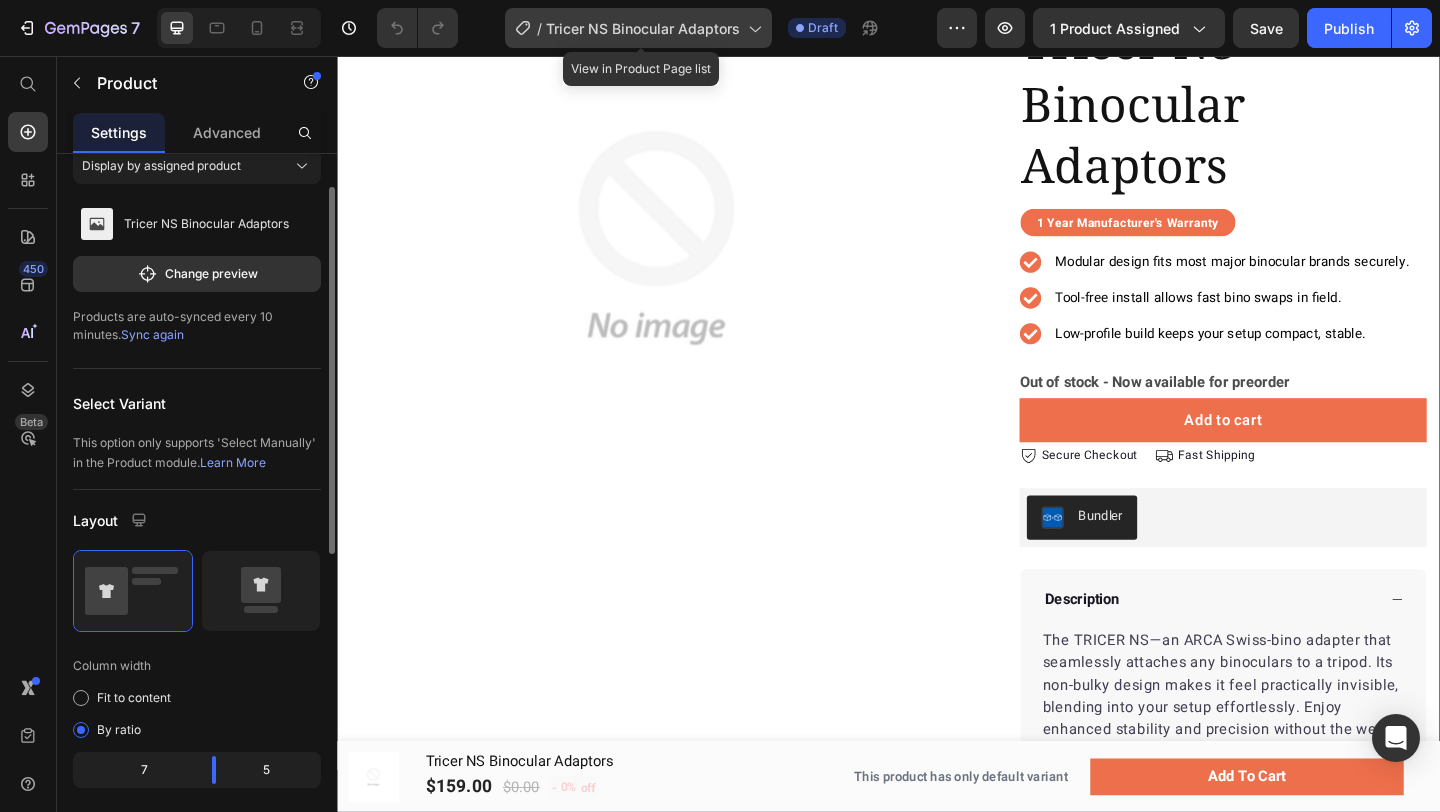 click on "Tricer NS Binocular Adaptors" at bounding box center (643, 28) 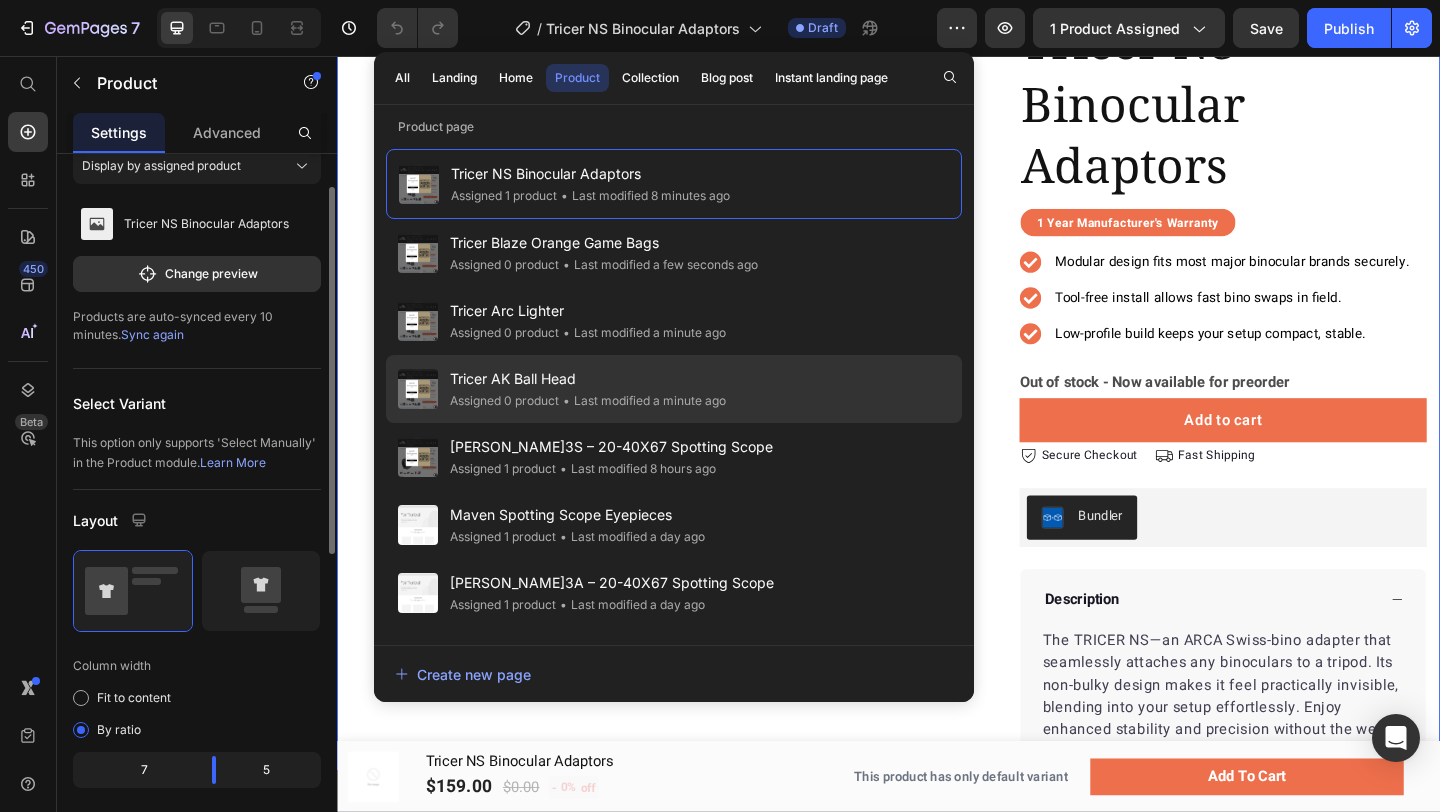 click on "Tricer AK Ball Head" at bounding box center [588, 379] 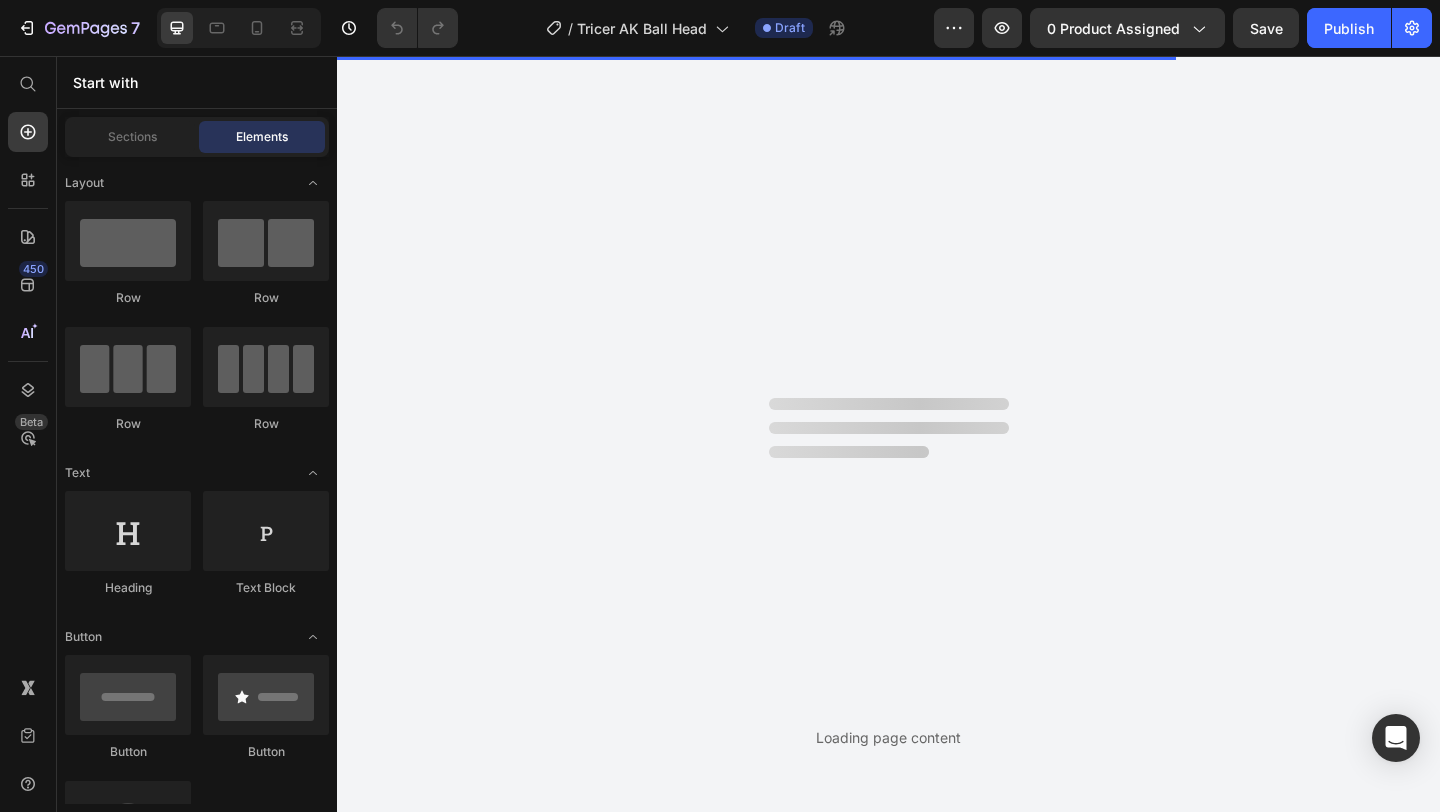 scroll, scrollTop: 0, scrollLeft: 0, axis: both 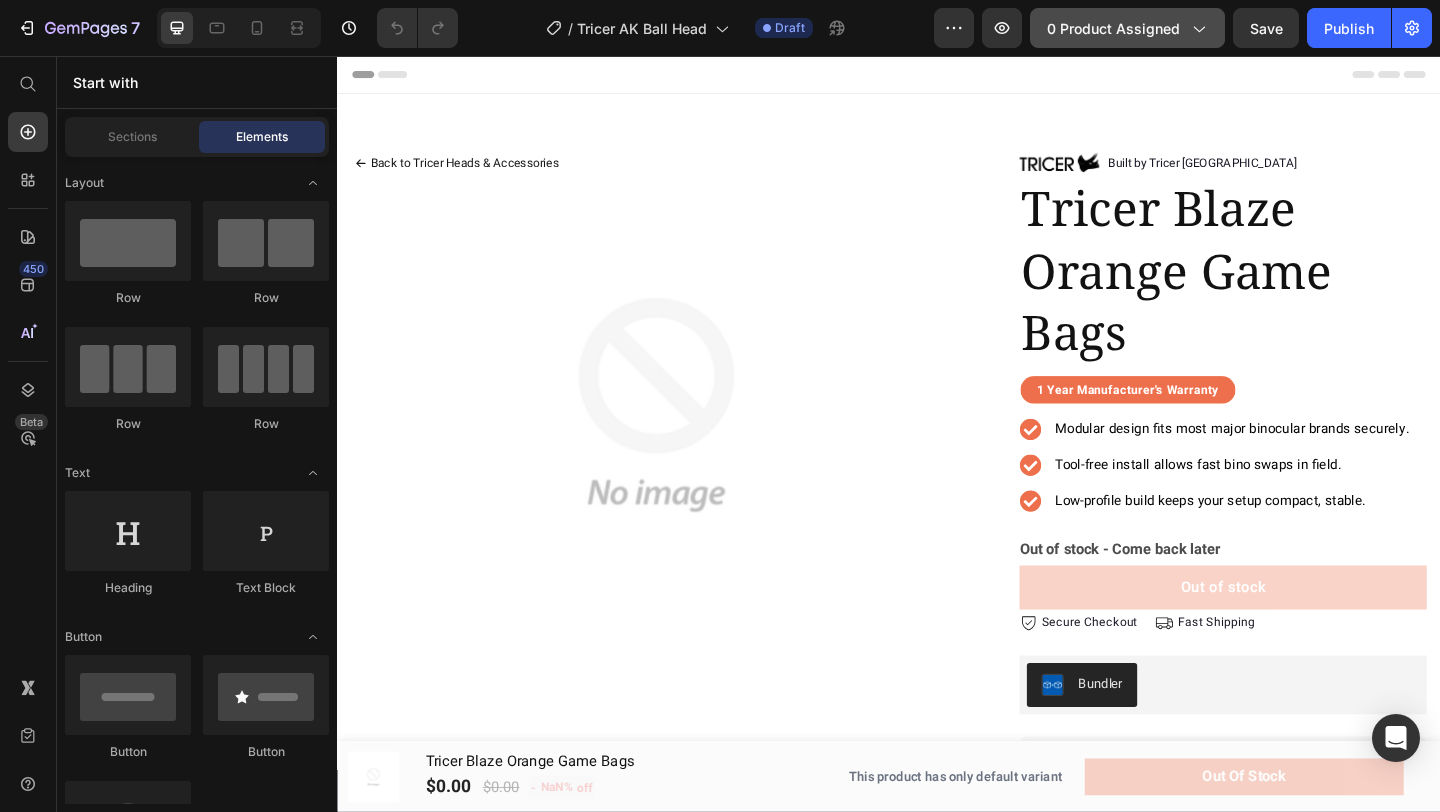 click on "0 product assigned" at bounding box center (1127, 28) 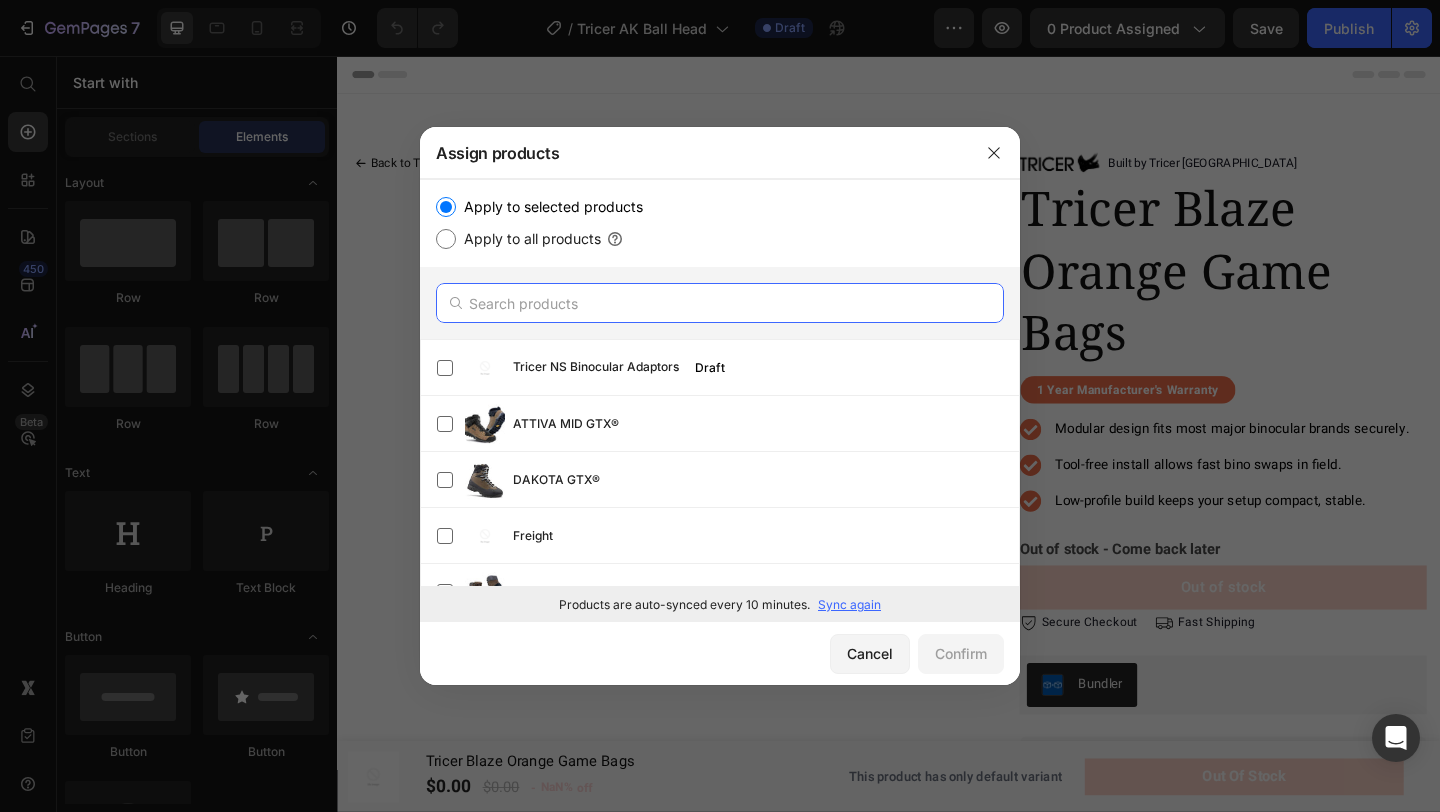 click at bounding box center (720, 303) 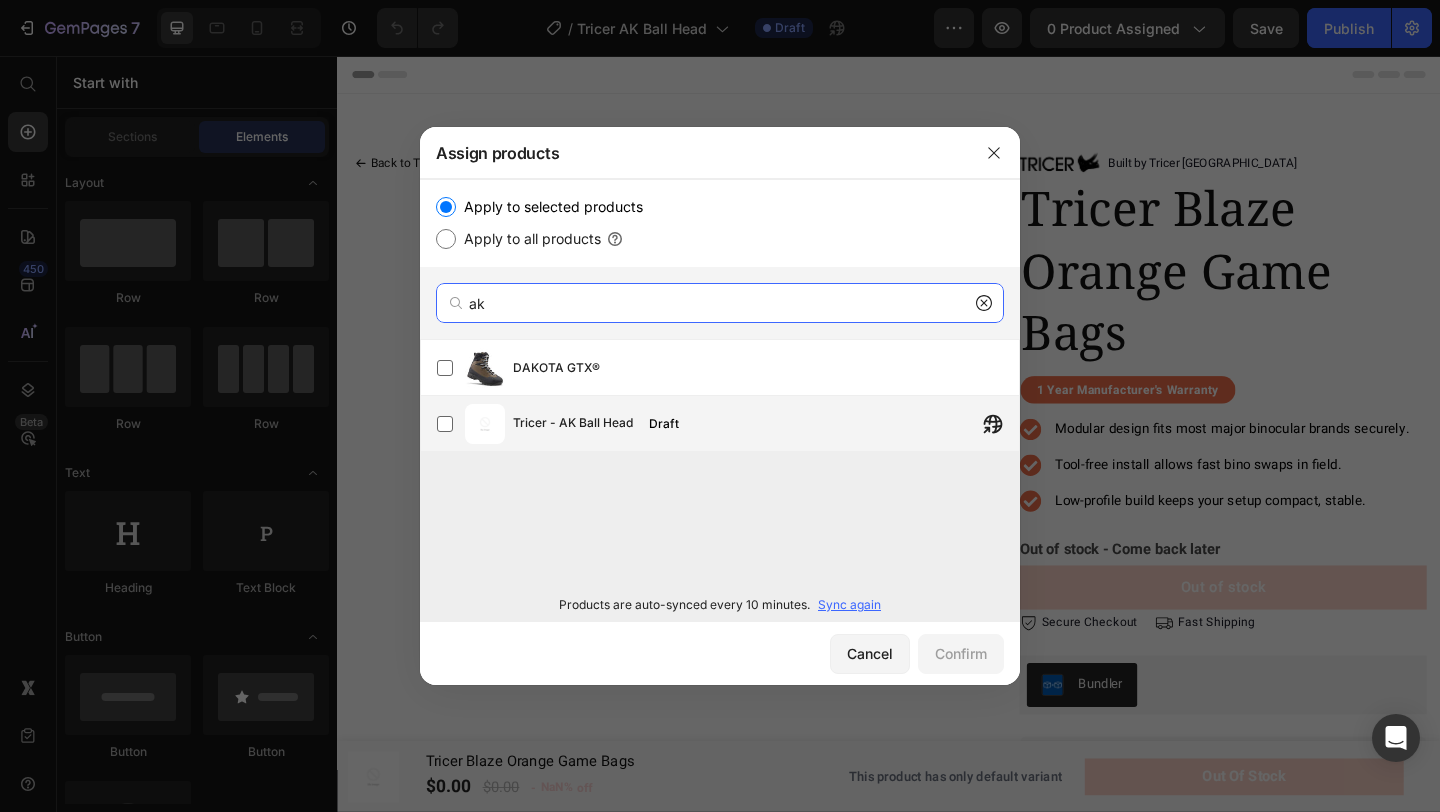 type on "ak" 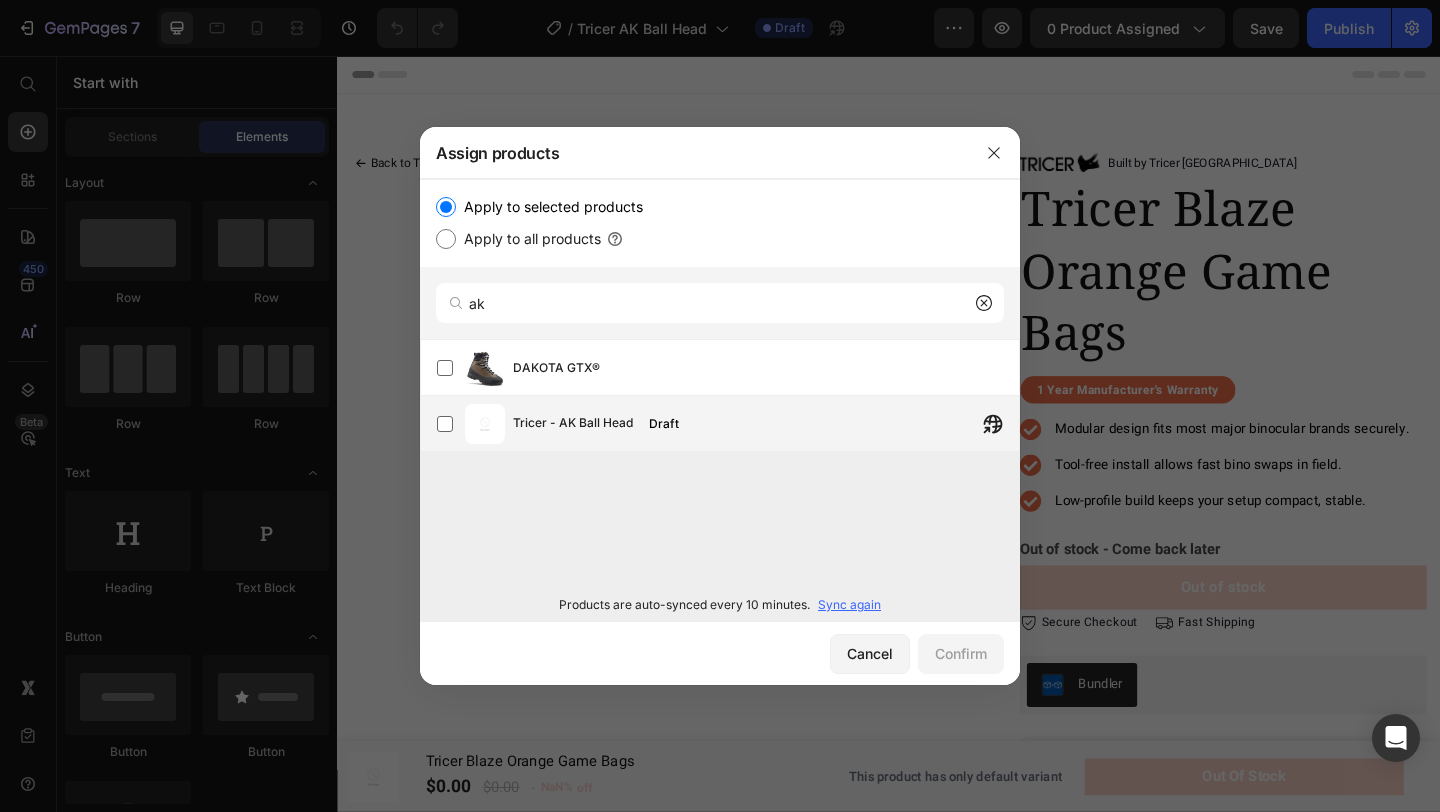 click on "Tricer - AK Ball Head Draft" at bounding box center [766, 424] 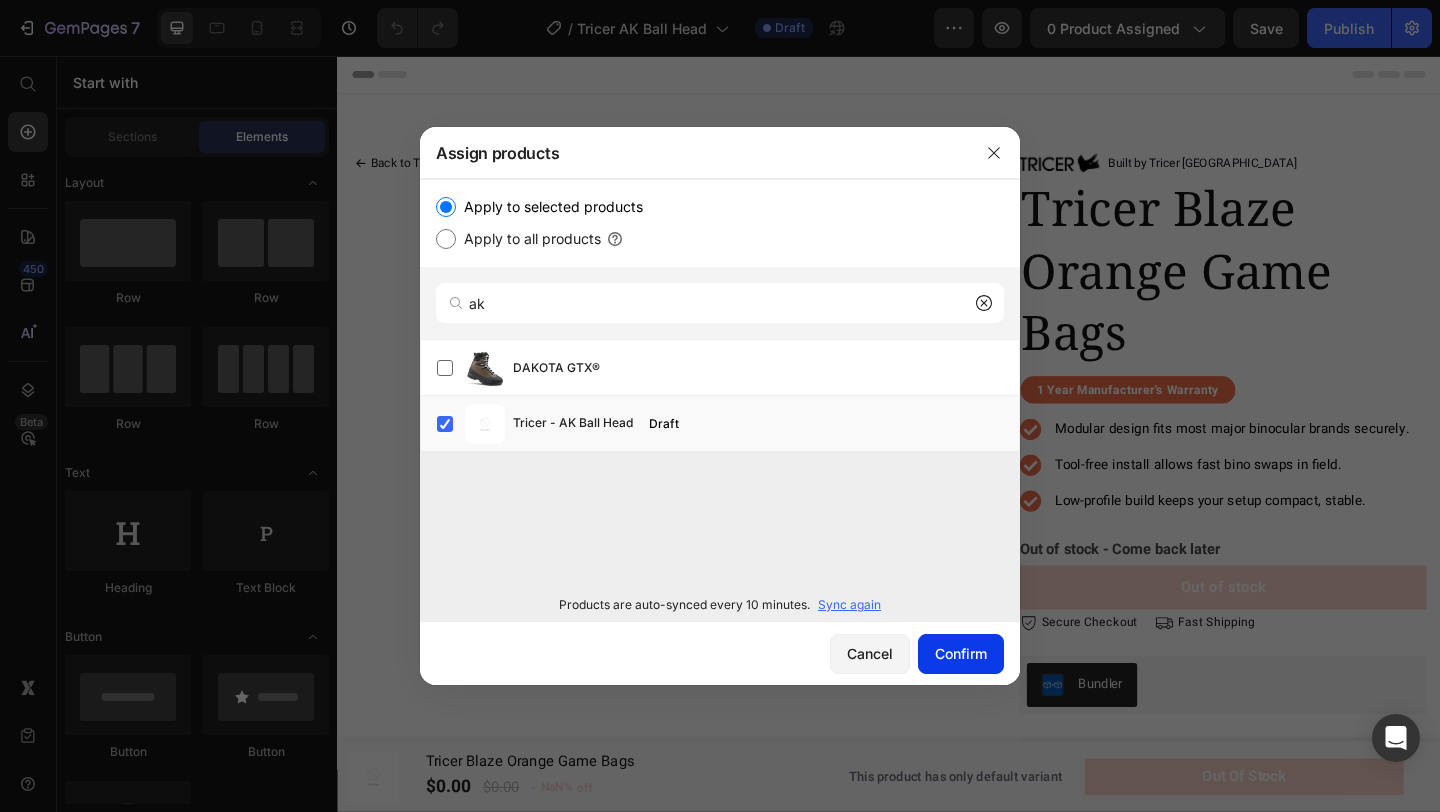 click on "Confirm" at bounding box center (961, 653) 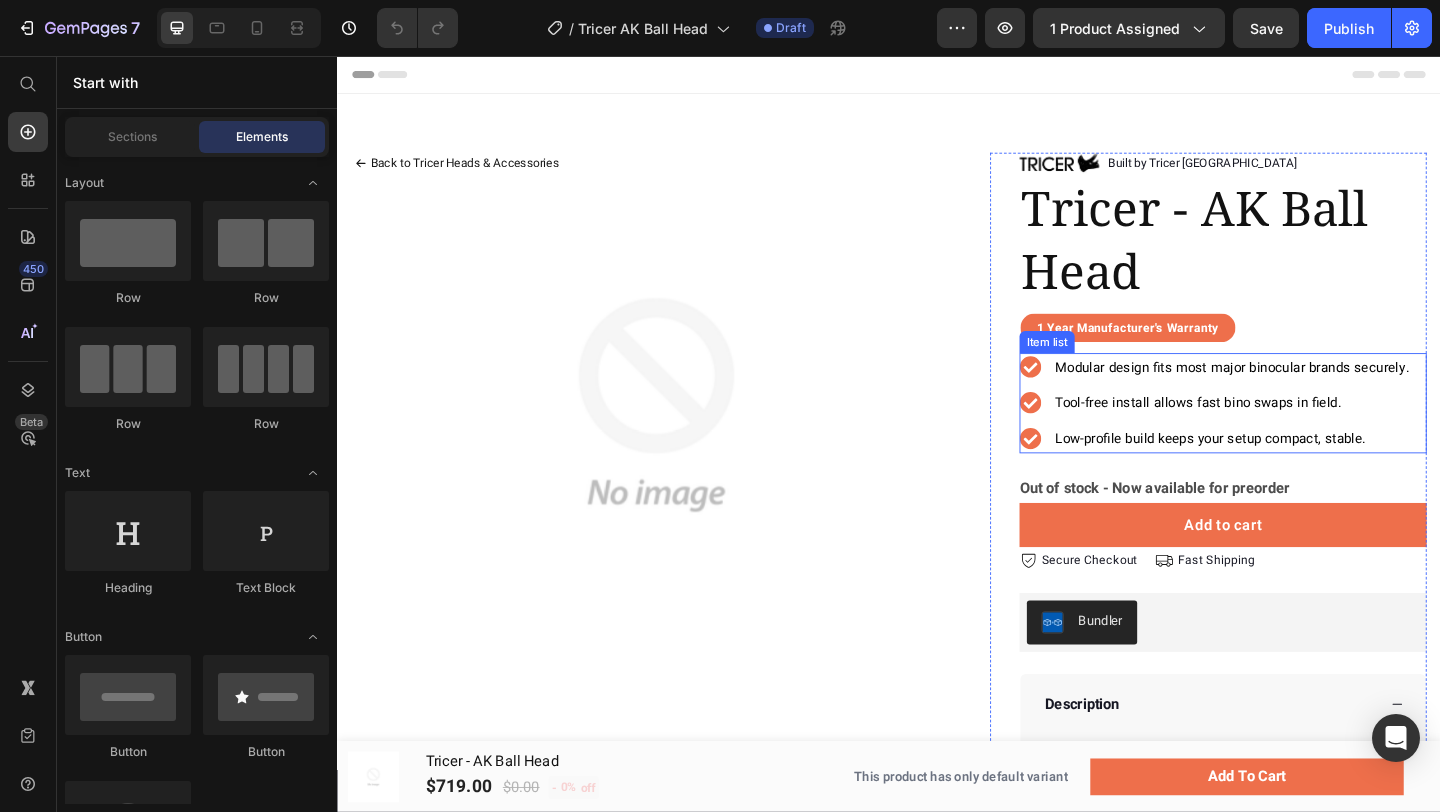 click on "Modular design fits most major binocular brands securely." at bounding box center [1310, 394] 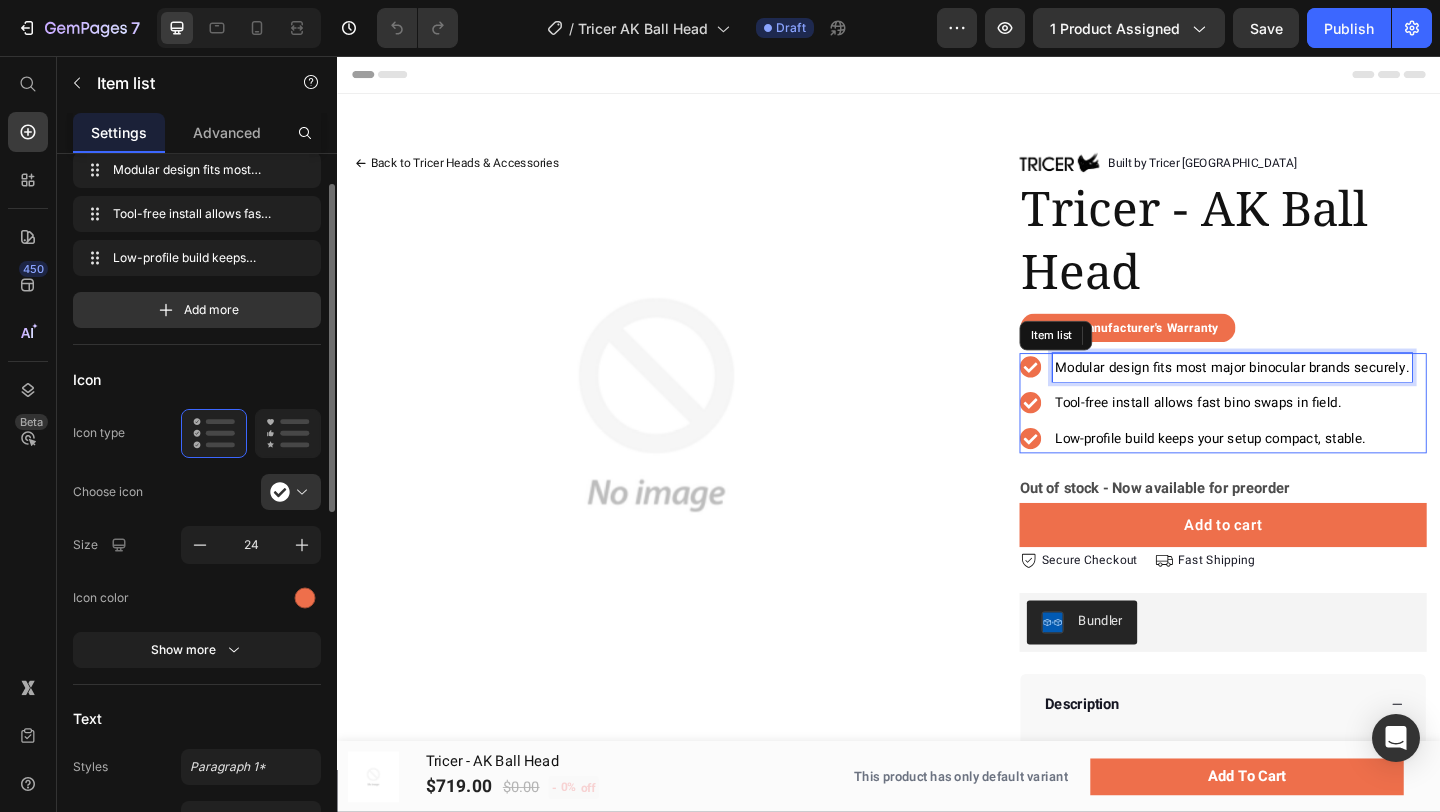 click on "Modular design fits most major binocular brands securely." at bounding box center (1310, 394) 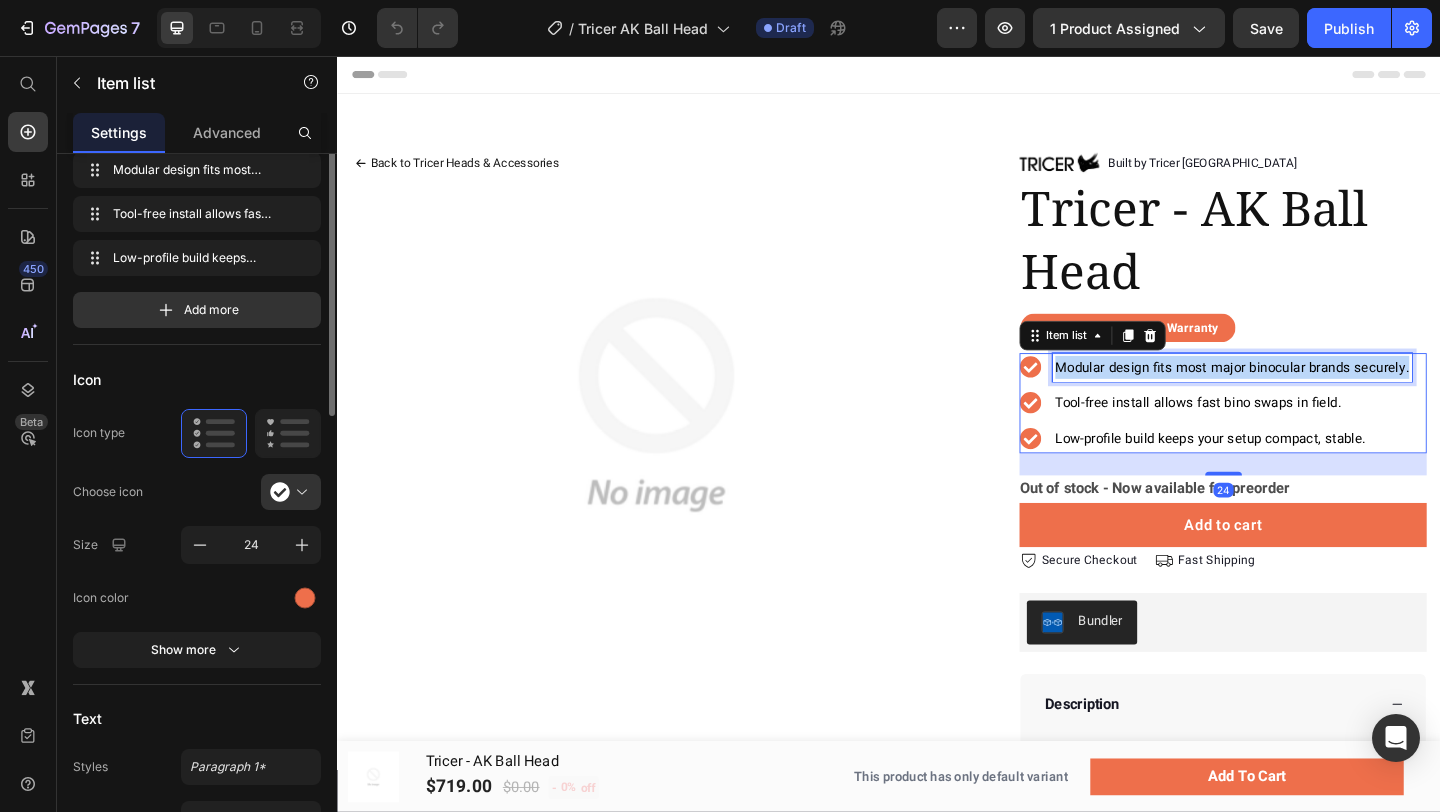 scroll, scrollTop: 0, scrollLeft: 0, axis: both 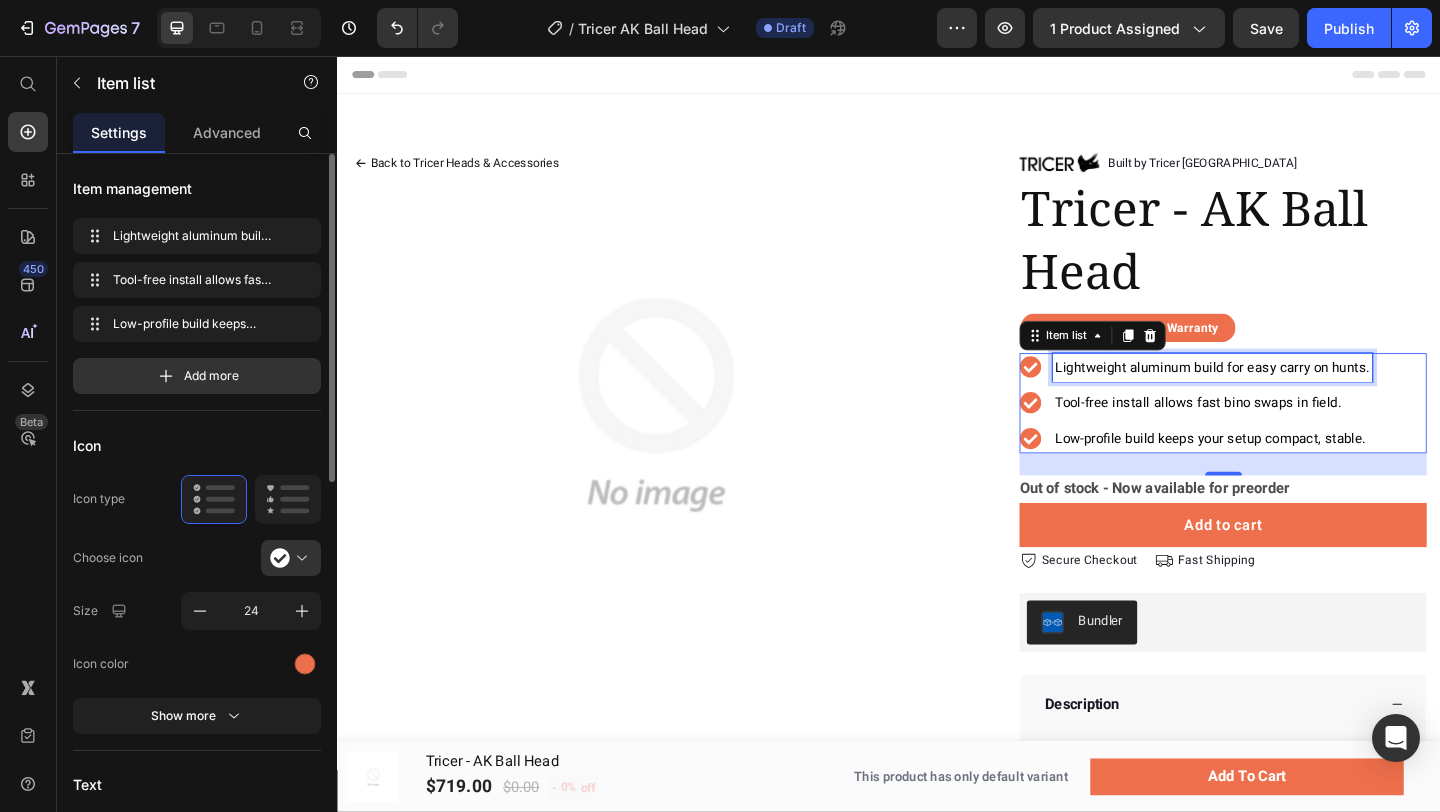 click on "Tool-free install allows fast bino swaps in field." at bounding box center [1273, 433] 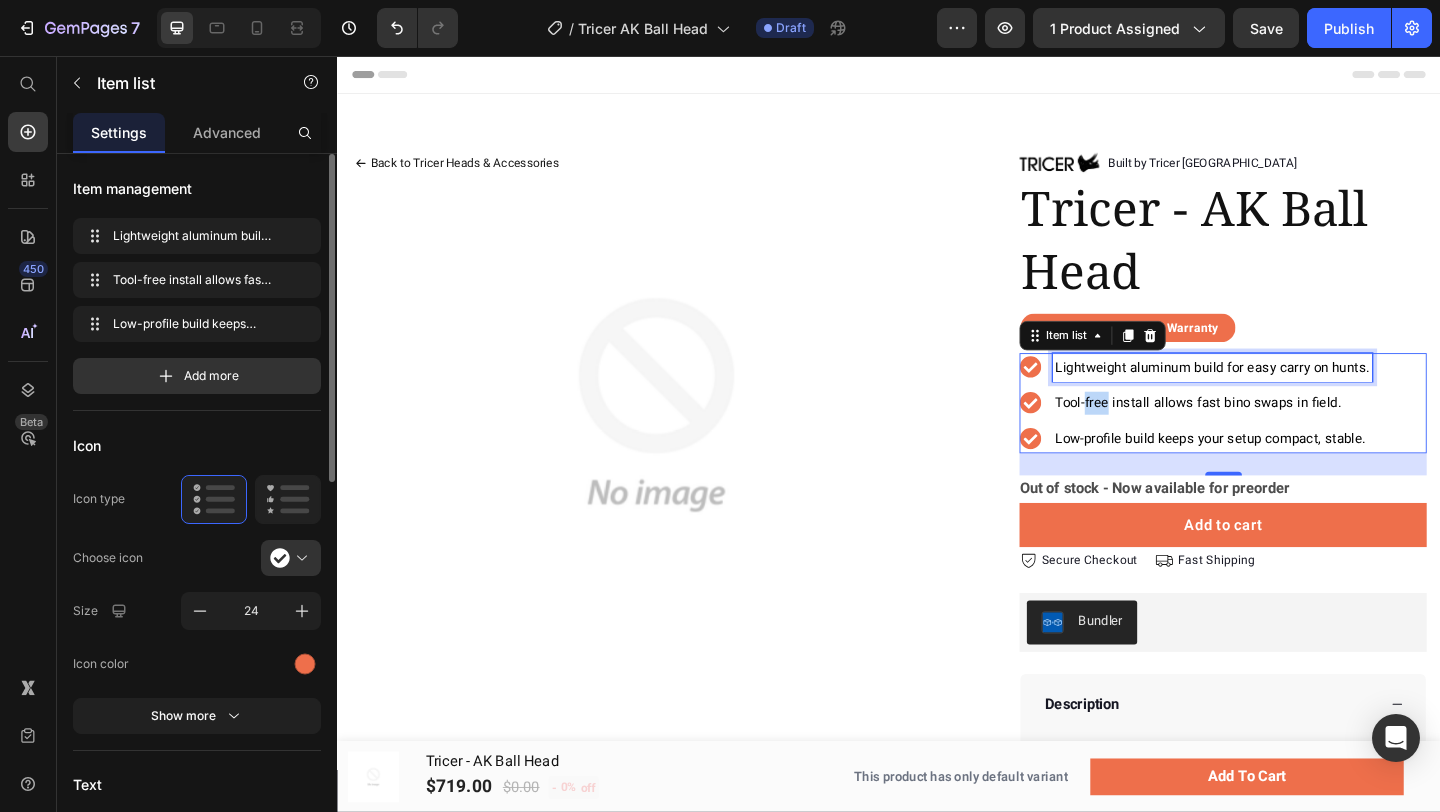 click on "Tool-free install allows fast bino swaps in field." at bounding box center [1273, 433] 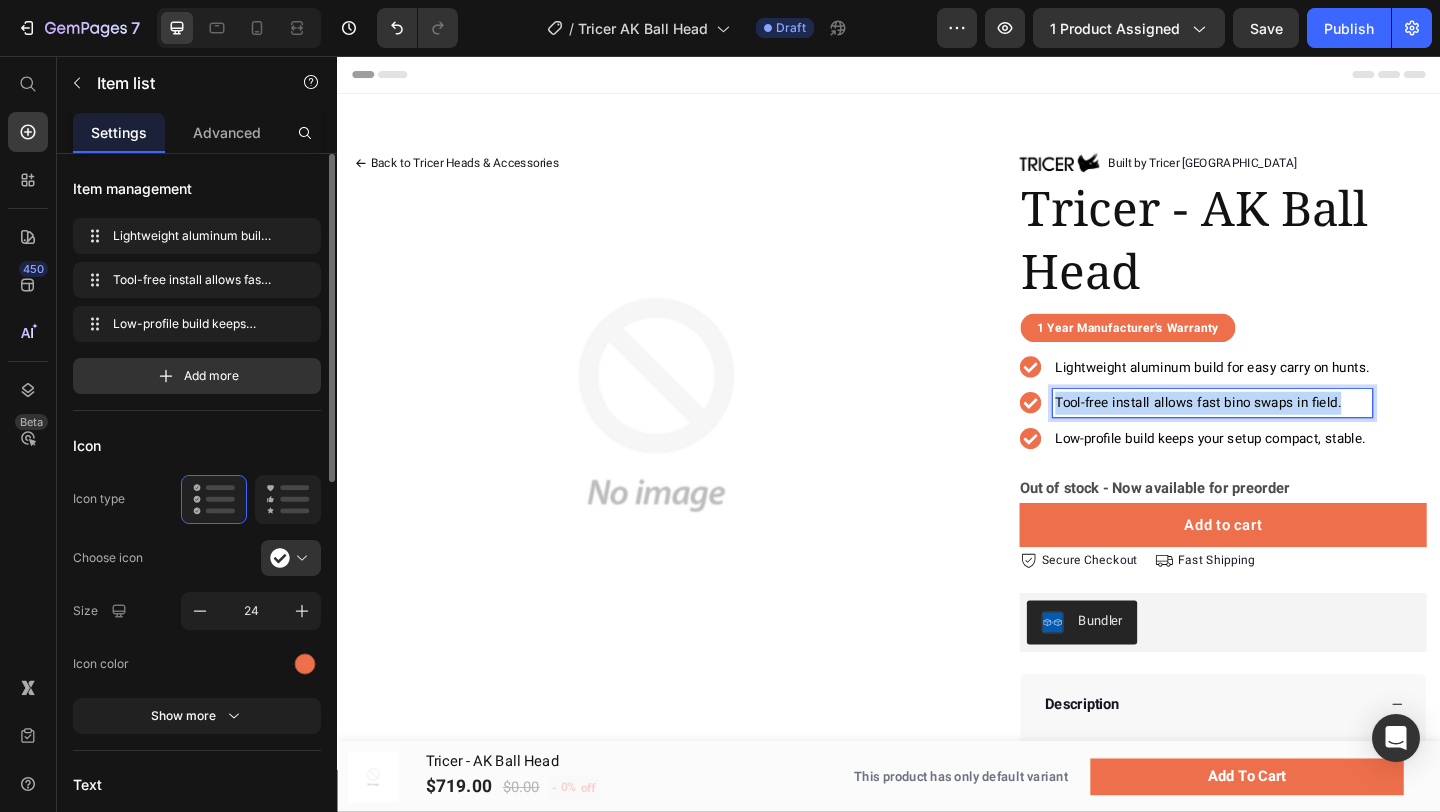 click on "Tool-free install allows fast bino swaps in field." at bounding box center [1273, 433] 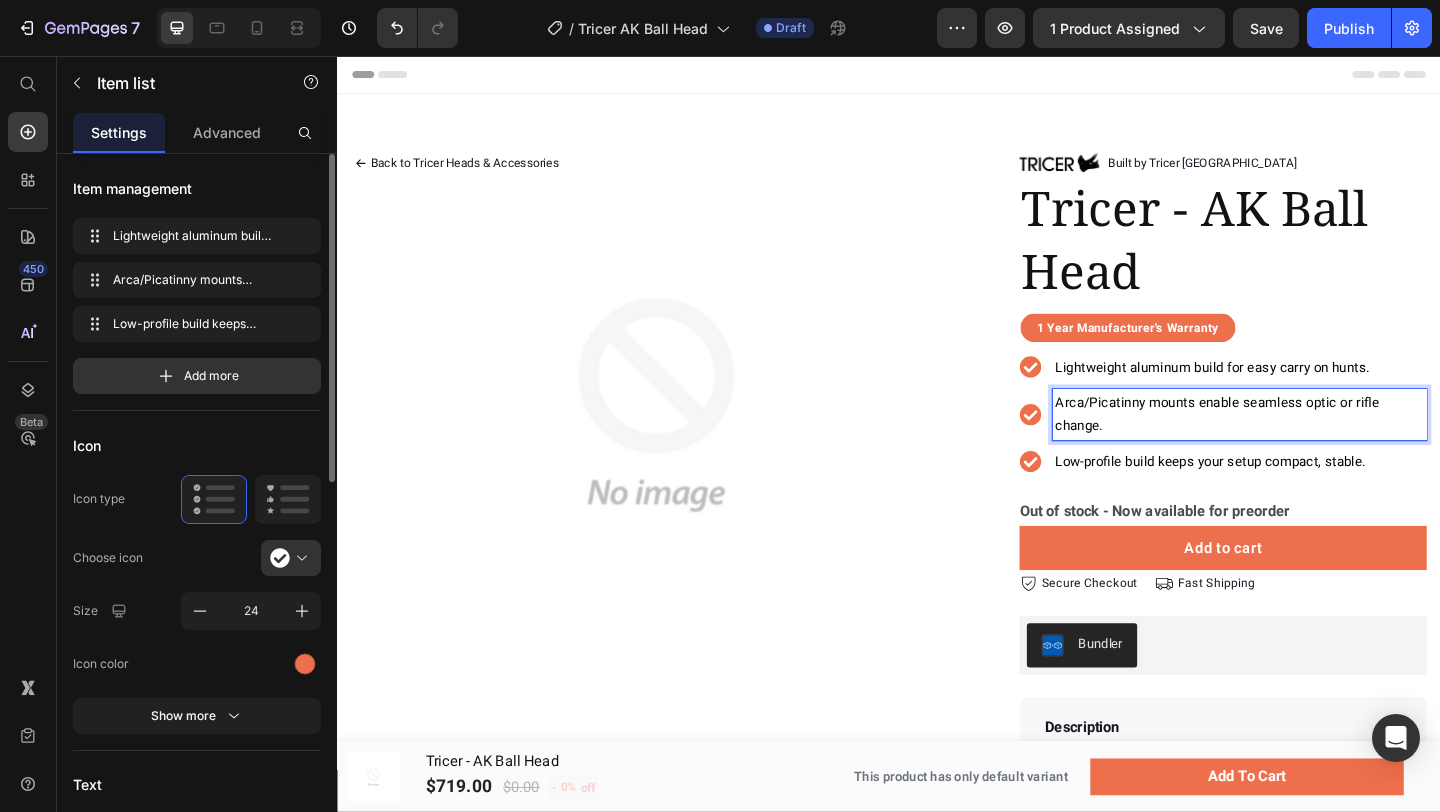 click on "Low-profile build keeps your setup compact, stable." at bounding box center (1287, 497) 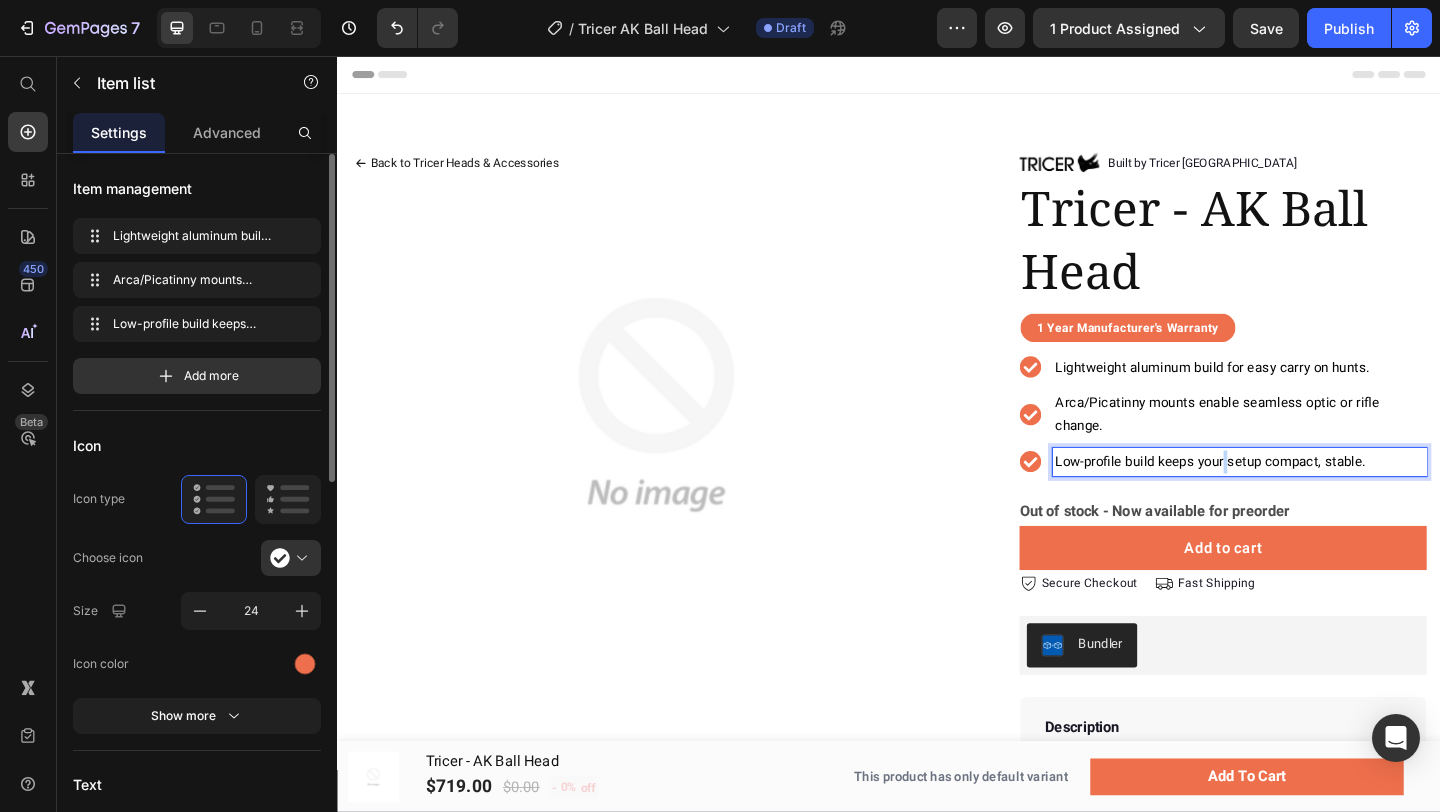 click on "Low-profile build keeps your setup compact, stable." at bounding box center (1287, 497) 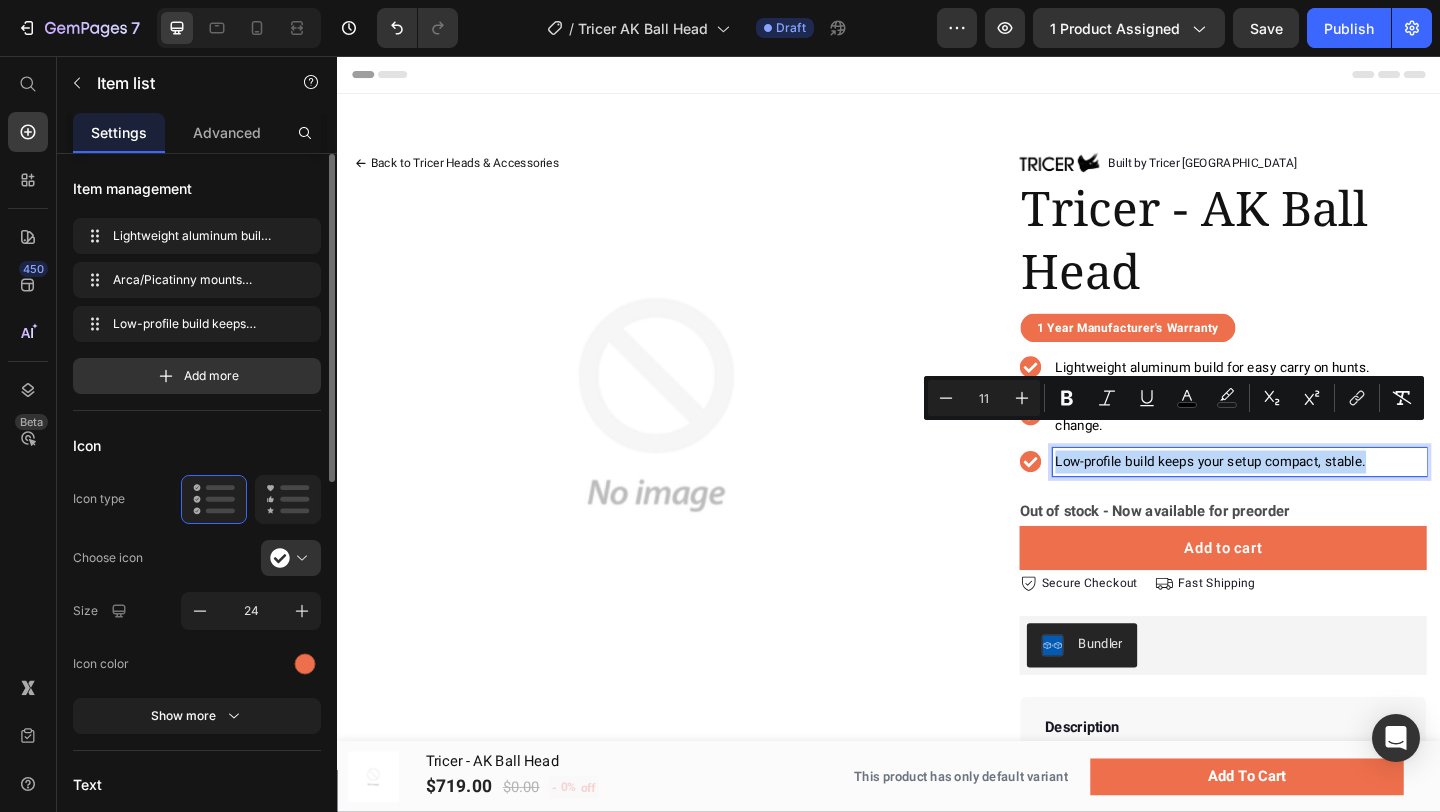click on "Low-profile build keeps your setup compact, stable." at bounding box center [1287, 497] 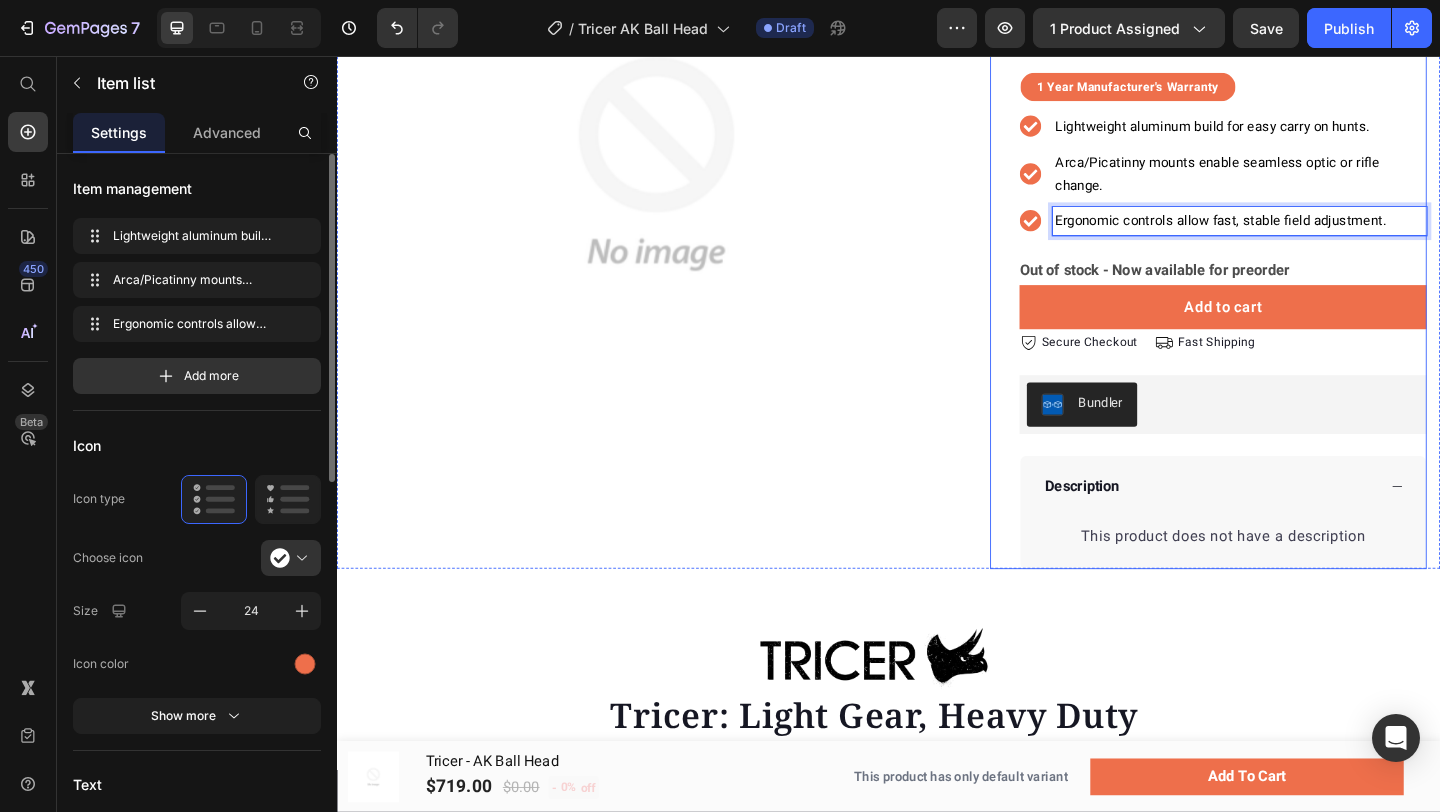 scroll, scrollTop: 263, scrollLeft: 0, axis: vertical 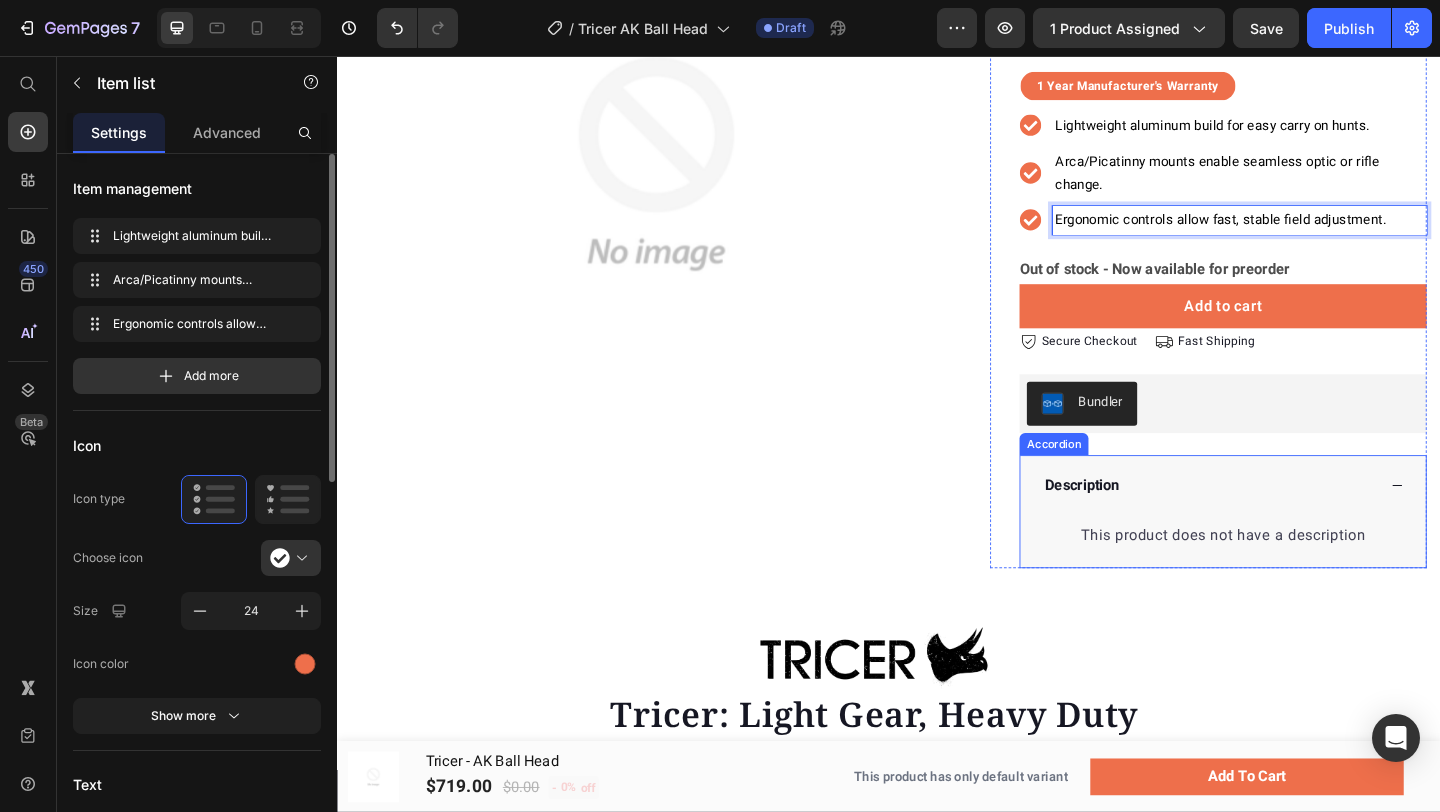 click on "Description" at bounding box center [1285, 523] 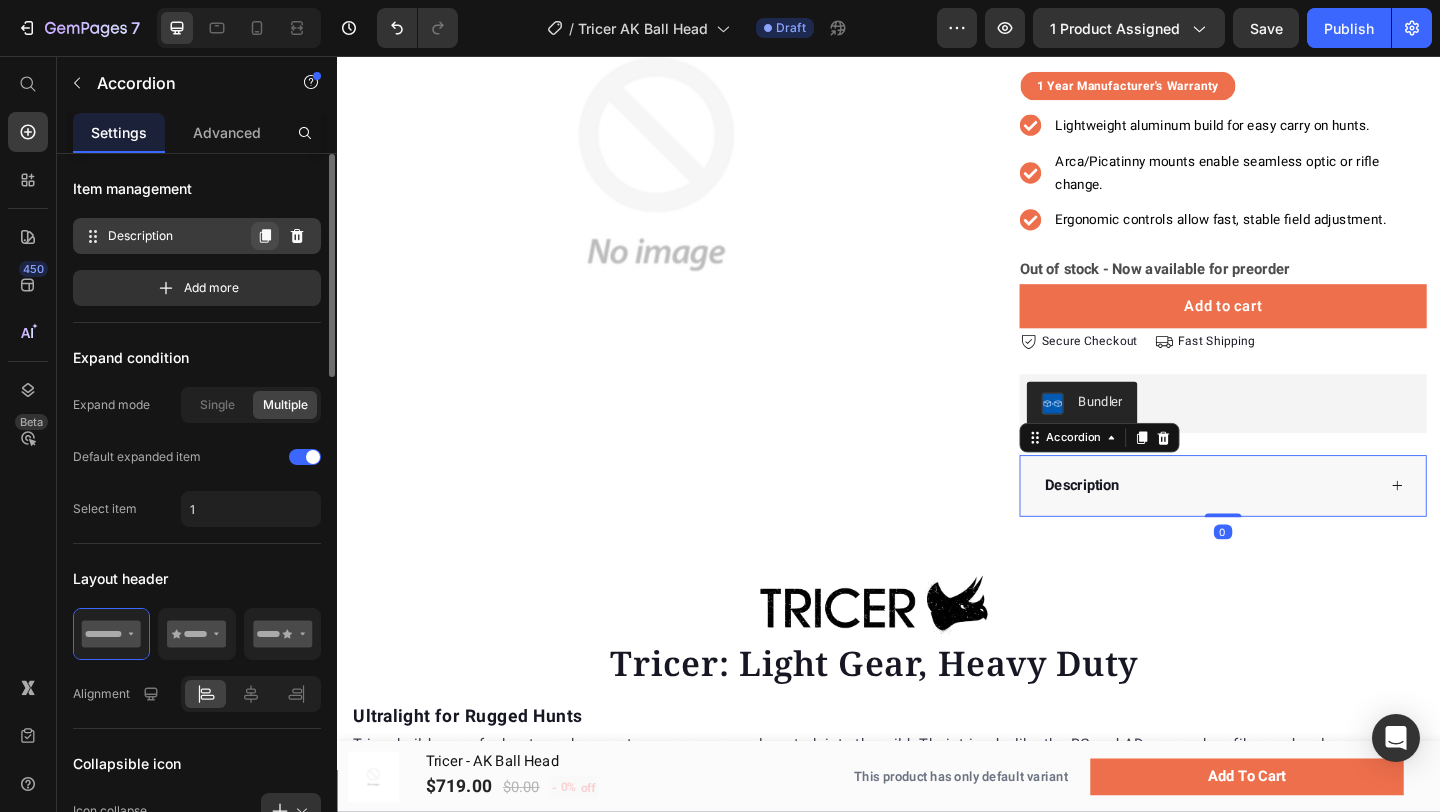 click 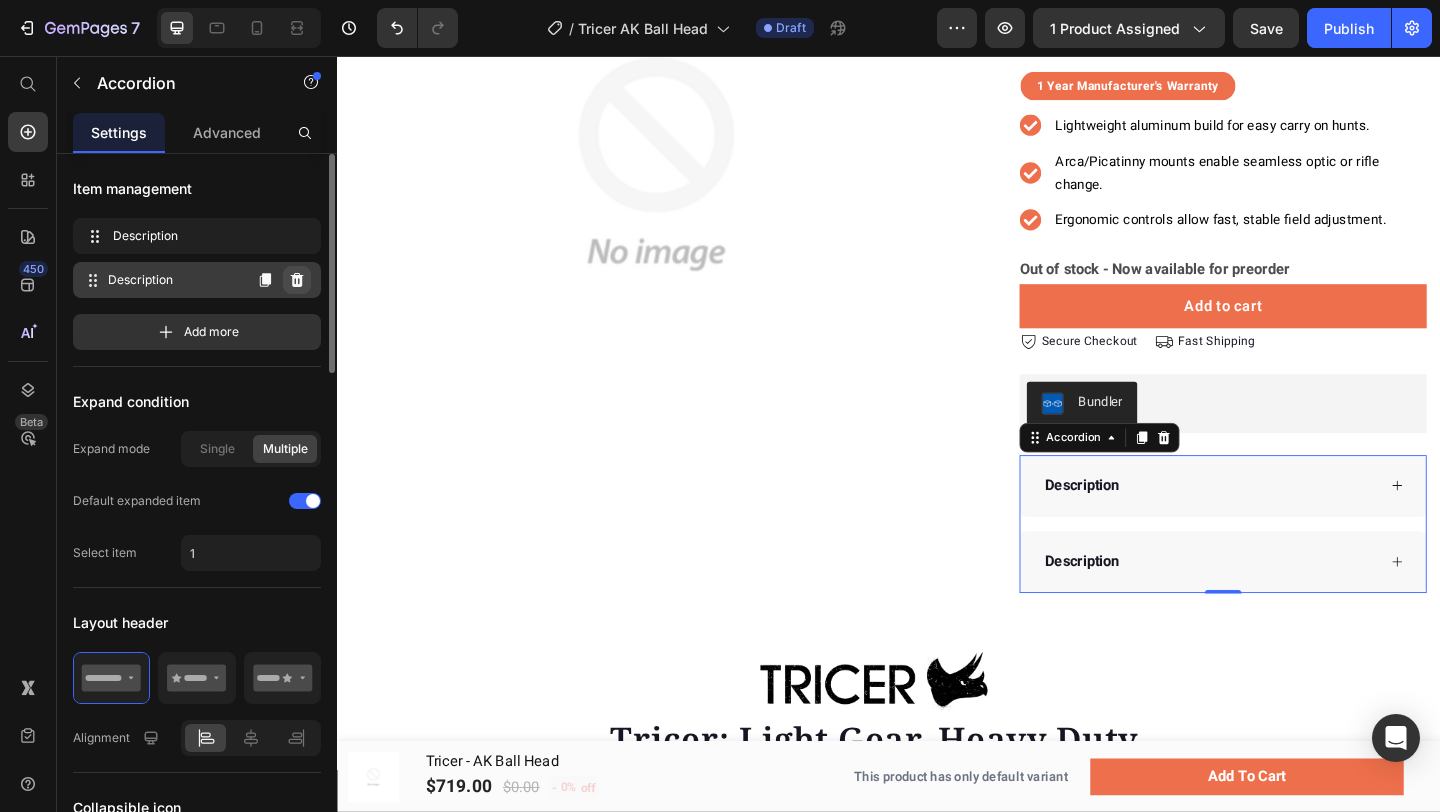 click 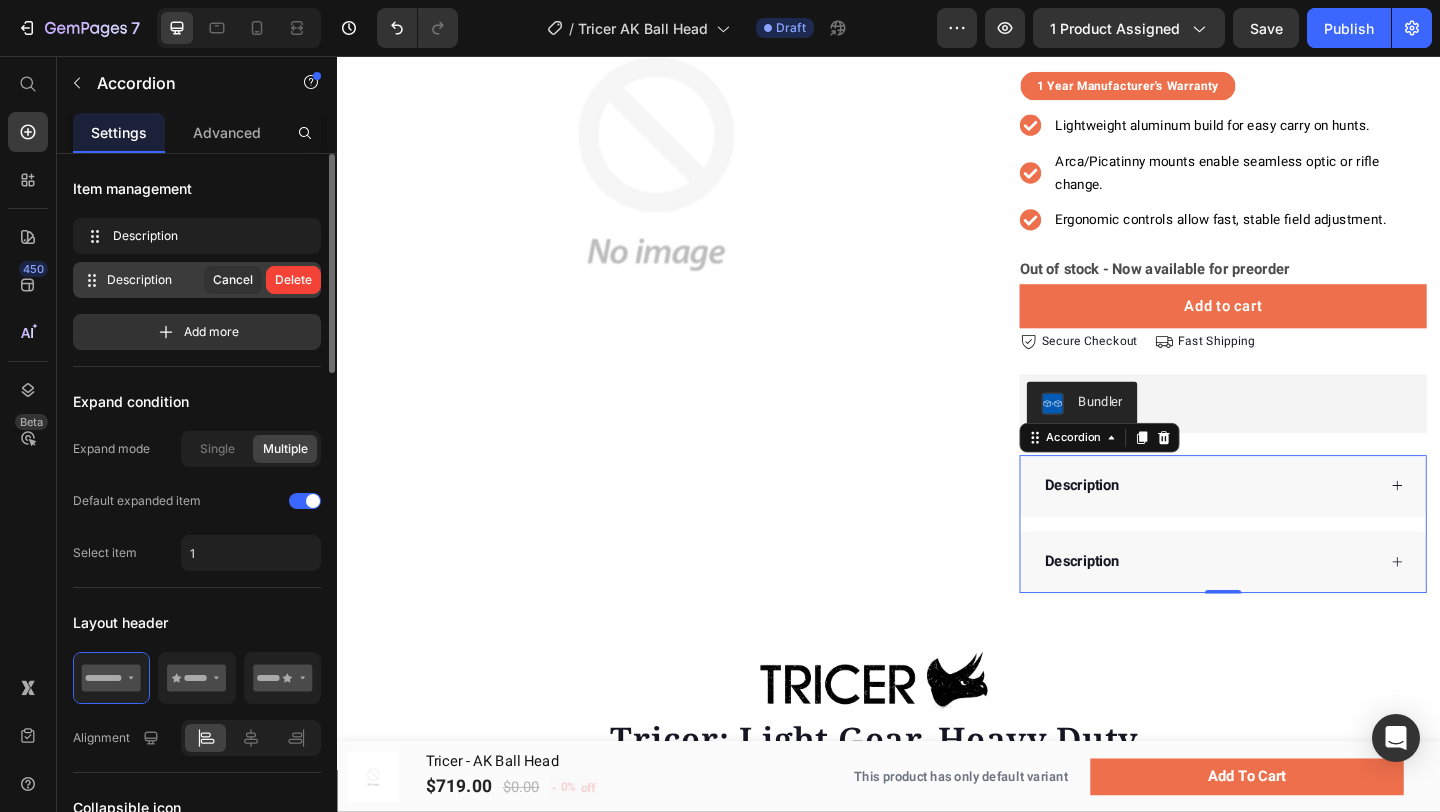 click on "Delete" at bounding box center (293, 280) 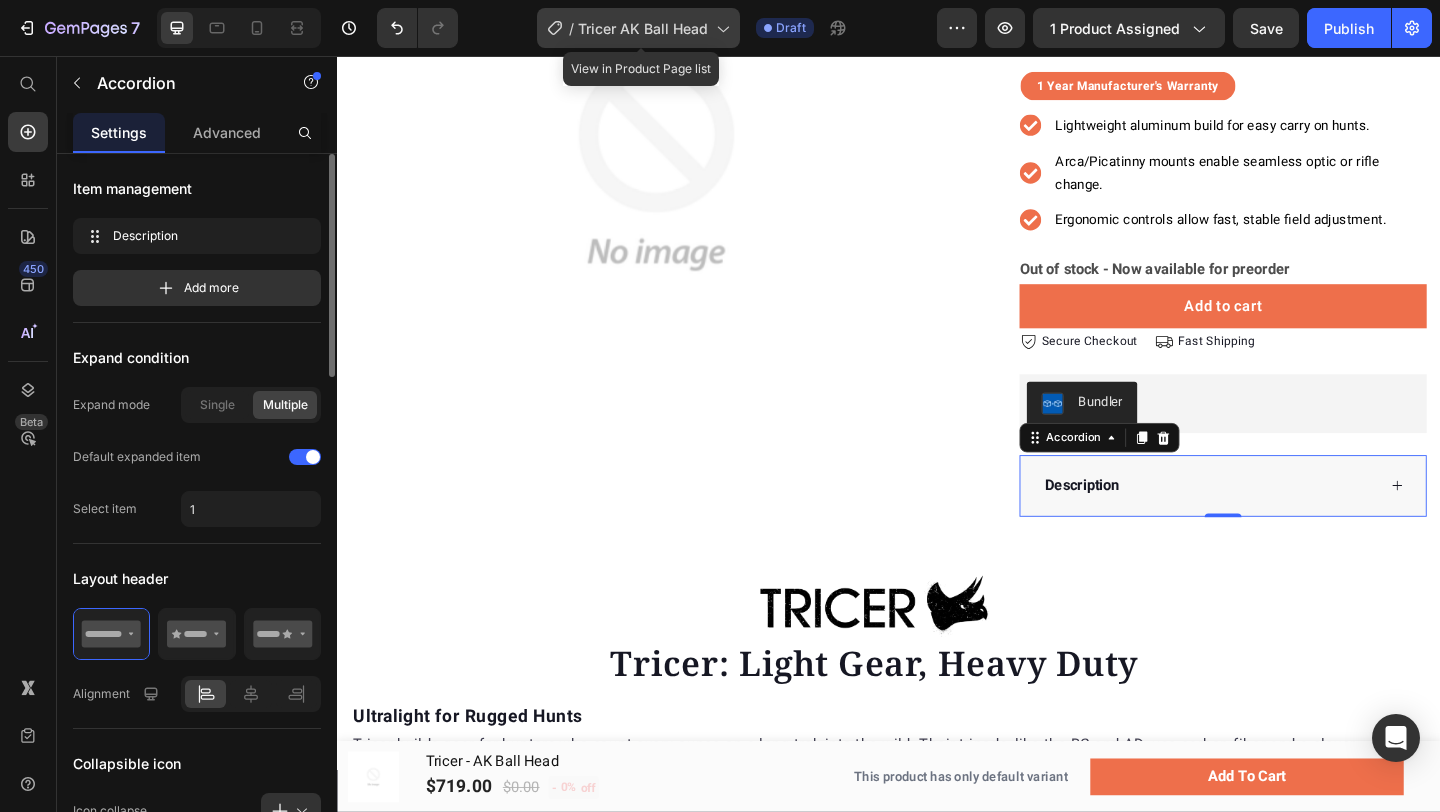 click on "/  Tricer AK Ball Head" 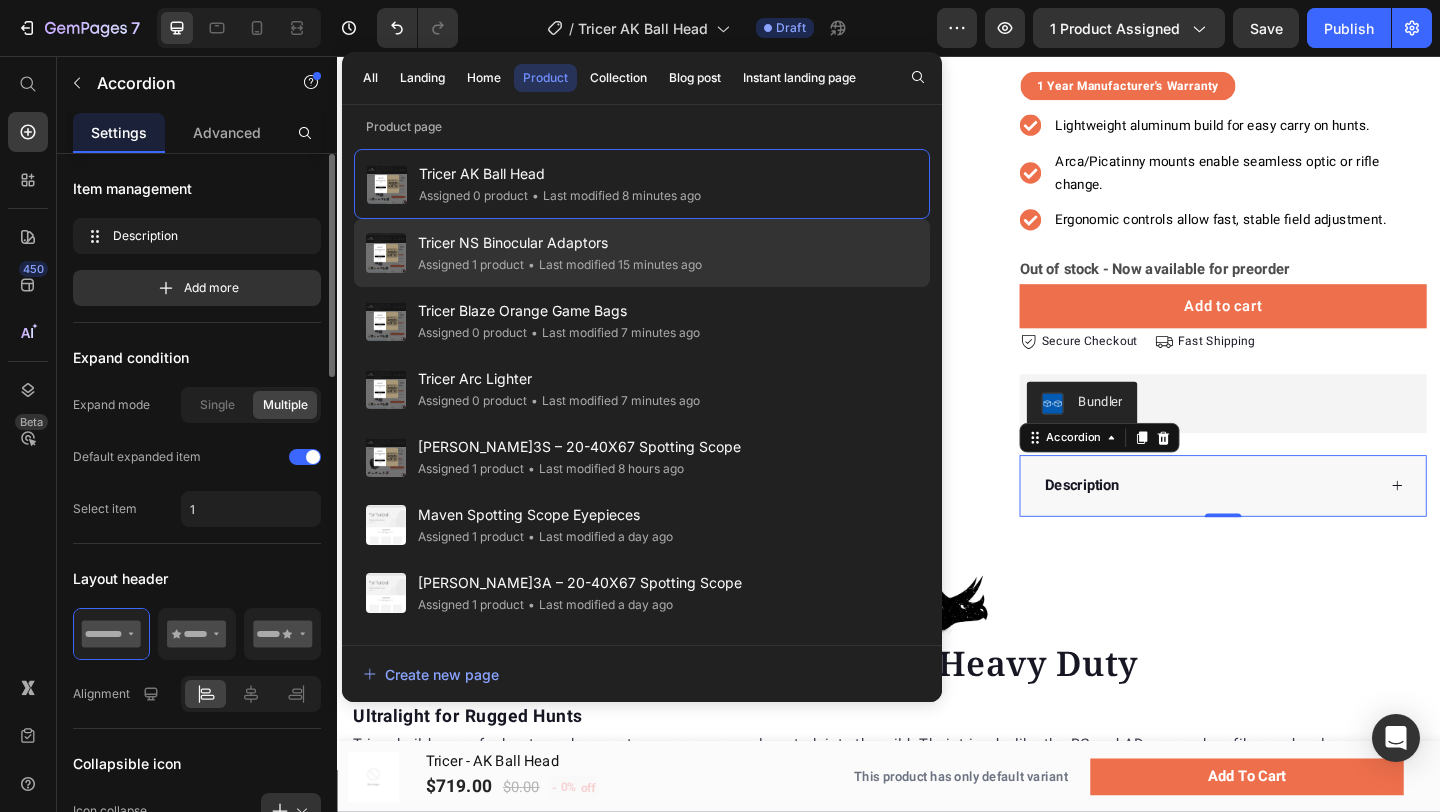 click on "Tricer NS Binocular Adaptors" at bounding box center [560, 243] 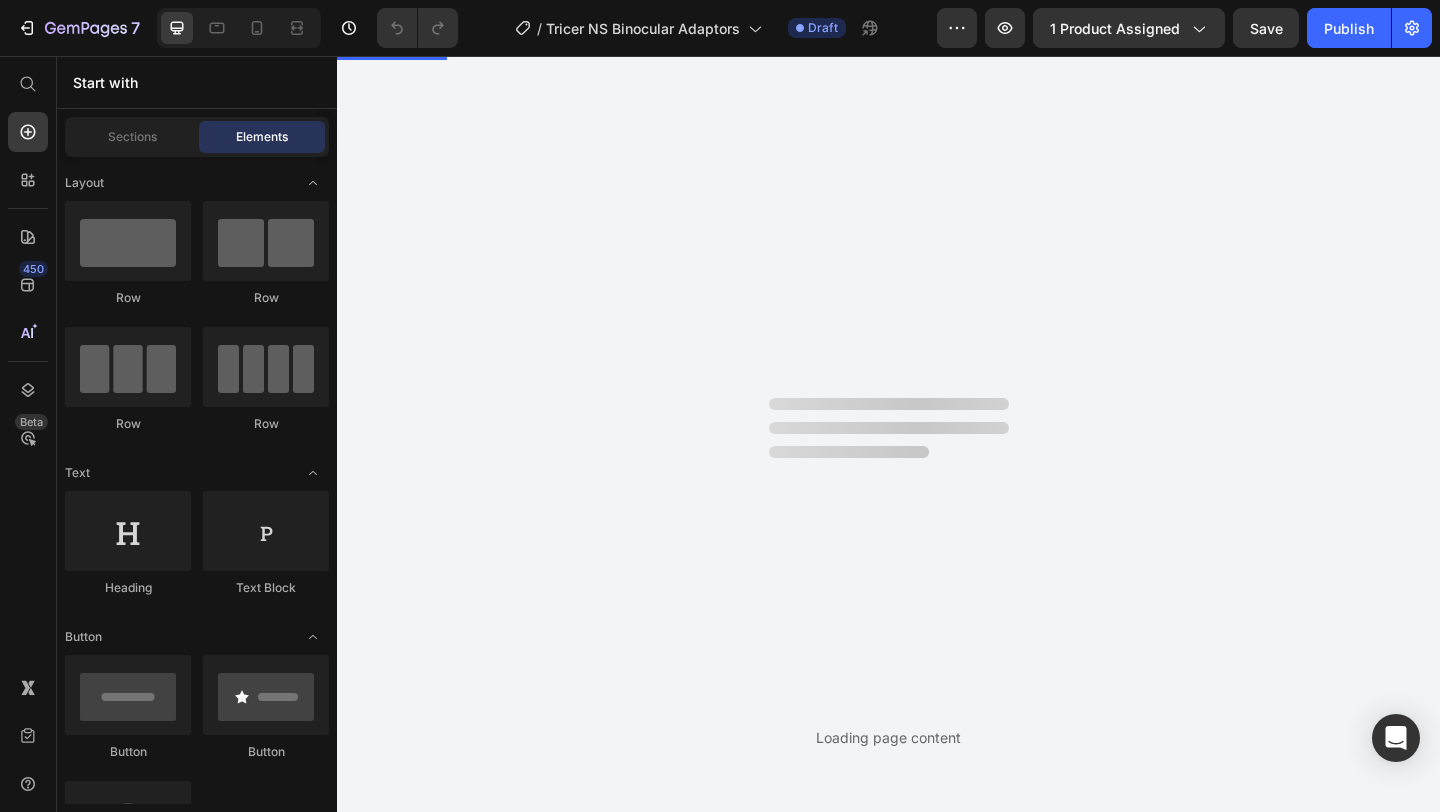 scroll, scrollTop: 0, scrollLeft: 0, axis: both 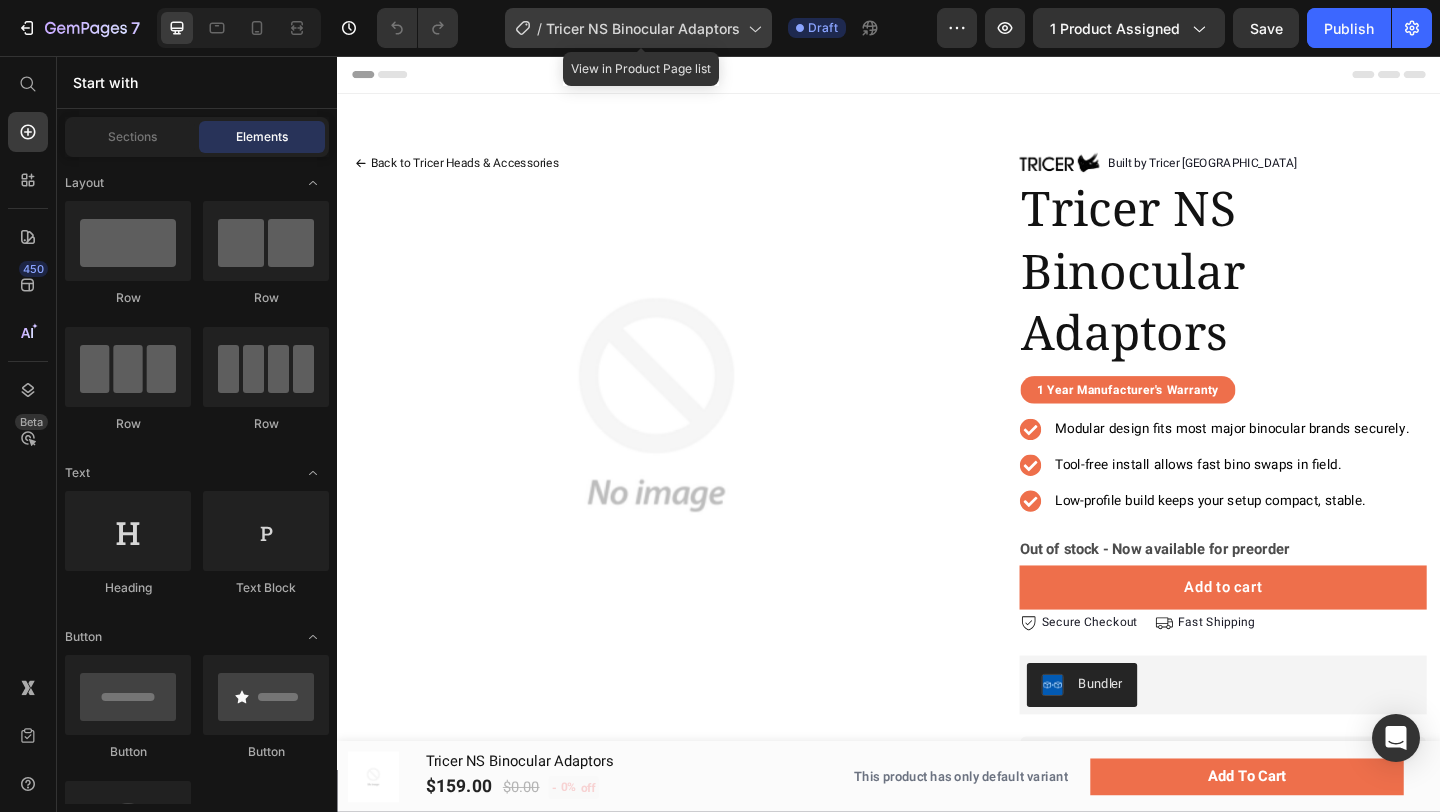 click on "Tricer NS Binocular Adaptors" at bounding box center (643, 28) 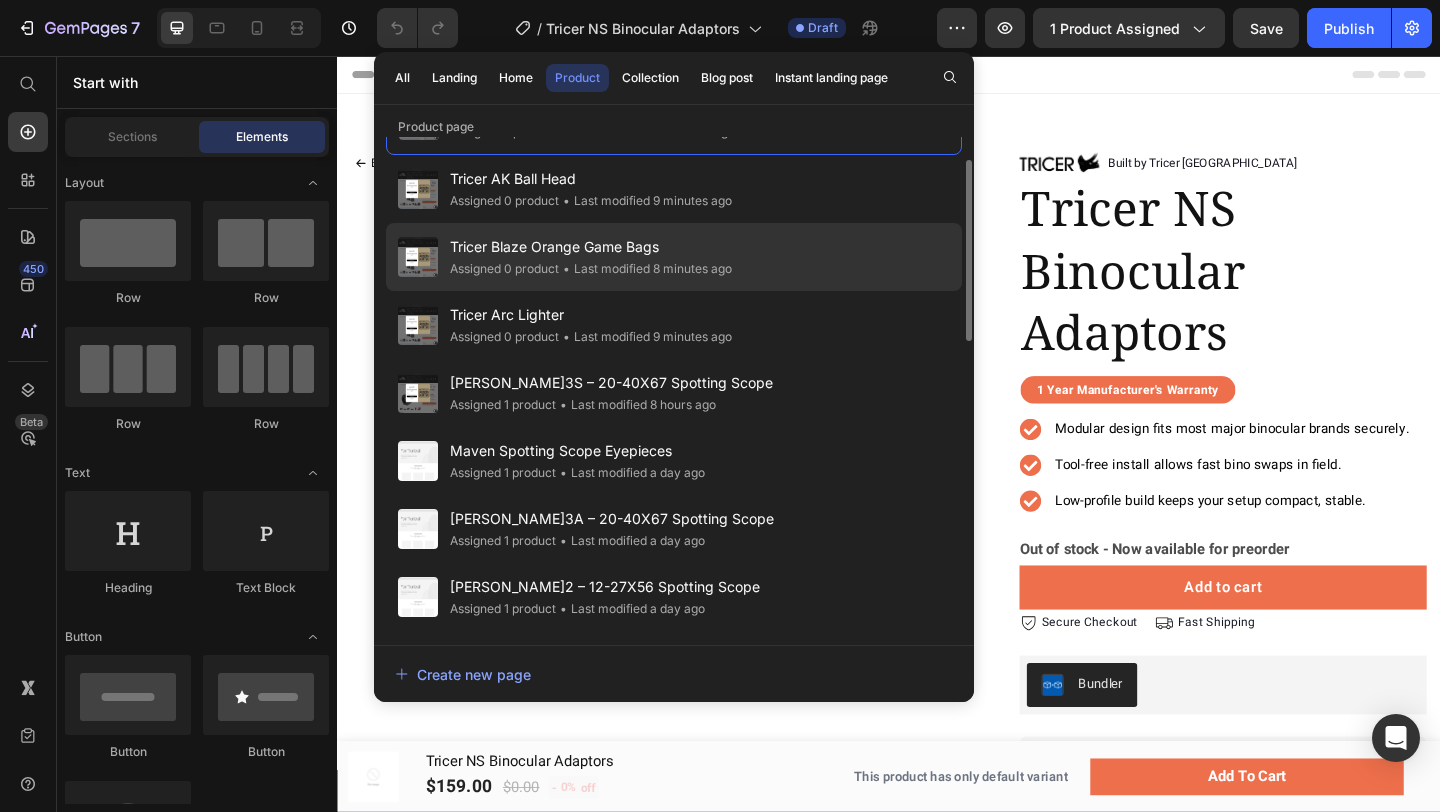 scroll, scrollTop: 65, scrollLeft: 0, axis: vertical 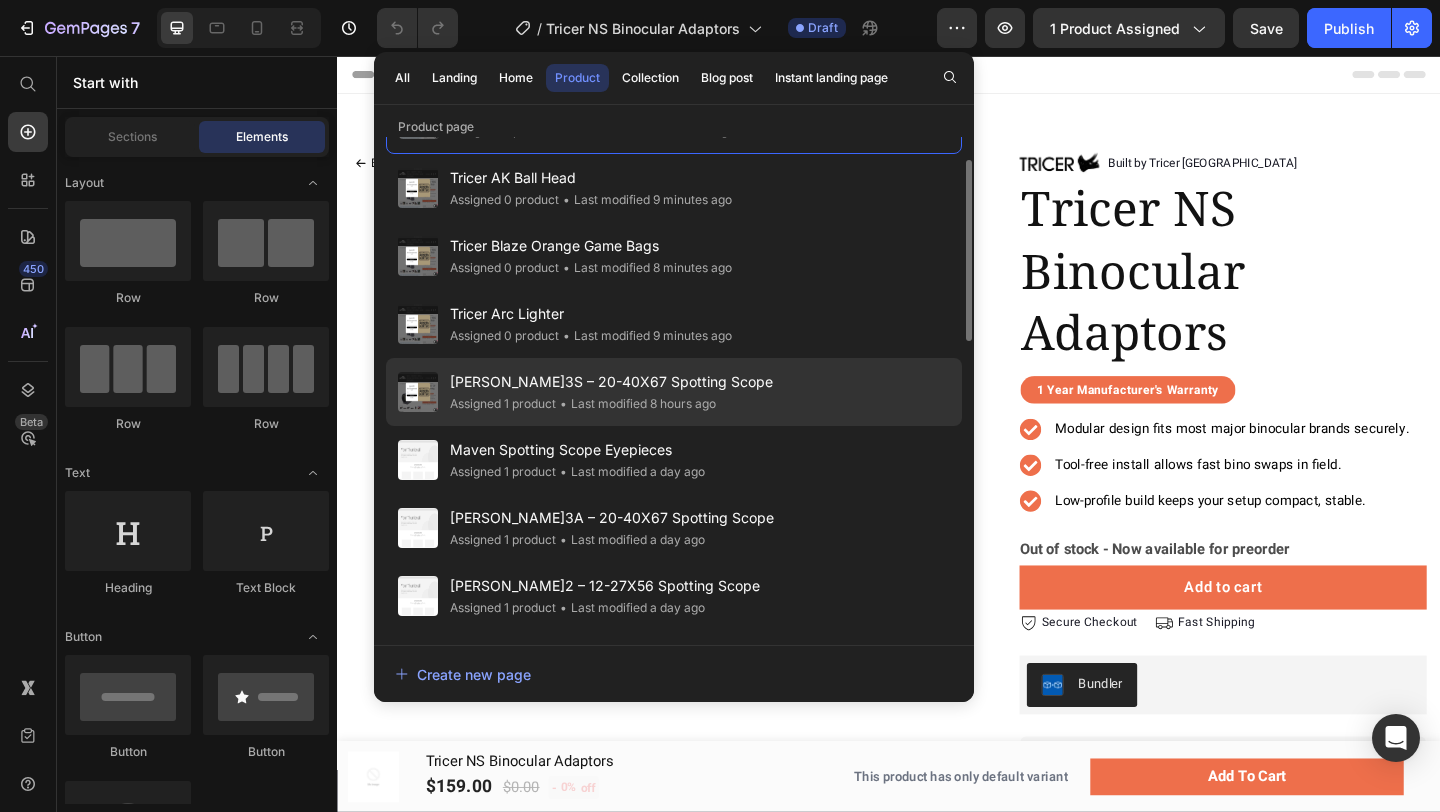 click on "[PERSON_NAME]3S – 20-40X67 Spotting Scope Assigned 1 product • Last modified 8 hours ago" 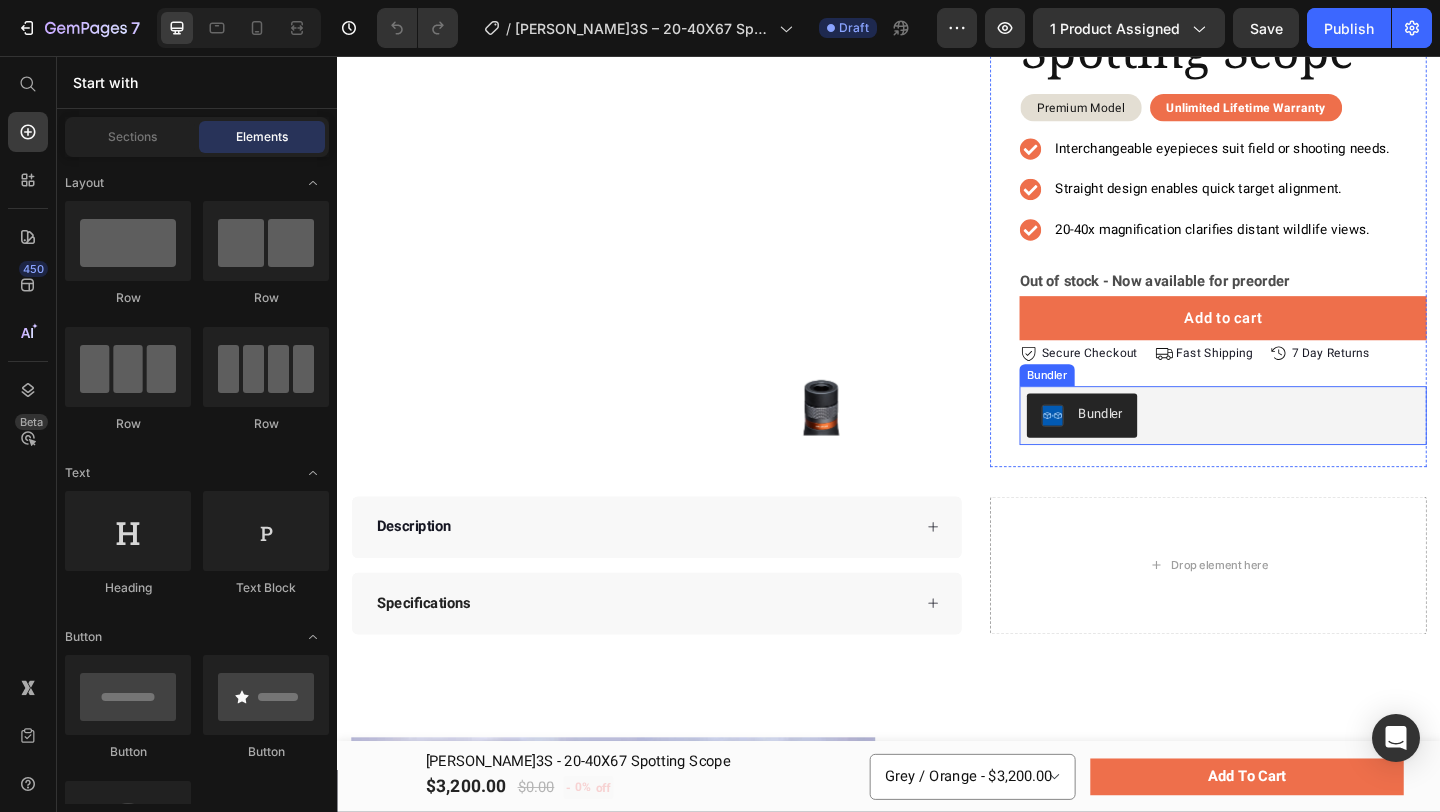scroll, scrollTop: 357, scrollLeft: 0, axis: vertical 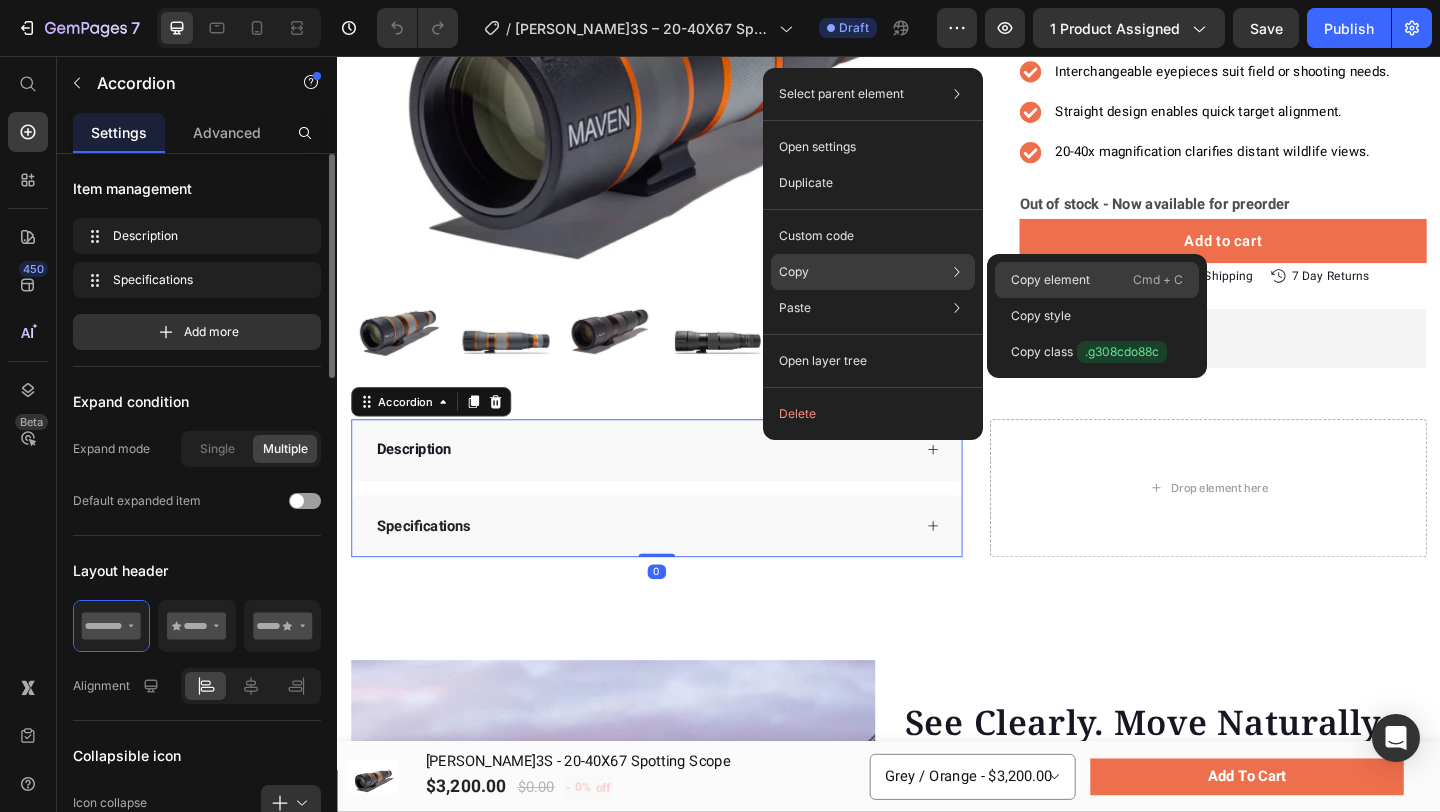 click on "Copy element" at bounding box center (1050, 280) 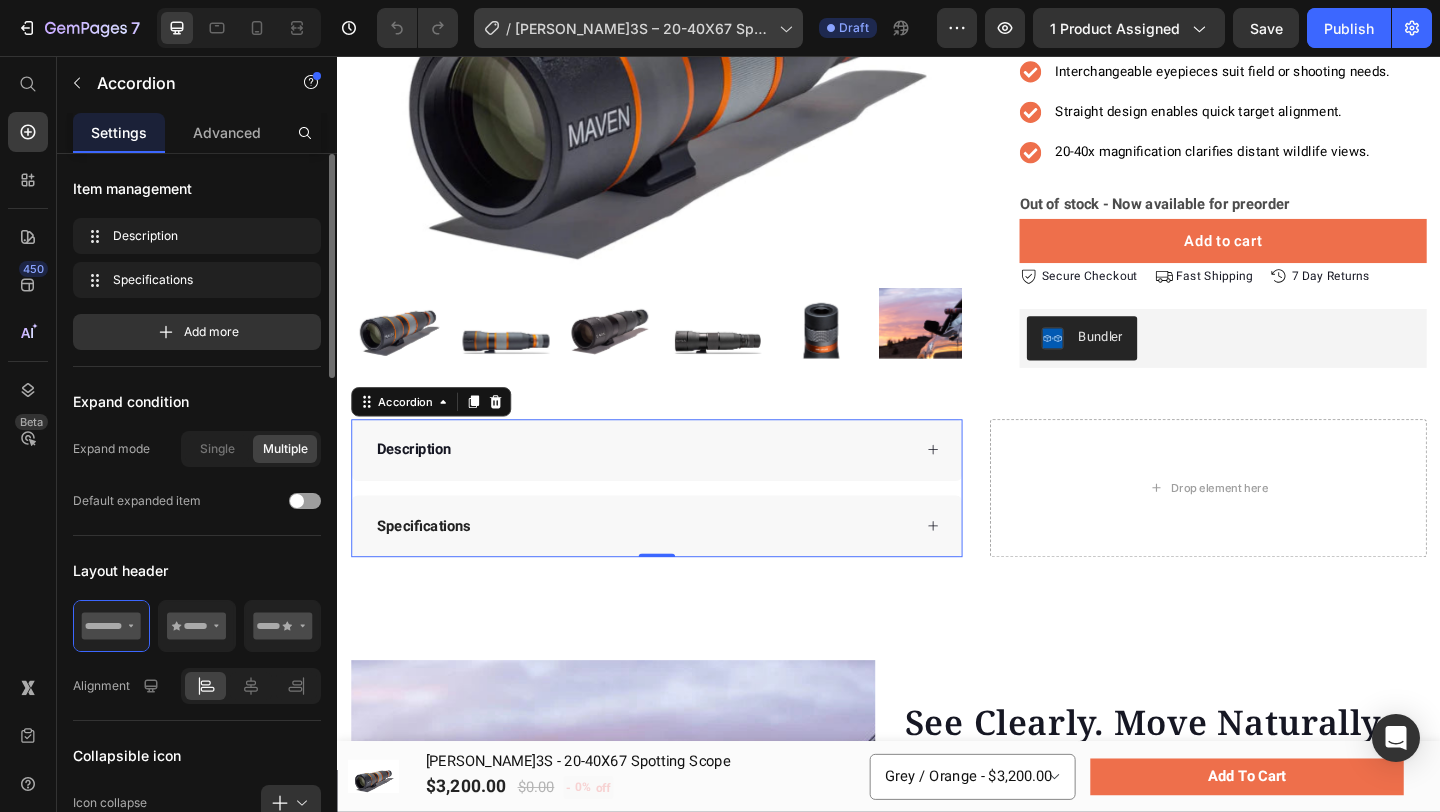 click on "/  Maven S.3S – 20-40X67 Spotting Scope" 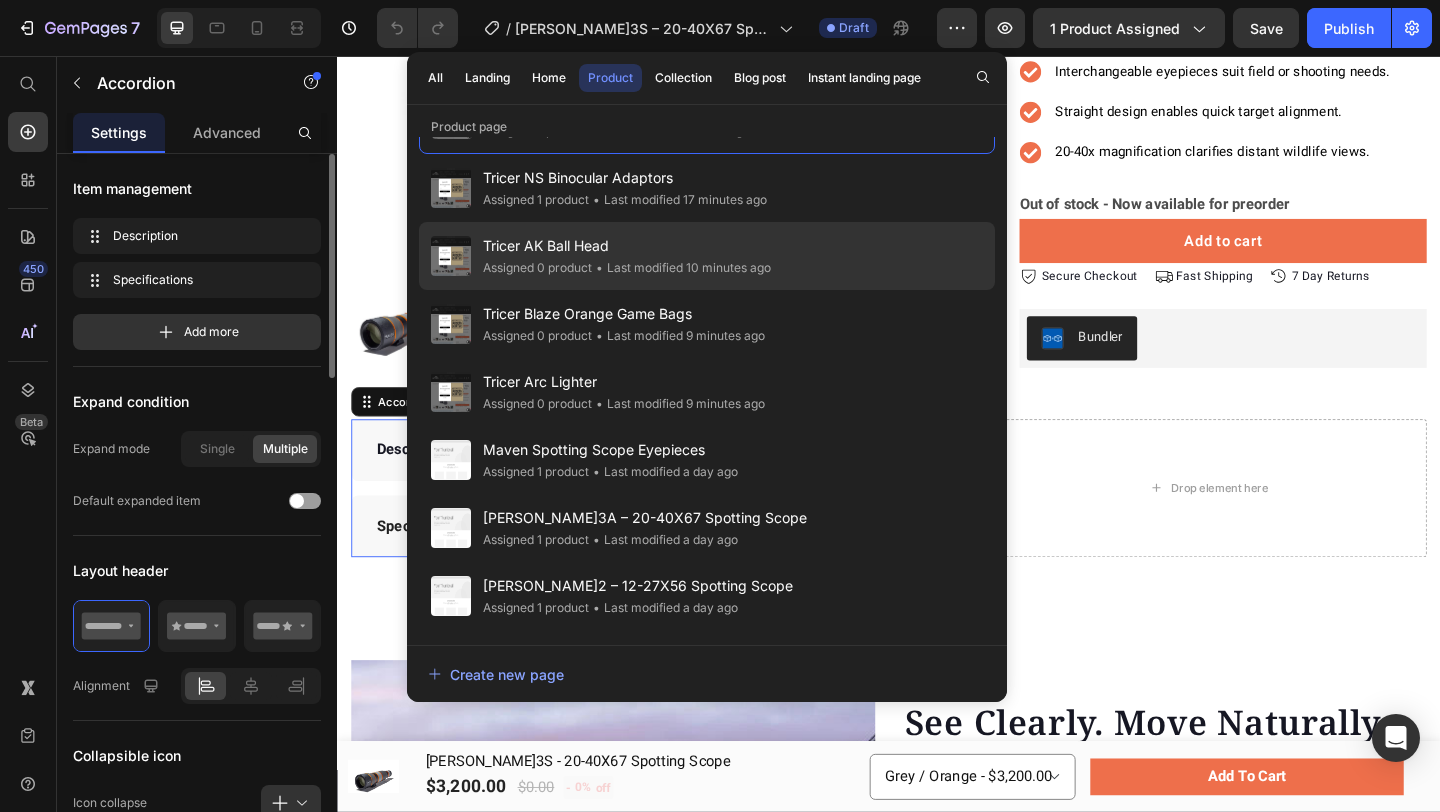 click on "Tricer AK Ball Head" at bounding box center [627, 246] 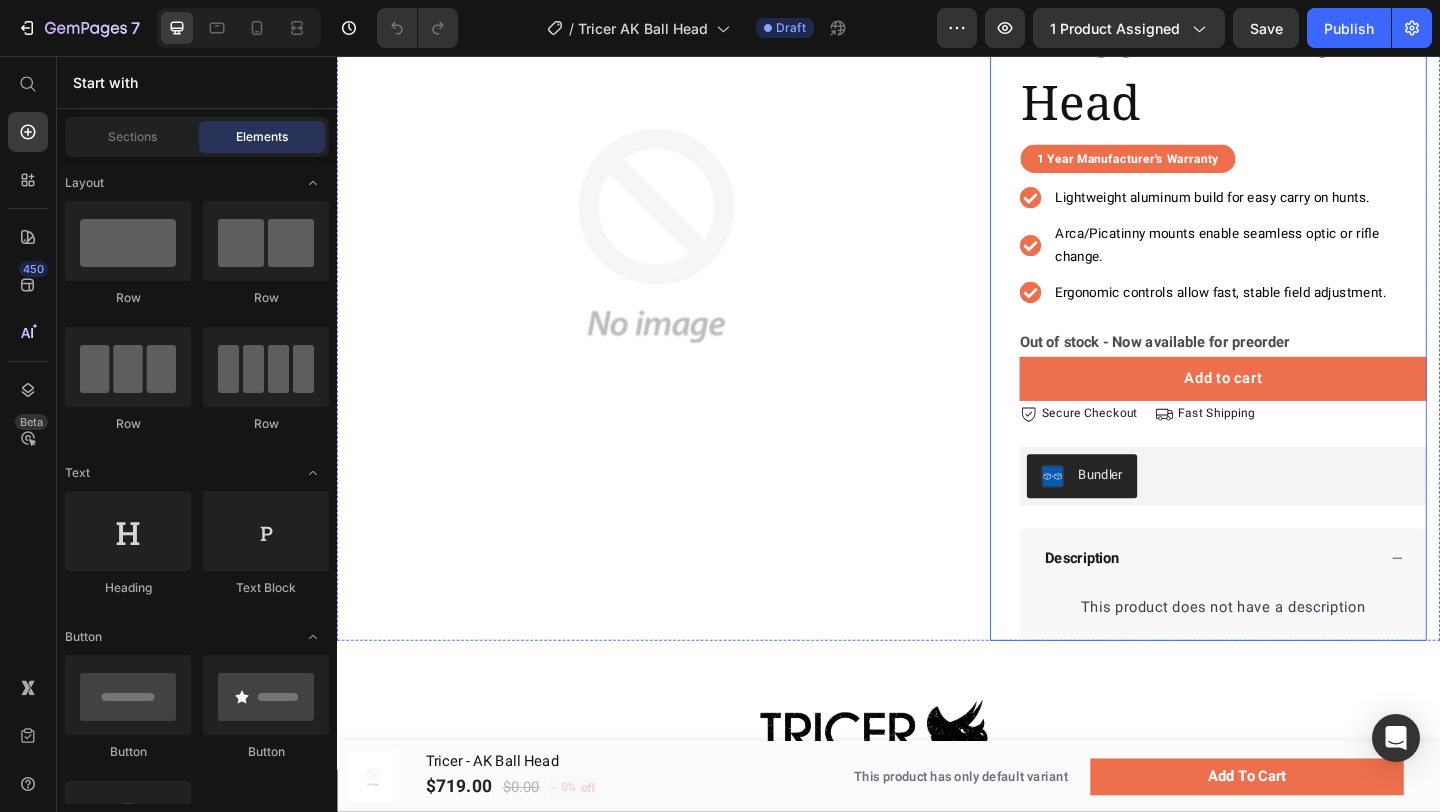 scroll, scrollTop: 205, scrollLeft: 0, axis: vertical 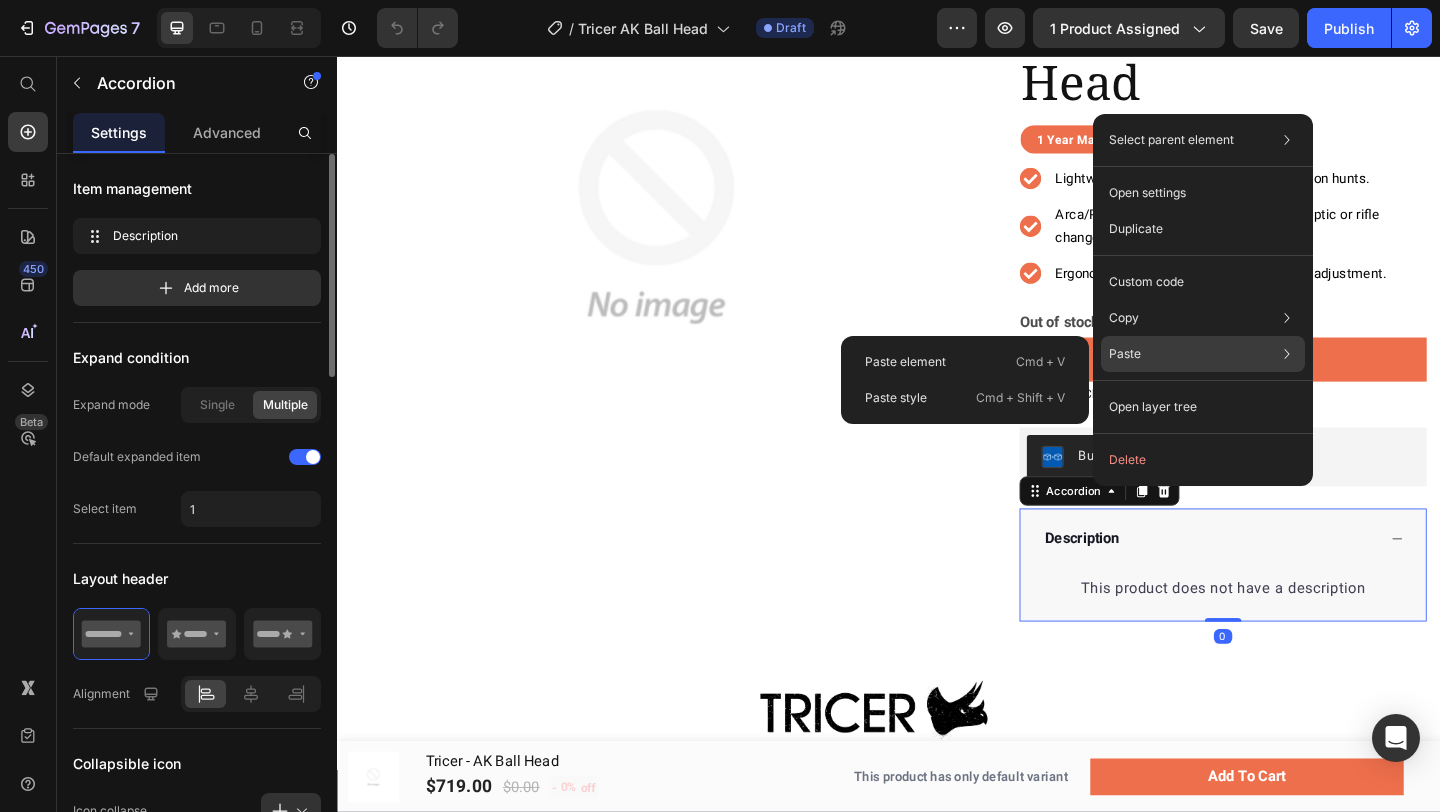 click on "Paste Paste element  Cmd + V Paste style  Cmd + Shift + V" 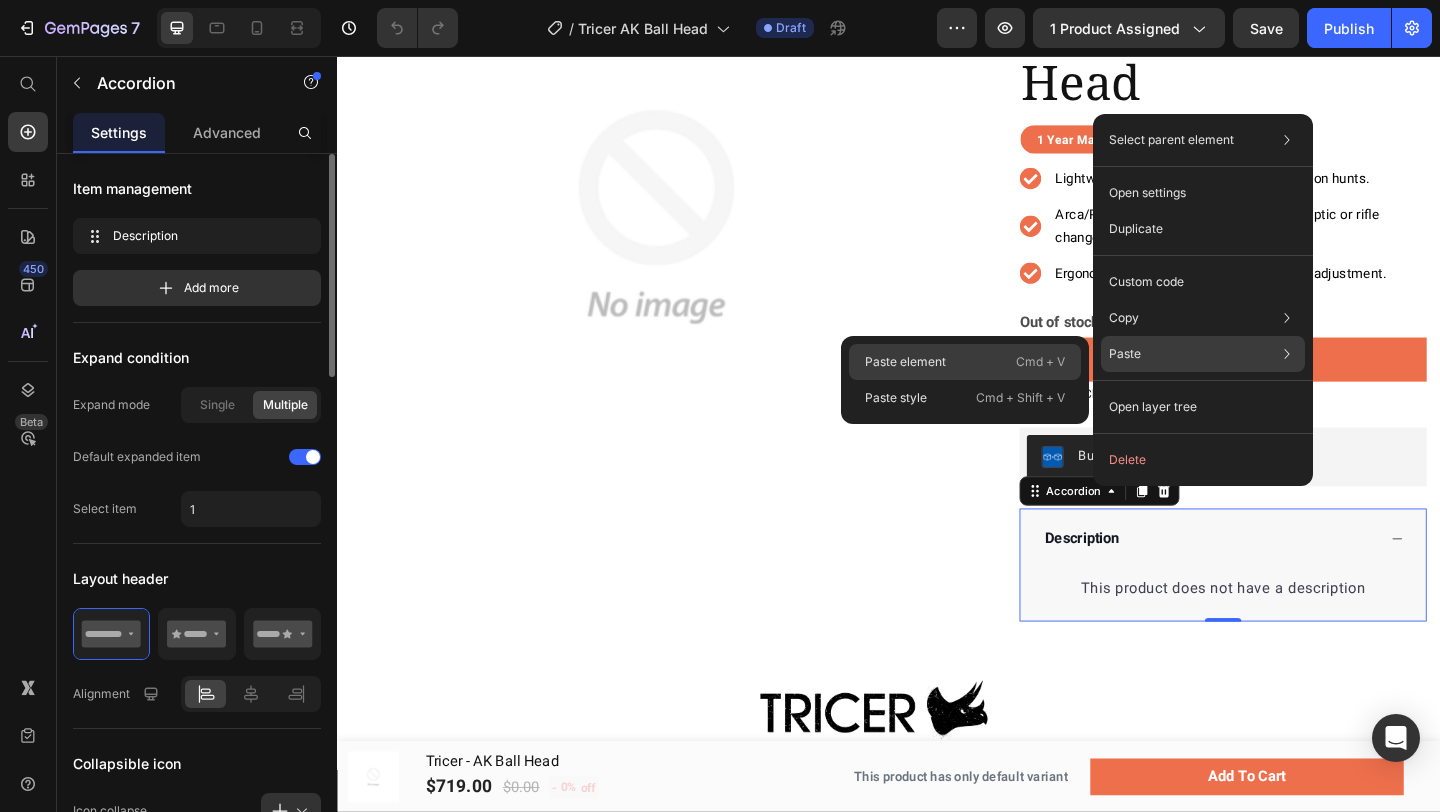 click on "Paste element  Cmd + V" 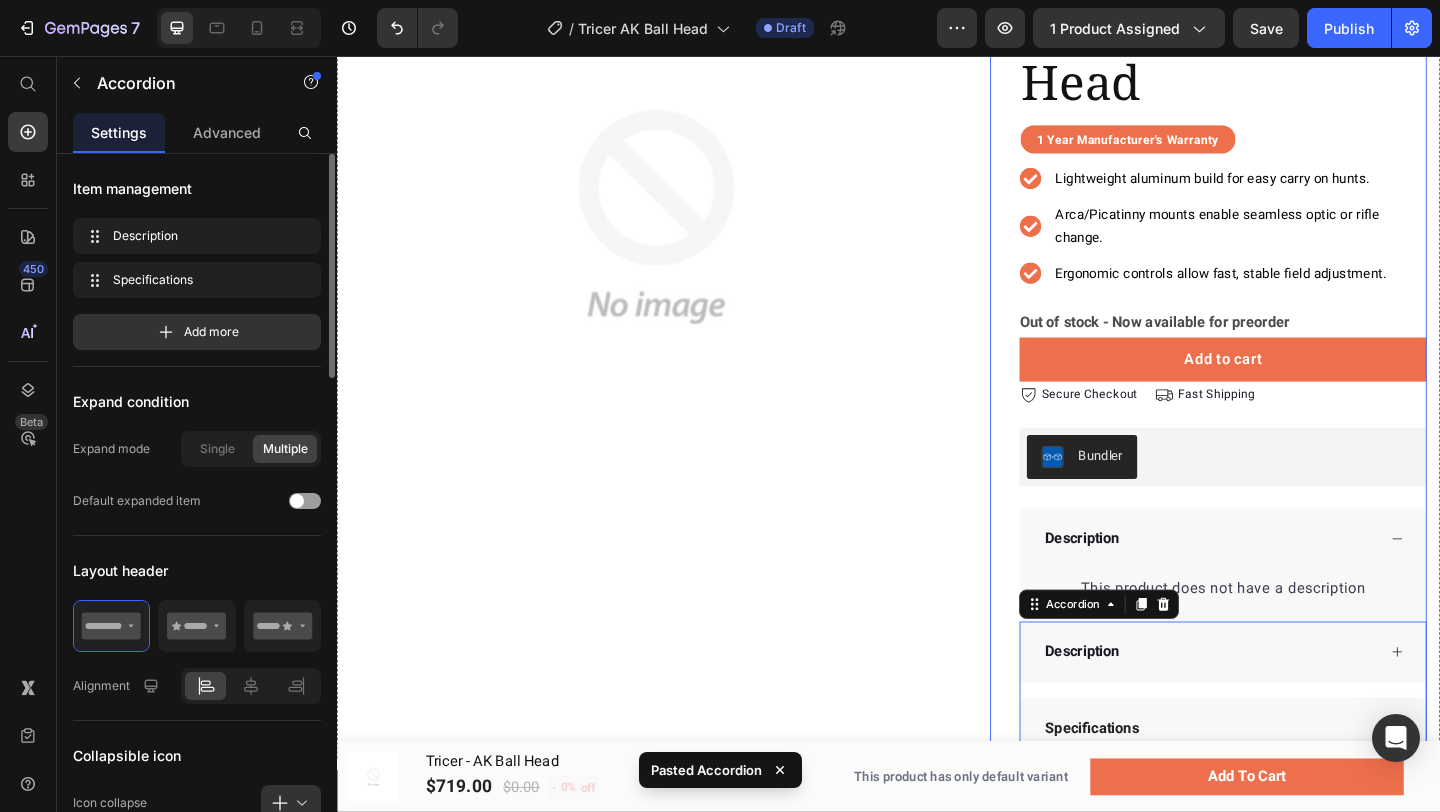 click on "Description" at bounding box center (1300, 581) 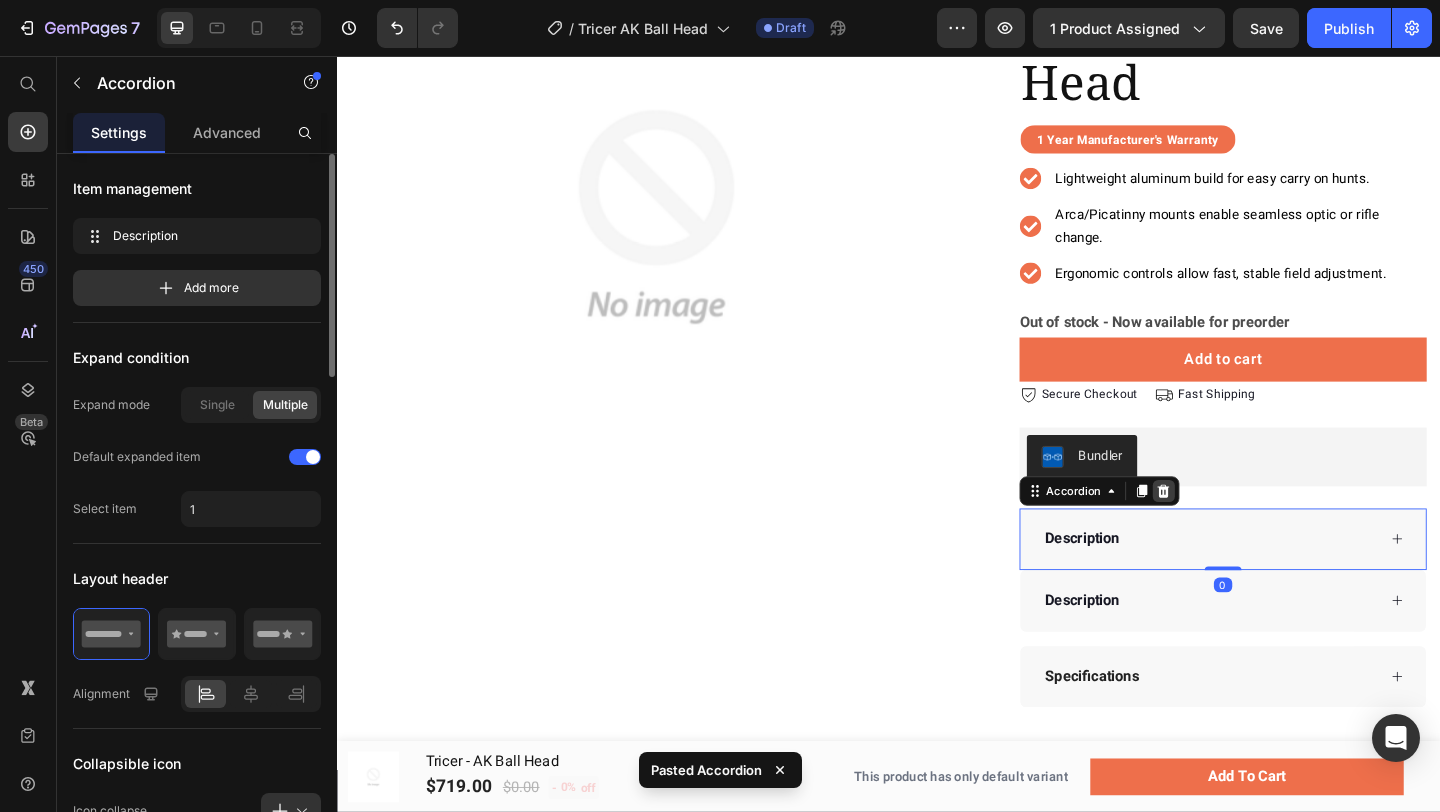click 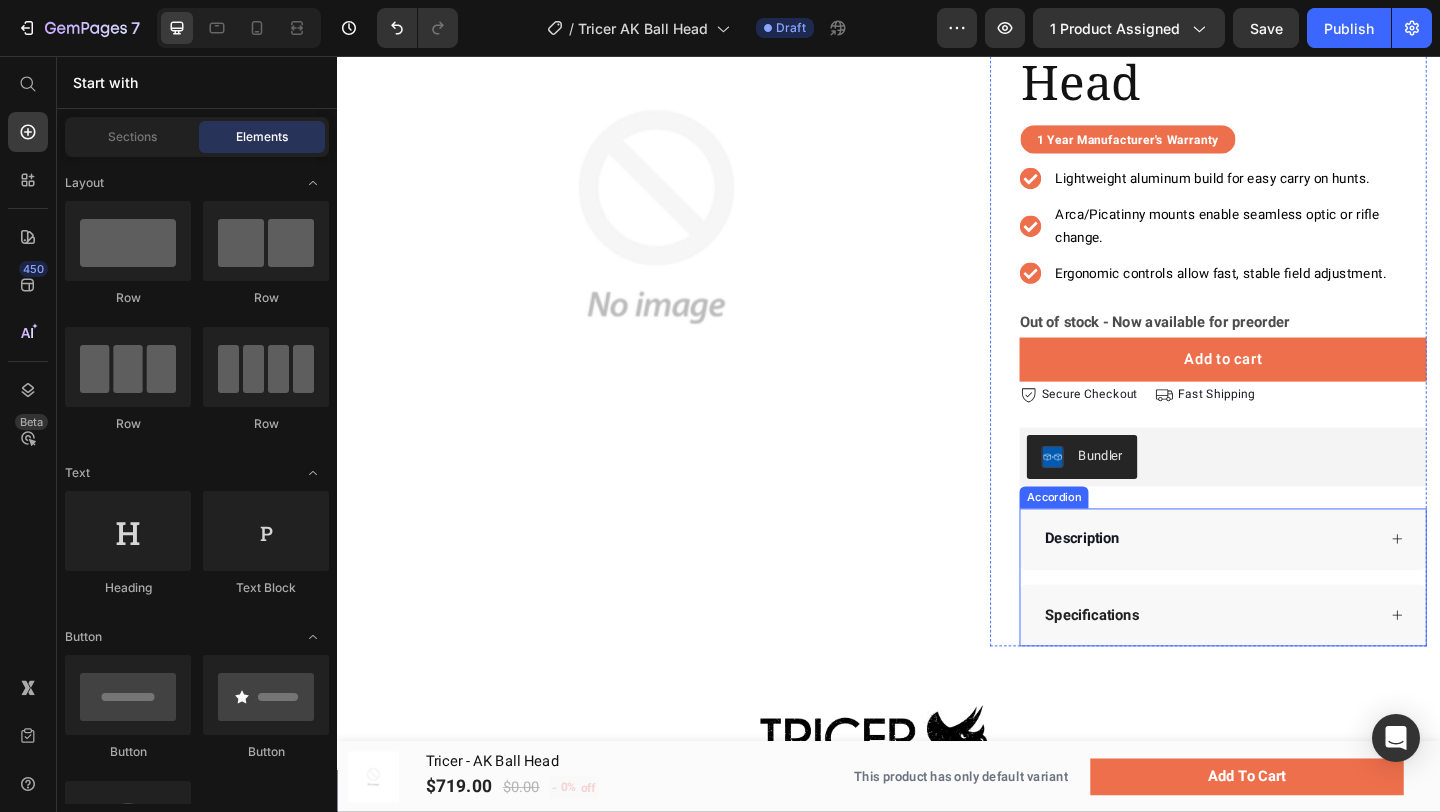 click on "Description" at bounding box center (1285, 581) 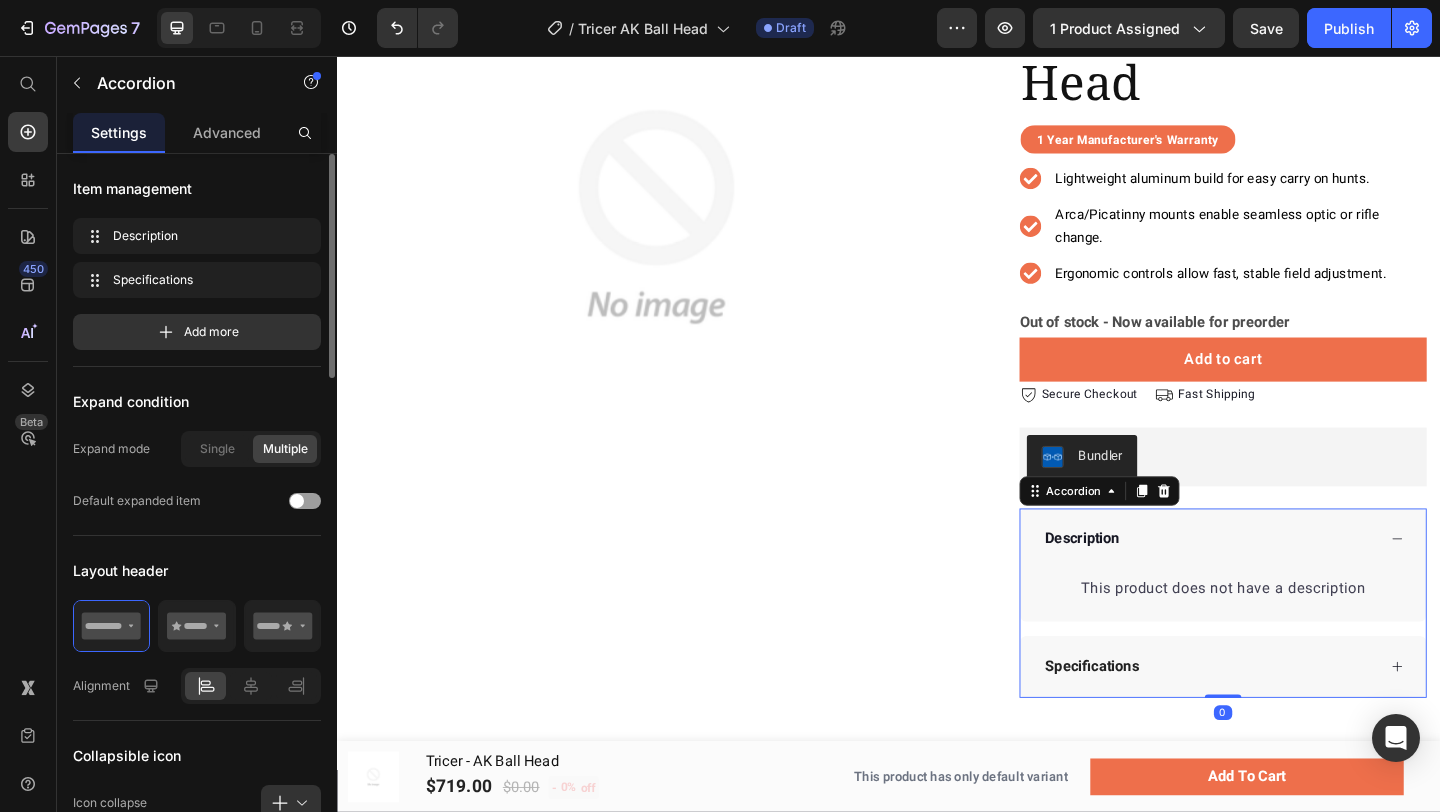click on "Description" at bounding box center (1285, 581) 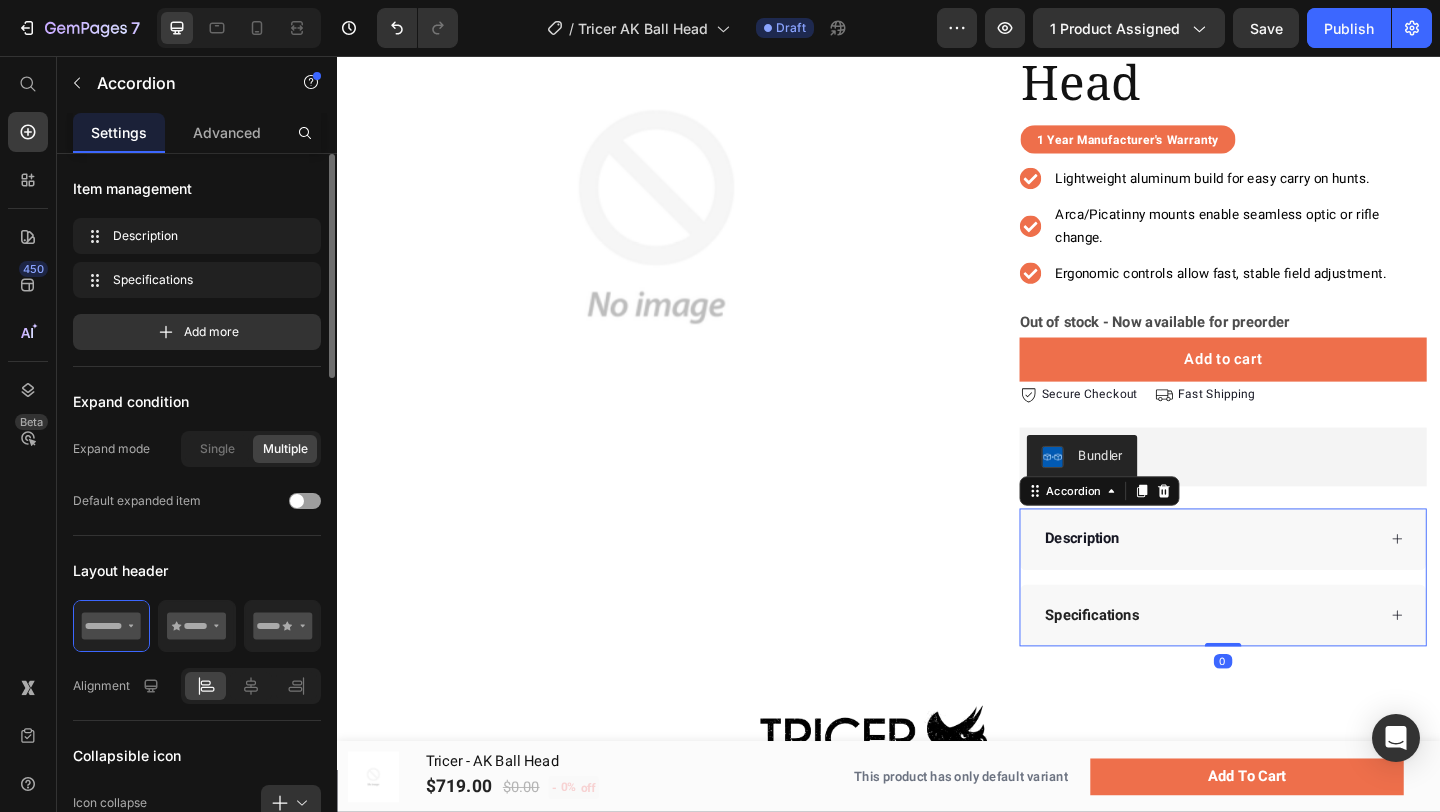 click on "Specifications" at bounding box center (1158, 664) 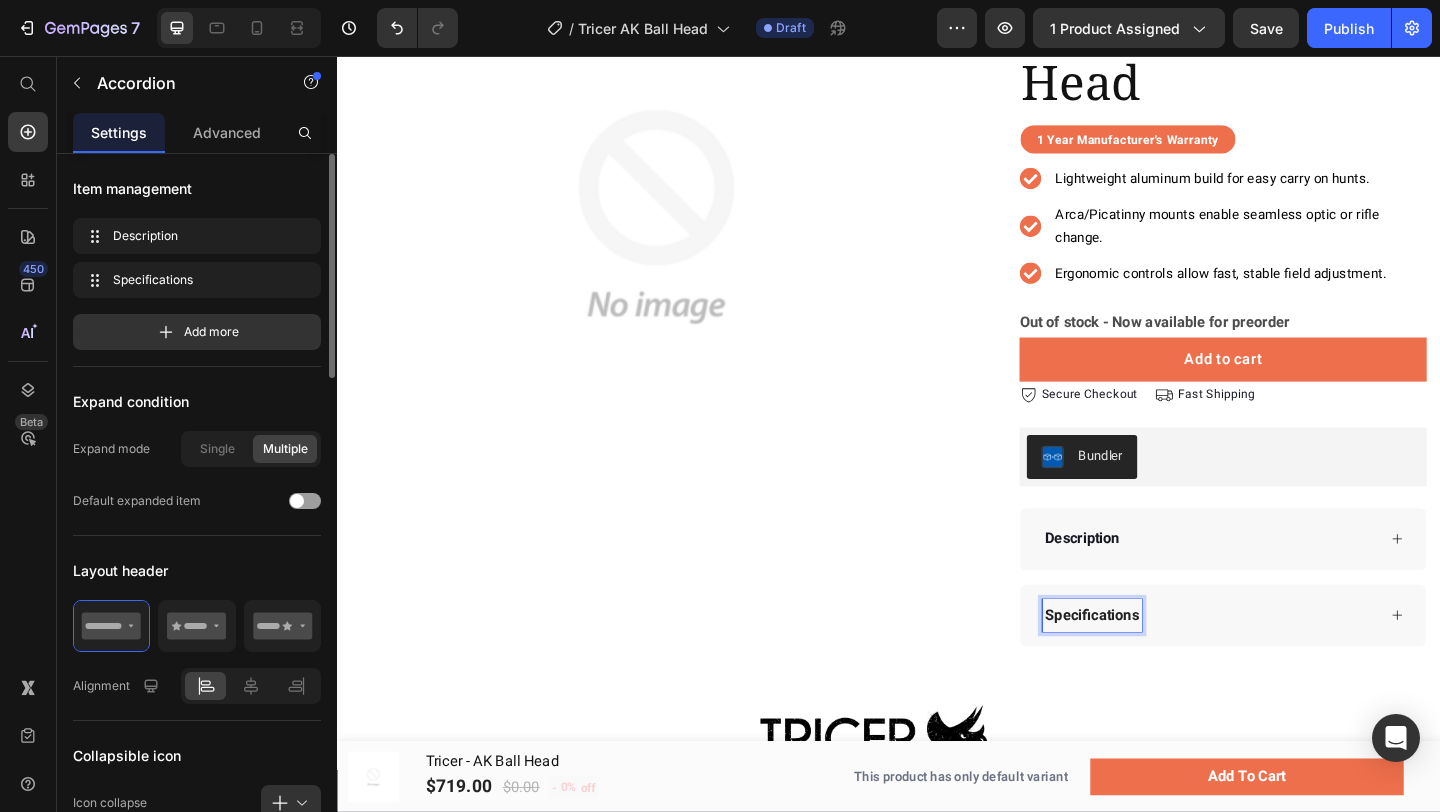 click on "Specifications" at bounding box center (1285, 664) 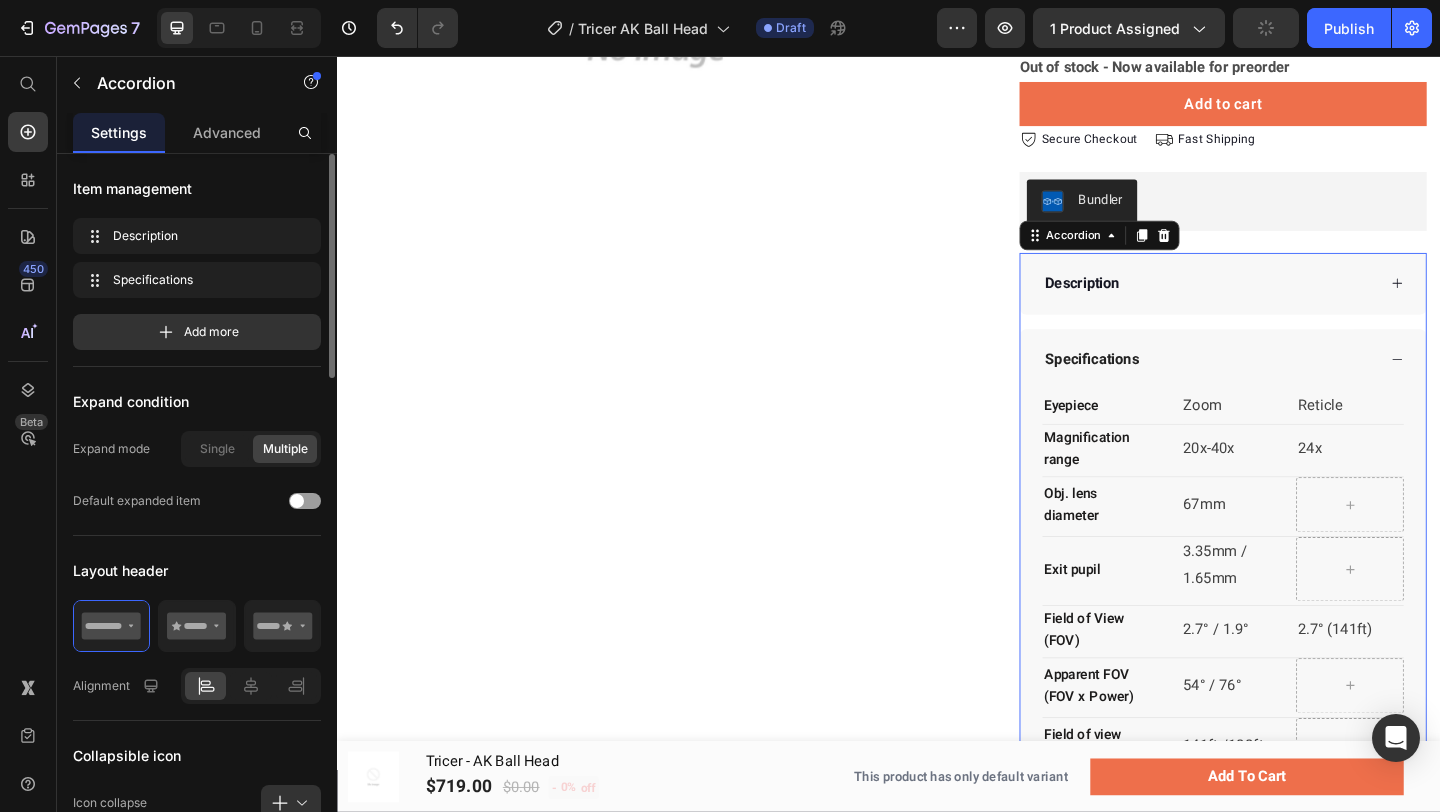 scroll, scrollTop: 465, scrollLeft: 0, axis: vertical 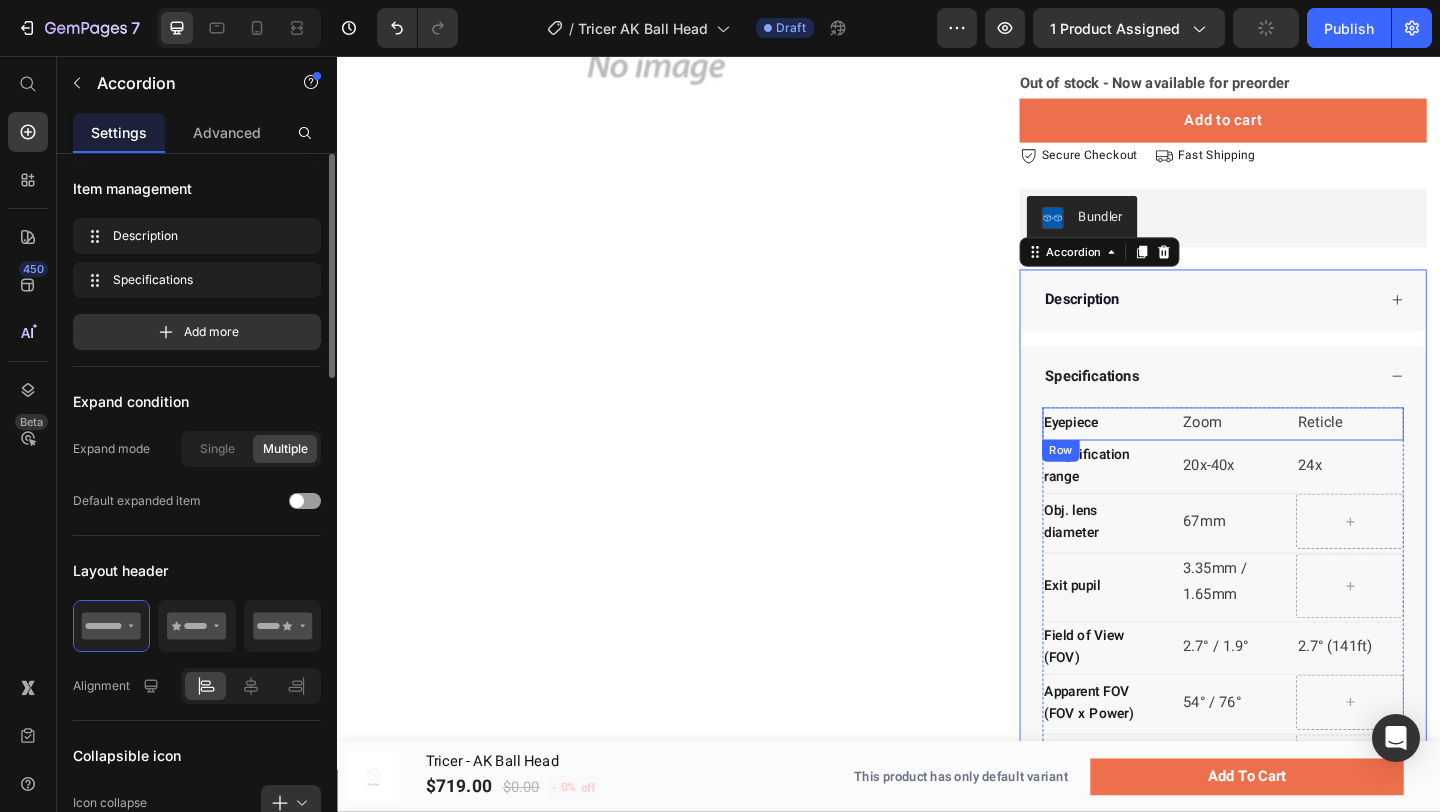 click on "Eyepiece Text block Zoom Text block Reticle Text block Row Row" at bounding box center (1300, 457) 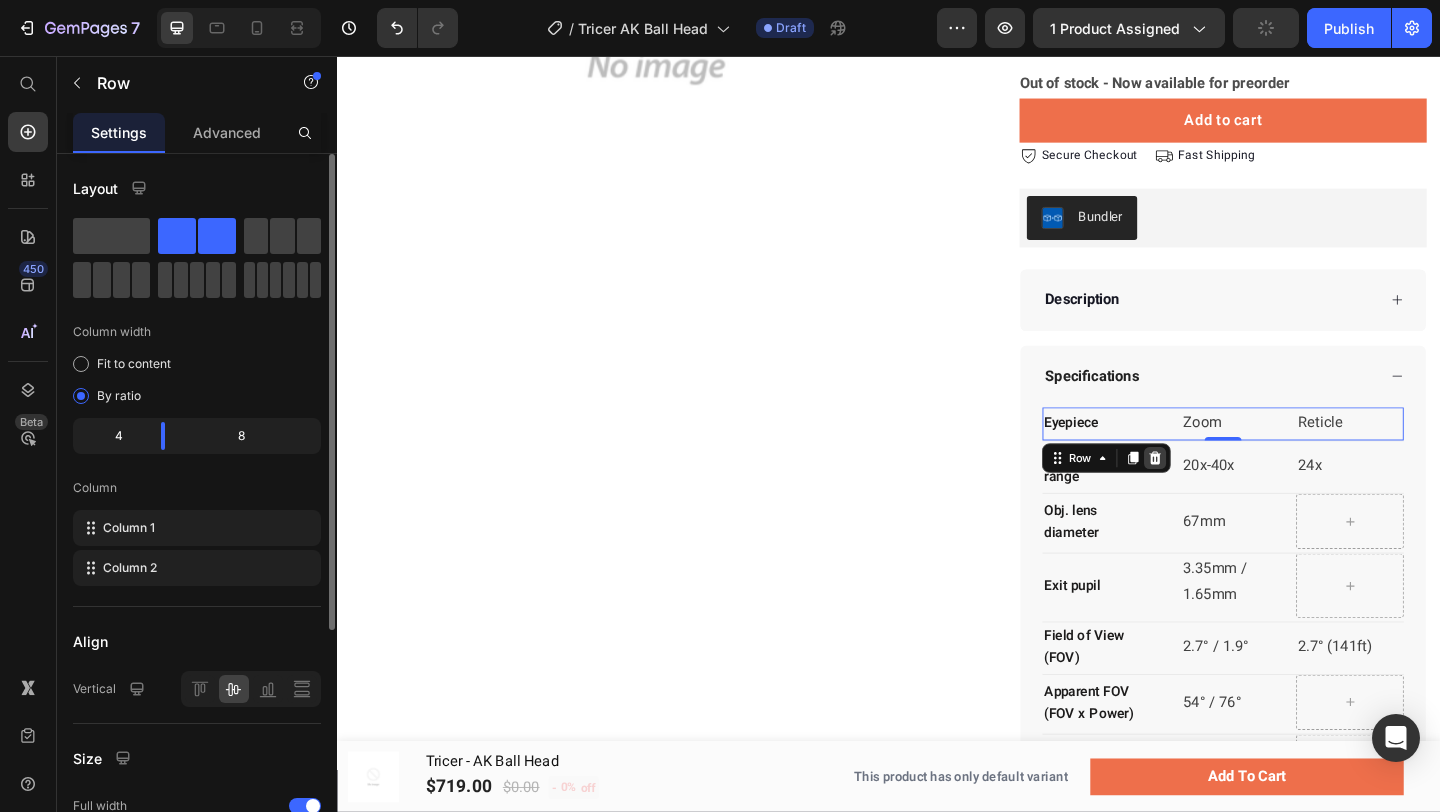 click 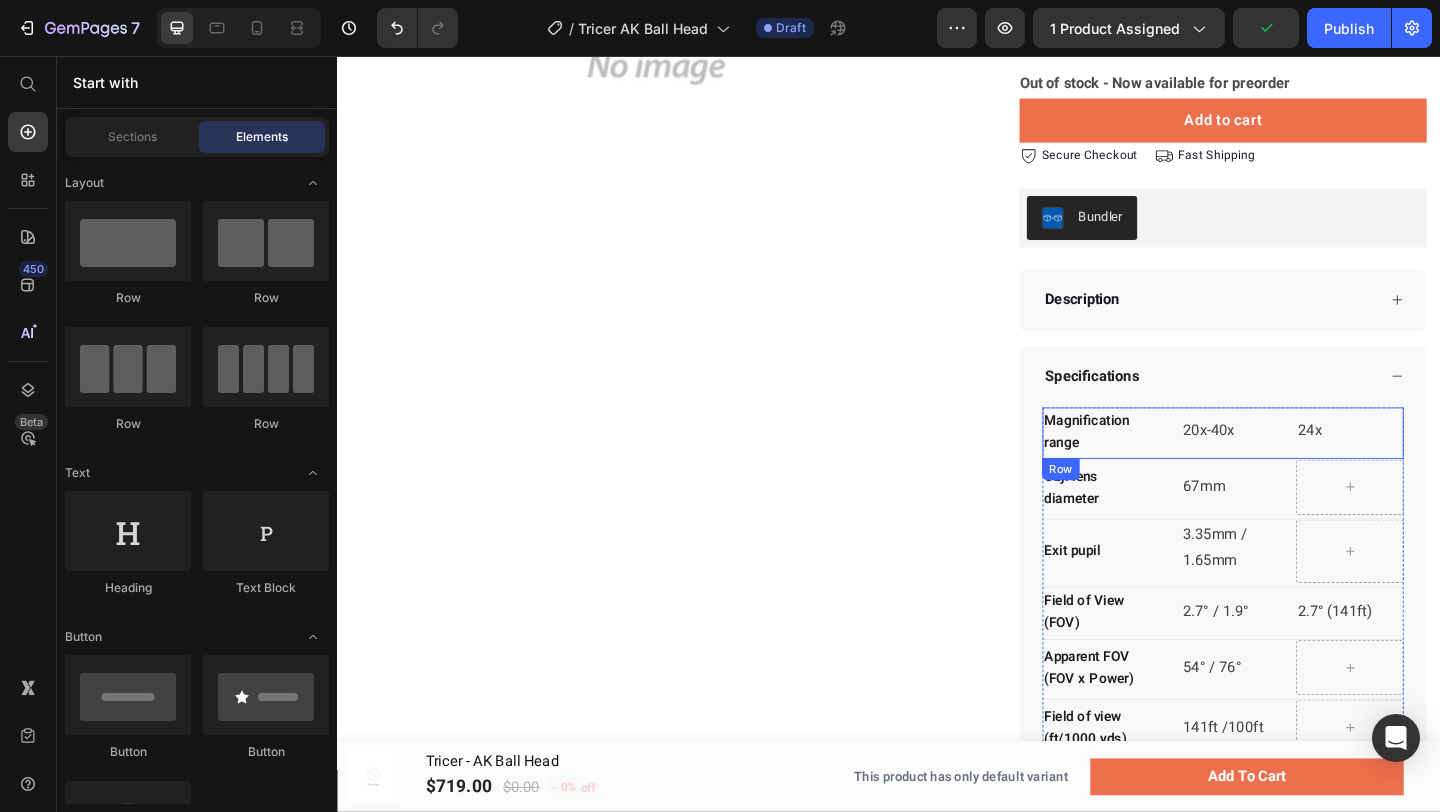 click on "Magnification range Text block 20x-40x Text block 24x Text block Row Row" at bounding box center [1300, 466] 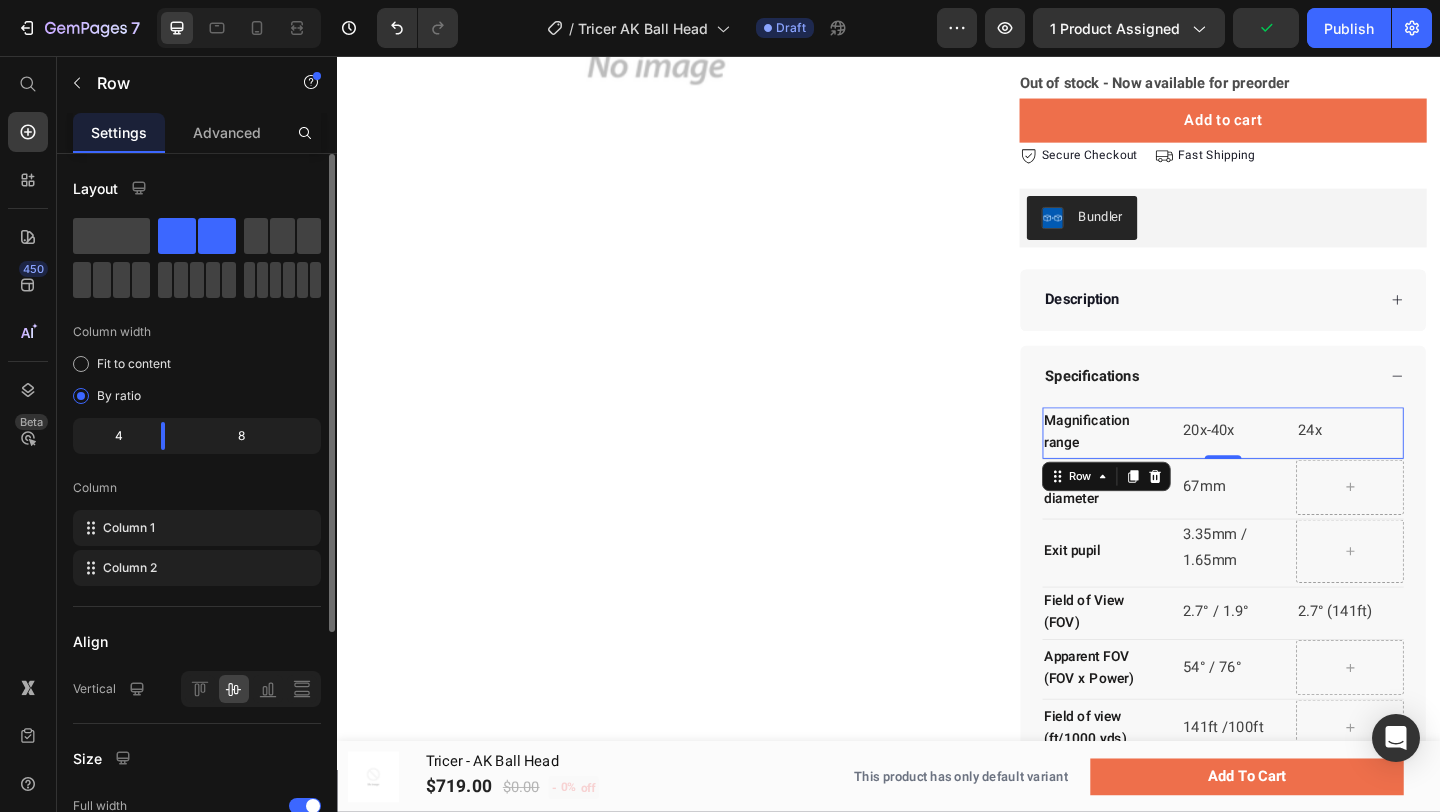 click 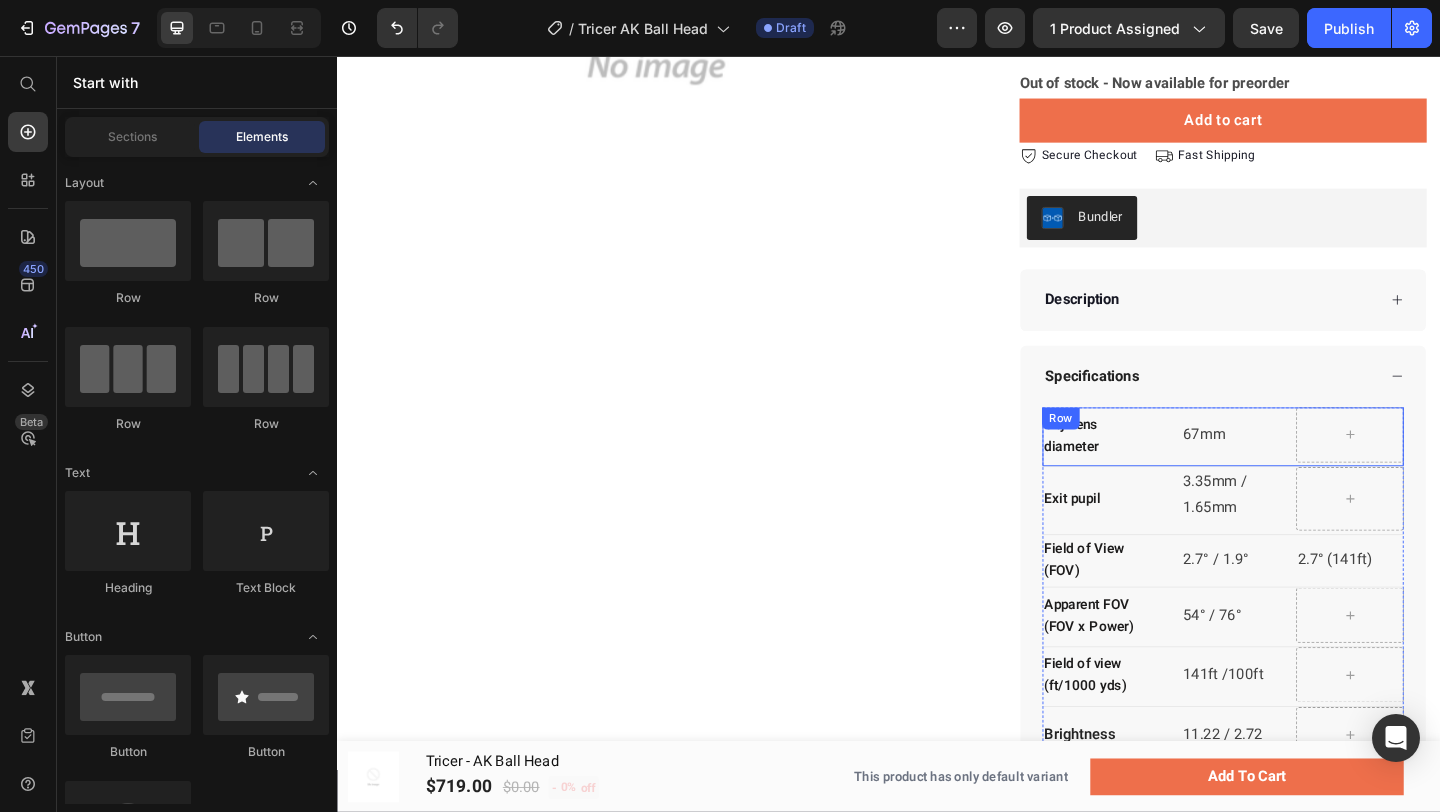 click on "Obj. lens diameter Text block 67mm Text block
Row Row" at bounding box center [1300, 470] 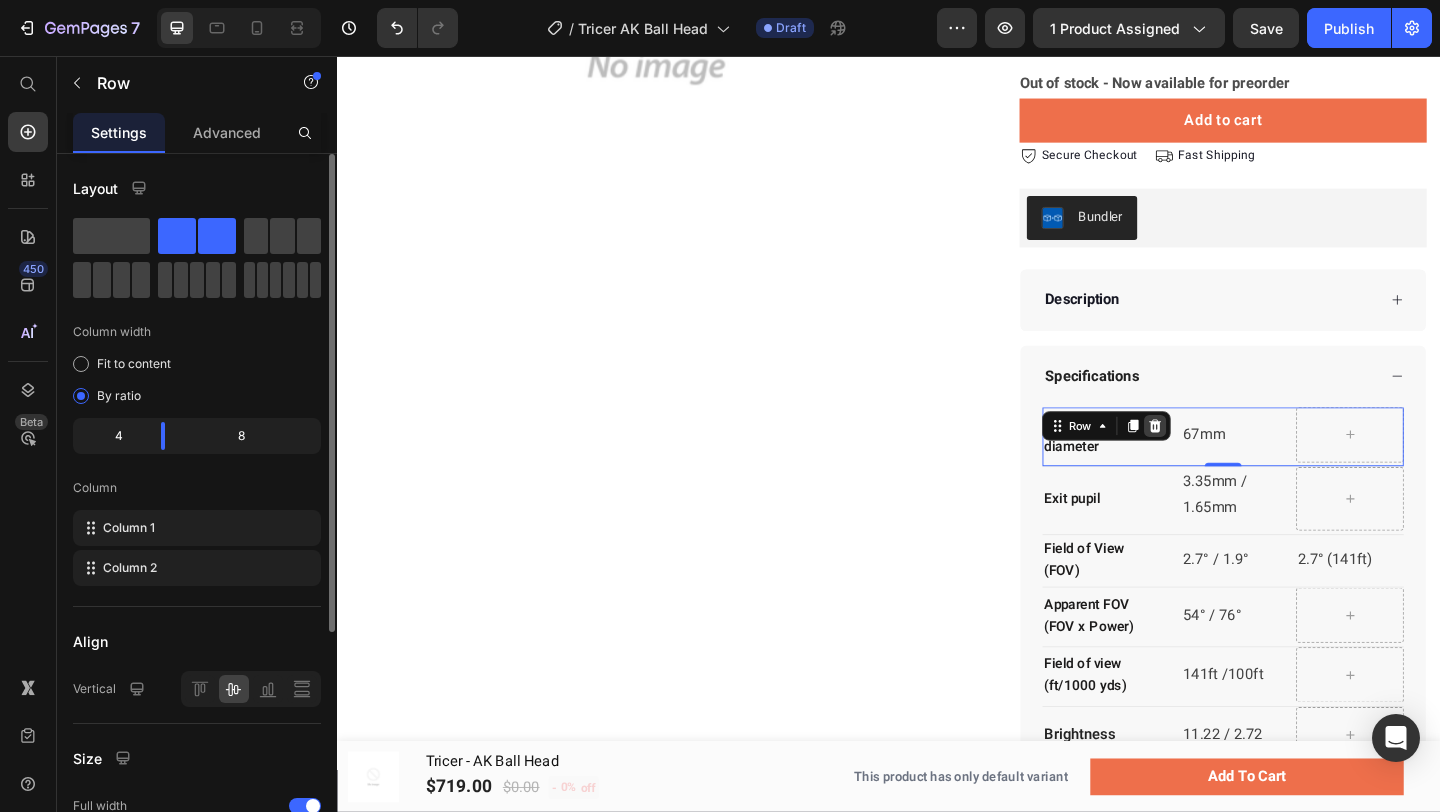 click 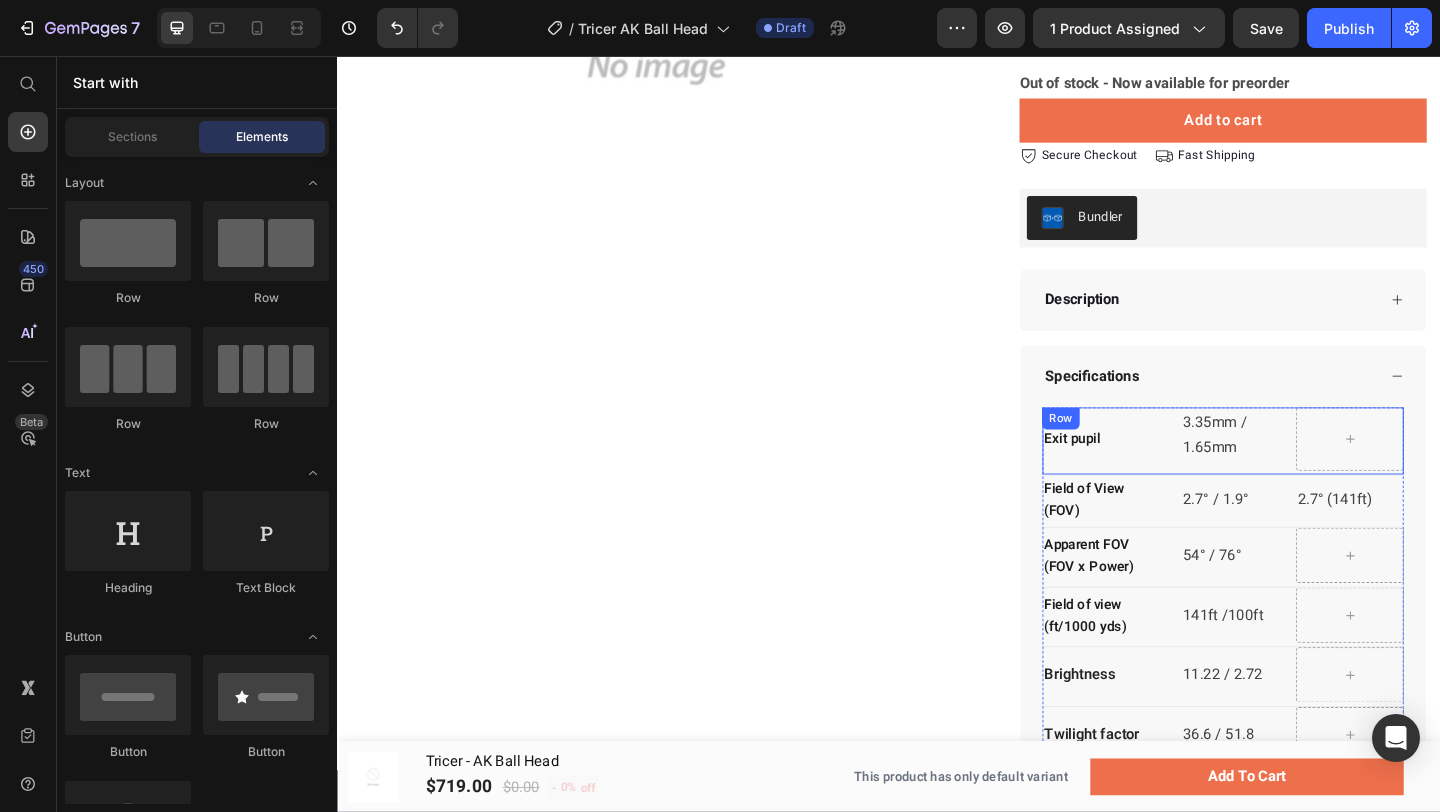 click on "Exit pupil Text block 3.35mm / 1.65mm Text block Text block Text block
Row Row" at bounding box center [1300, 475] 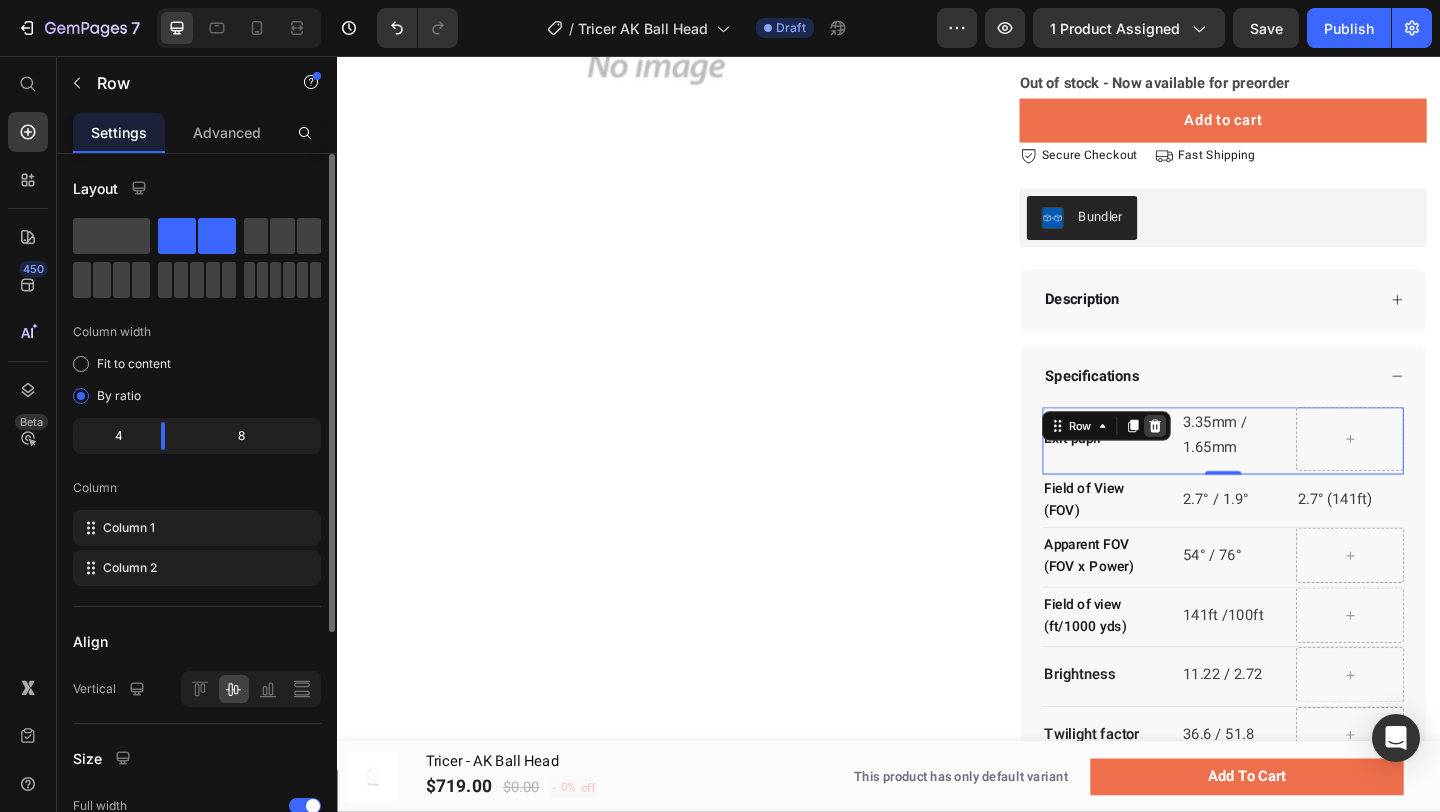 click 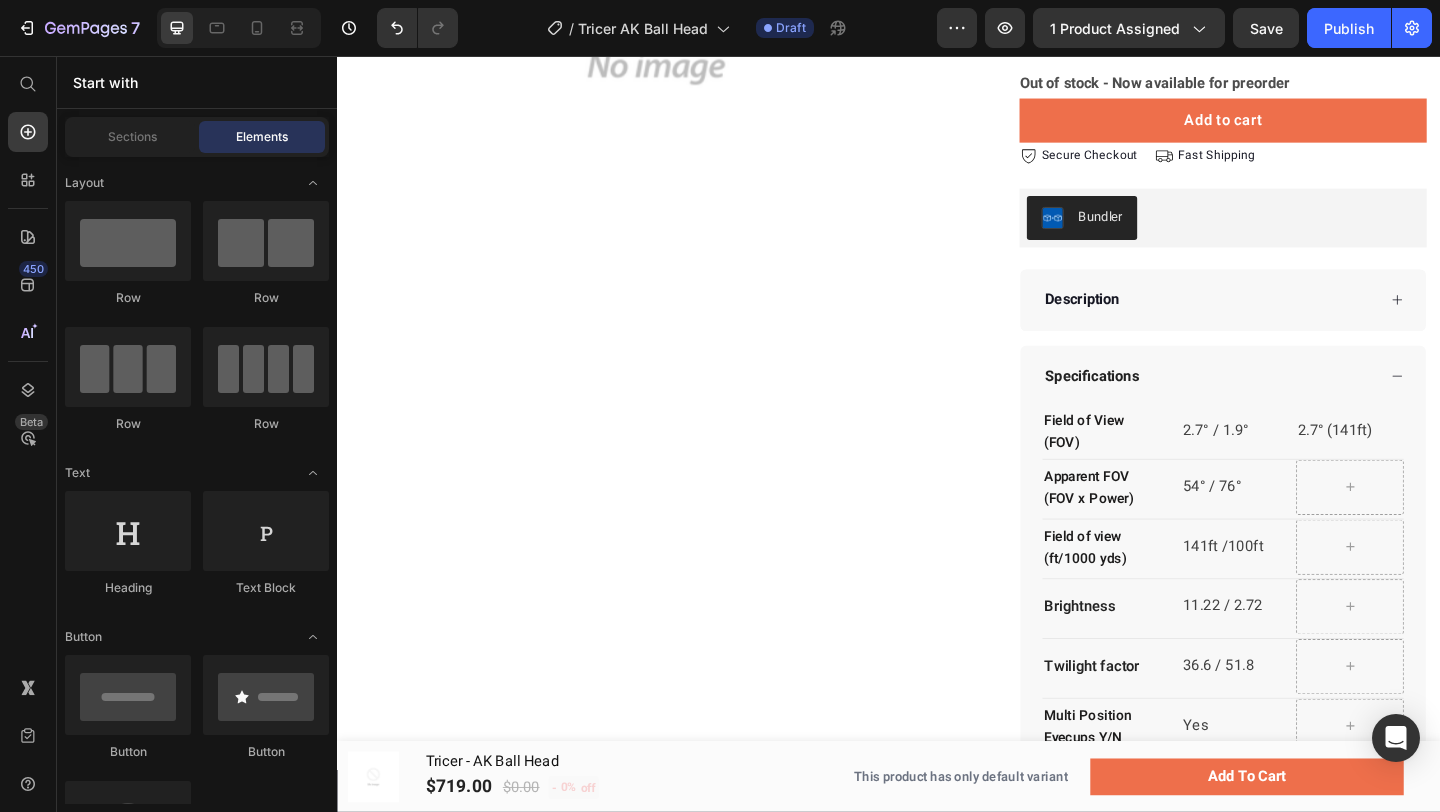 click on "Field of View (FOV) Text block 2.7° / 1.9° Text block 2.7° (141ft) Text block Row Row" at bounding box center (1300, 466) 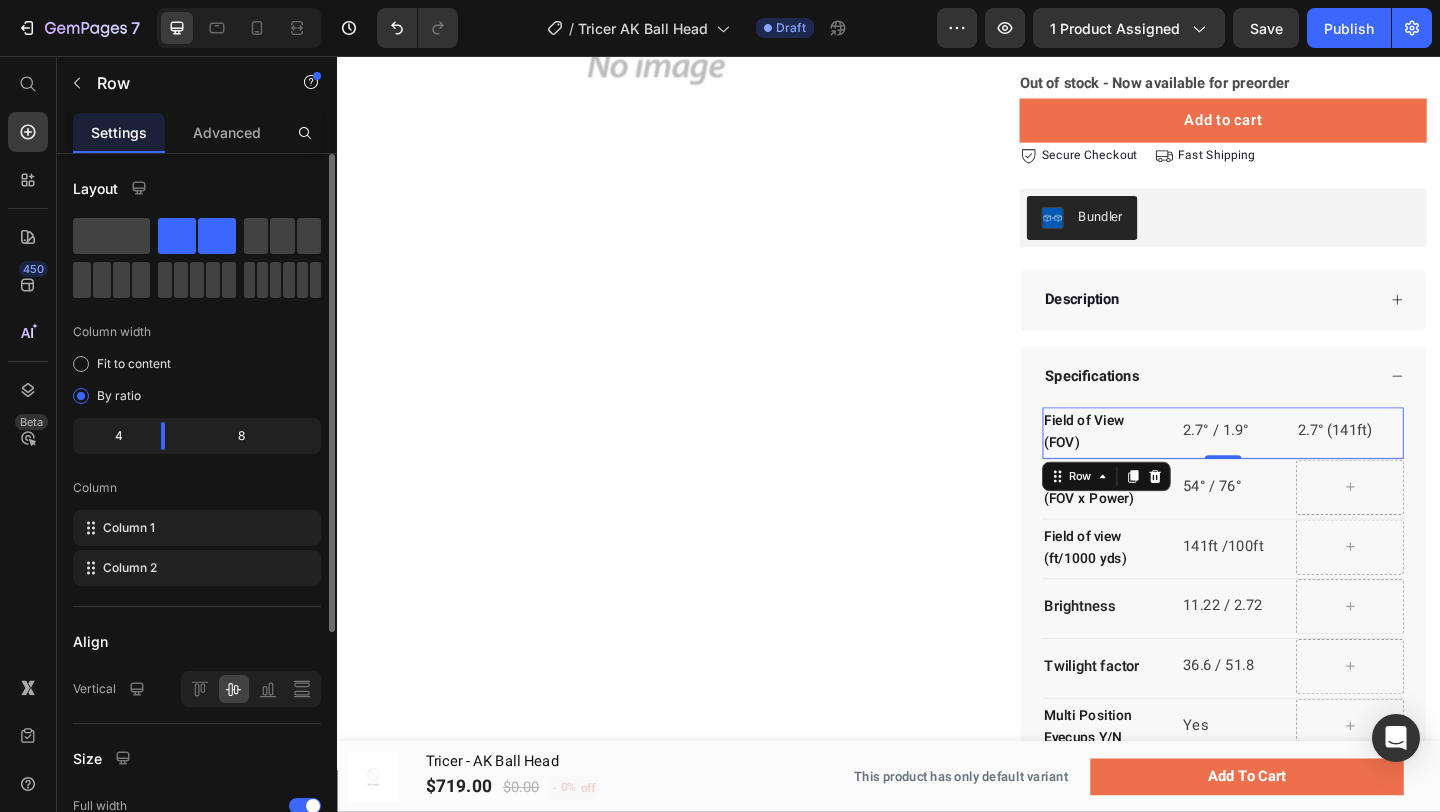 click on "Field of View (FOV) Text block 2.7° / 1.9° Text block 2.7° (141ft) Text block Row Row   0" at bounding box center (1300, 466) 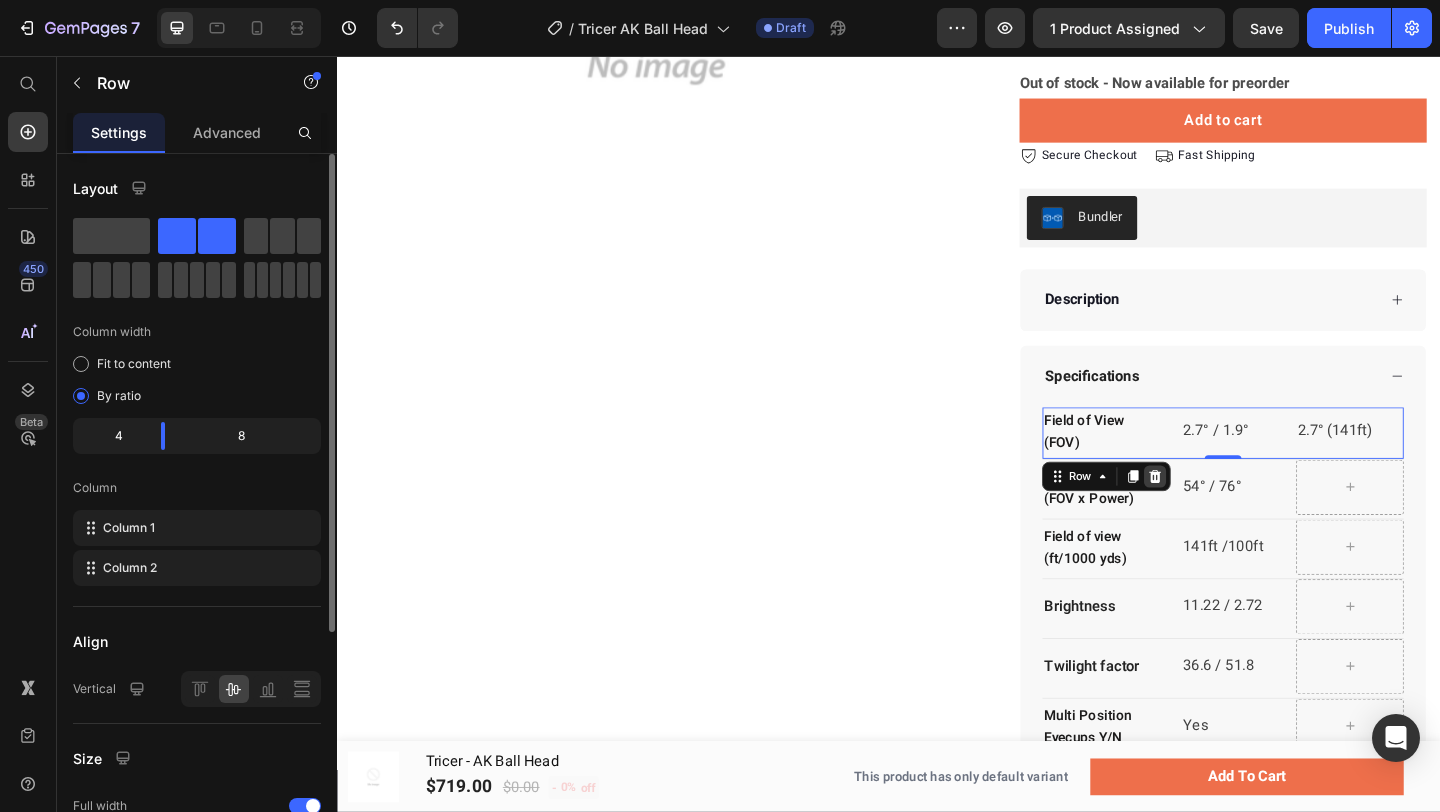 click 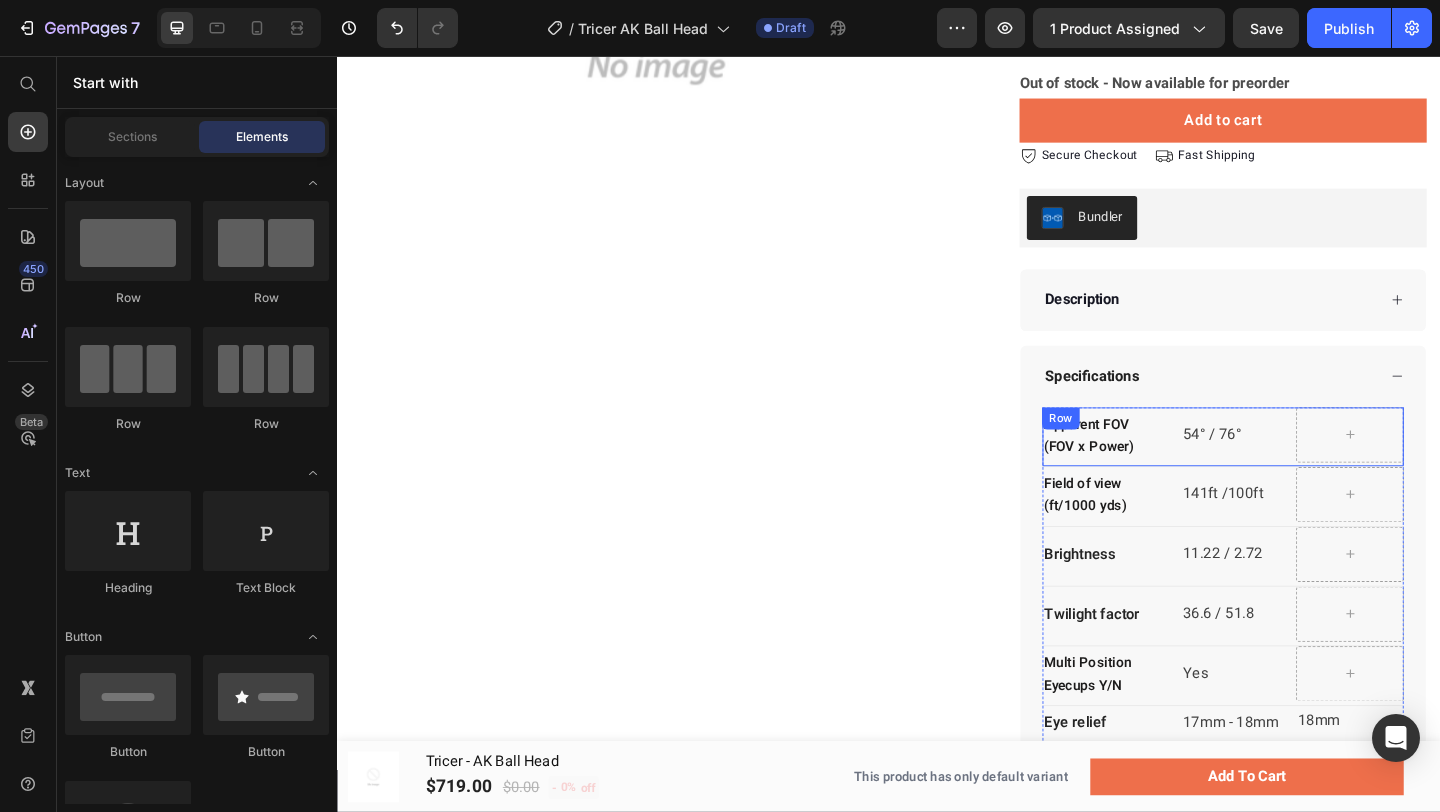 click on "Apparent FOV (FOV x Power) Text block 54° / 76° Text block
Row Row" at bounding box center [1300, 470] 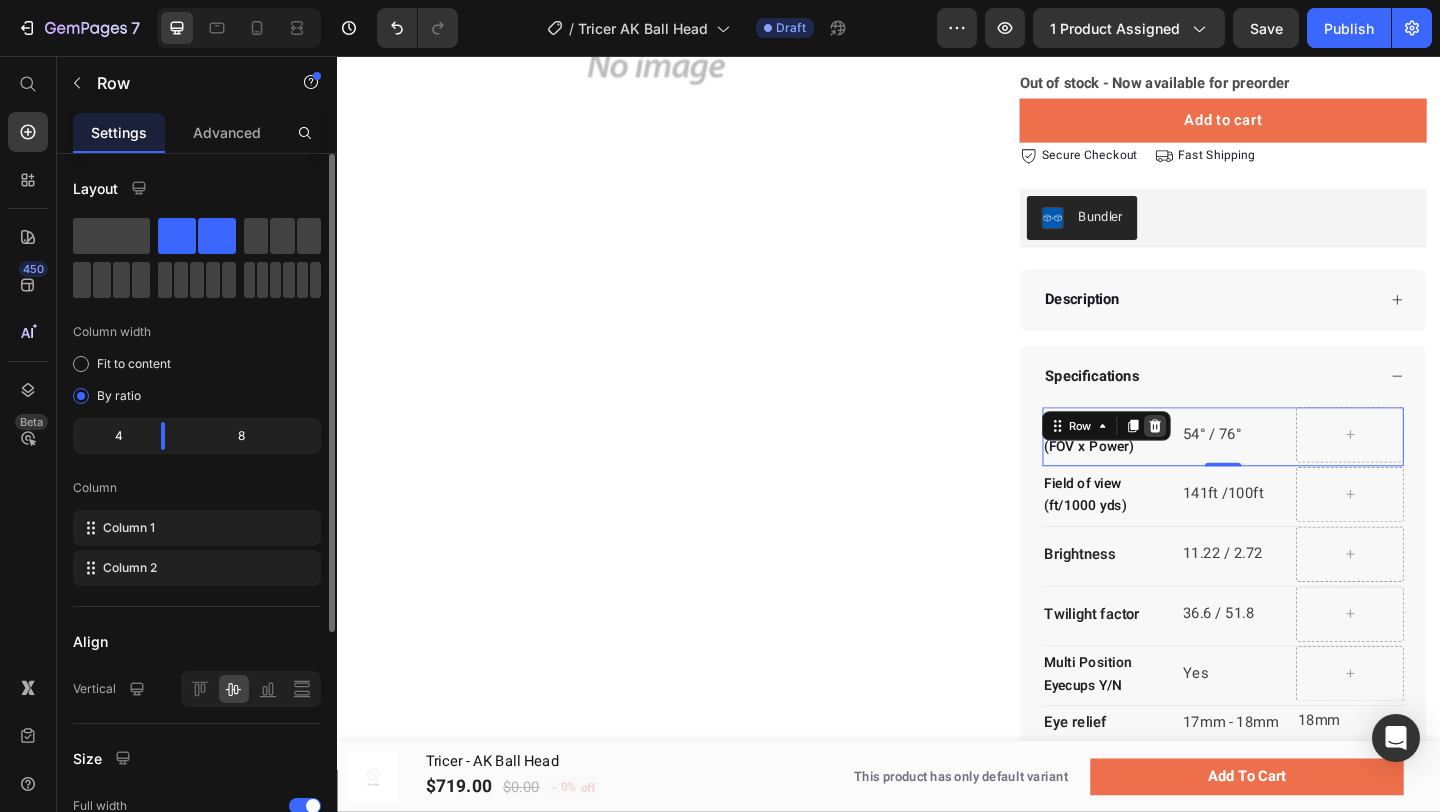 click 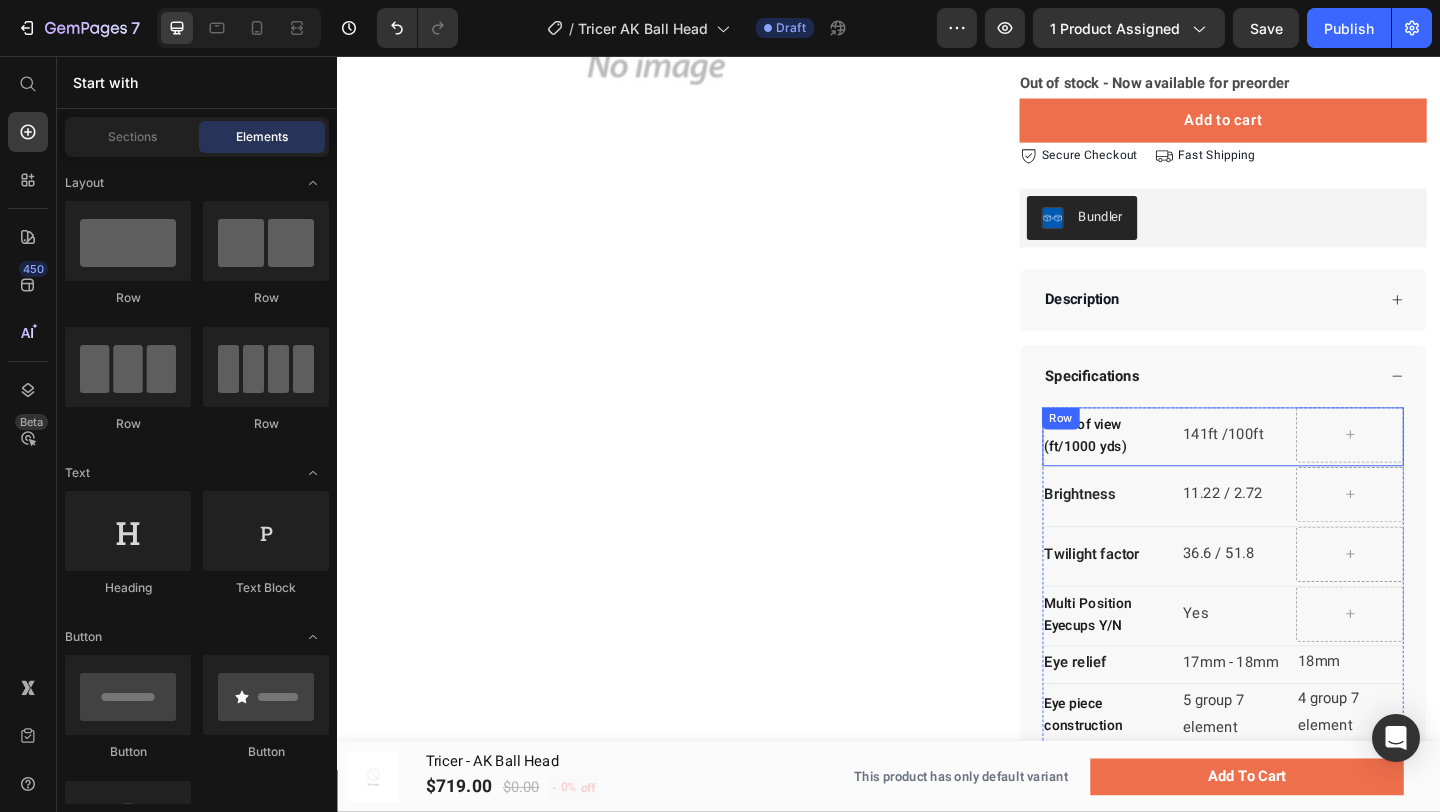 click on "Field of view (ft/1000 yds) Text block 141ft /100ft Text block
Row Row" at bounding box center [1300, 470] 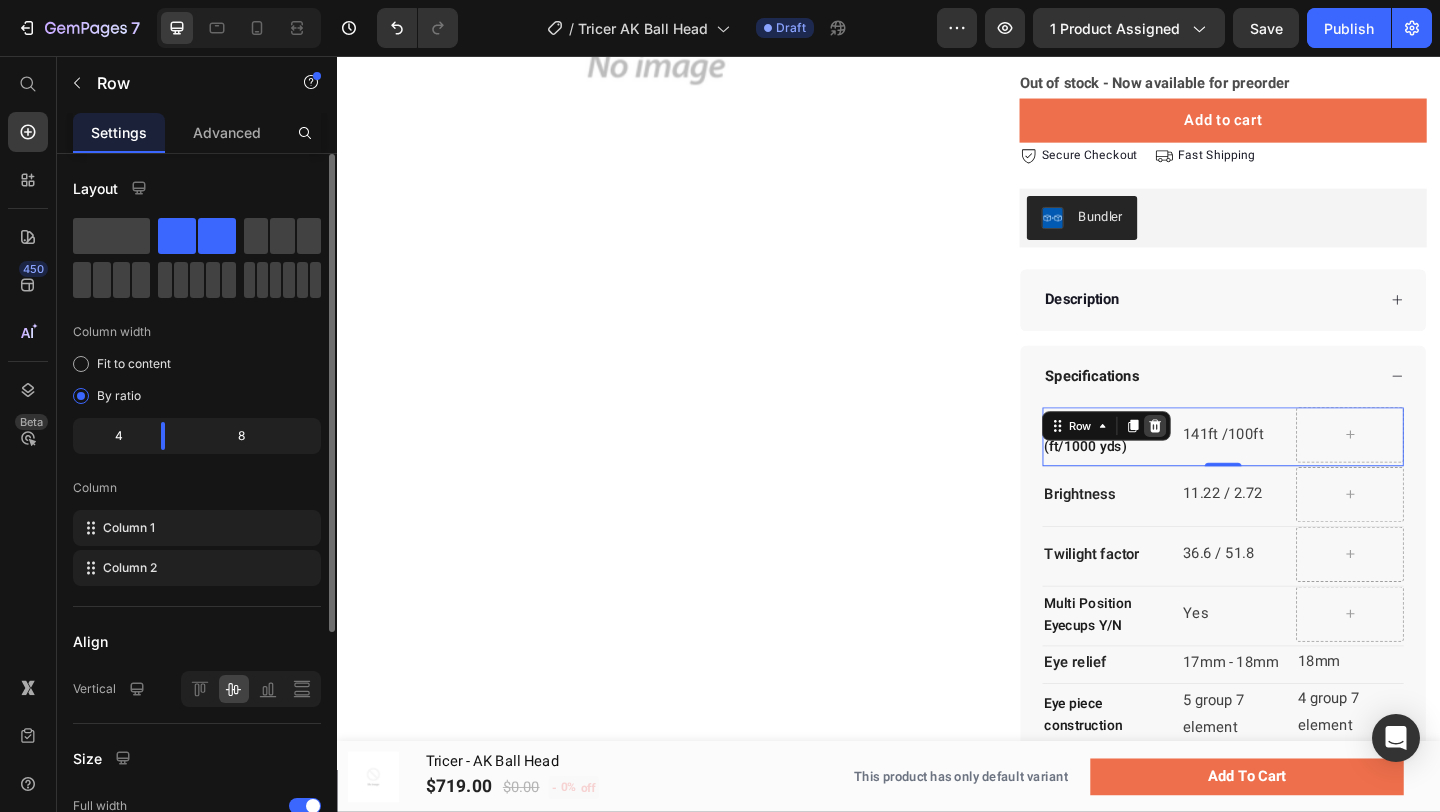 click 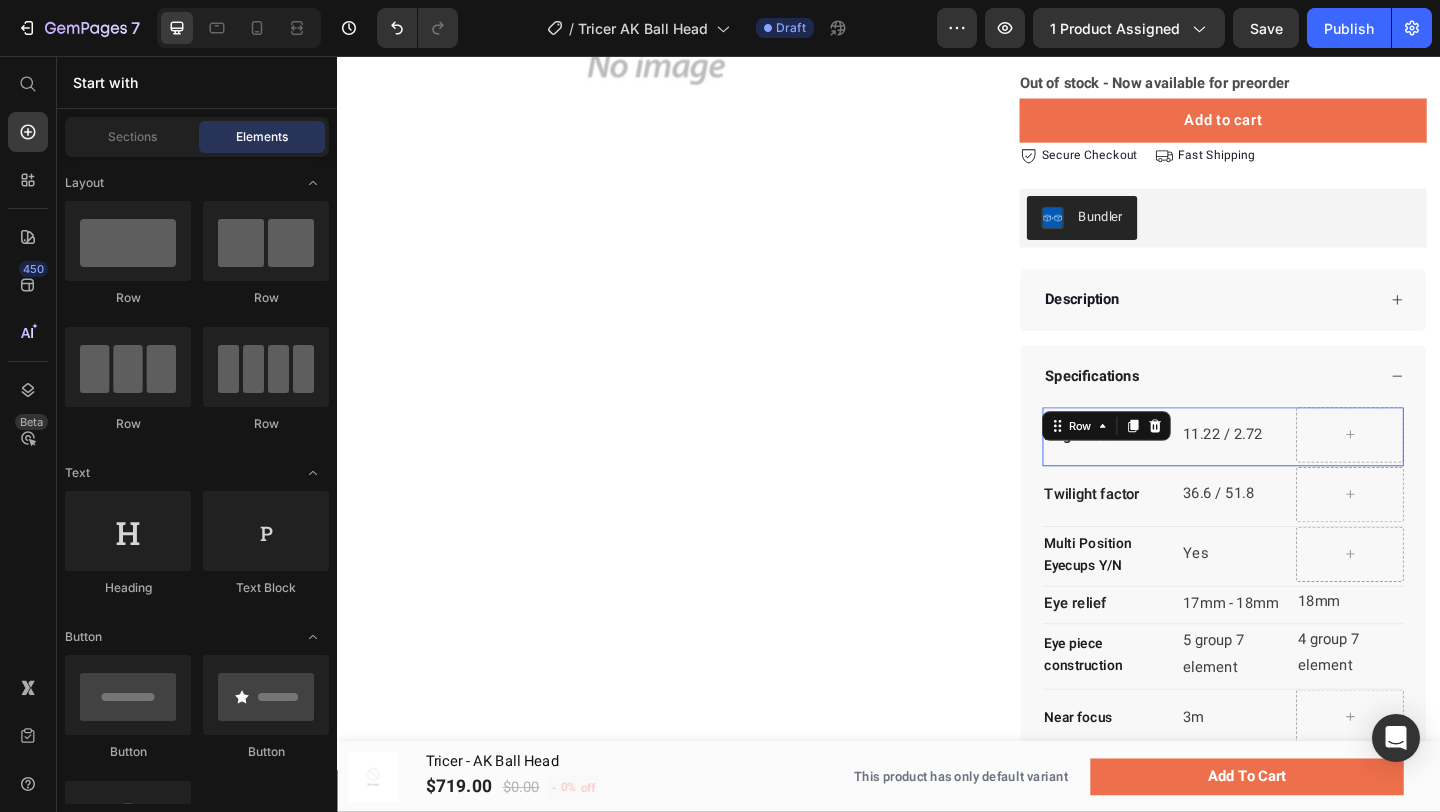 click on "Brightness Text block 11.22 / 2.72 Text block
Row Row   0" at bounding box center (1300, 470) 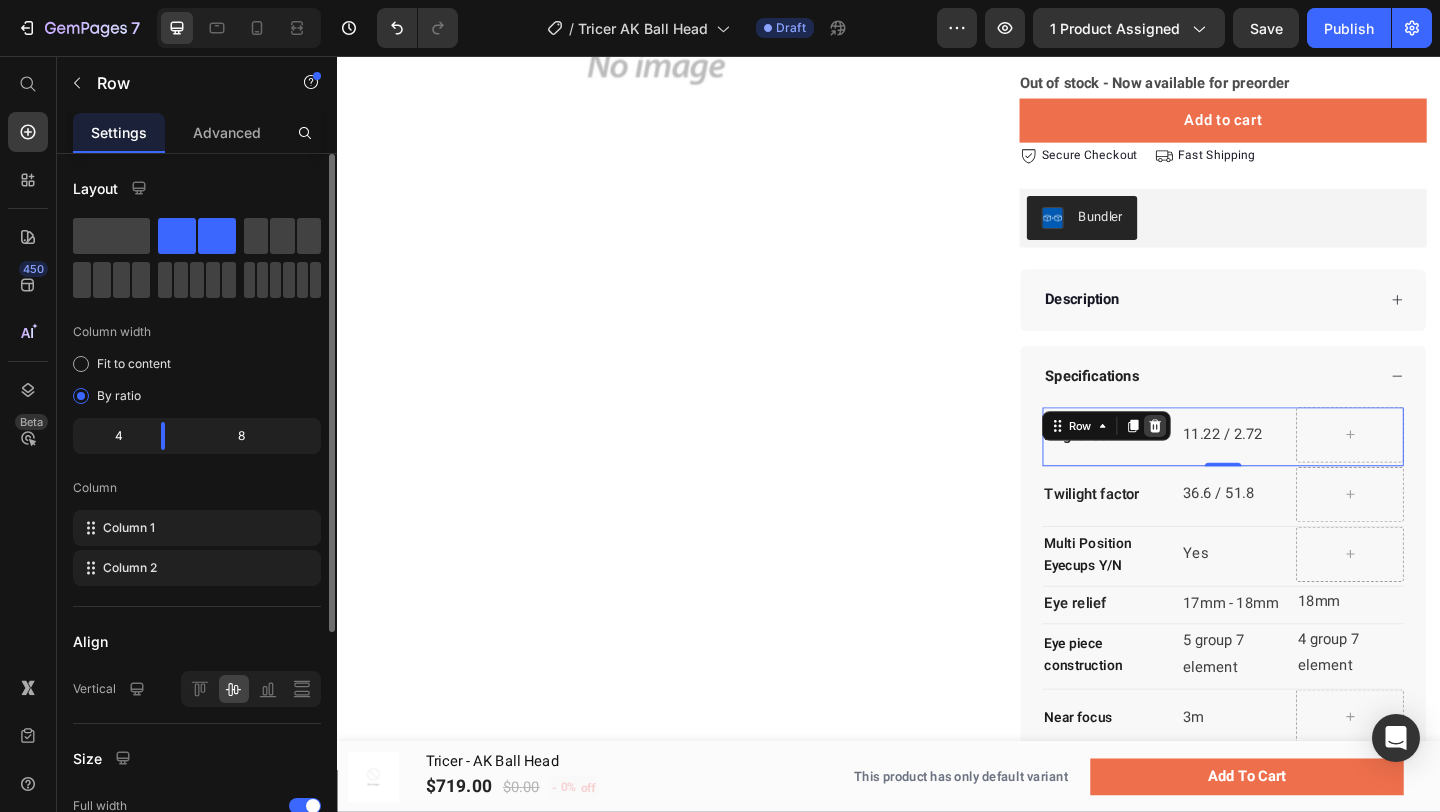click 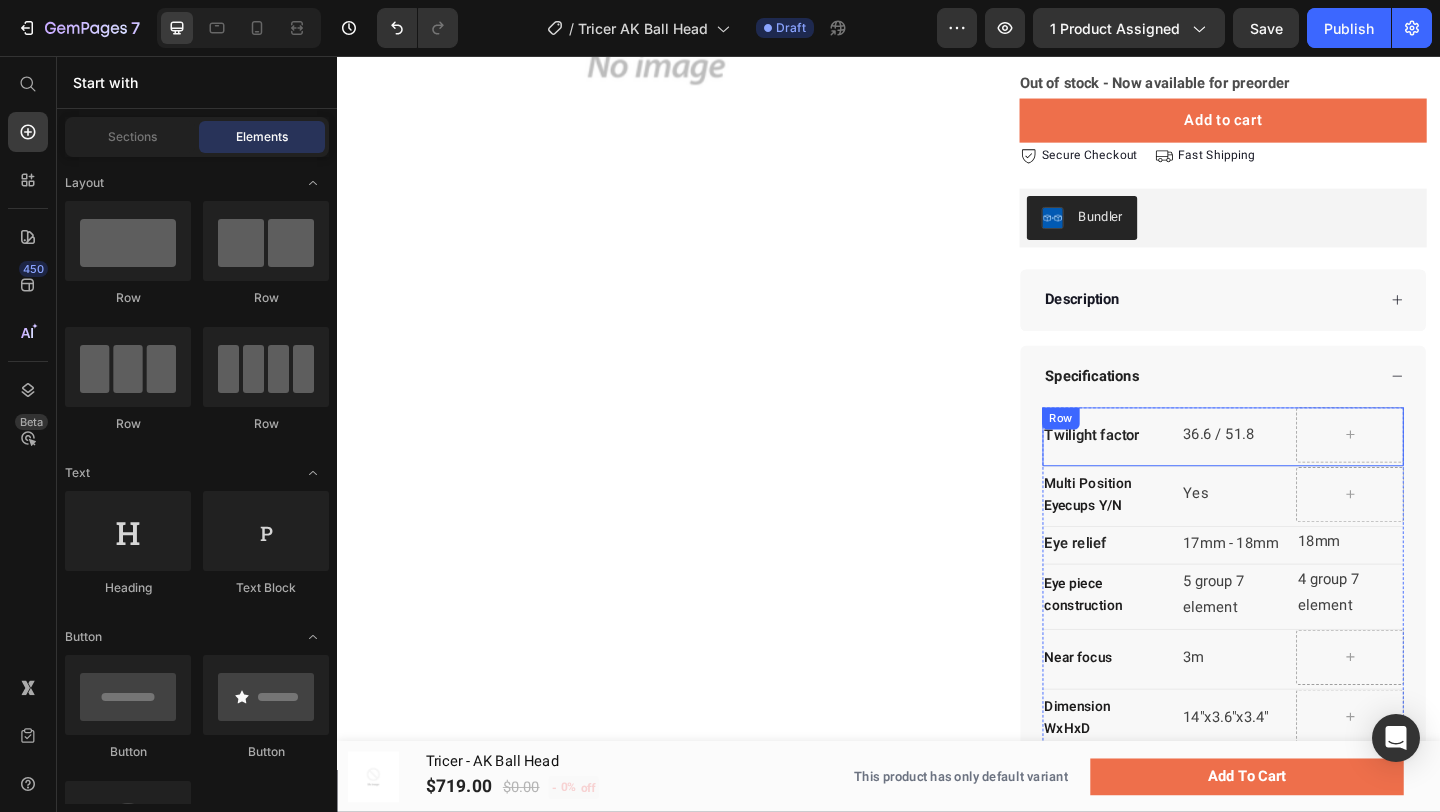 click on "Twilight factor Text block 36.6 / 51.8 Text block
Row Row" at bounding box center (1300, 470) 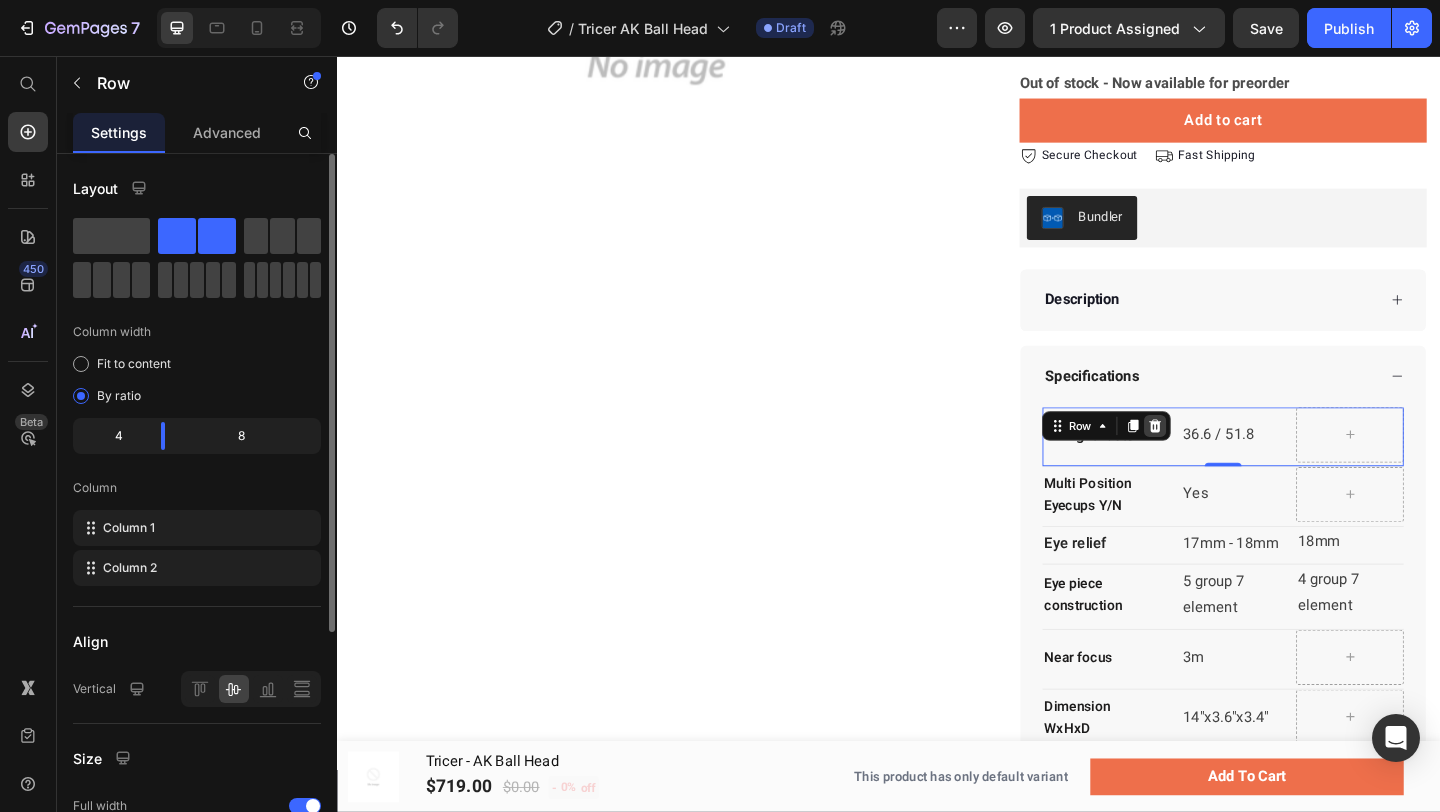 click 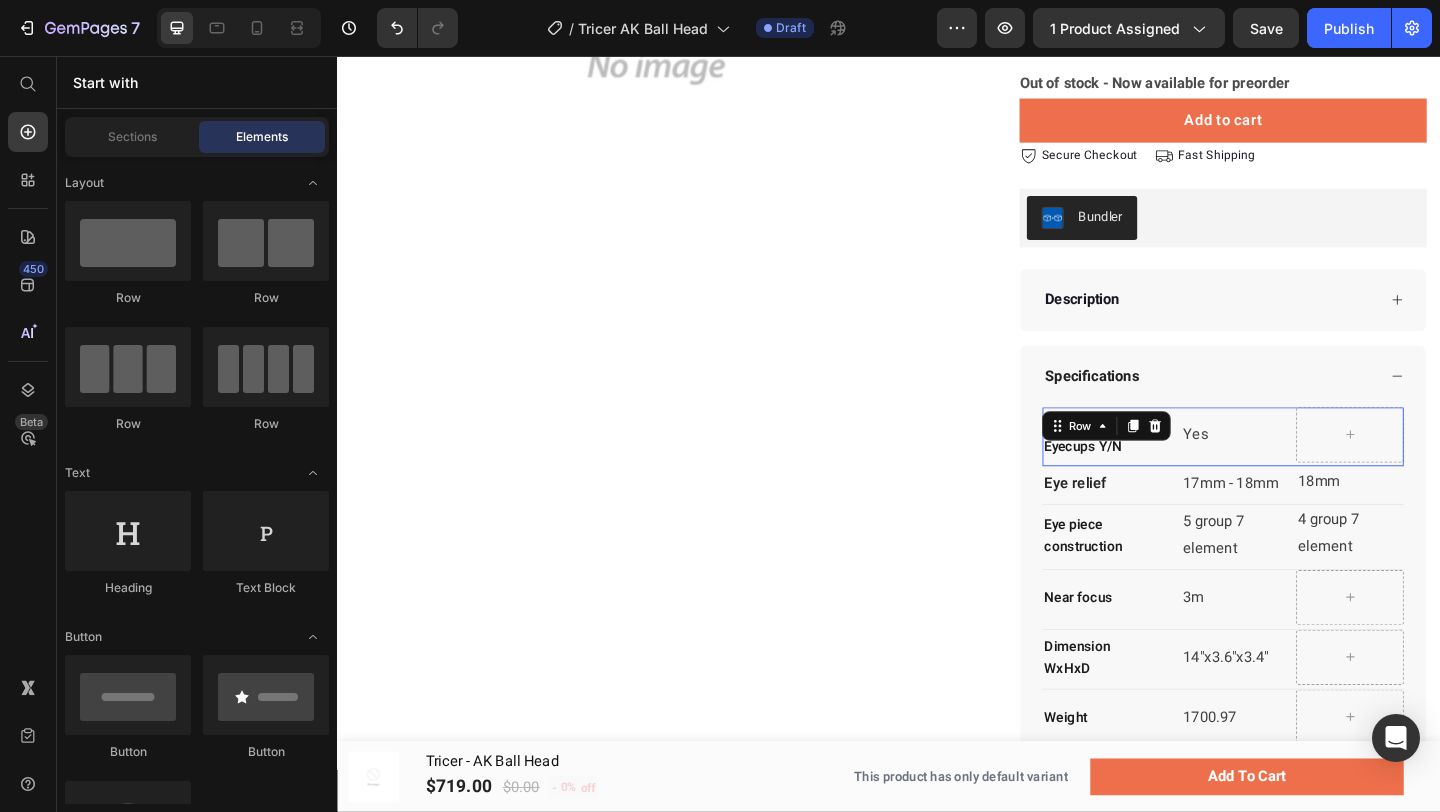 click on "Multi Position Eyecups Y/N Text block Yes Text block
Row Row   0" at bounding box center [1300, 470] 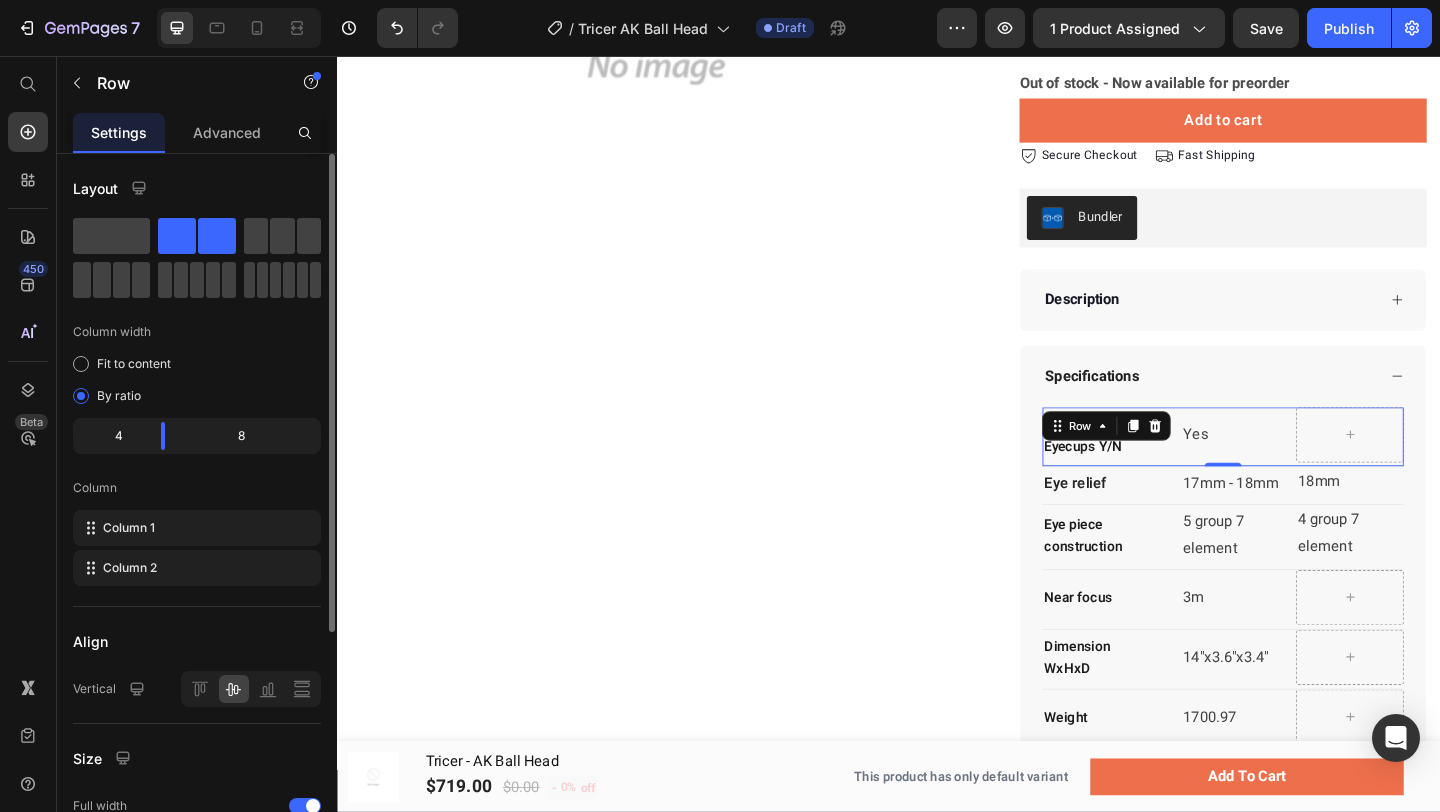 click 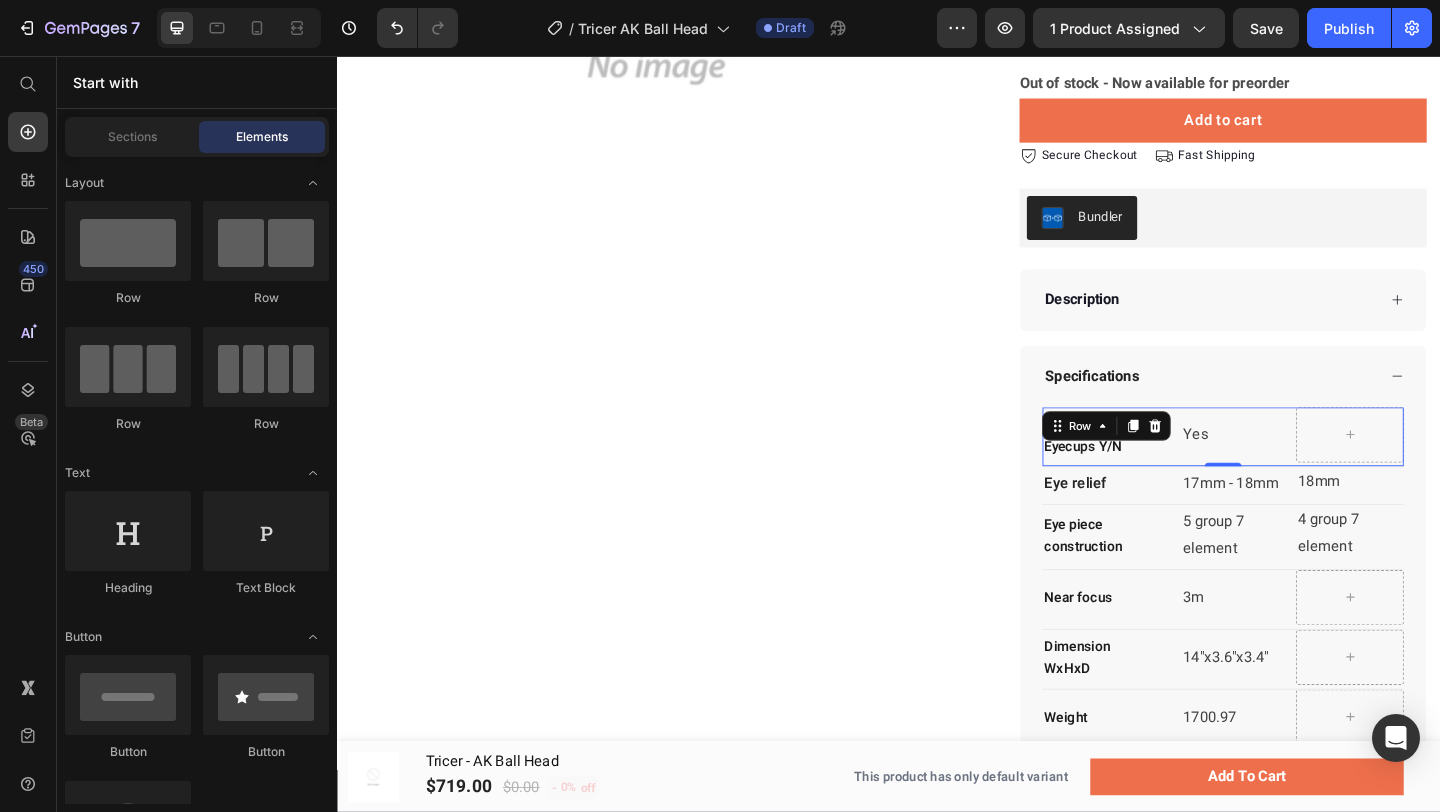 click on "Eye relief Text block 17mm - 18mm Text block 18mm Text block Text block Row Row" at bounding box center [1300, 524] 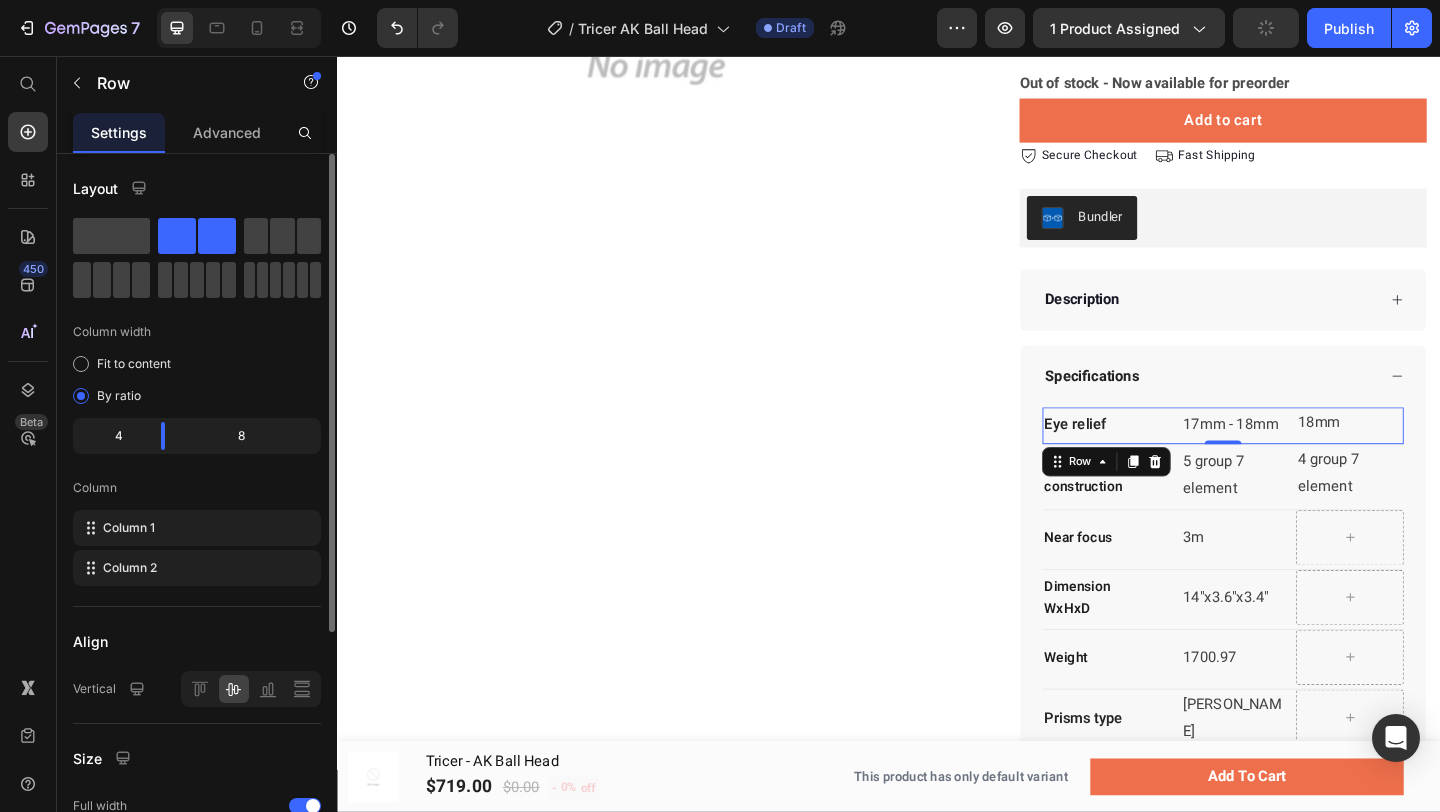 click on "Eye relief Text block 17mm - 18mm Text block 18mm Text block Text block Row Row   0" at bounding box center [1300, 459] 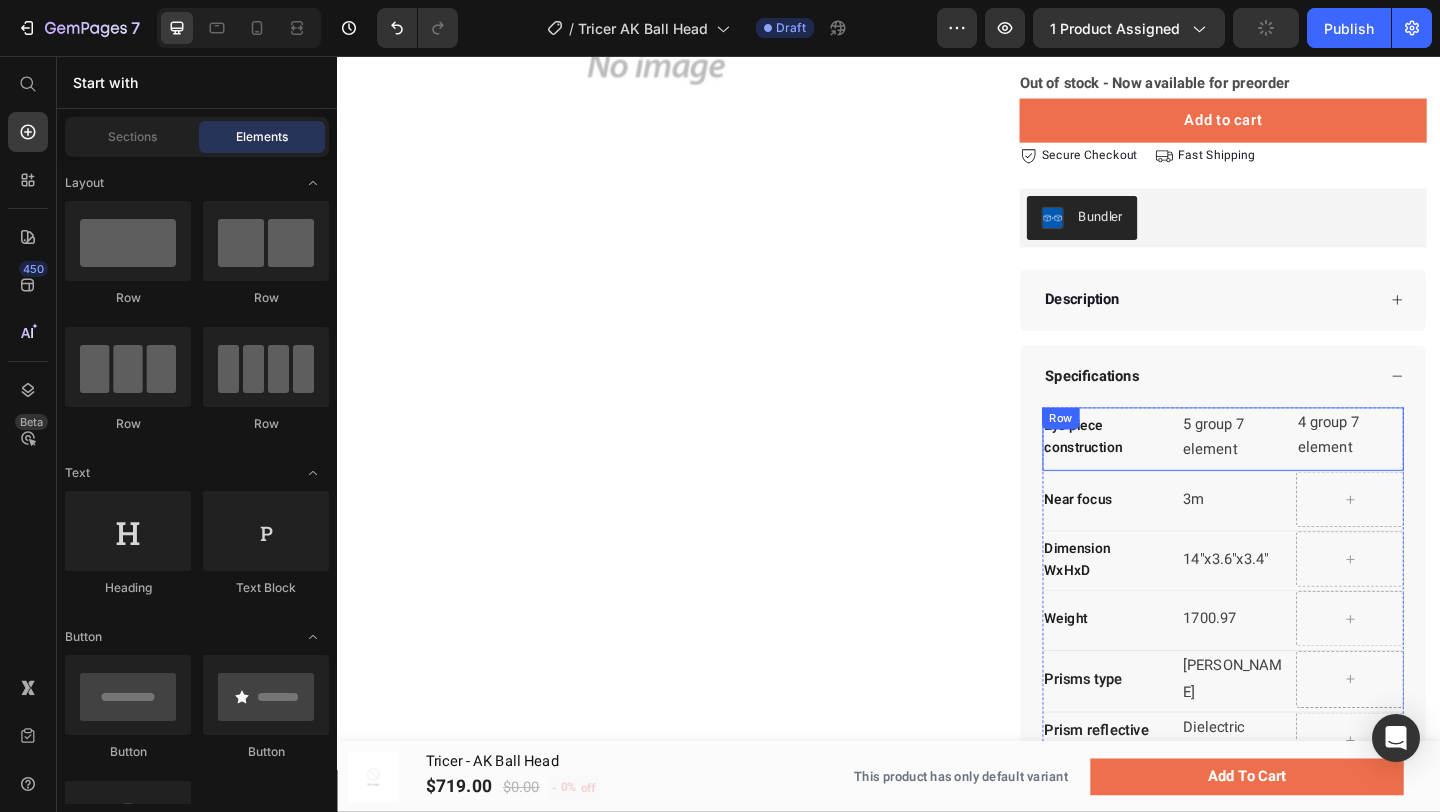 click on "Eye piece construction Text block 5 group 7 element Text block 4 group 7 element Text block Text block Row Row" at bounding box center [1300, 473] 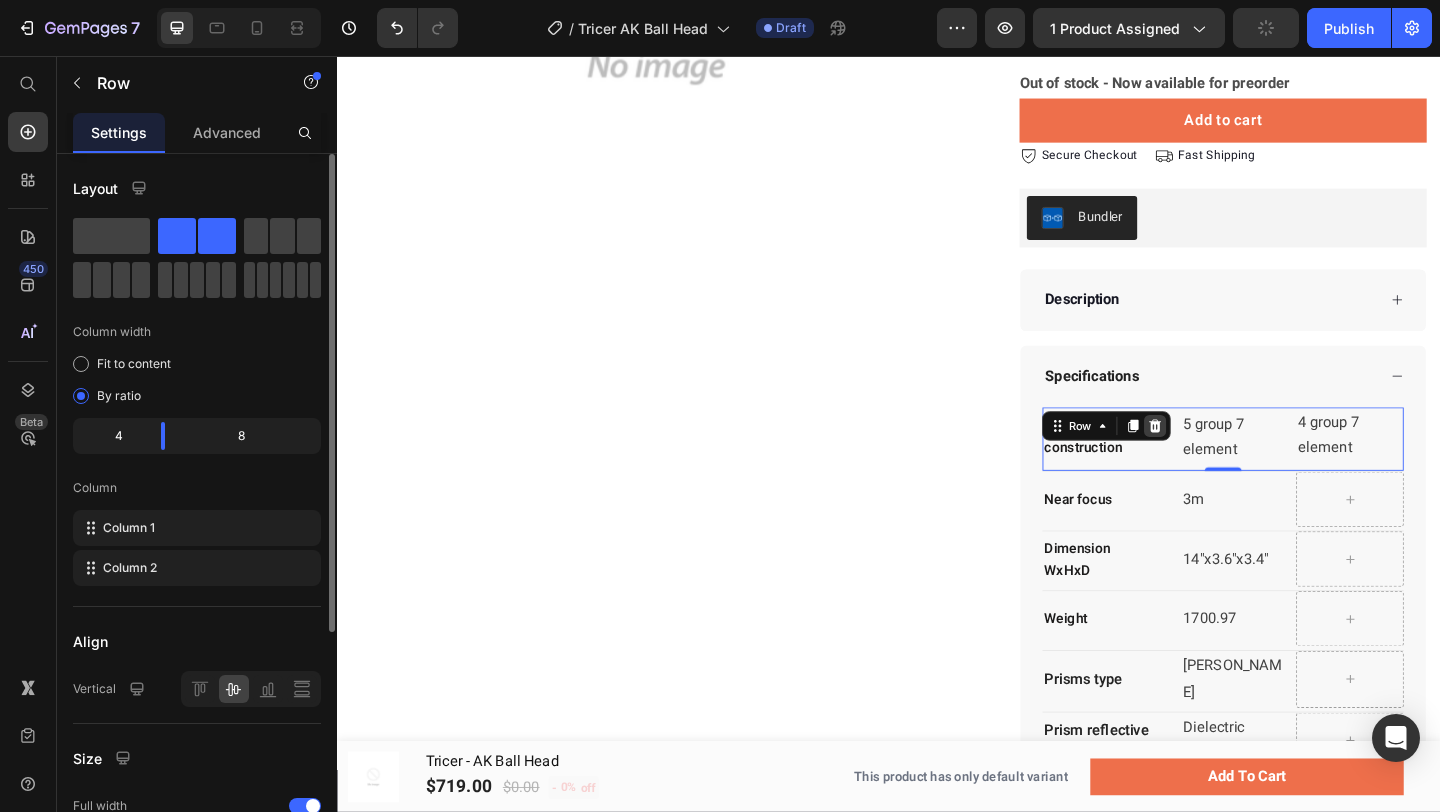 click at bounding box center (1227, 458) 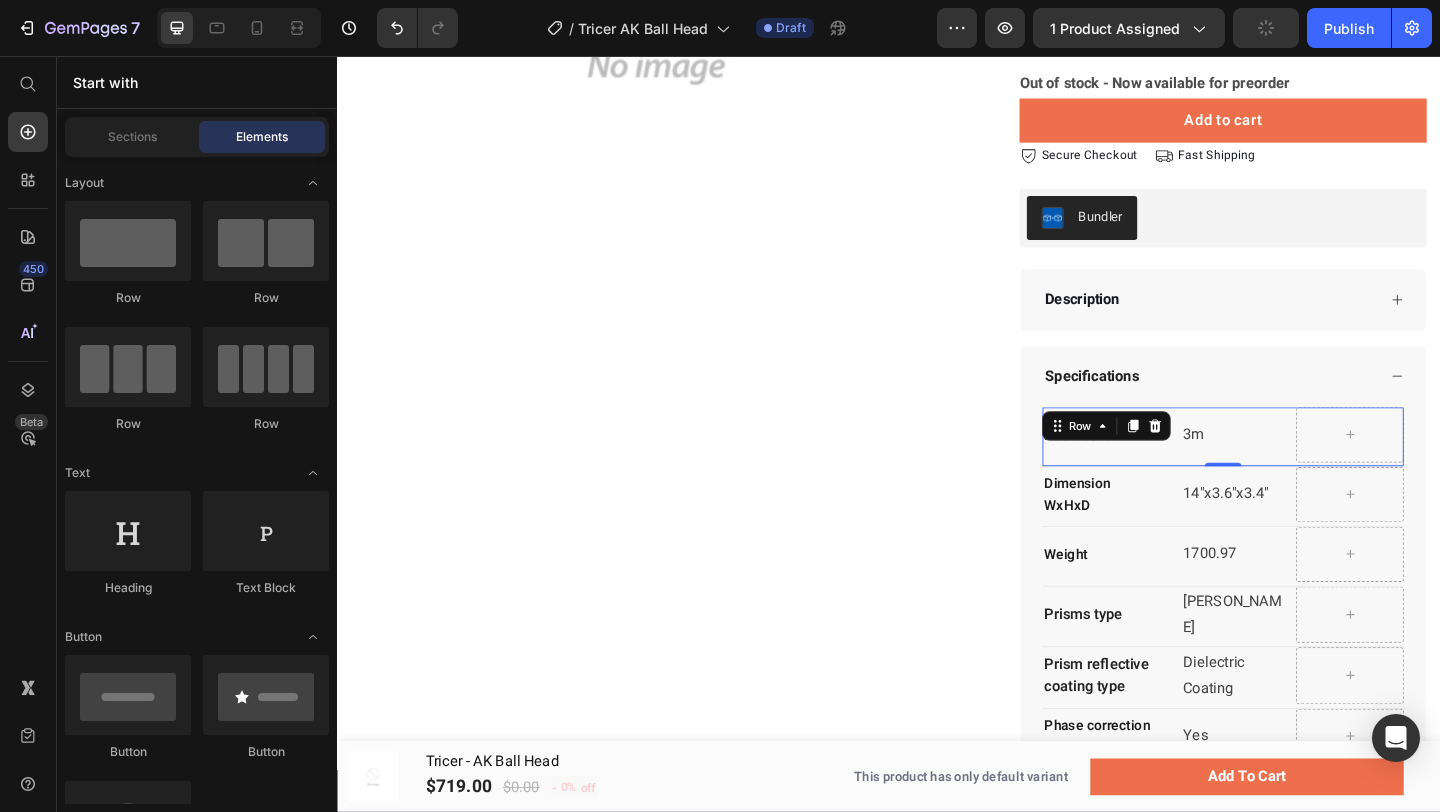 click on "Near focus Text block 3m Text block
Row Row   0" at bounding box center (1300, 470) 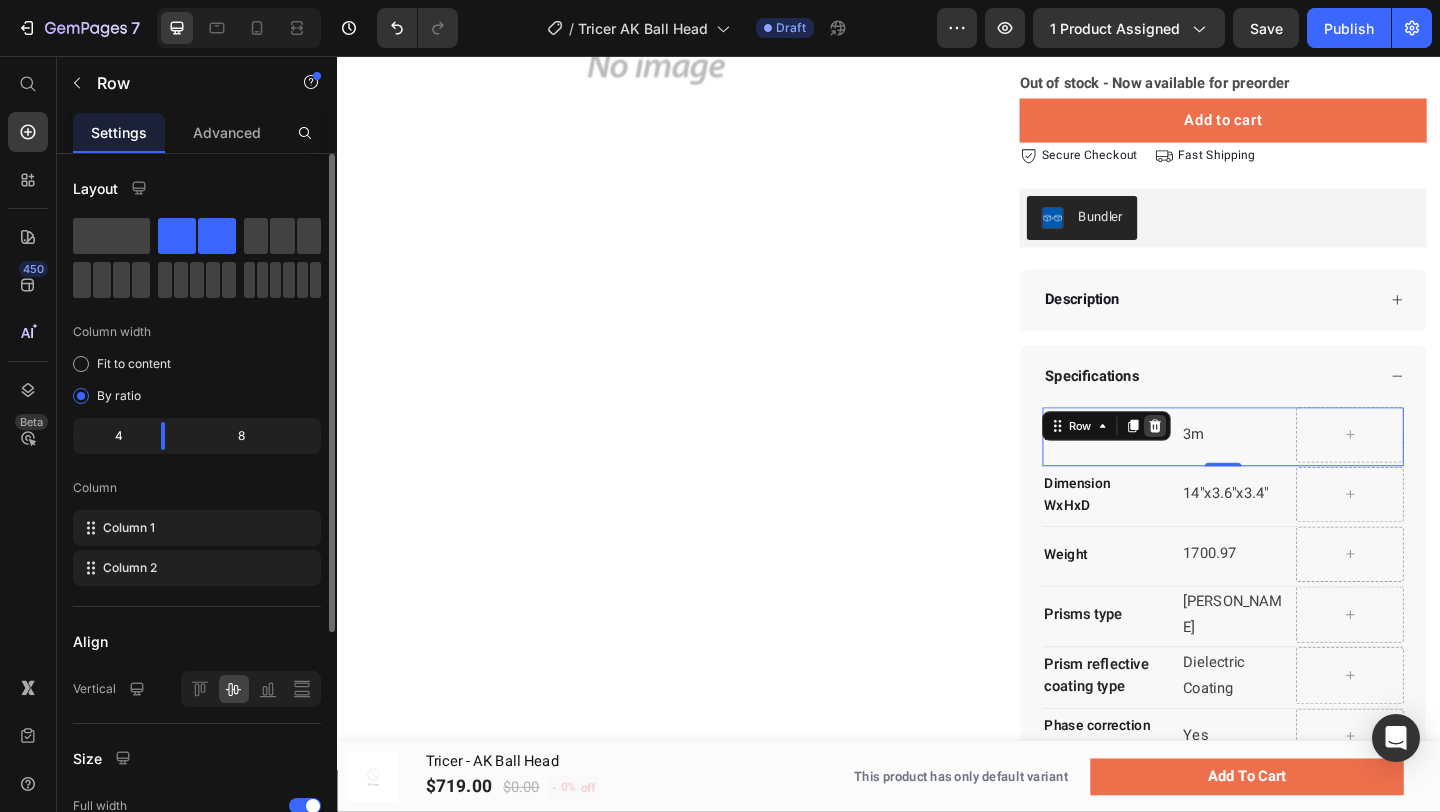 click at bounding box center (1227, 458) 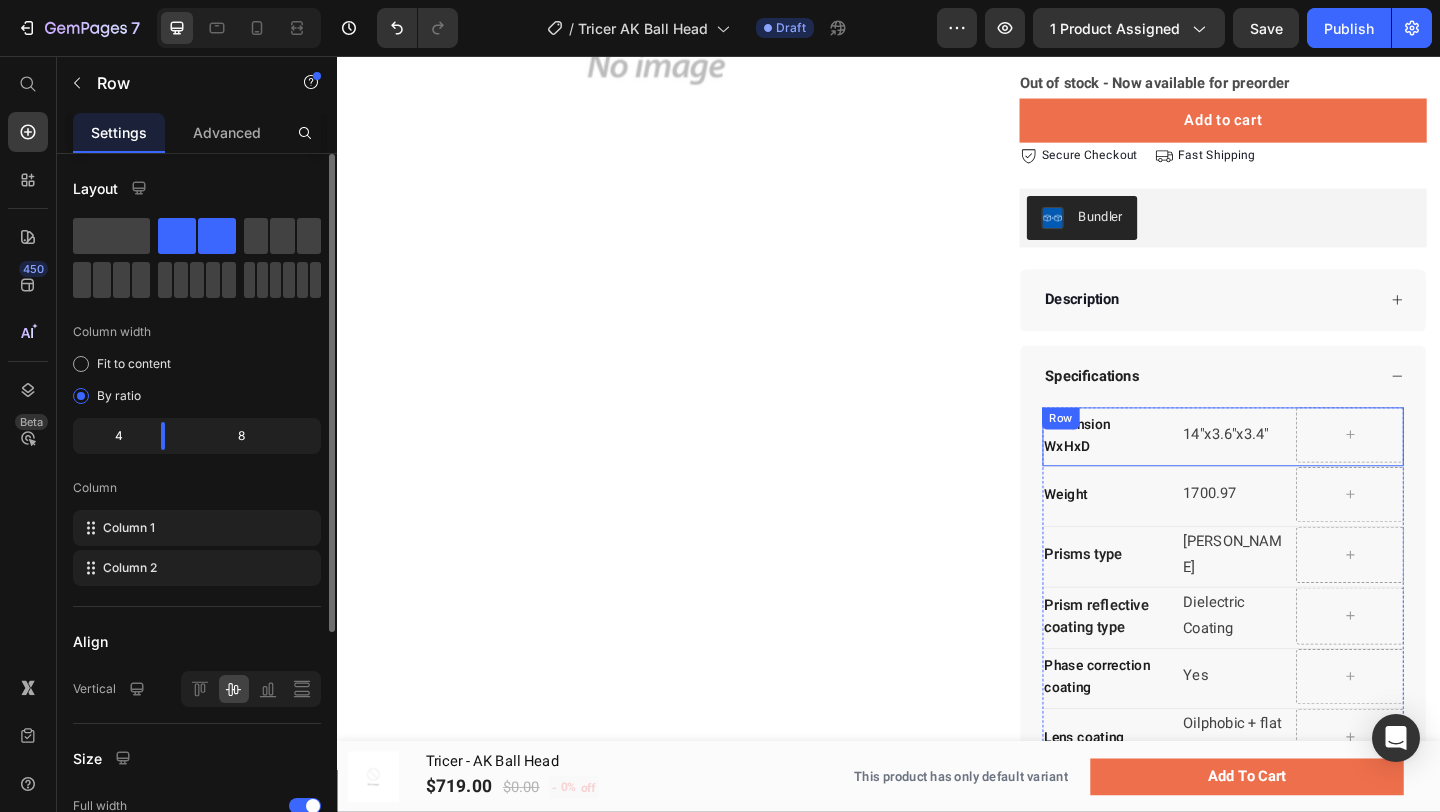 click on "Dimension WxHxD Text block 14"x3.6"x3.4" Text block
Row Row" at bounding box center [1300, 470] 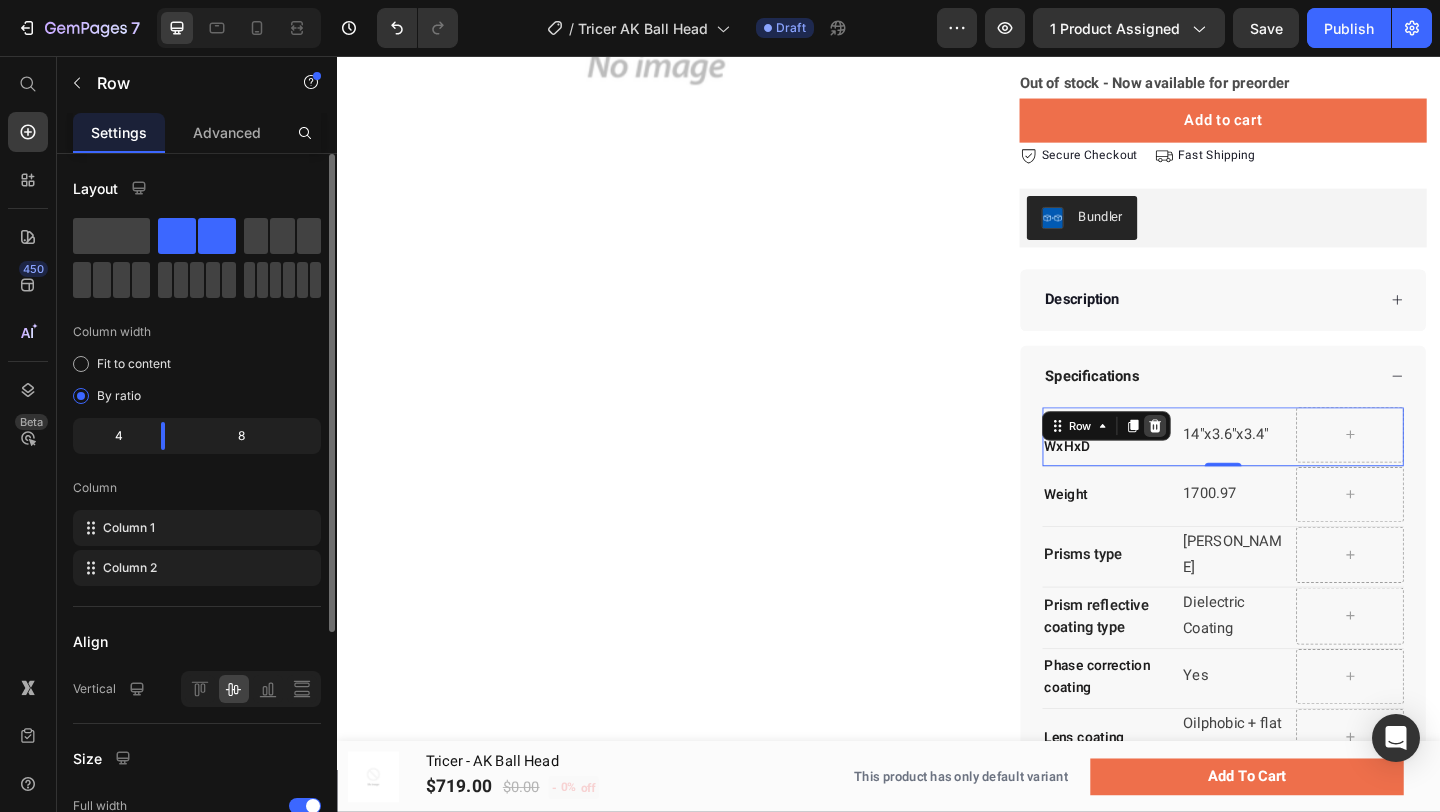 click 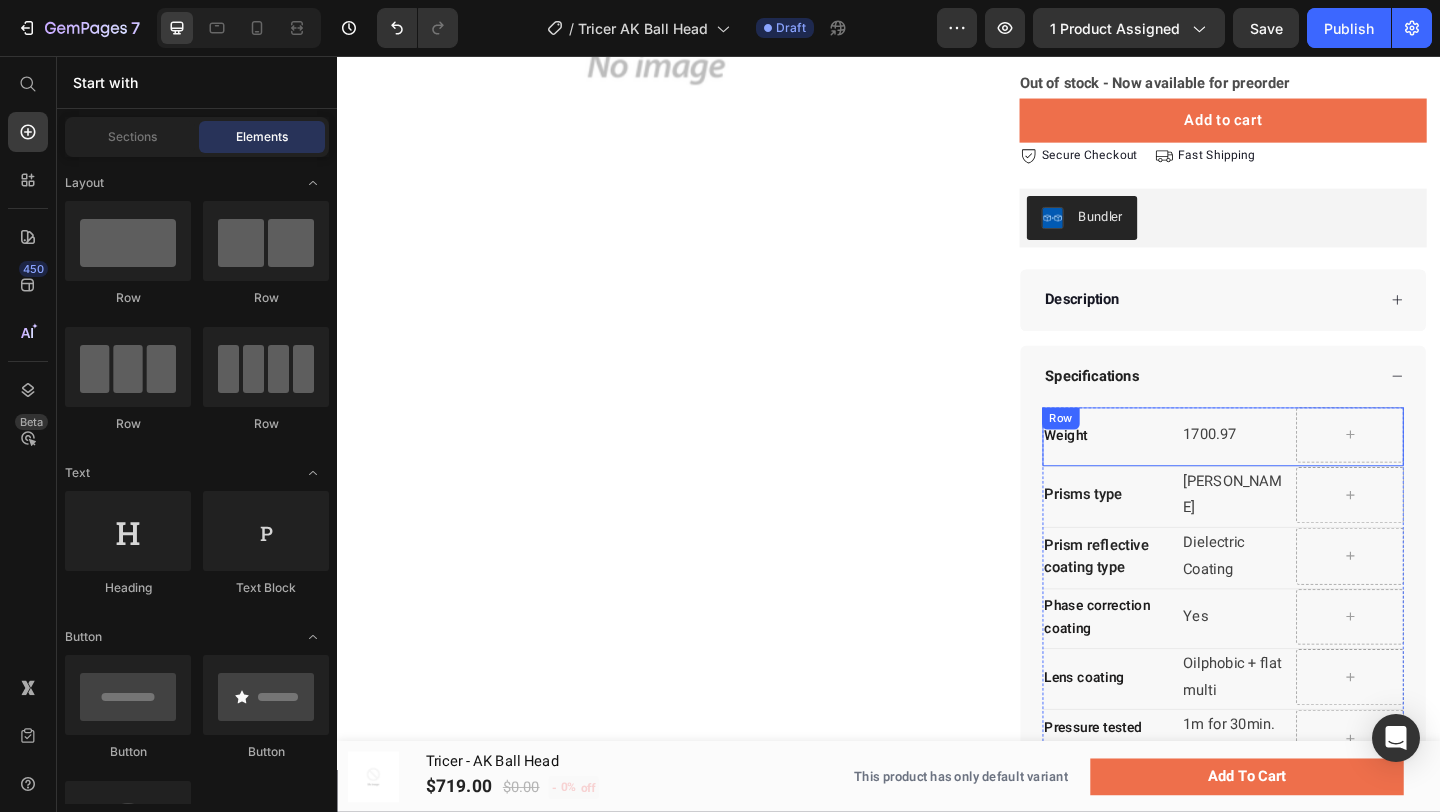 click on "Weight Text block 1700.97 Text block
Row Row" at bounding box center (1300, 470) 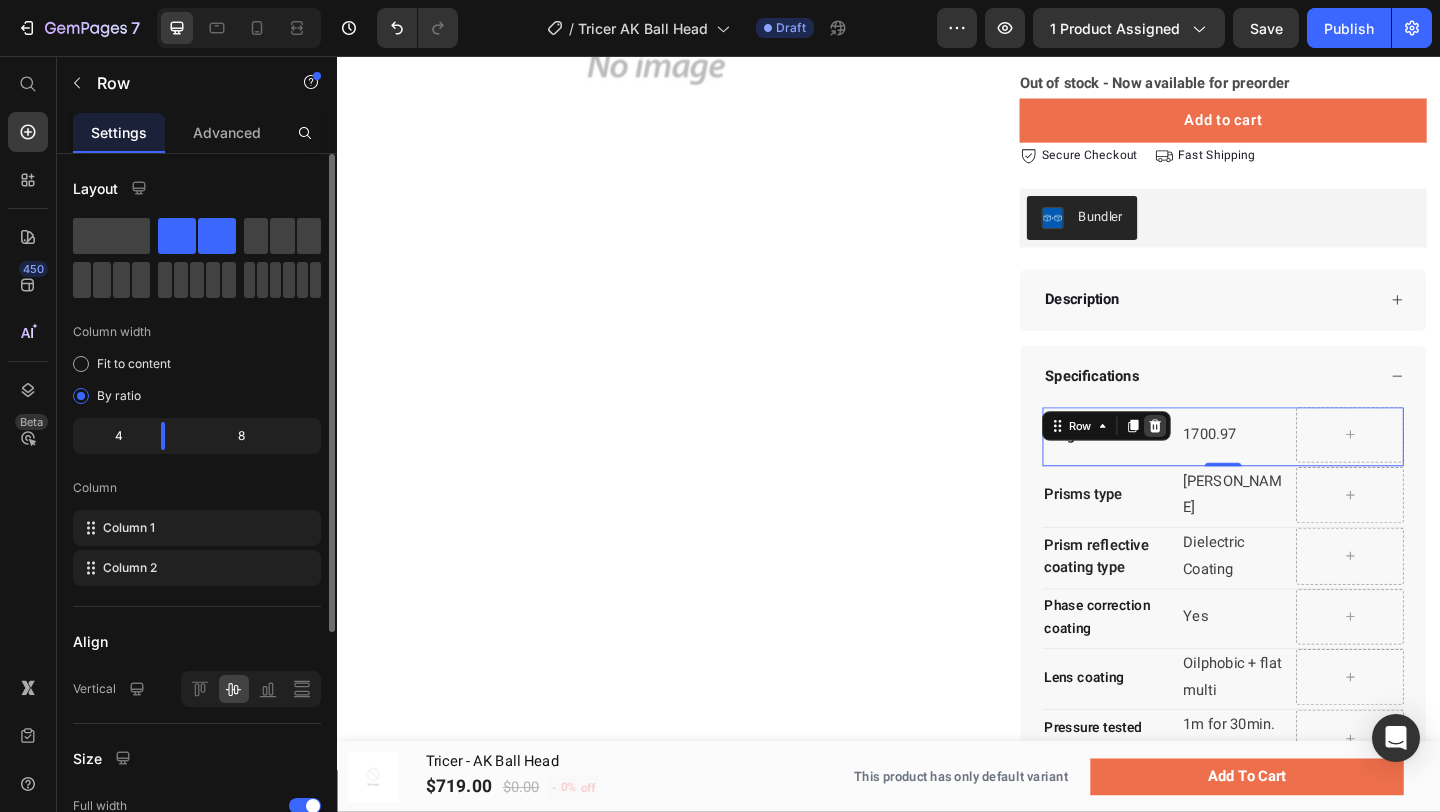 click 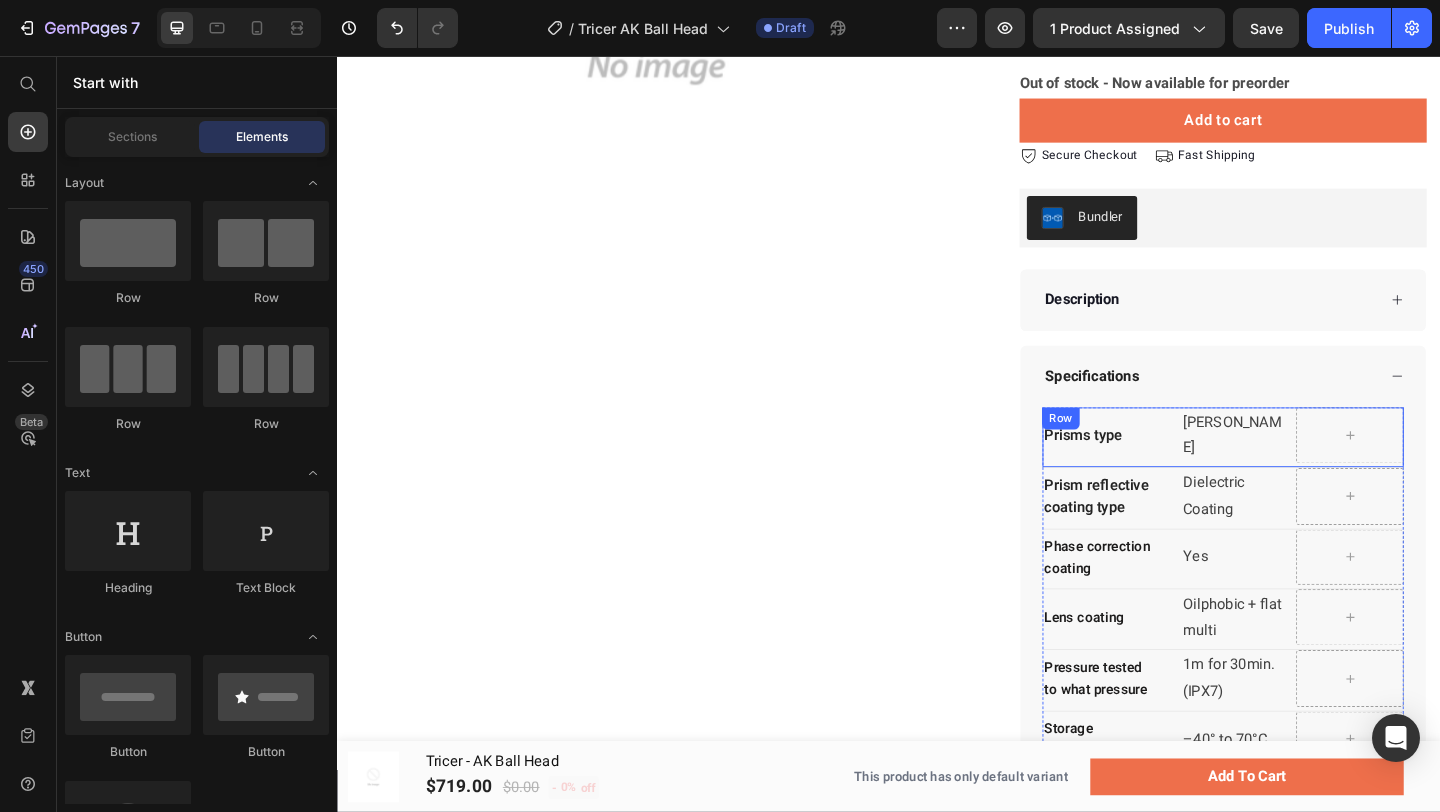 click on "Prisms type Text block Schmidt-Pechan Text block
Row Row" at bounding box center [1300, 471] 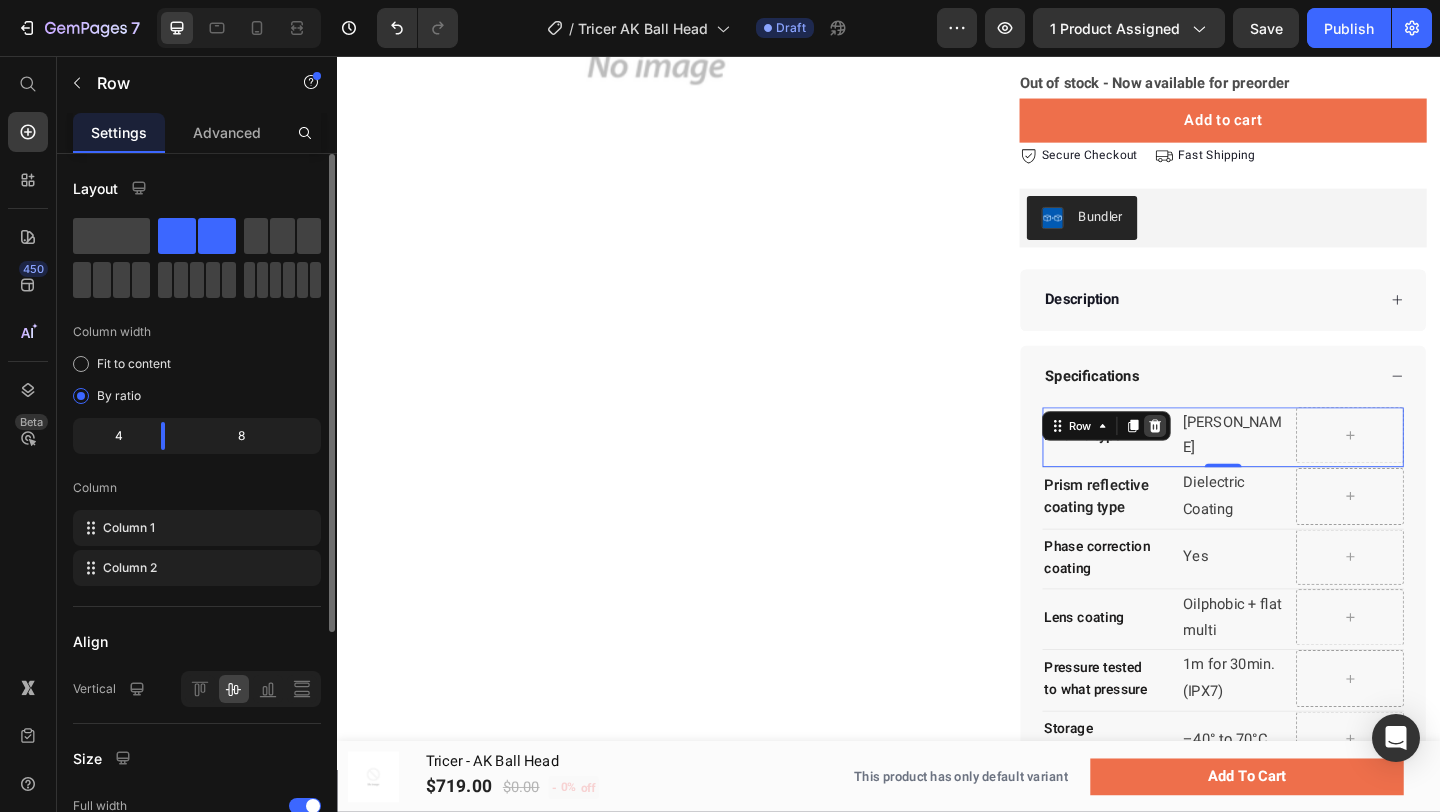 click 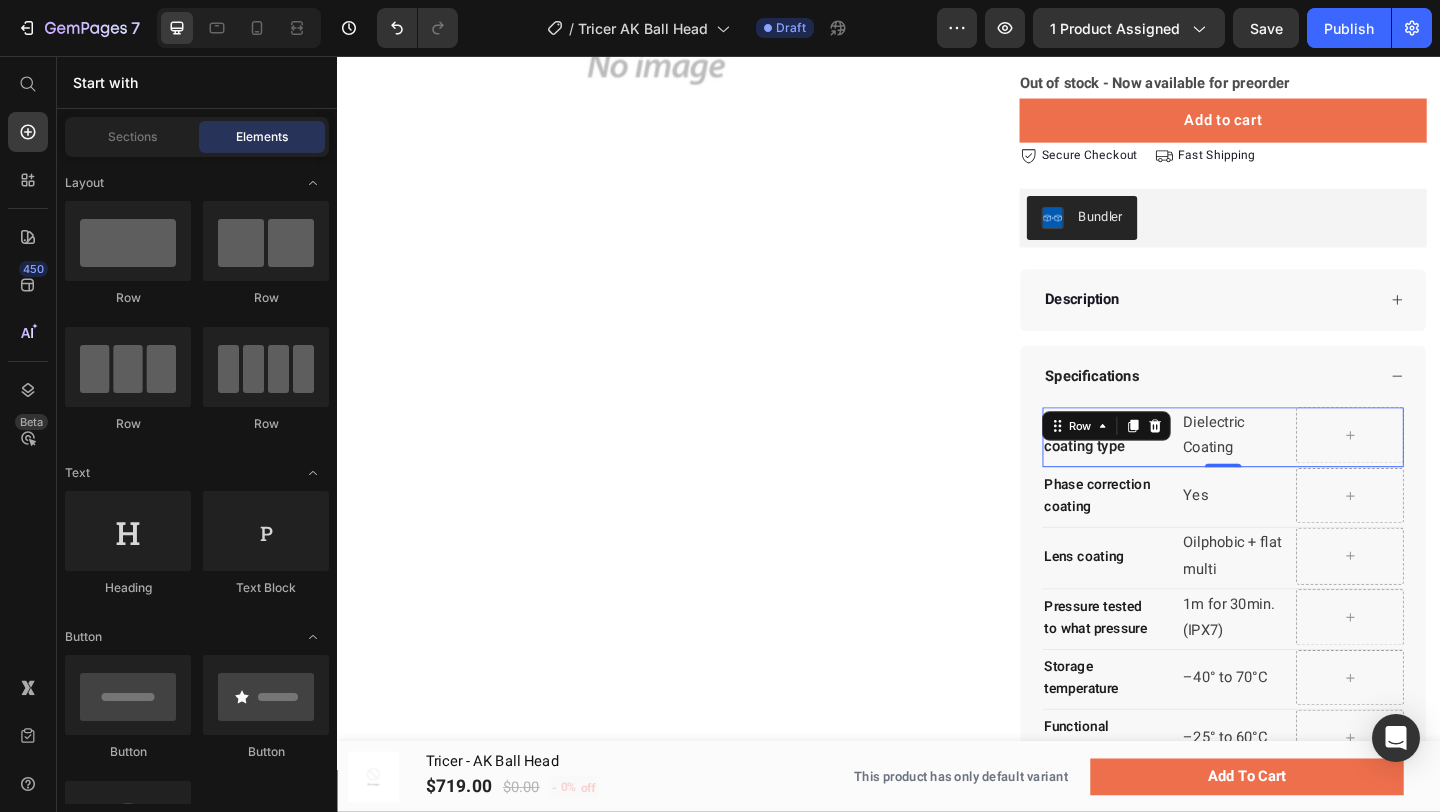 click on "Prism reflective coating type Text block Dielectric Coating Text block
Row Row   0" at bounding box center (1300, 471) 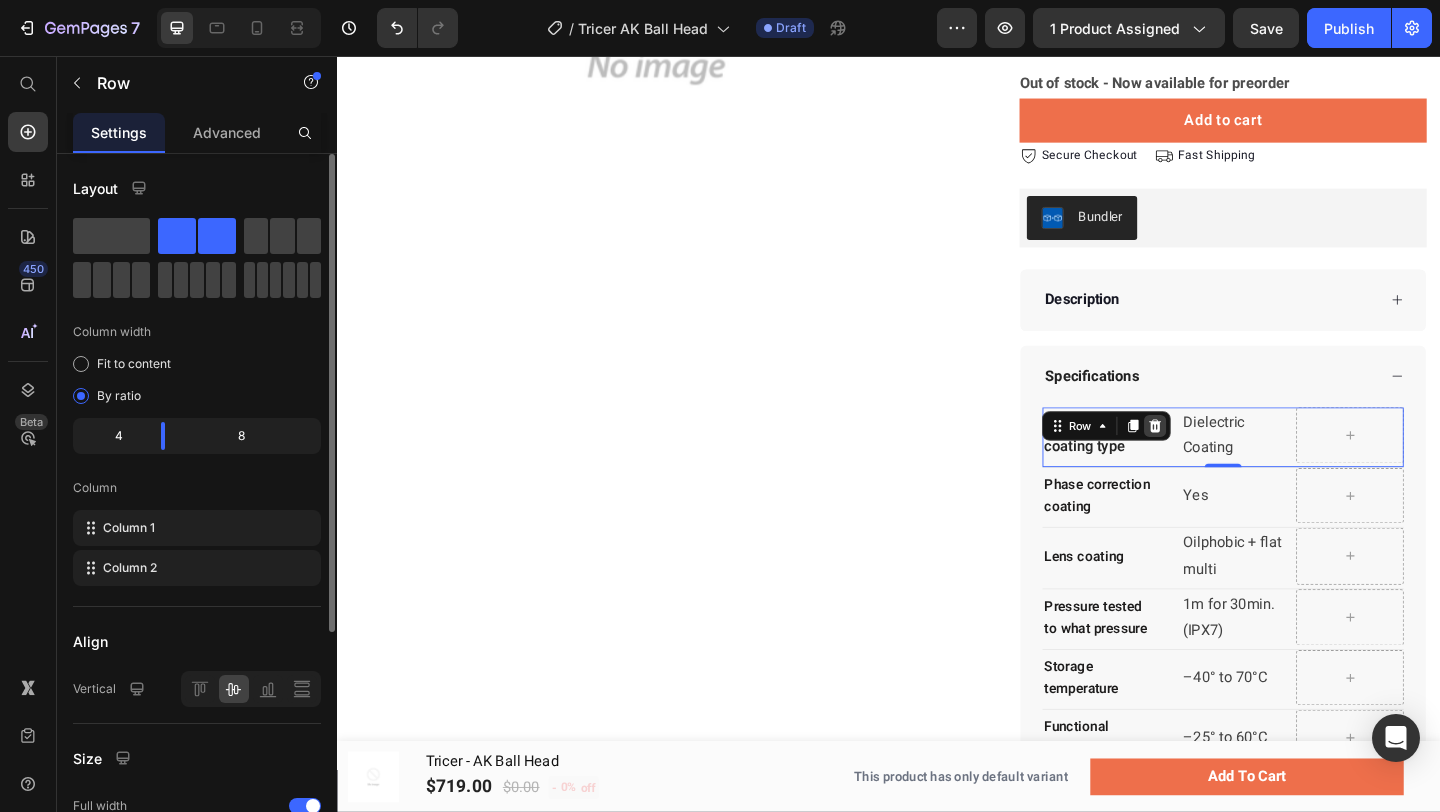 click 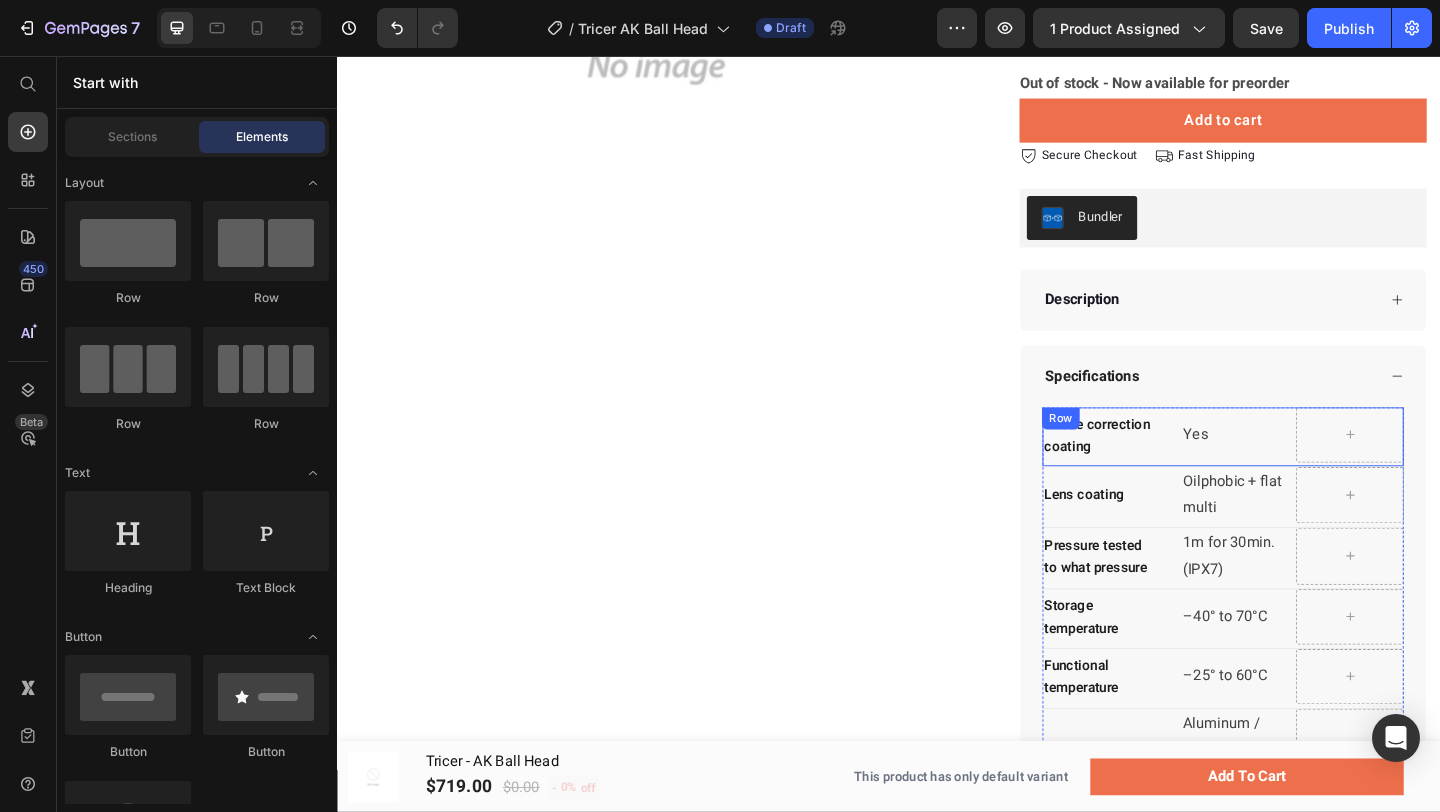 click on "Phase correction coating Text block Yes Text block
Row Row" at bounding box center [1300, 470] 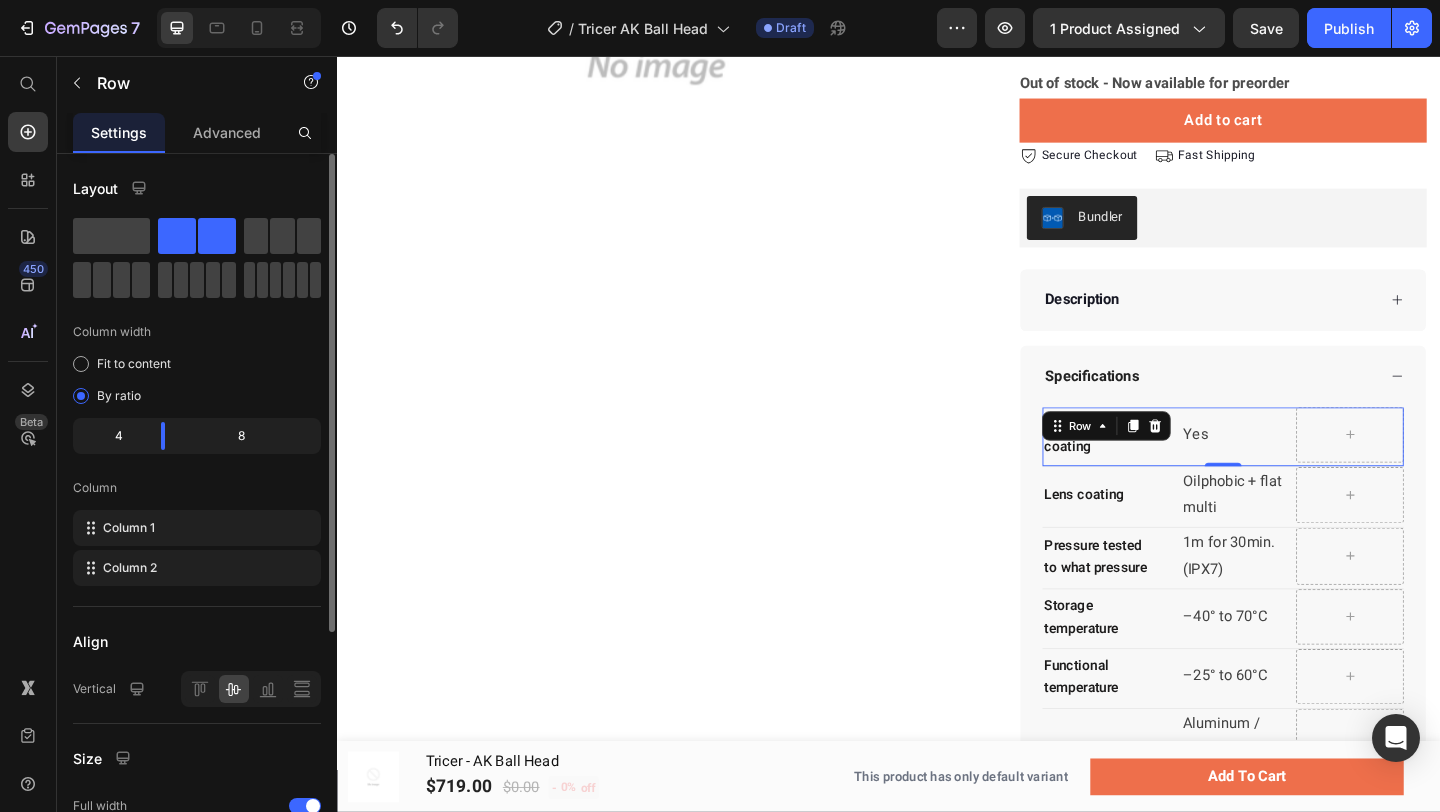 click 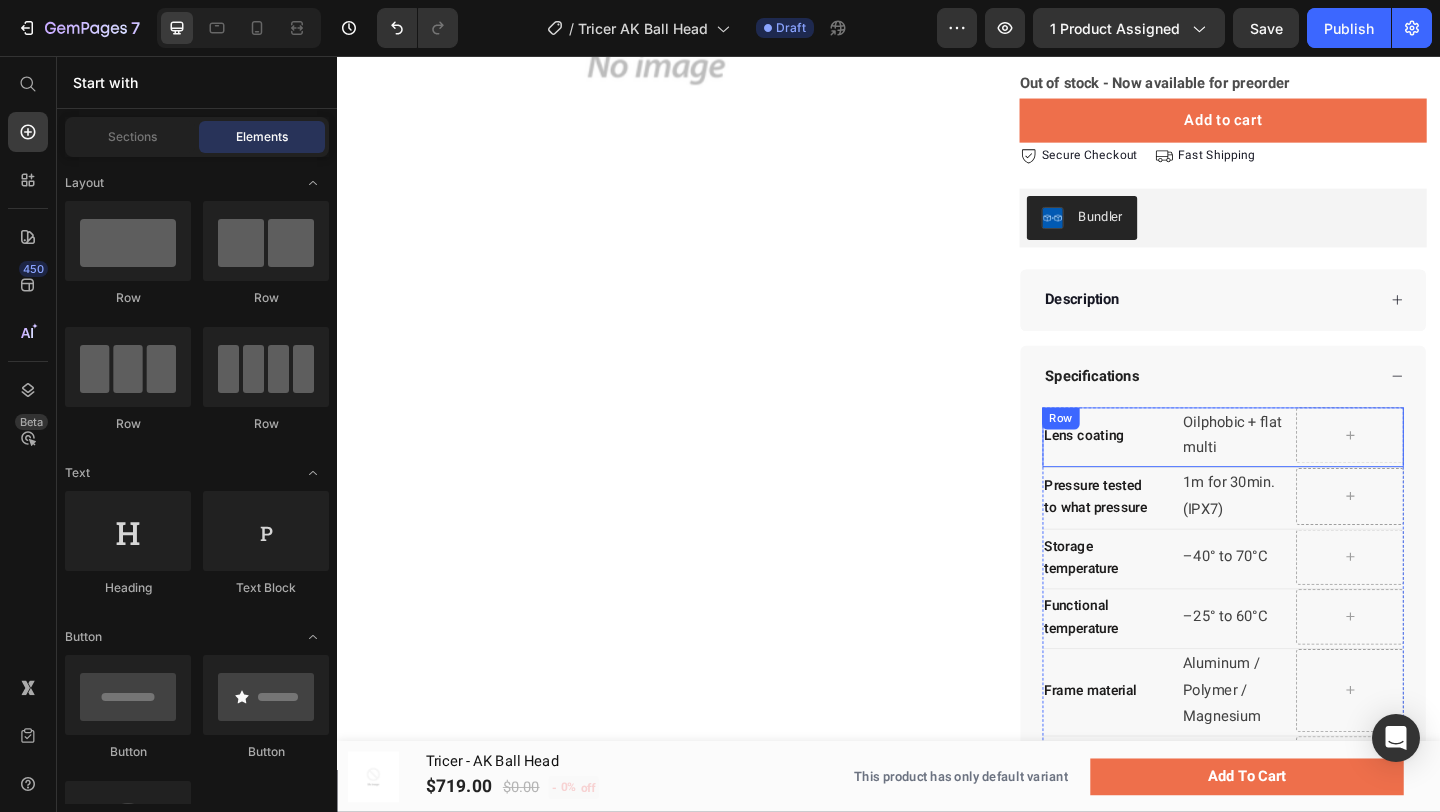 click on "Lens coating Text block Oilphobic + flat multi Text block
Row Row" at bounding box center [1300, 471] 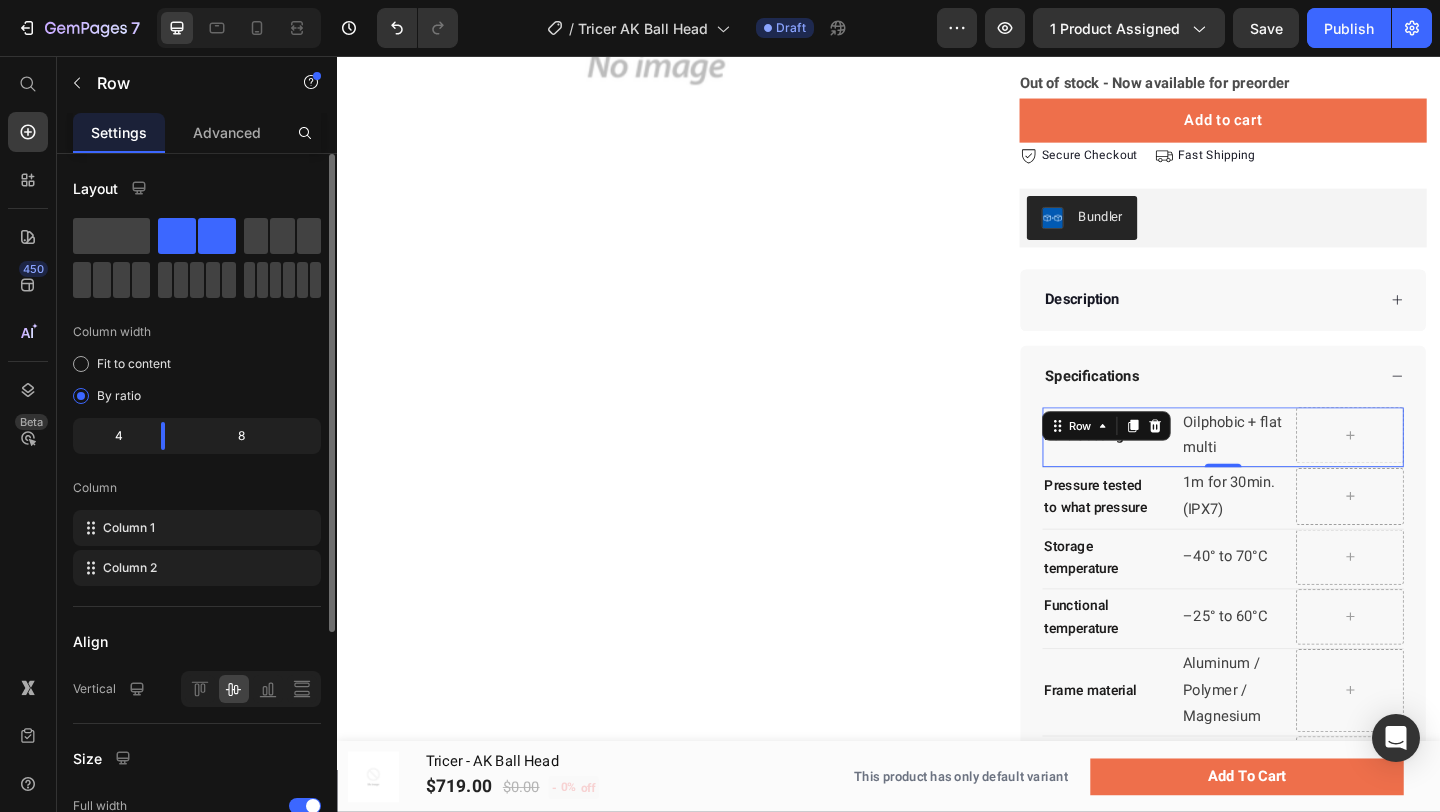 click 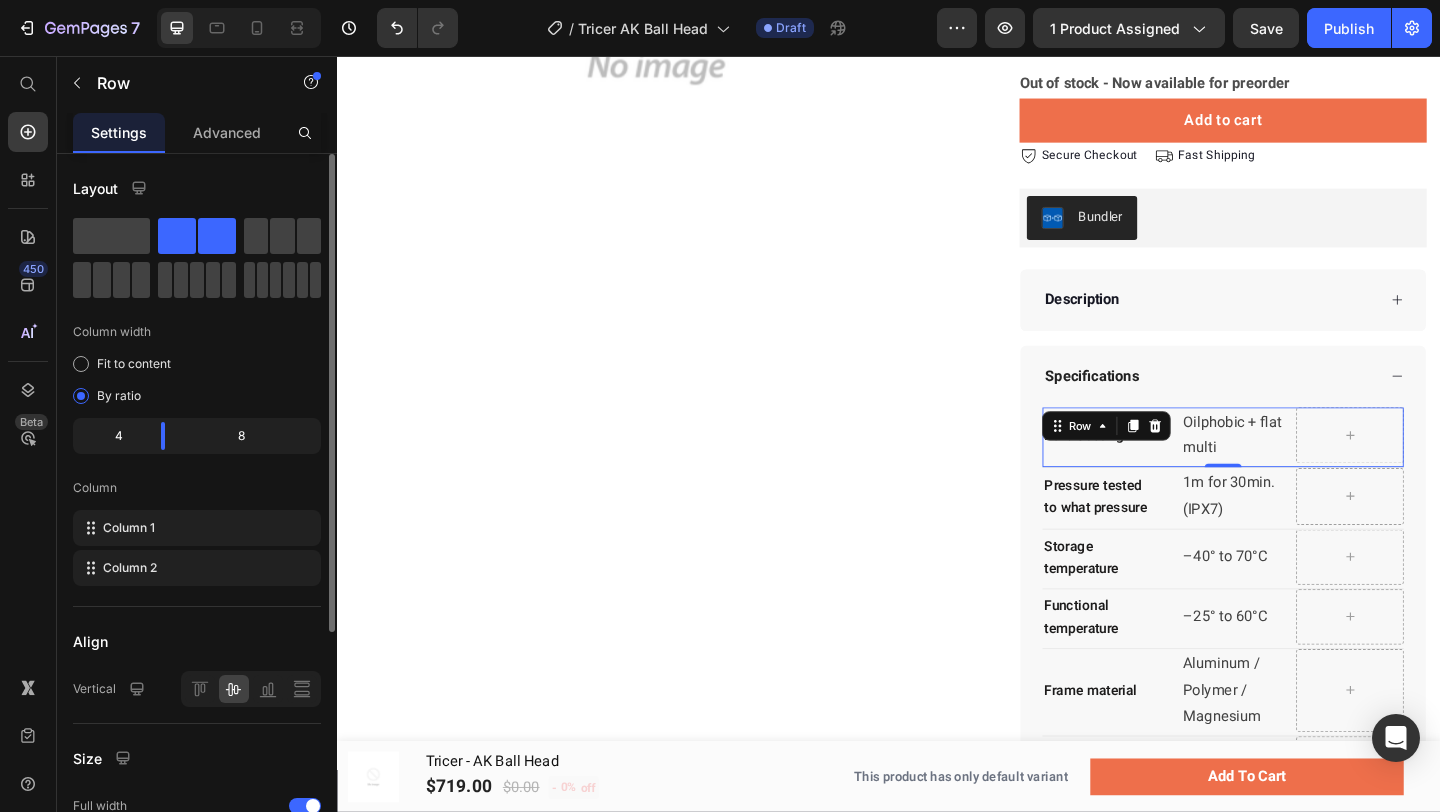 click on "Pressure tested to what pressure Text block 1m for 30min. (IPX7) Text block
Row Row" at bounding box center [1300, 537] 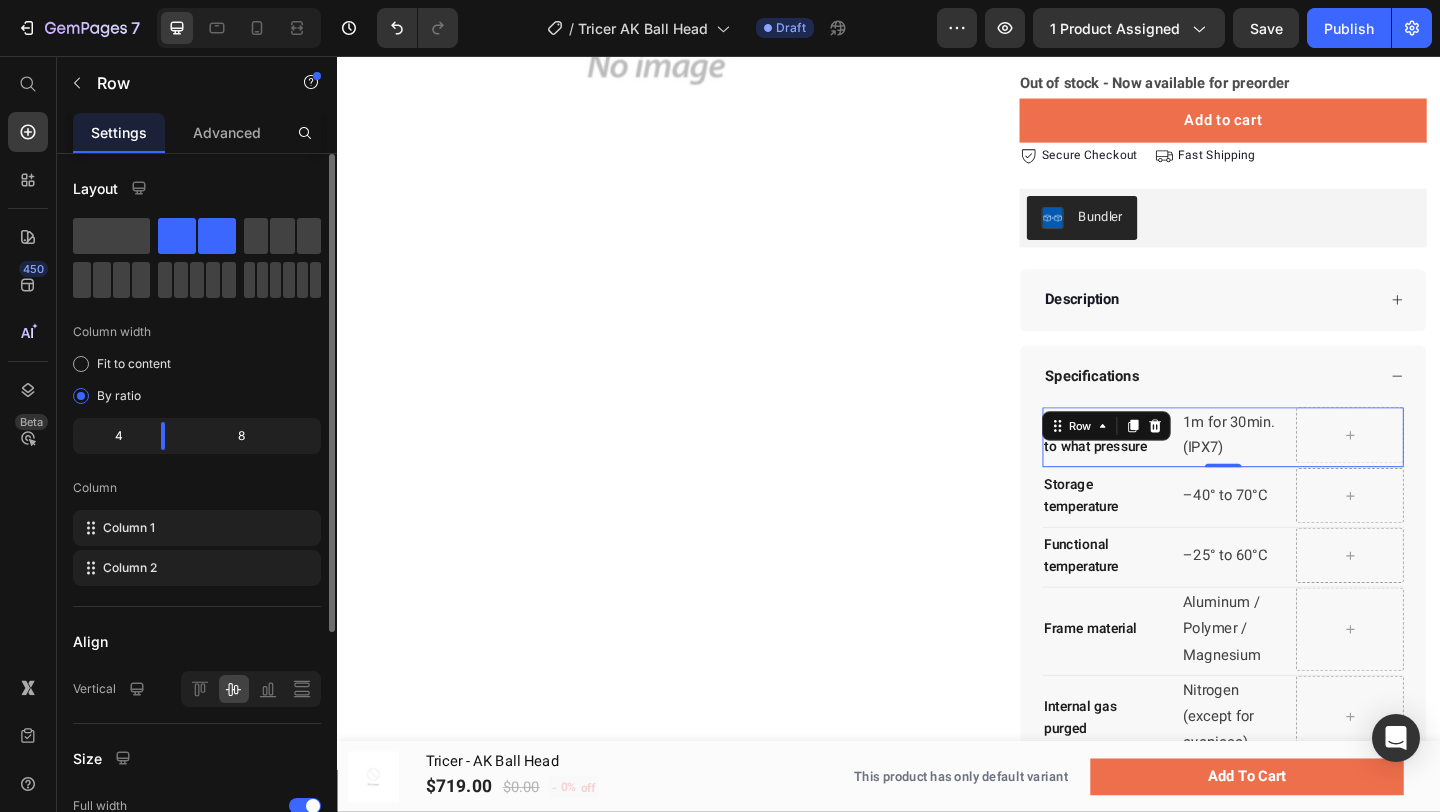 click on "Pressure tested to what pressure Text block 1m for 30min. (IPX7) Text block
Row Row   0" at bounding box center [1300, 471] 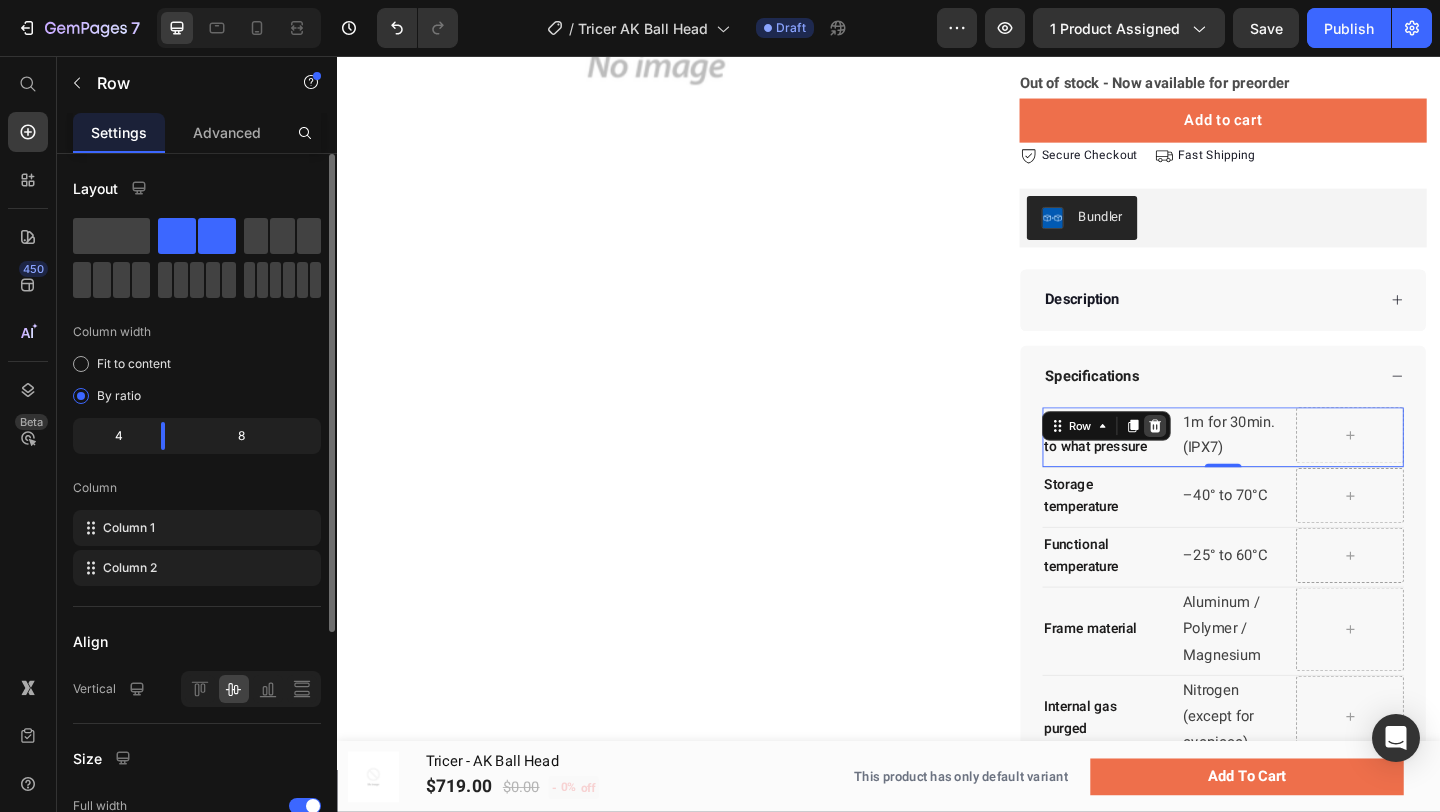 click at bounding box center (1227, 458) 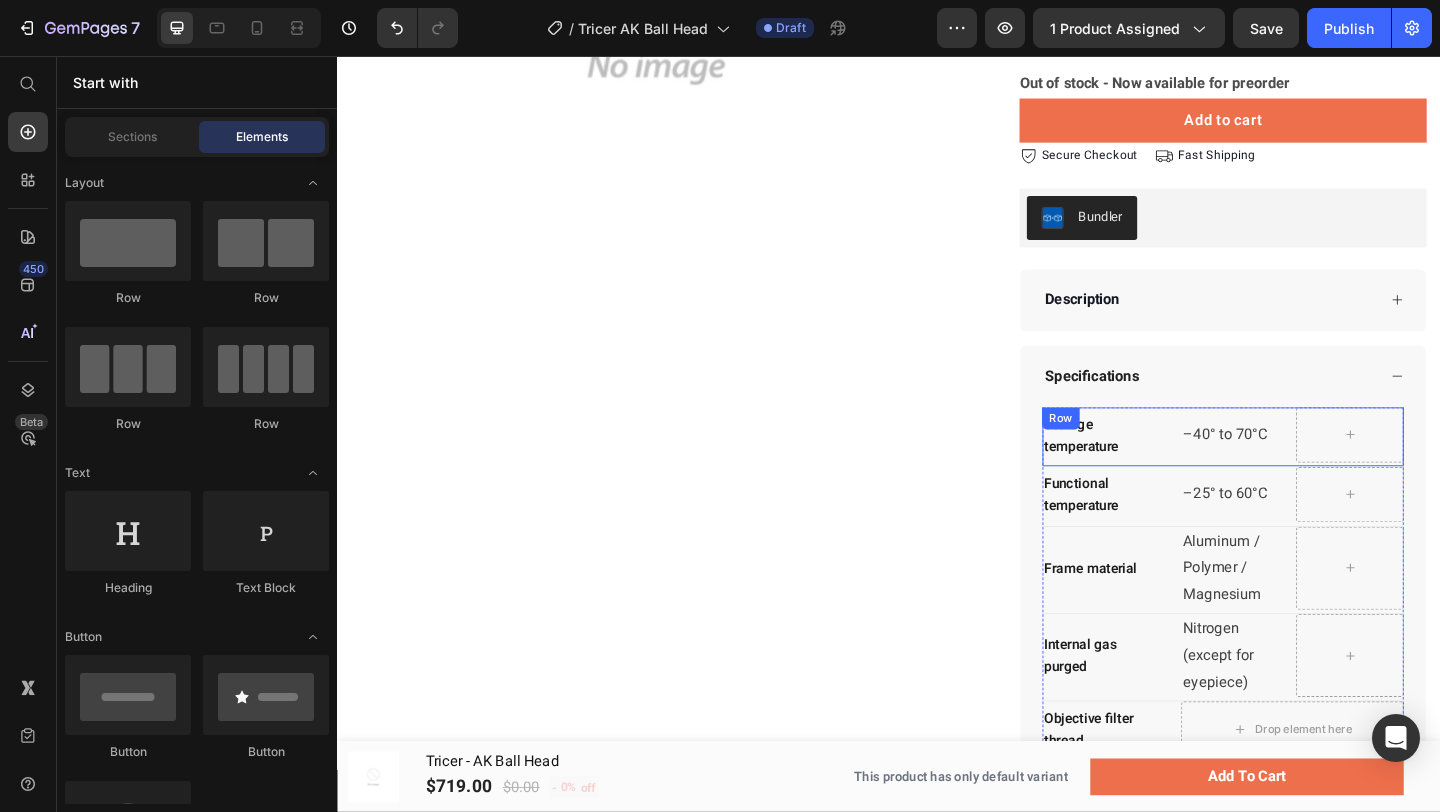 click on "Storage temperature Text block –40° to 70°C Text block
Row Row" at bounding box center [1300, 470] 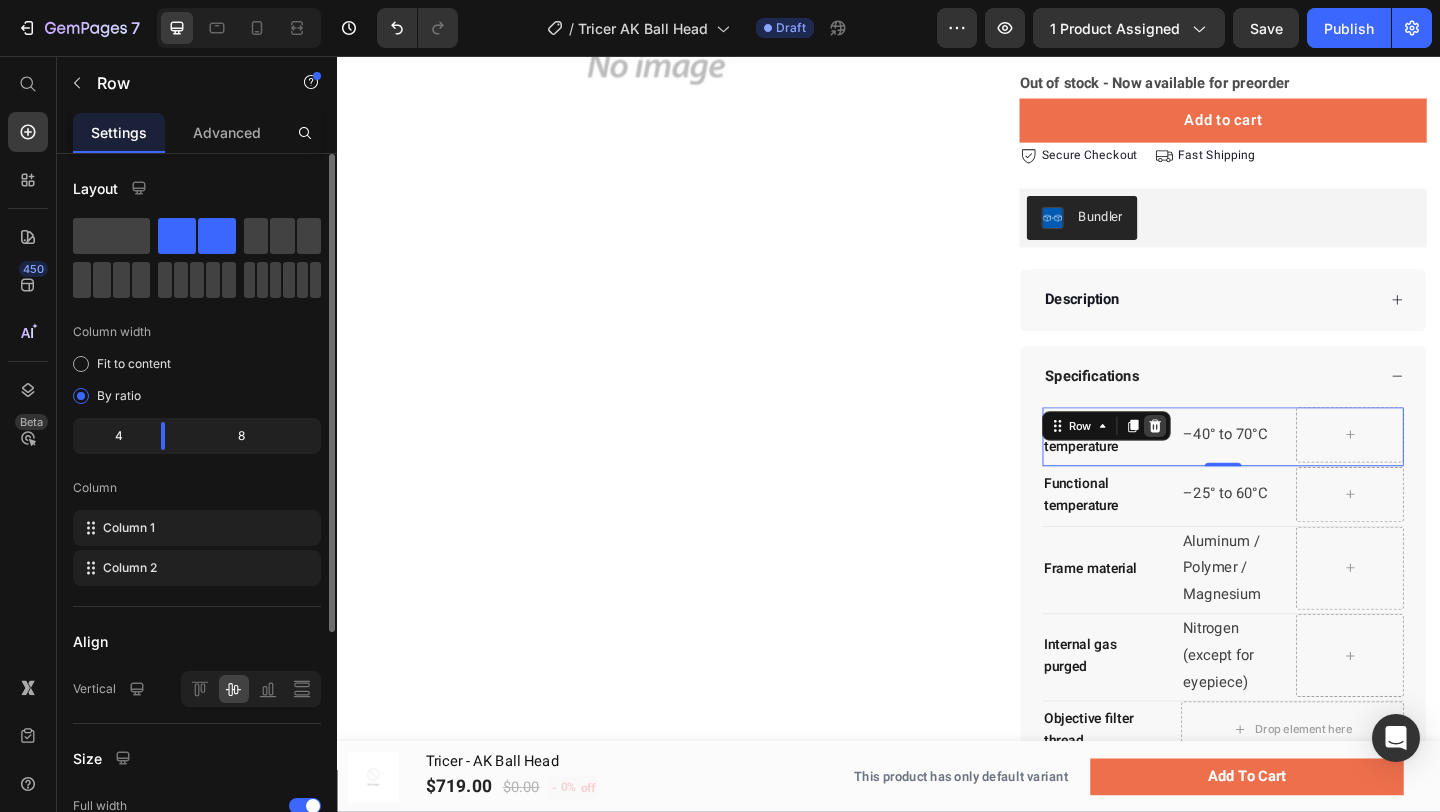 click 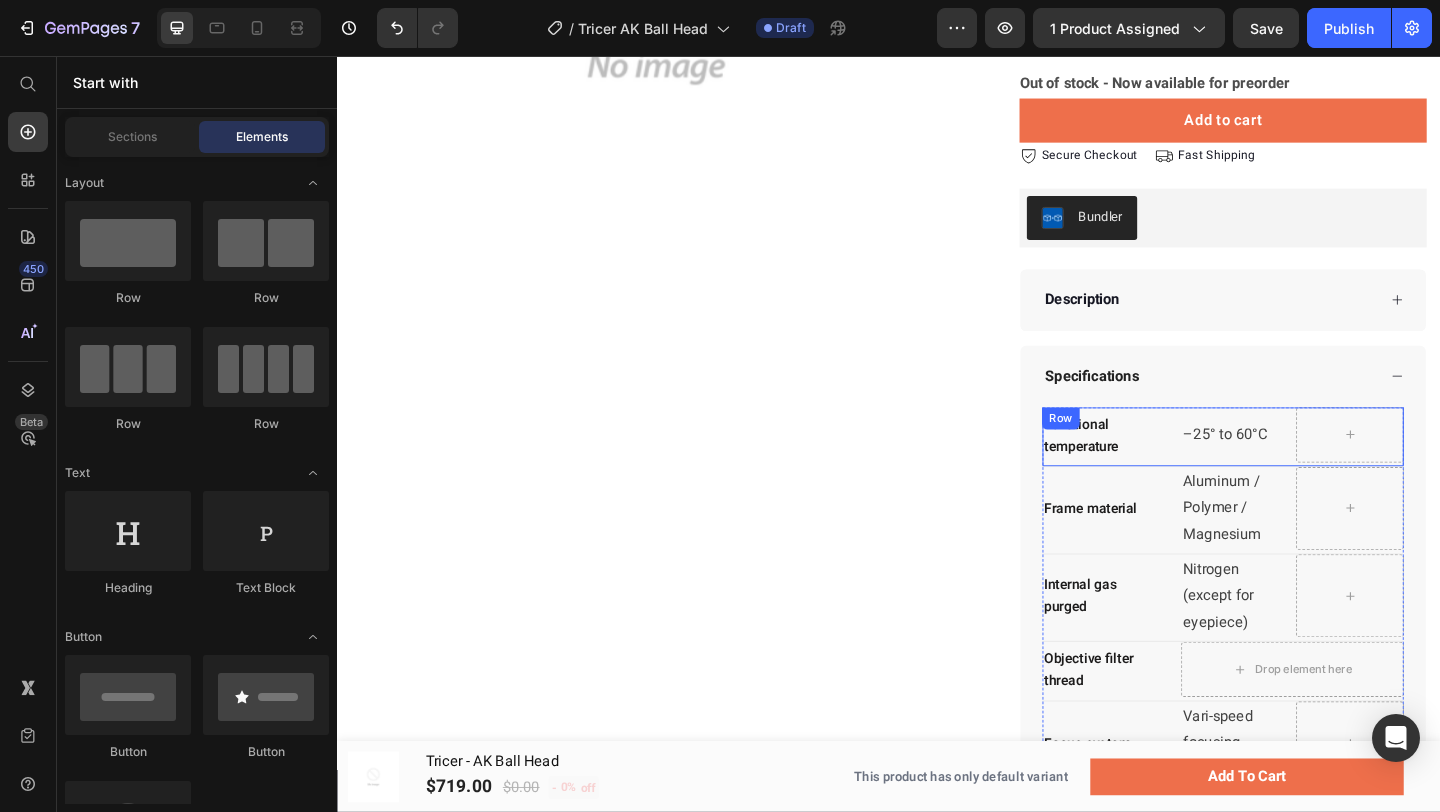 click on "Functional temperature Text block –25° to 60°C Text block
Row Row" at bounding box center [1300, 470] 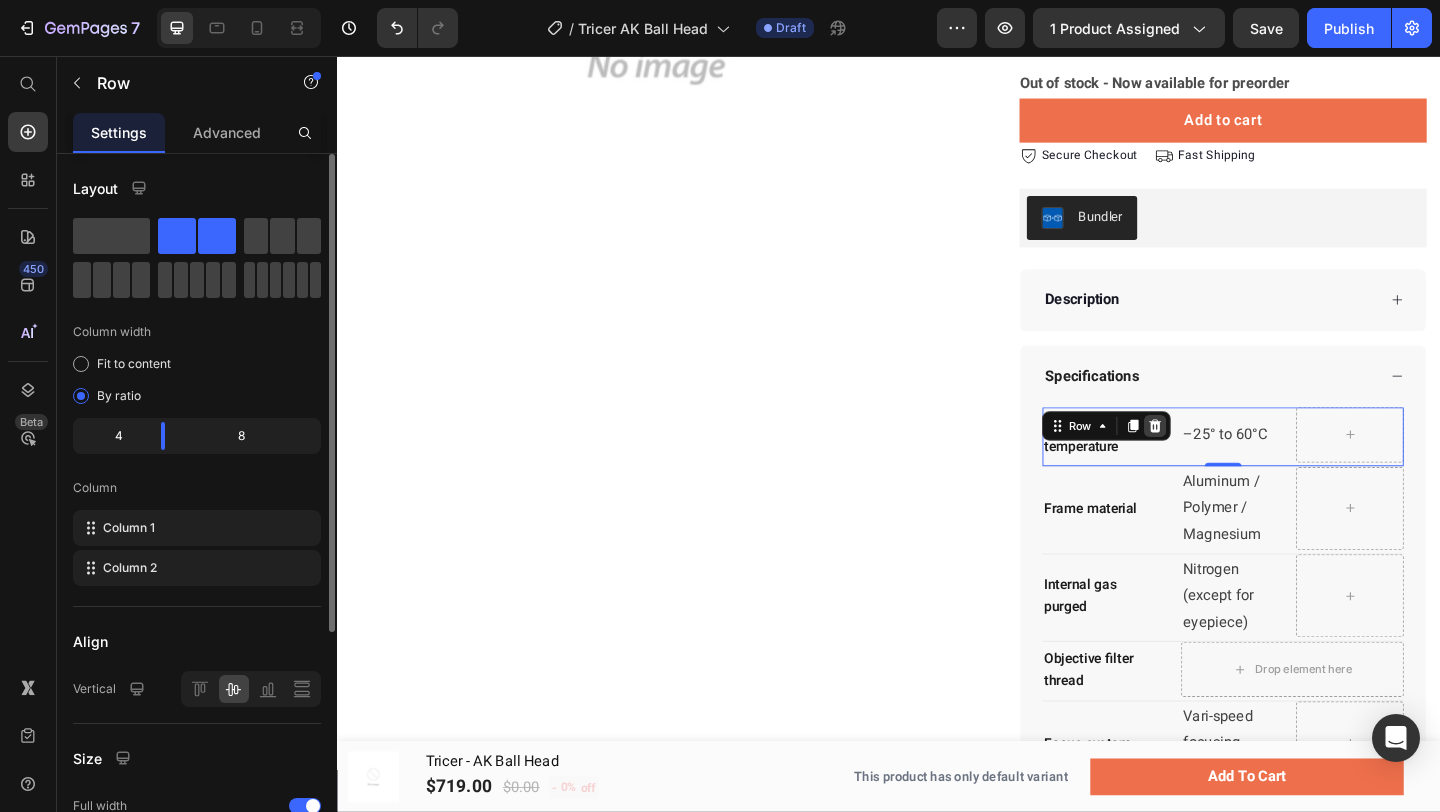 click 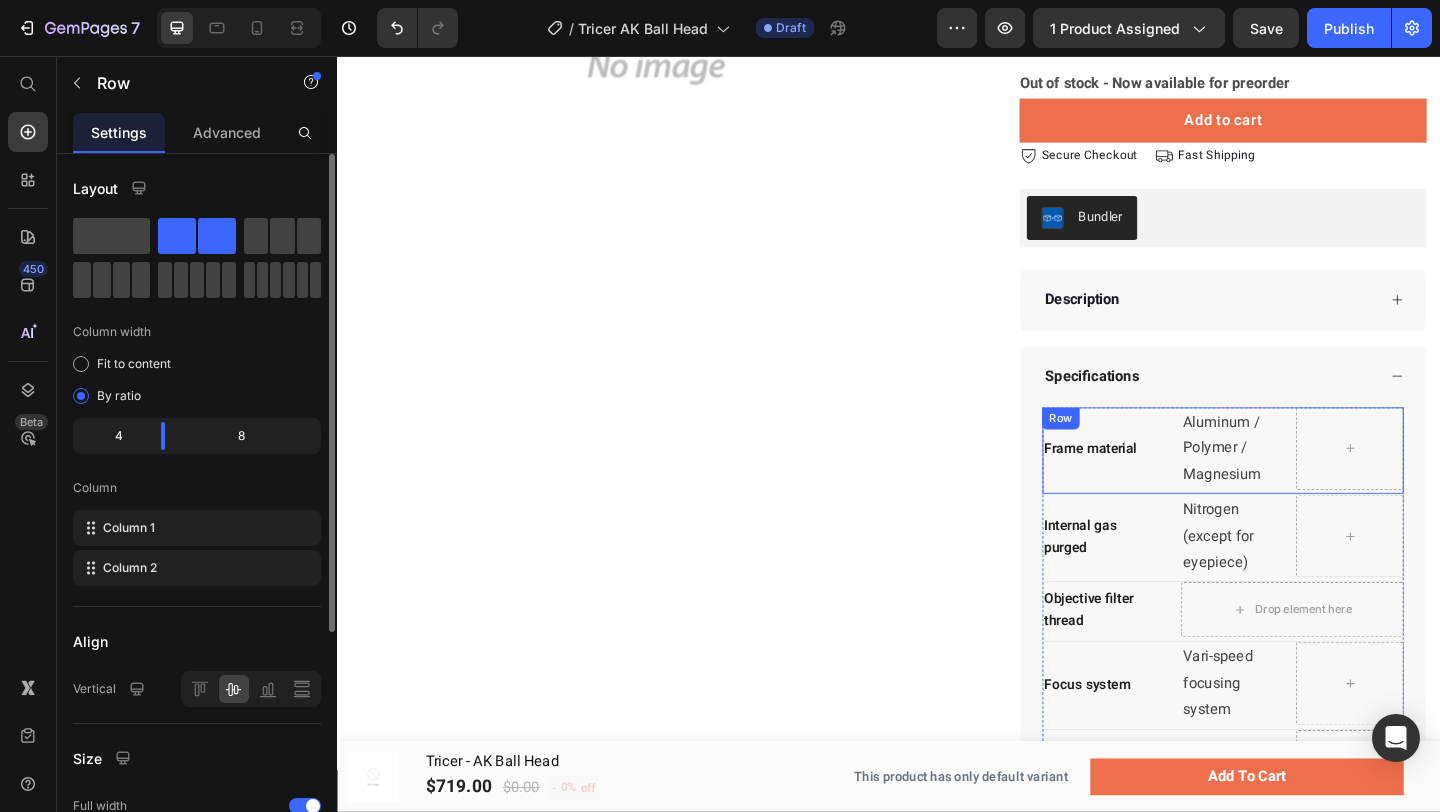 click on "Frame material Text block Aluminum / Polymer / Magnesium Text block
Row Row" at bounding box center [1300, 485] 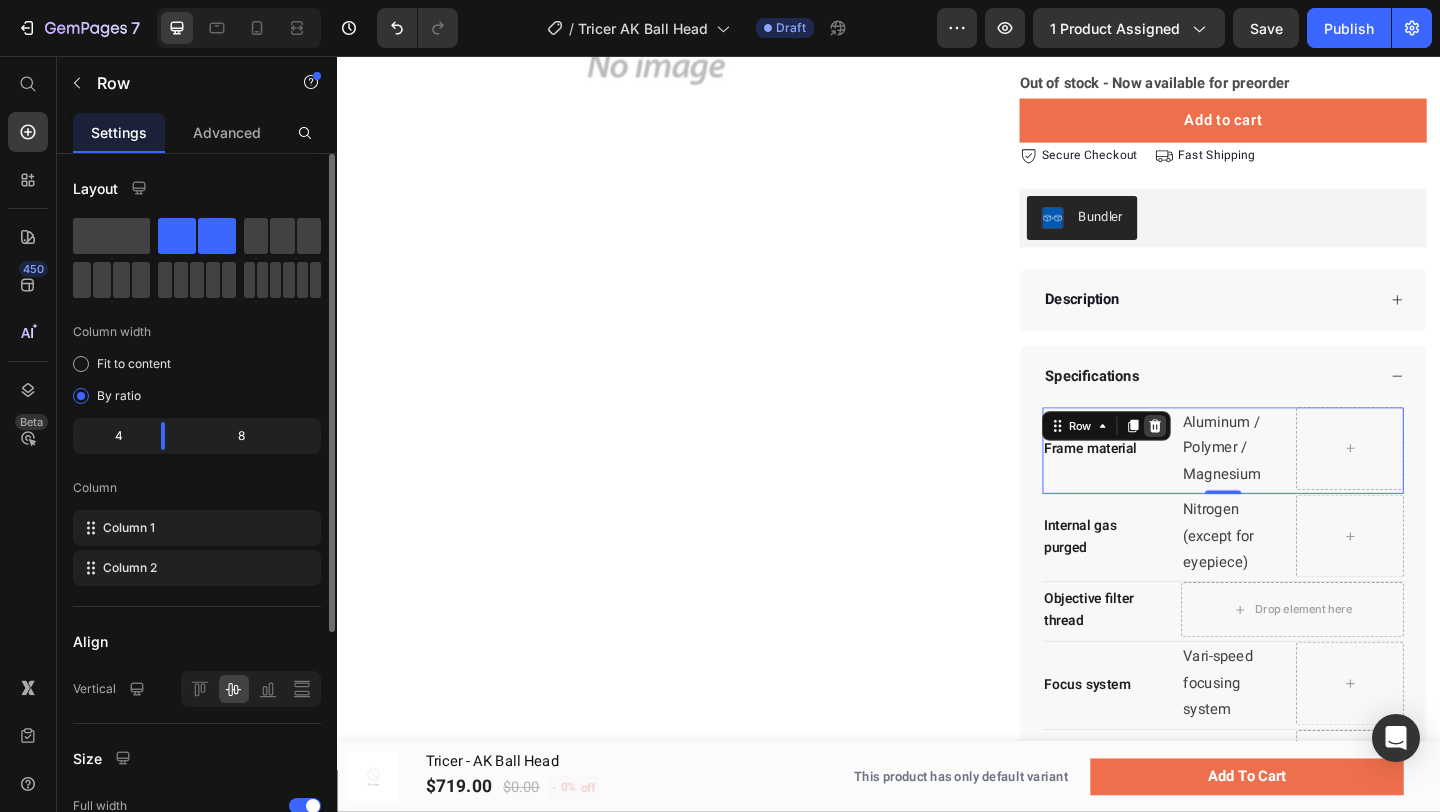 click 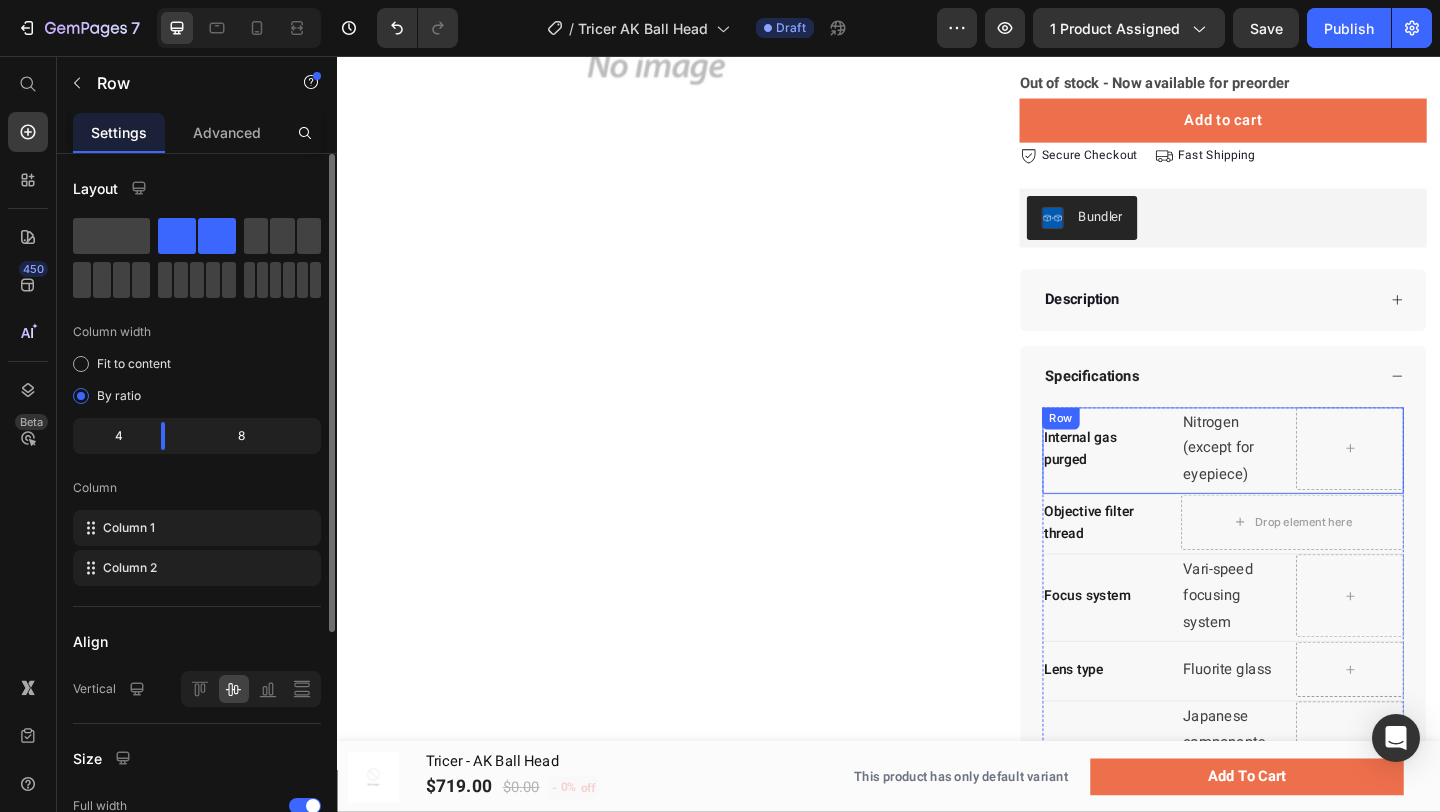 click on "Internal gas purged Text block Nitrogen (except for eyepiece) Text block
Row Row" at bounding box center [1300, 485] 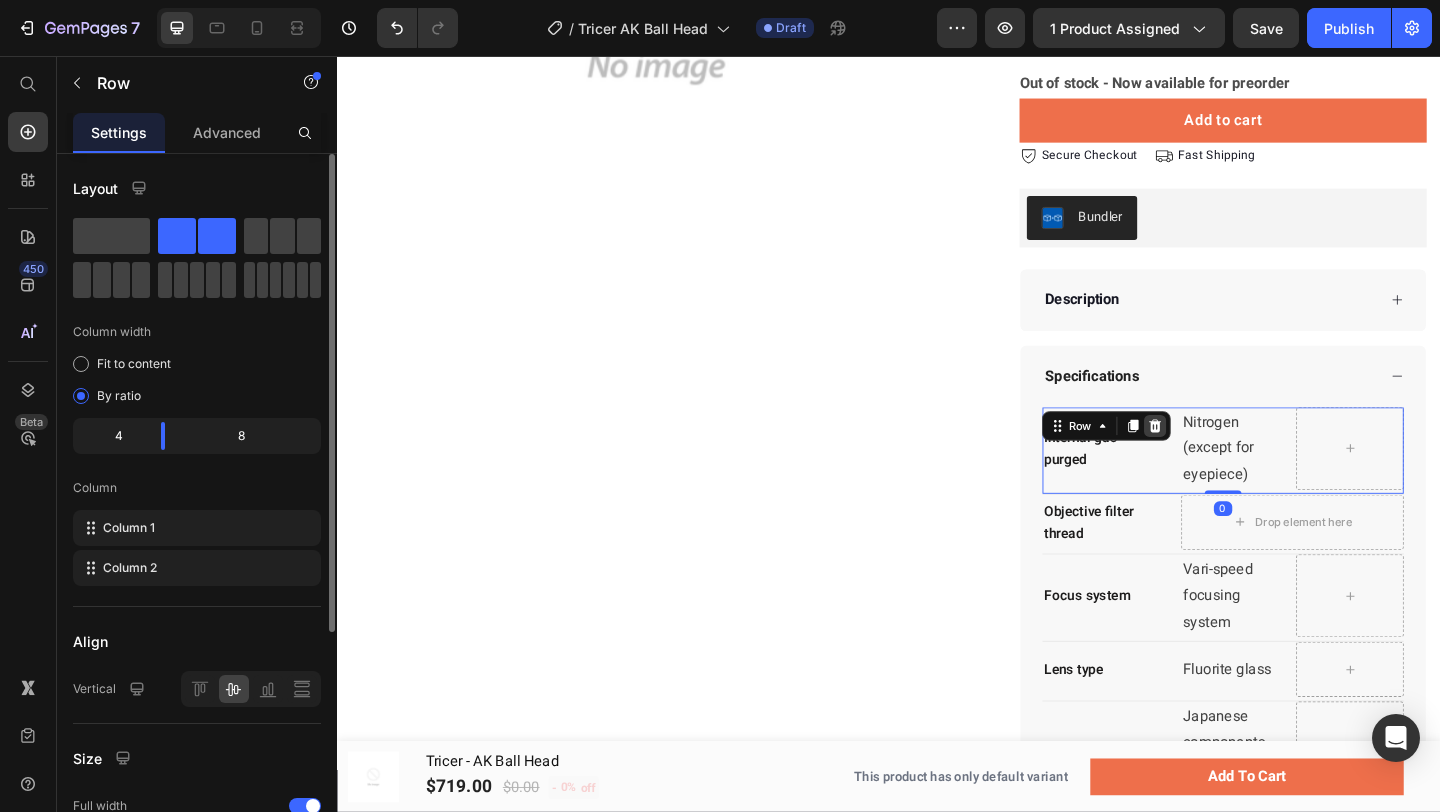 click 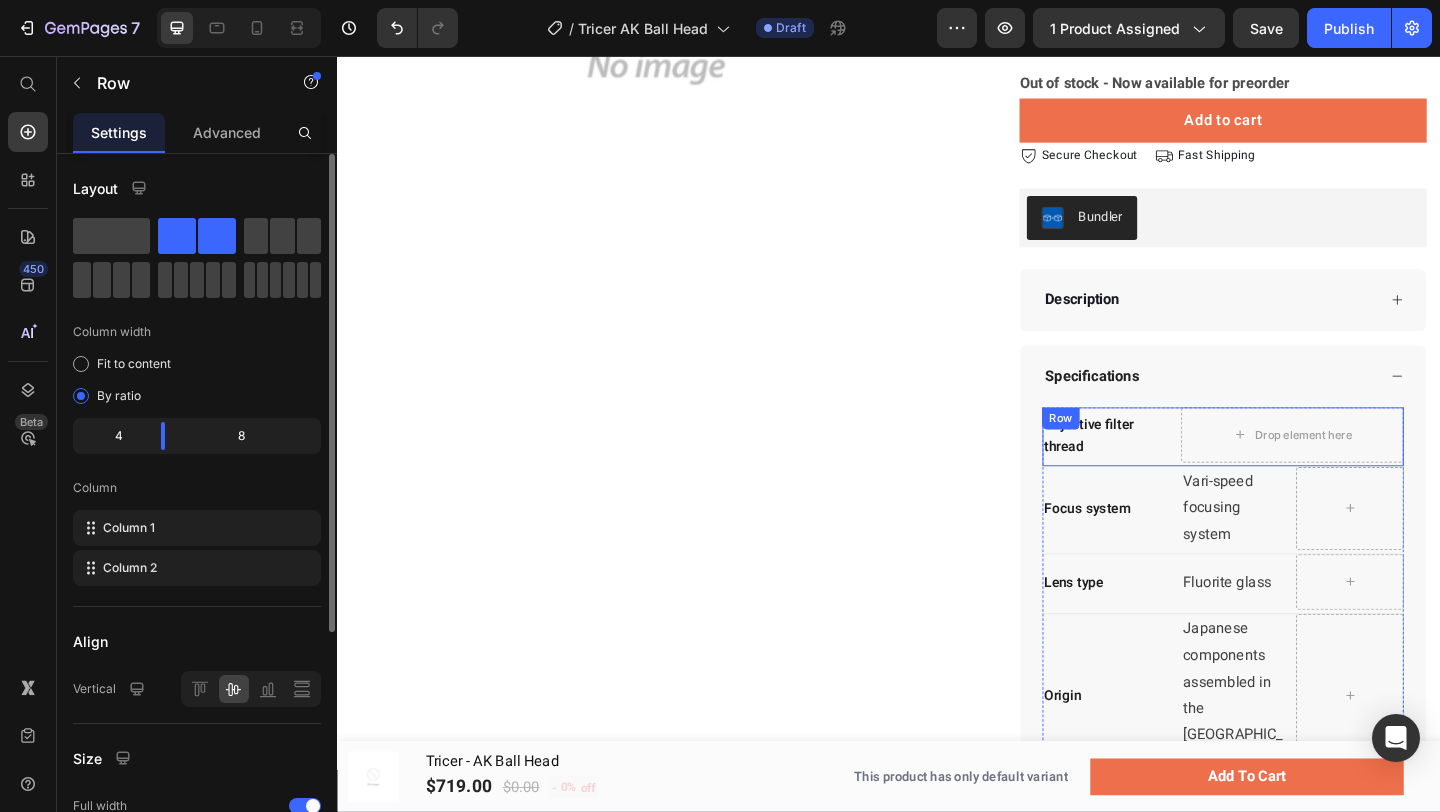 click on "Objective filter thread Text block
Drop element here Row" at bounding box center (1300, 470) 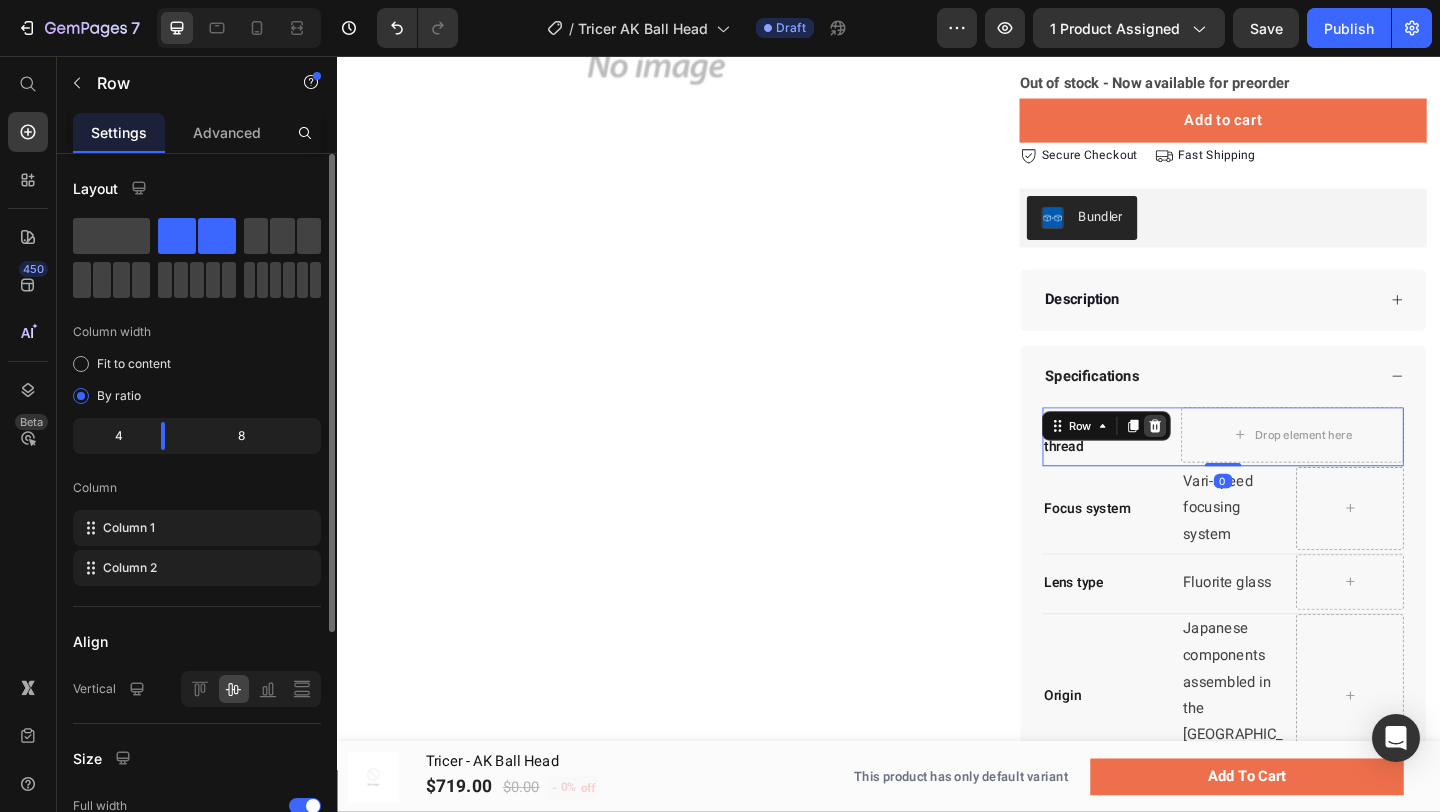 click 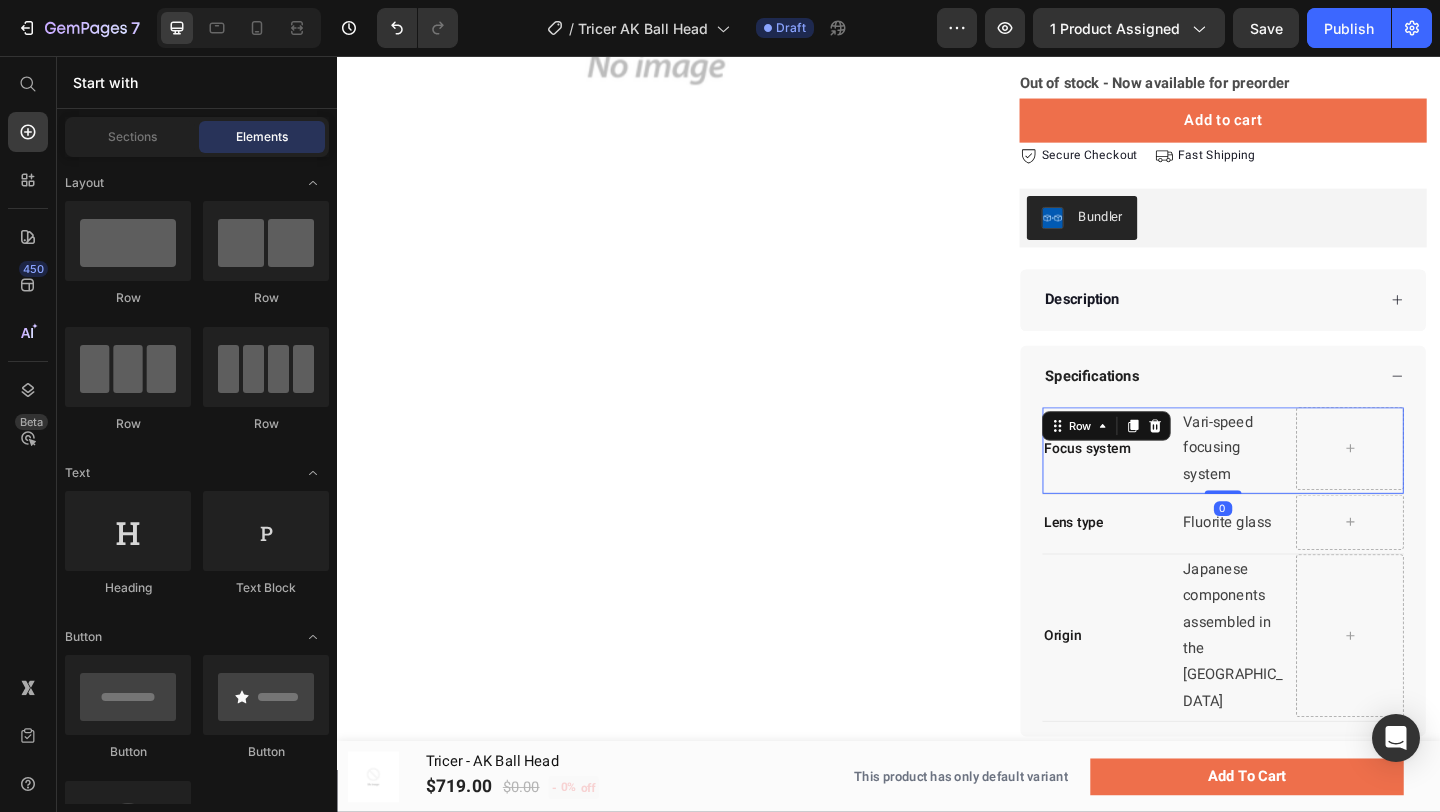 click on "Focus system Text block Vari-speed focusing system Text block
Row Row   0" at bounding box center [1300, 485] 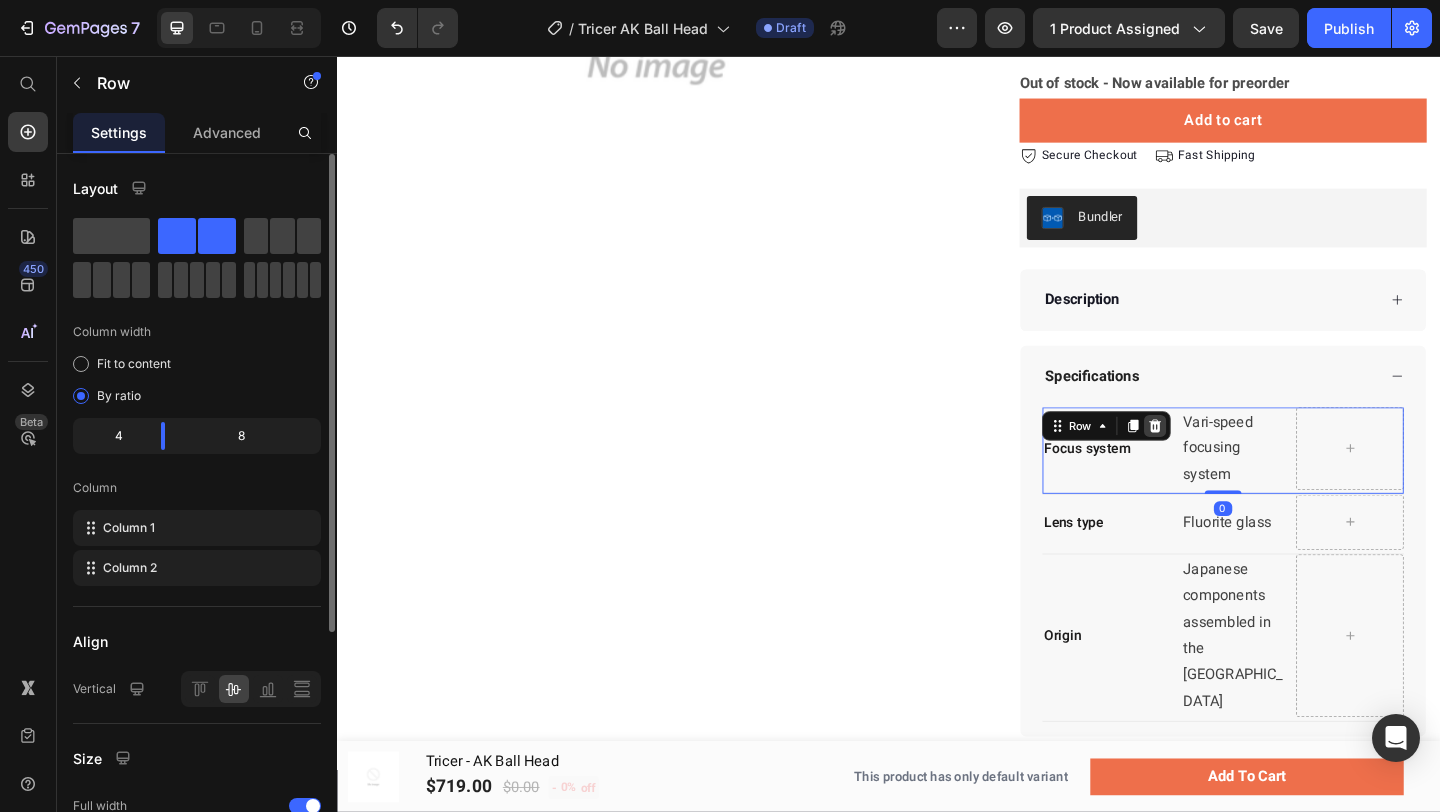 click 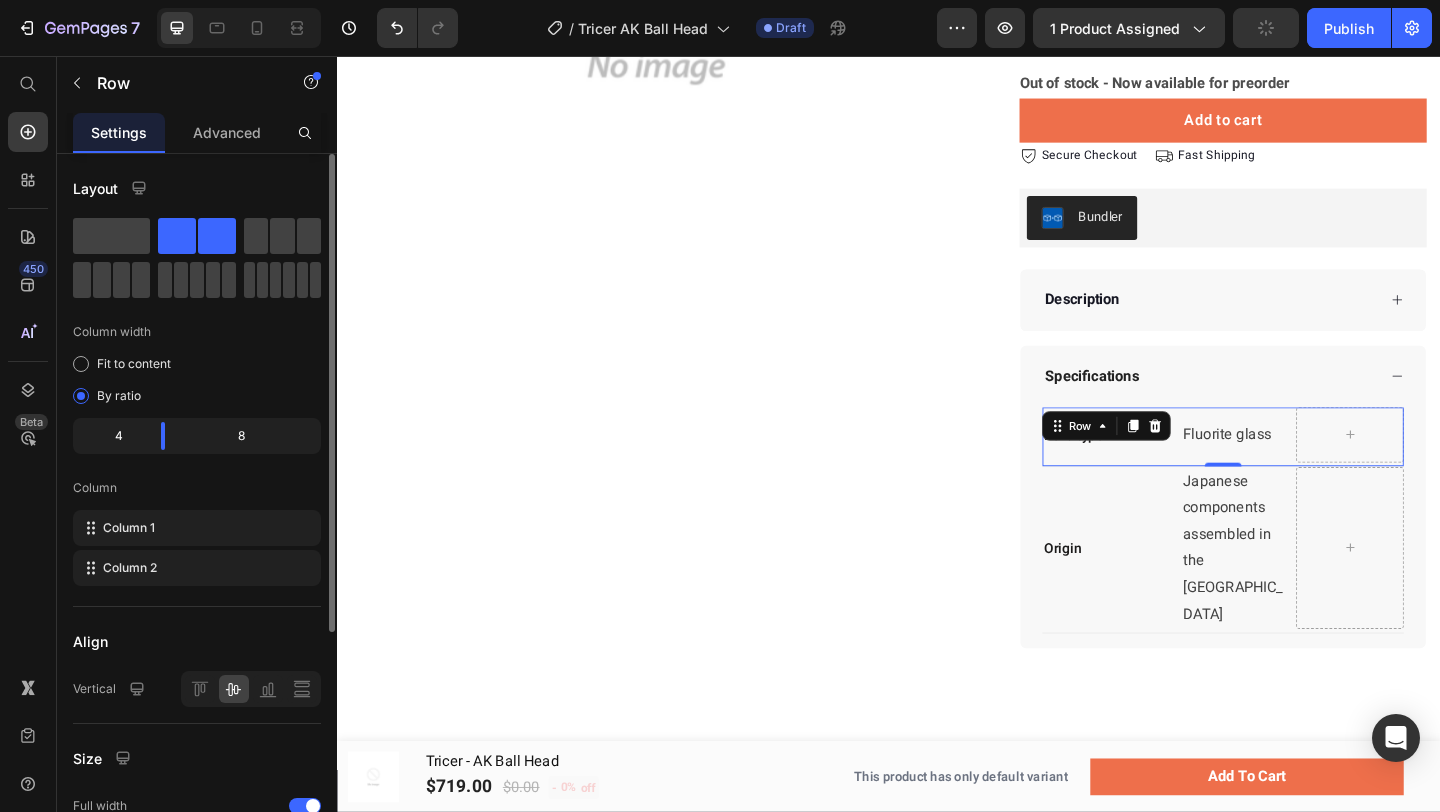 click on "Lens type Text block Fluorite glass Text block
Row Row   0" at bounding box center [1300, 470] 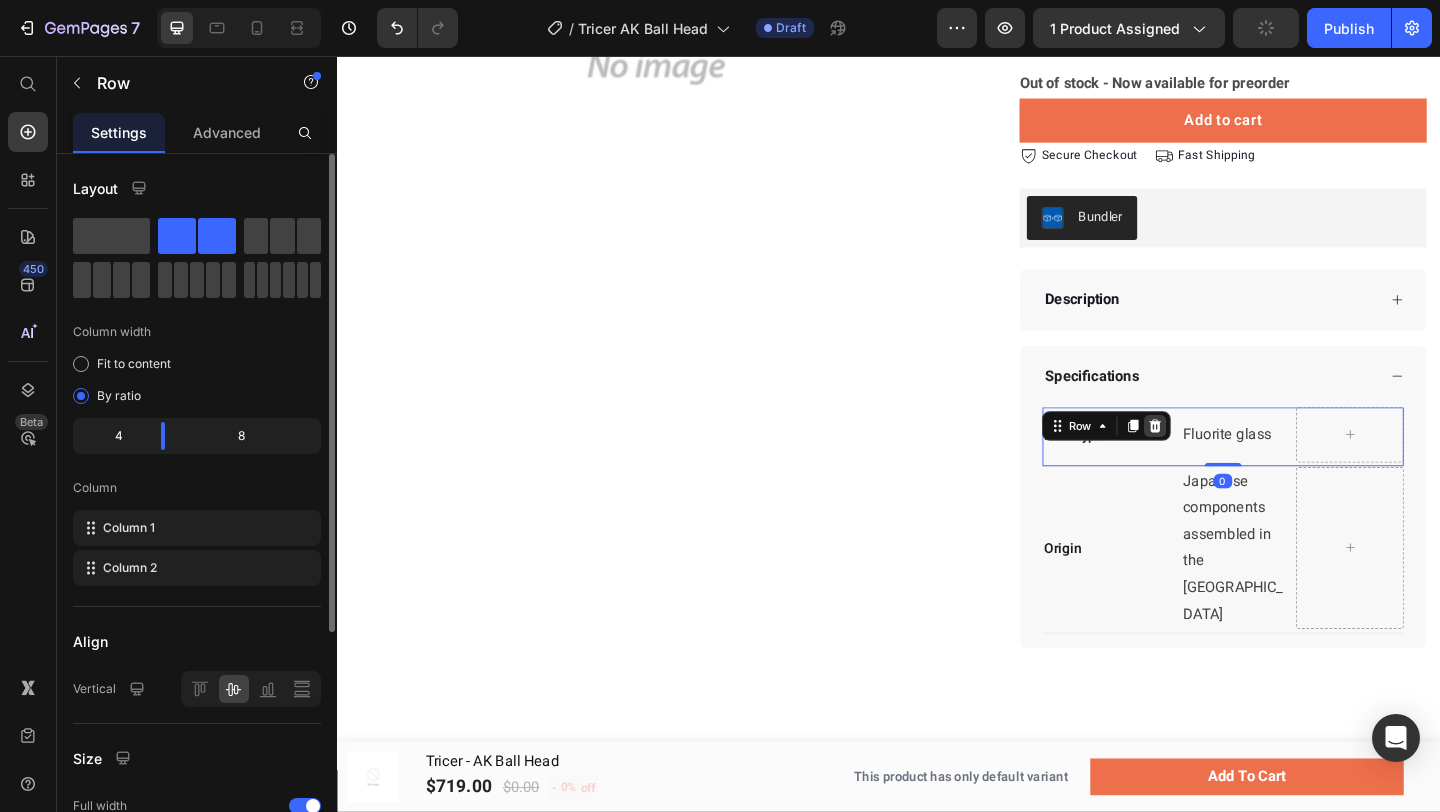 click 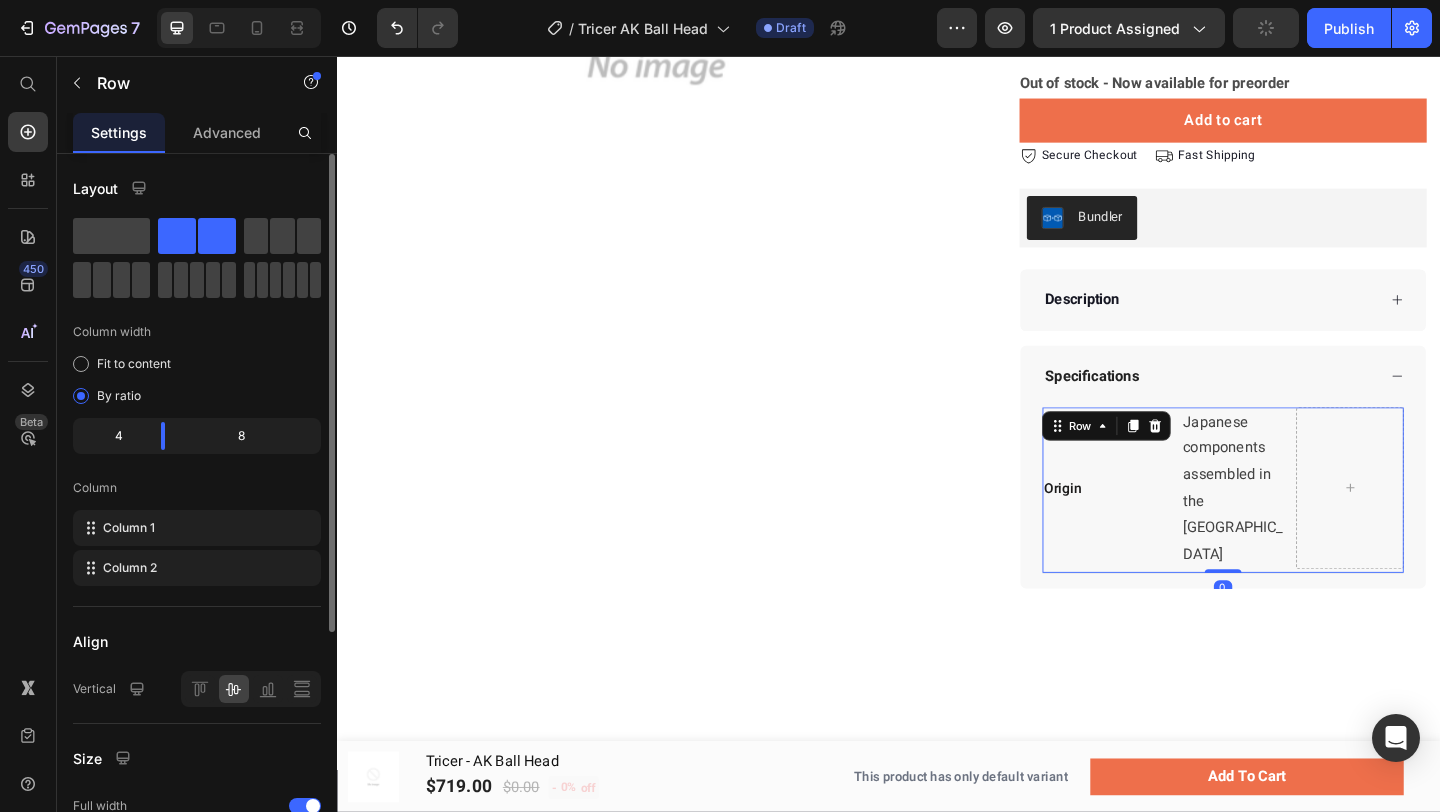 click on "Origin Text block Japanese components assembled in the US Text block
Row Row   0" at bounding box center (1300, 529) 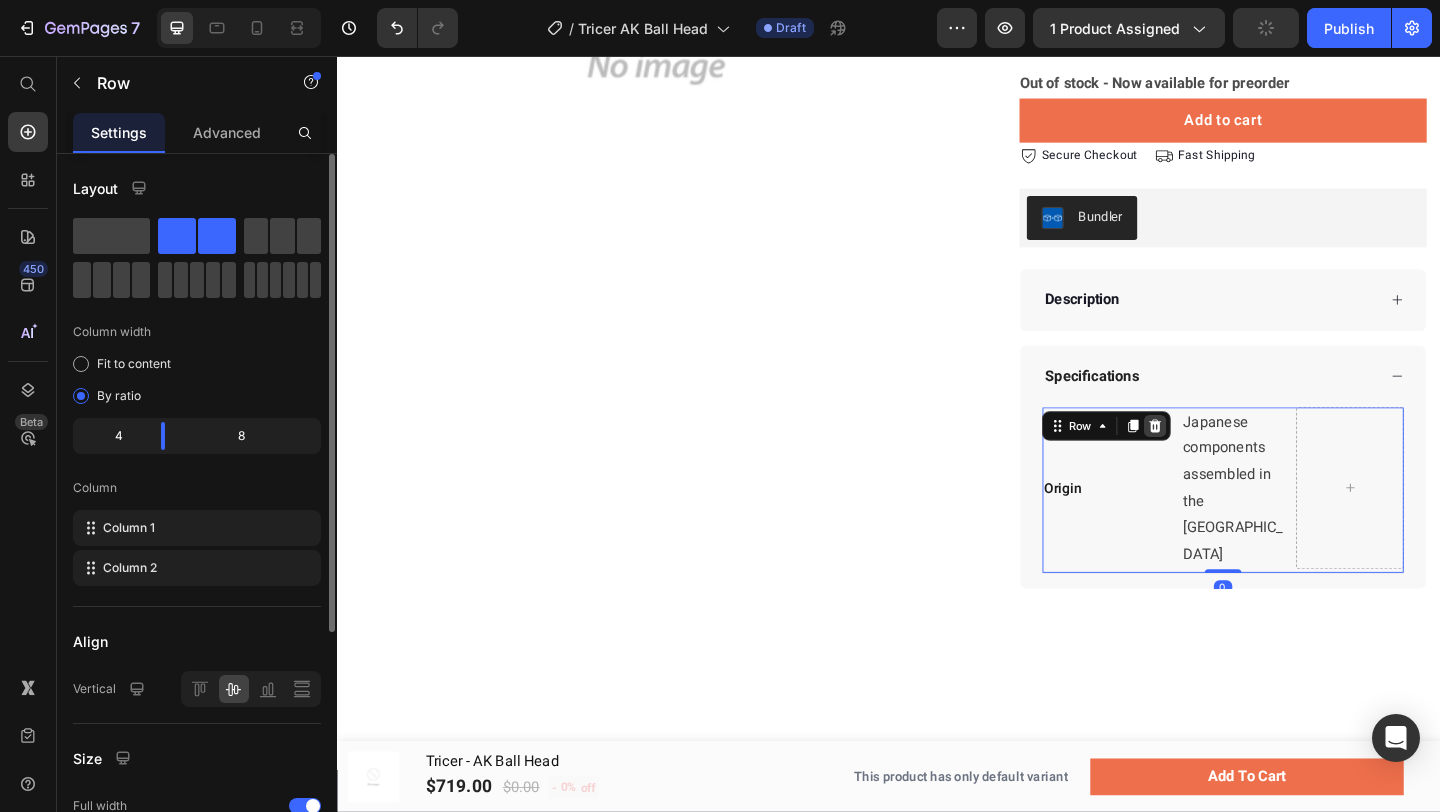 click 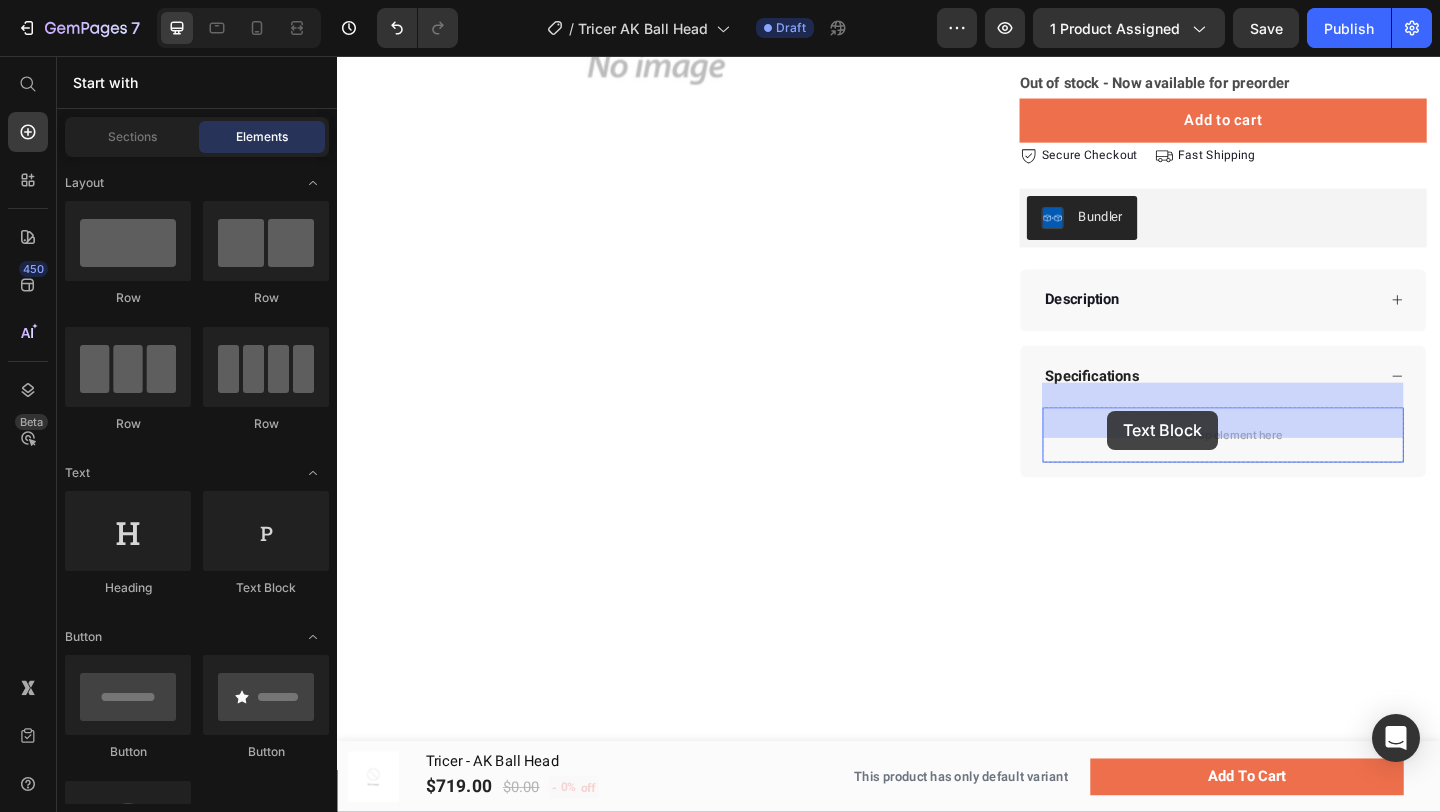 drag, startPoint x: 612, startPoint y: 579, endPoint x: 1175, endPoint y: 442, distance: 579.429 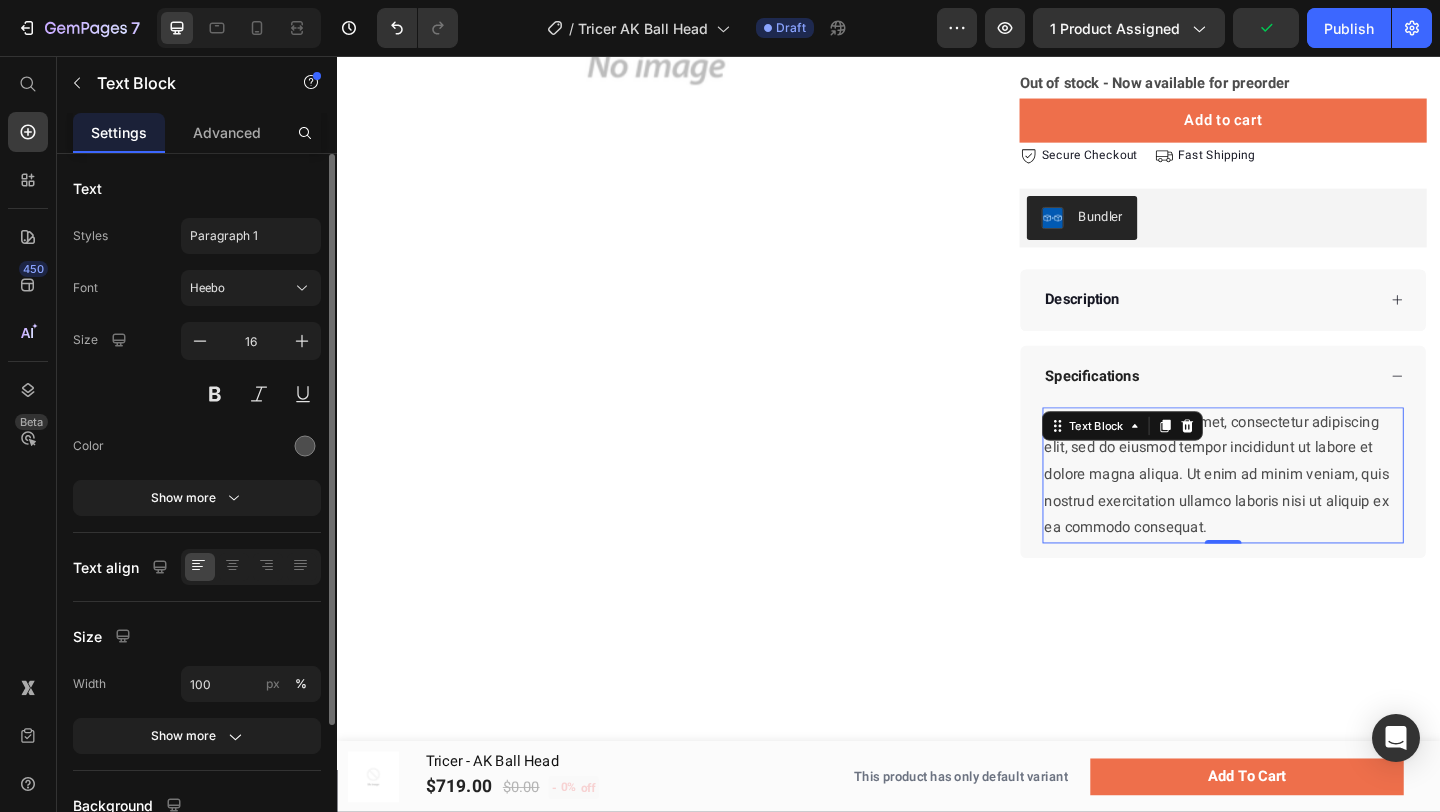 click on "Lorem ipsum dolor sit amet, consectetur adipiscing elit, sed do eiusmod tempor incididunt ut labore et dolore magna aliqua. Ut enim ad minim veniam, quis nostrud exercitation ullamco laboris nisi ut aliquip ex ea commodo consequat." at bounding box center (1300, 512) 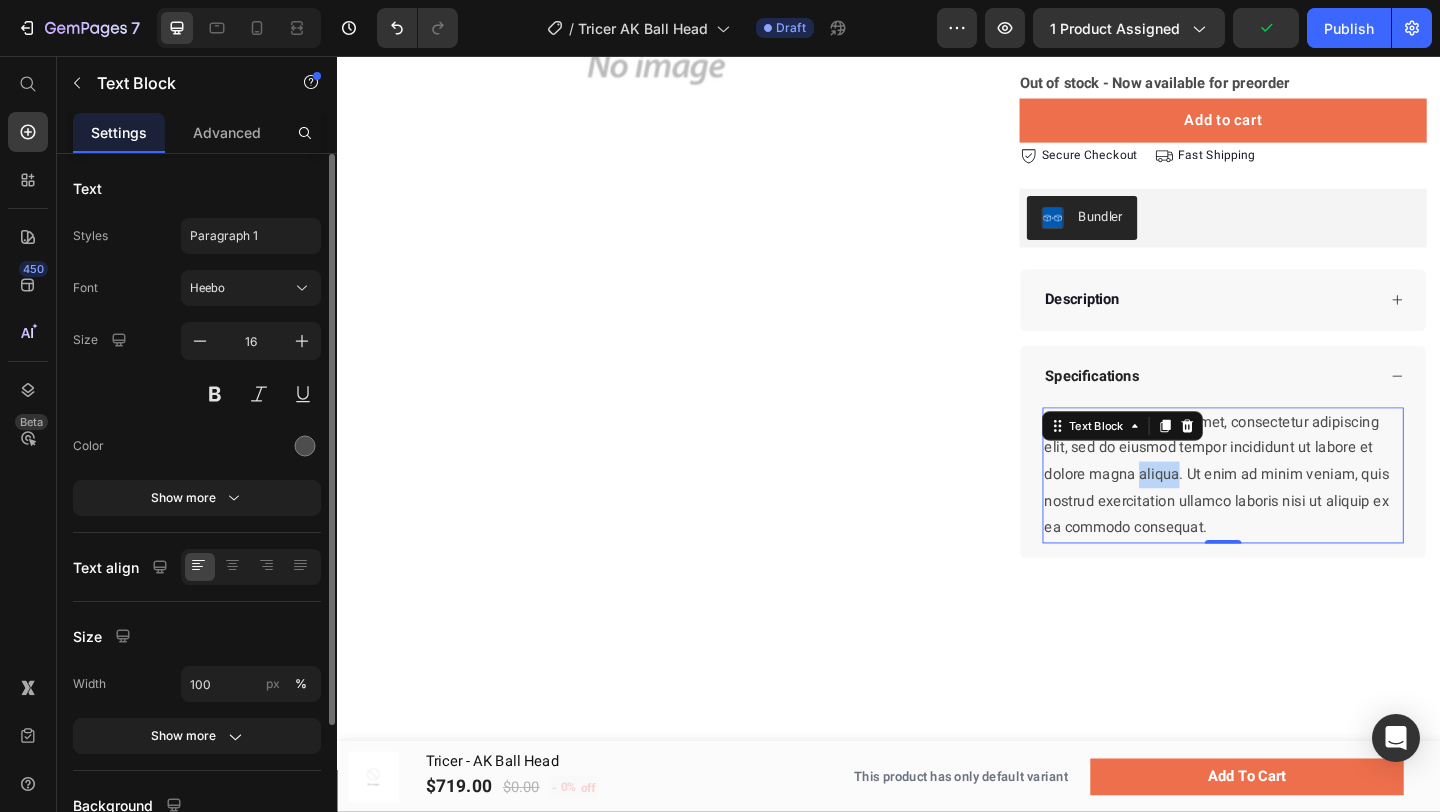 click on "Lorem ipsum dolor sit amet, consectetur adipiscing elit, sed do eiusmod tempor incididunt ut labore et dolore magna aliqua. Ut enim ad minim veniam, quis nostrud exercitation ullamco laboris nisi ut aliquip ex ea commodo consequat." at bounding box center (1300, 512) 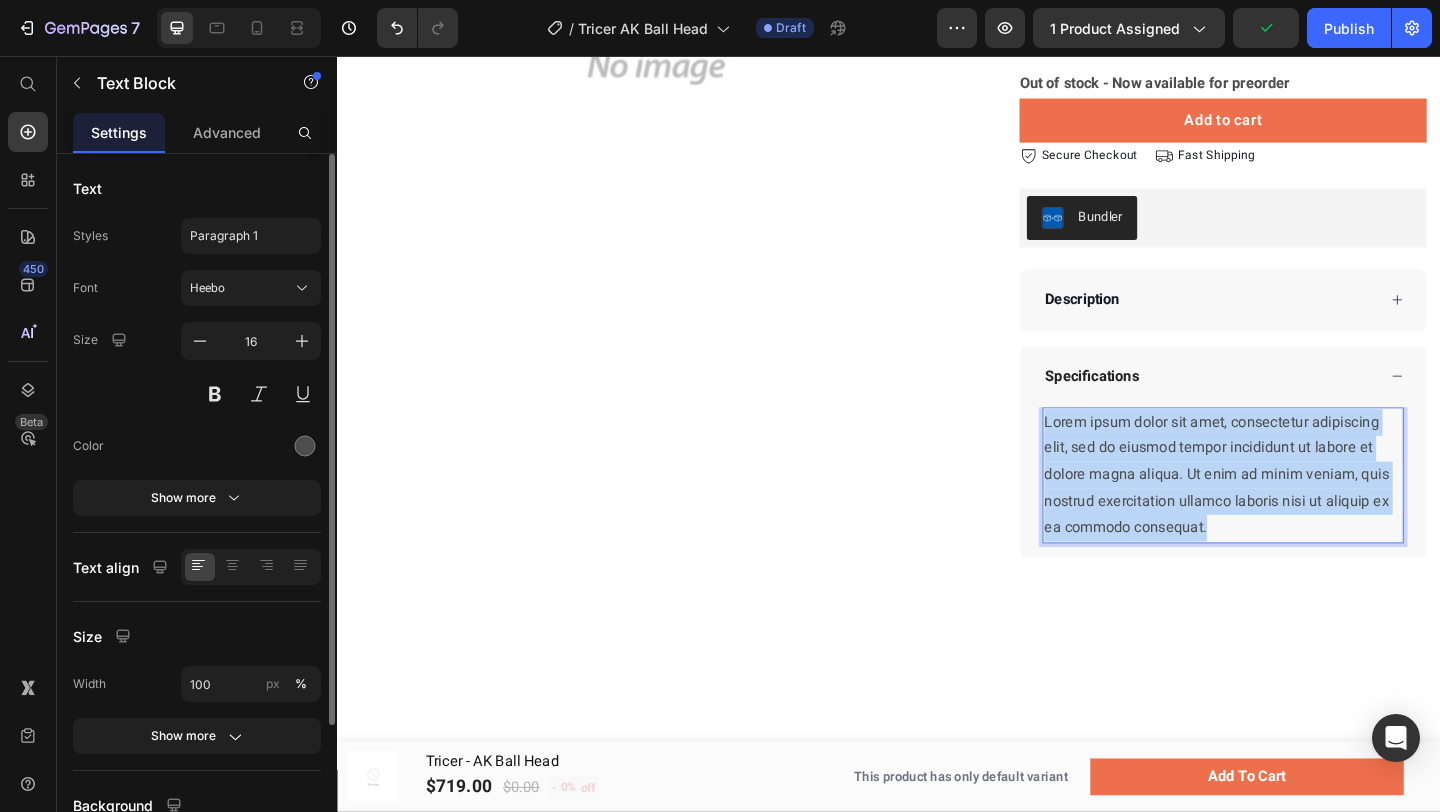 click on "Lorem ipsum dolor sit amet, consectetur adipiscing elit, sed do eiusmod tempor incididunt ut labore et dolore magna aliqua. Ut enim ad minim veniam, quis nostrud exercitation ullamco laboris nisi ut aliquip ex ea commodo consequat." at bounding box center (1300, 512) 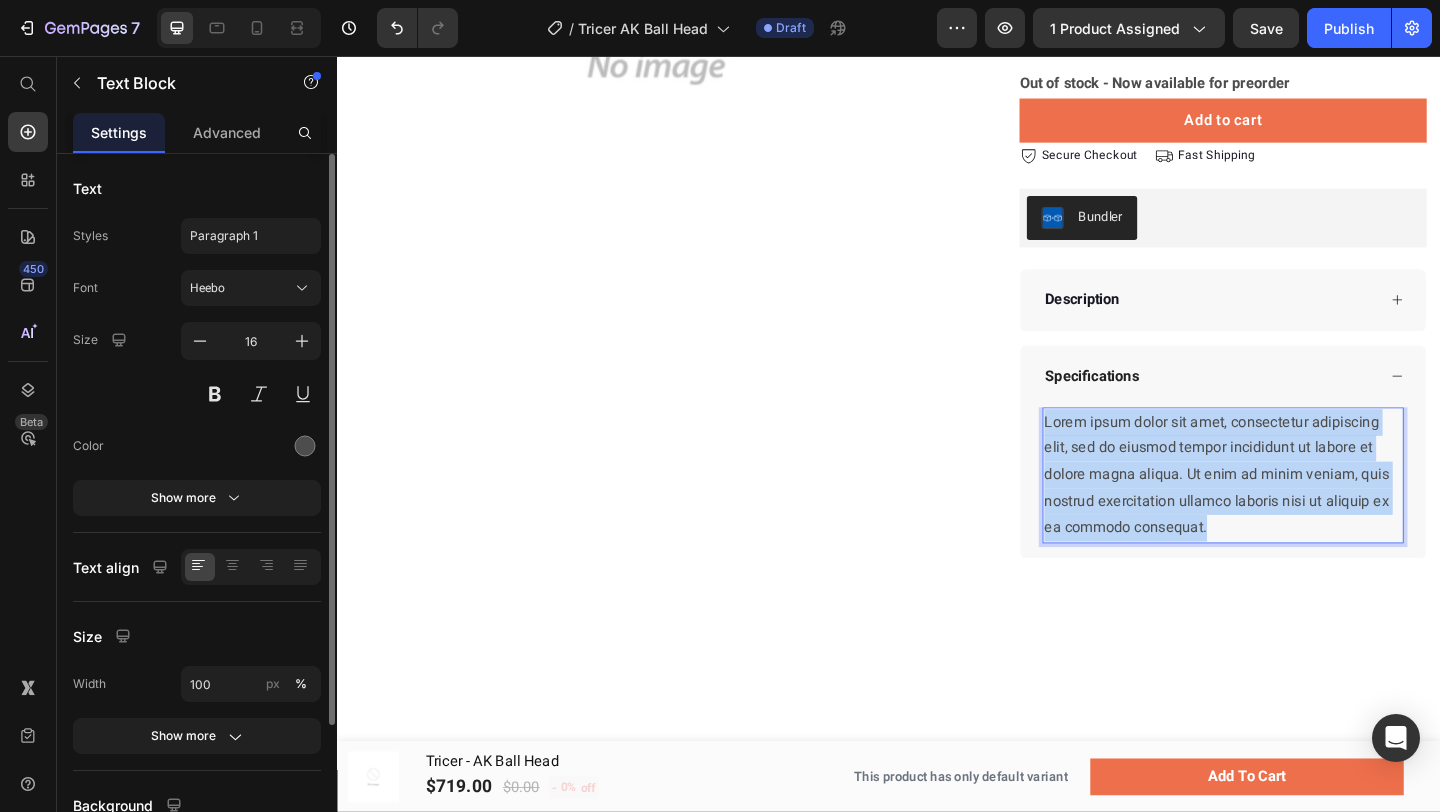 click on "Lorem ipsum dolor sit amet, consectetur adipiscing elit, sed do eiusmod tempor incididunt ut labore et dolore magna aliqua. Ut enim ad minim veniam, quis nostrud exercitation ullamco laboris nisi ut aliquip ex ea commodo consequat." at bounding box center (1300, 512) 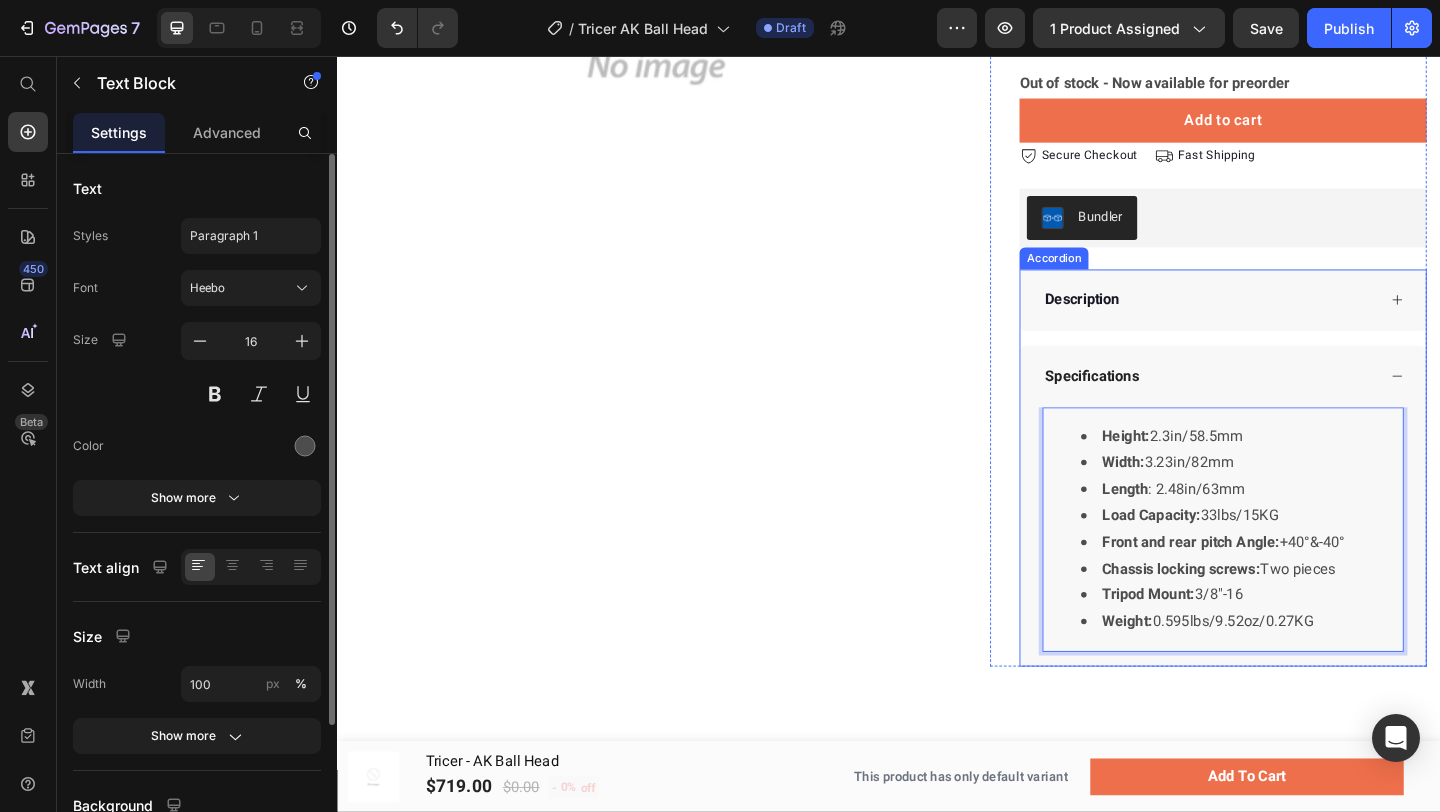 click on "Specifications" at bounding box center [1285, 404] 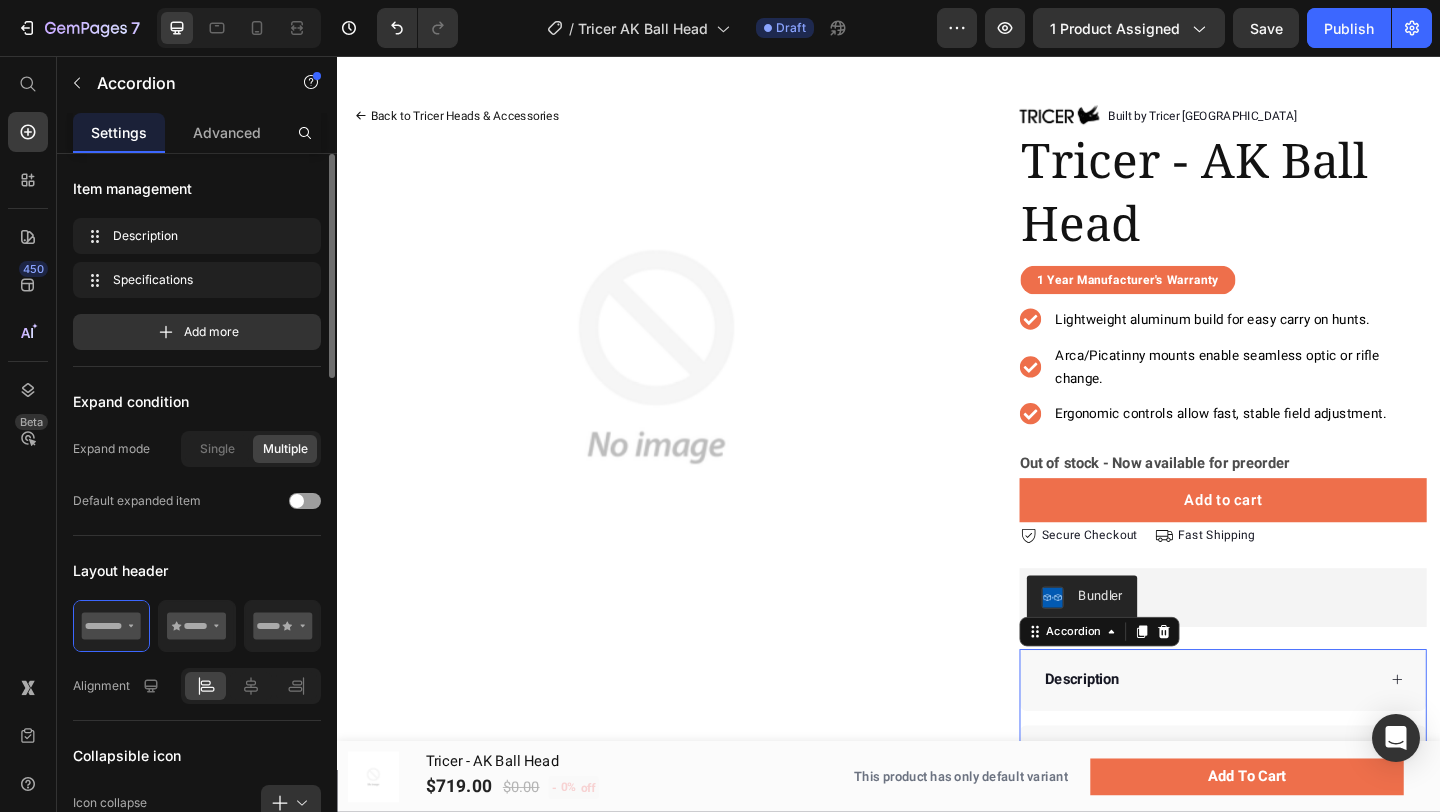 scroll, scrollTop: 0, scrollLeft: 0, axis: both 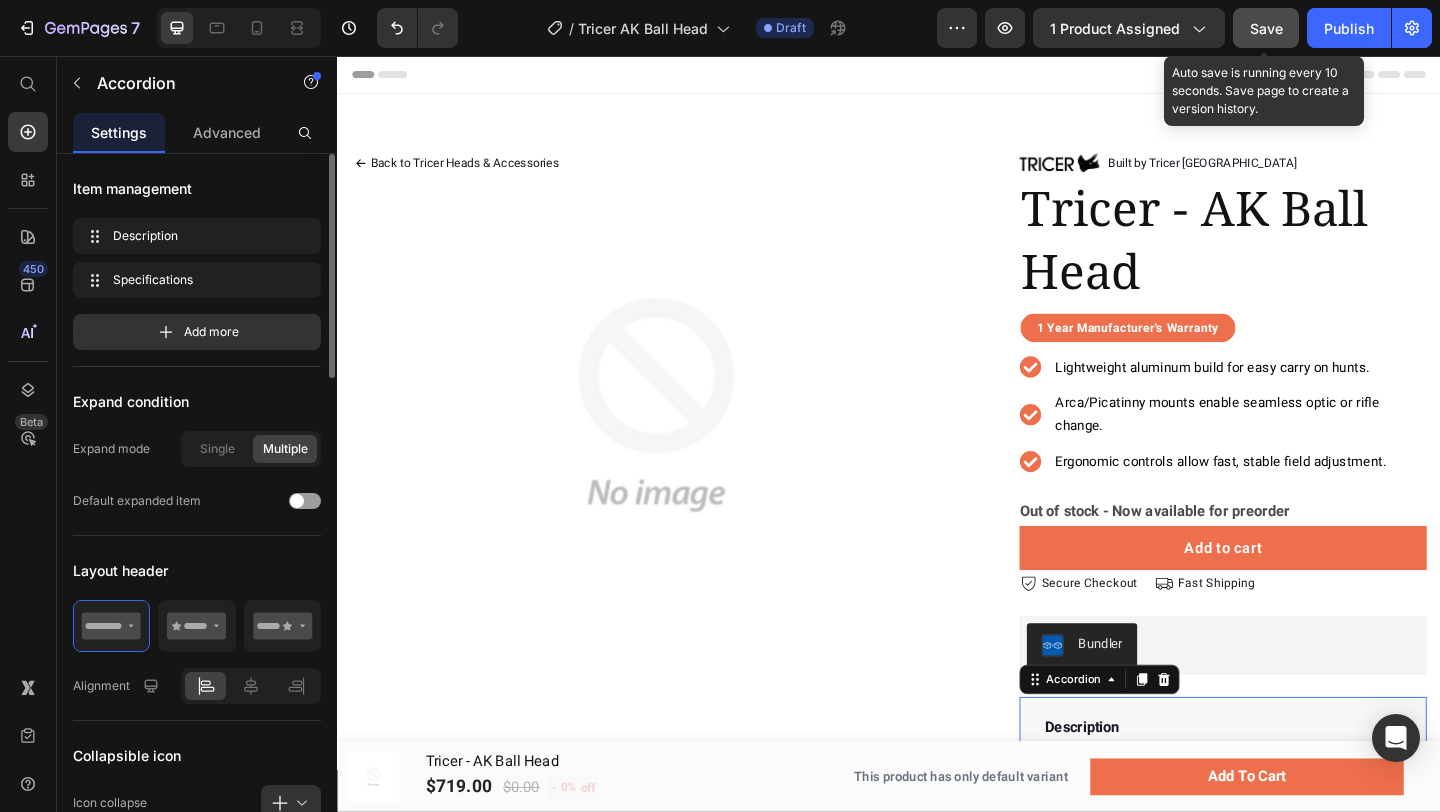 click on "Save" 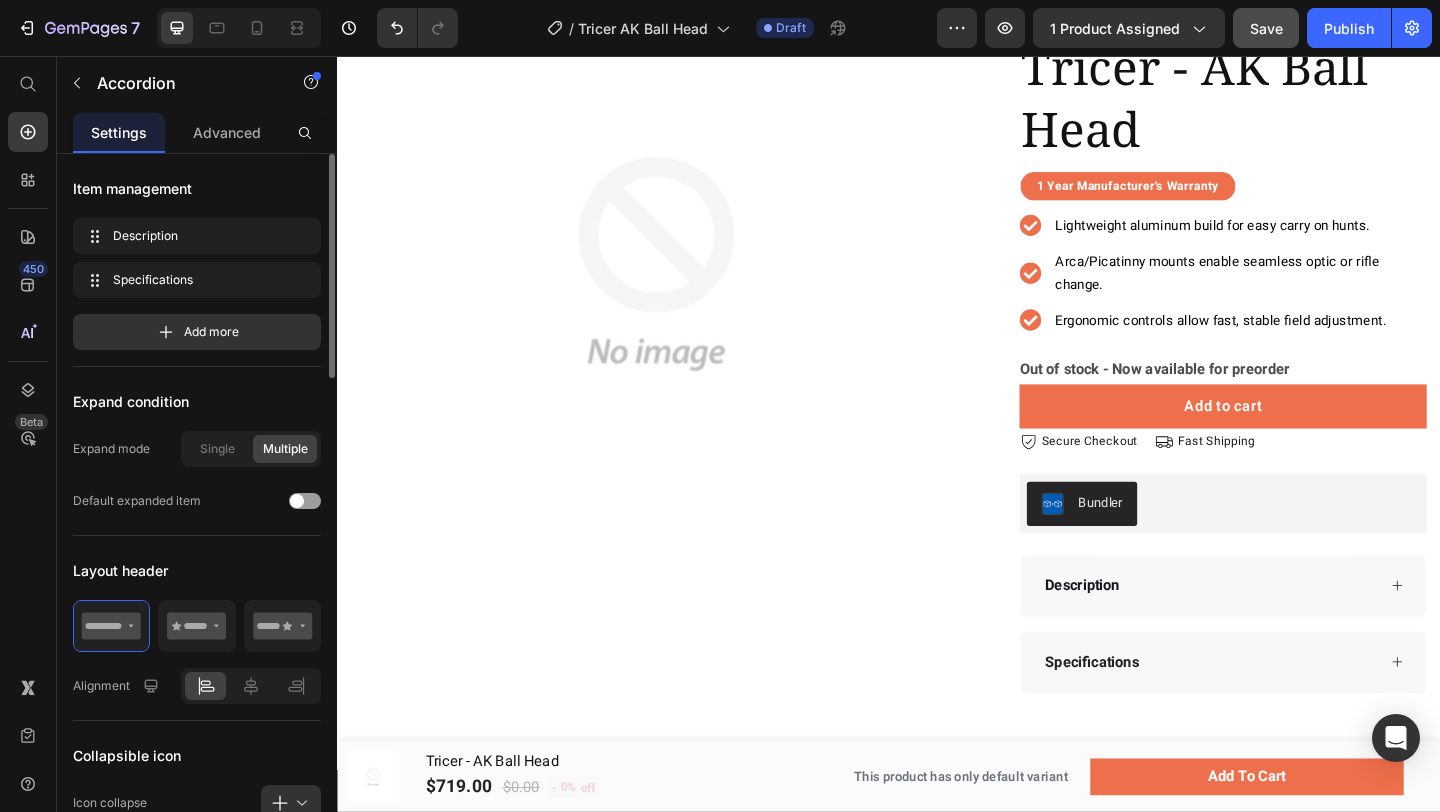 scroll, scrollTop: 0, scrollLeft: 0, axis: both 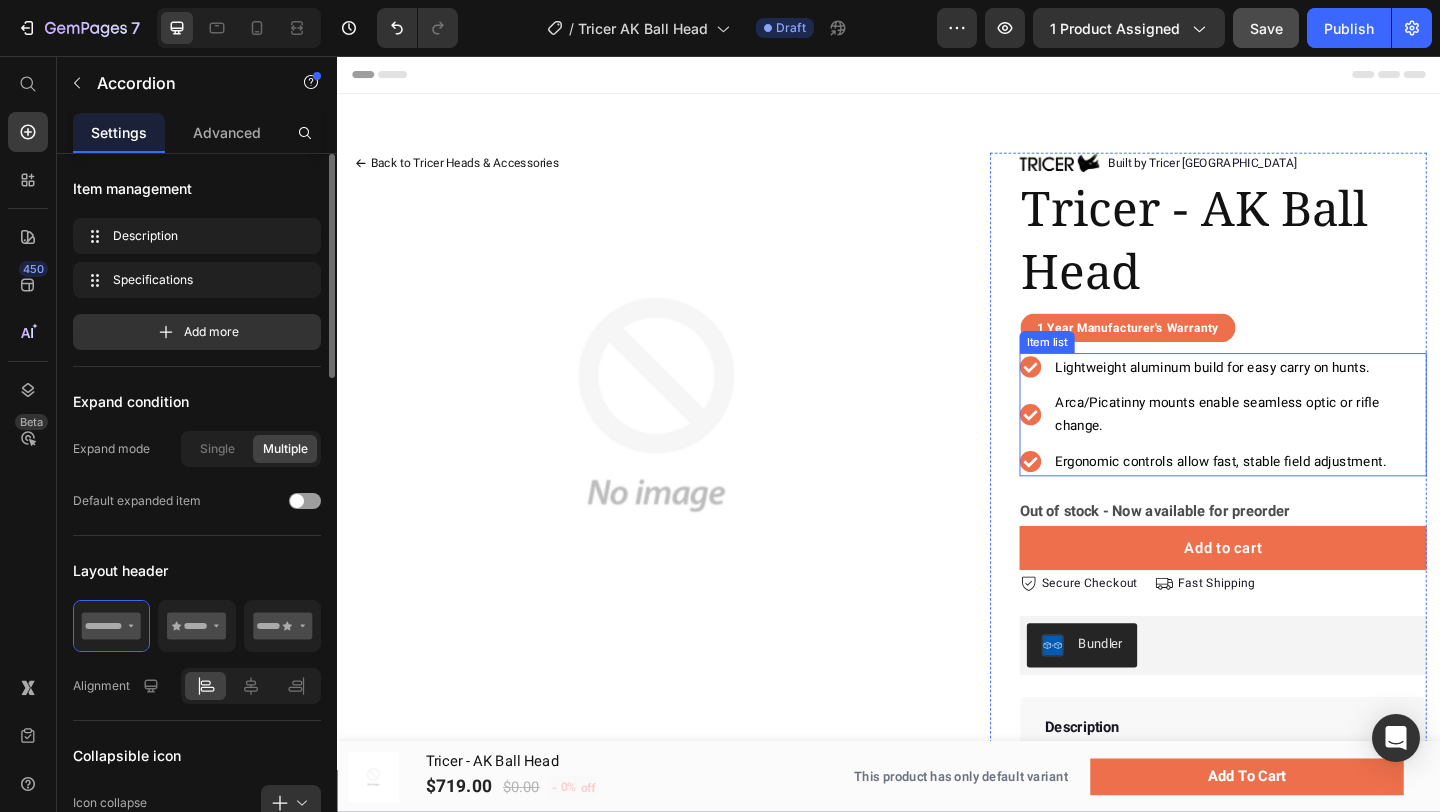 click on "Lightweight aluminum build for easy carry on hunts. Arca/Picatinny mounts enable seamless optic or rifle change. Ergonomic controls allow fast, stable field adjustment." at bounding box center [1300, 446] 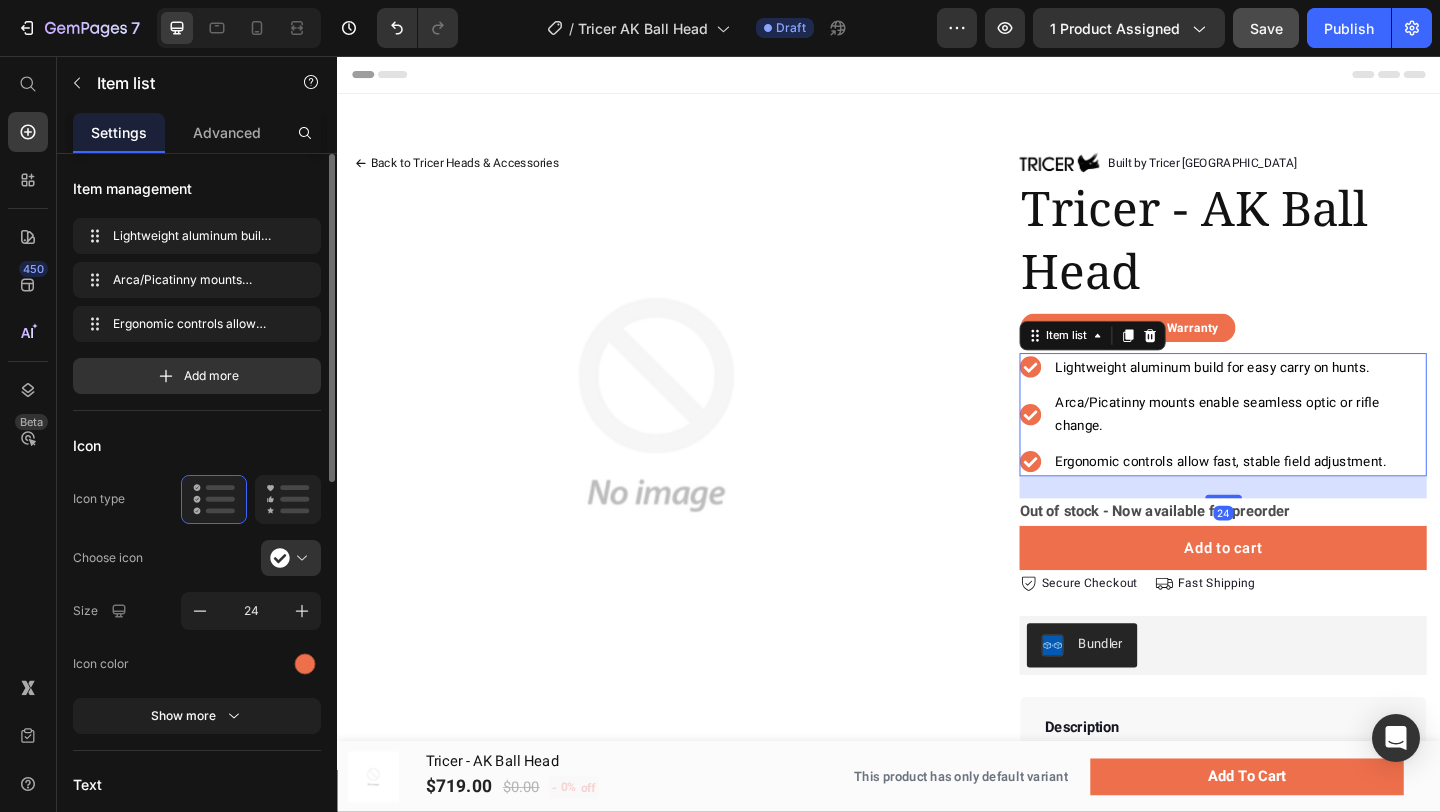 click on "Arca/Picatinny mounts enable seamless optic or rifle change." at bounding box center (1294, 446) 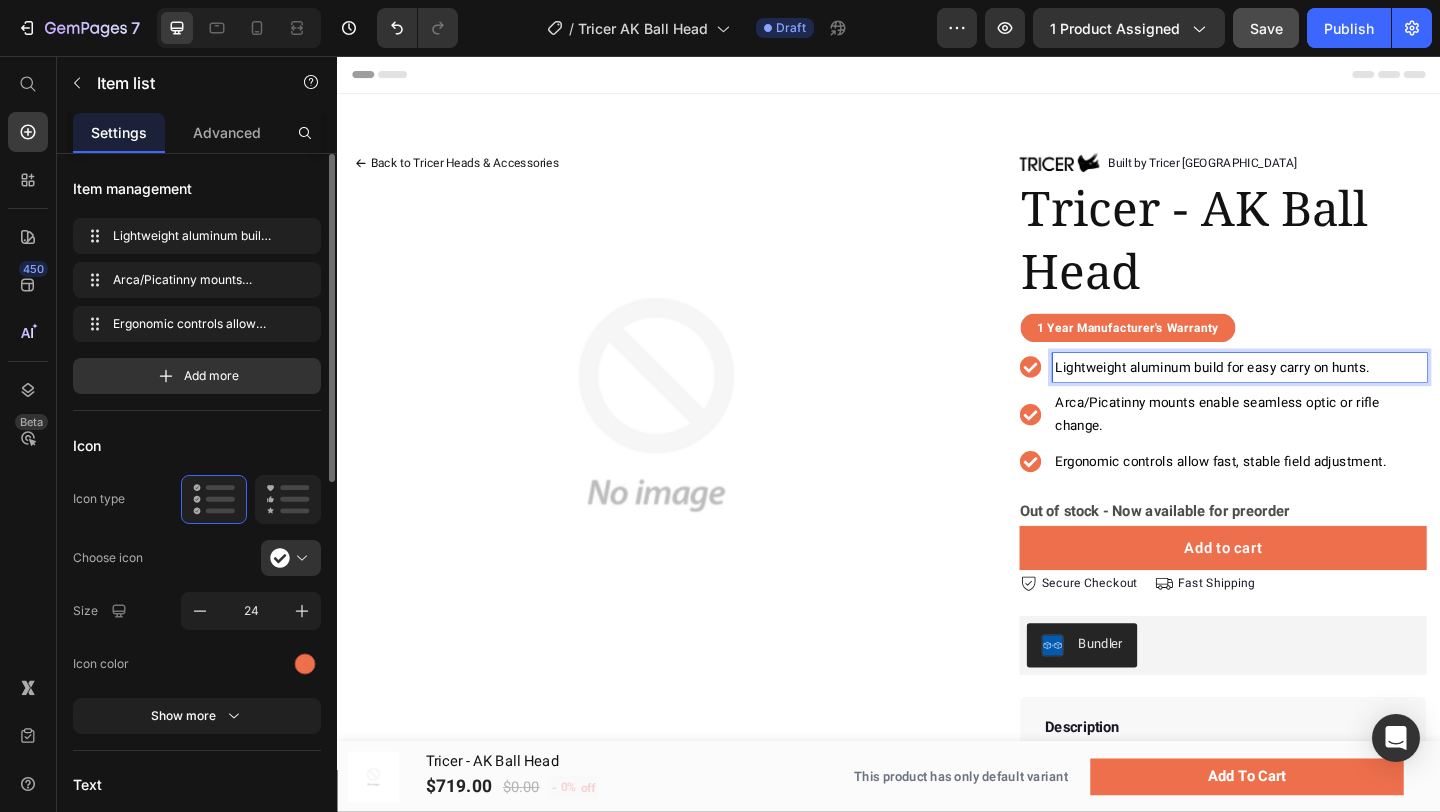 click on "Lightweight aluminum build for easy carry on hunts." at bounding box center (1289, 394) 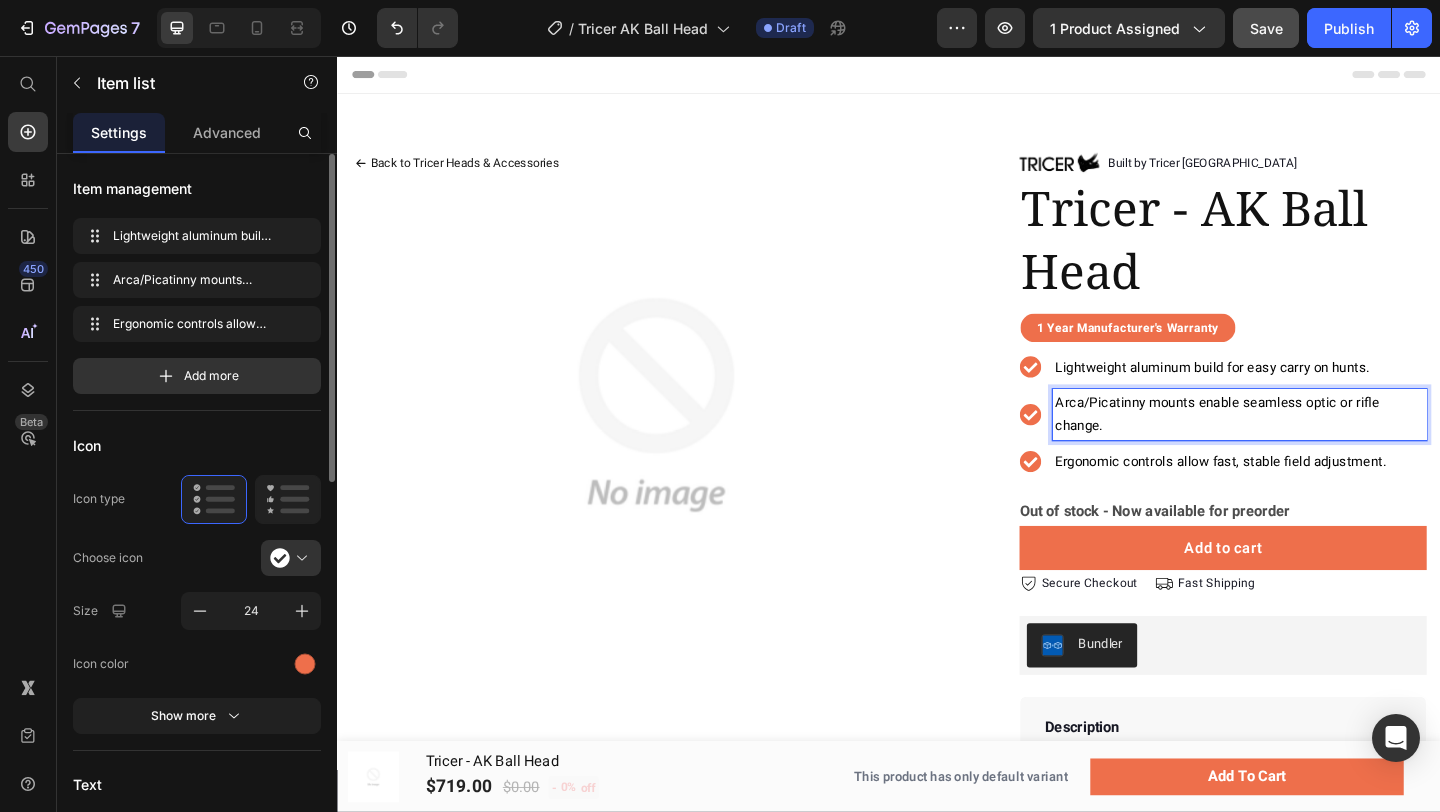 click on "Arca/Picatinny mounts enable seamless optic or rifle change." at bounding box center [1294, 446] 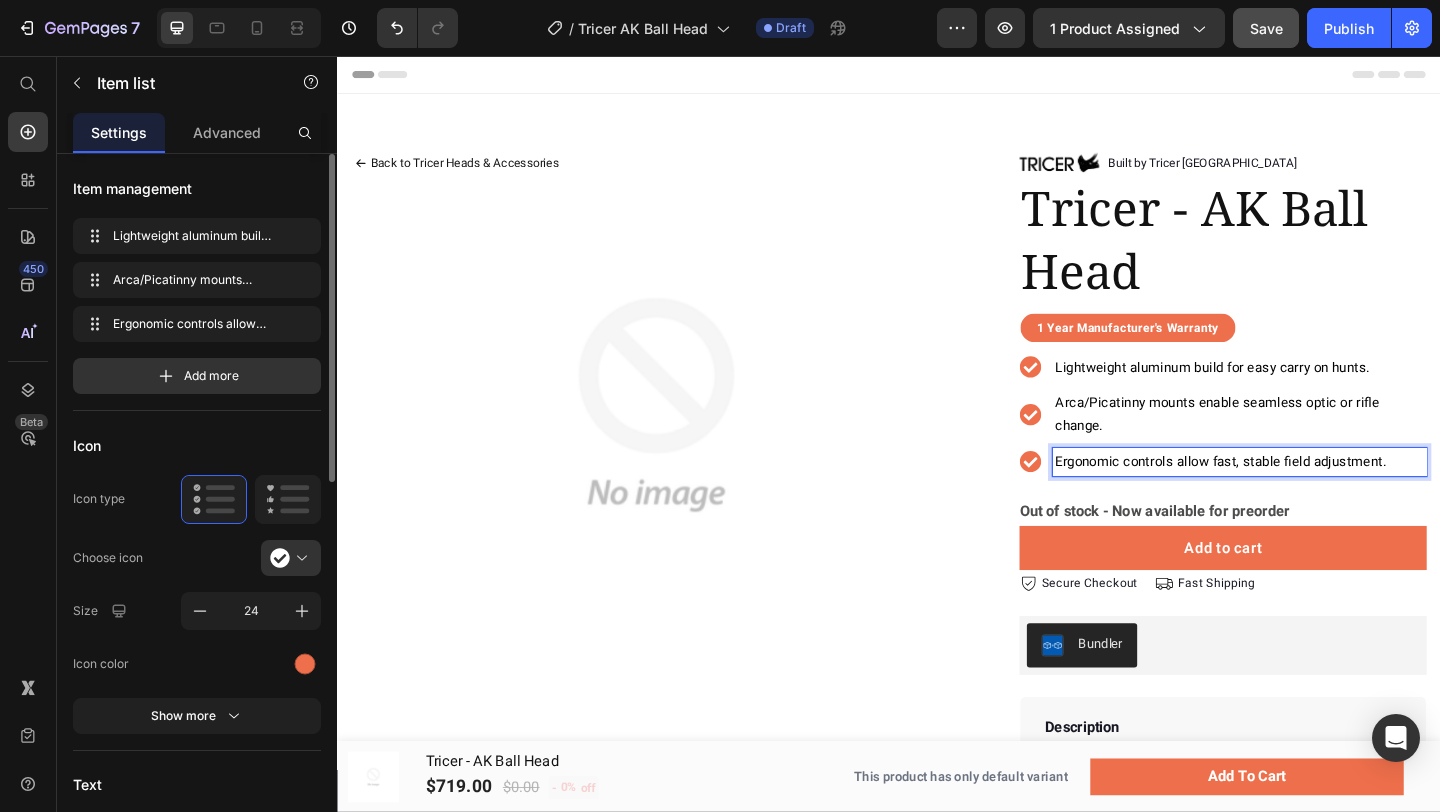 click on "Ergonomic controls allow fast, stable field adjustment." at bounding box center (1298, 497) 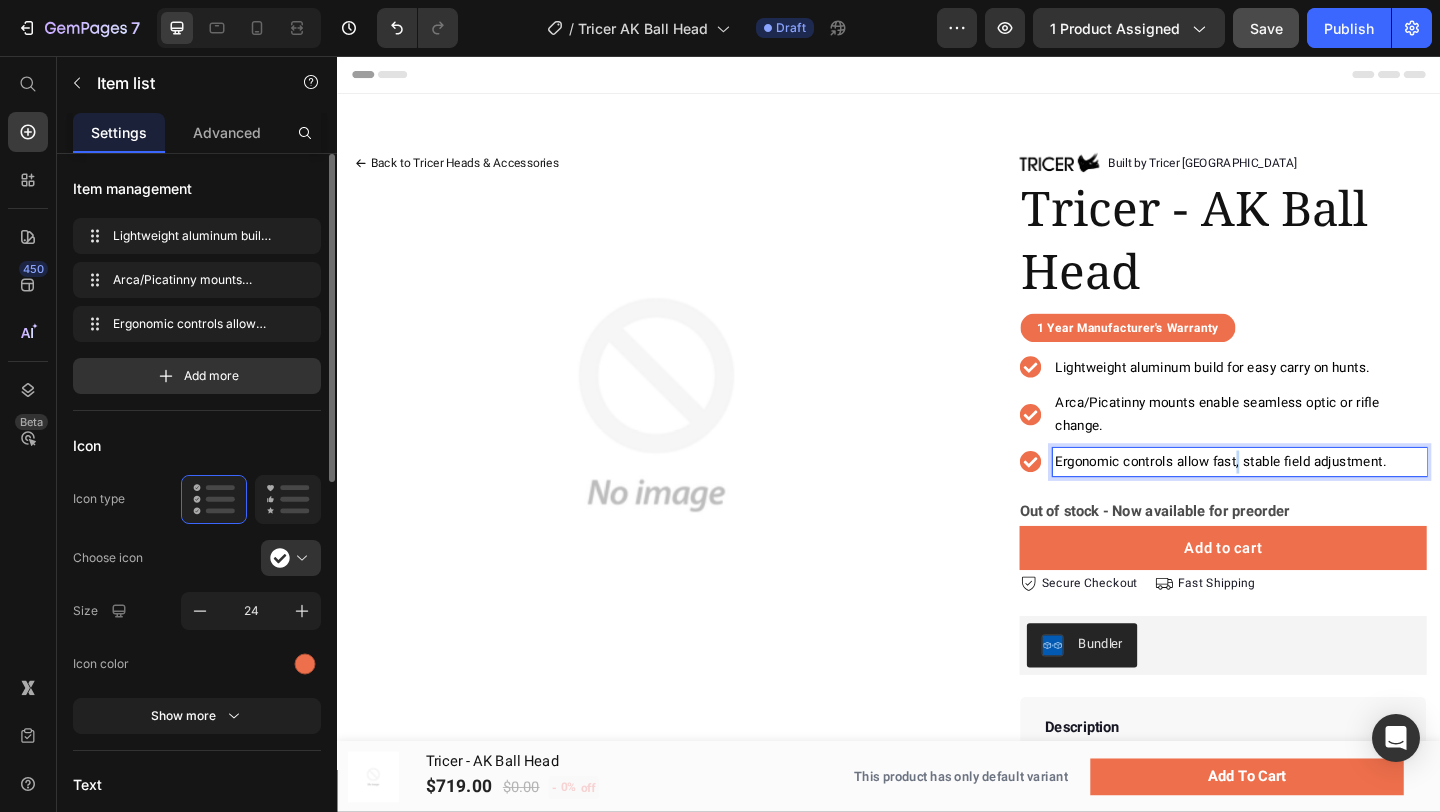 click on "Ergonomic controls allow fast, stable field adjustment." at bounding box center [1298, 497] 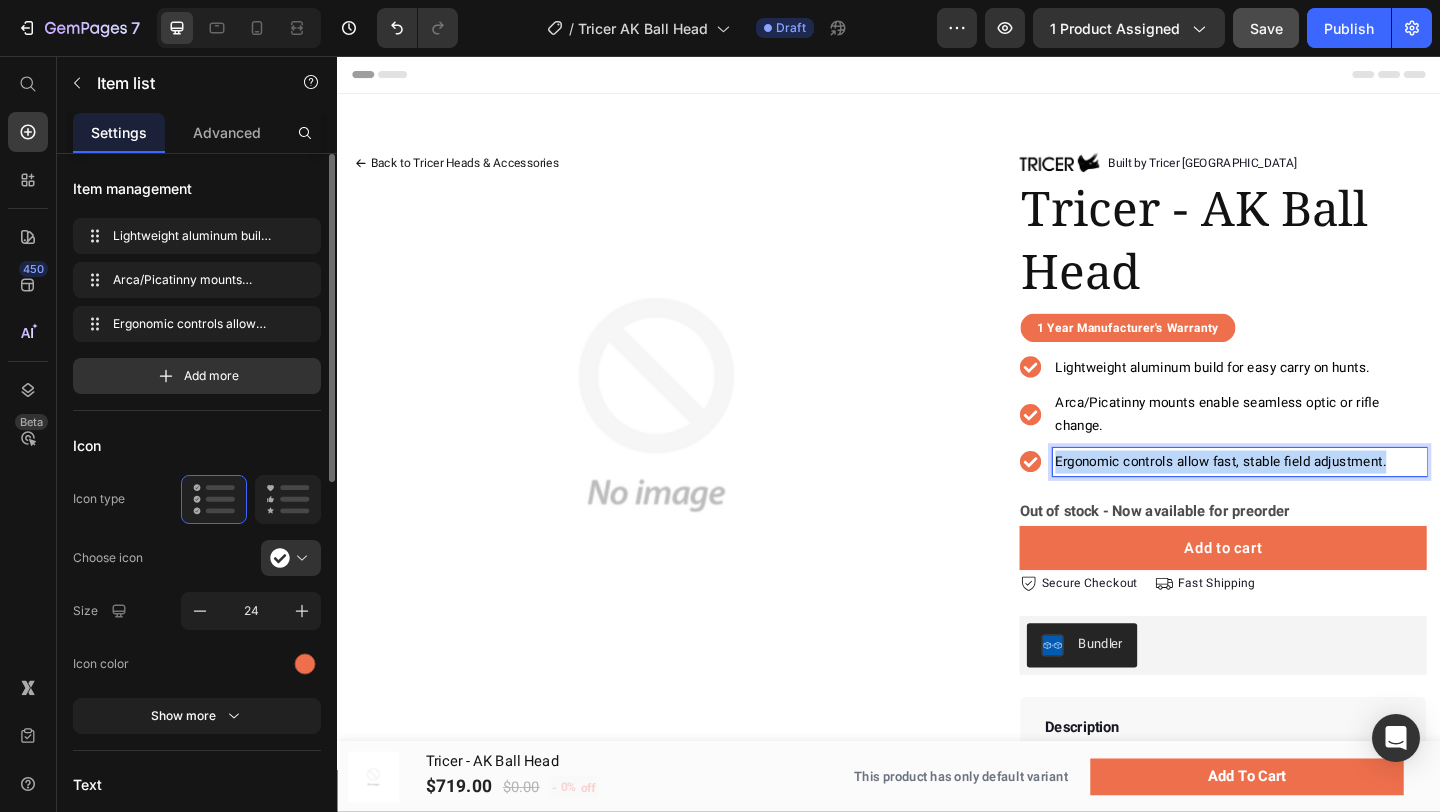 click on "Ergonomic controls allow fast, stable field adjustment." at bounding box center (1298, 497) 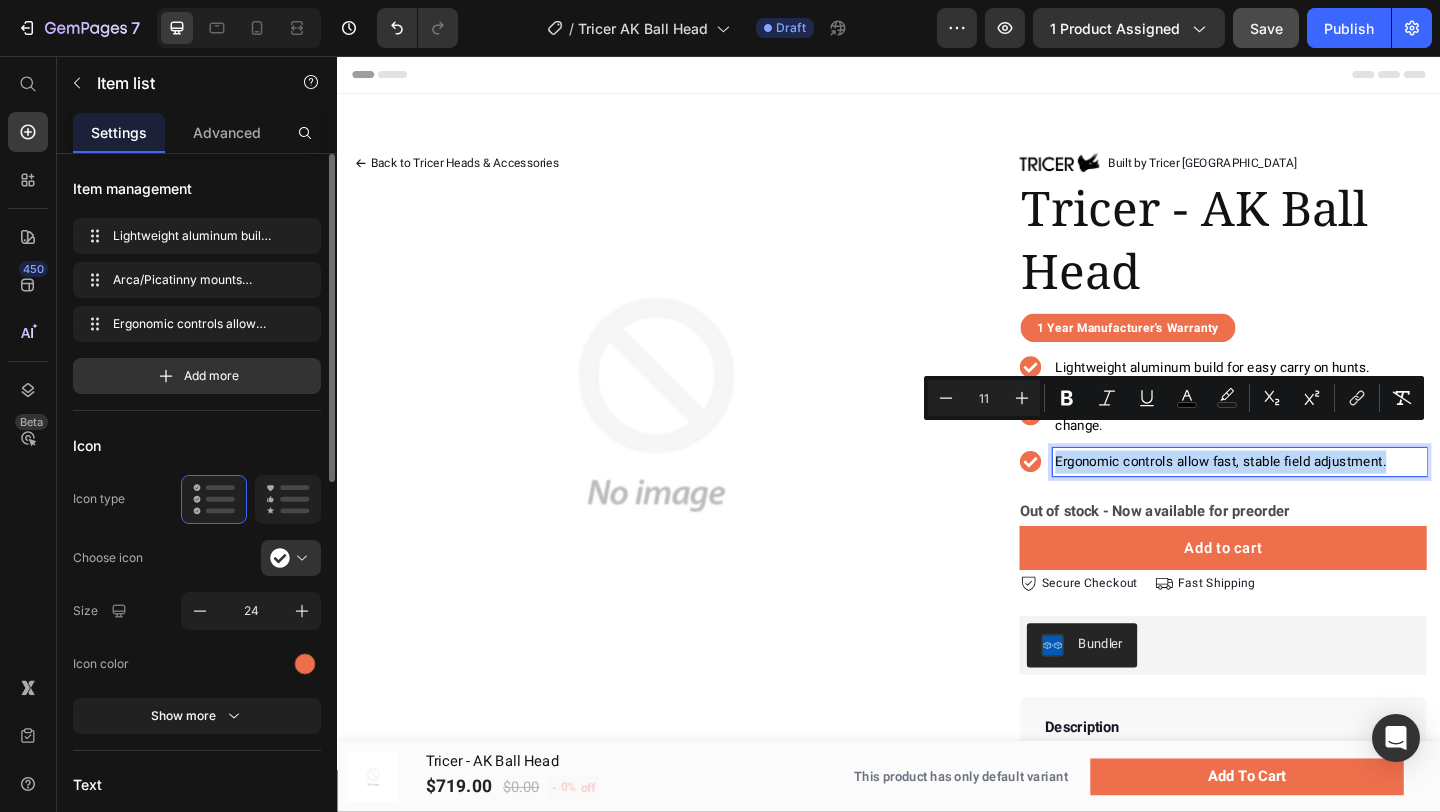click on "Ergonomic controls allow fast, stable field adjustment." at bounding box center (1298, 497) 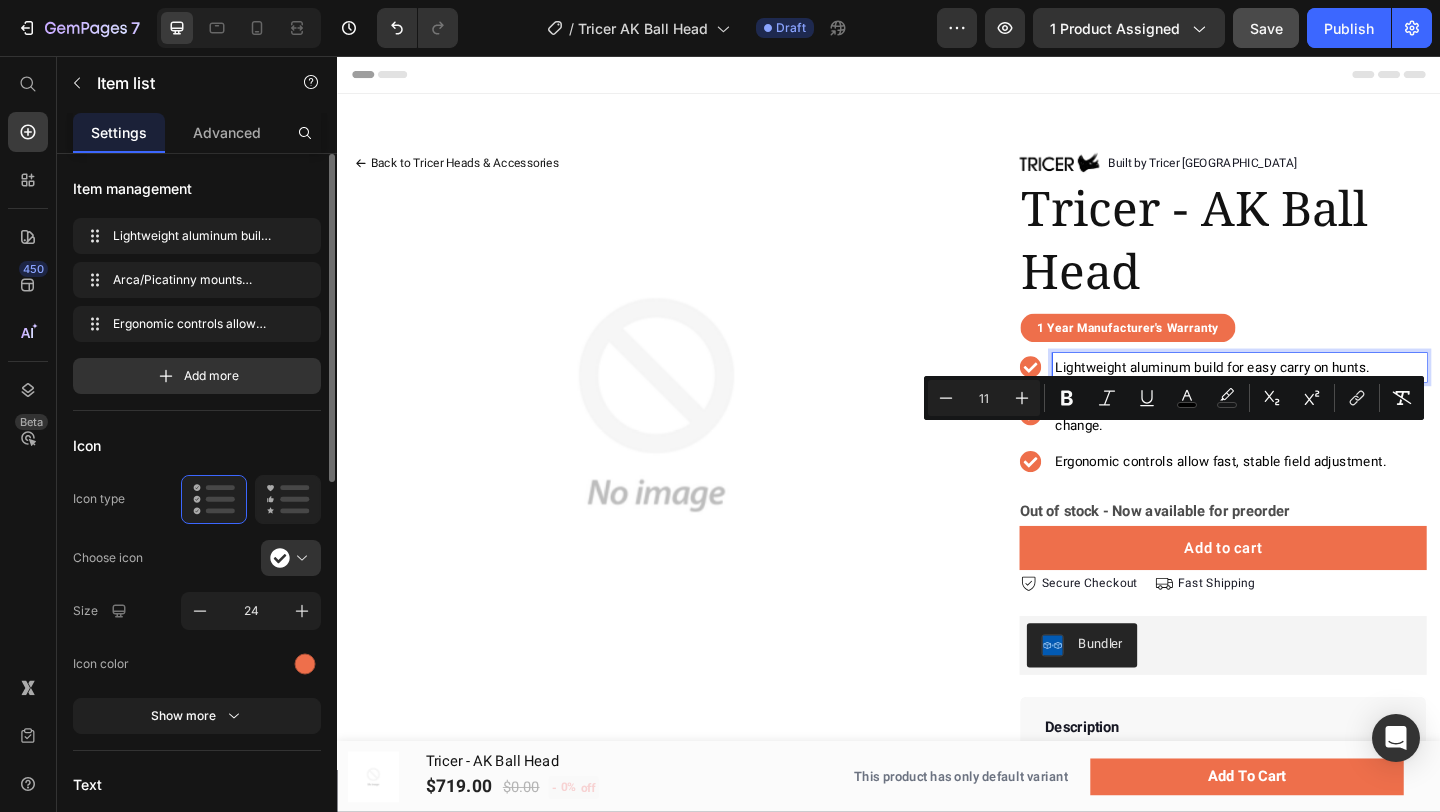 click on "Lightweight aluminum build for easy carry on hunts." at bounding box center [1289, 394] 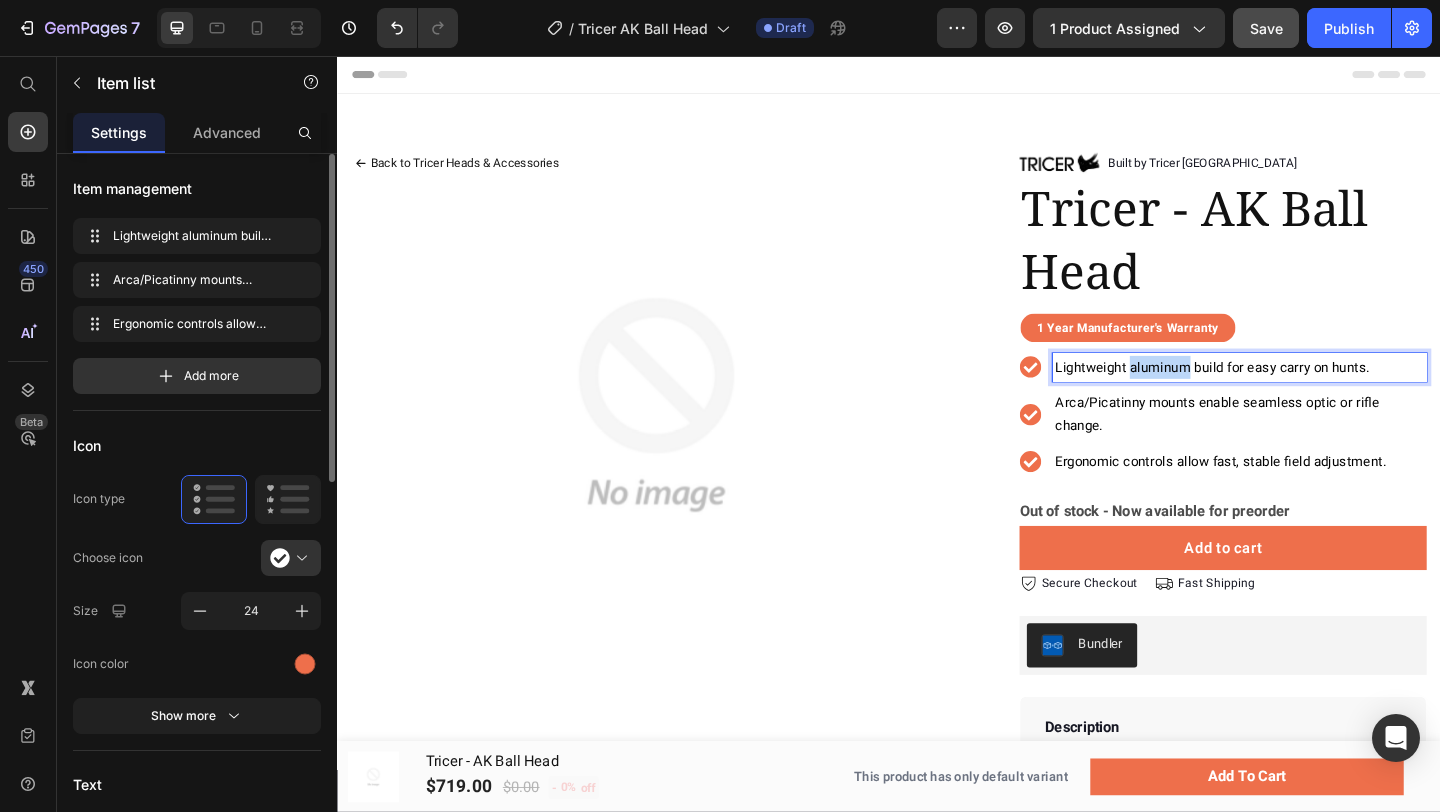 click on "Lightweight aluminum build for easy carry on hunts." at bounding box center [1289, 394] 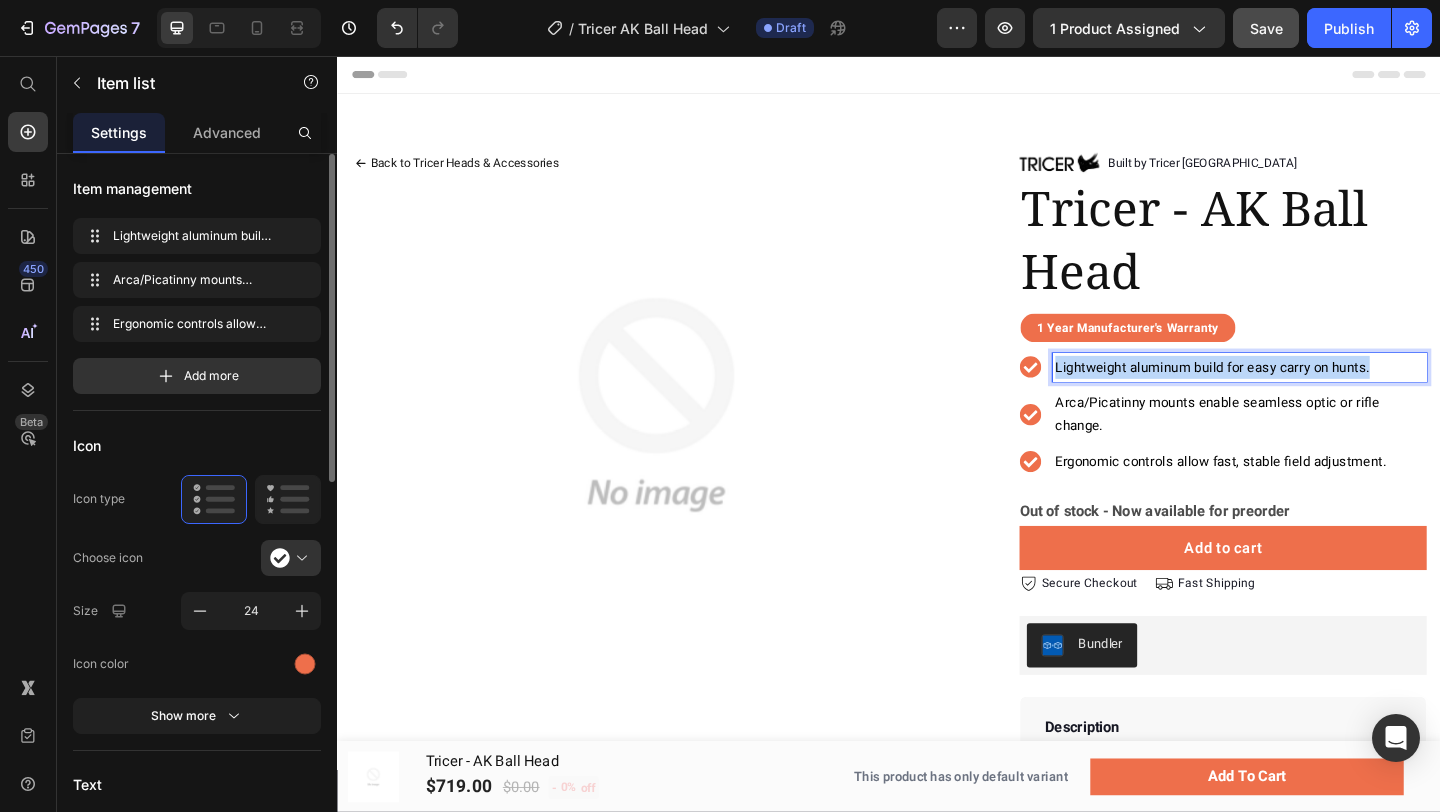 click on "Lightweight aluminum build for easy carry on hunts." at bounding box center (1289, 394) 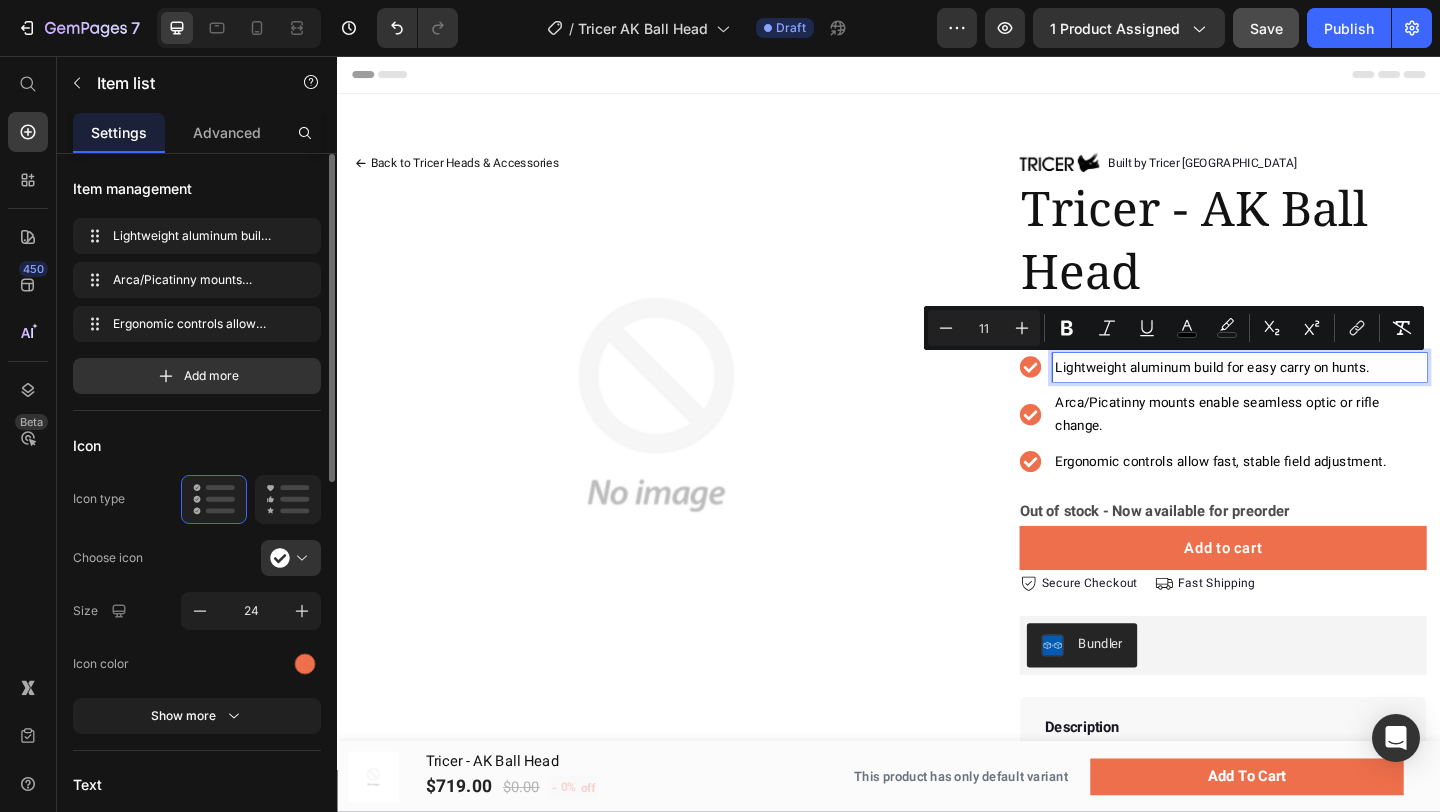 click on "Ergonomic controls allow fast, stable field adjustment." at bounding box center [1298, 497] 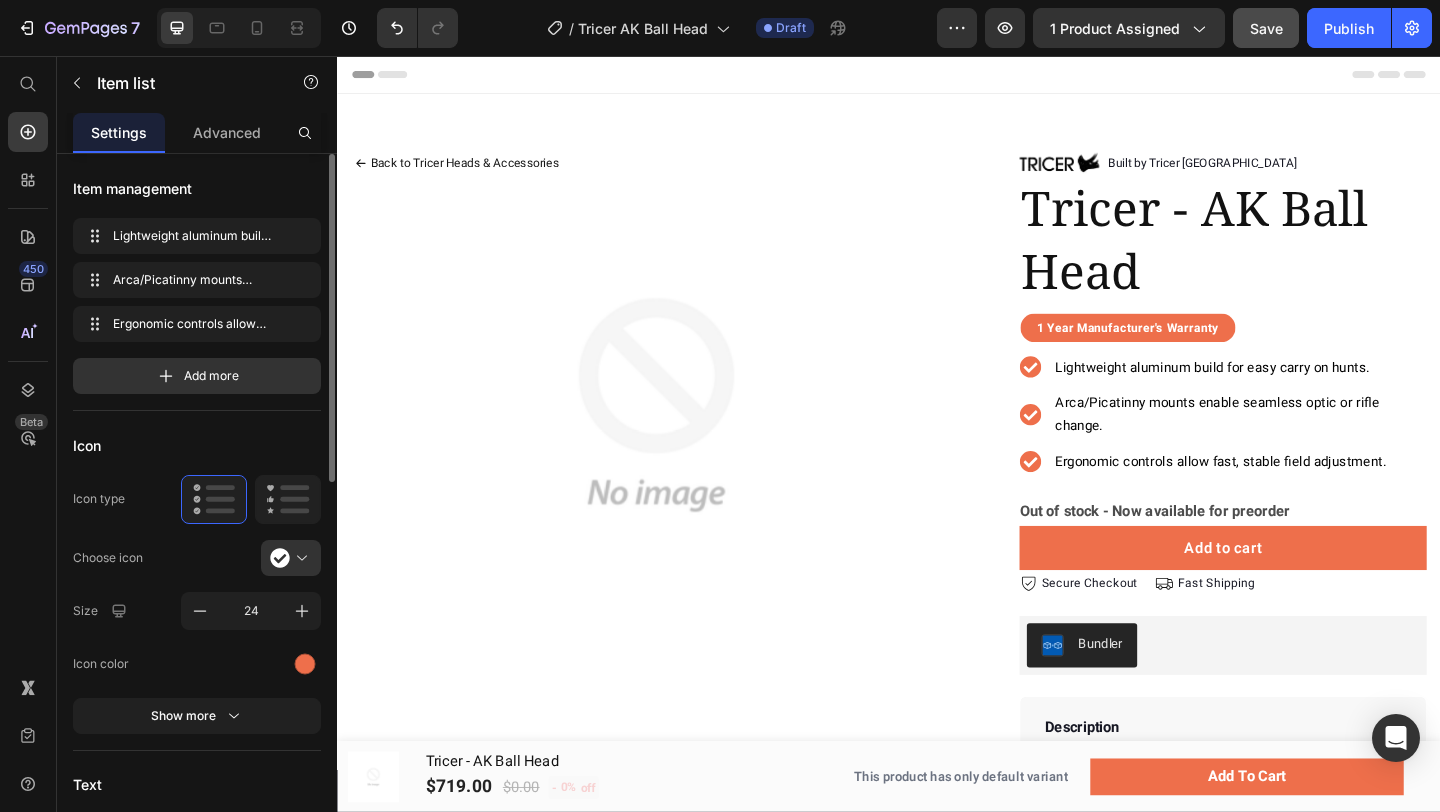 click on "Lightweight aluminum build for easy carry on hunts. Arca/Picatinny mounts enable seamless optic or rifle change. Ergonomic controls allow fast, stable field adjustment." at bounding box center (1300, 446) 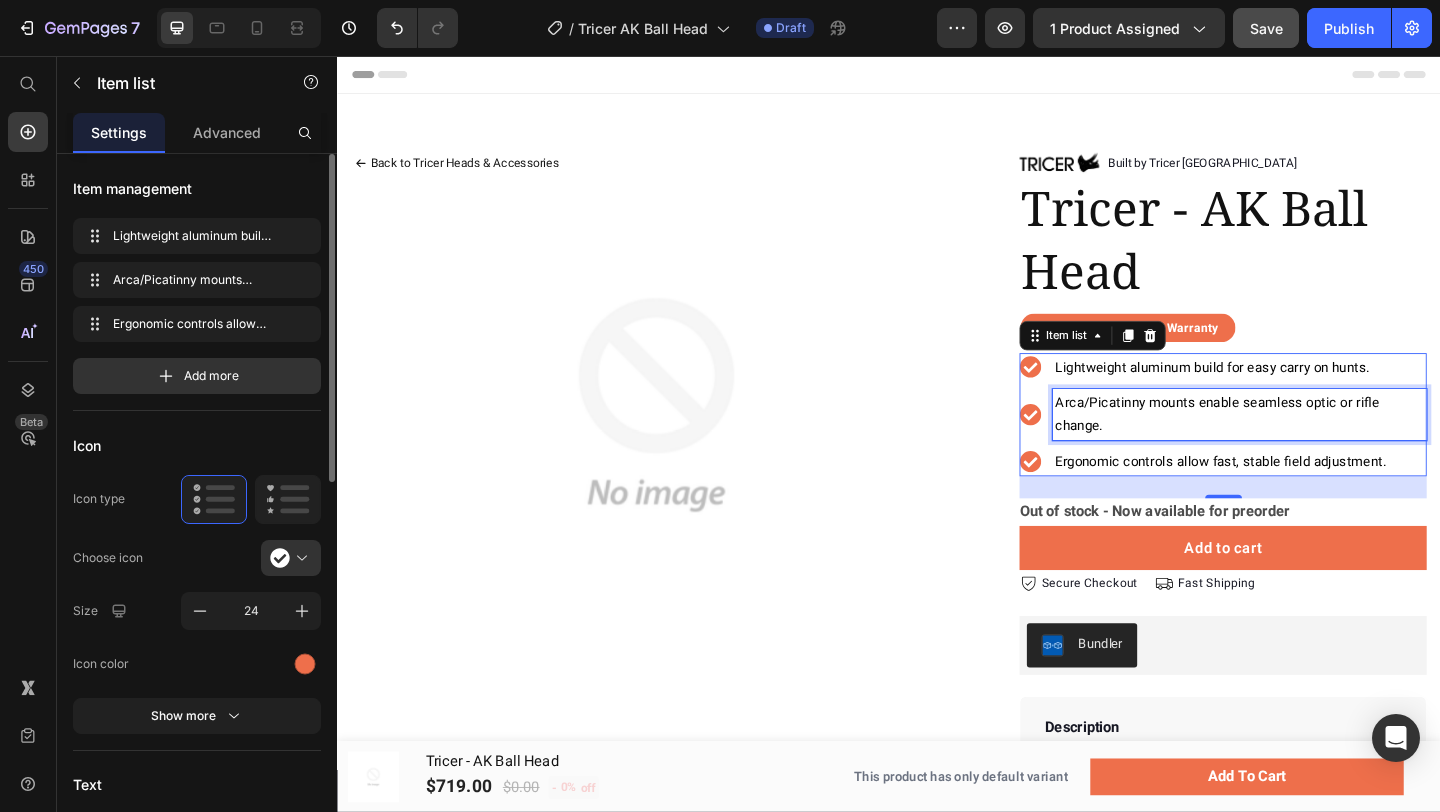click on "Arca/Picatinny mounts enable seamless optic or rifle change." at bounding box center [1294, 446] 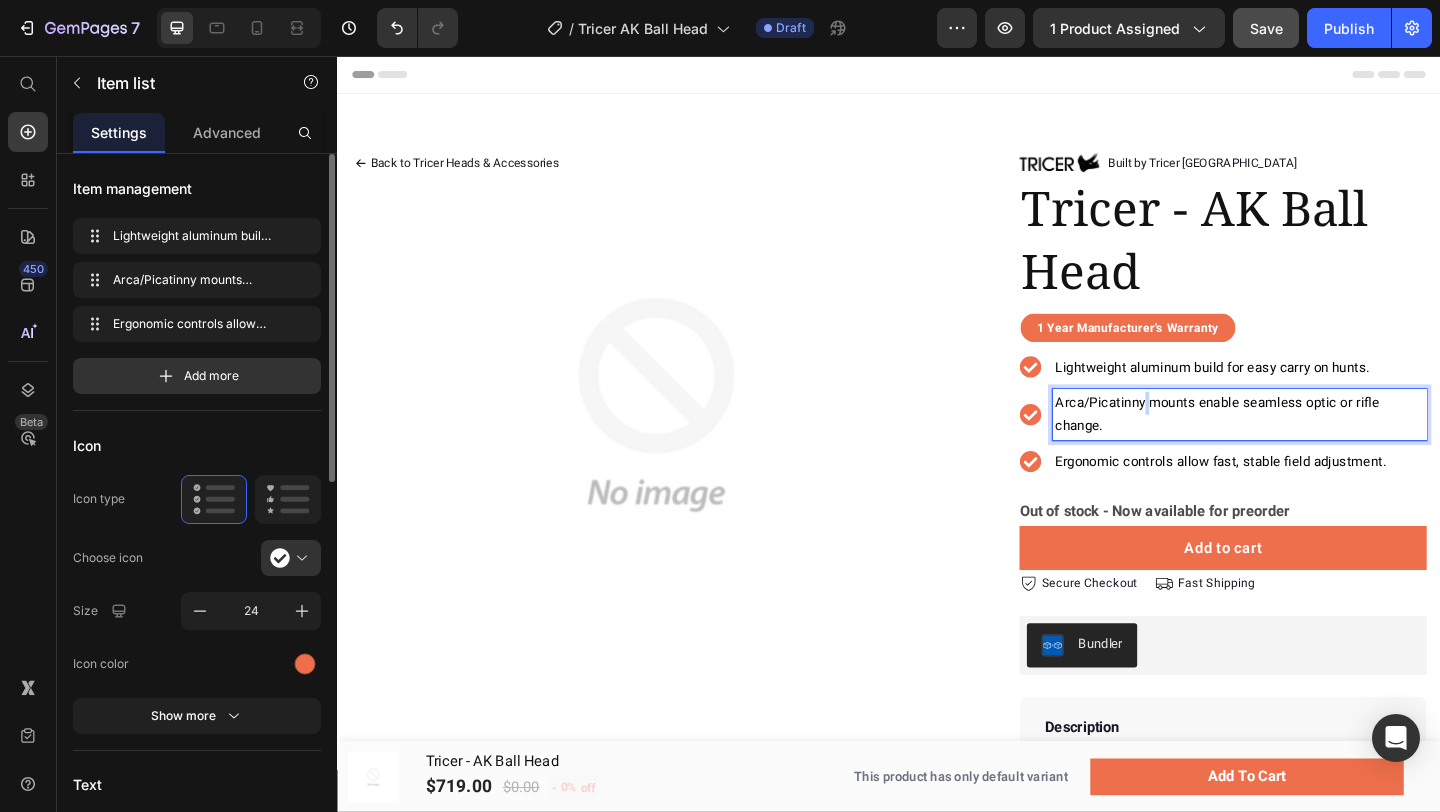 click on "Arca/Picatinny mounts enable seamless optic or rifle change." at bounding box center (1294, 446) 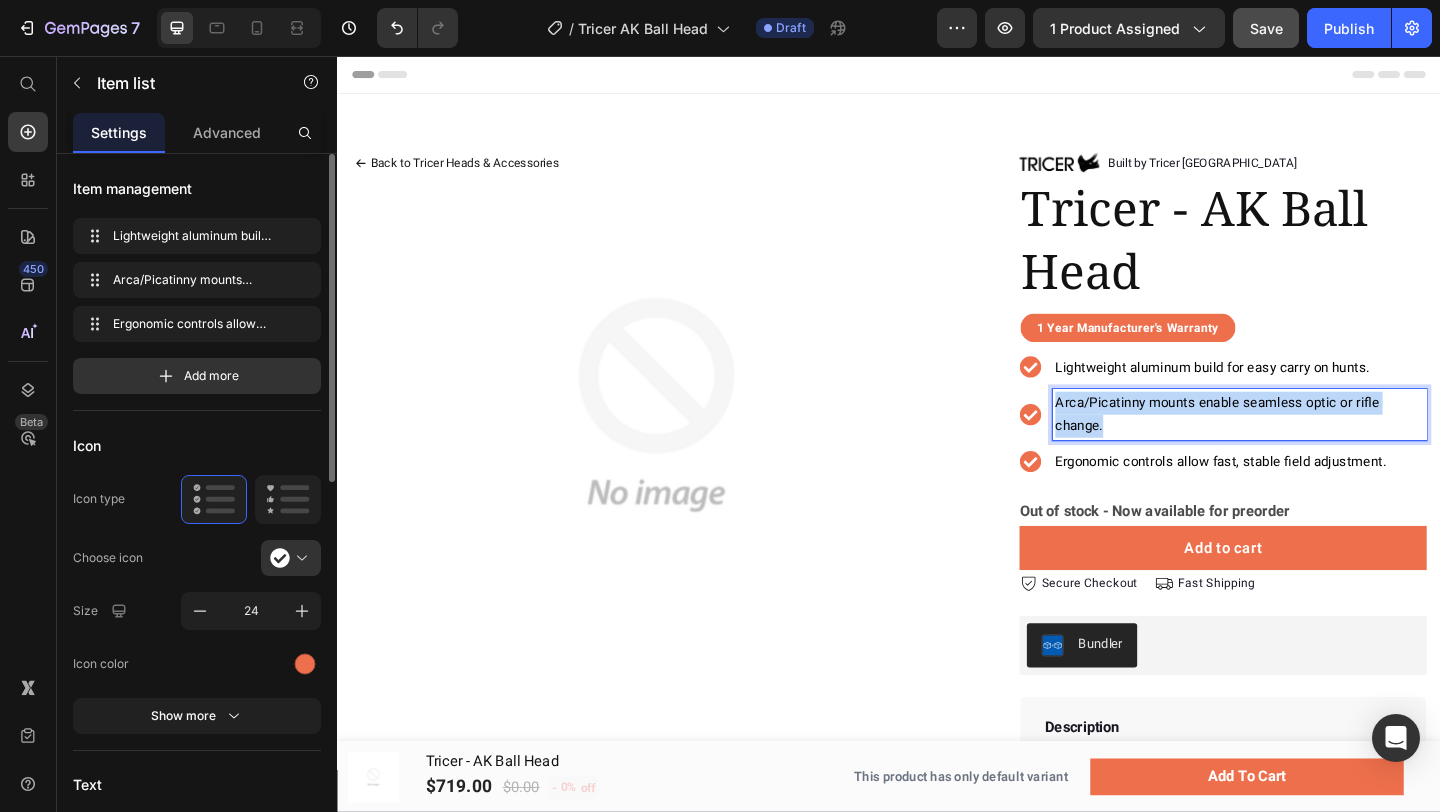 click on "Arca/Picatinny mounts enable seamless optic or rifle change." at bounding box center [1294, 446] 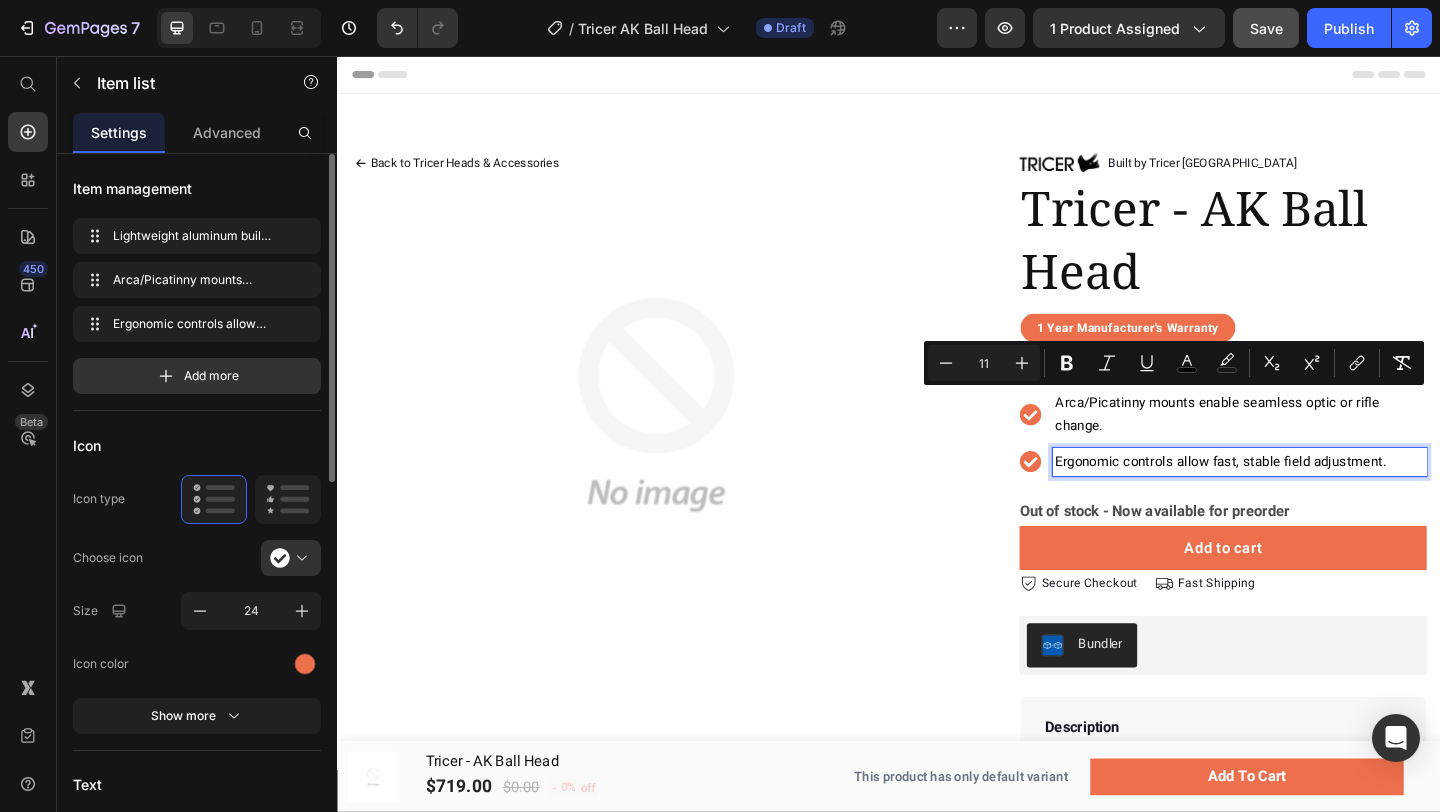 click on "Ergonomic controls allow fast, stable field adjustment." at bounding box center (1298, 497) 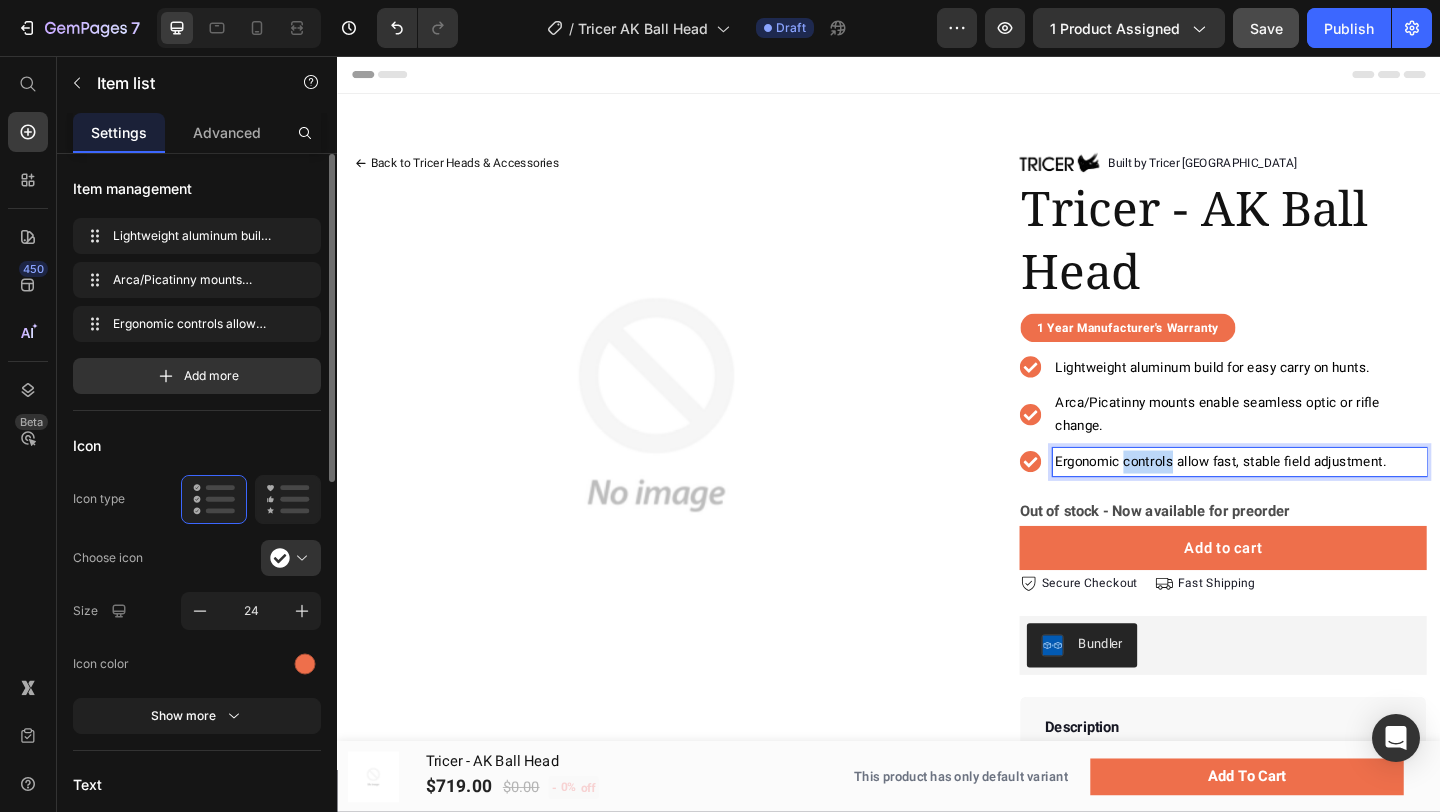 click on "Ergonomic controls allow fast, stable field adjustment." at bounding box center (1298, 497) 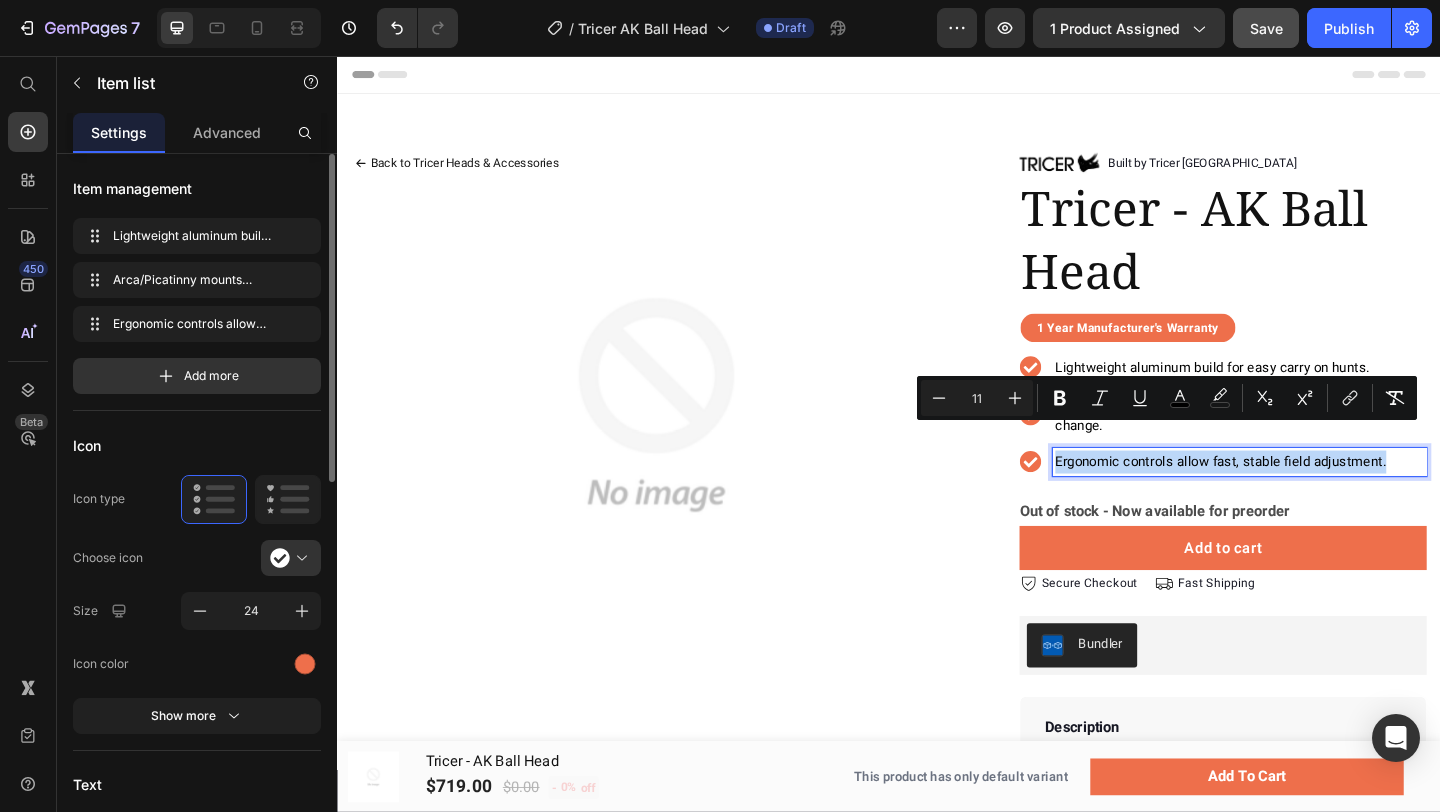 click on "Ergonomic controls allow fast, stable field adjustment." at bounding box center (1298, 497) 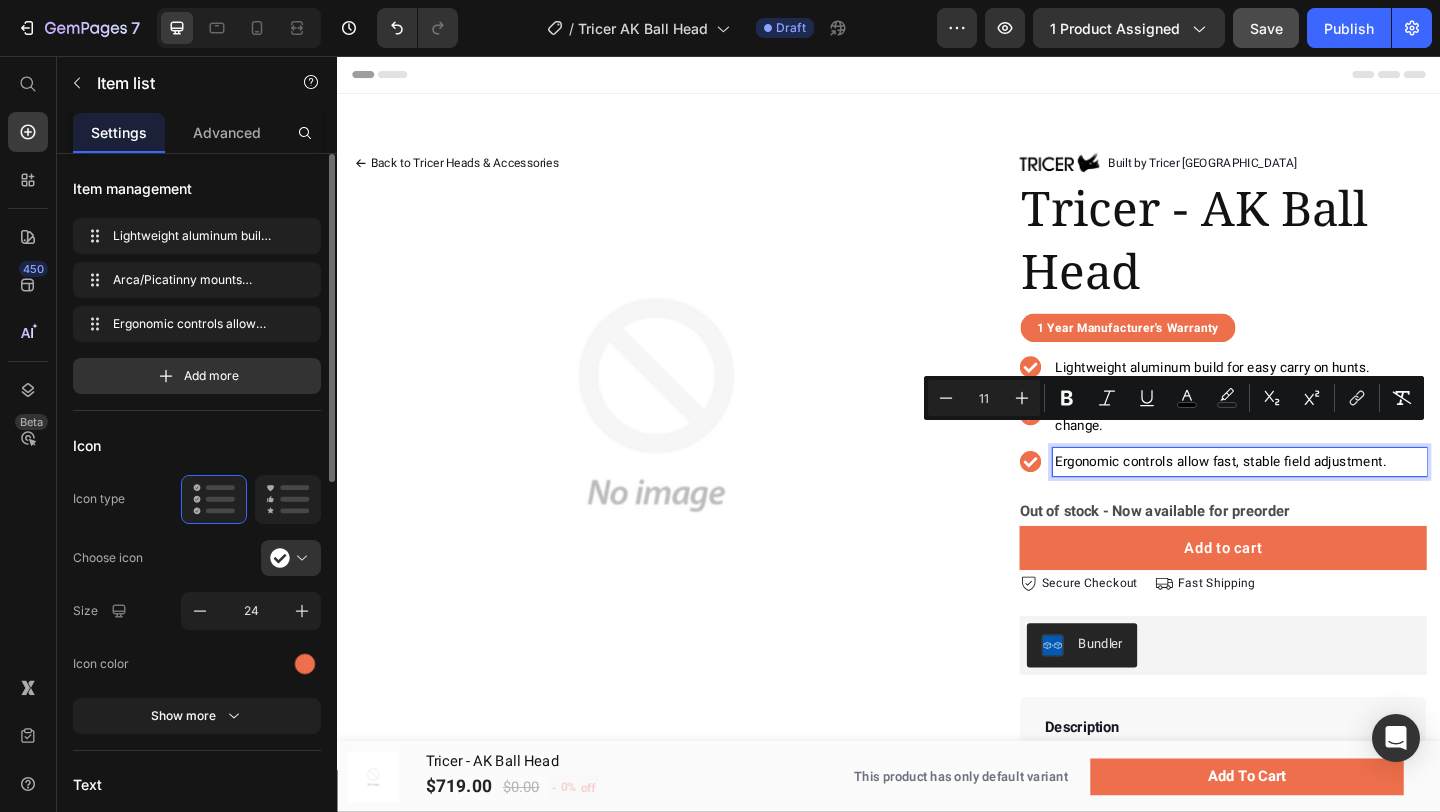 click on "Lightweight aluminum build for easy carry on hunts." at bounding box center (1289, 394) 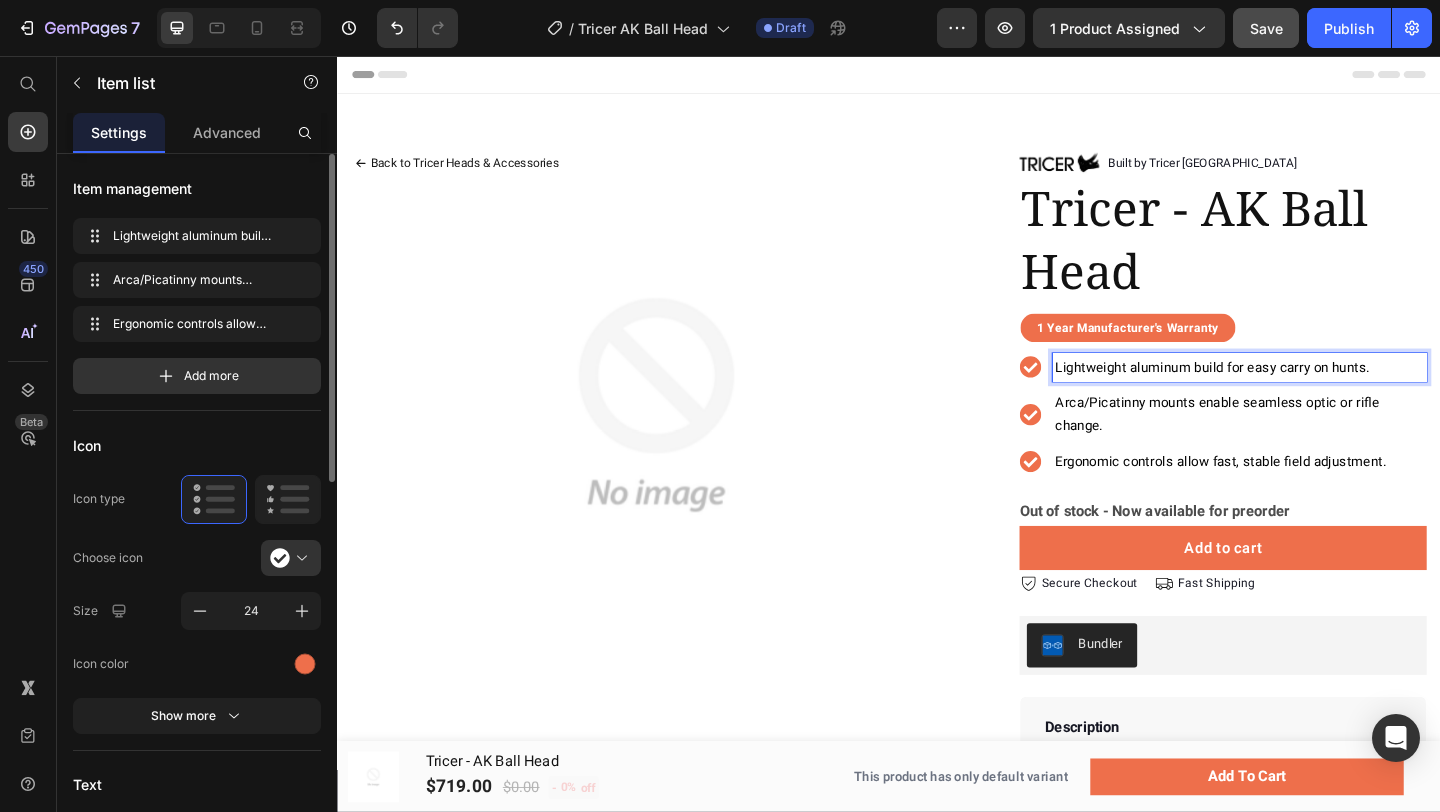 click on "Lightweight aluminum build for easy carry on hunts." at bounding box center [1289, 394] 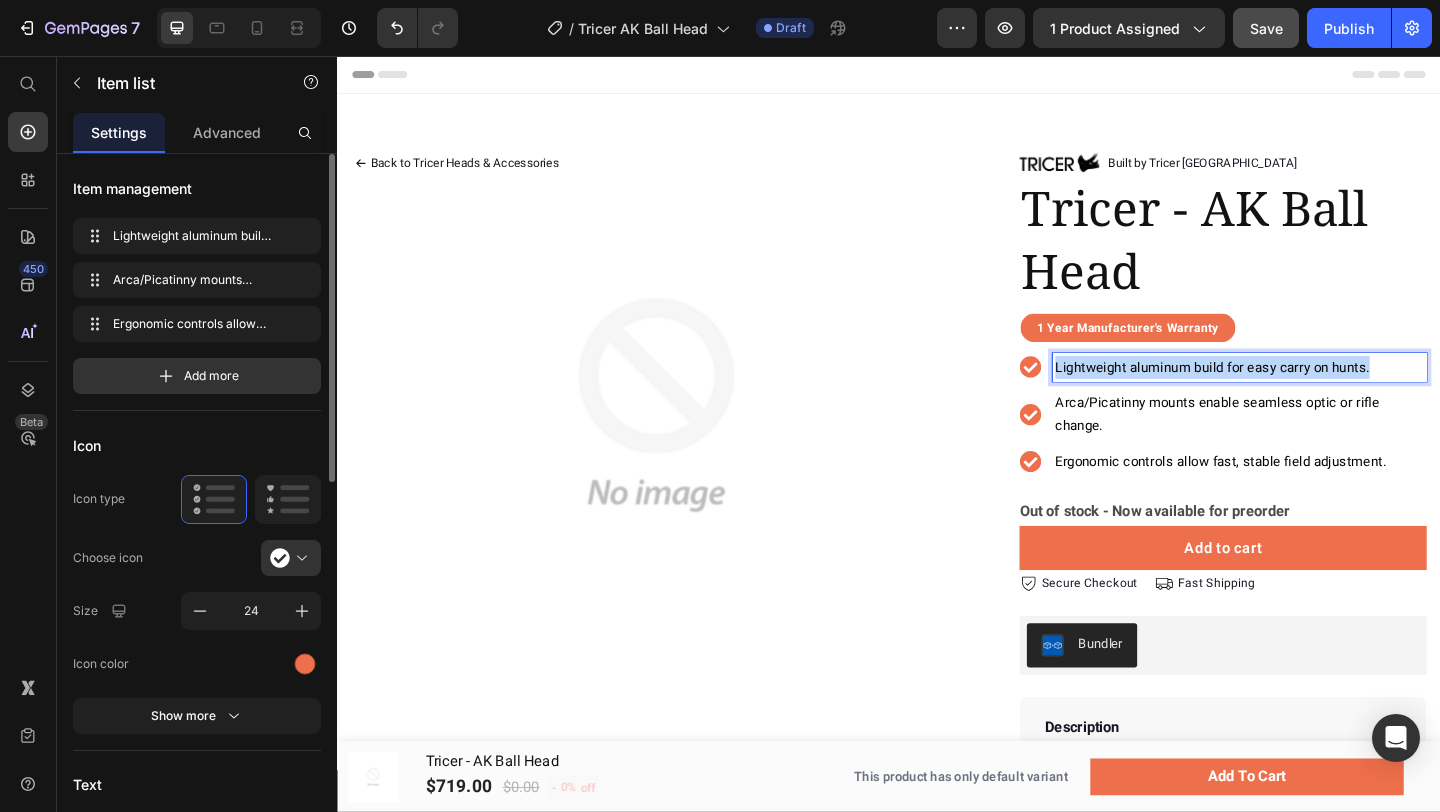 click on "Lightweight aluminum build for easy carry on hunts." at bounding box center (1289, 394) 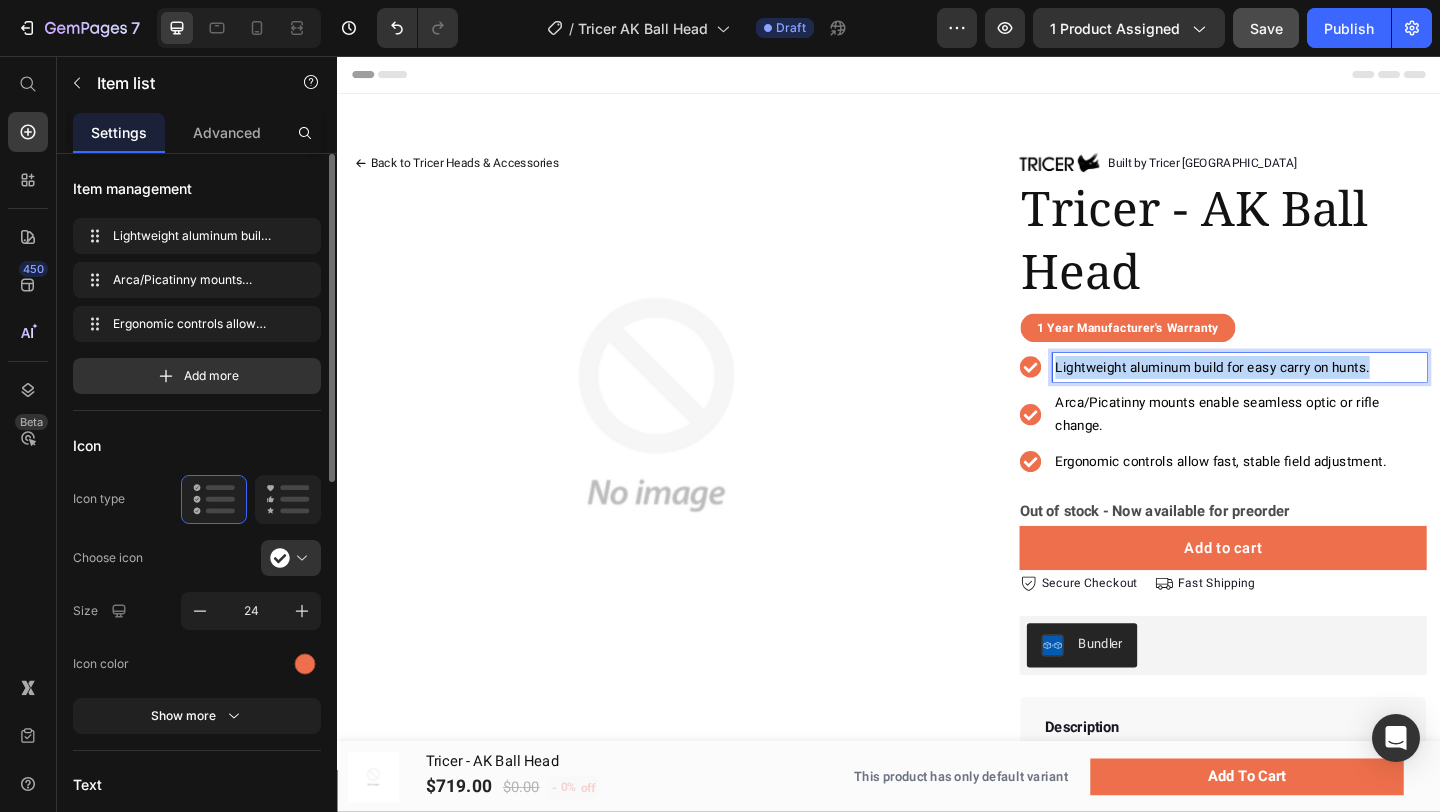 click on "Lightweight aluminum build for easy carry on hunts." at bounding box center (1289, 394) 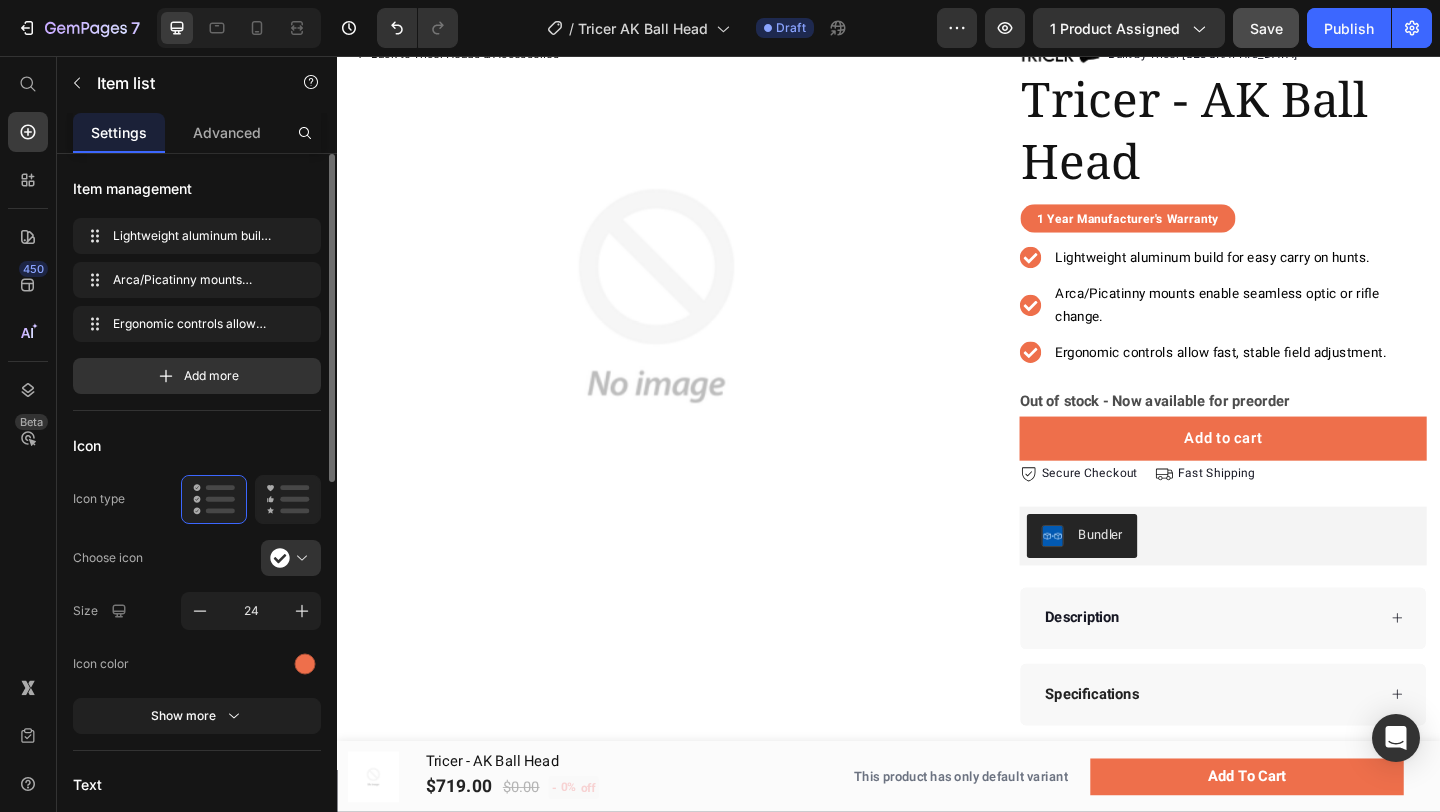 scroll, scrollTop: 0, scrollLeft: 0, axis: both 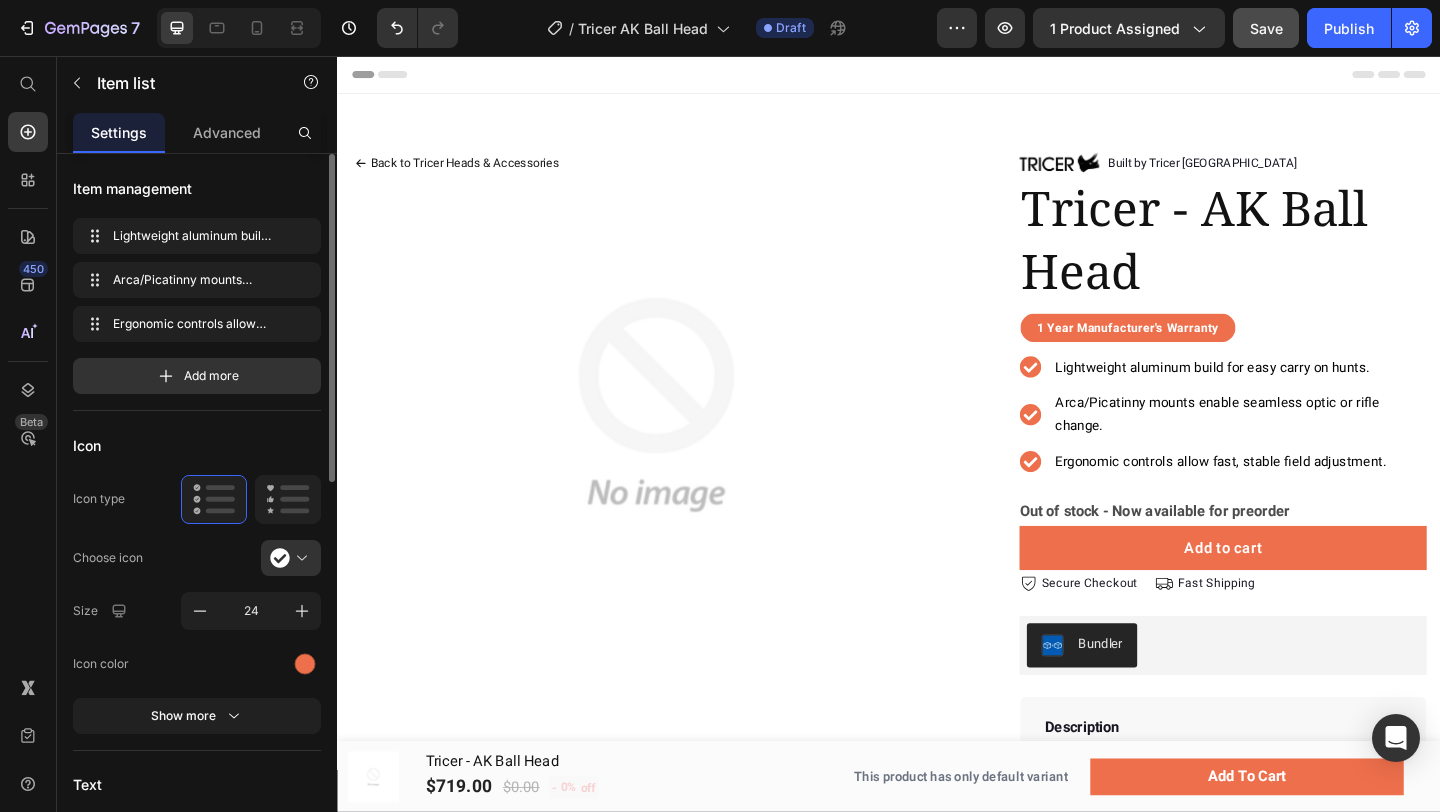 click on "Lightweight aluminum build for easy carry on hunts." at bounding box center (1289, 394) 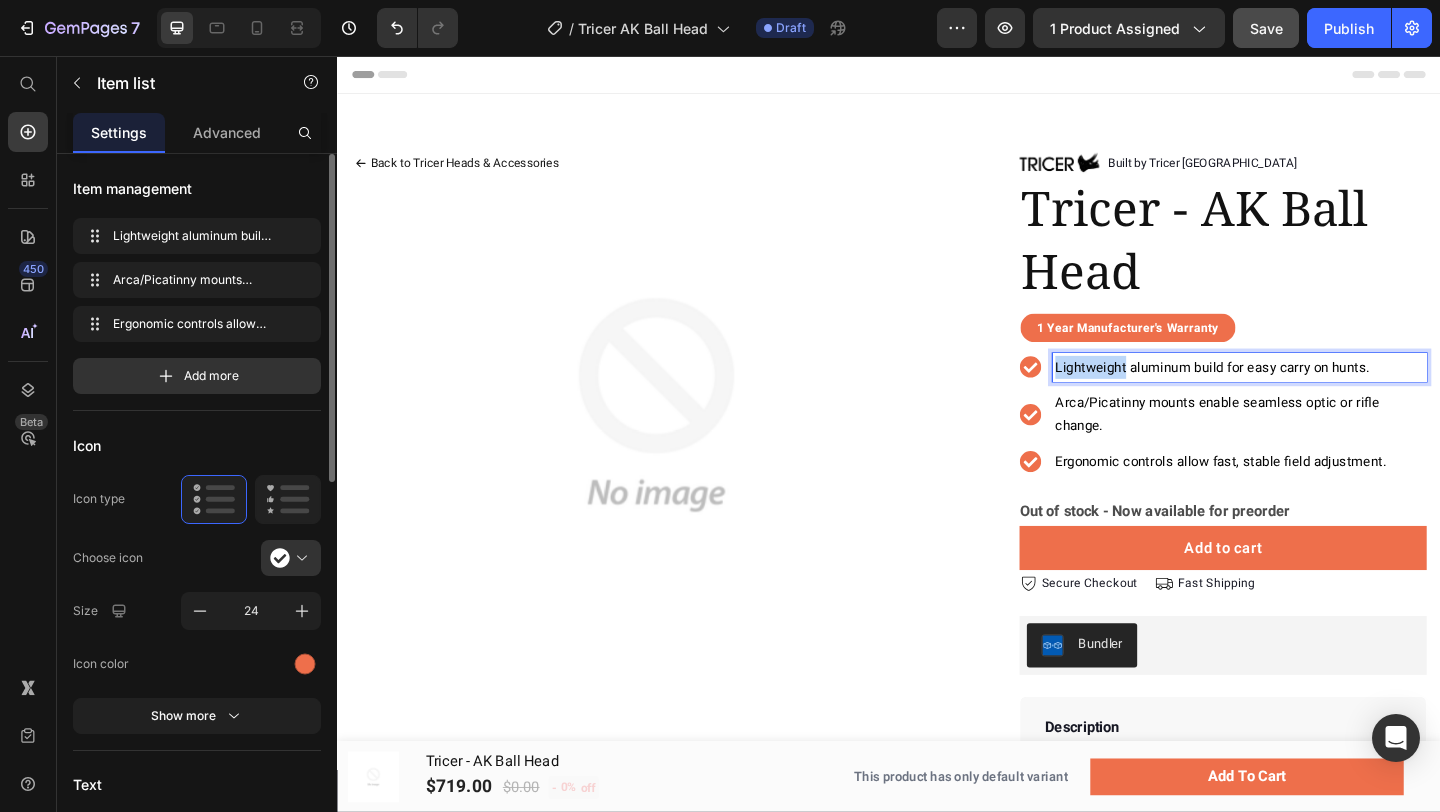 click on "Lightweight aluminum build for easy carry on hunts." at bounding box center (1289, 394) 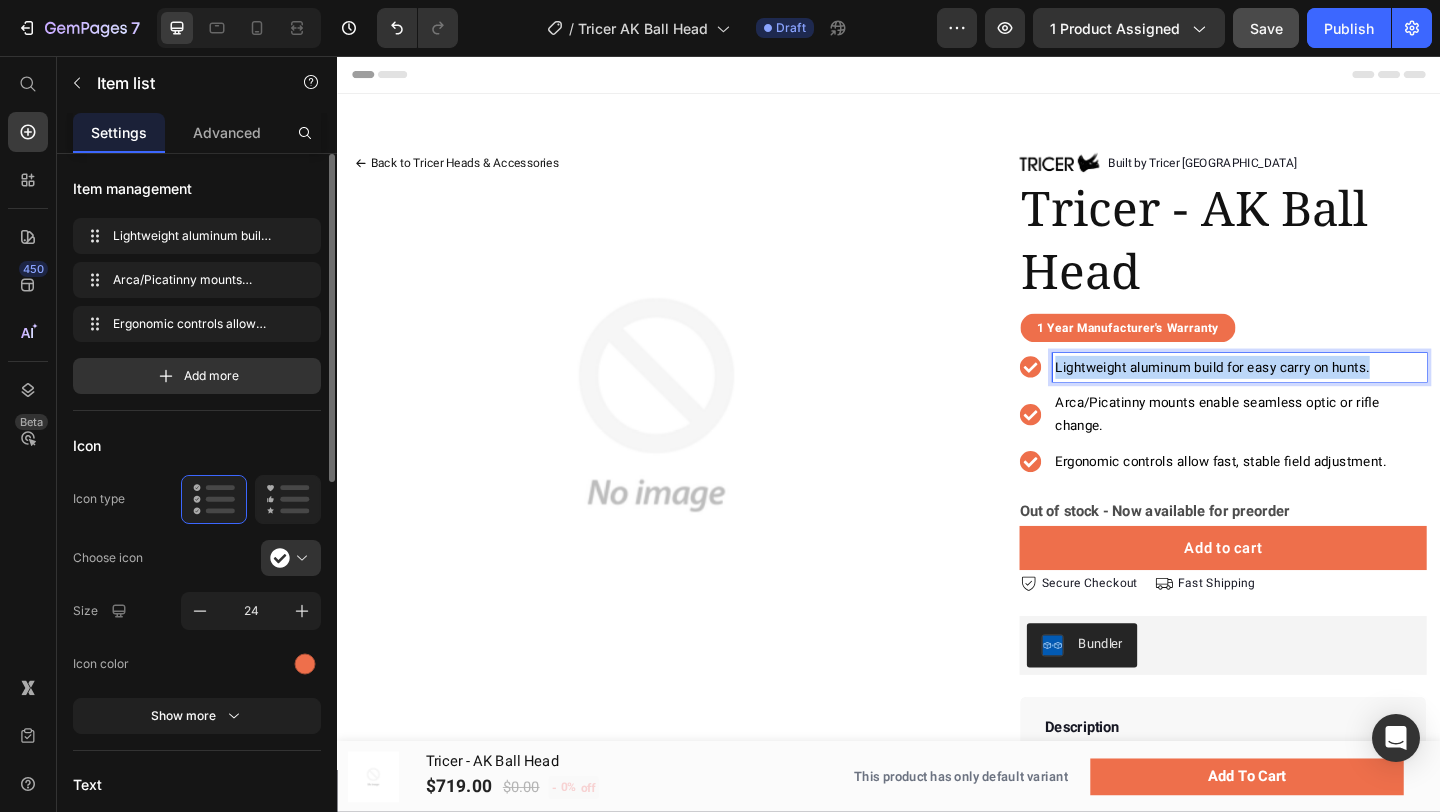 click on "Lightweight aluminum build for easy carry on hunts." at bounding box center [1289, 394] 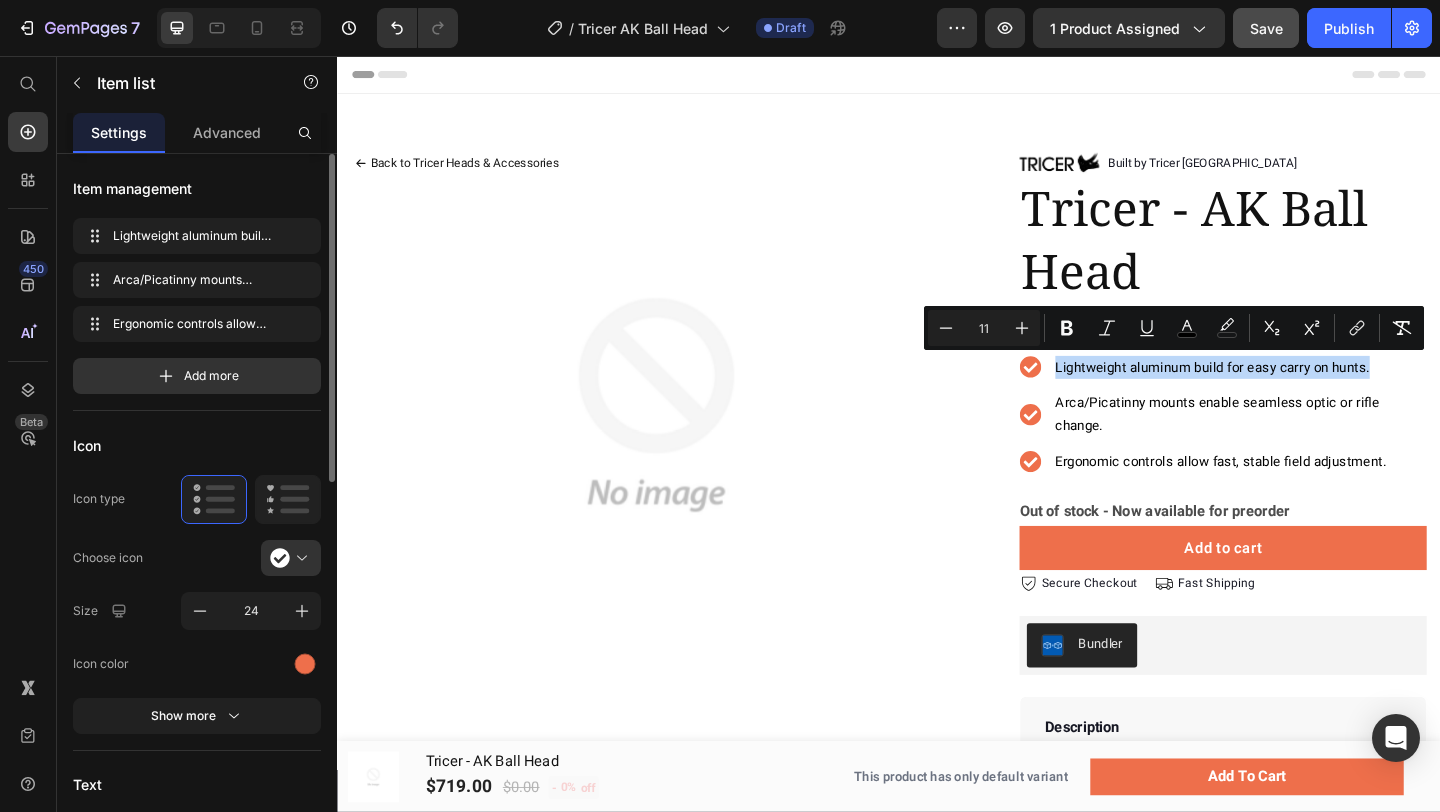 click on "Lightweight aluminum build for easy carry on hunts. Arca/Picatinny mounts enable seamless optic or rifle change. Ergonomic controls allow fast, stable field adjustment." at bounding box center (1300, 446) 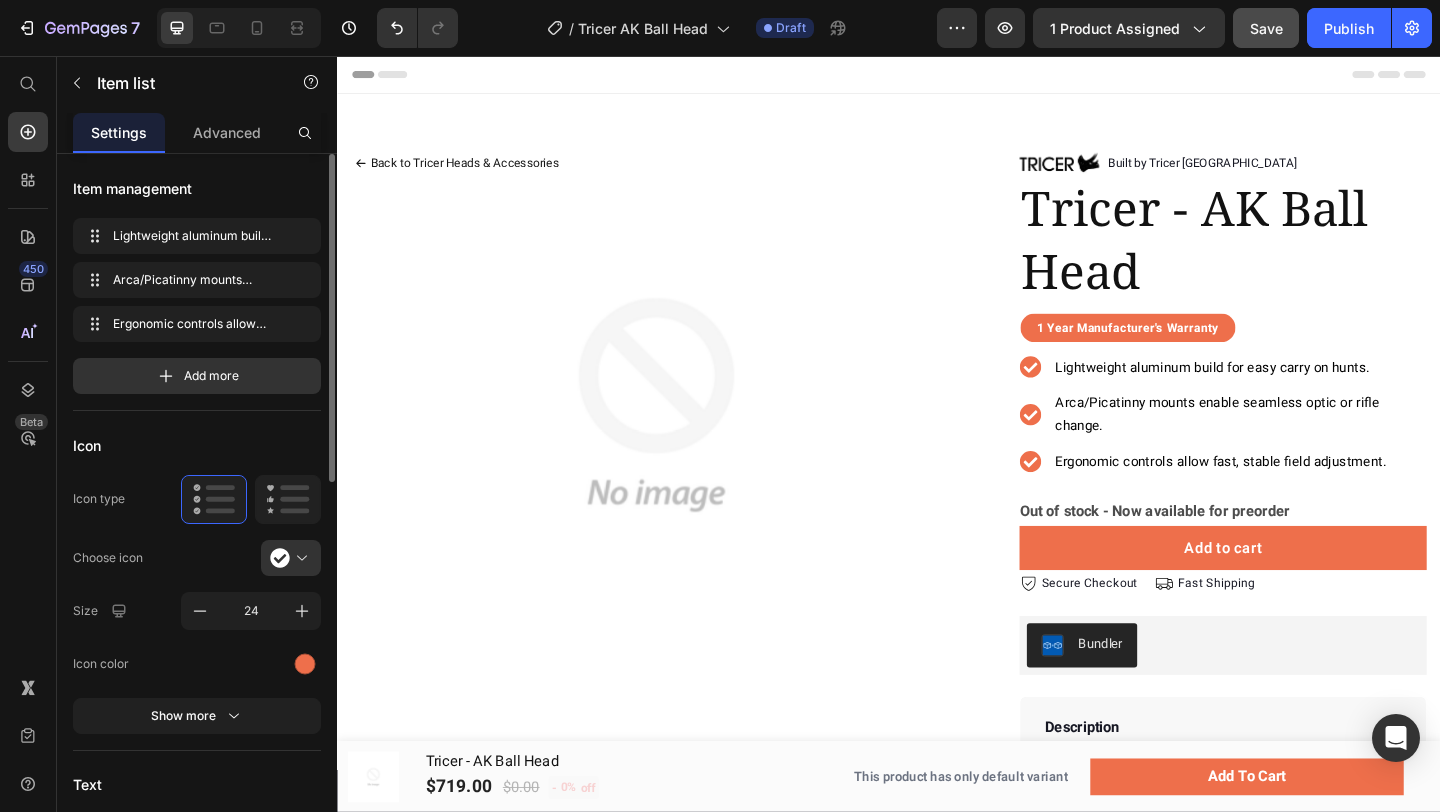 click on "Arca/Picatinny mounts enable seamless optic or rifle change." at bounding box center [1294, 446] 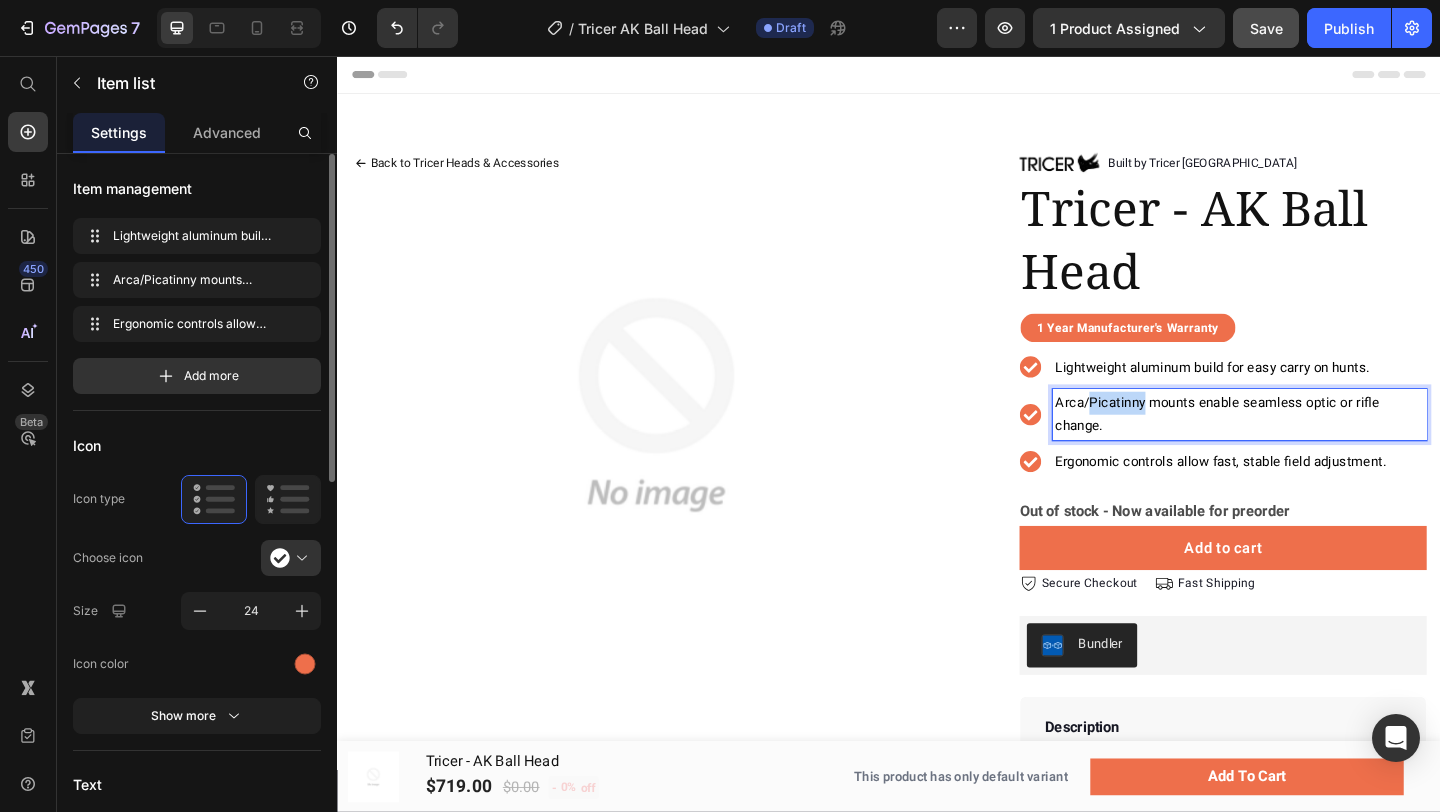 click on "Arca/Picatinny mounts enable seamless optic or rifle change." at bounding box center [1294, 446] 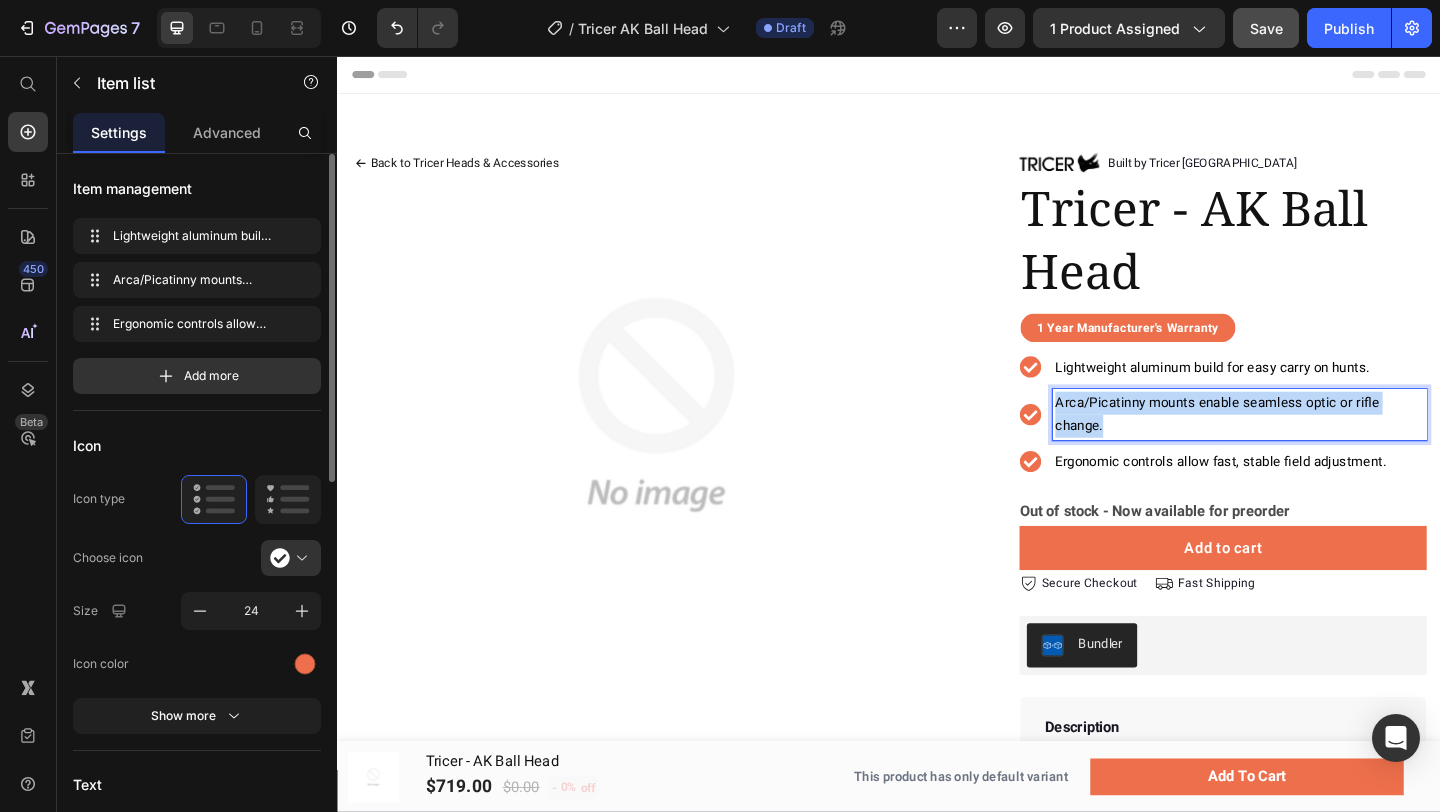 click on "Arca/Picatinny mounts enable seamless optic or rifle change." at bounding box center [1294, 446] 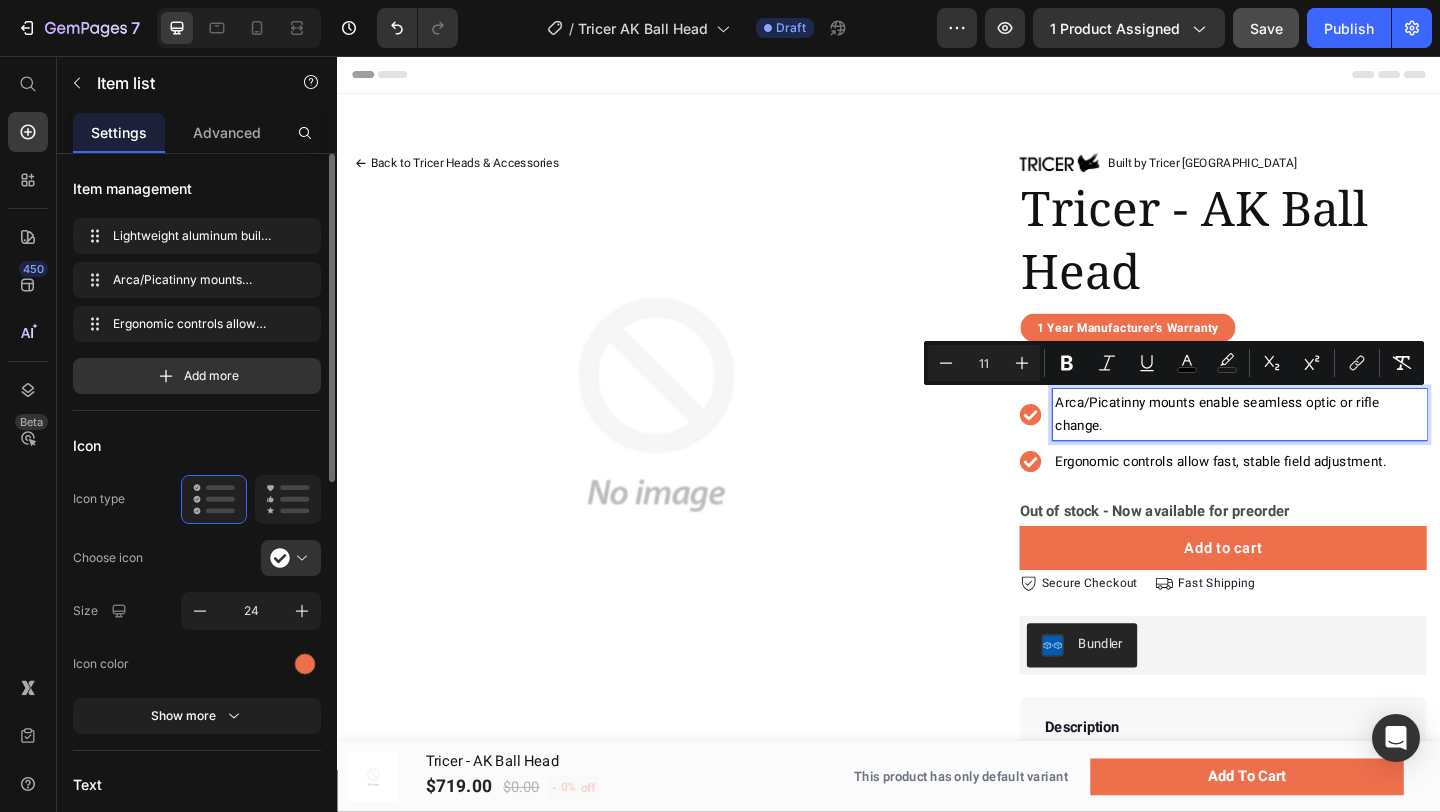 click on "Ergonomic controls allow fast, stable field adjustment." at bounding box center (1298, 497) 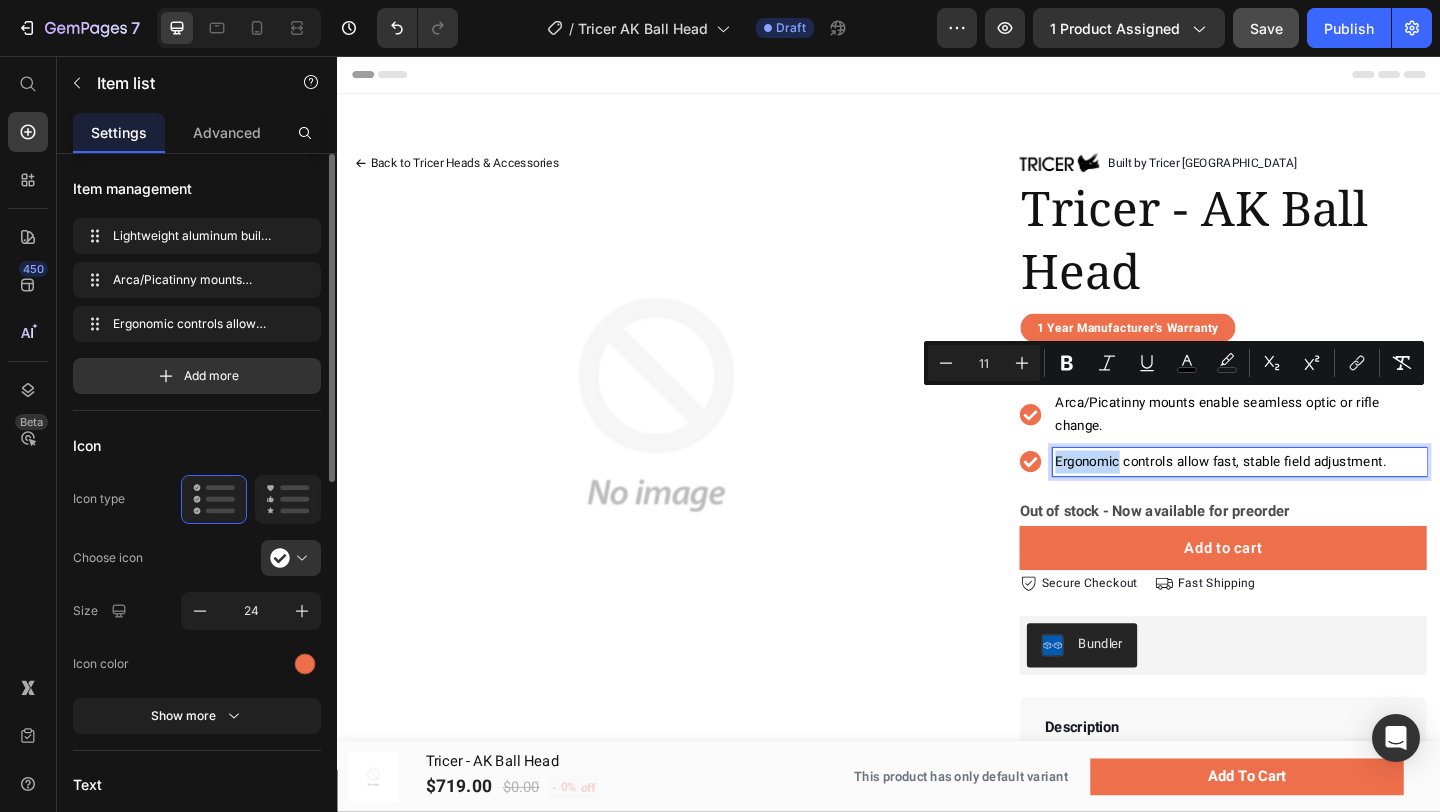 click on "Ergonomic controls allow fast, stable field adjustment." at bounding box center (1298, 497) 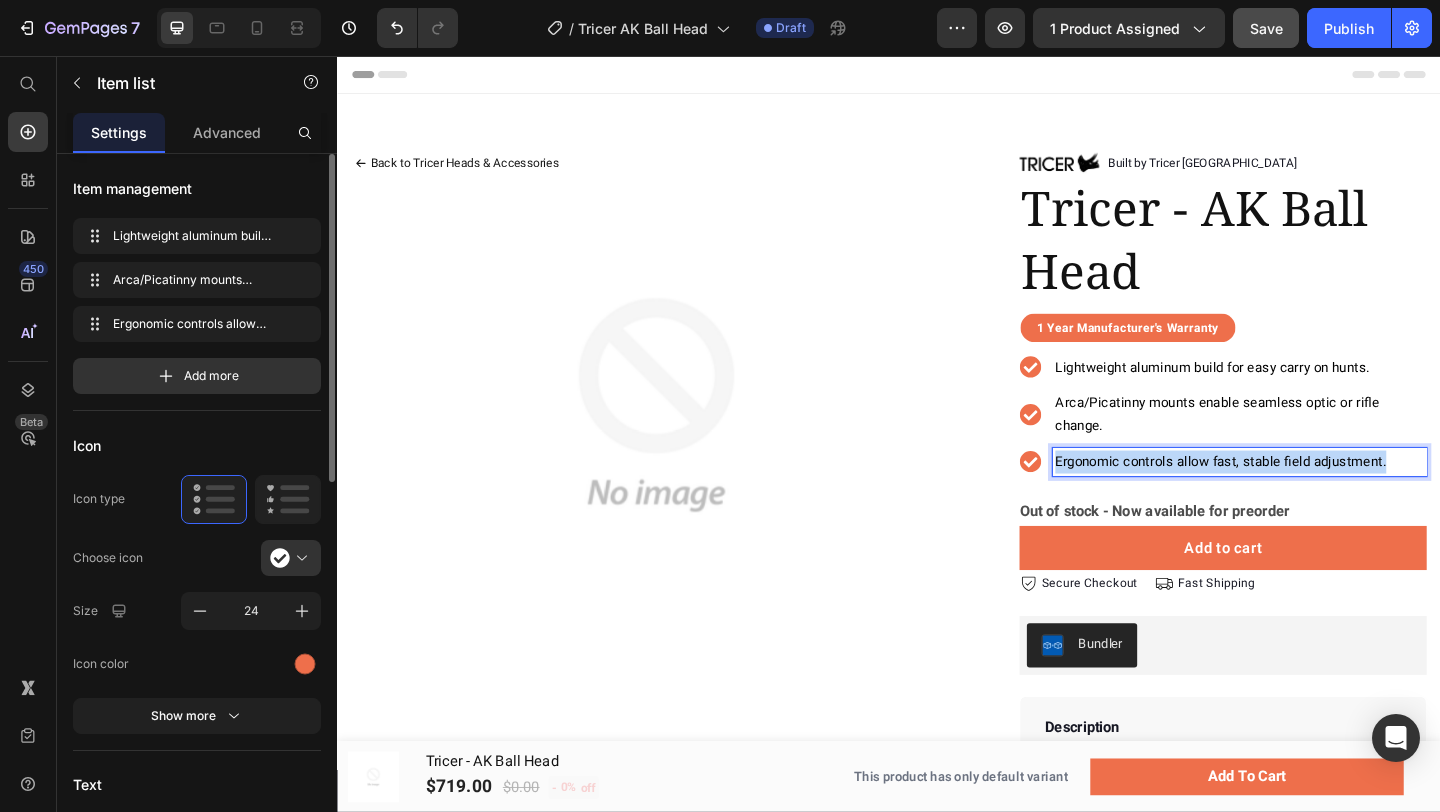 click on "Ergonomic controls allow fast, stable field adjustment." at bounding box center (1298, 497) 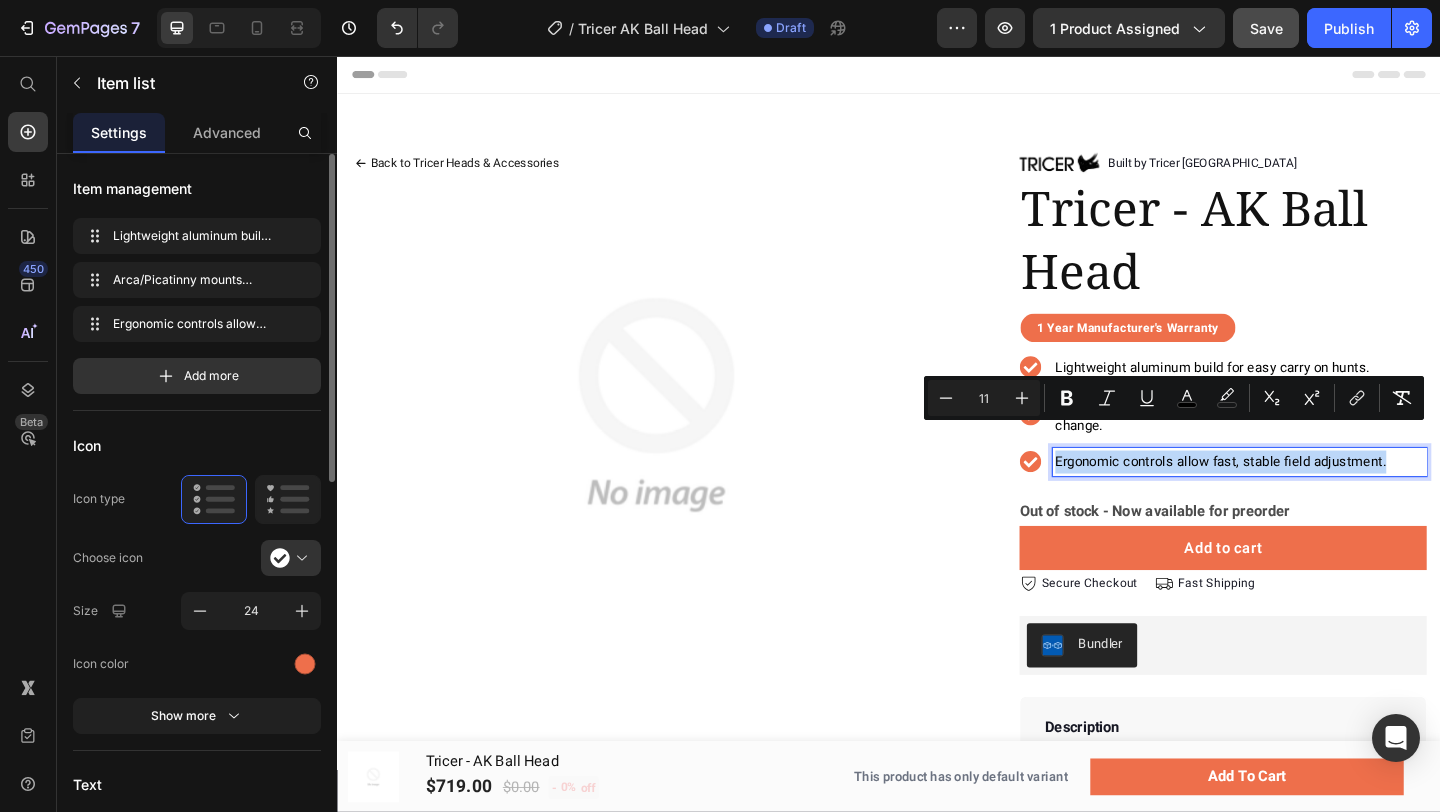 click on "Ergonomic controls allow fast, stable field adjustment." at bounding box center [1298, 497] 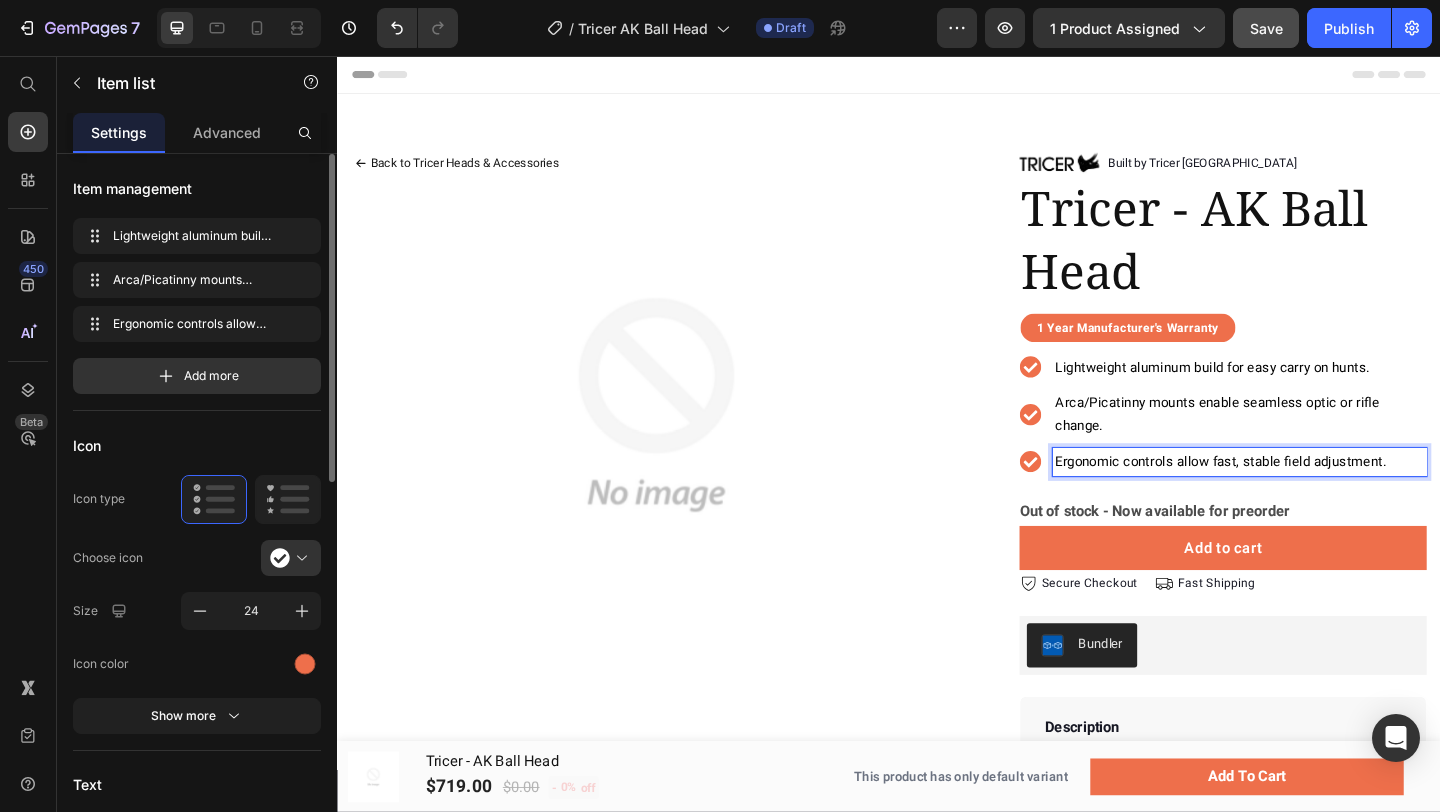 click on "Lightweight aluminum build for easy carry on hunts." at bounding box center (1289, 394) 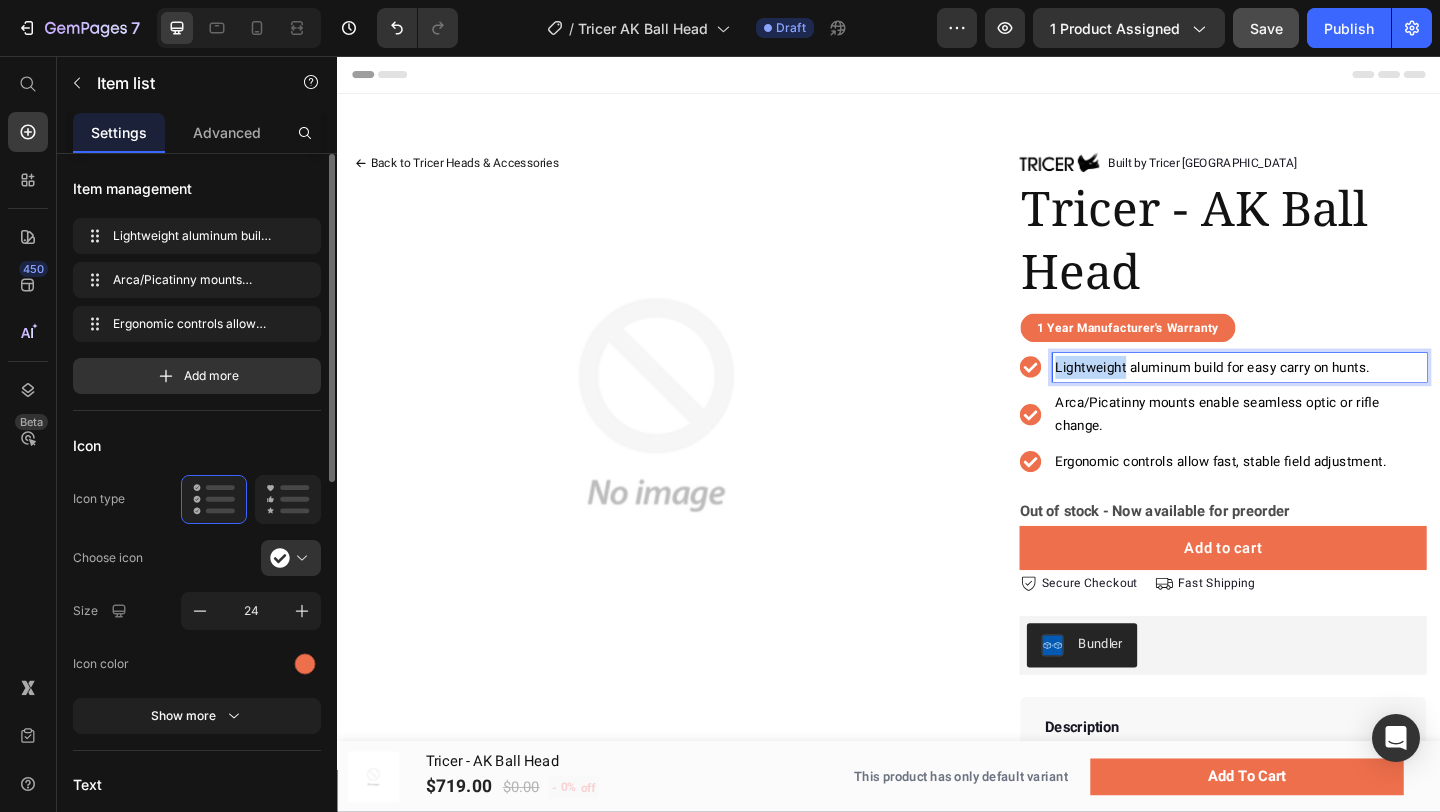 click on "Lightweight aluminum build for easy carry on hunts." at bounding box center [1289, 394] 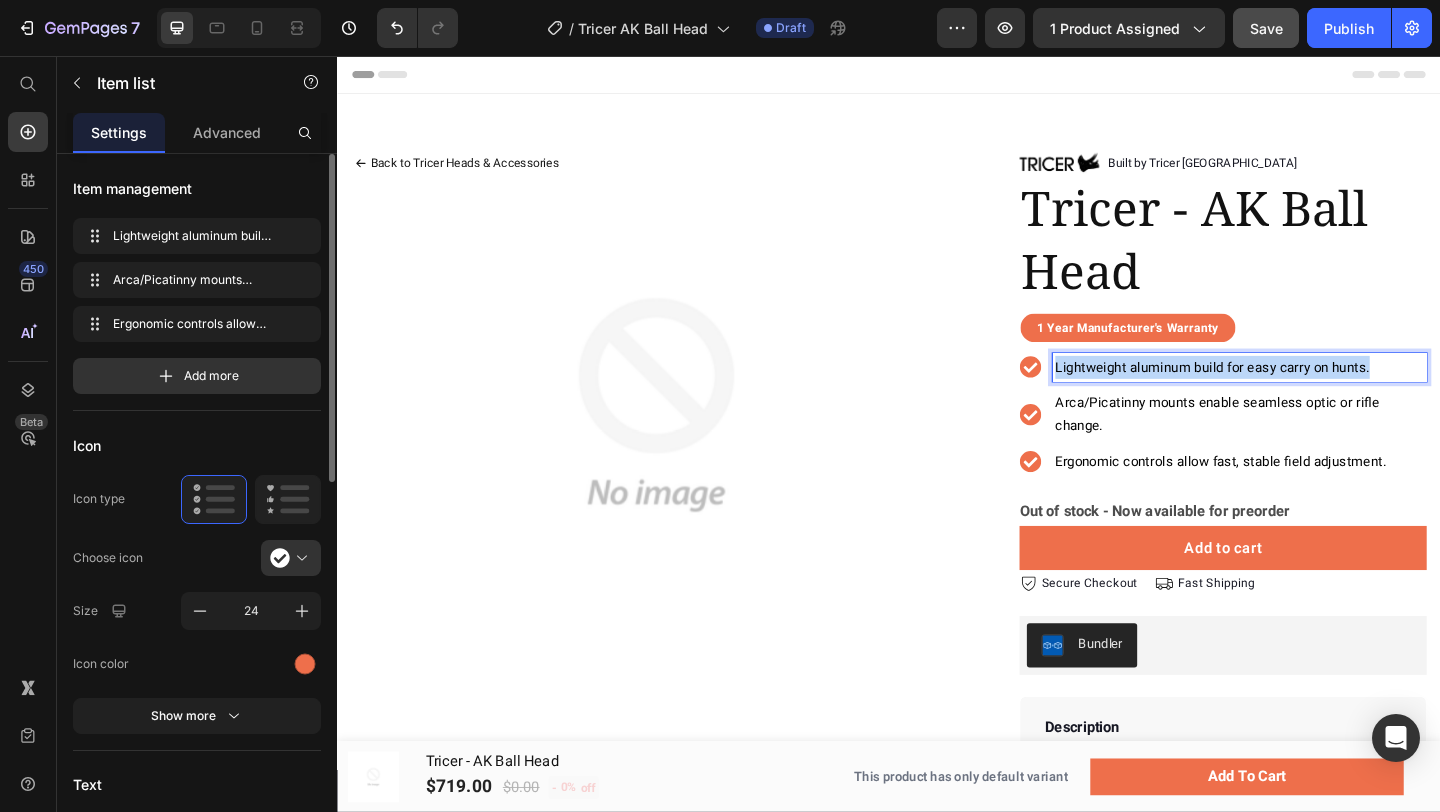 click on "Lightweight aluminum build for easy carry on hunts." at bounding box center (1289, 394) 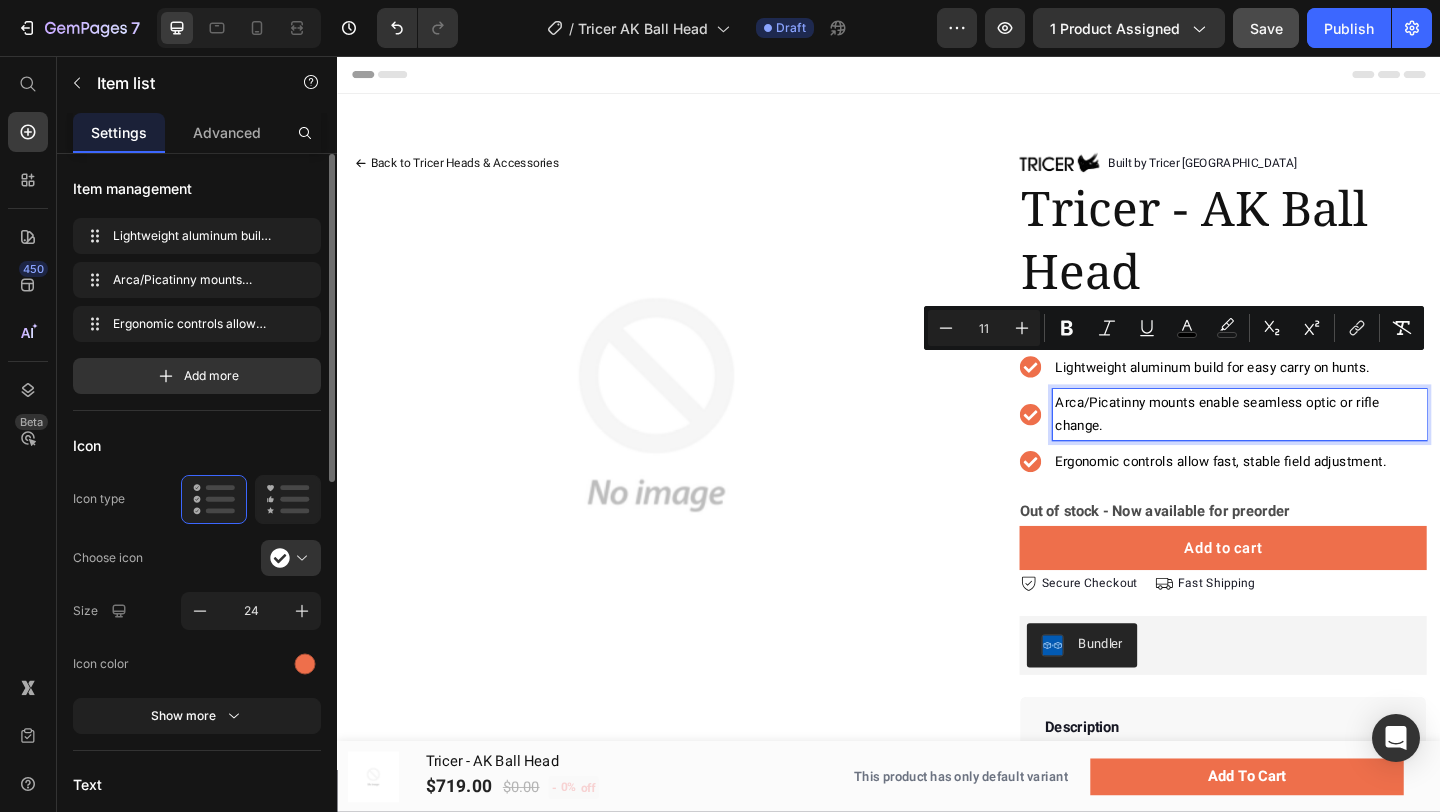 click on "Arca/Picatinny mounts enable seamless optic or rifle change." at bounding box center (1294, 446) 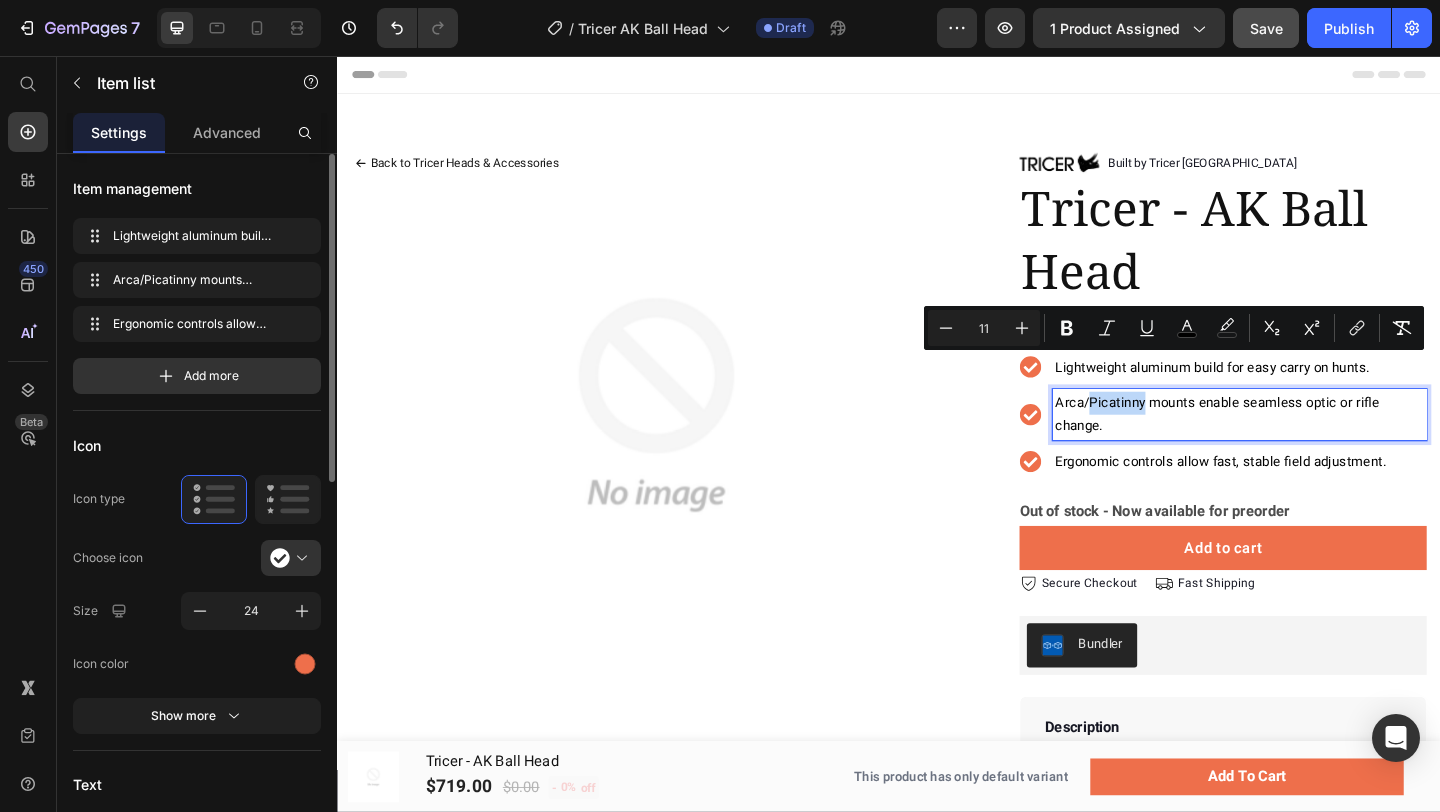 click on "Arca/Picatinny mounts enable seamless optic or rifle change." at bounding box center (1294, 446) 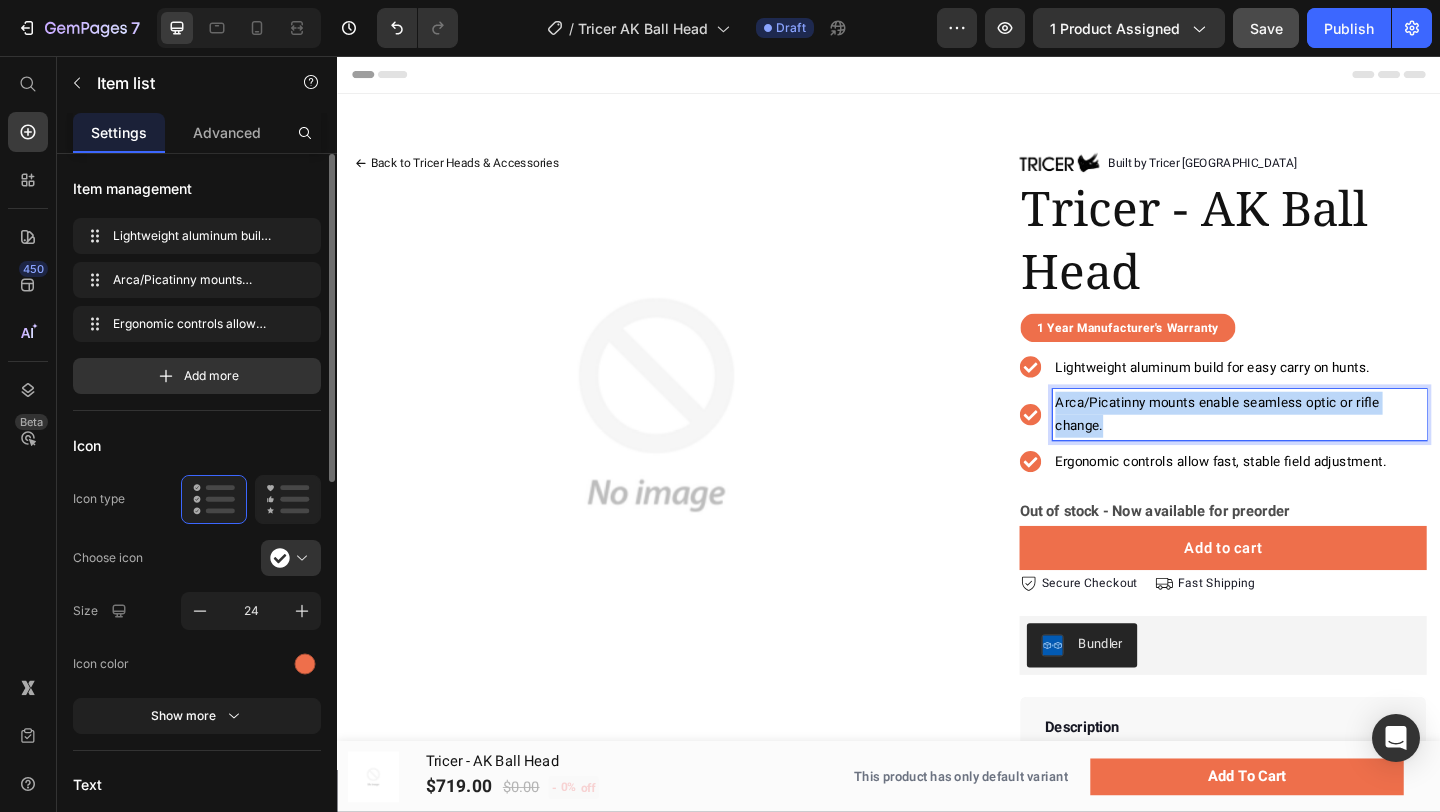 click on "Arca/Picatinny mounts enable seamless optic or rifle change." at bounding box center (1294, 446) 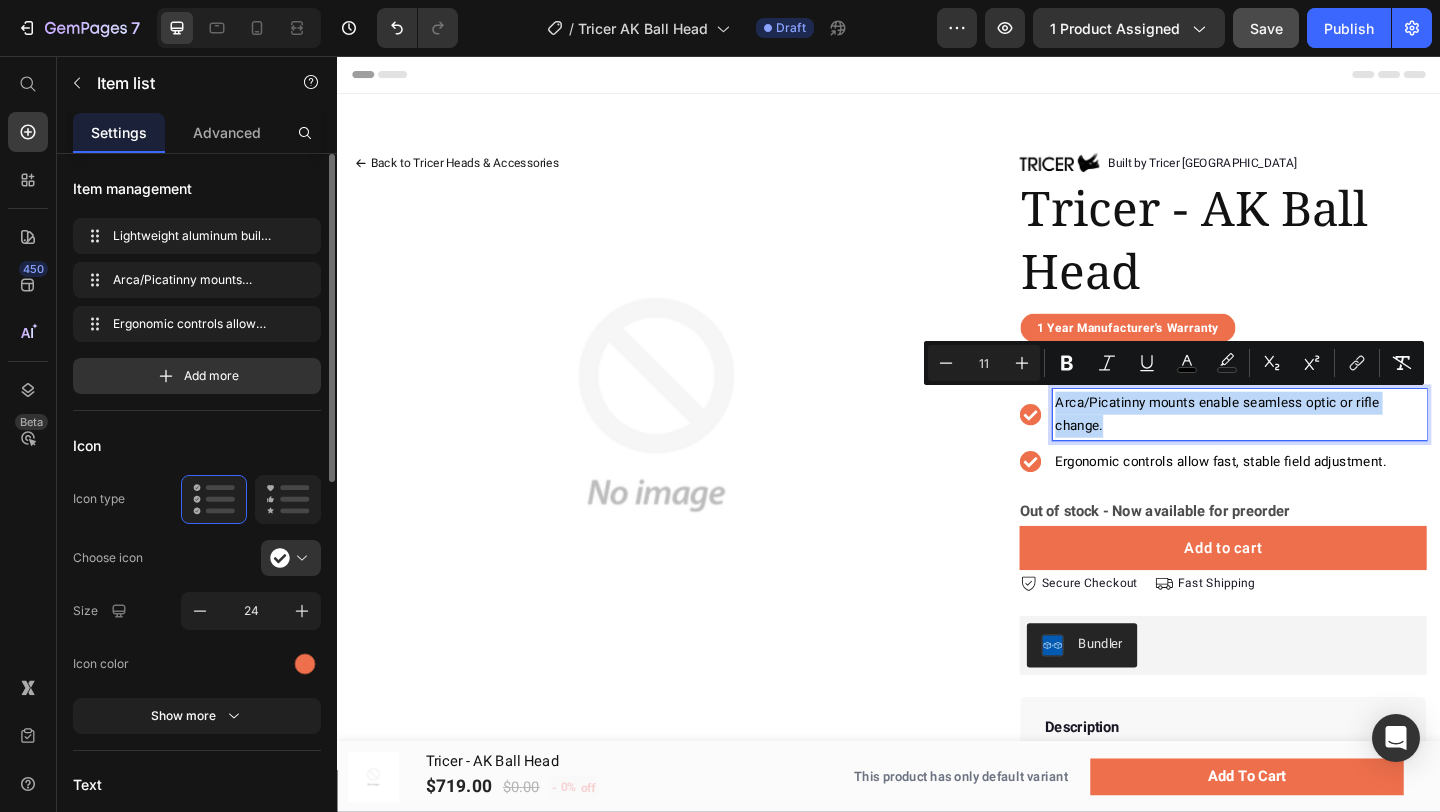 click on "Arca/Picatinny mounts enable seamless optic or rifle change." at bounding box center [1294, 446] 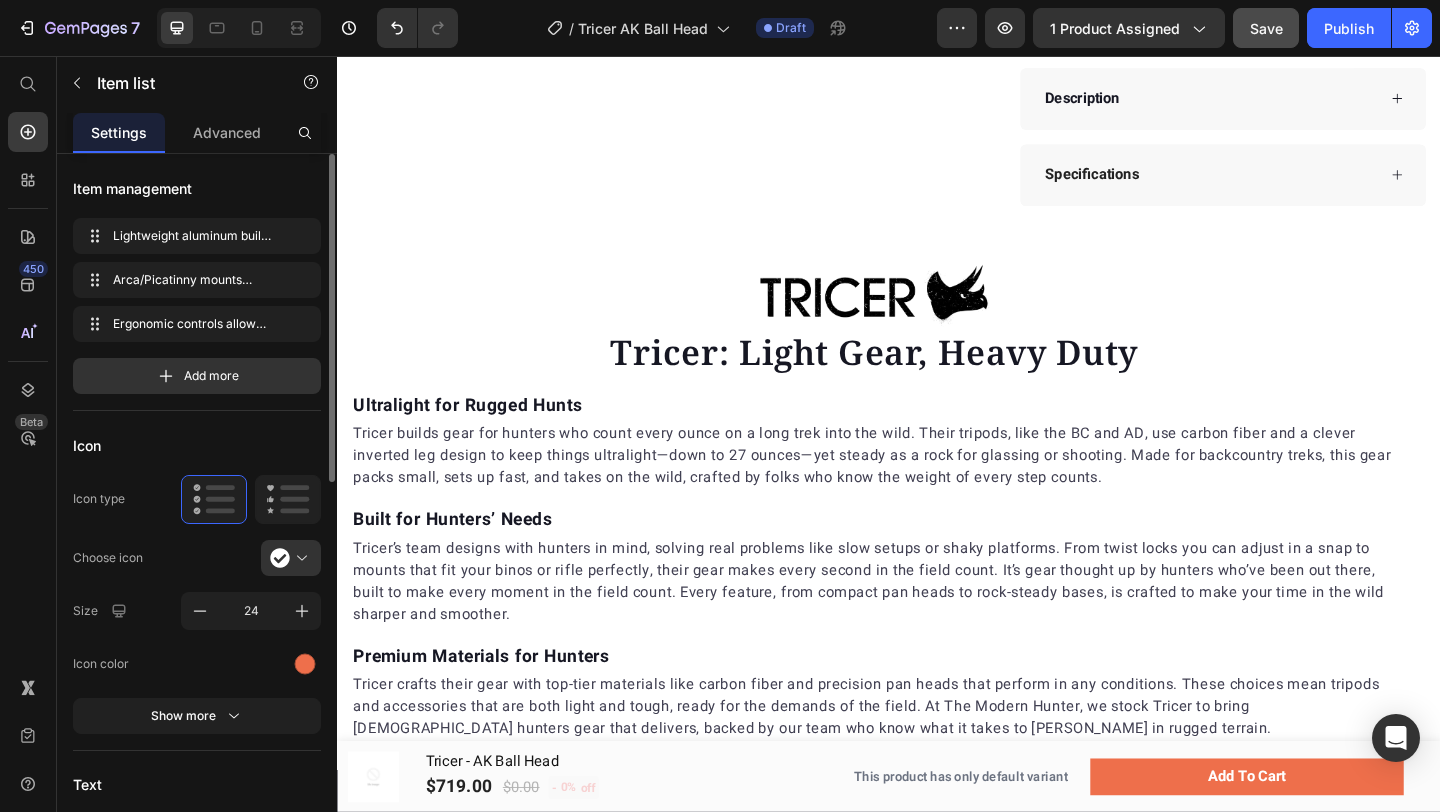 scroll, scrollTop: 0, scrollLeft: 0, axis: both 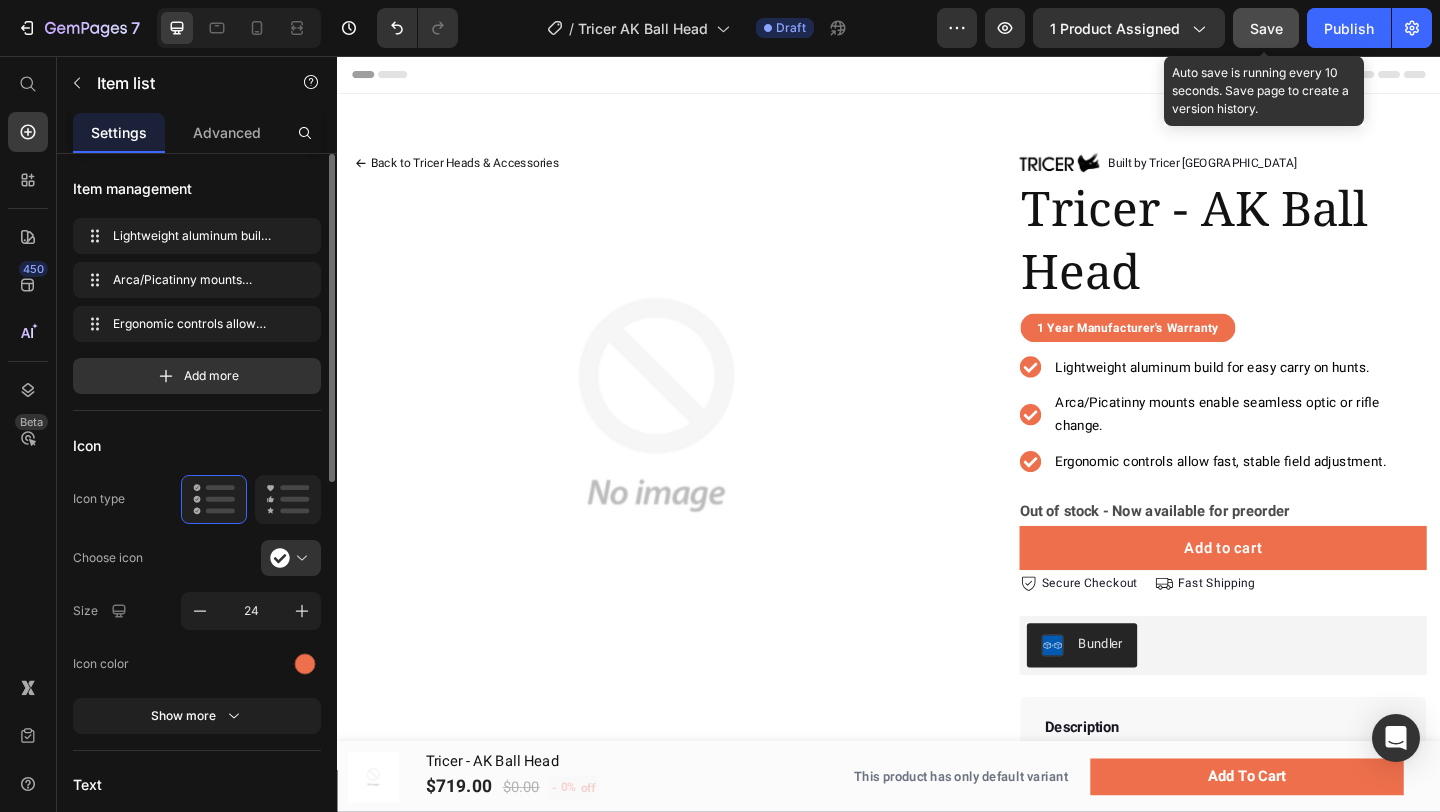 click on "Save" at bounding box center (1266, 28) 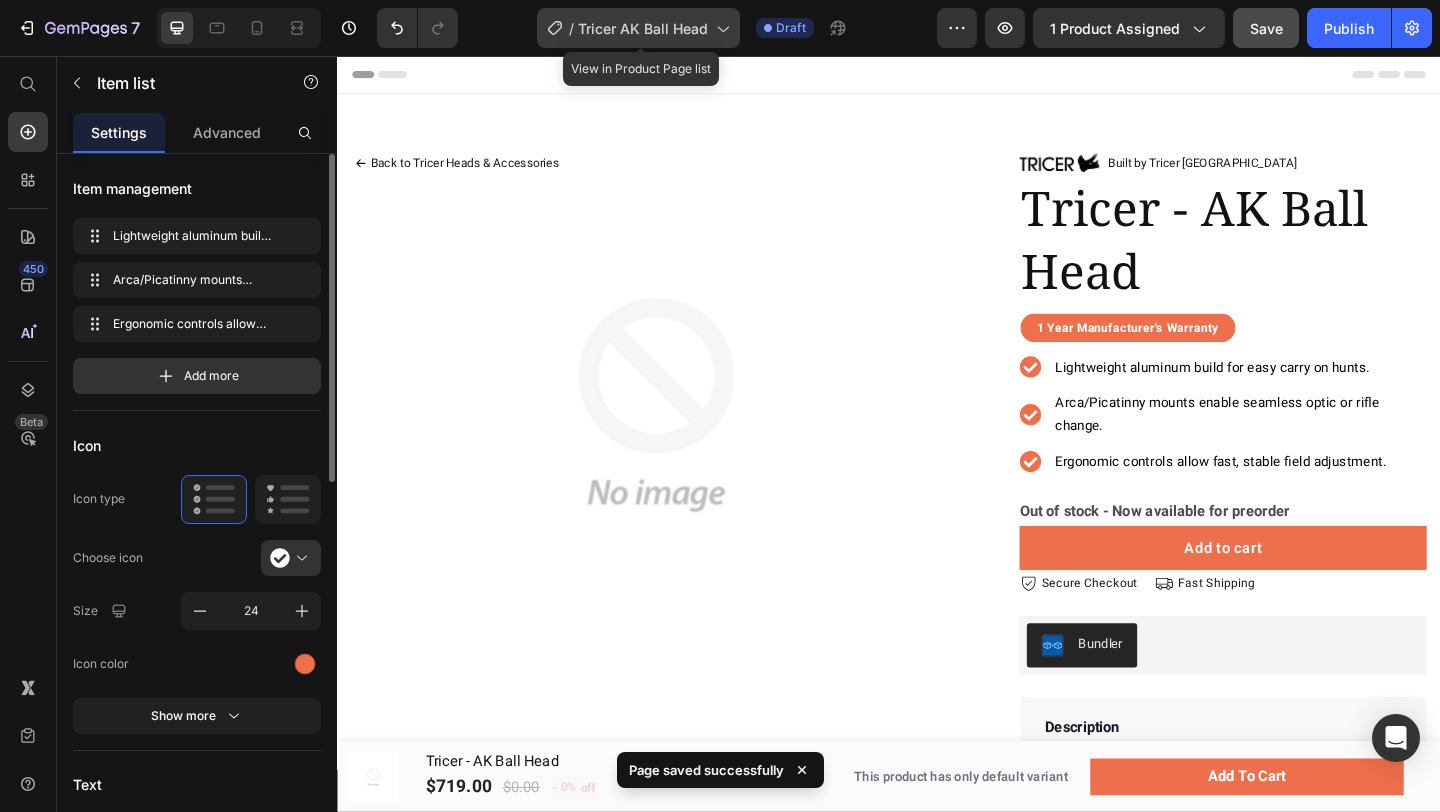click on "Tricer AK Ball Head" at bounding box center [643, 28] 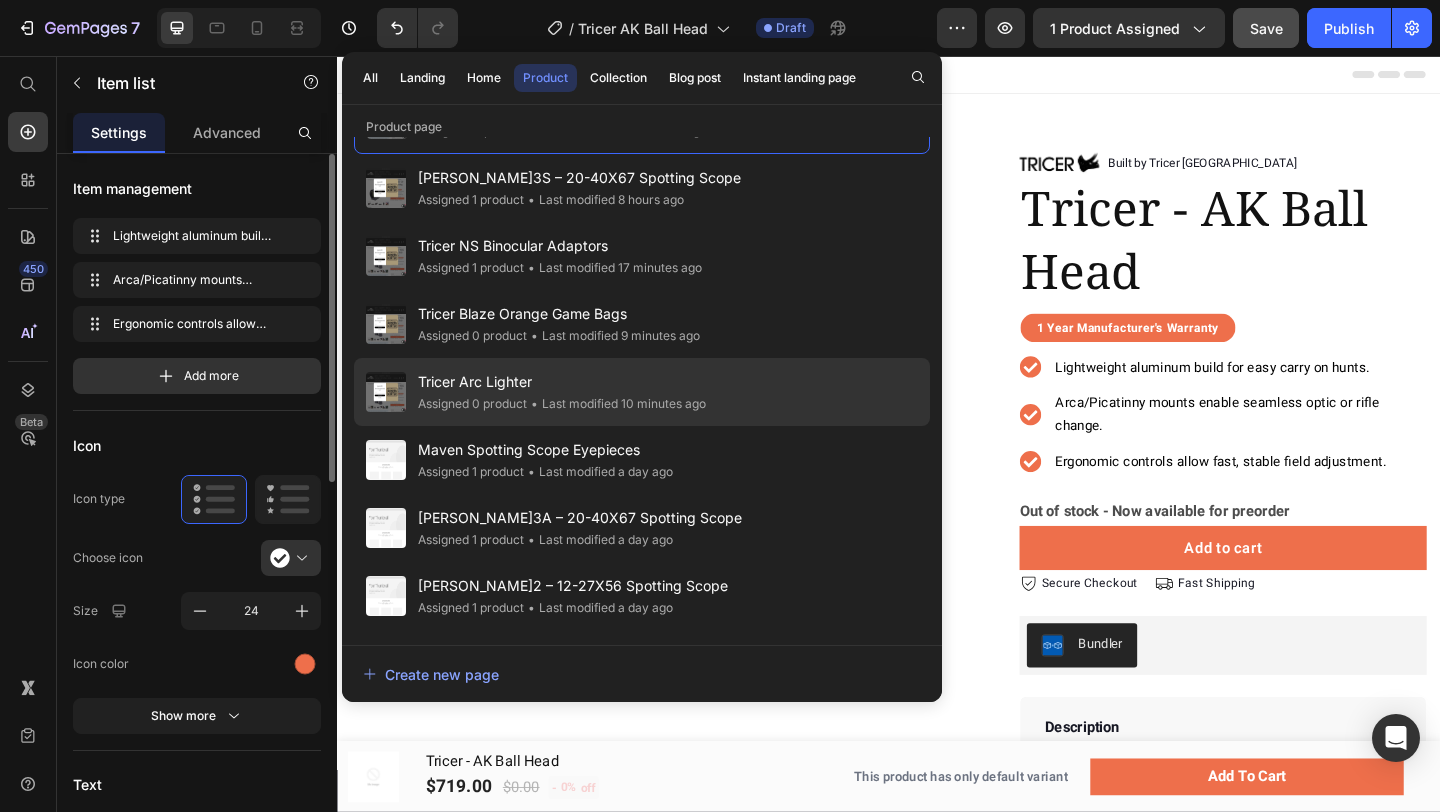 click on "Tricer Arc Lighter" at bounding box center (562, 382) 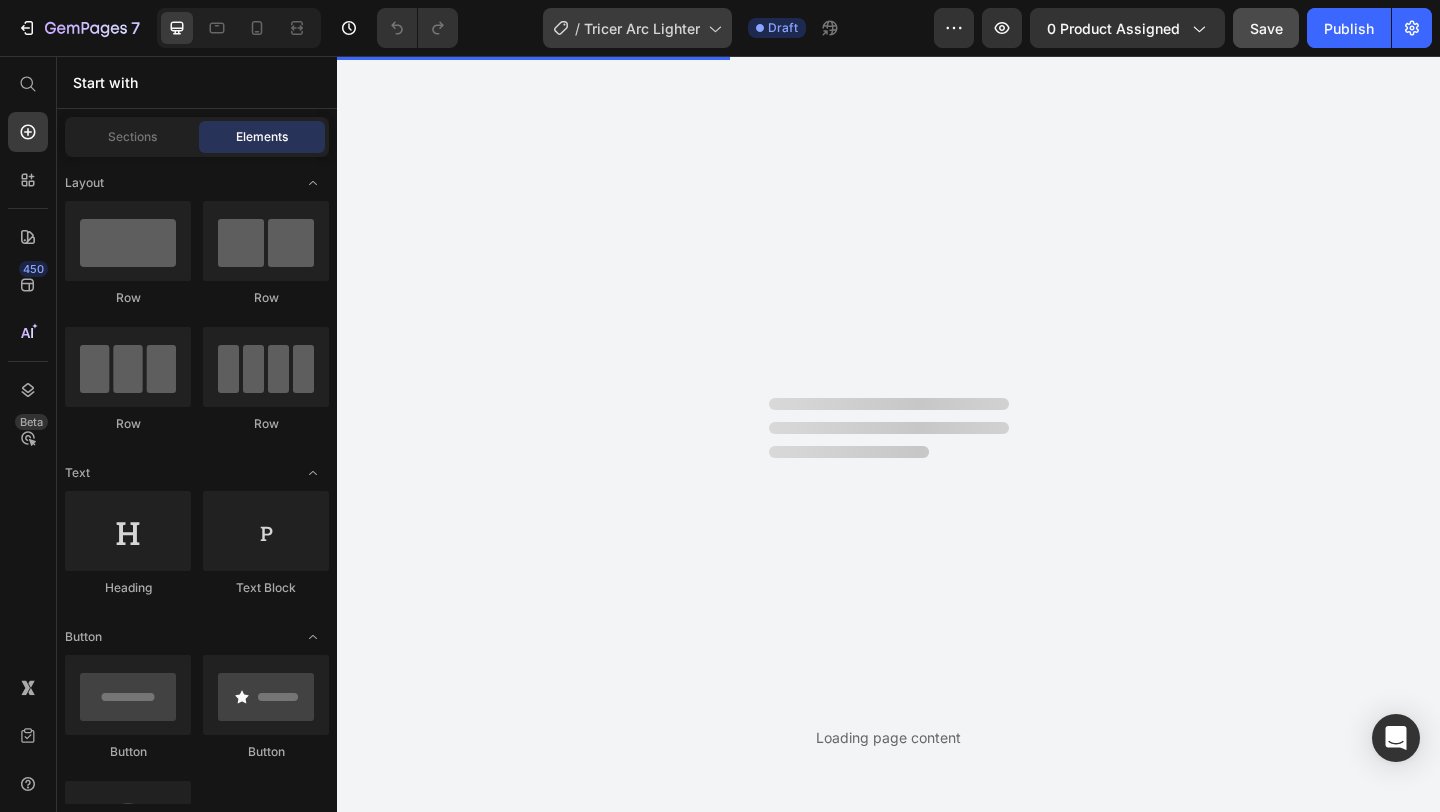 scroll, scrollTop: 0, scrollLeft: 0, axis: both 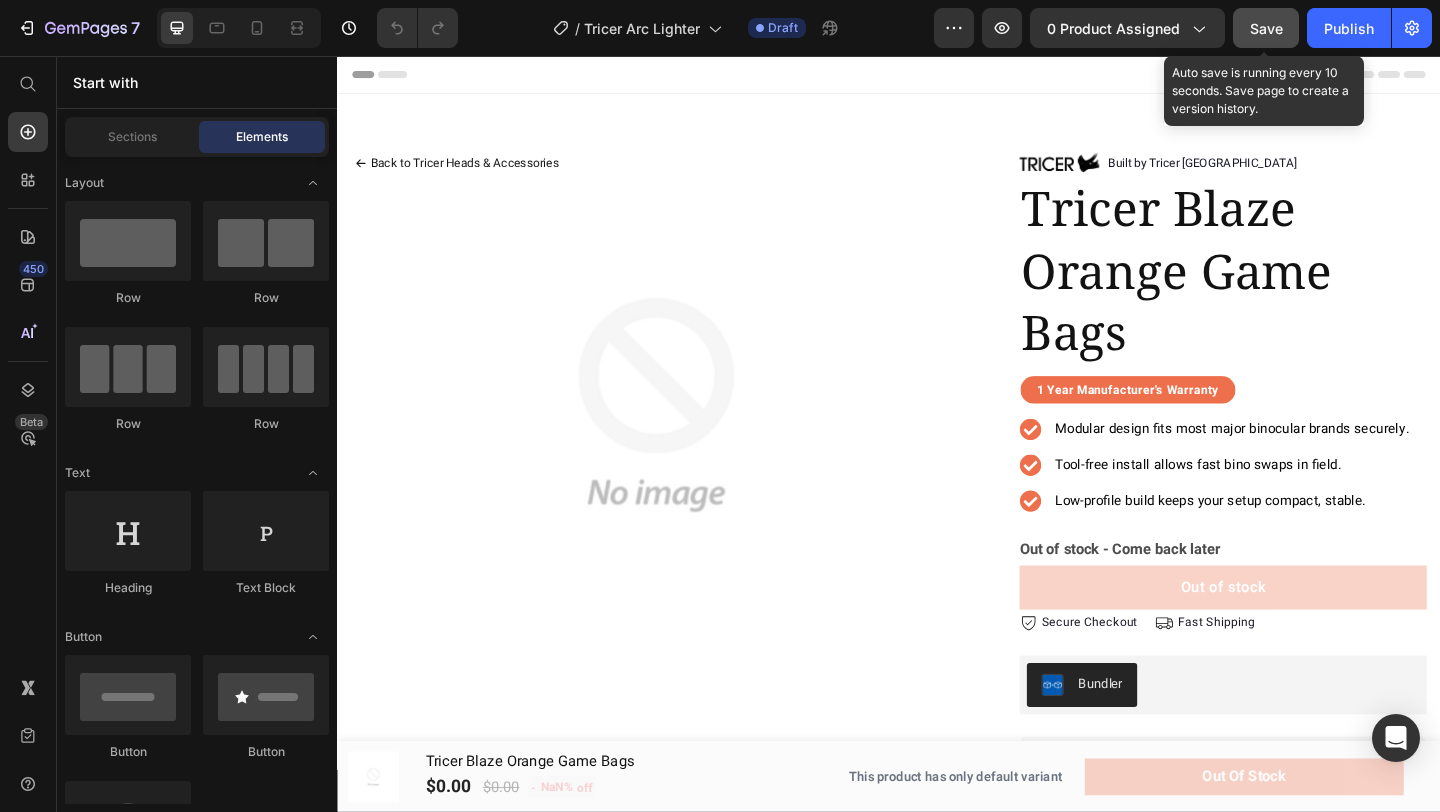 click on "Save" at bounding box center (1266, 28) 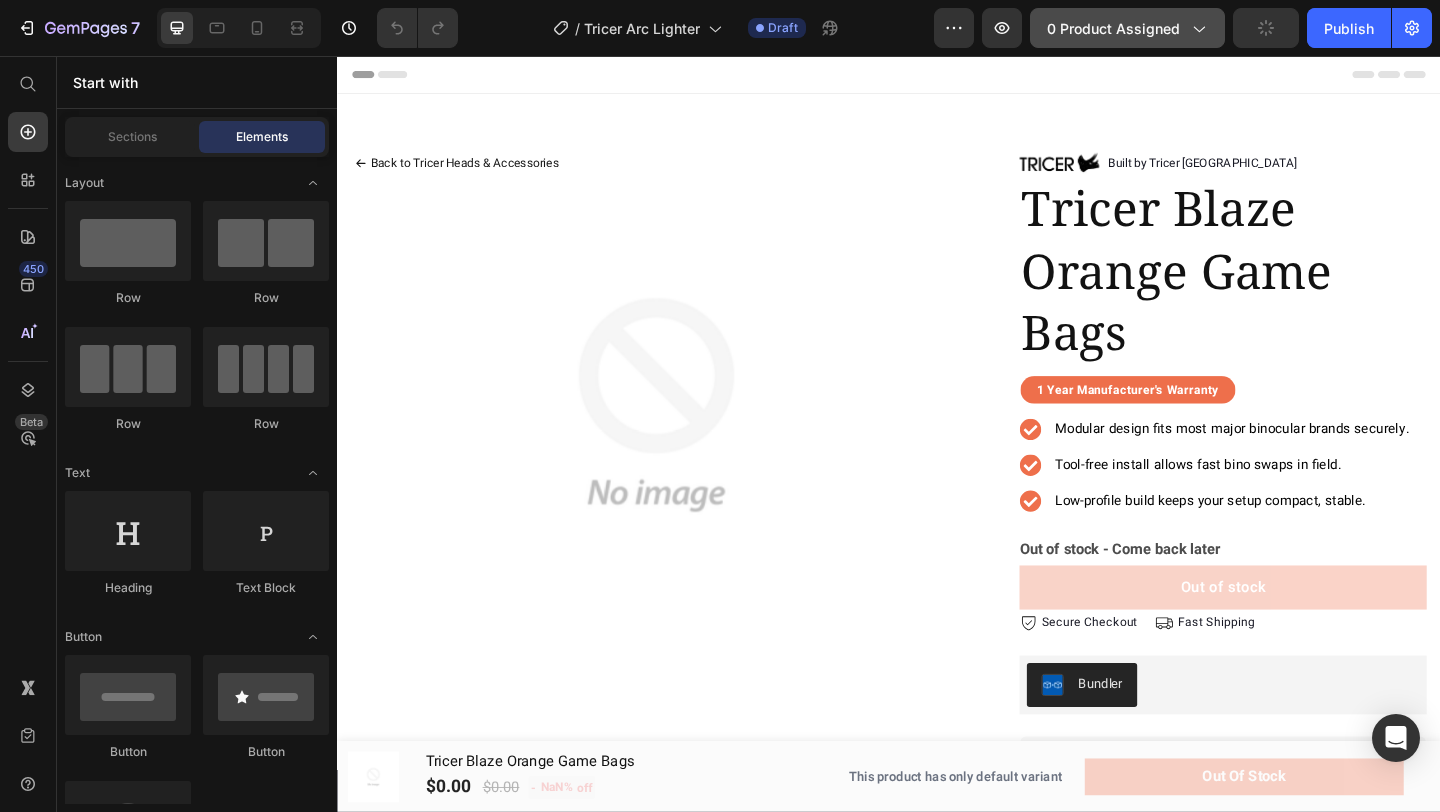 click on "0 product assigned" 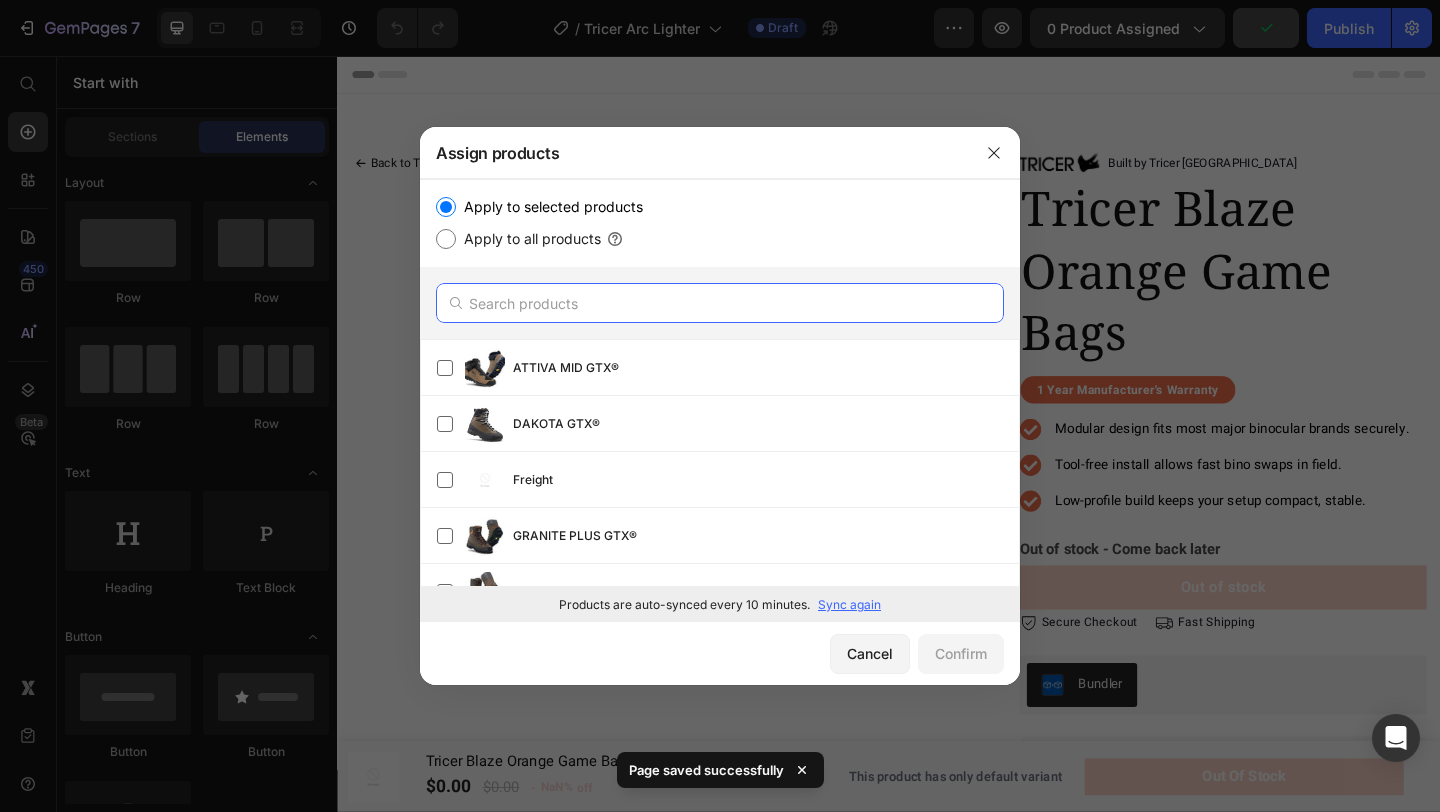 click at bounding box center (720, 303) 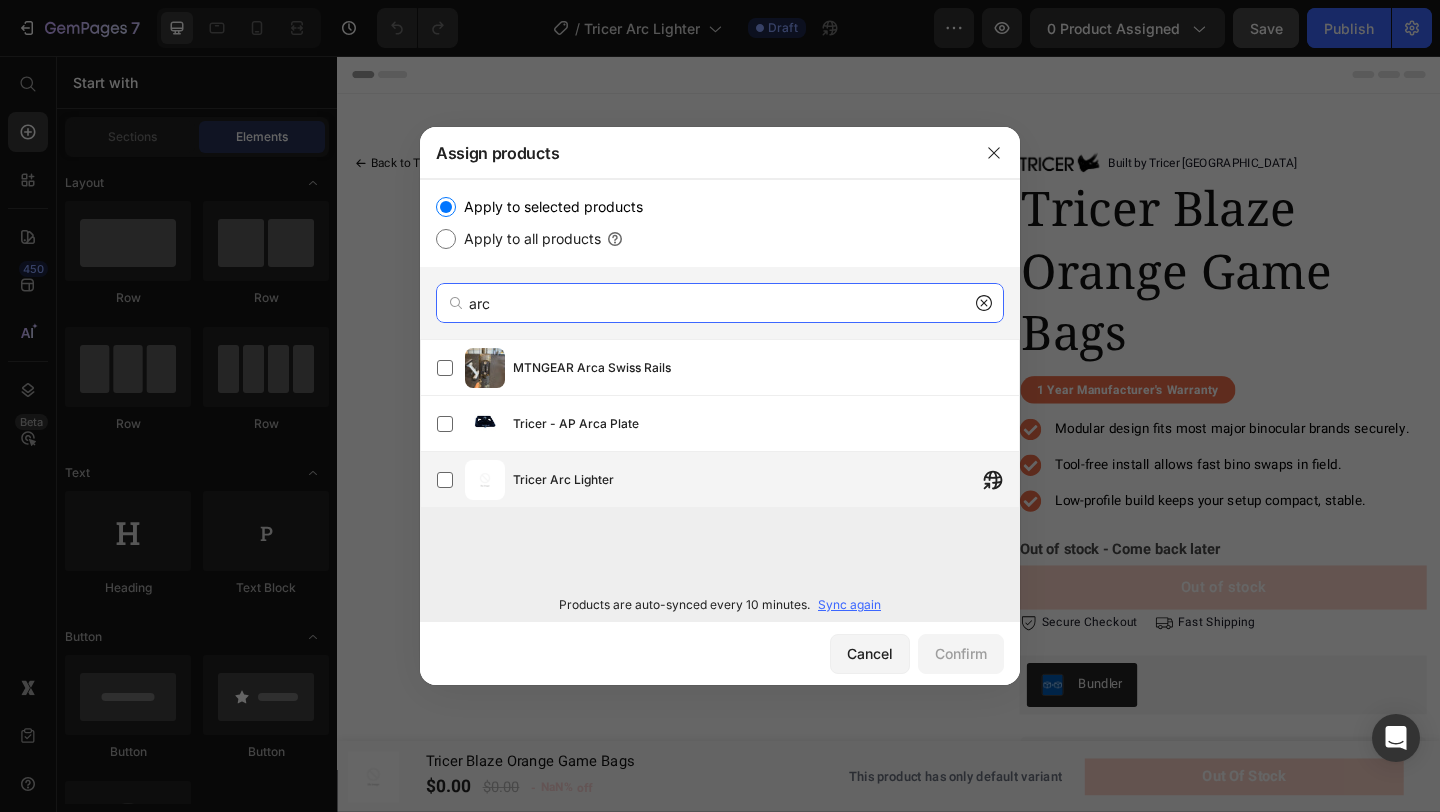type on "arc" 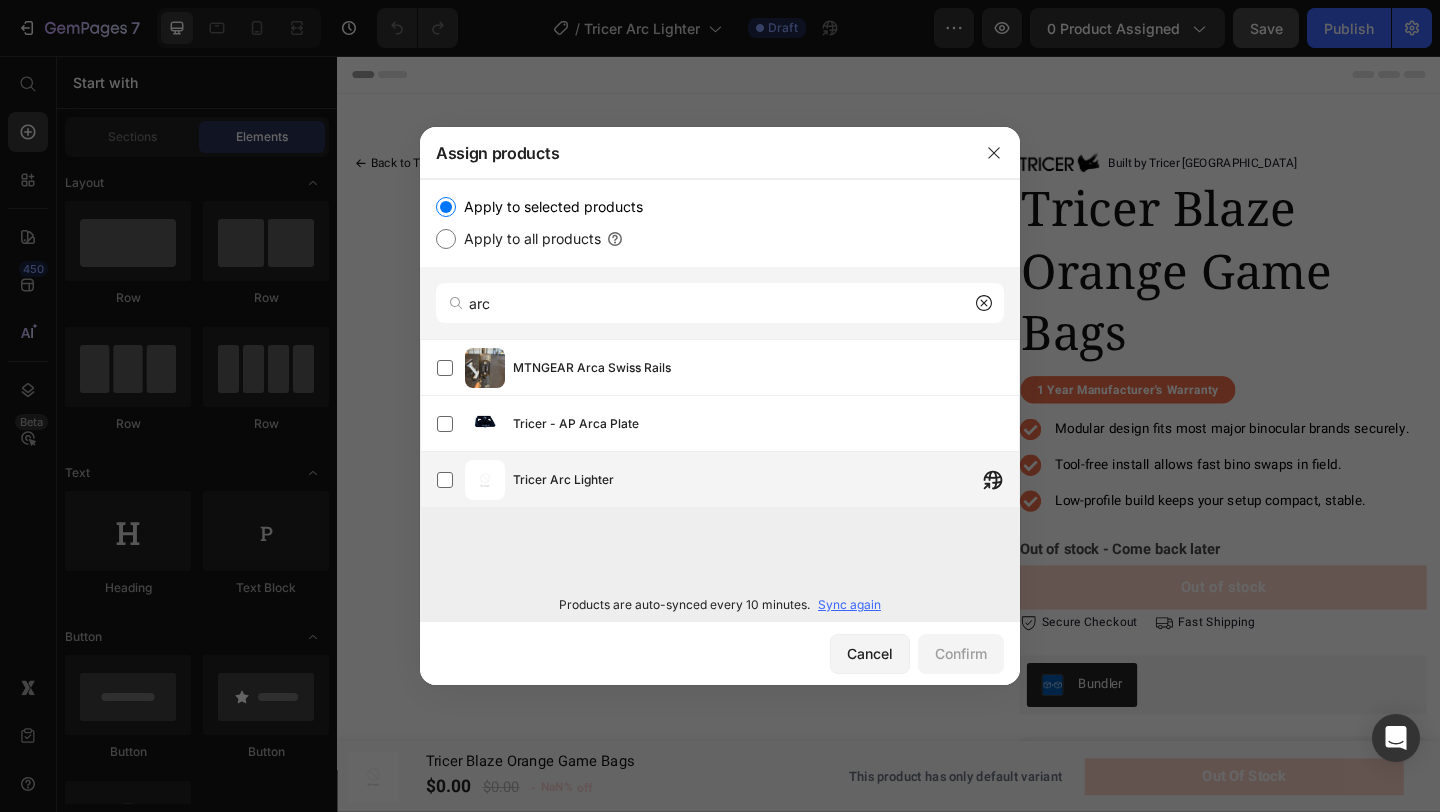 click on "Tricer Arc Lighter" at bounding box center (766, 480) 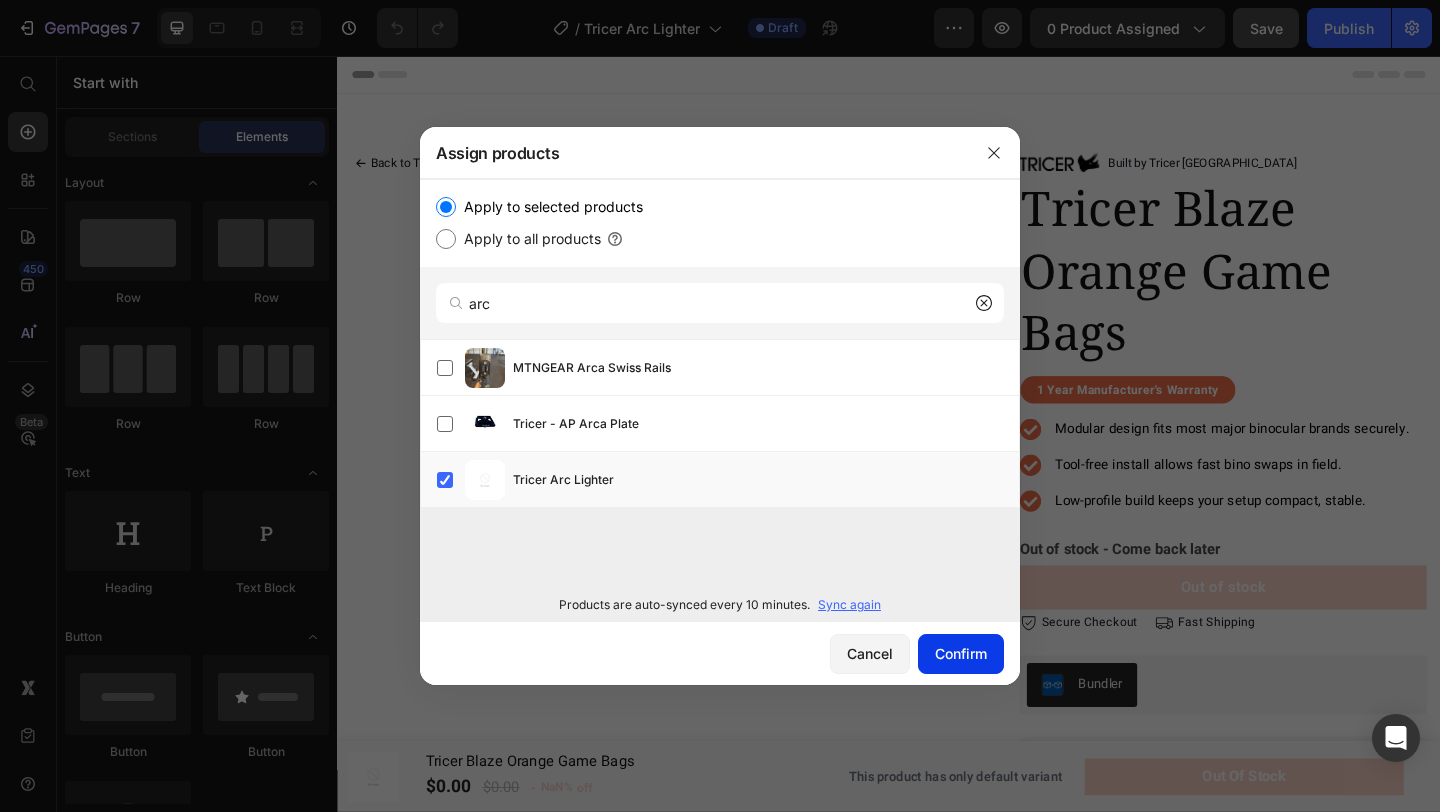 click on "Confirm" 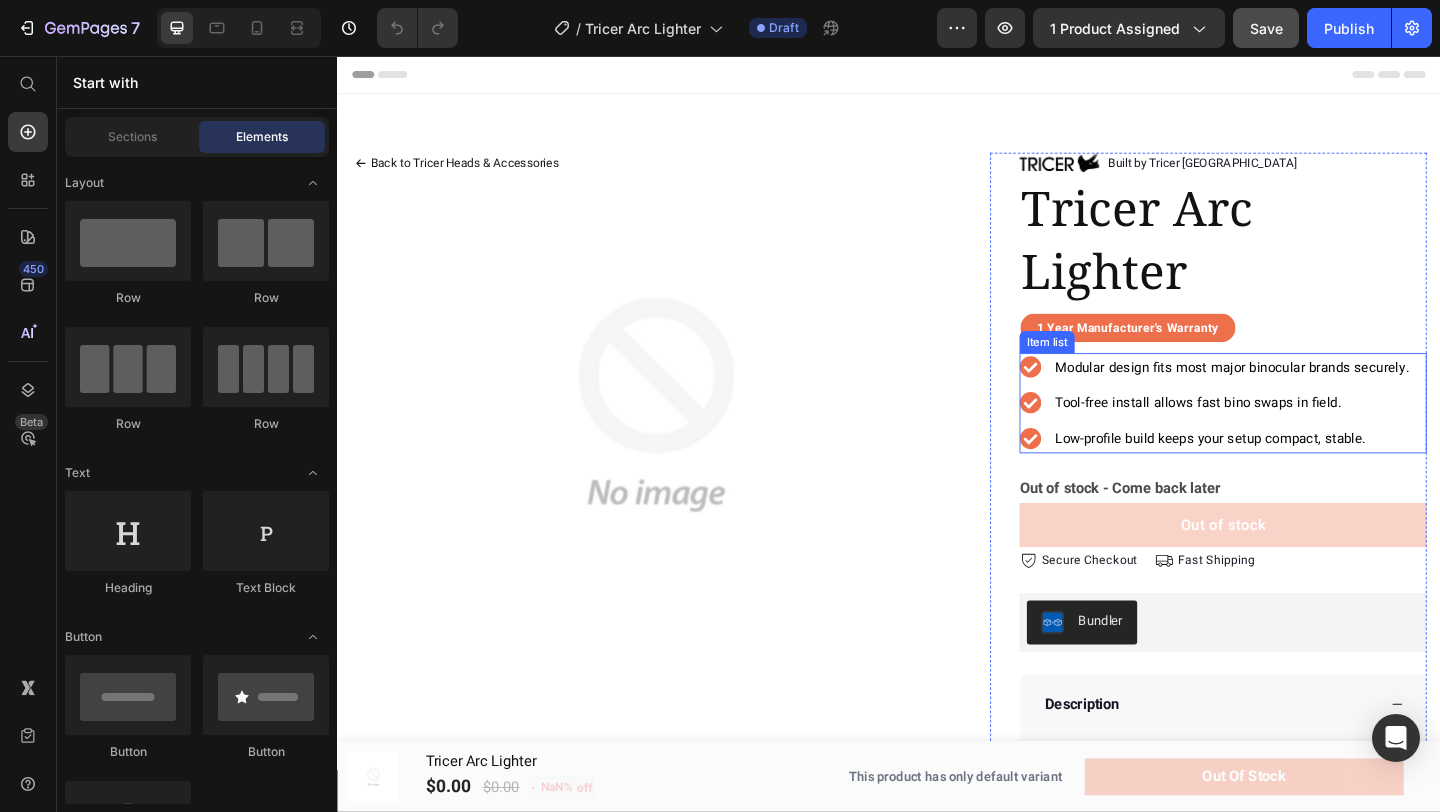 click on "Modular design fits most major binocular brands securely." at bounding box center (1310, 394) 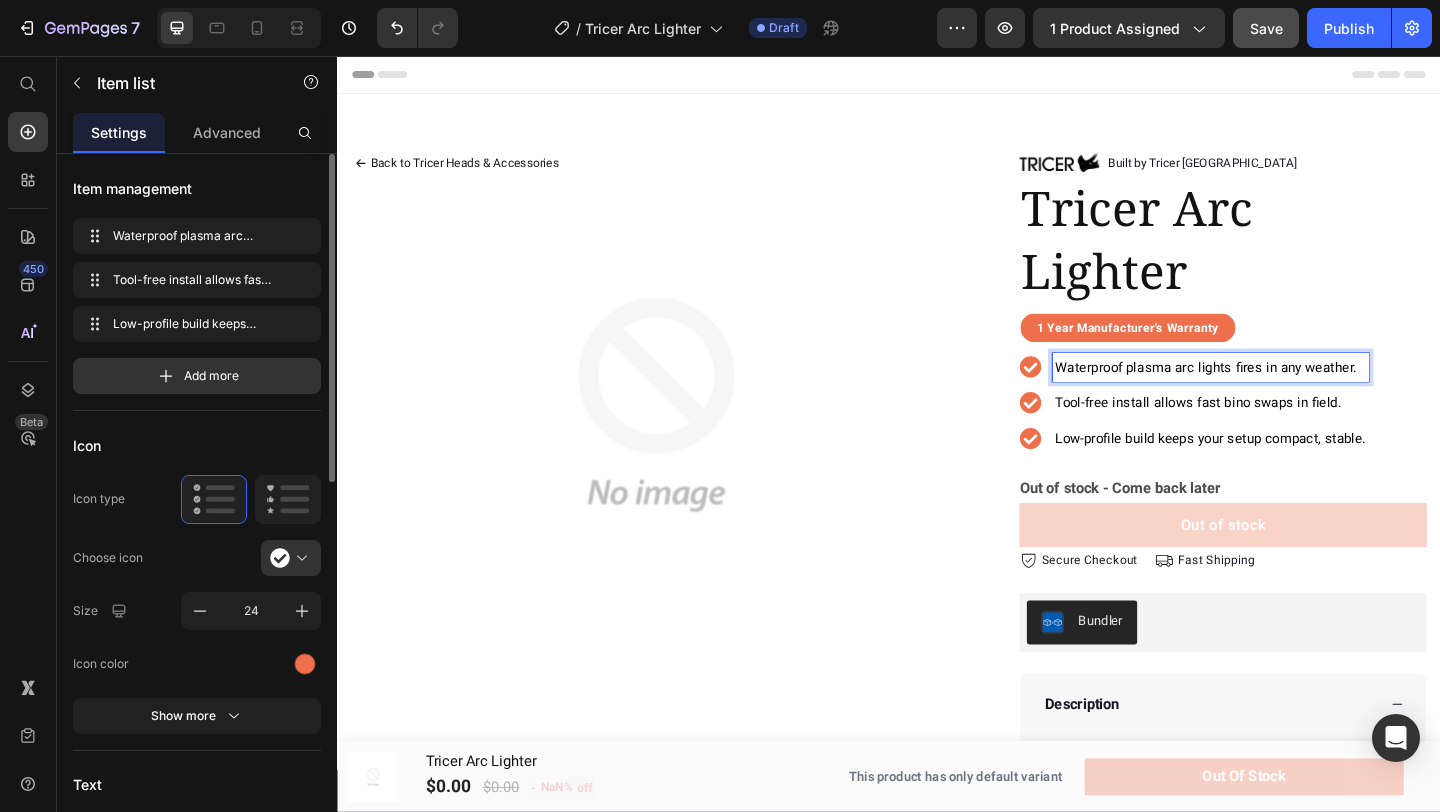 click on "Tool-free install allows fast bino swaps in field." at bounding box center [1273, 433] 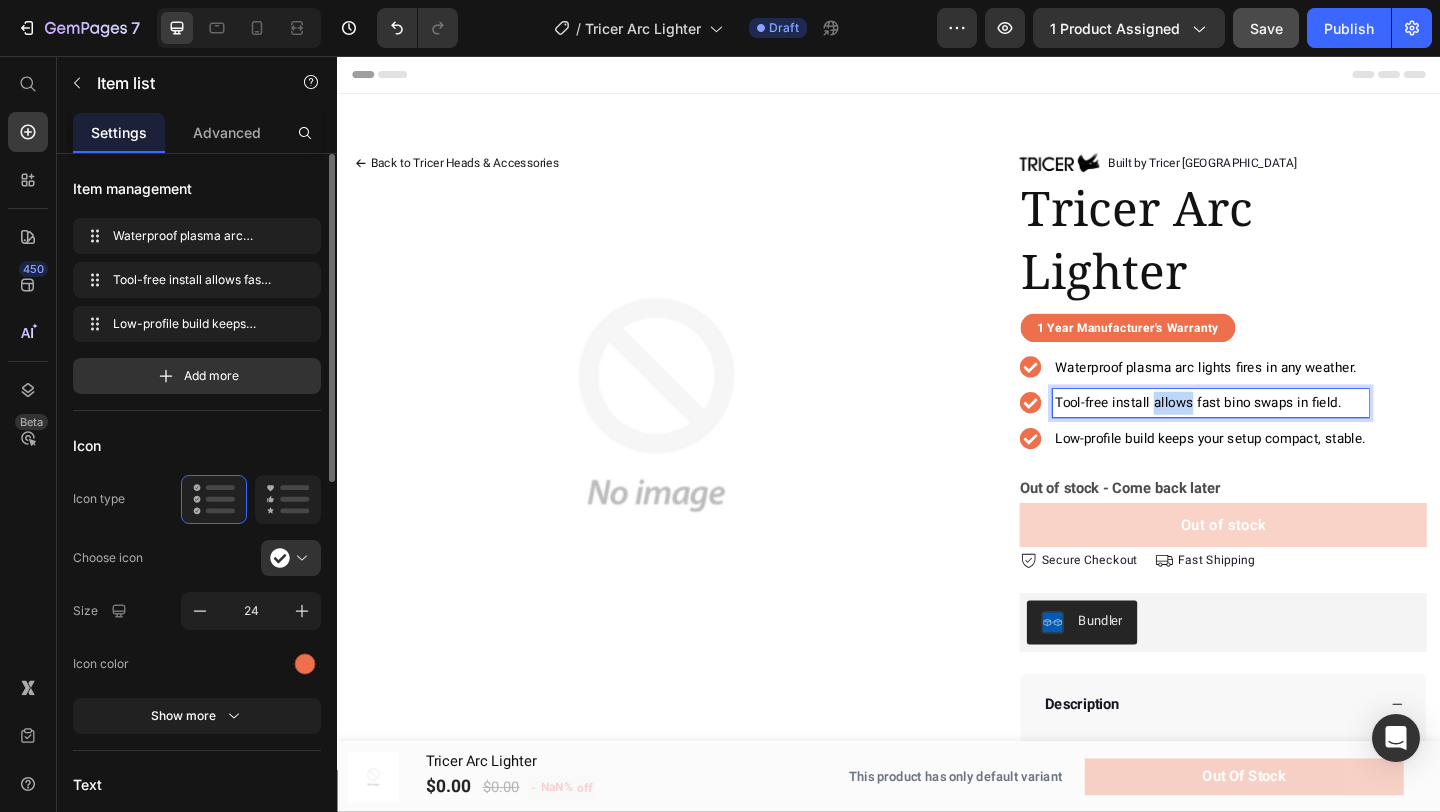 click on "Tool-free install allows fast bino swaps in field." at bounding box center [1273, 433] 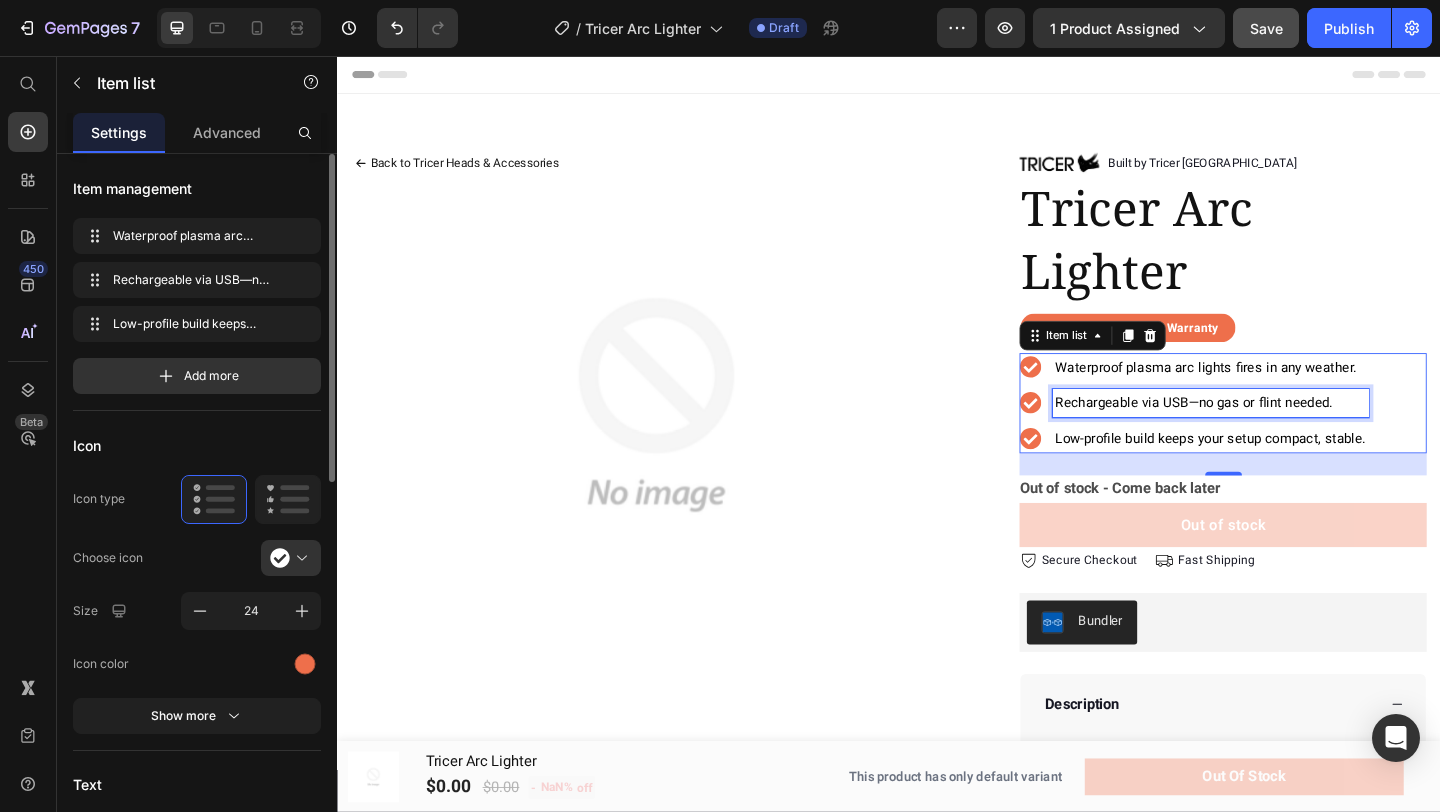 click on "Low-profile build keeps your setup compact, stable." at bounding box center (1287, 472) 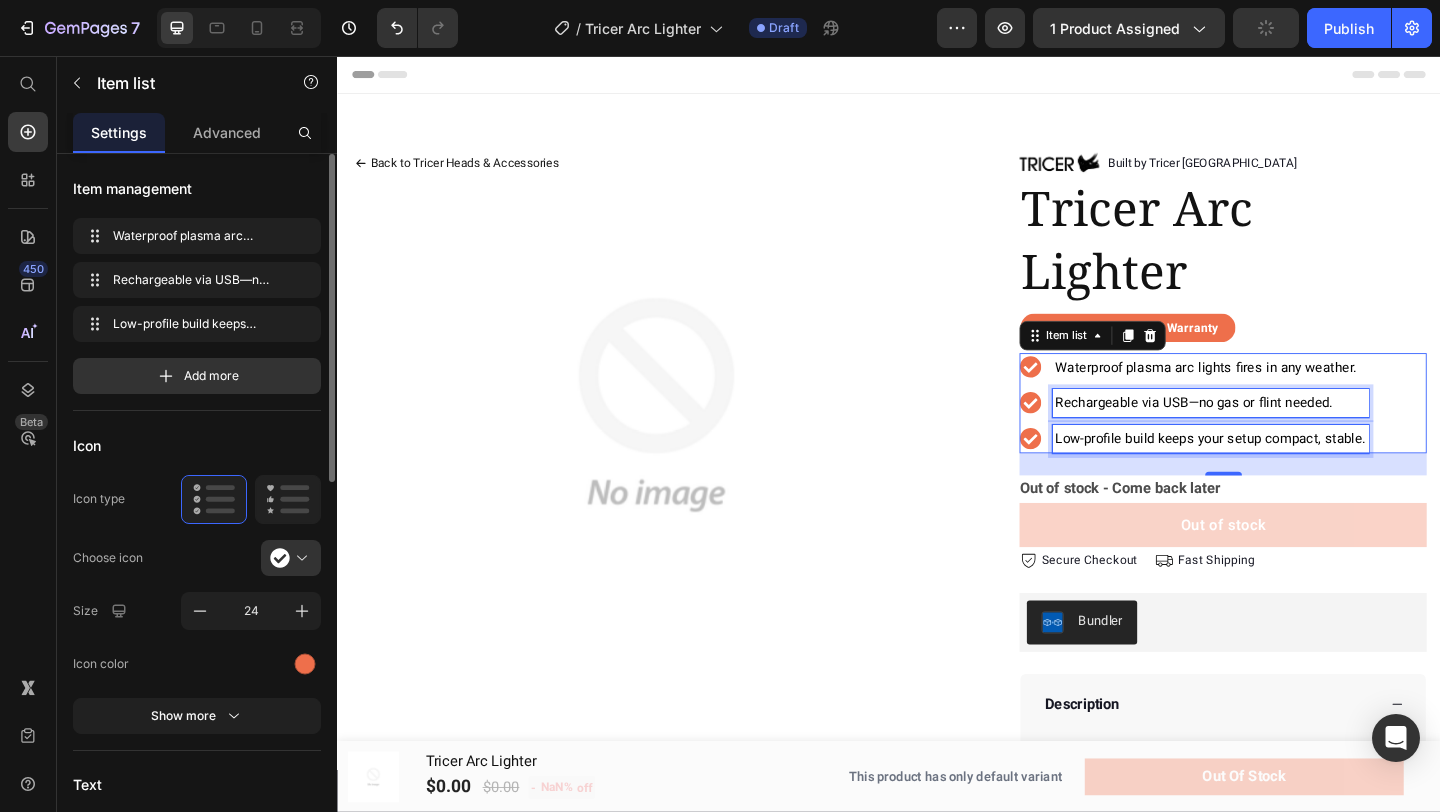 click on "Low-profile build keeps your setup compact, stable." at bounding box center [1287, 472] 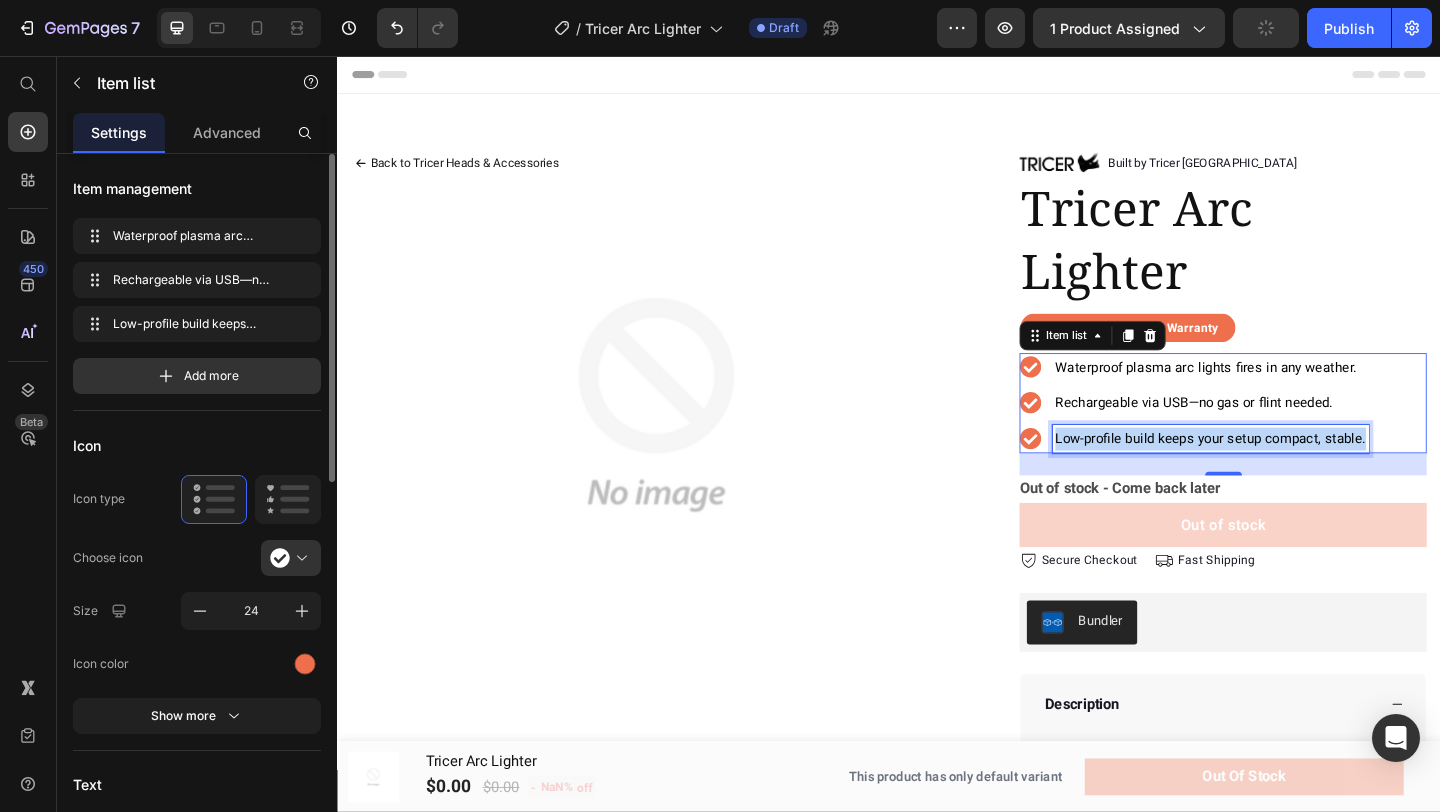click on "Low-profile build keeps your setup compact, stable." at bounding box center (1287, 472) 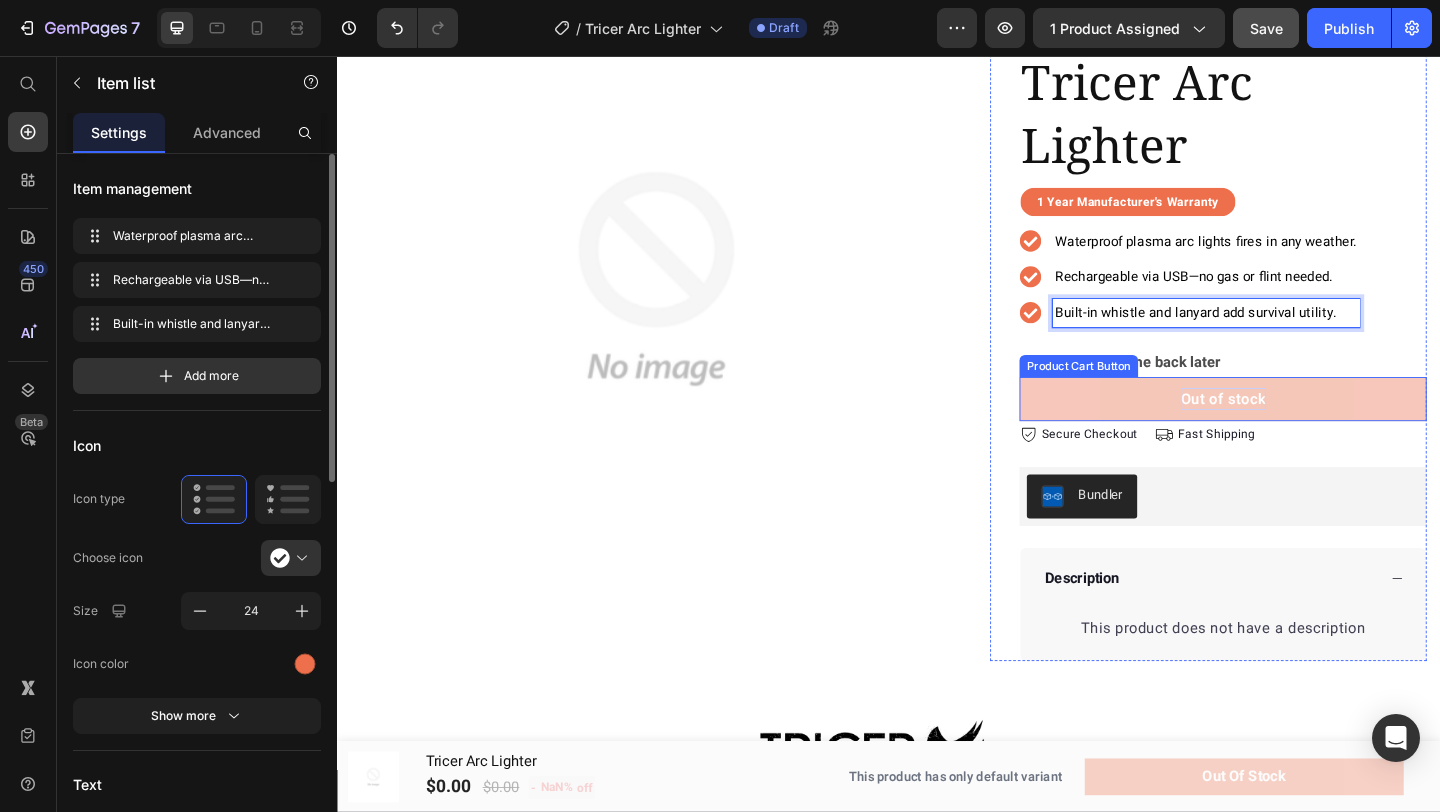 scroll, scrollTop: 173, scrollLeft: 0, axis: vertical 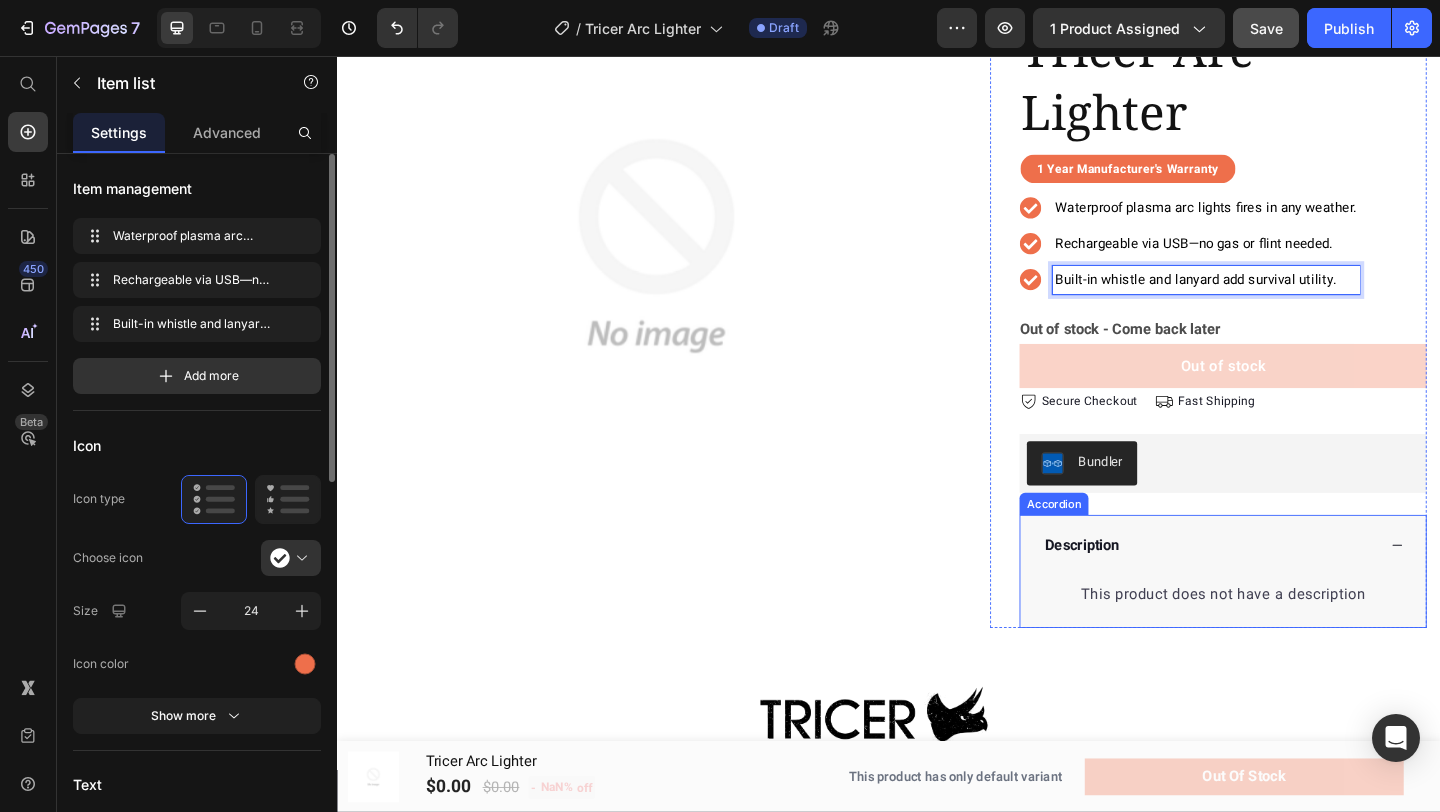 click on "Description" at bounding box center (1285, 588) 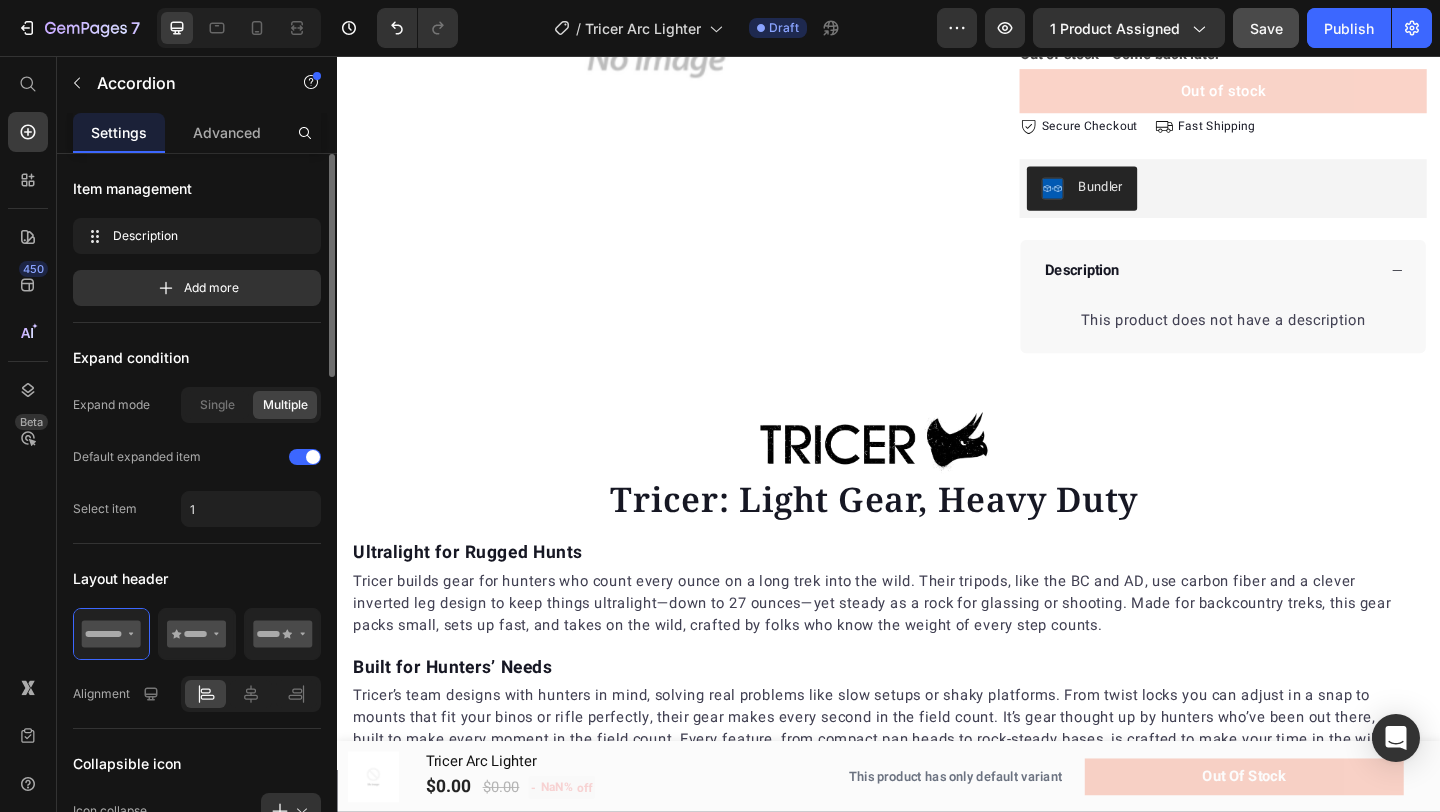scroll, scrollTop: 0, scrollLeft: 0, axis: both 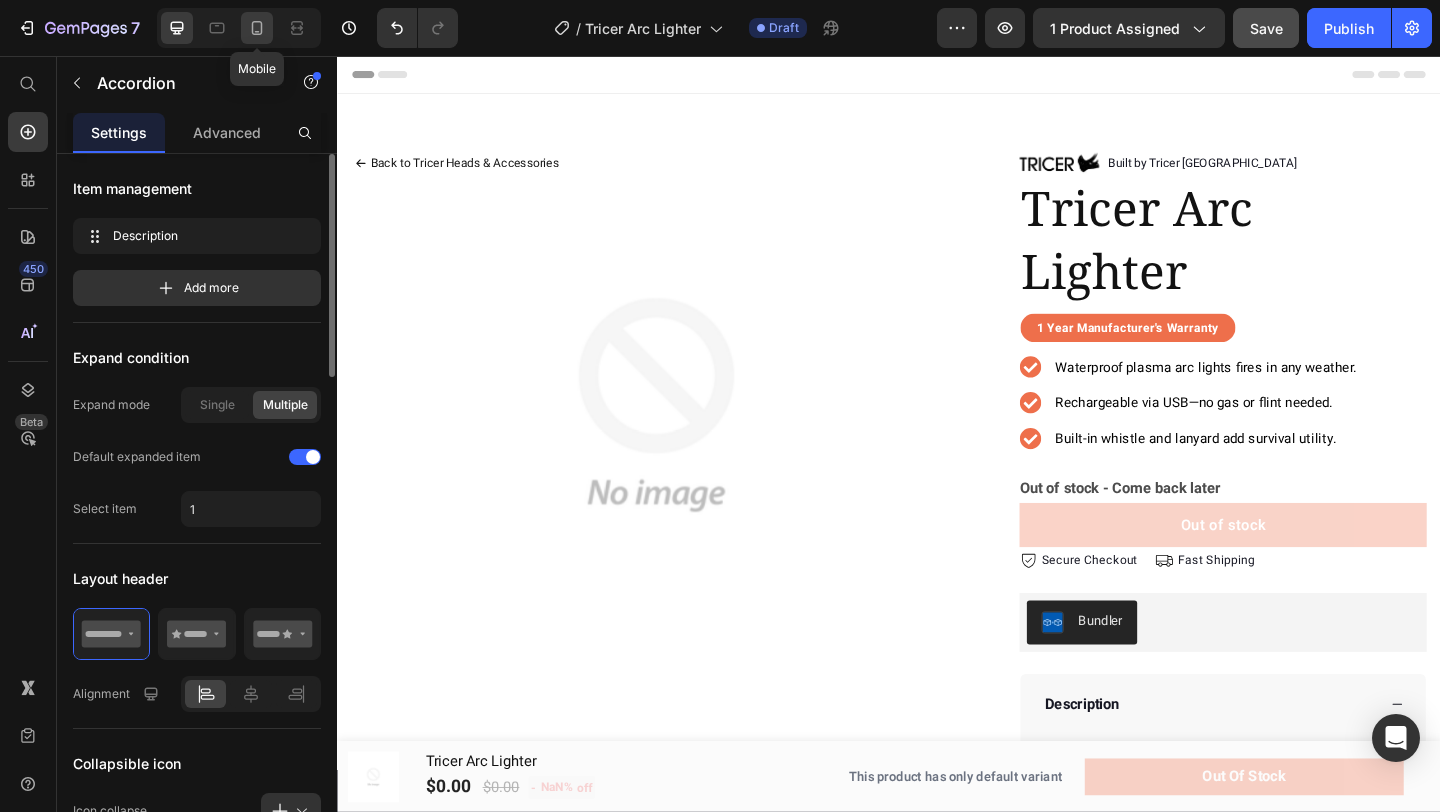 click 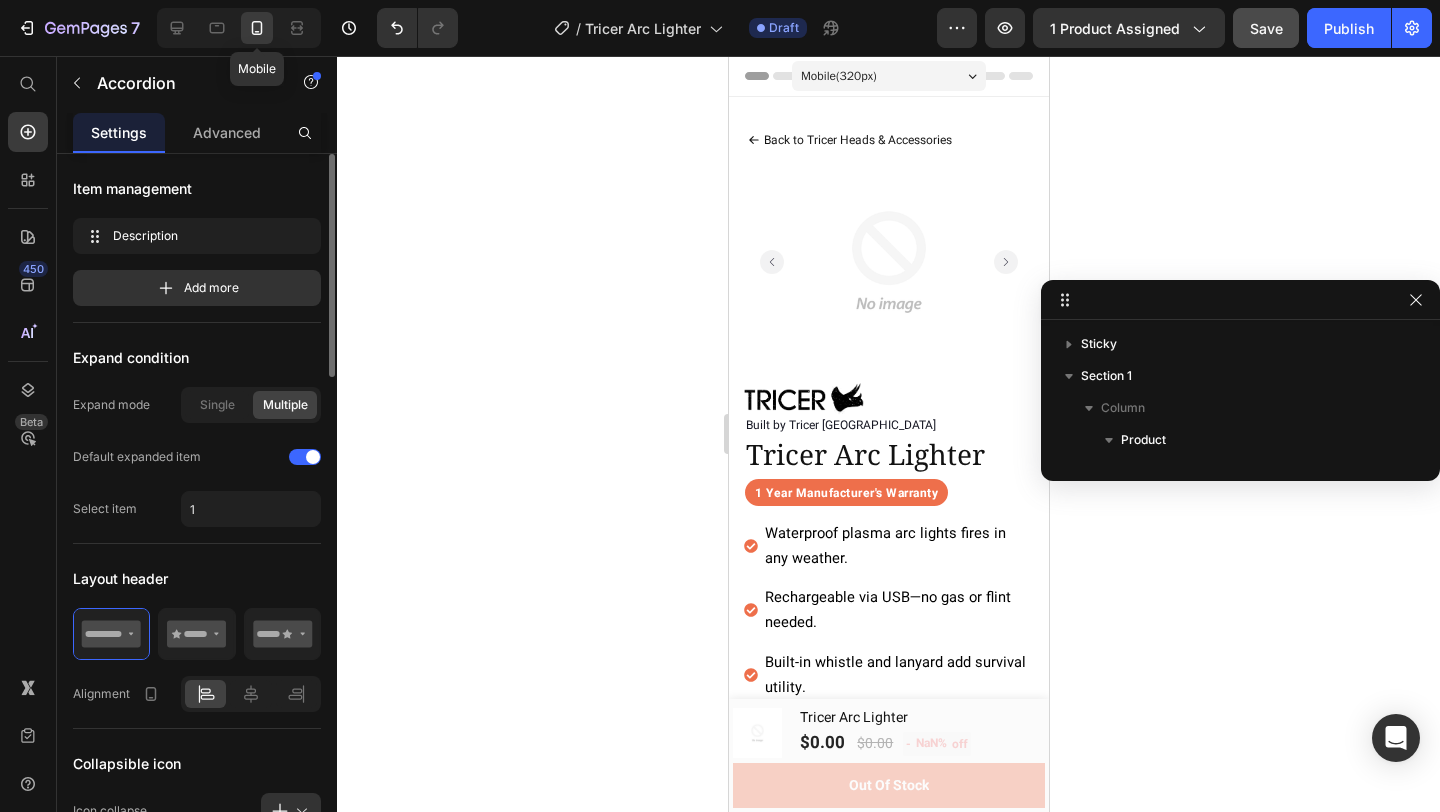 scroll, scrollTop: 477, scrollLeft: 0, axis: vertical 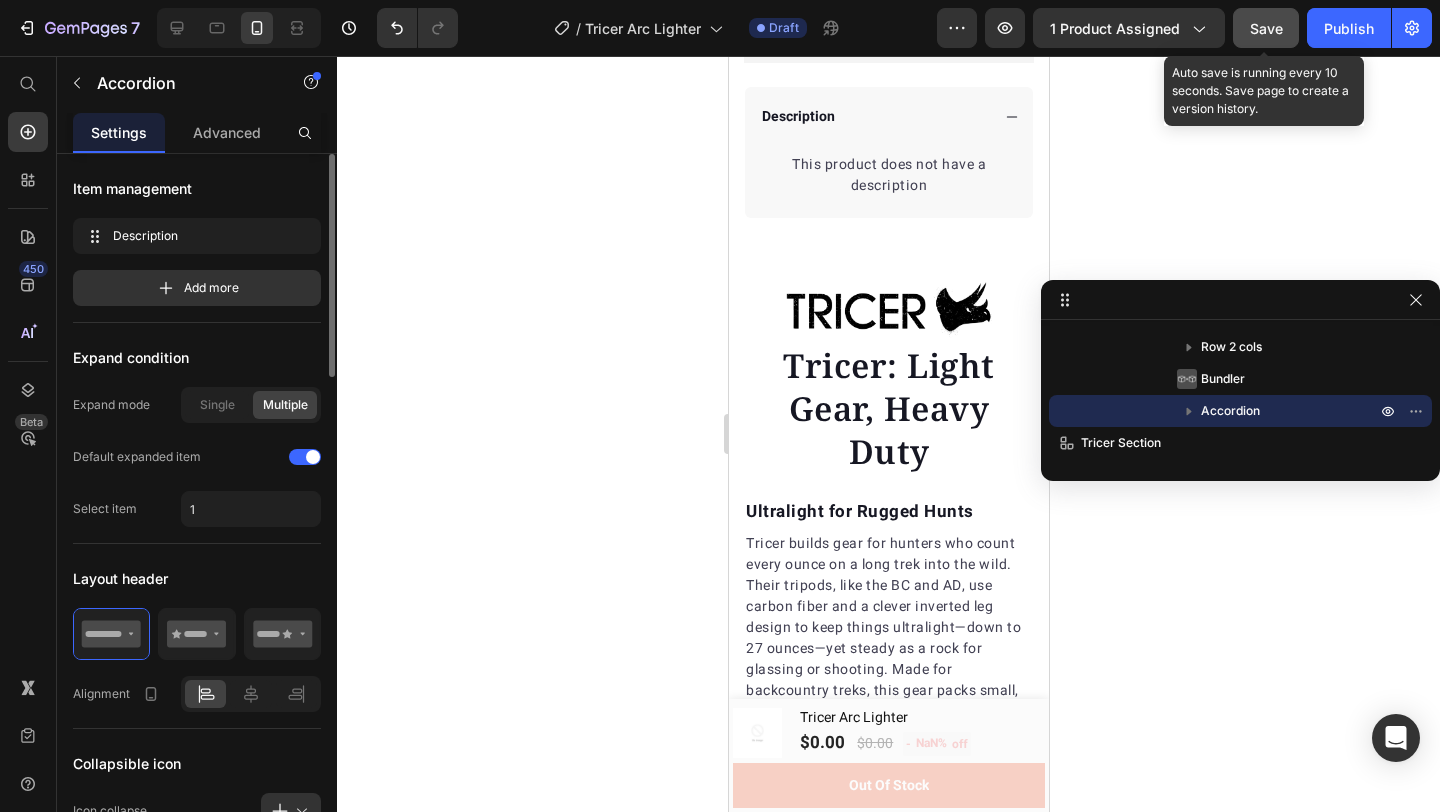 click on "Save" at bounding box center [1266, 28] 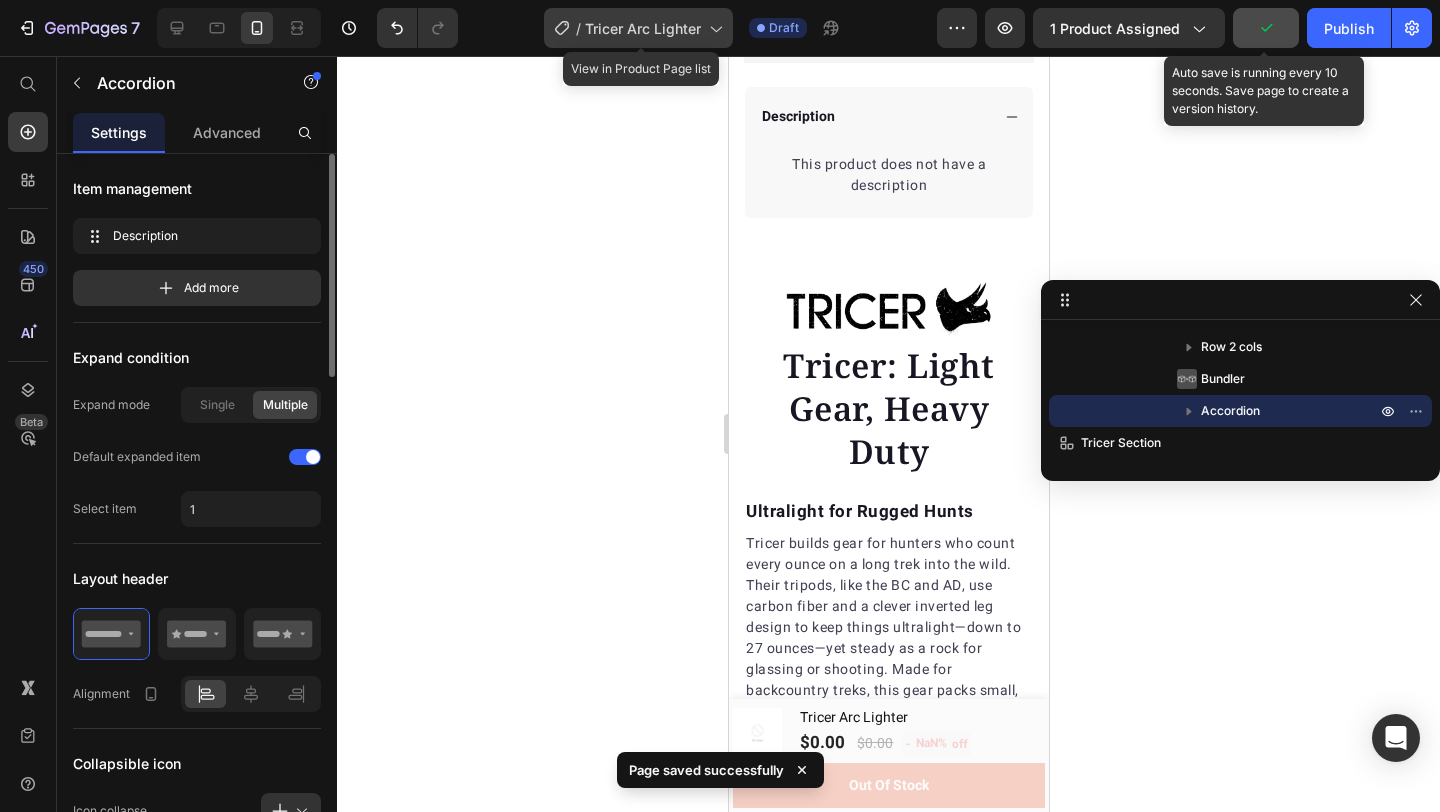 click on "Tricer Arc Lighter" at bounding box center [643, 28] 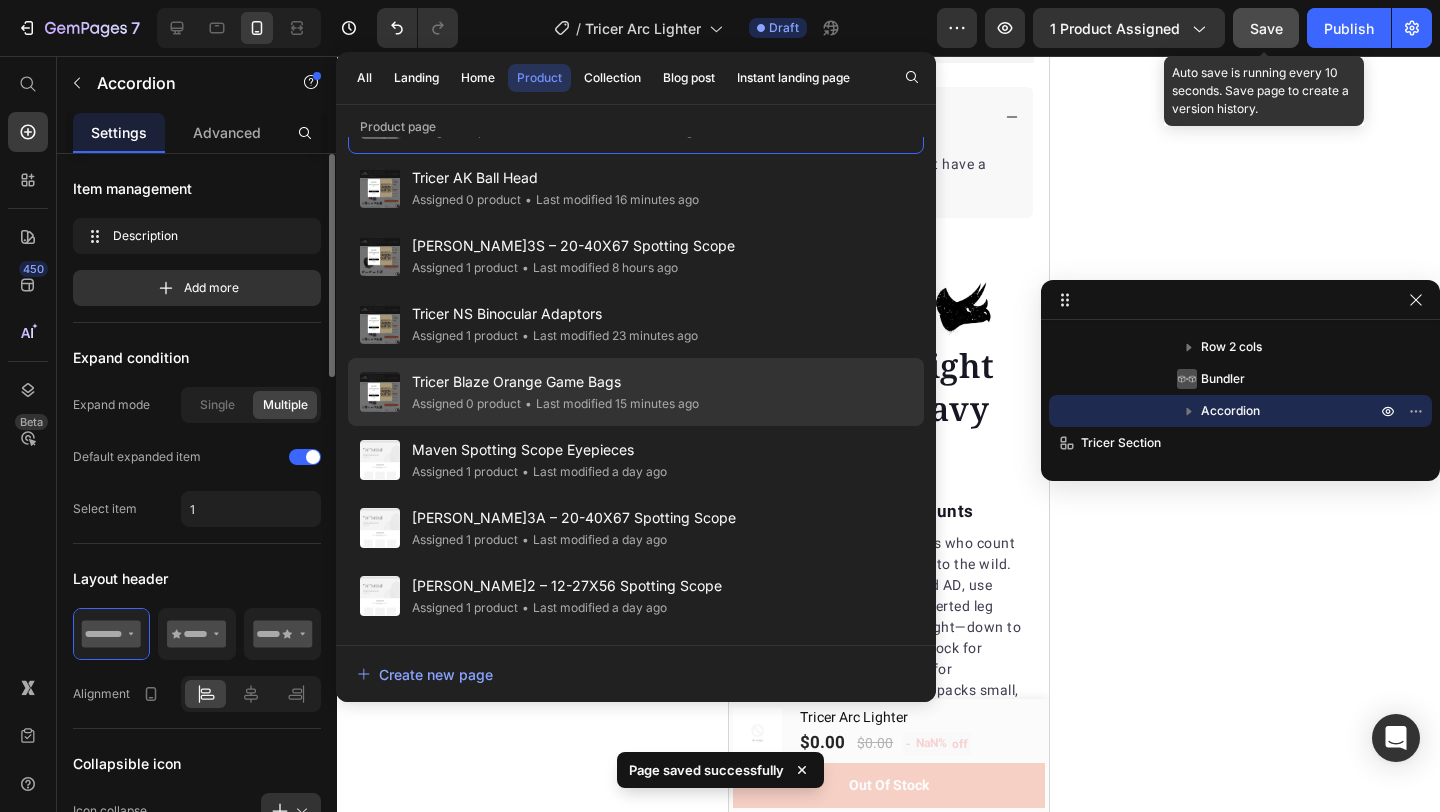 click on "Tricer Blaze Orange Game Bags" at bounding box center (555, 382) 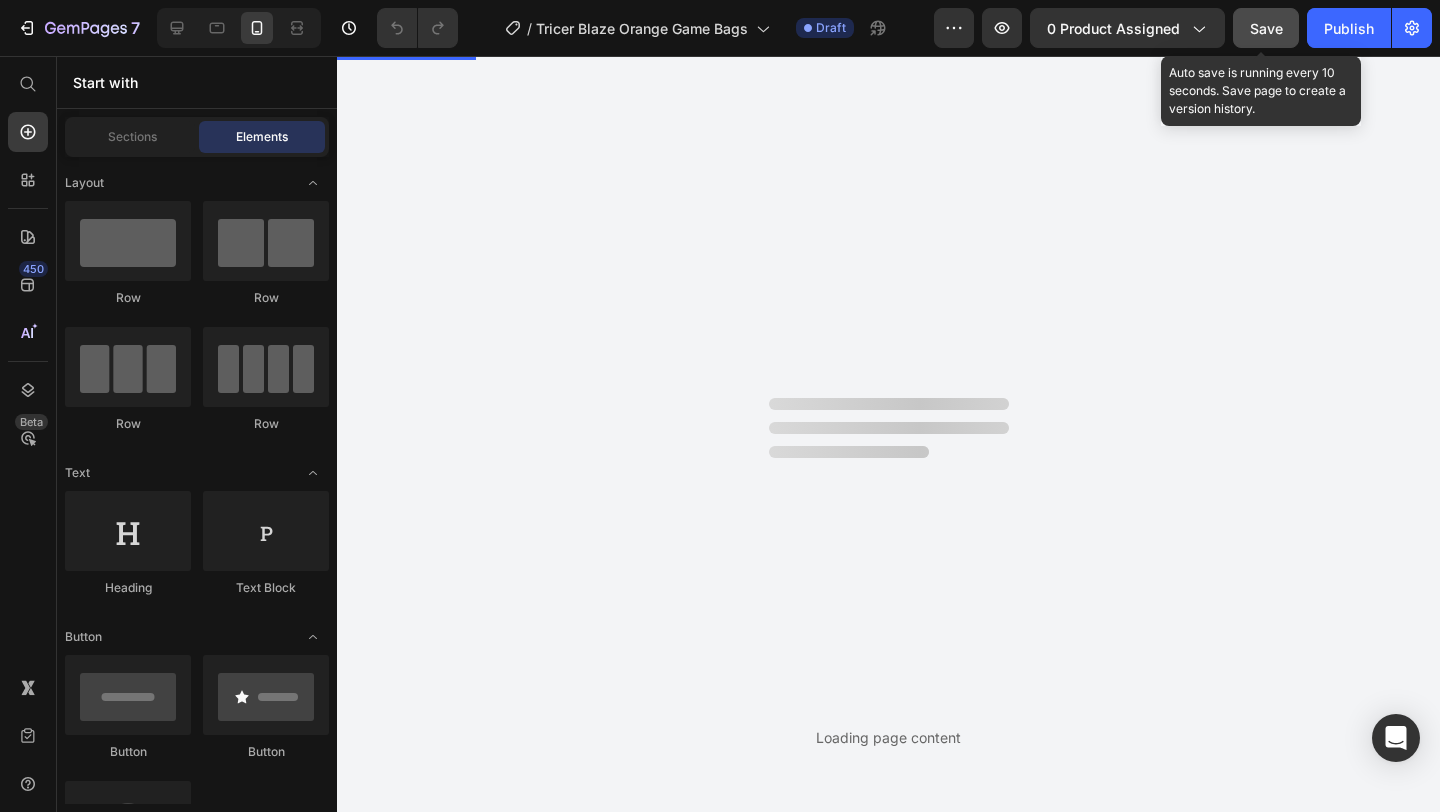 scroll, scrollTop: 0, scrollLeft: 0, axis: both 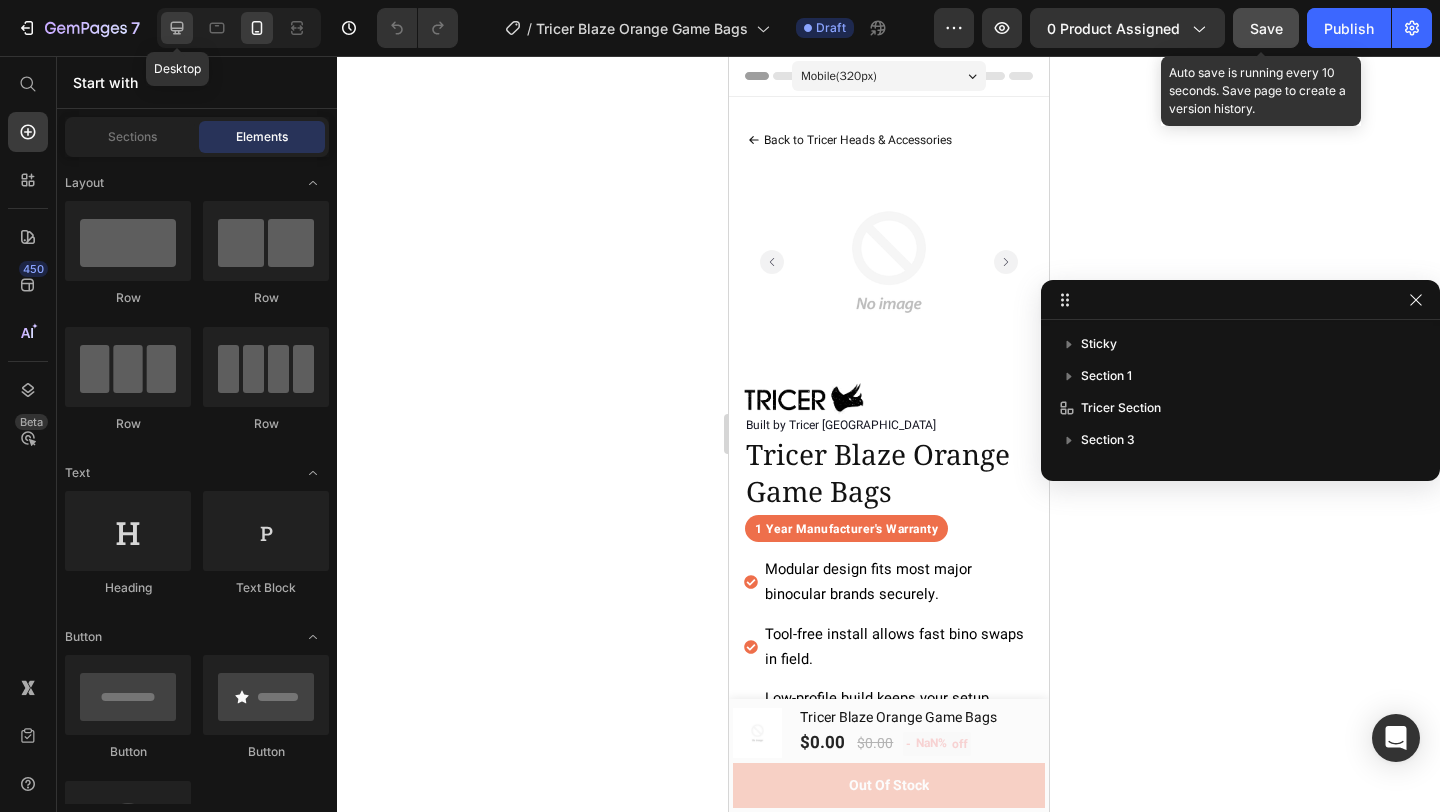 click 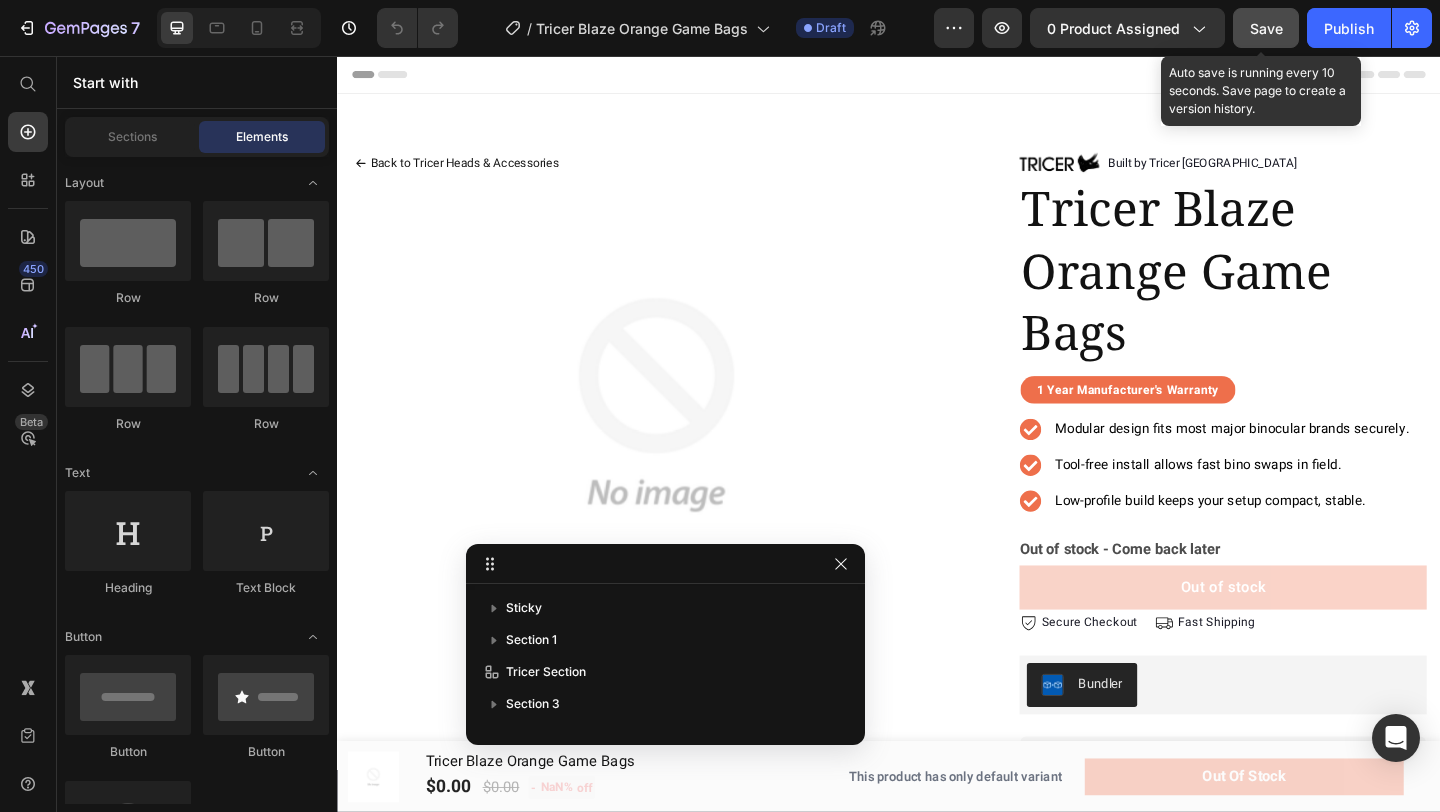 drag, startPoint x: 1133, startPoint y: 287, endPoint x: 522, endPoint y: 461, distance: 635.29285 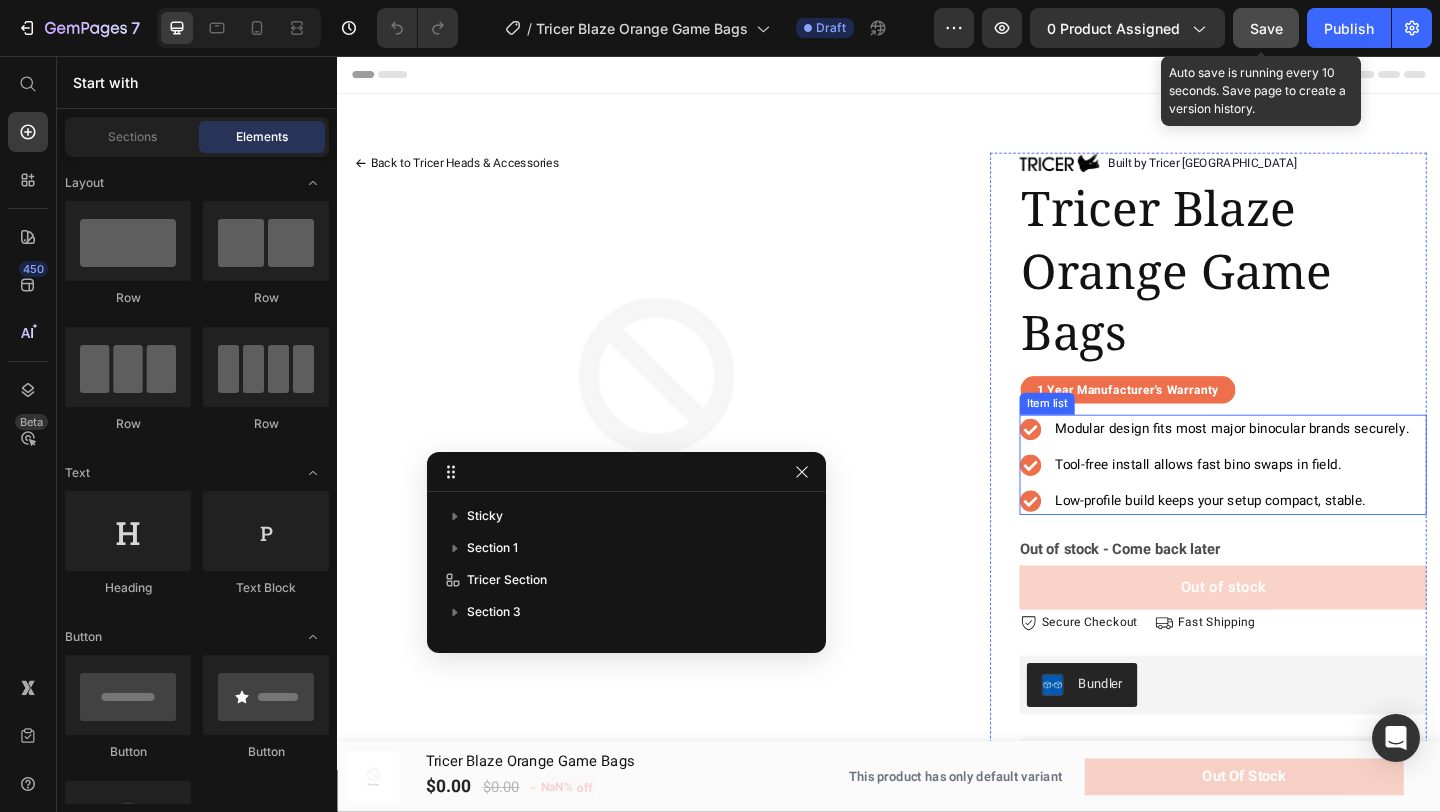 click on "Modular design fits most major binocular brands securely." at bounding box center (1310, 461) 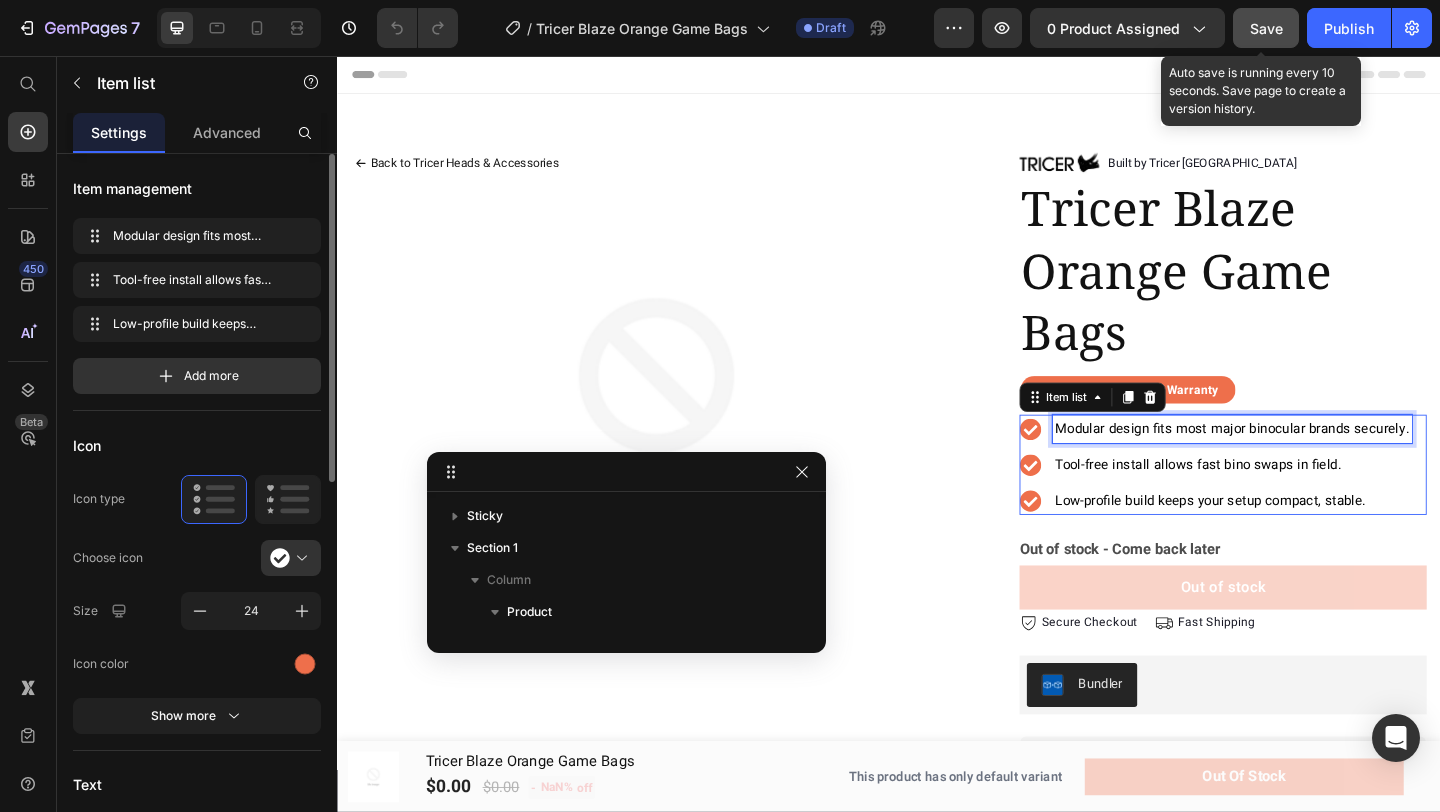 scroll, scrollTop: 317, scrollLeft: 0, axis: vertical 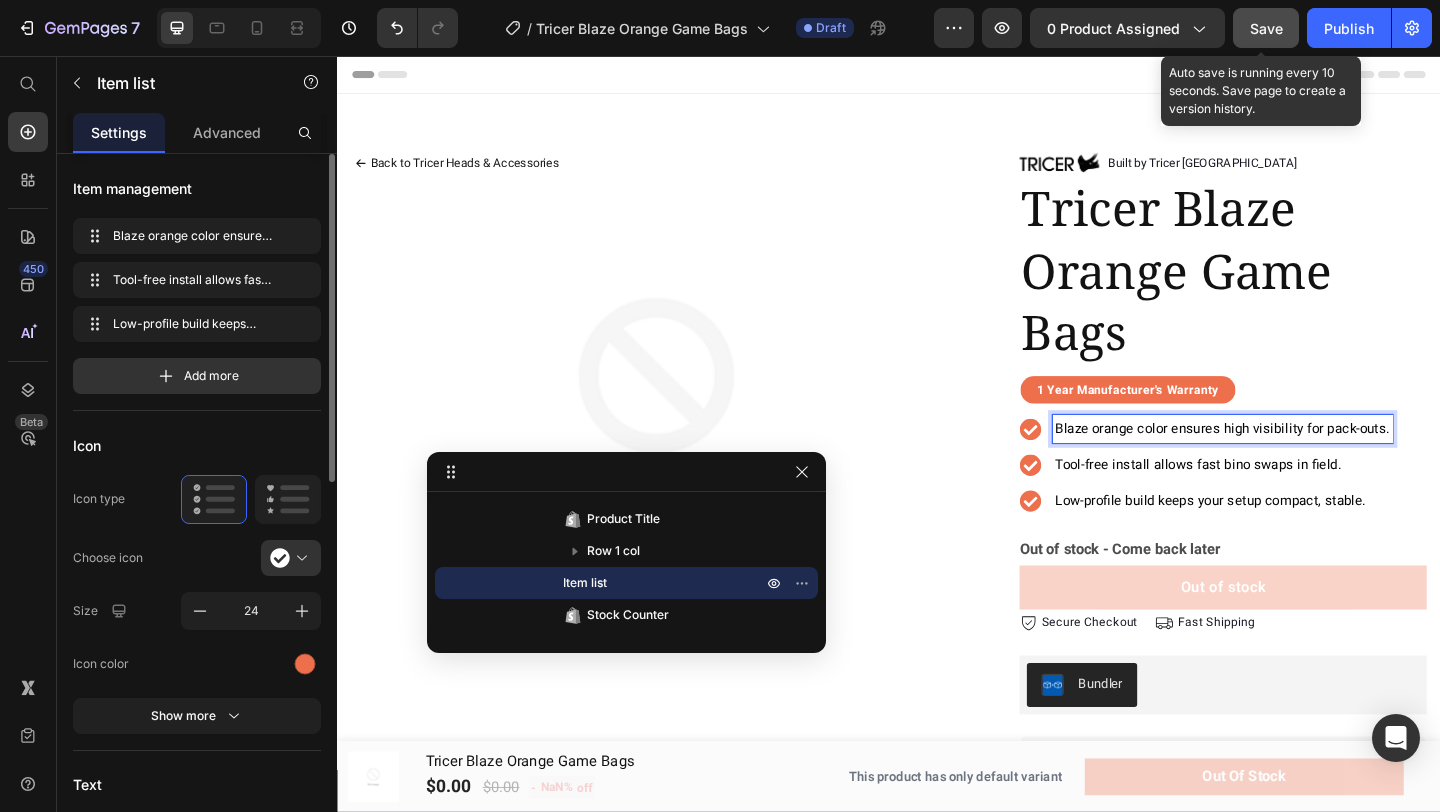 click on "Tool-free install allows fast bino swaps in field." at bounding box center [1273, 500] 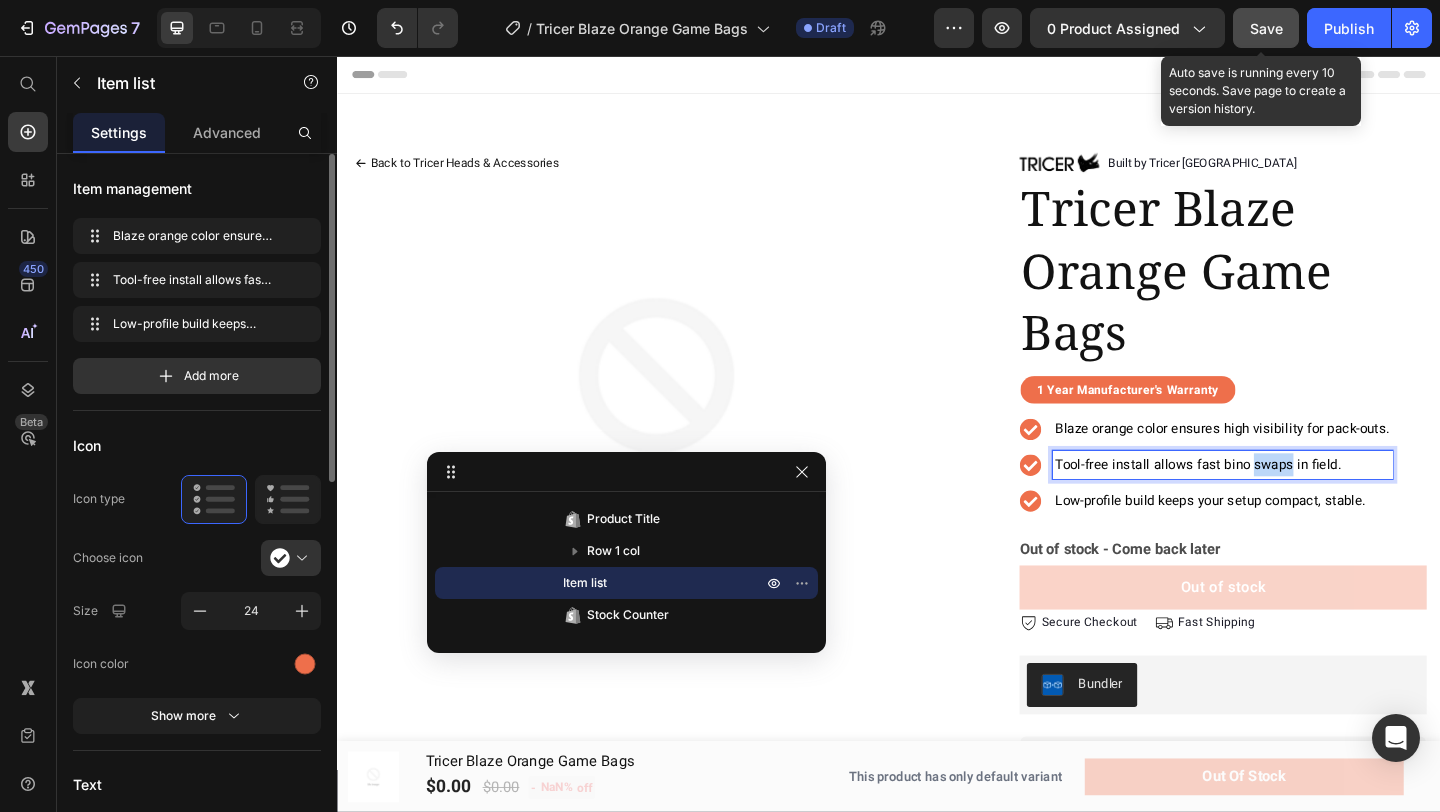 click on "Tool-free install allows fast bino swaps in field." at bounding box center [1273, 500] 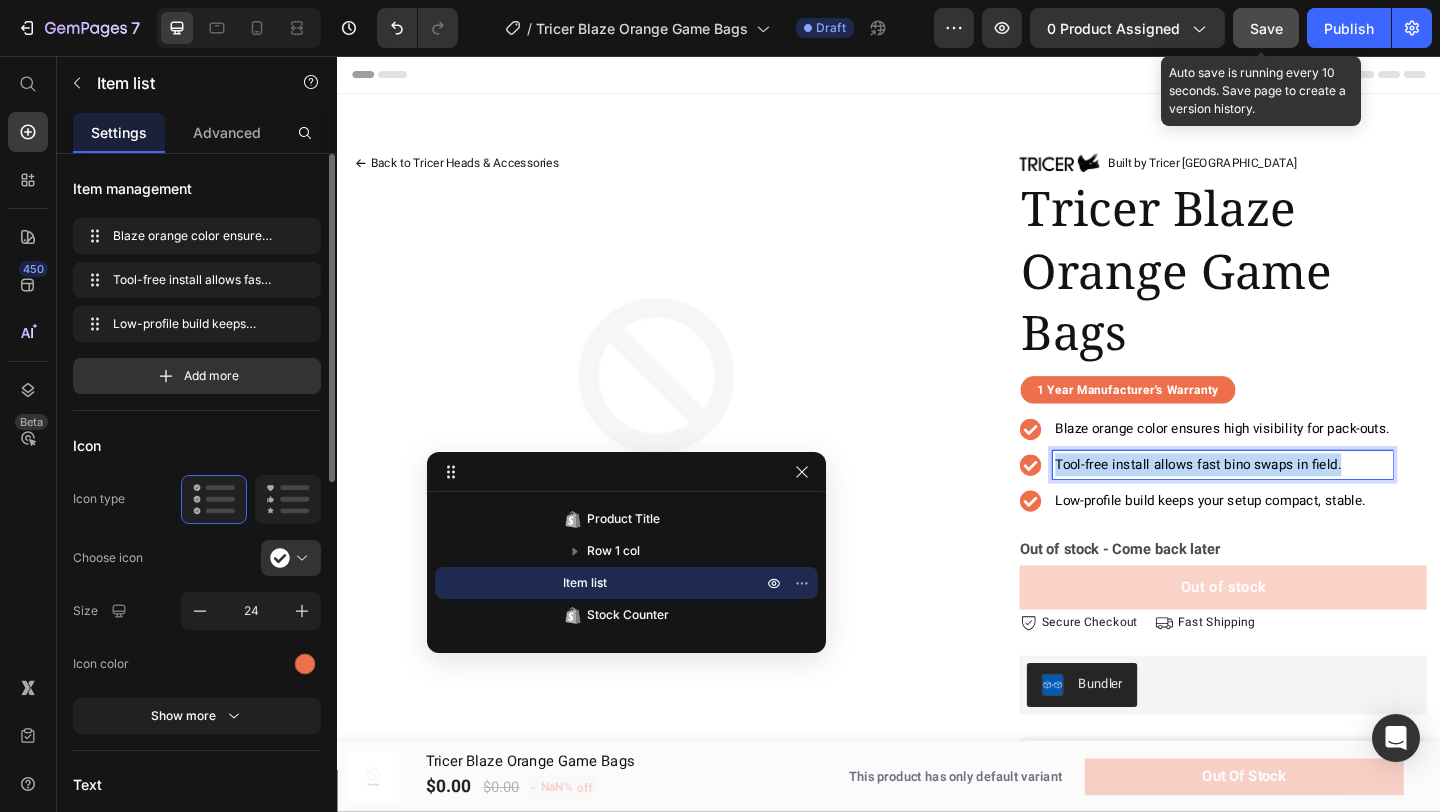 click on "Tool-free install allows fast bino swaps in field." at bounding box center [1273, 500] 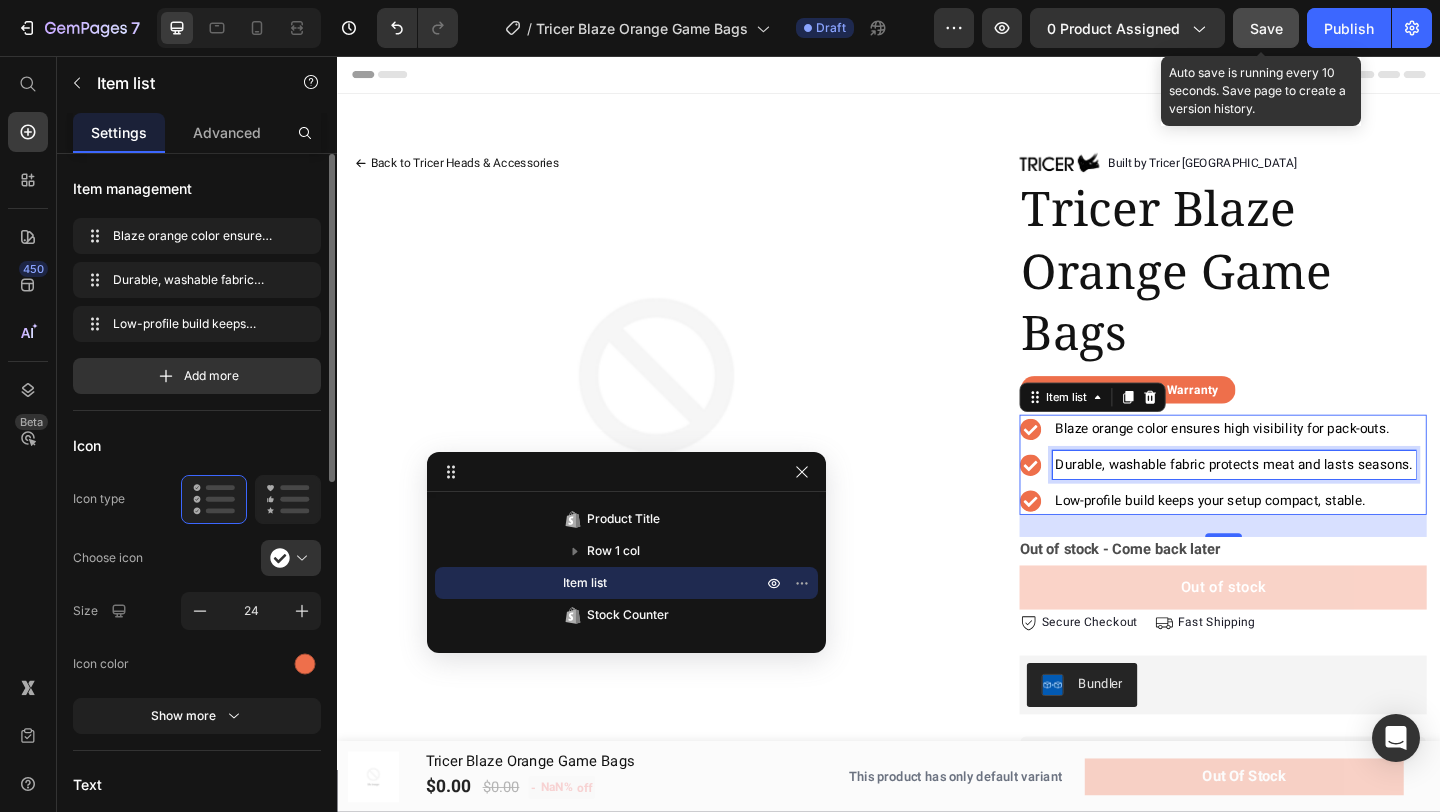 click on "Low-profile build keeps your setup compact, stable." at bounding box center (1287, 539) 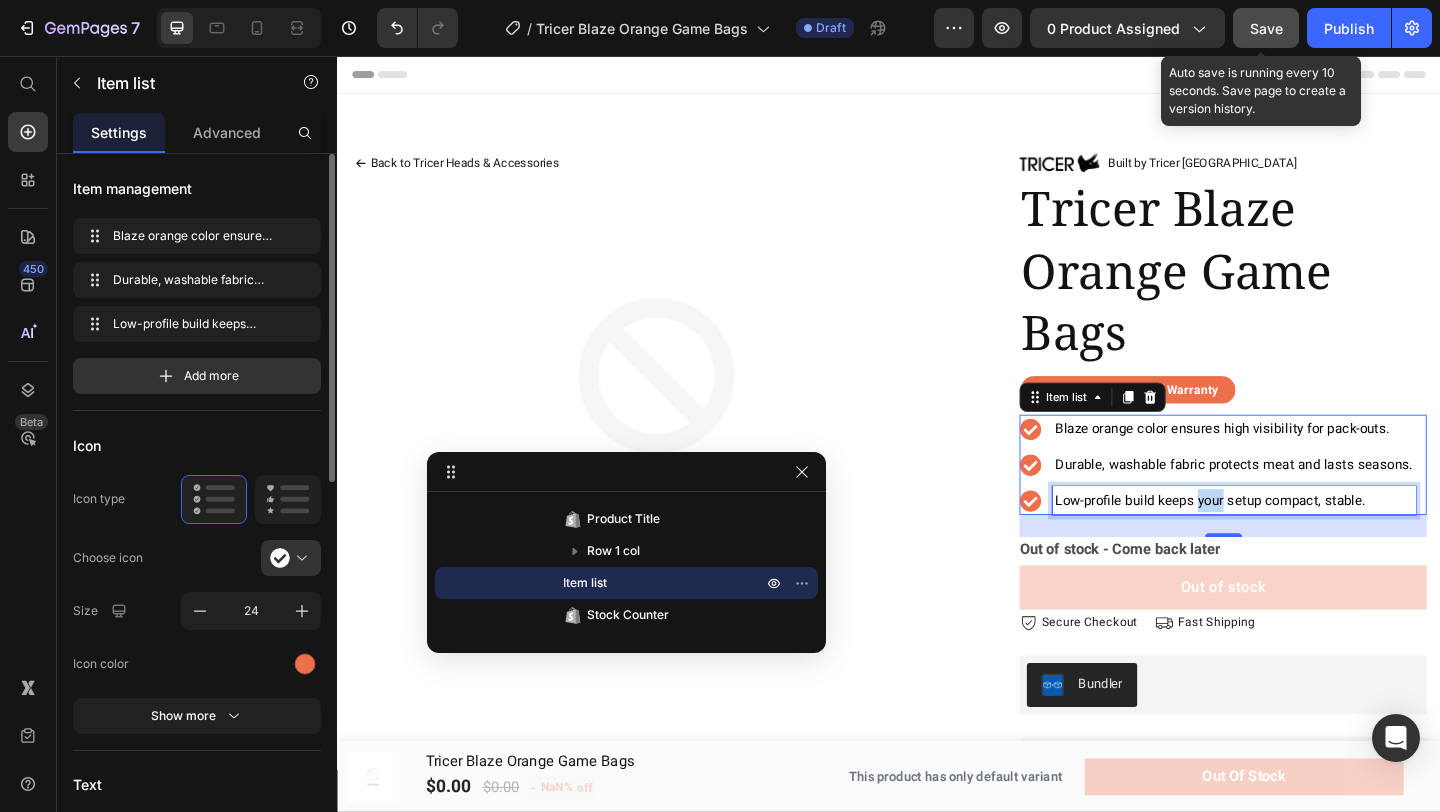 click on "Low-profile build keeps your setup compact, stable." at bounding box center [1287, 539] 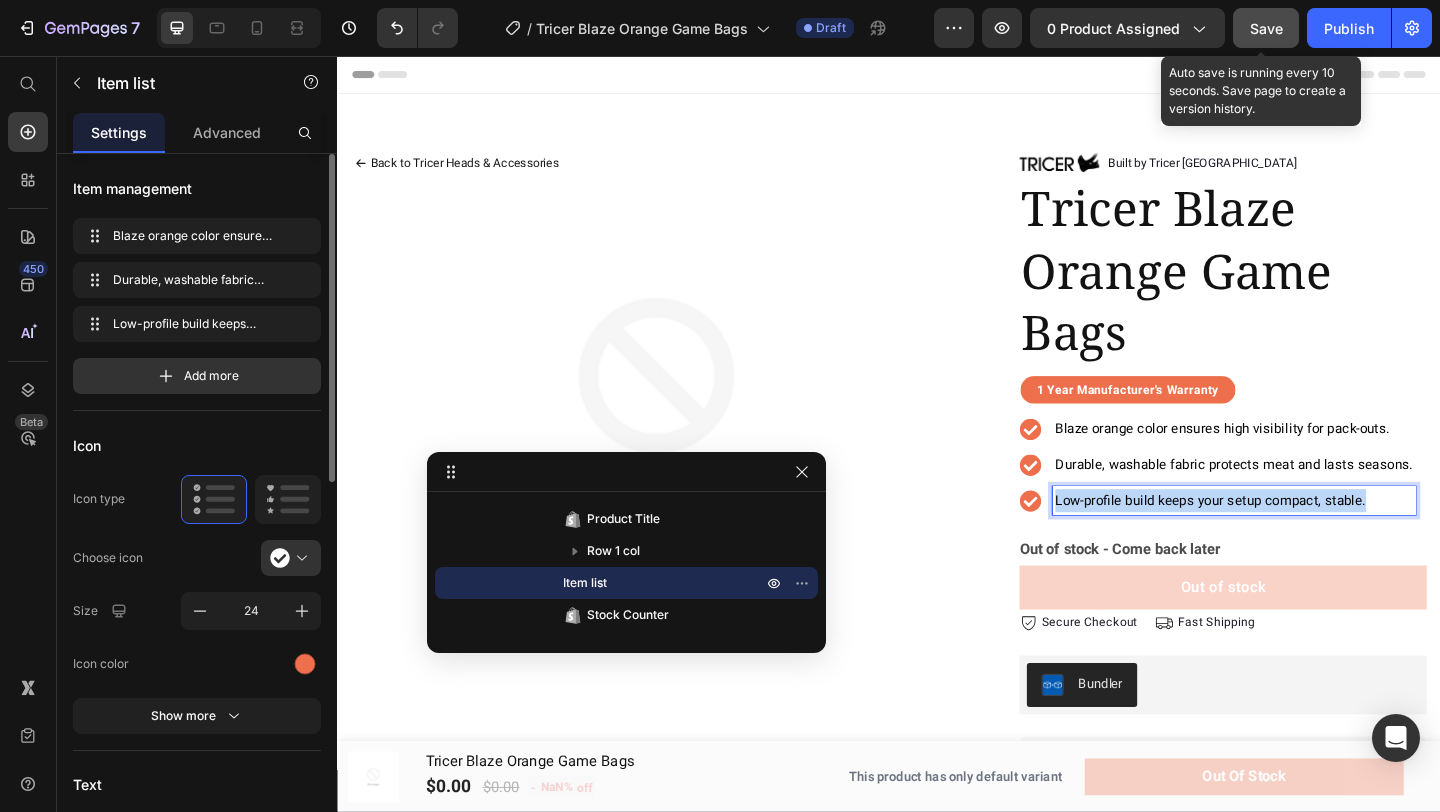click on "Low-profile build keeps your setup compact, stable." at bounding box center [1287, 539] 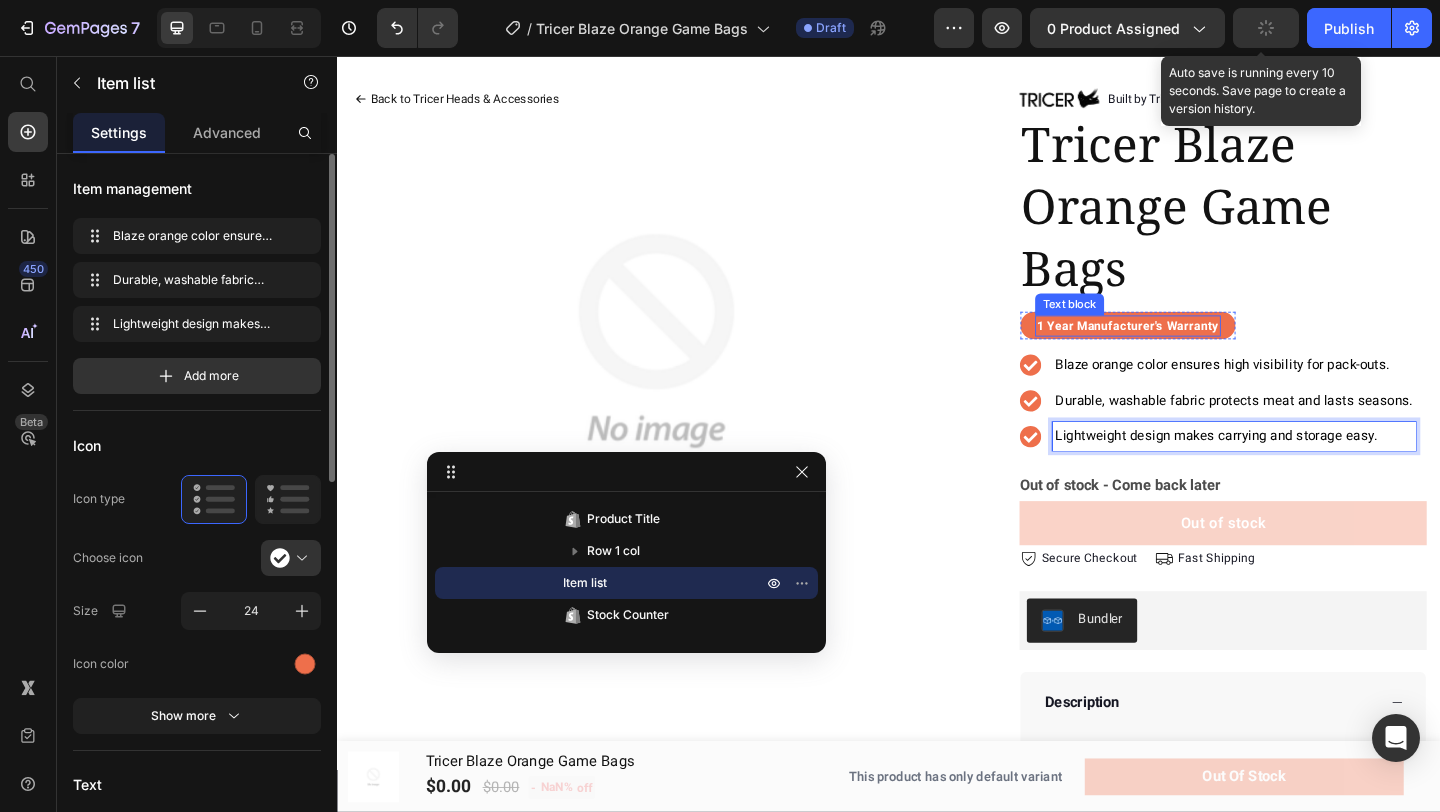 scroll, scrollTop: 56, scrollLeft: 0, axis: vertical 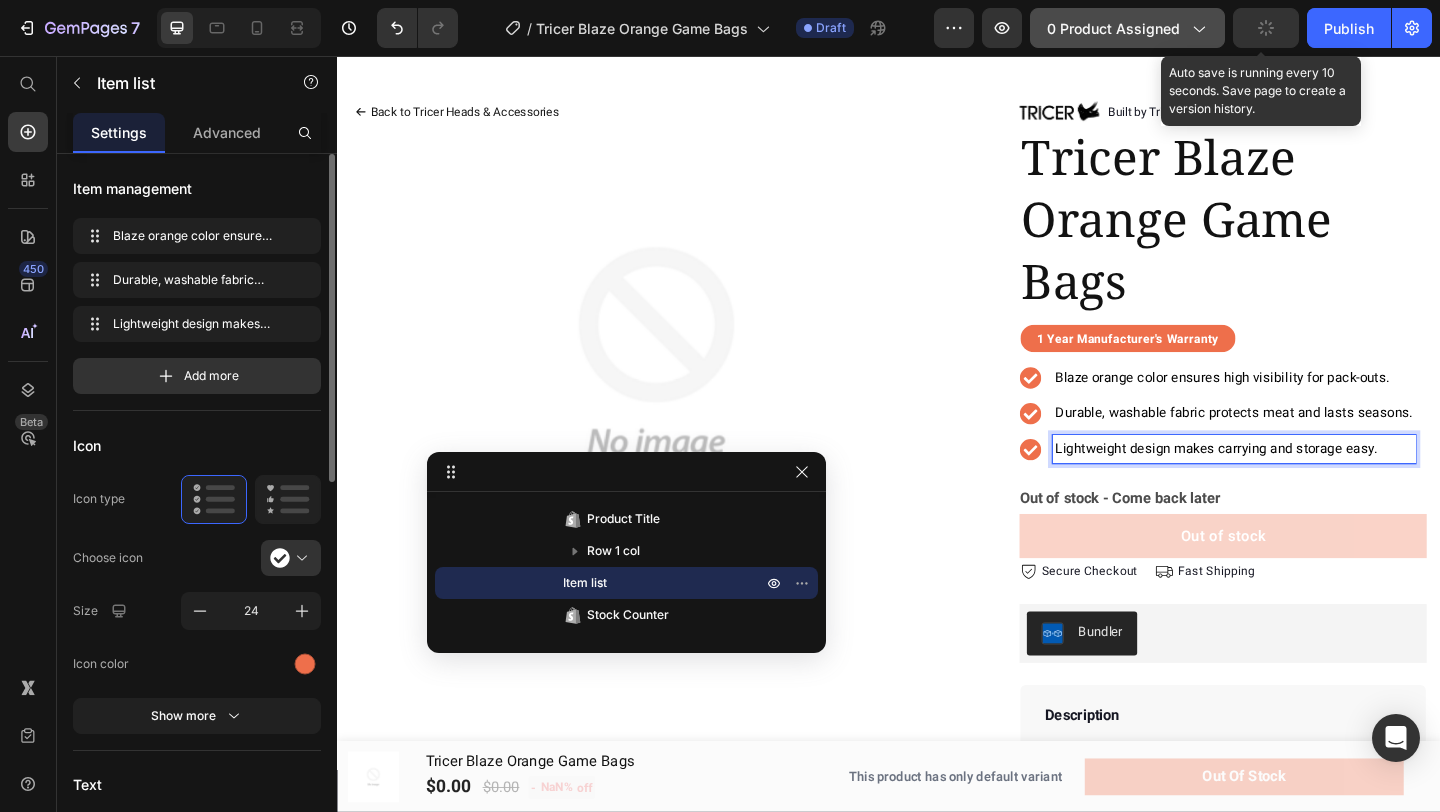 click on "0 product assigned" 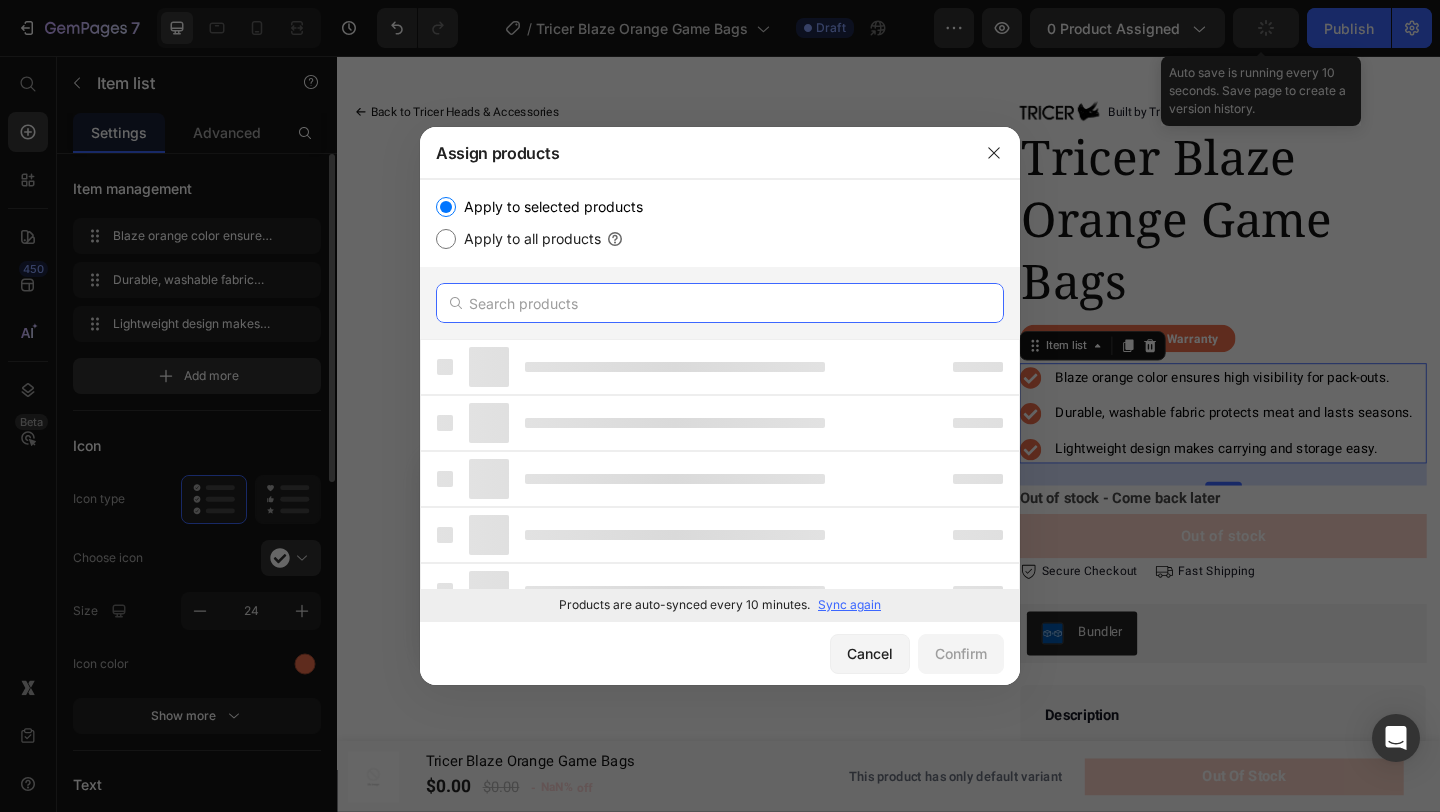 click at bounding box center [720, 303] 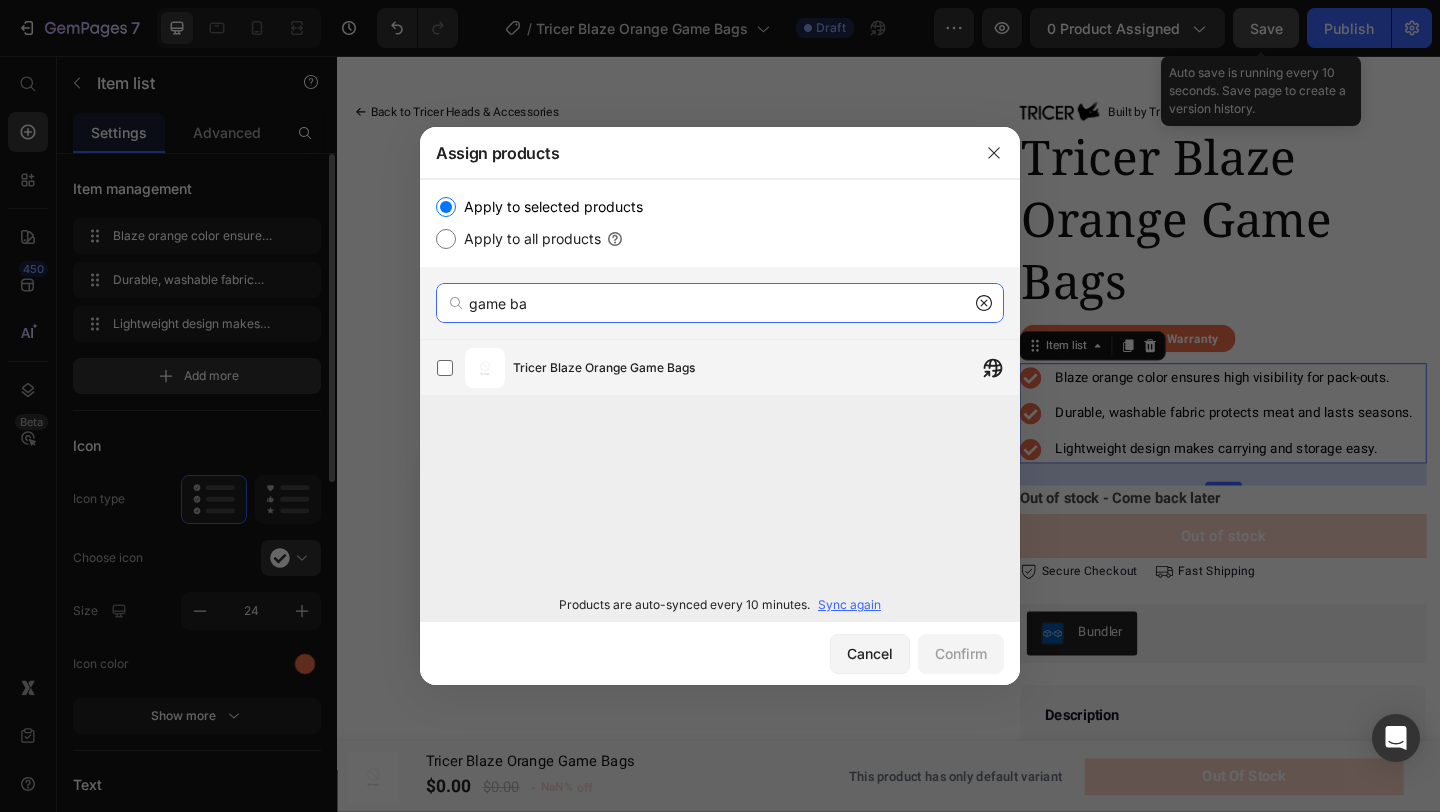 type on "game ba" 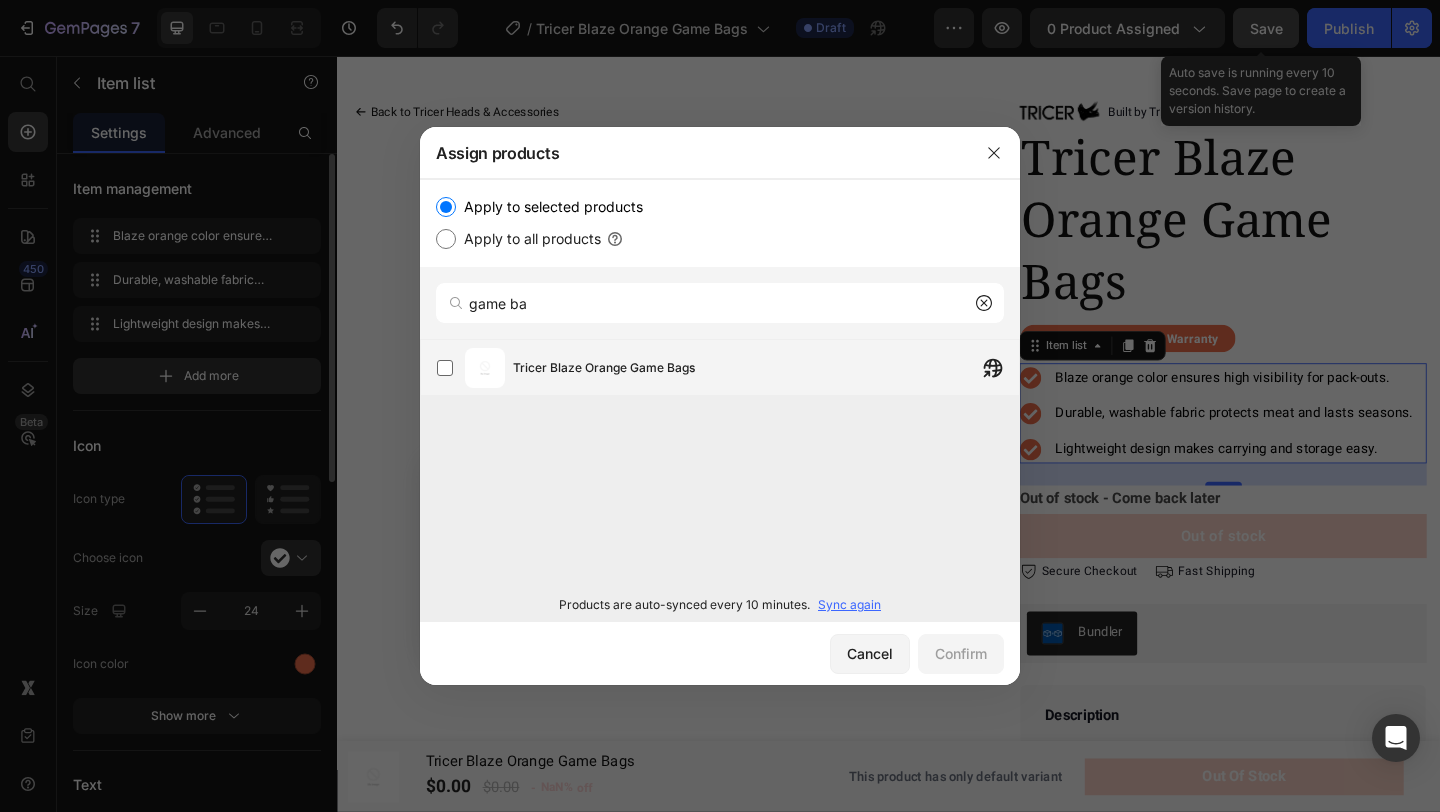 click on "Tricer Blaze Orange Game Bags" at bounding box center (604, 368) 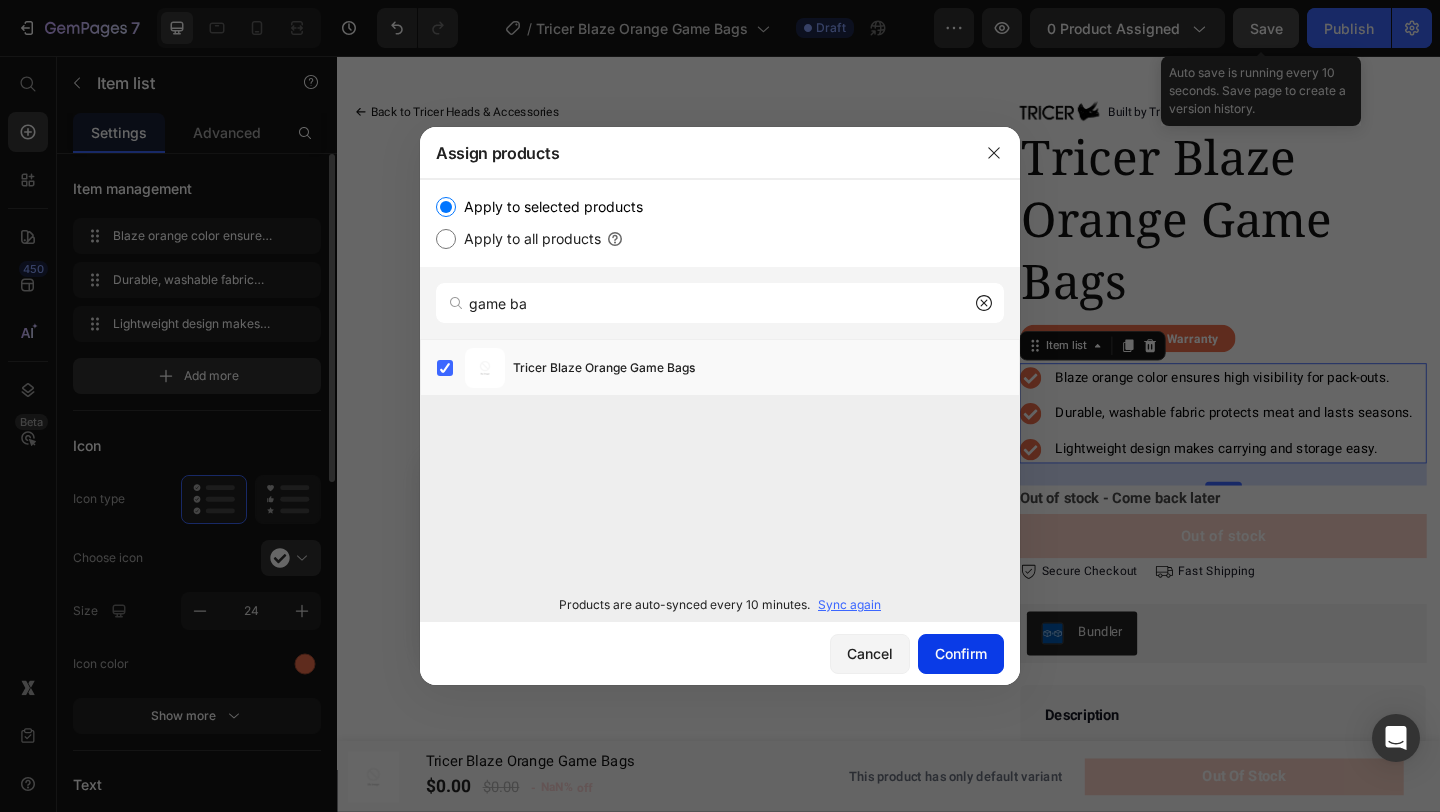 click on "Confirm" at bounding box center [961, 653] 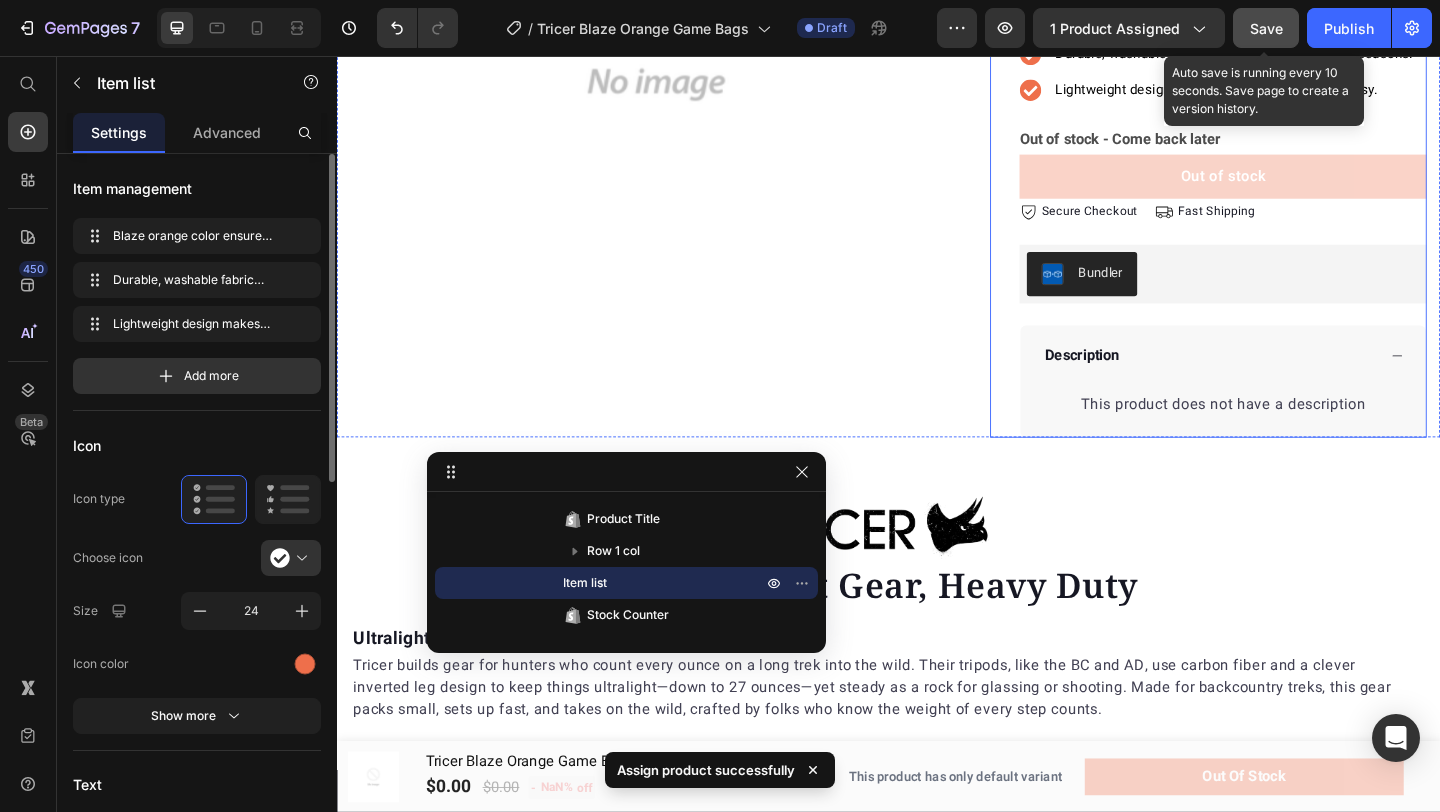 scroll, scrollTop: 0, scrollLeft: 0, axis: both 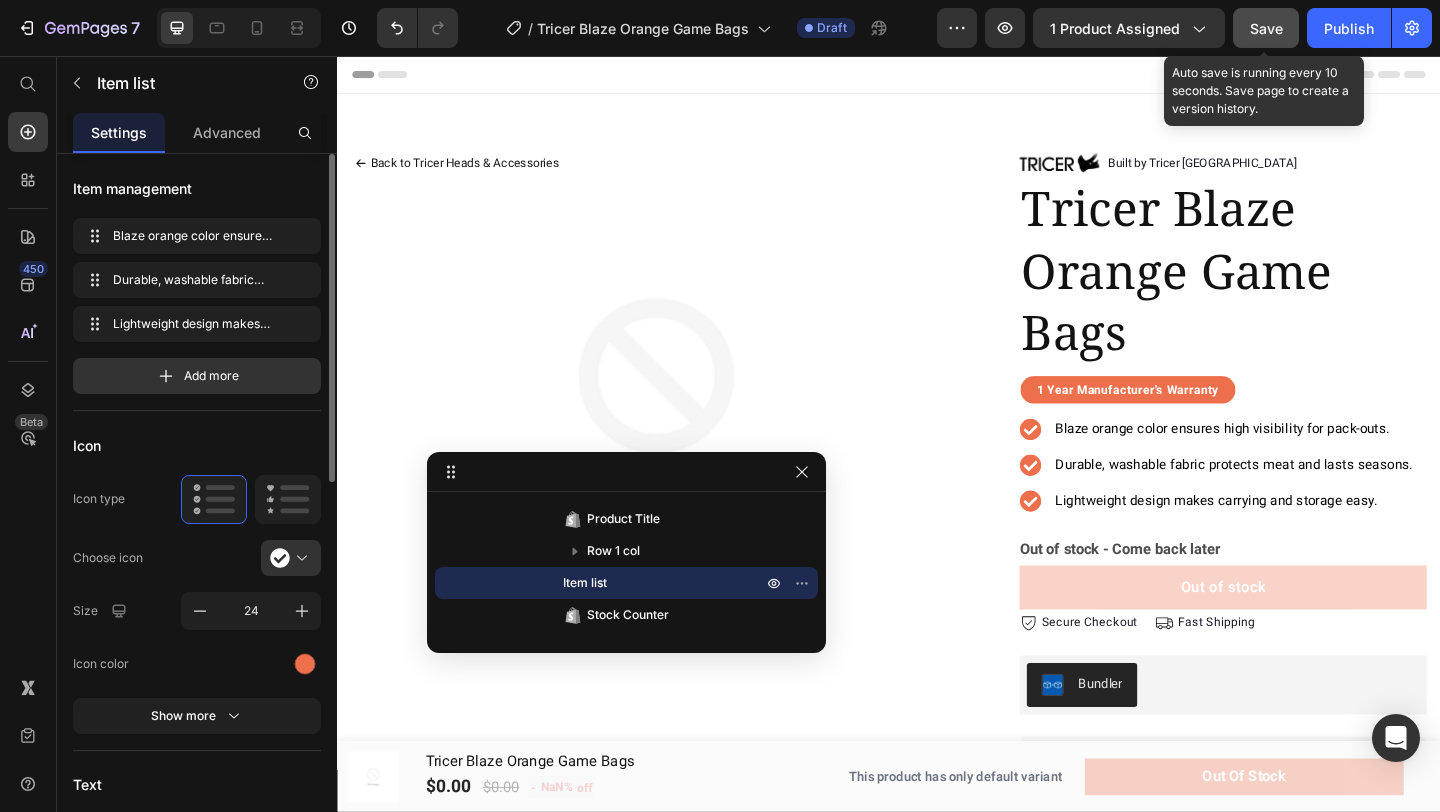 click on "Save" at bounding box center (1266, 28) 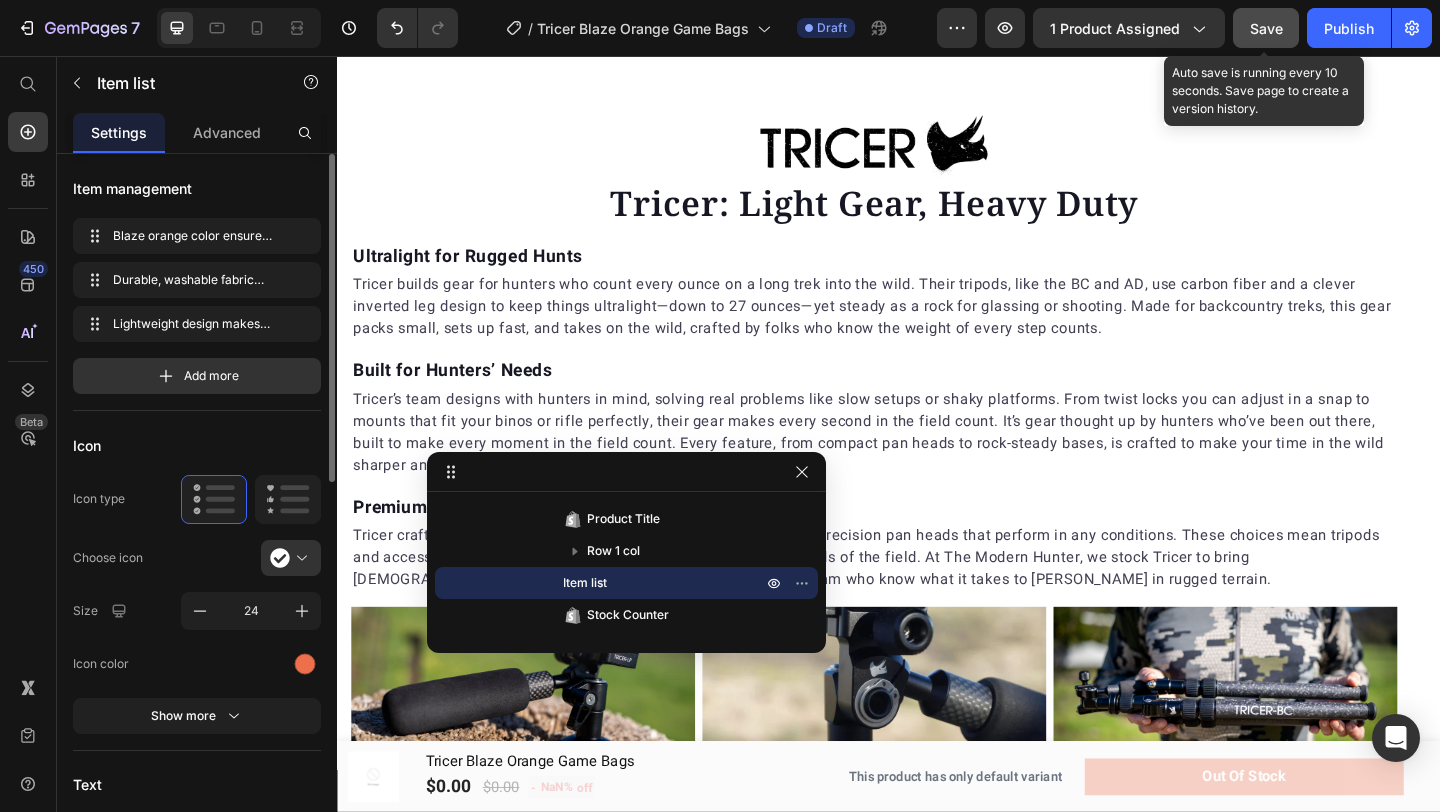 scroll, scrollTop: 0, scrollLeft: 0, axis: both 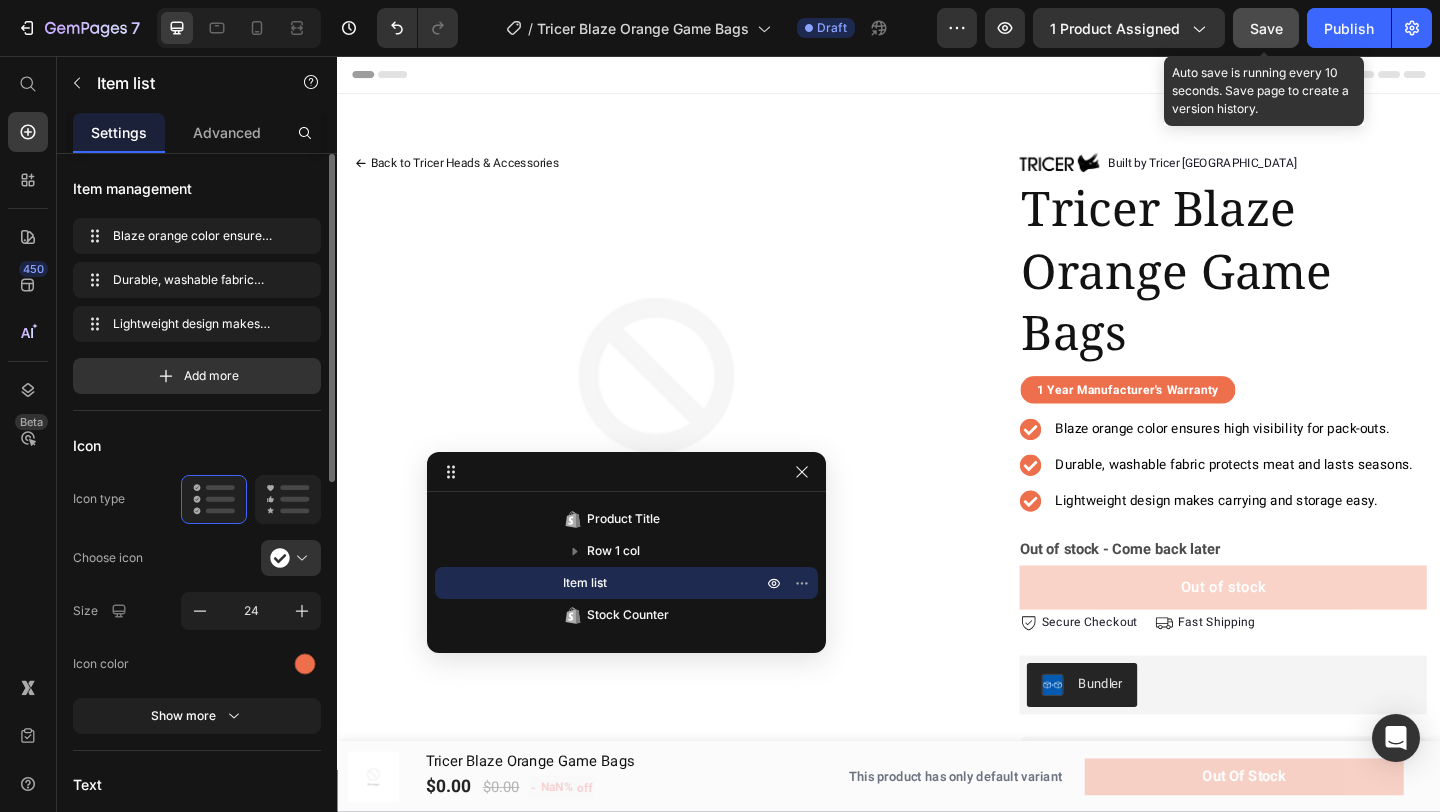 click on "Save" at bounding box center [1266, 28] 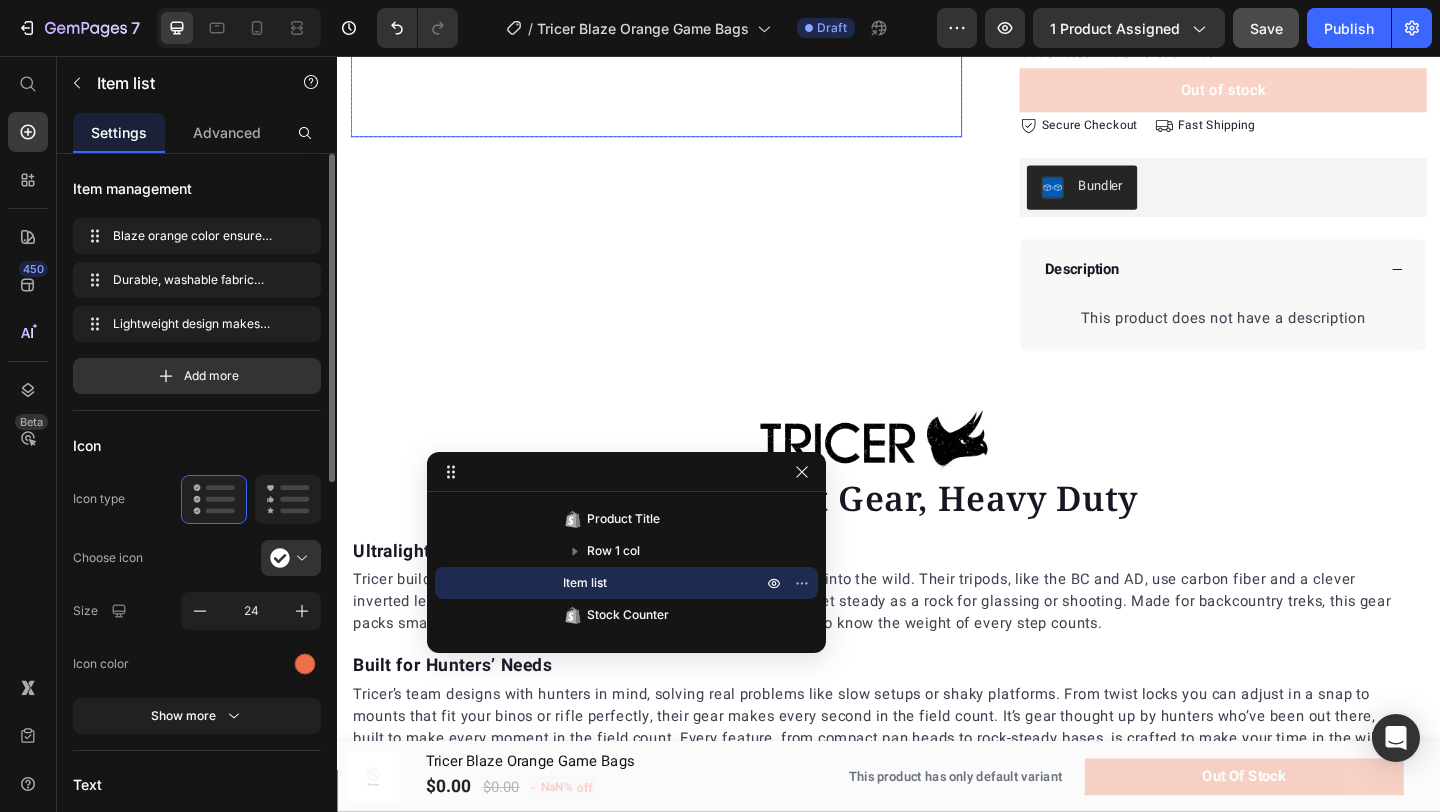 scroll, scrollTop: 537, scrollLeft: 0, axis: vertical 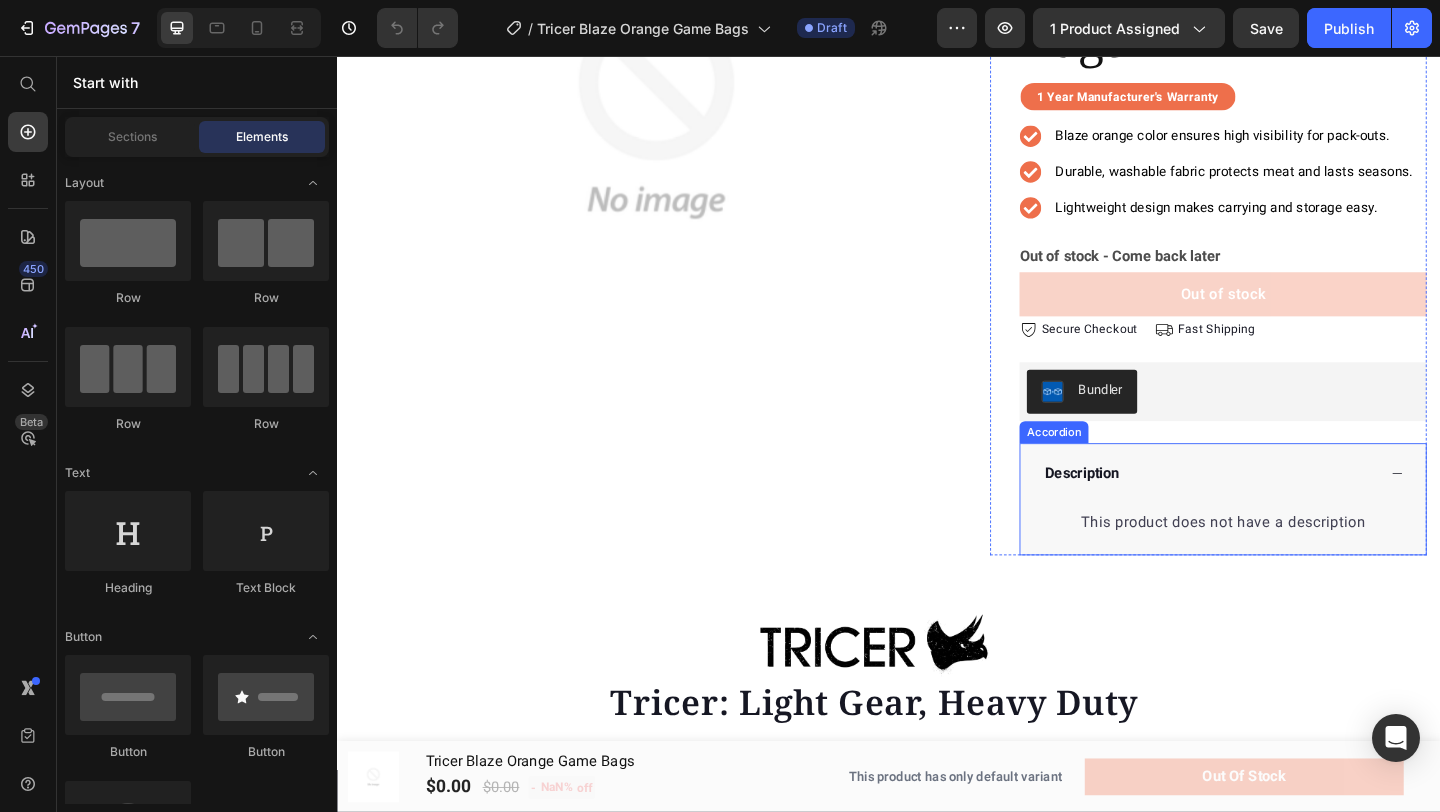 click on "Description" at bounding box center (1285, 510) 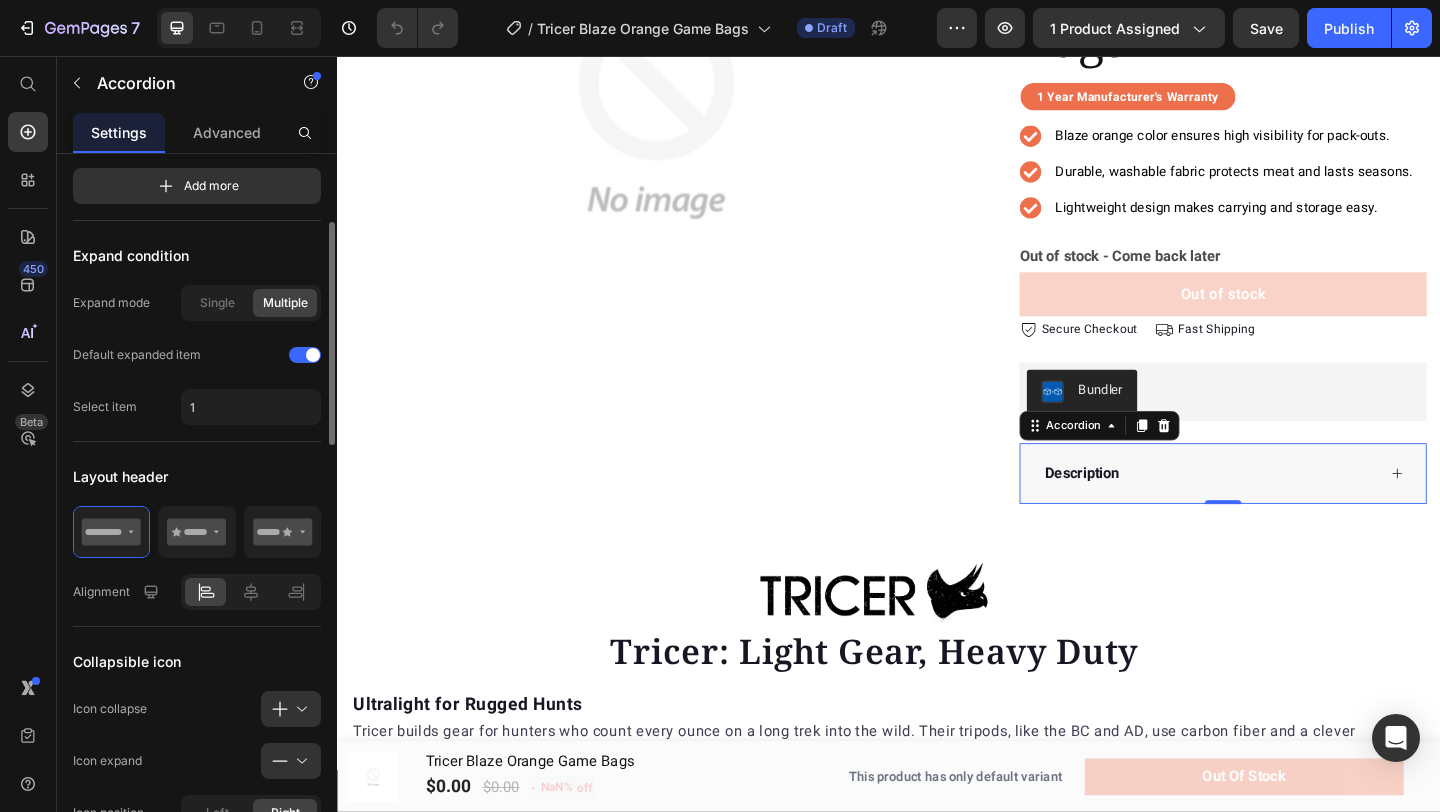 scroll, scrollTop: 132, scrollLeft: 0, axis: vertical 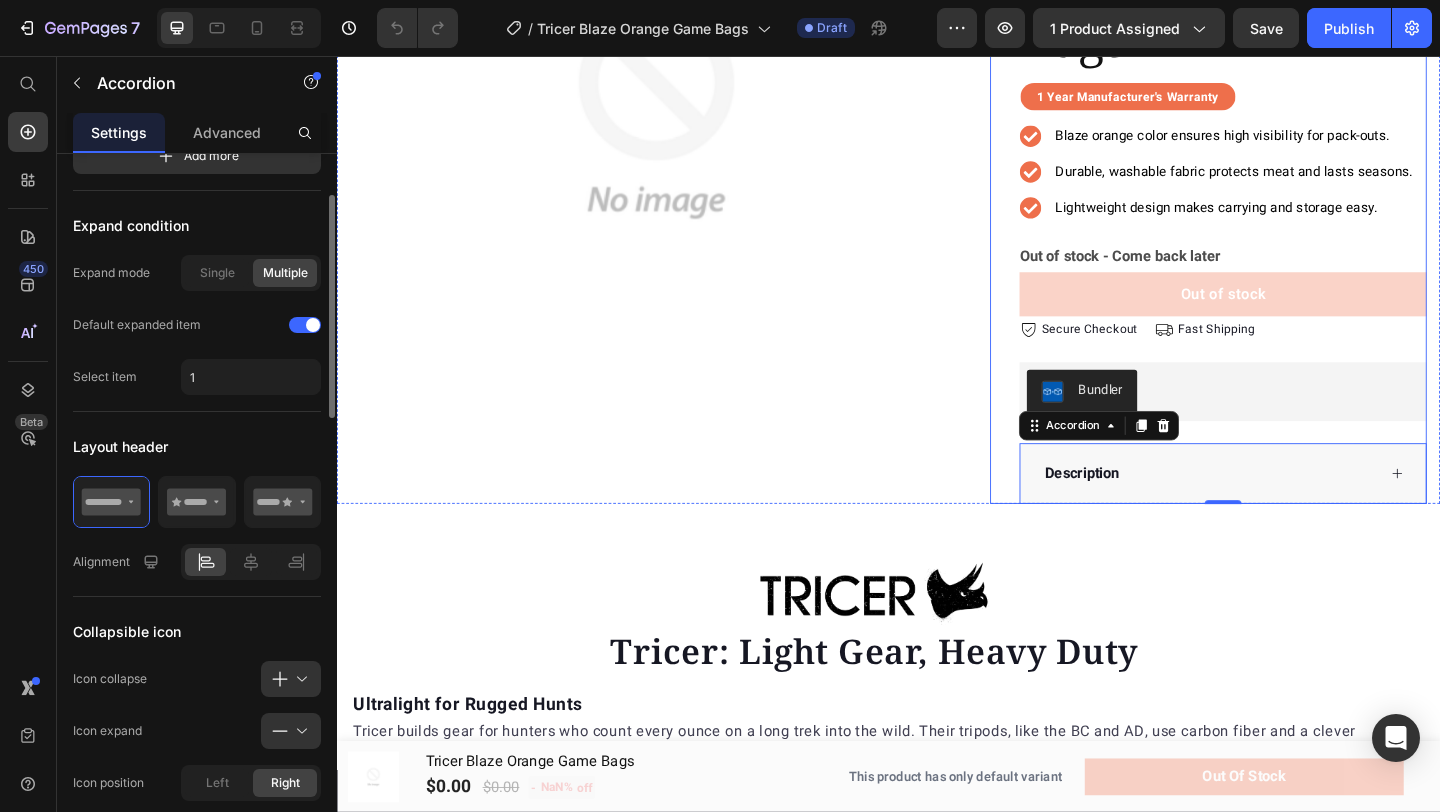 click on "Back to Tricer Heads & Accessories Button Product Images Row Image Built by Tricer USA Text block Row Tricer Blaze Orange Game Bags Product Title 1 Year Manufacturer's Warranty Text block Row Row Blaze orange color ensures high visibility for pack-outs. Durable, washable fabric protects meat and lasts seasons. Lightweight design makes carrying and storage easy. Item list Out of stock - Come back later Stock Counter Out of stock Product Cart Button
Icon Secure Checkout Text block Row
Icon Fast Shipping Text block Row Row Bundler Bundler
Description Accordion   0 Row Product" at bounding box center [937, 176] 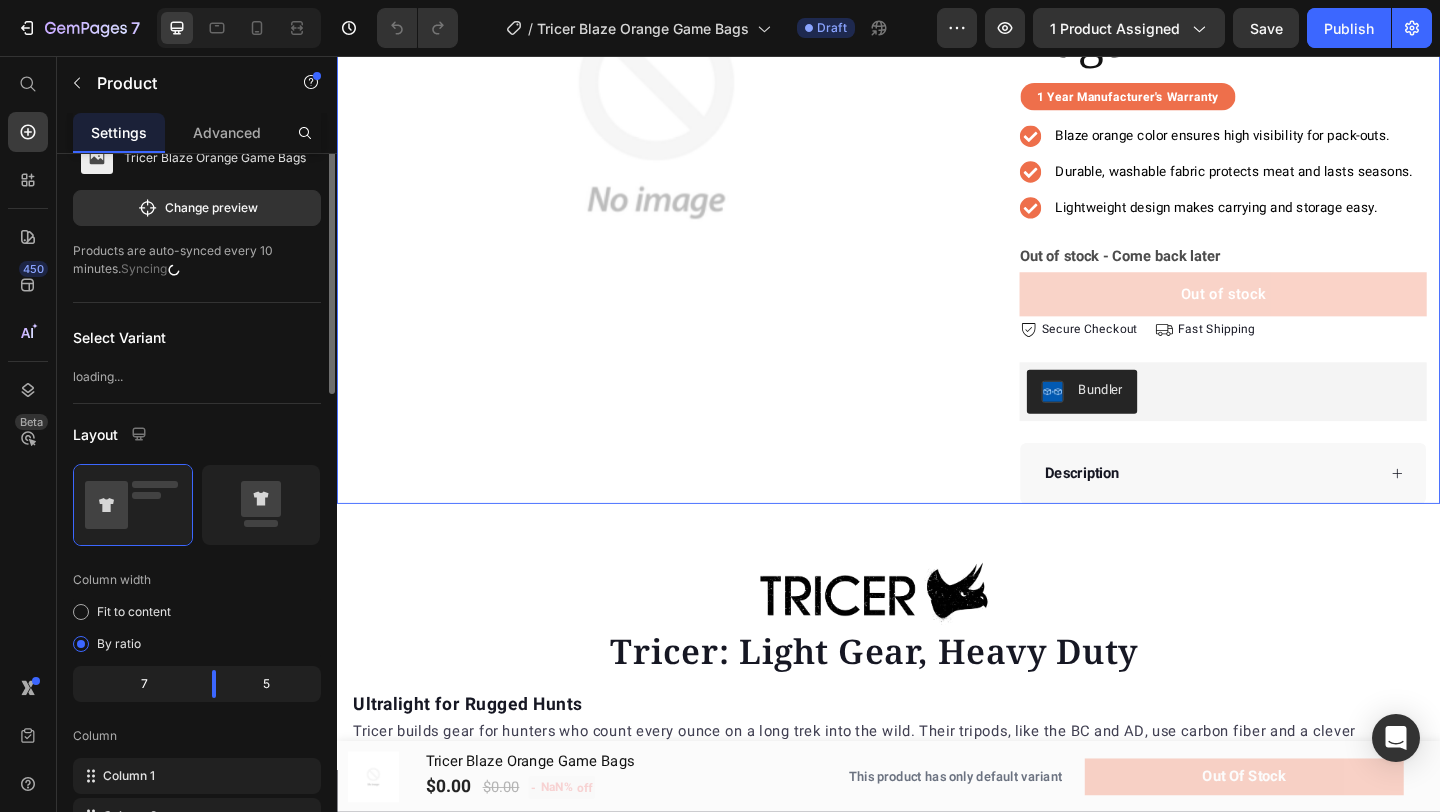 scroll, scrollTop: 0, scrollLeft: 0, axis: both 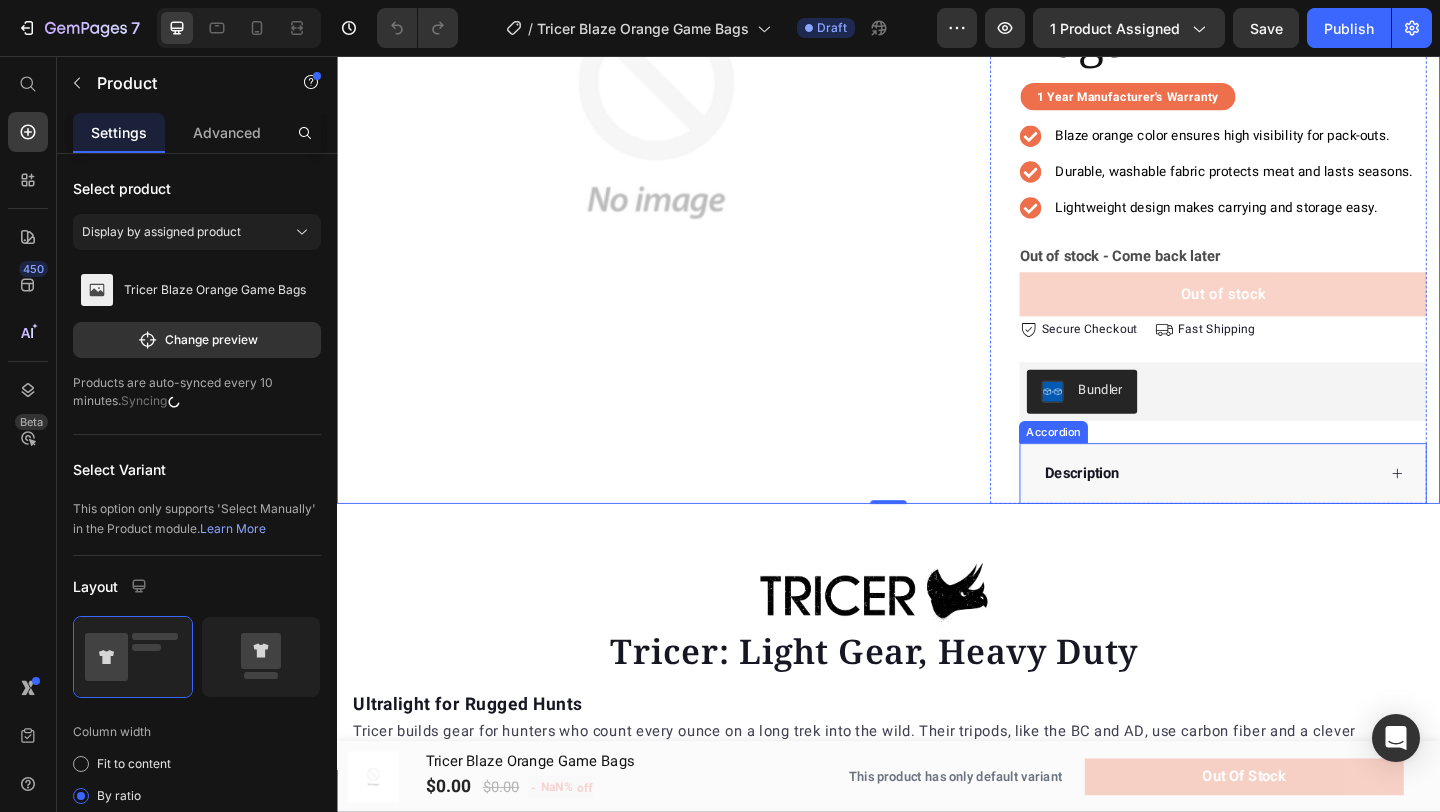 click on "Description" at bounding box center (1285, 510) 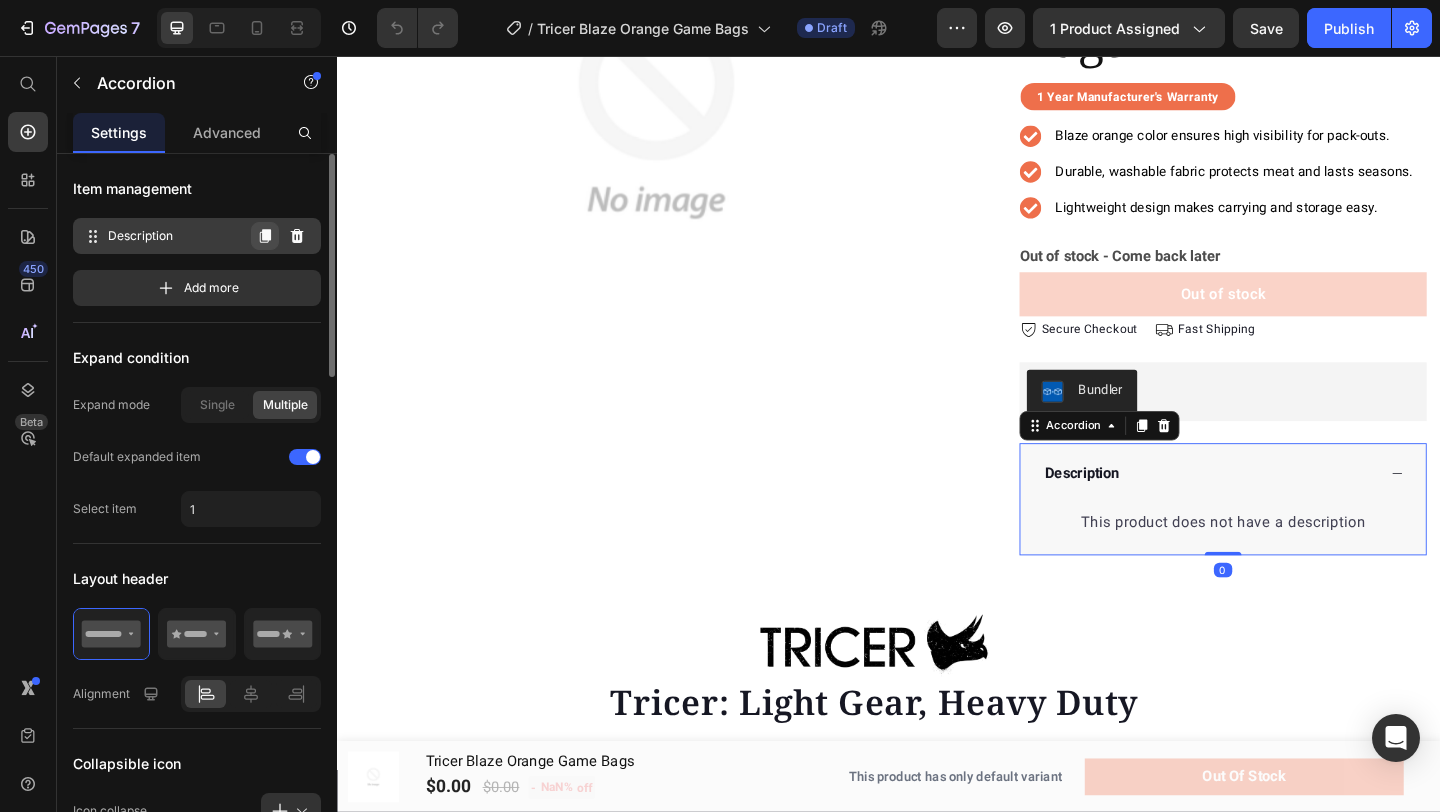 click 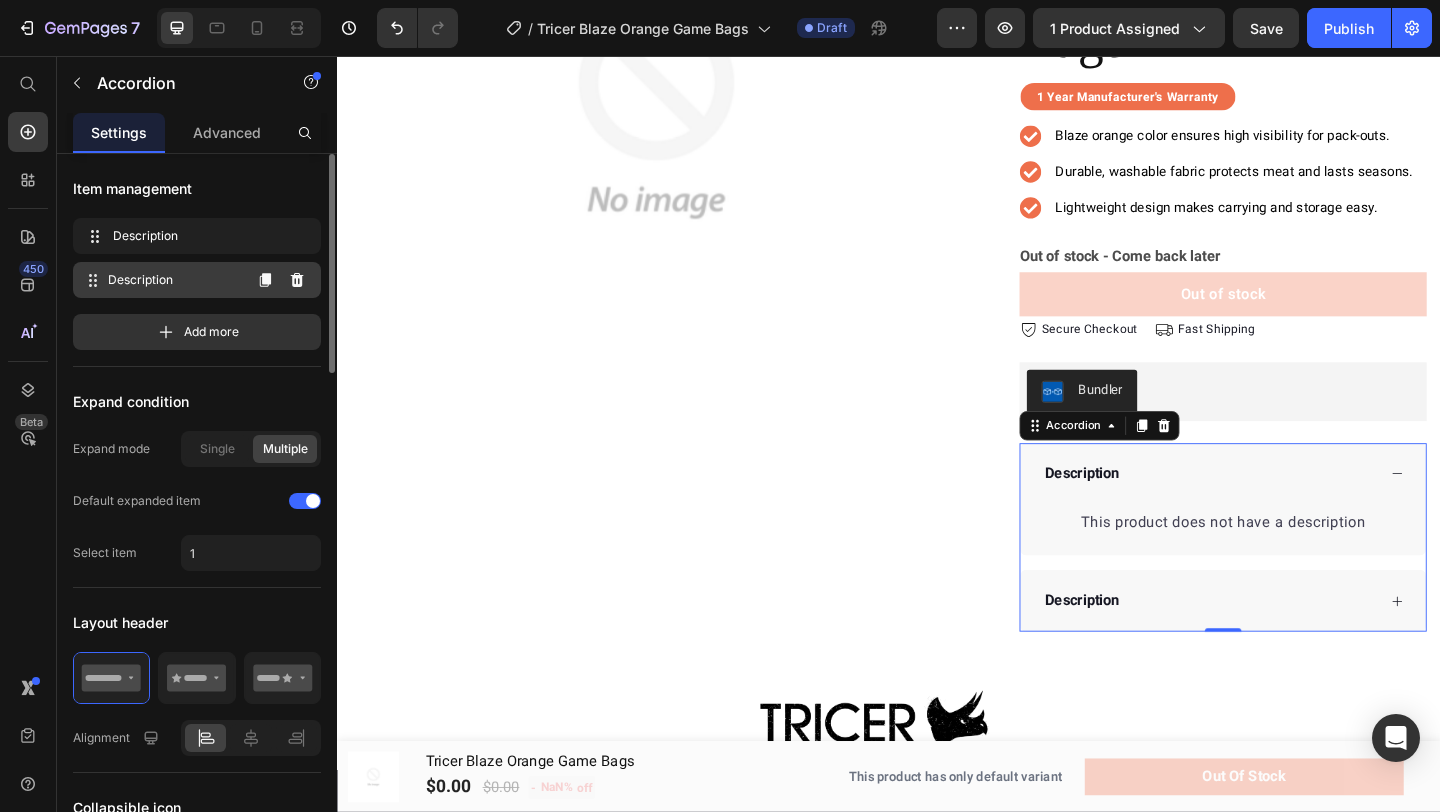 click on "Description" at bounding box center [174, 280] 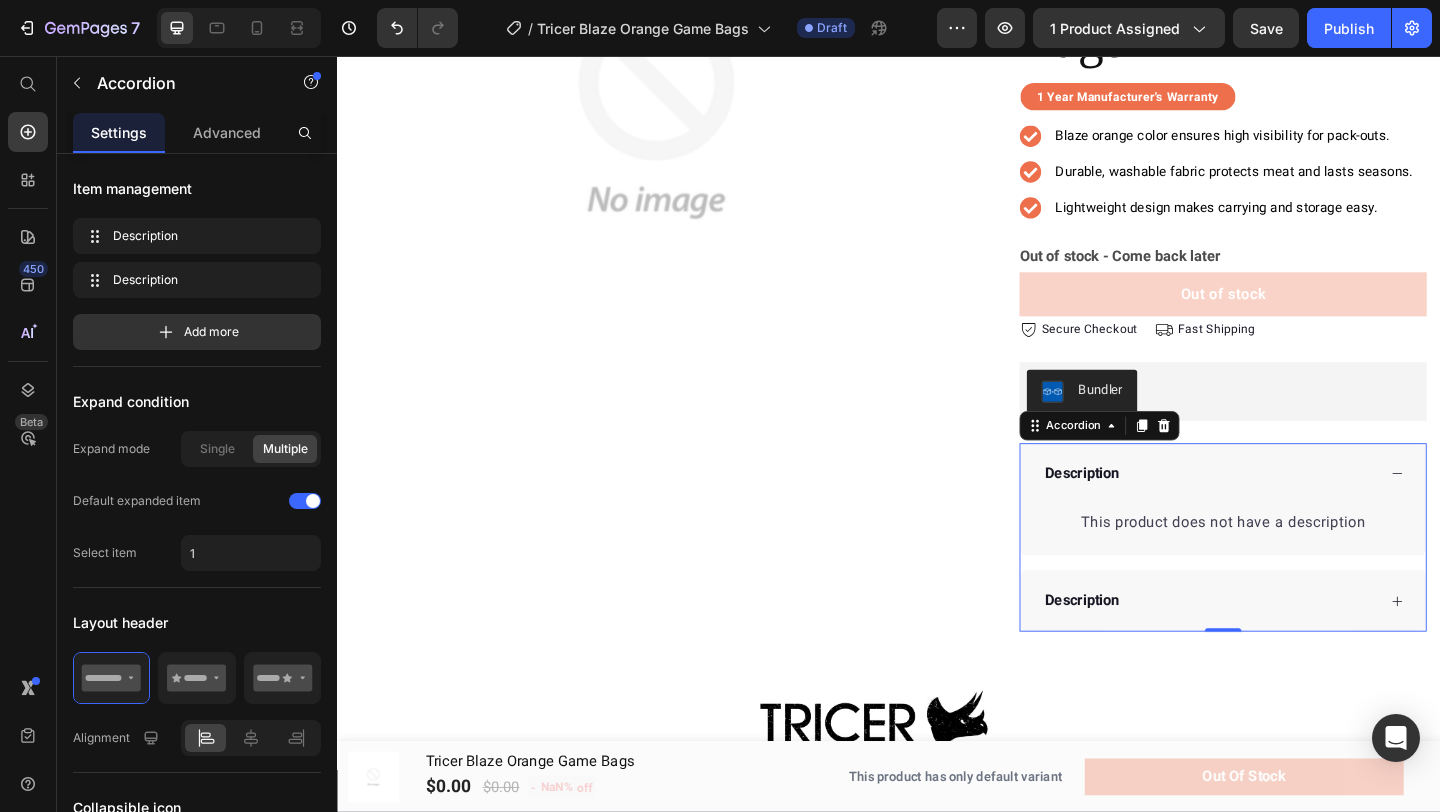 click on "Description" at bounding box center [1147, 648] 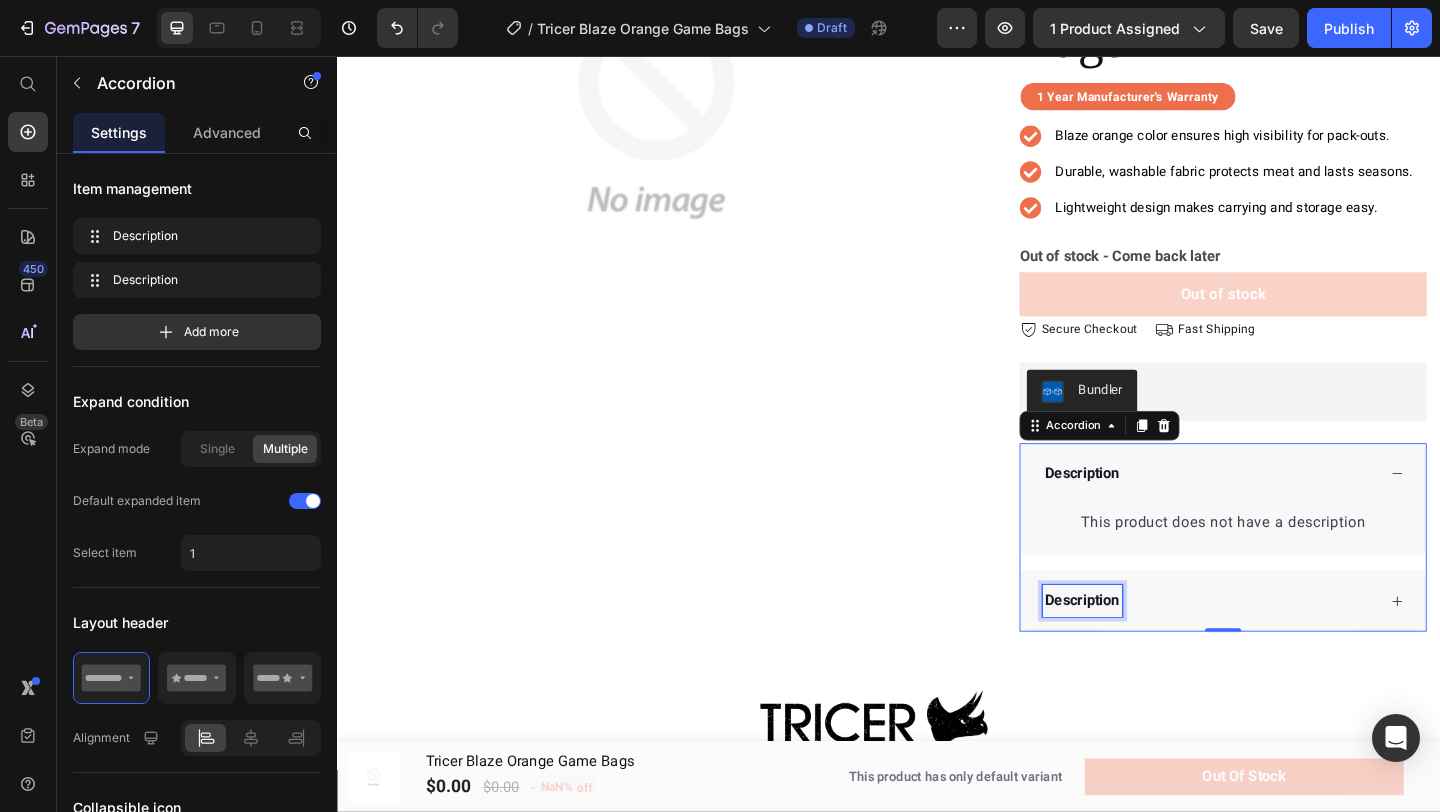click on "Description" at bounding box center [1147, 648] 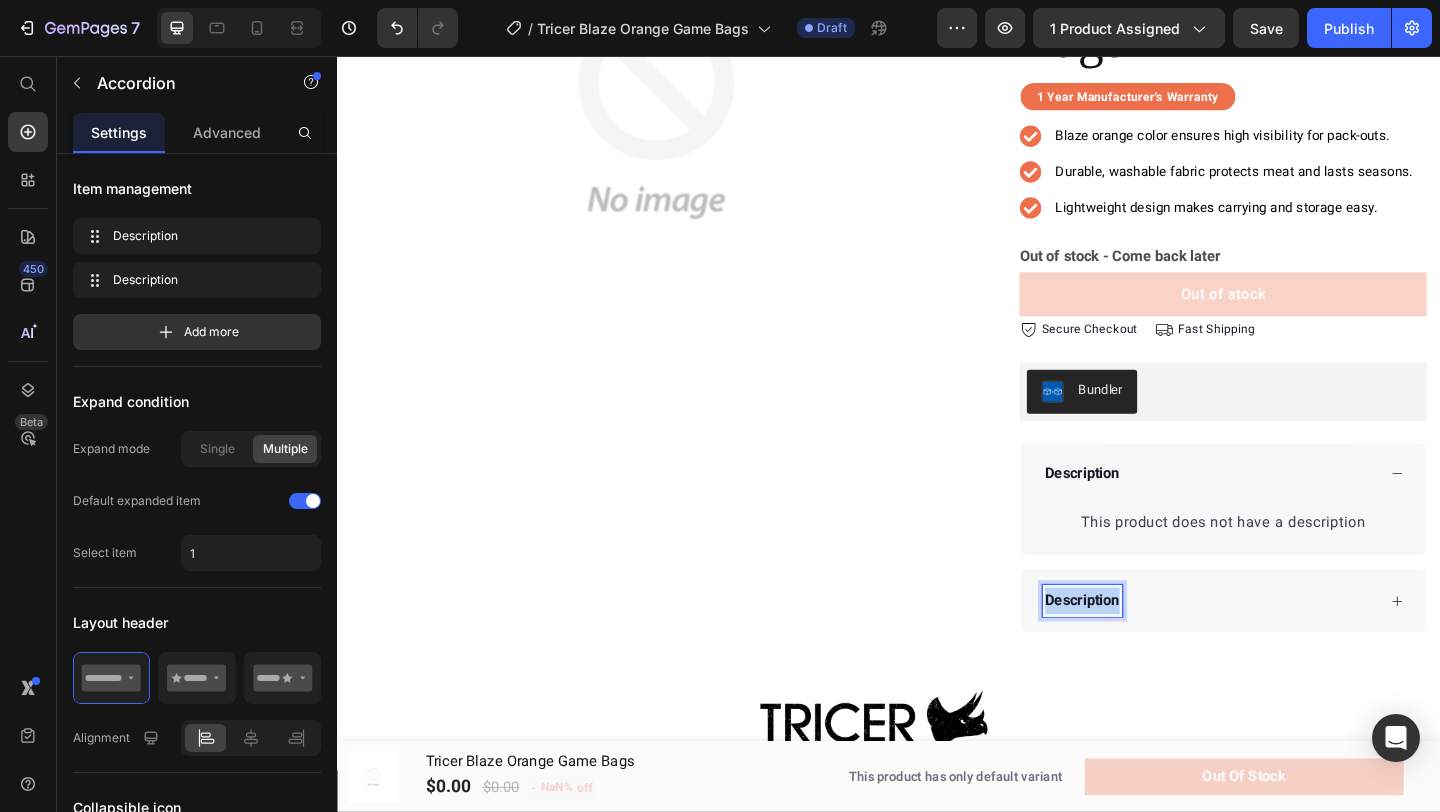 click on "Description" at bounding box center [1147, 648] 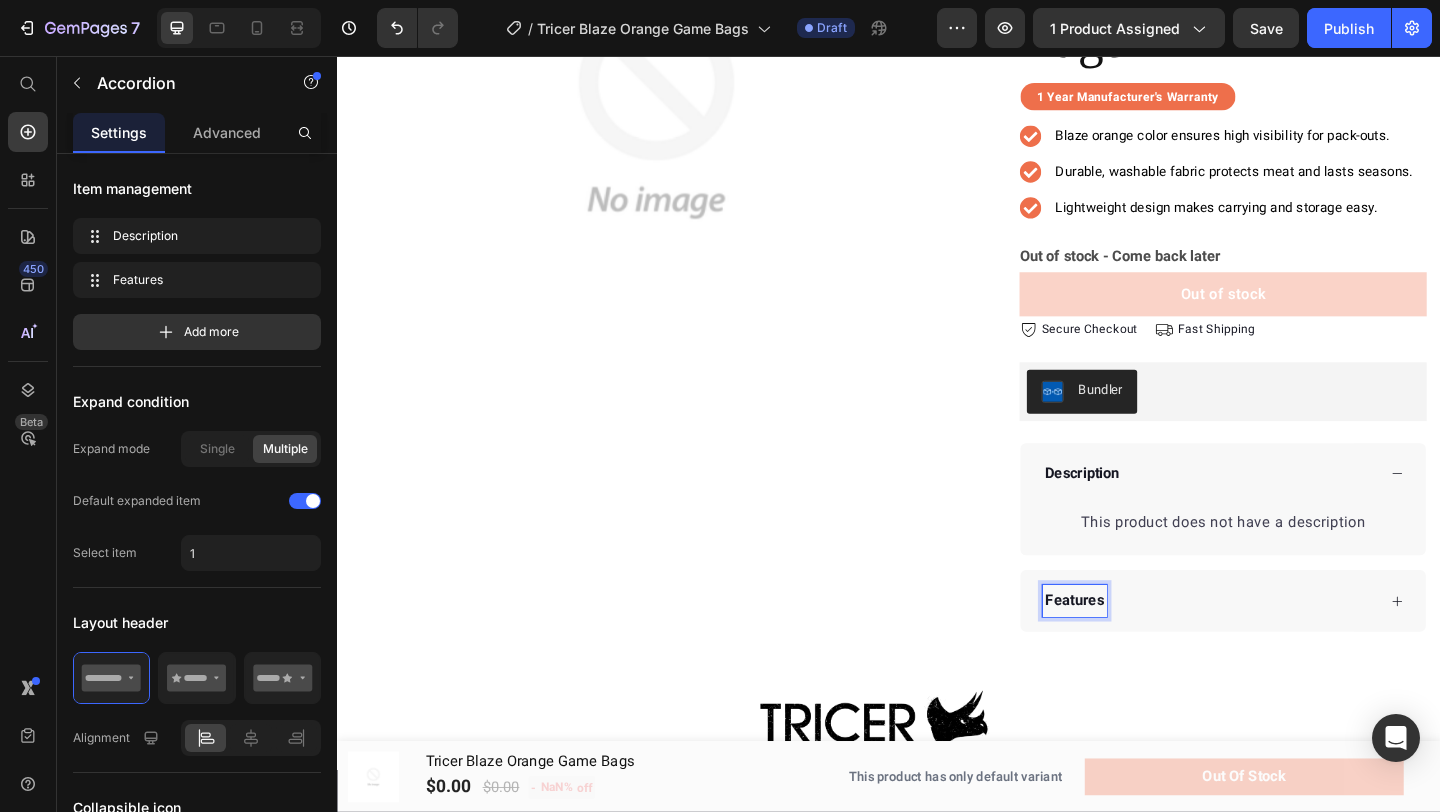 click on "Features" at bounding box center [1285, 648] 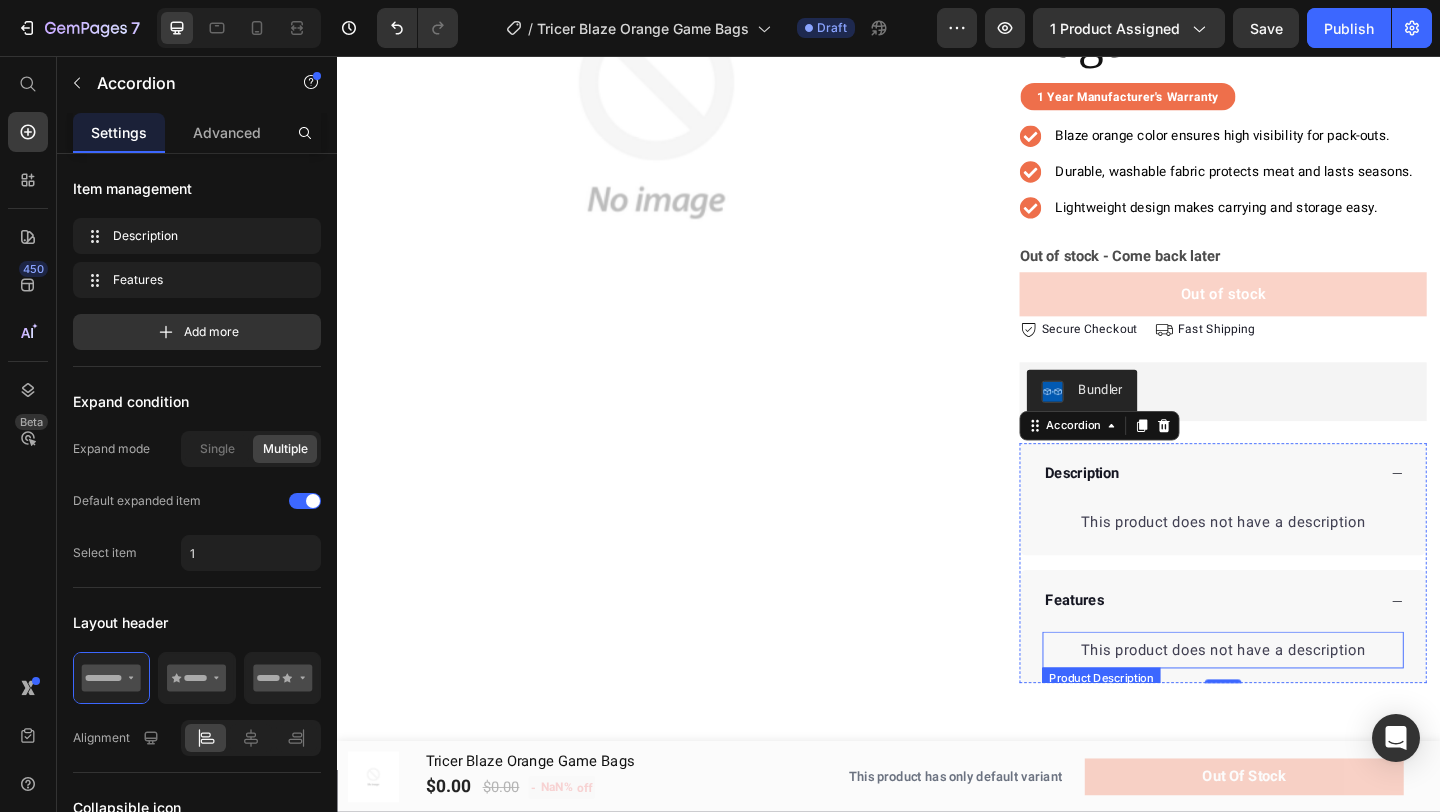 click on "This product does not have a description" at bounding box center [1300, 702] 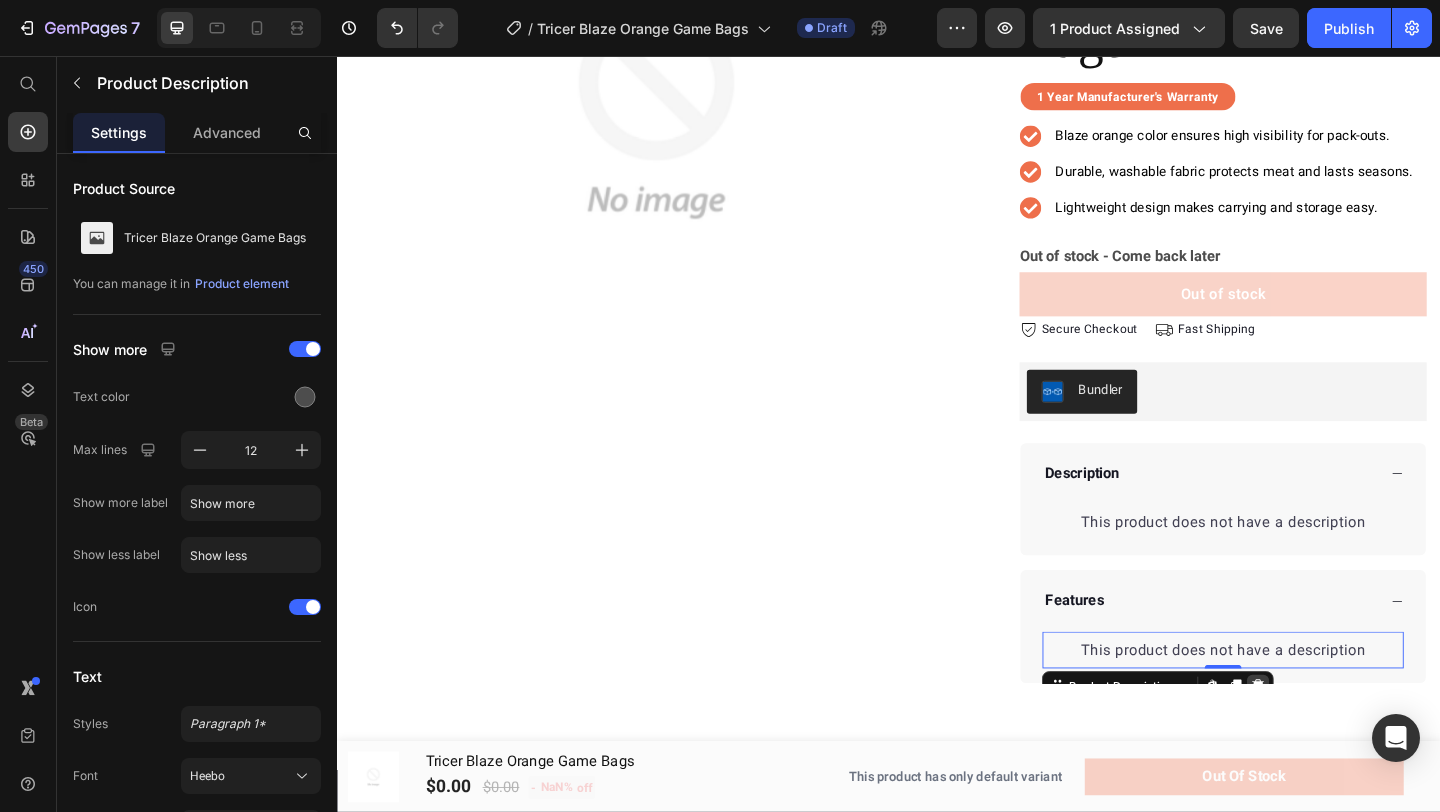 click 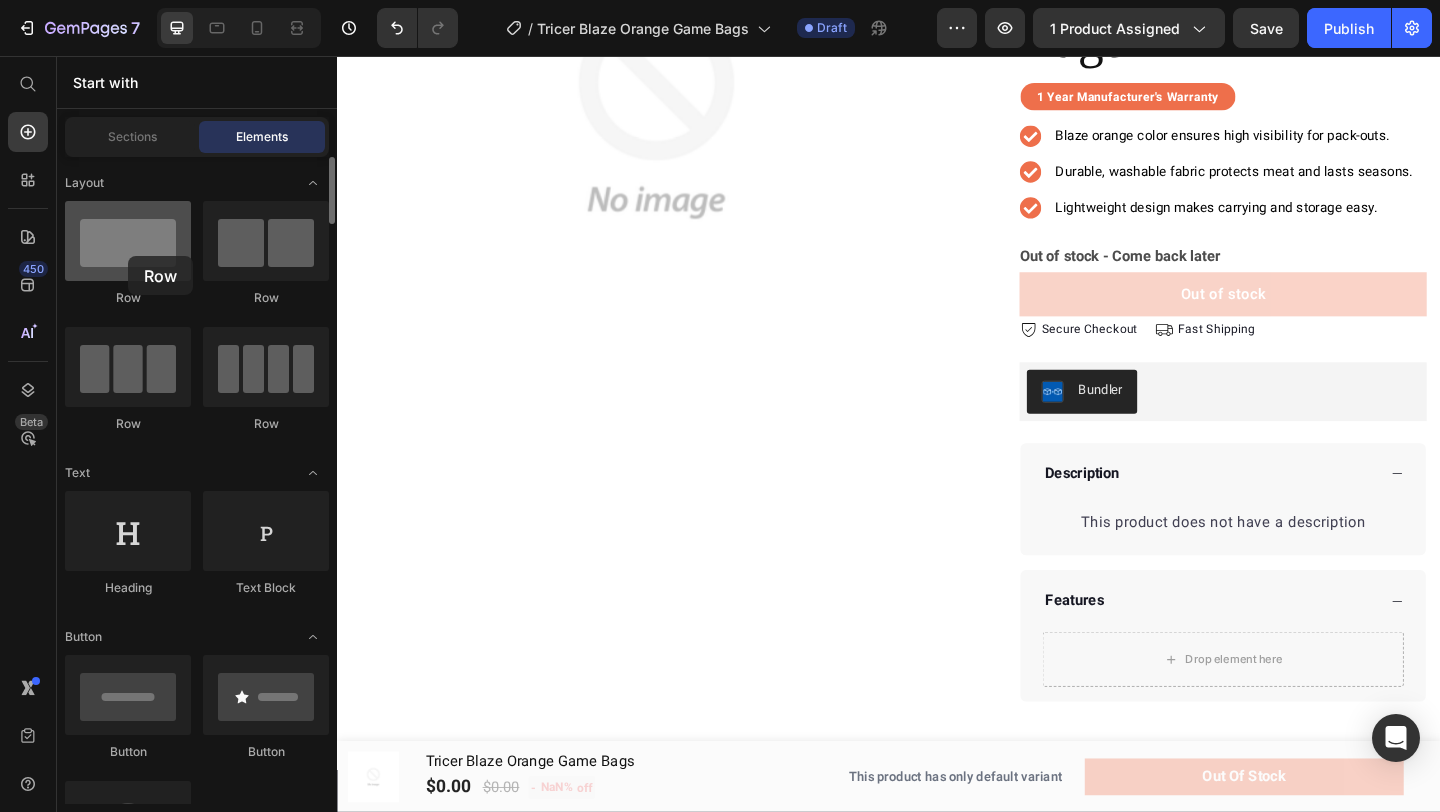 drag, startPoint x: 121, startPoint y: 245, endPoint x: 125, endPoint y: 257, distance: 12.649111 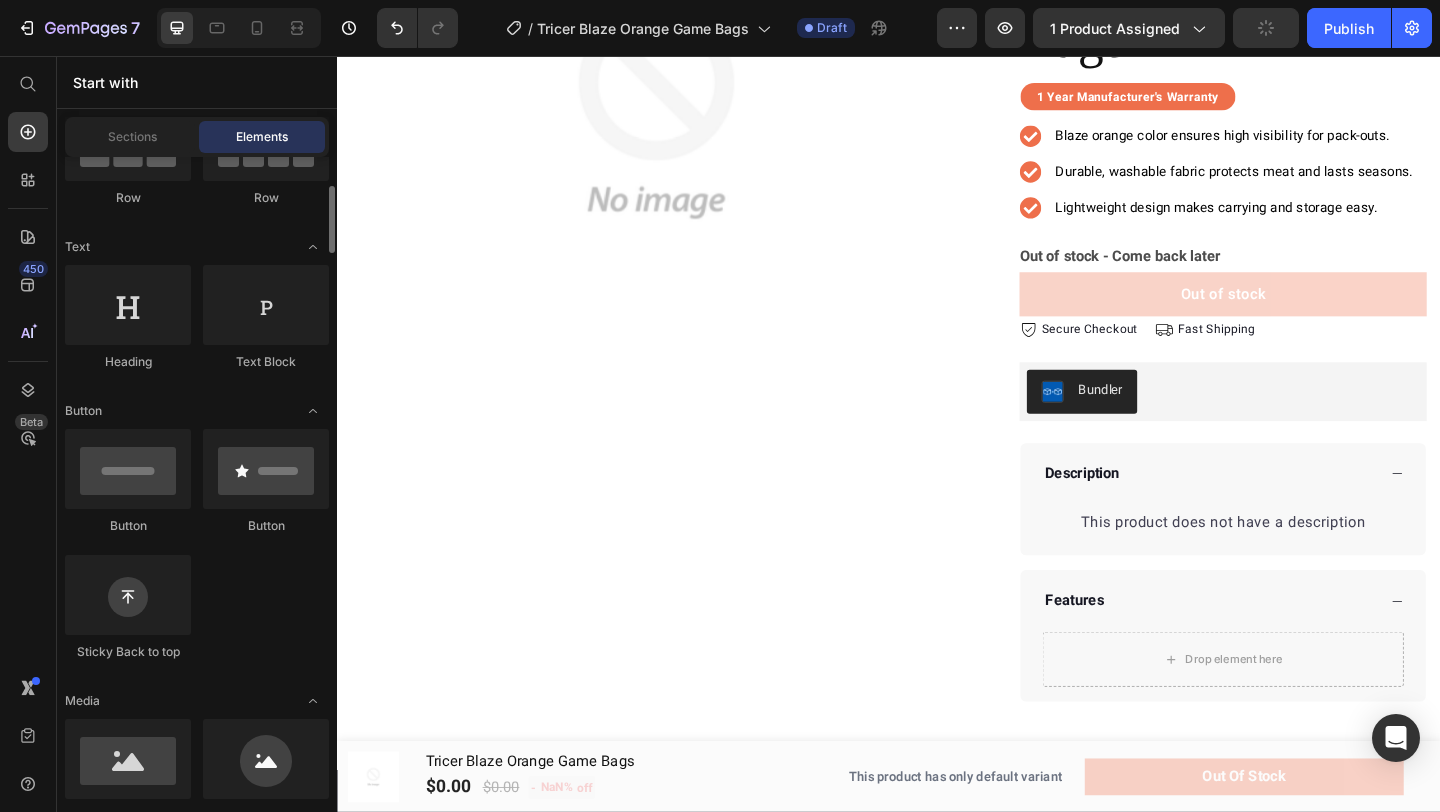 scroll, scrollTop: 231, scrollLeft: 0, axis: vertical 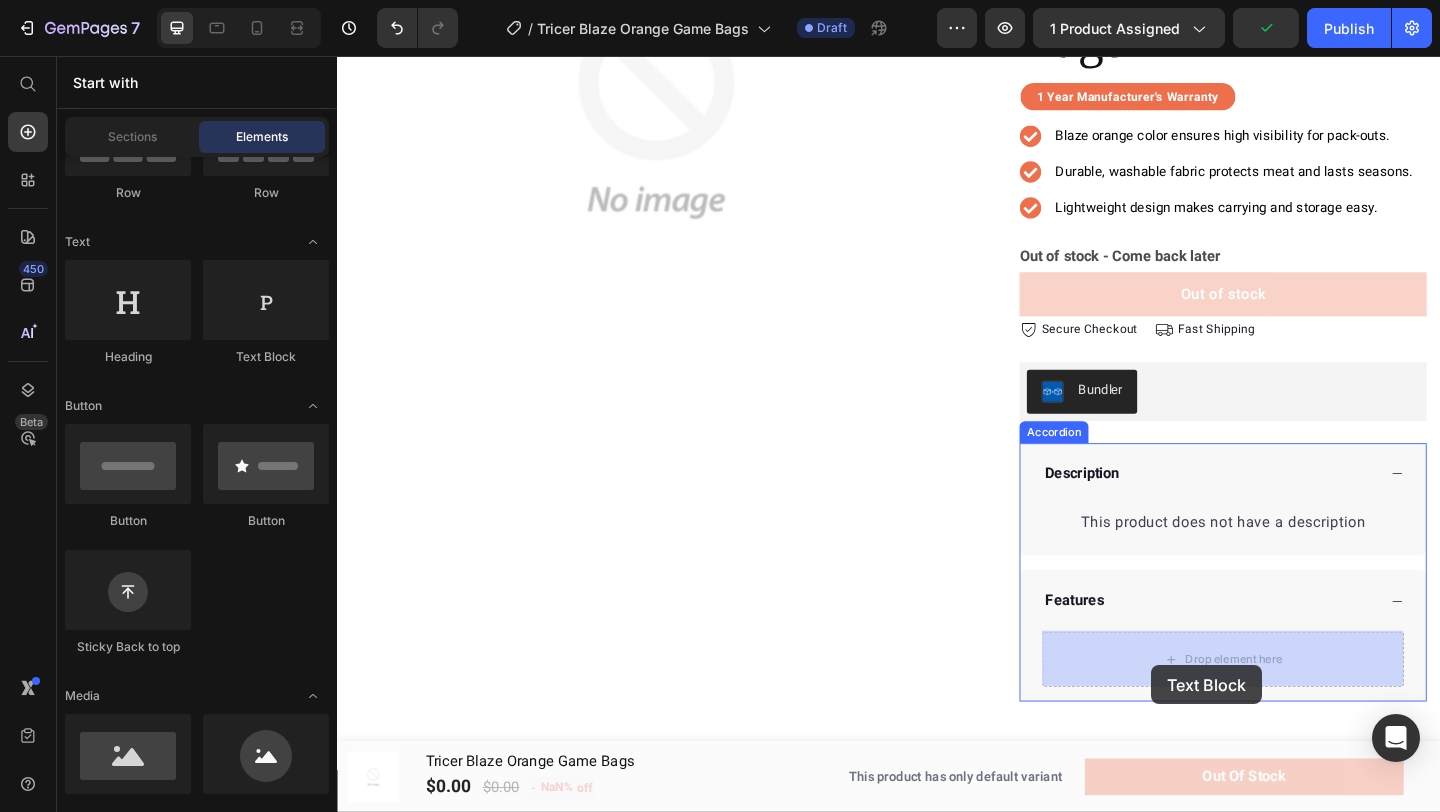 drag, startPoint x: 577, startPoint y: 330, endPoint x: 1223, endPoint y: 719, distance: 754.08026 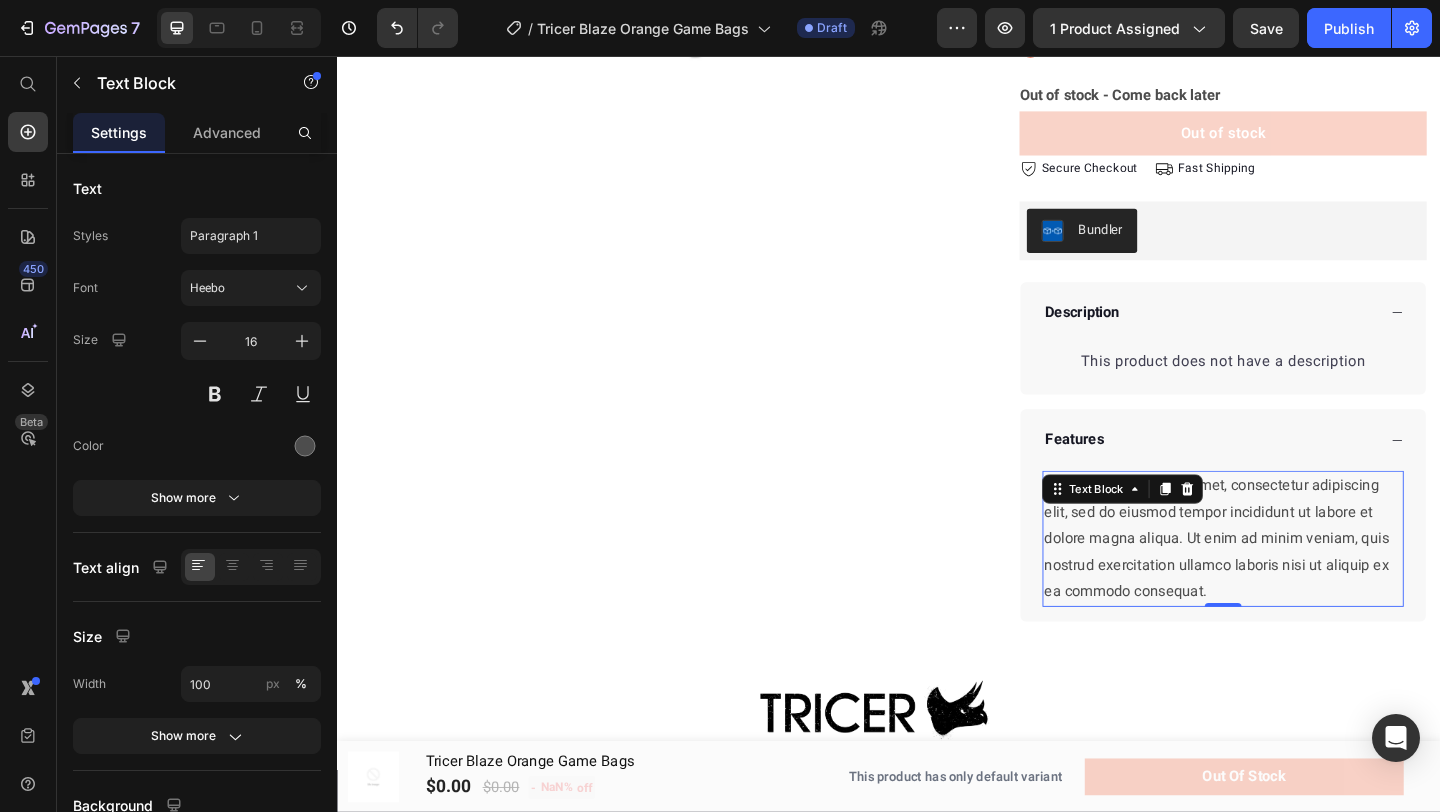 scroll, scrollTop: 518, scrollLeft: 0, axis: vertical 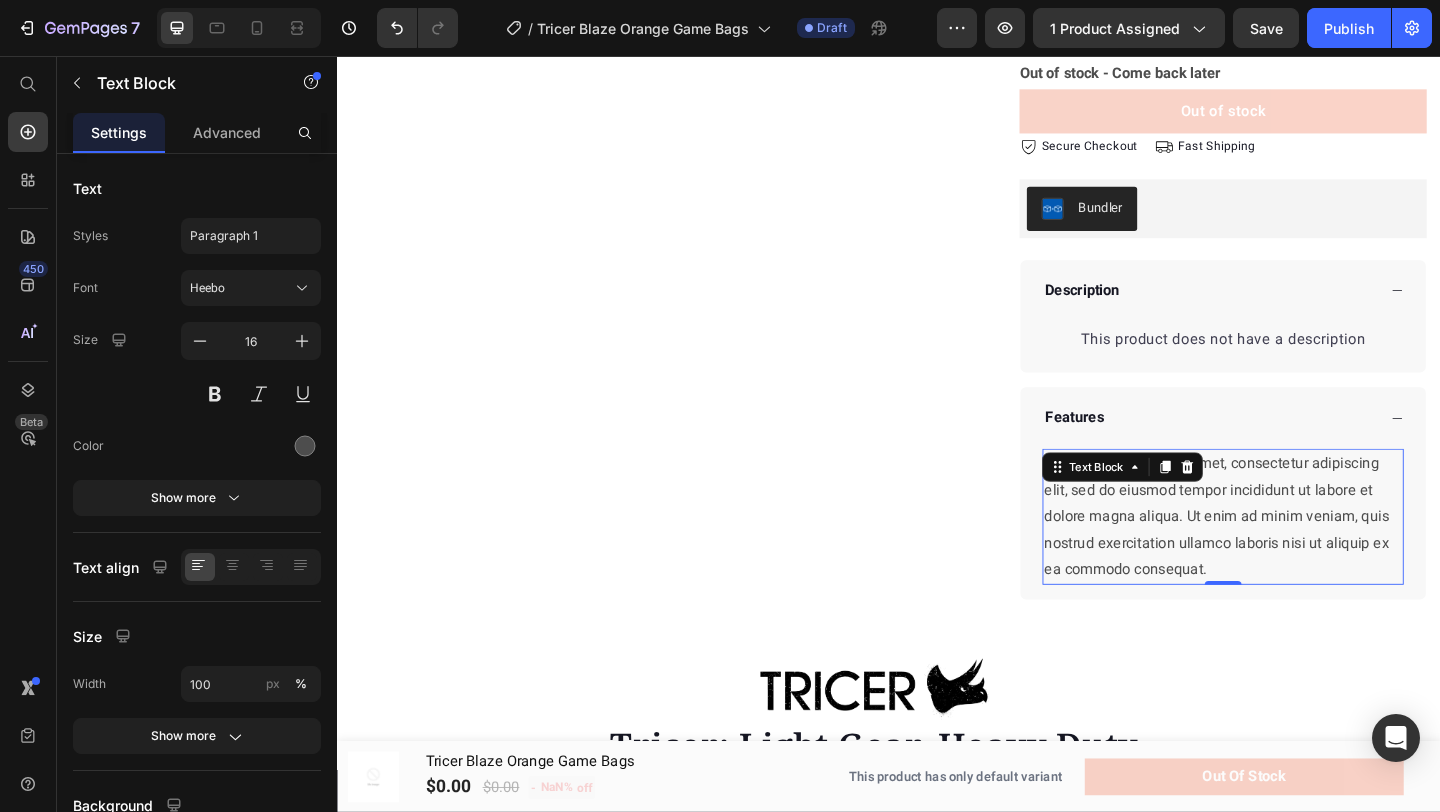 click on "Lorem ipsum dolor sit amet, consectetur adipiscing elit, sed do eiusmod tempor incididunt ut labore et dolore magna aliqua. Ut enim ad minim veniam, quis nostrud exercitation ullamco laboris nisi ut aliquip ex ea commodo consequat." at bounding box center (1300, 557) 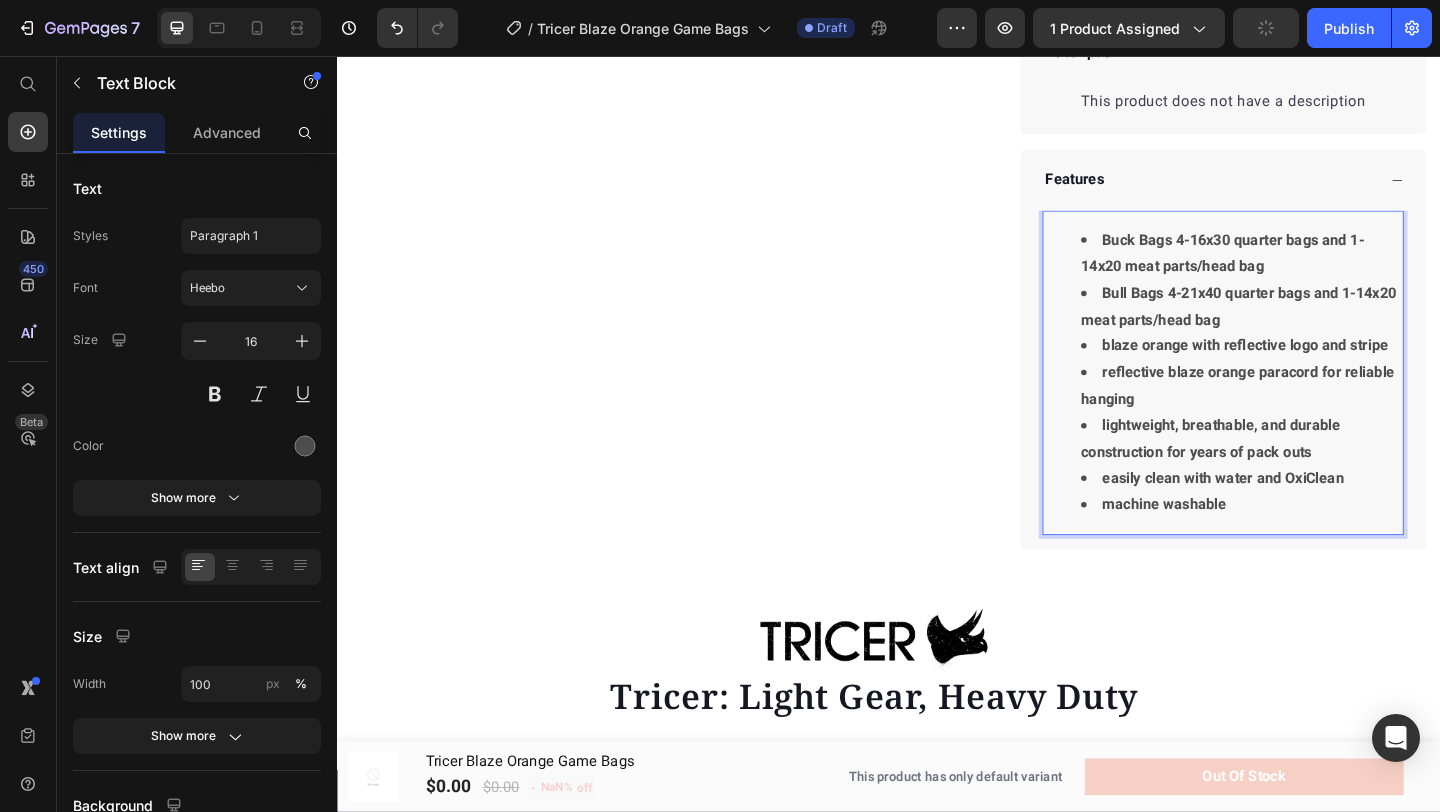 scroll, scrollTop: 542, scrollLeft: 0, axis: vertical 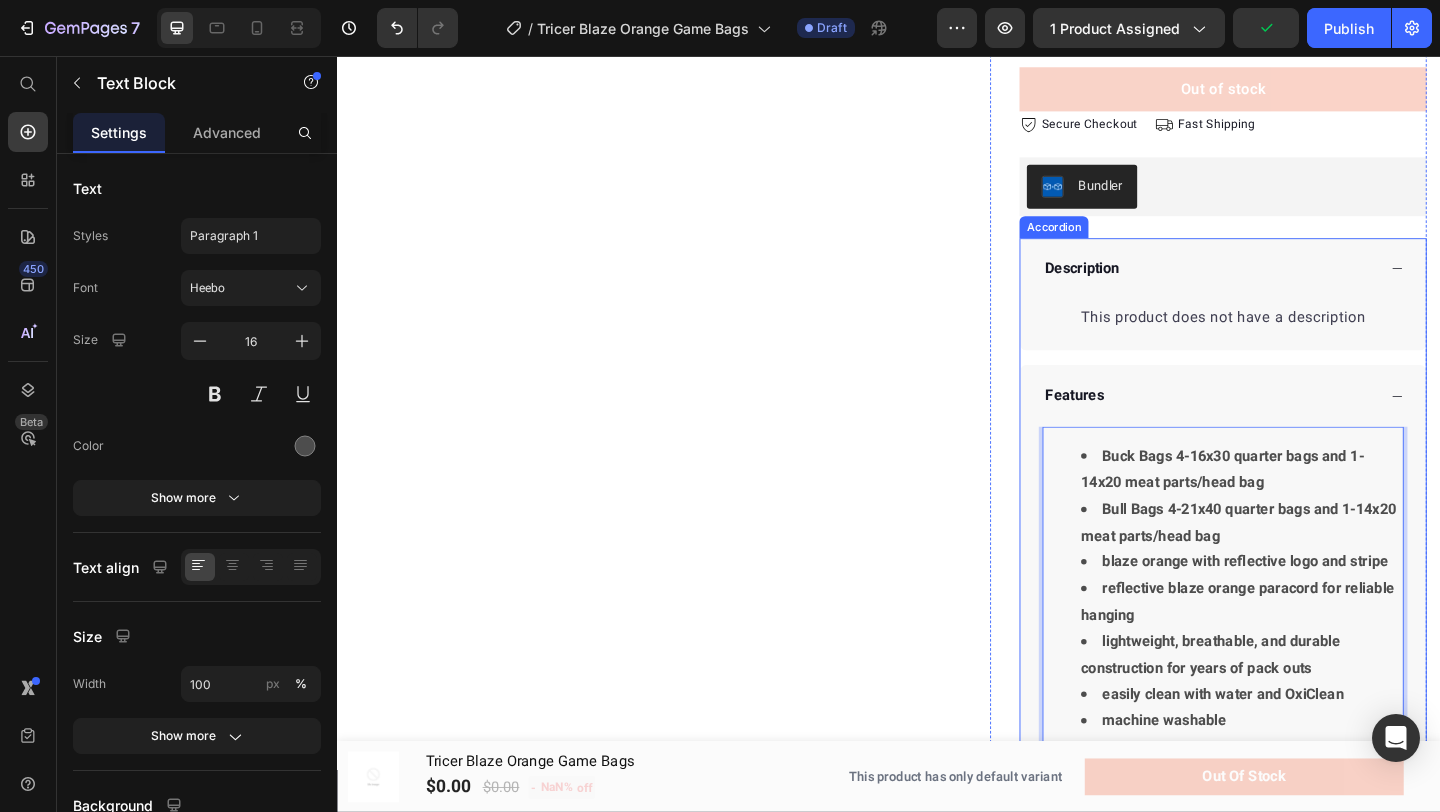 click on "Features" at bounding box center (1285, 425) 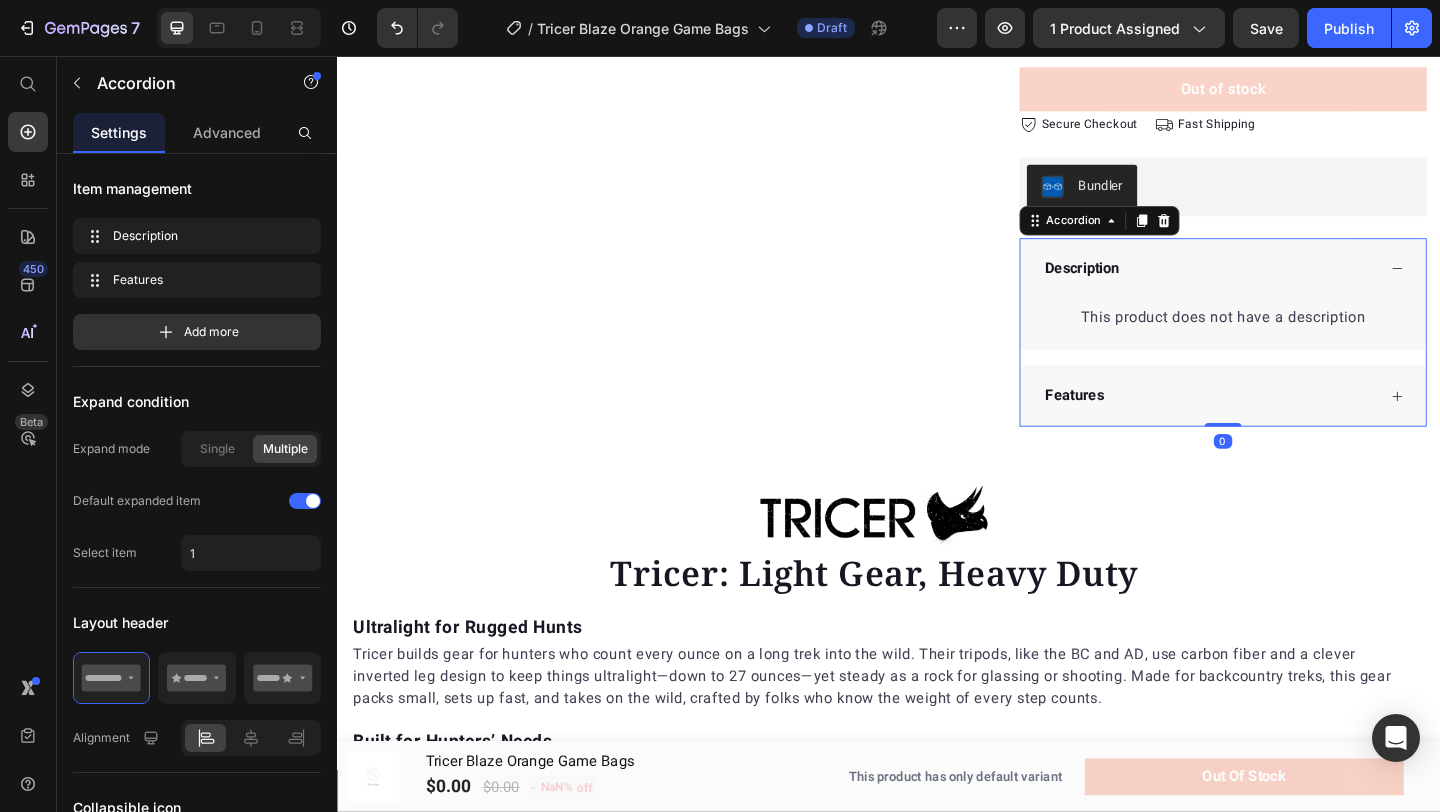 scroll, scrollTop: 0, scrollLeft: 0, axis: both 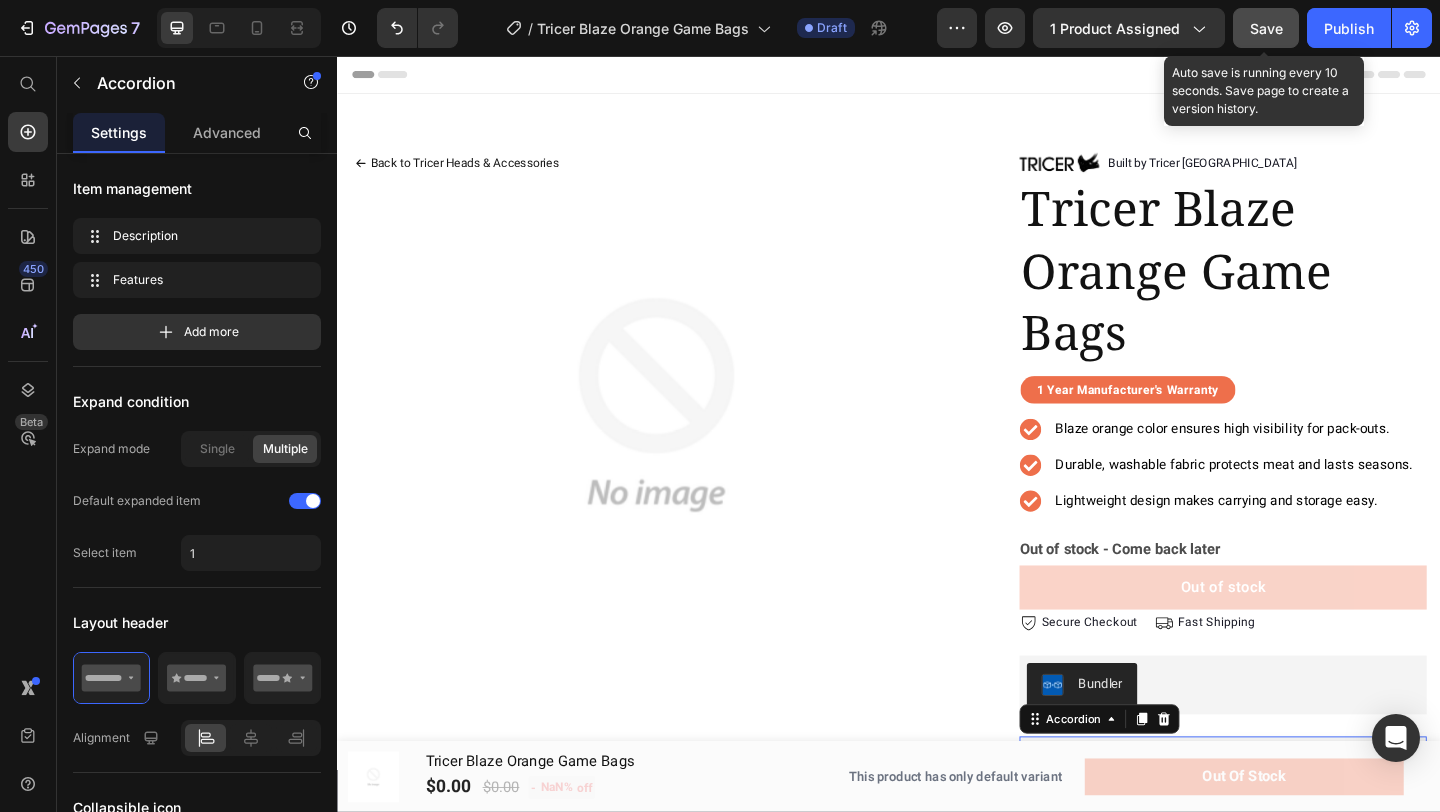 click on "Save" at bounding box center (1266, 28) 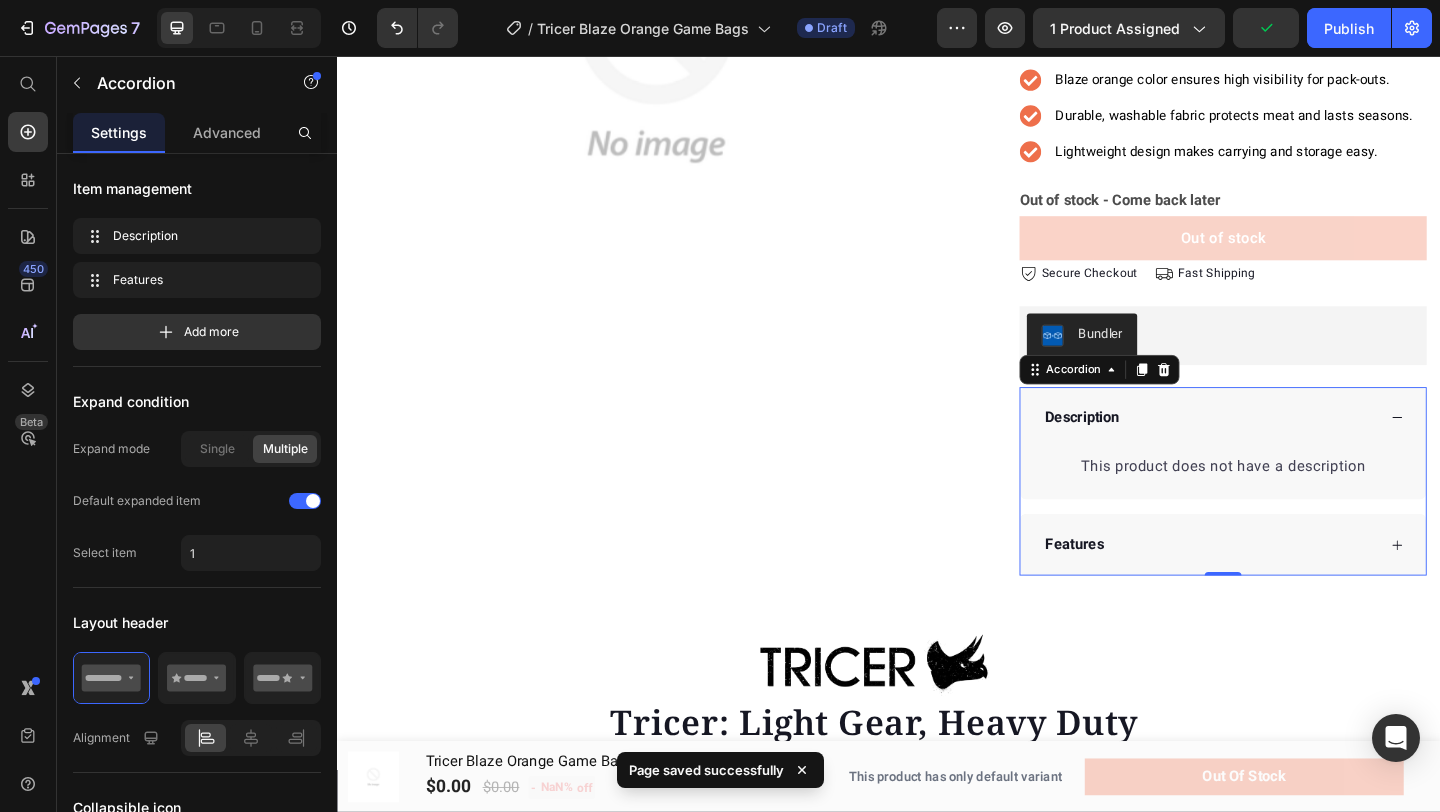 scroll, scrollTop: 381, scrollLeft: 0, axis: vertical 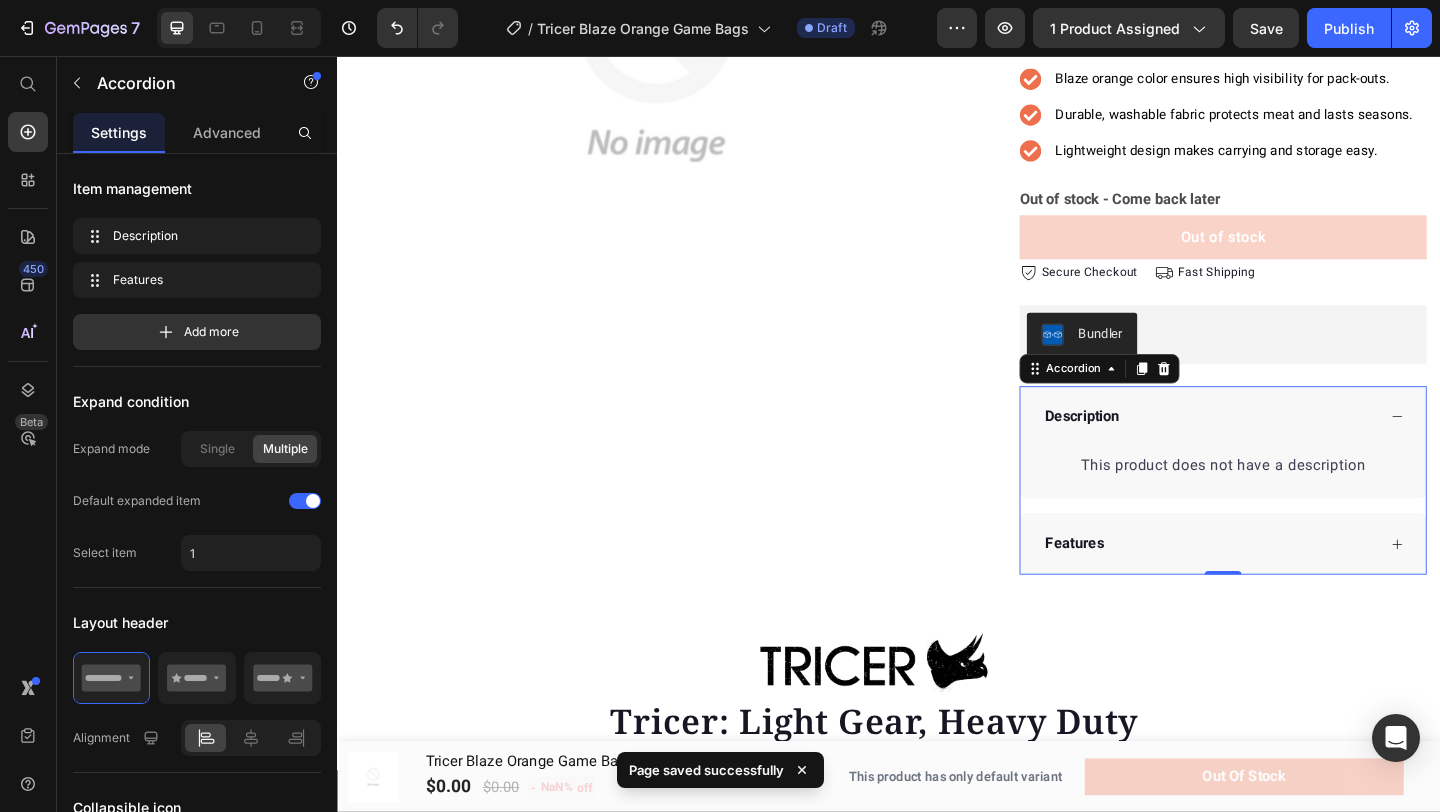 click on "Description" at bounding box center (1285, 448) 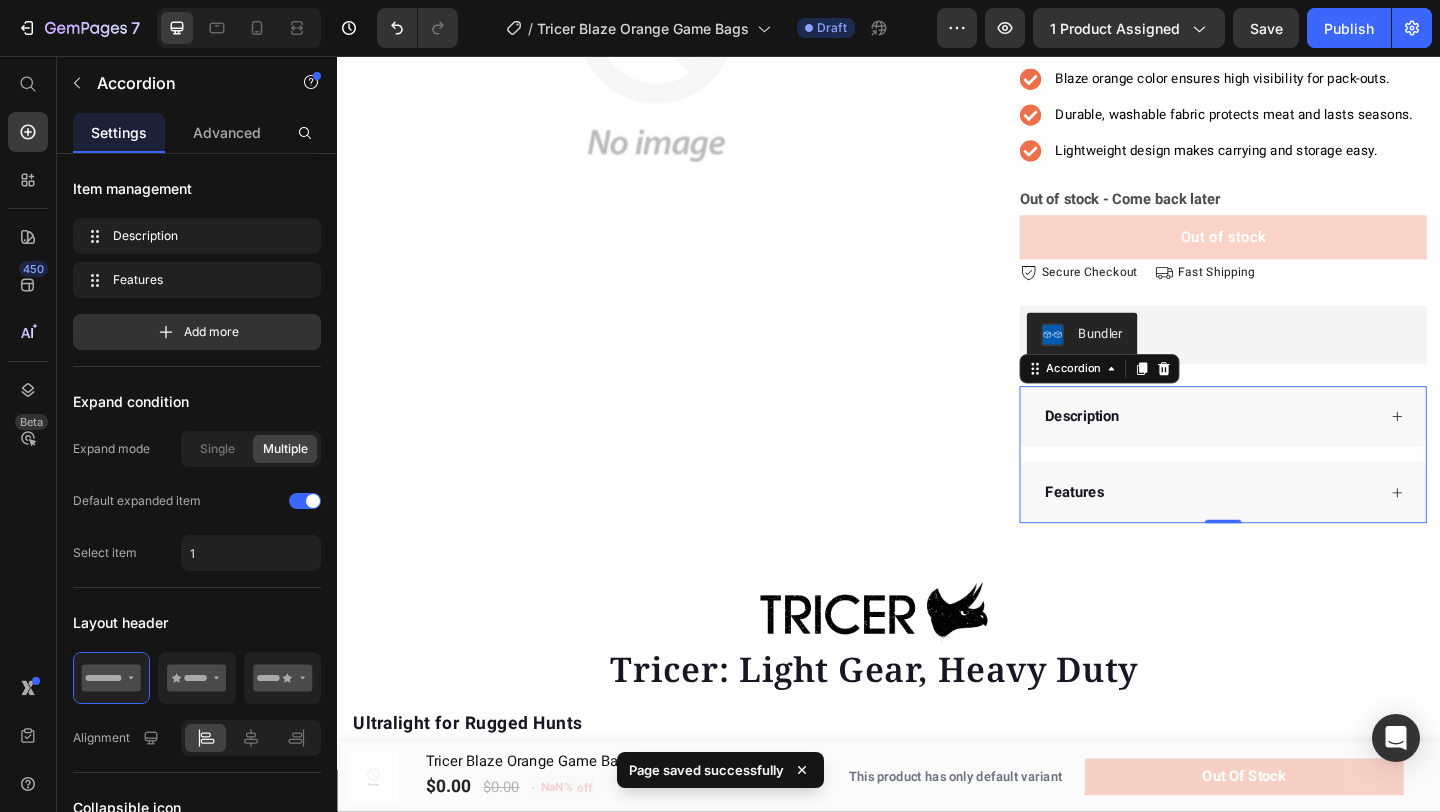 click on "Description" at bounding box center [1285, 448] 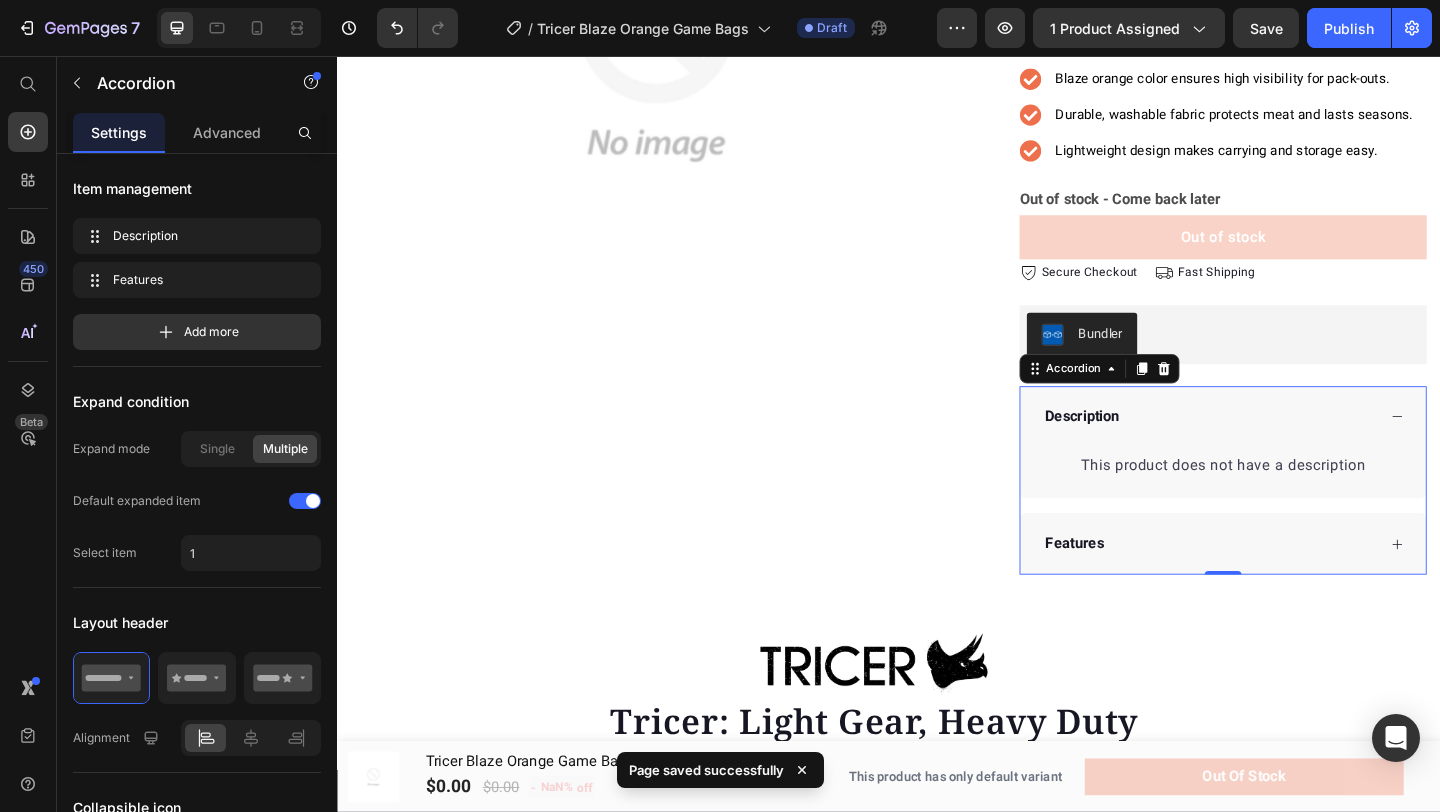 click on "Description" at bounding box center [1285, 448] 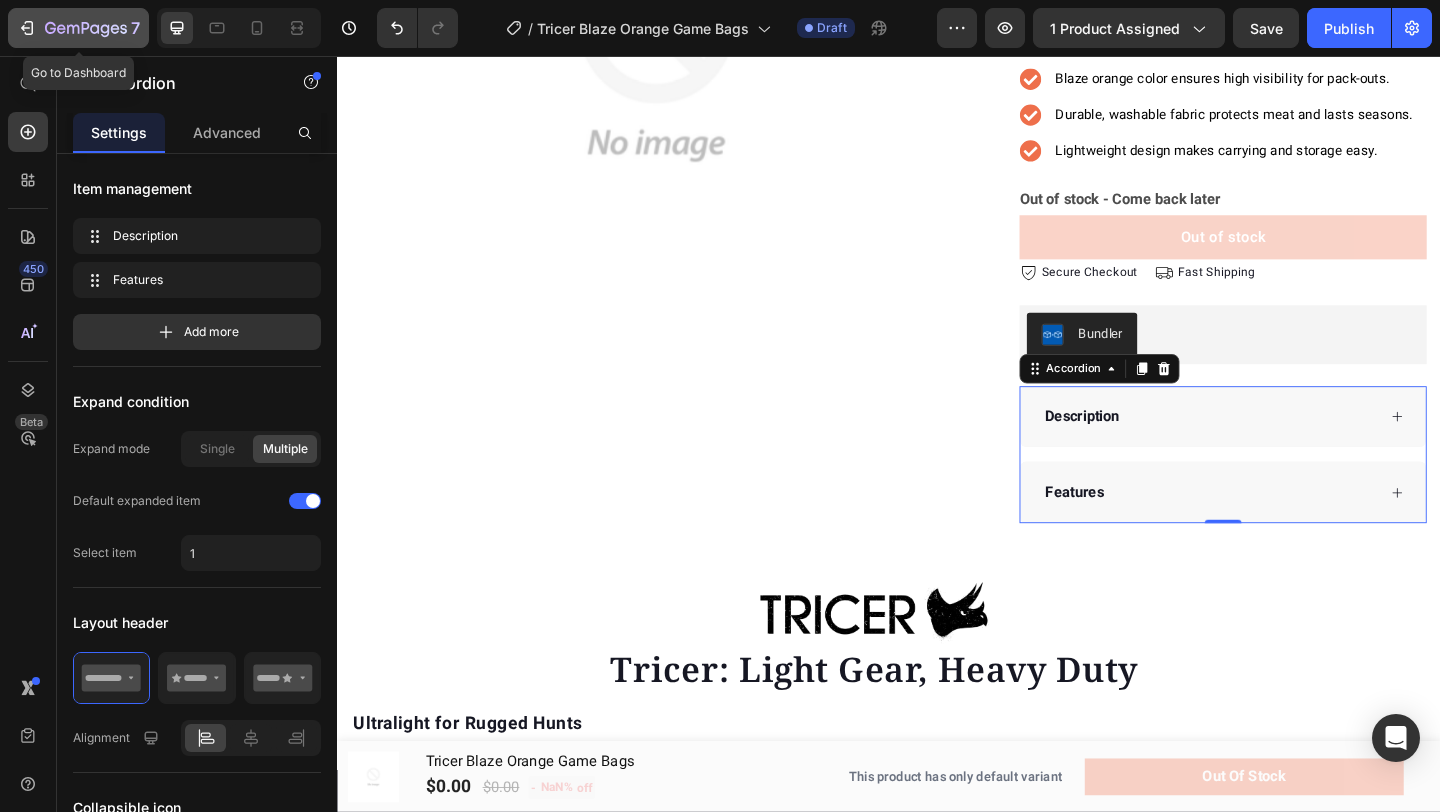 click 